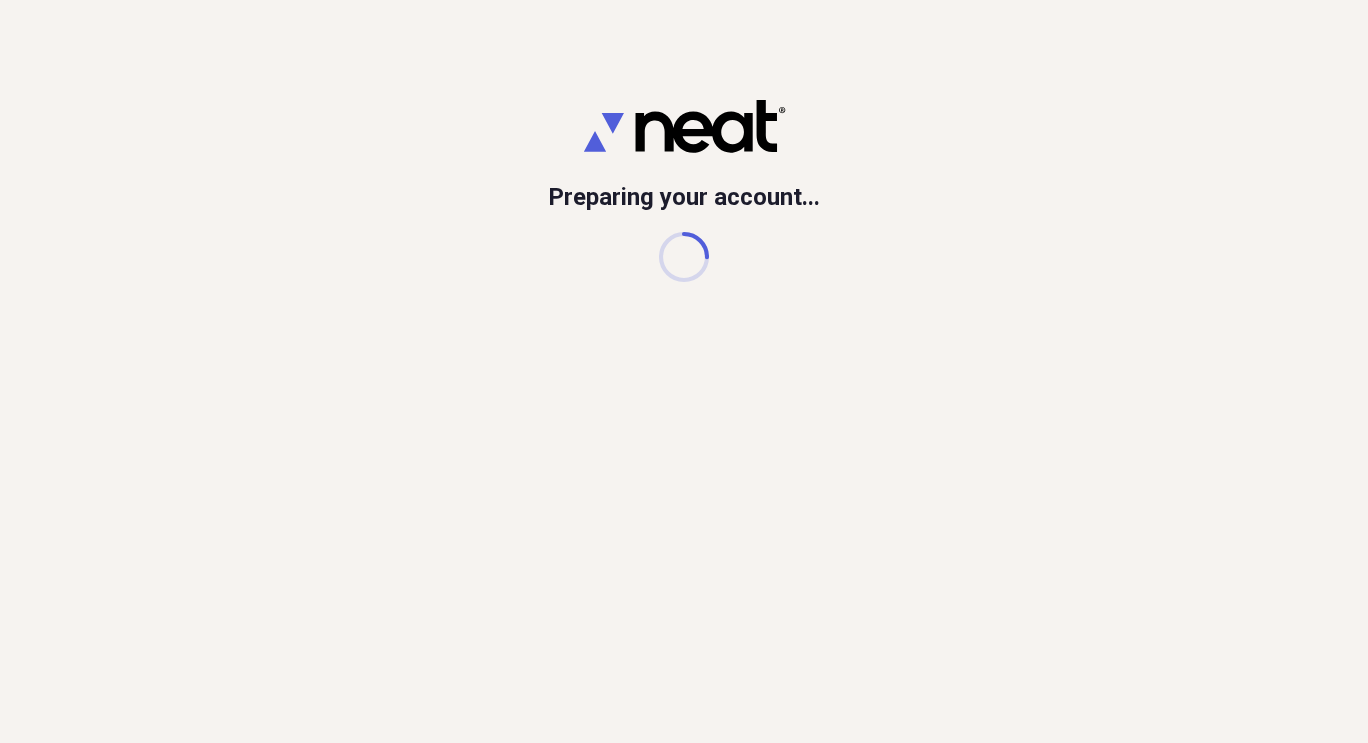 scroll, scrollTop: 0, scrollLeft: 0, axis: both 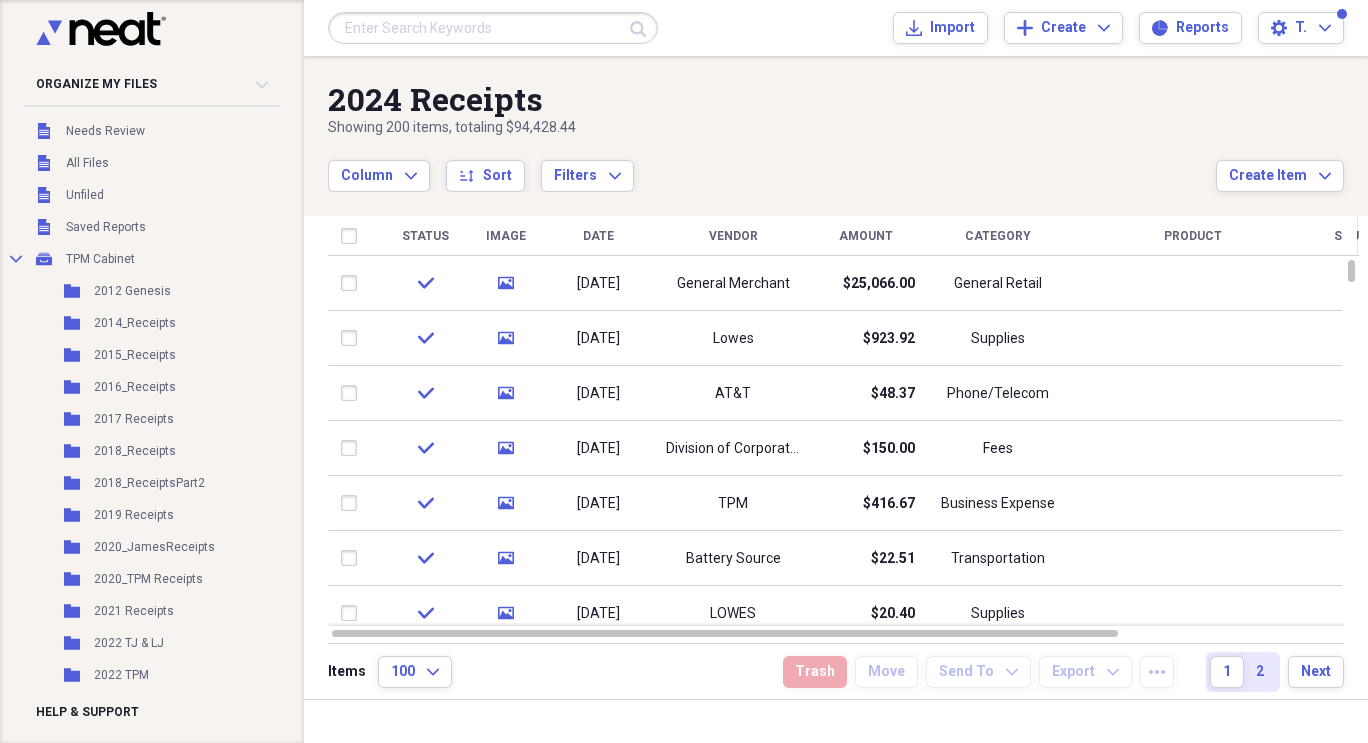 drag, startPoint x: 0, startPoint y: 0, endPoint x: 893, endPoint y: 57, distance: 894.8173 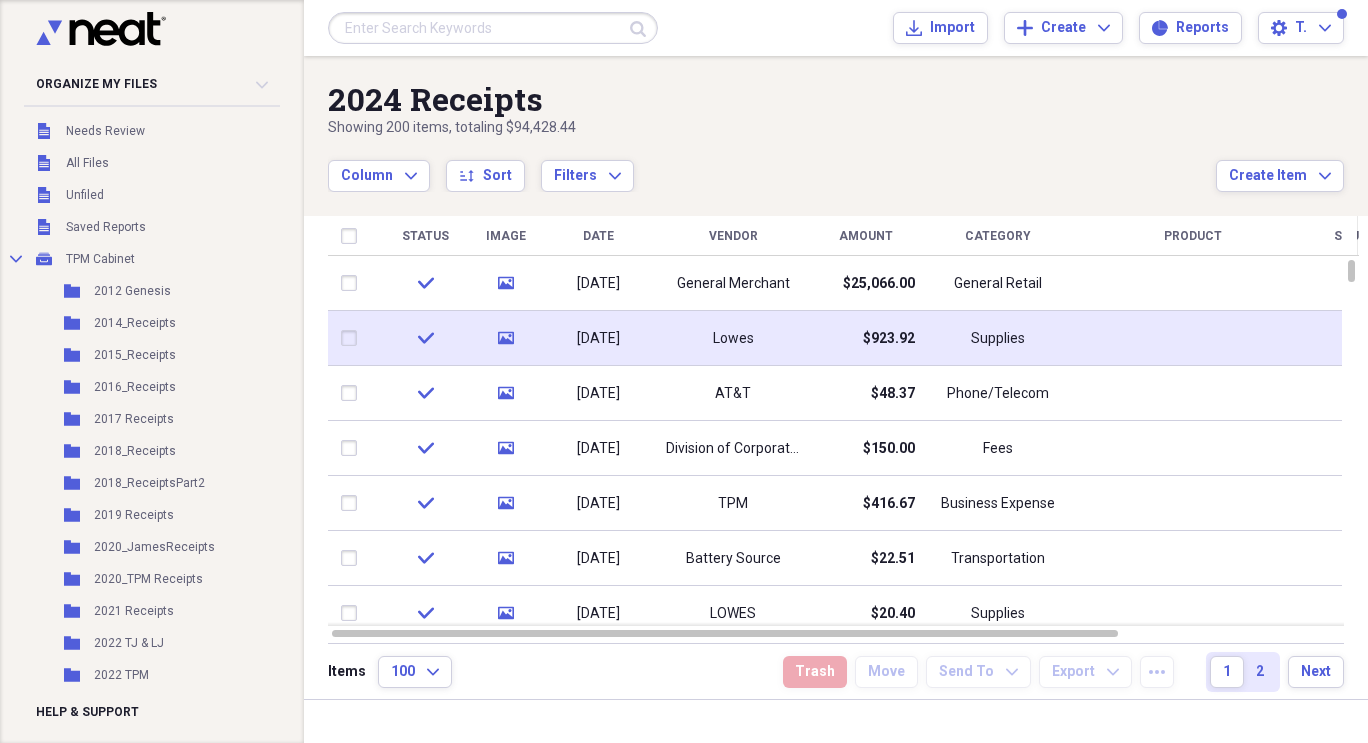 click on "media" at bounding box center [505, 338] 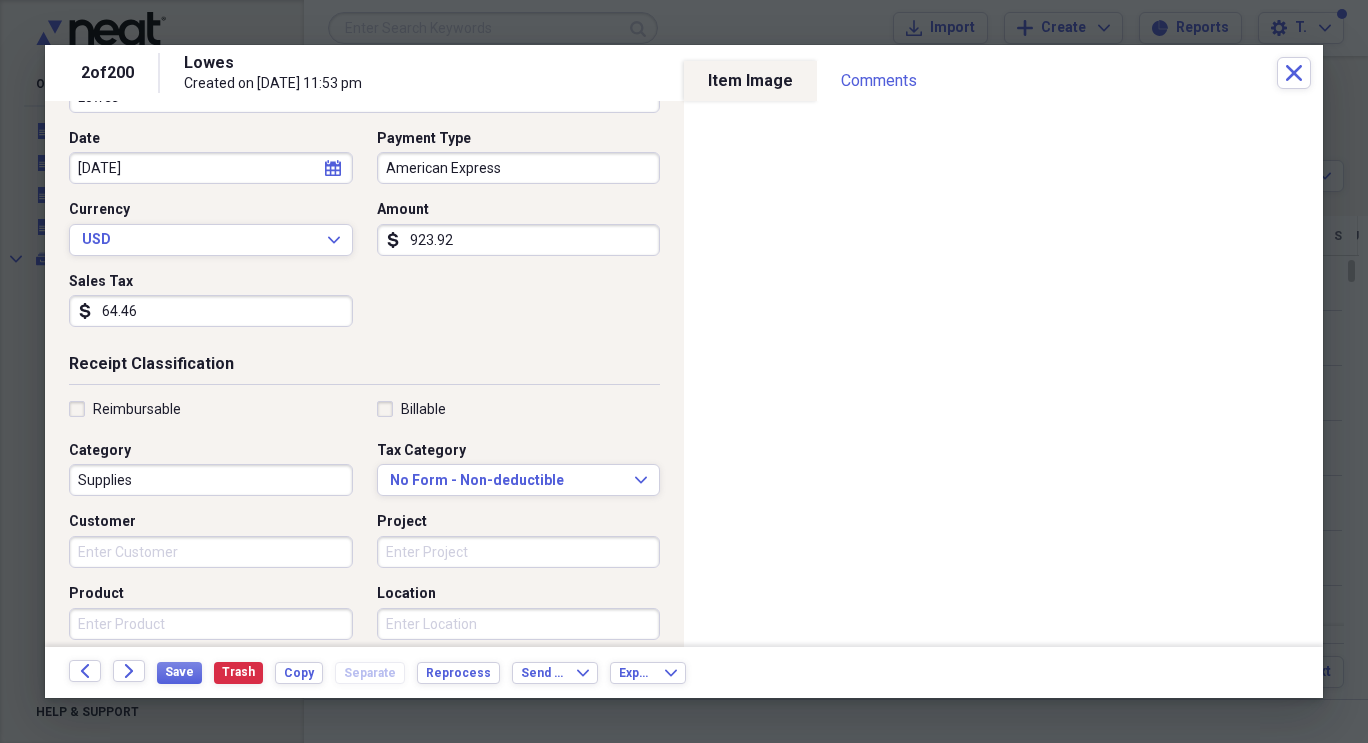 scroll, scrollTop: 191, scrollLeft: 0, axis: vertical 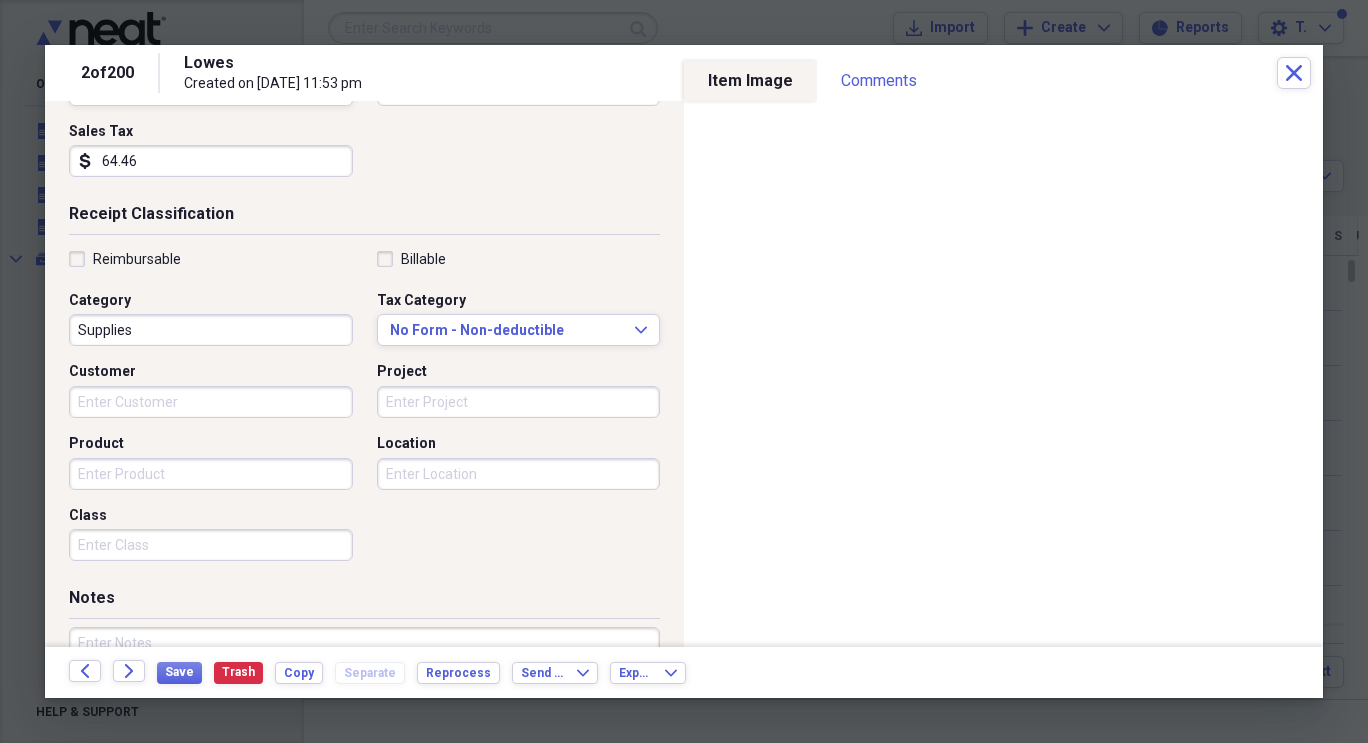 click on "Project" at bounding box center (519, 402) 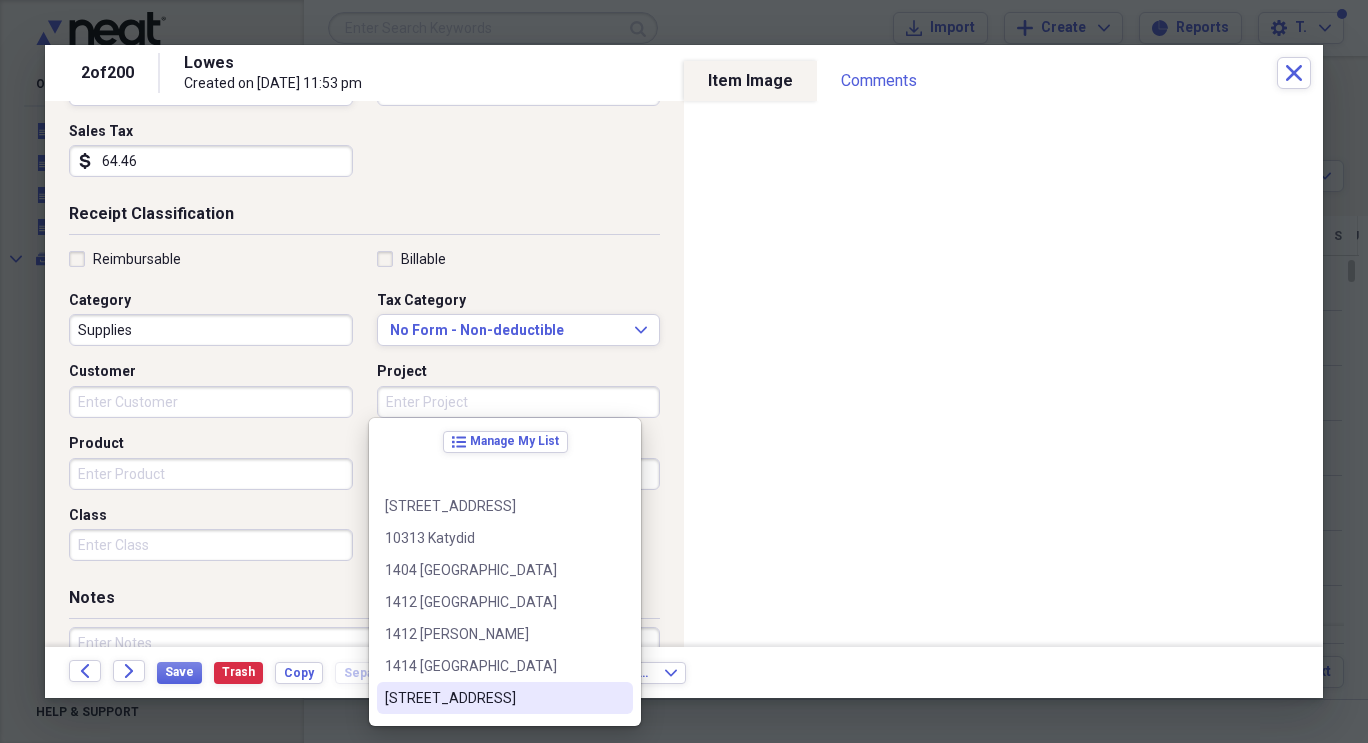 click on "[STREET_ADDRESS]" at bounding box center [493, 698] 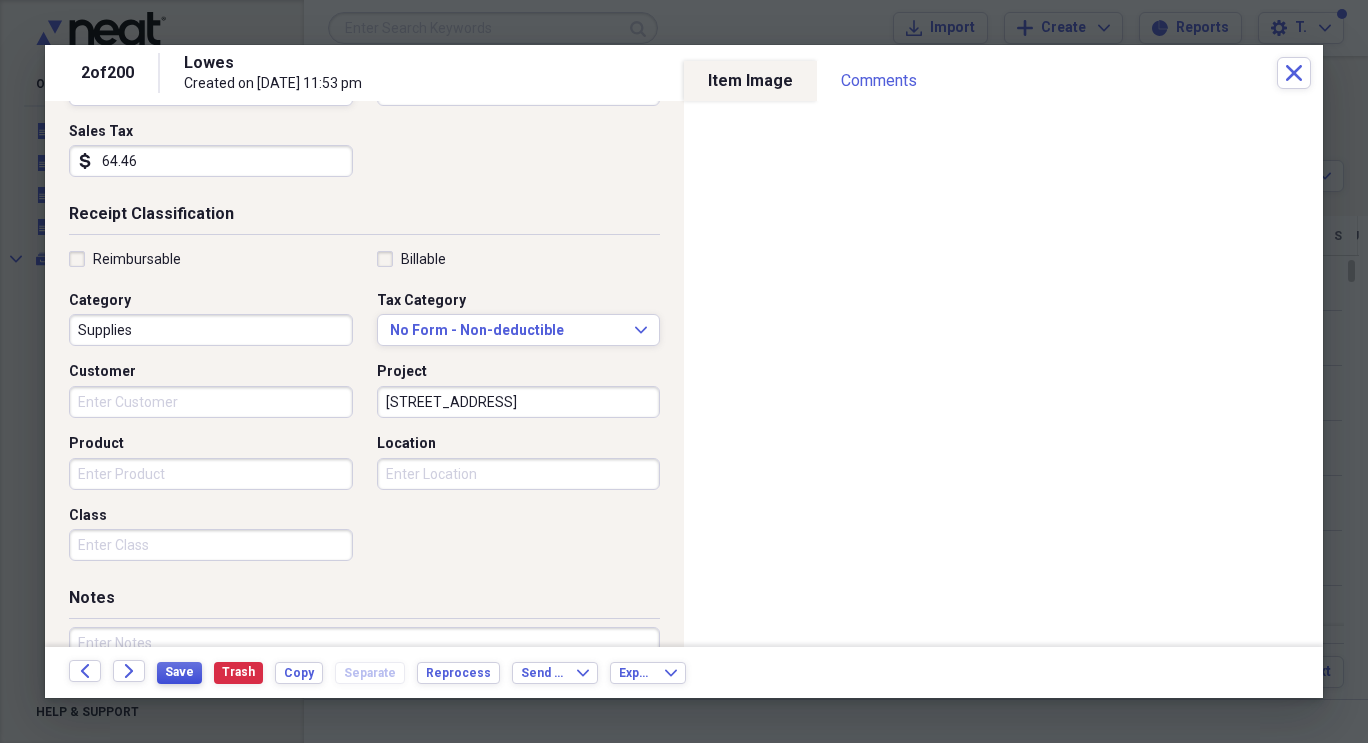 click on "Save" at bounding box center [179, 672] 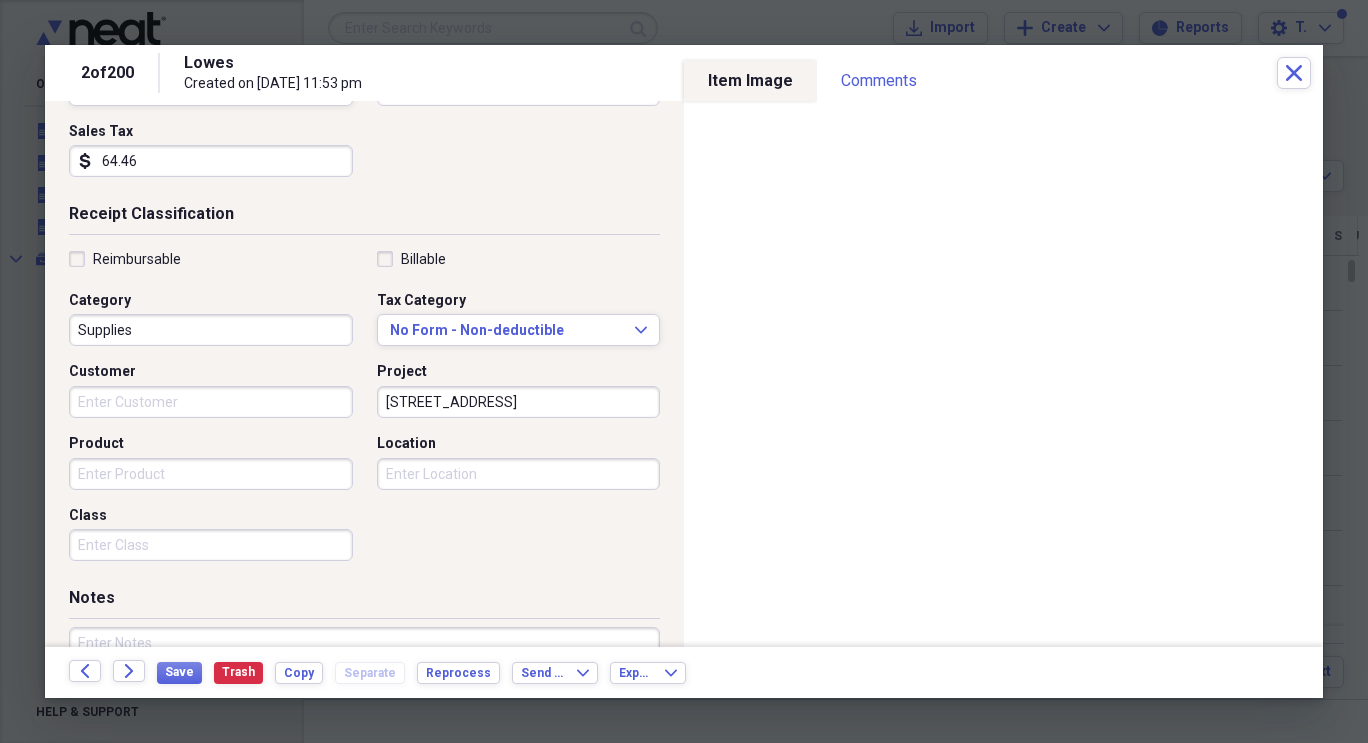 click on "2  of  200 Lowes Created on [DATE] 11:53 pm Close" at bounding box center [684, 73] 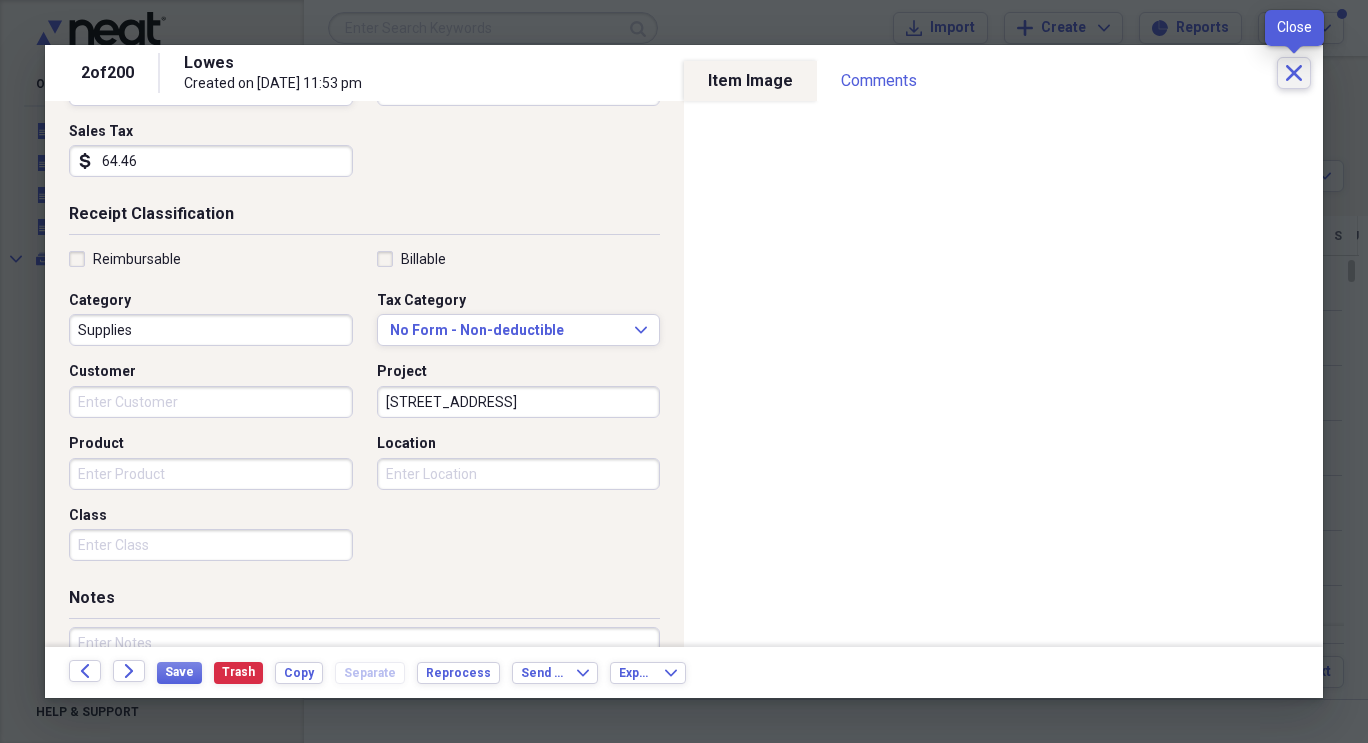 click on "Close" 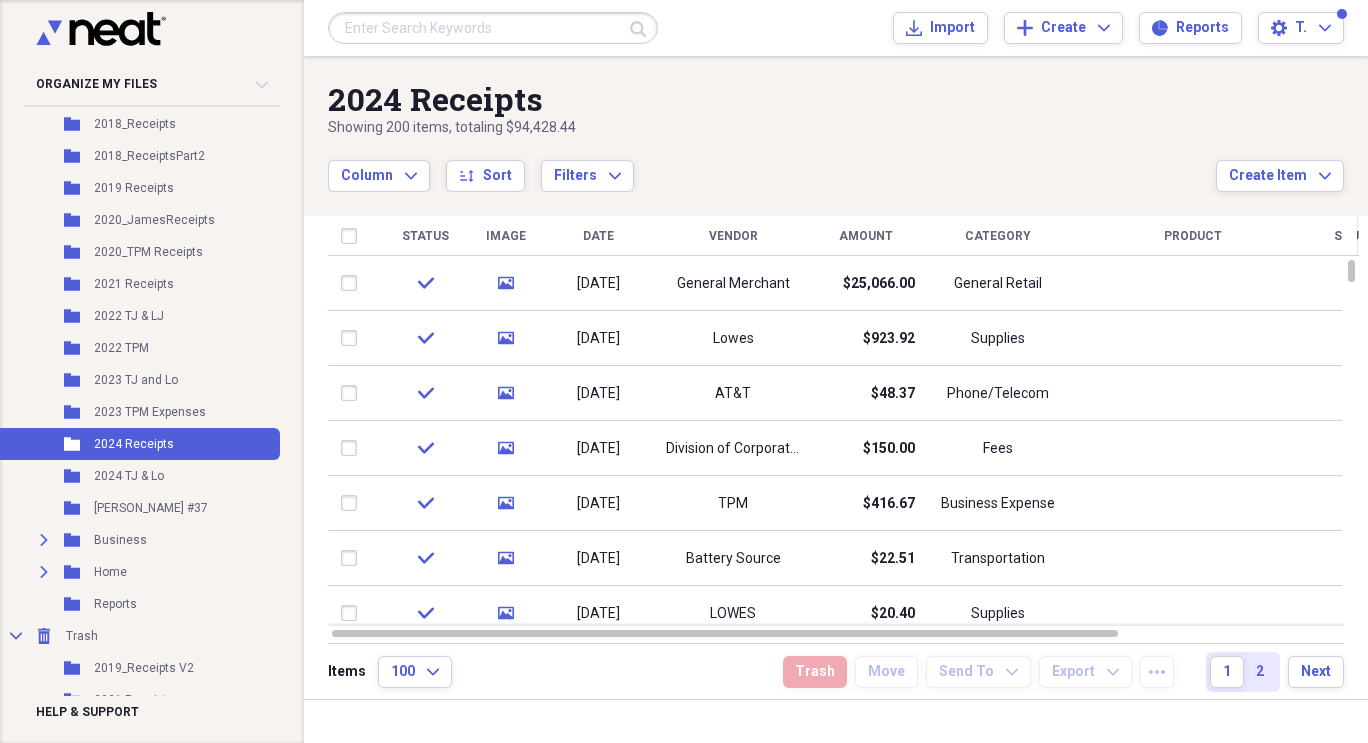 scroll, scrollTop: 457, scrollLeft: 0, axis: vertical 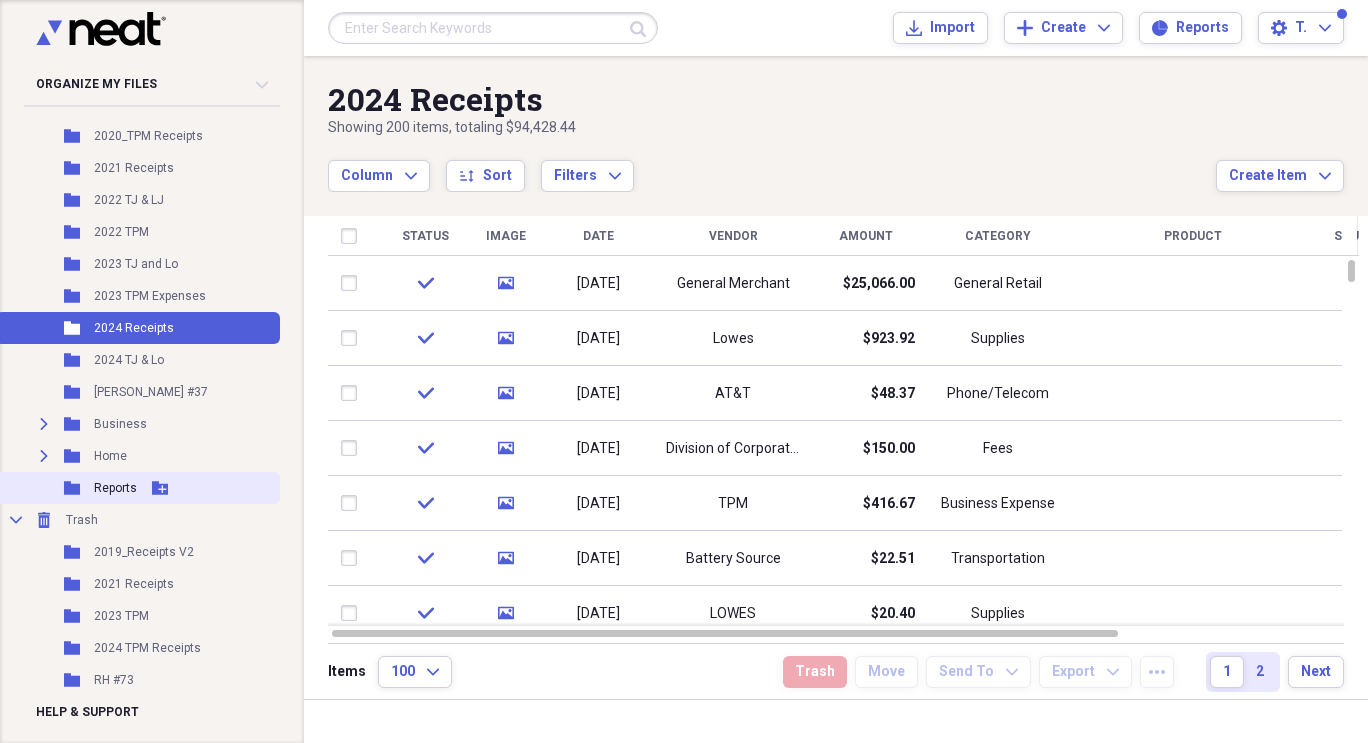click 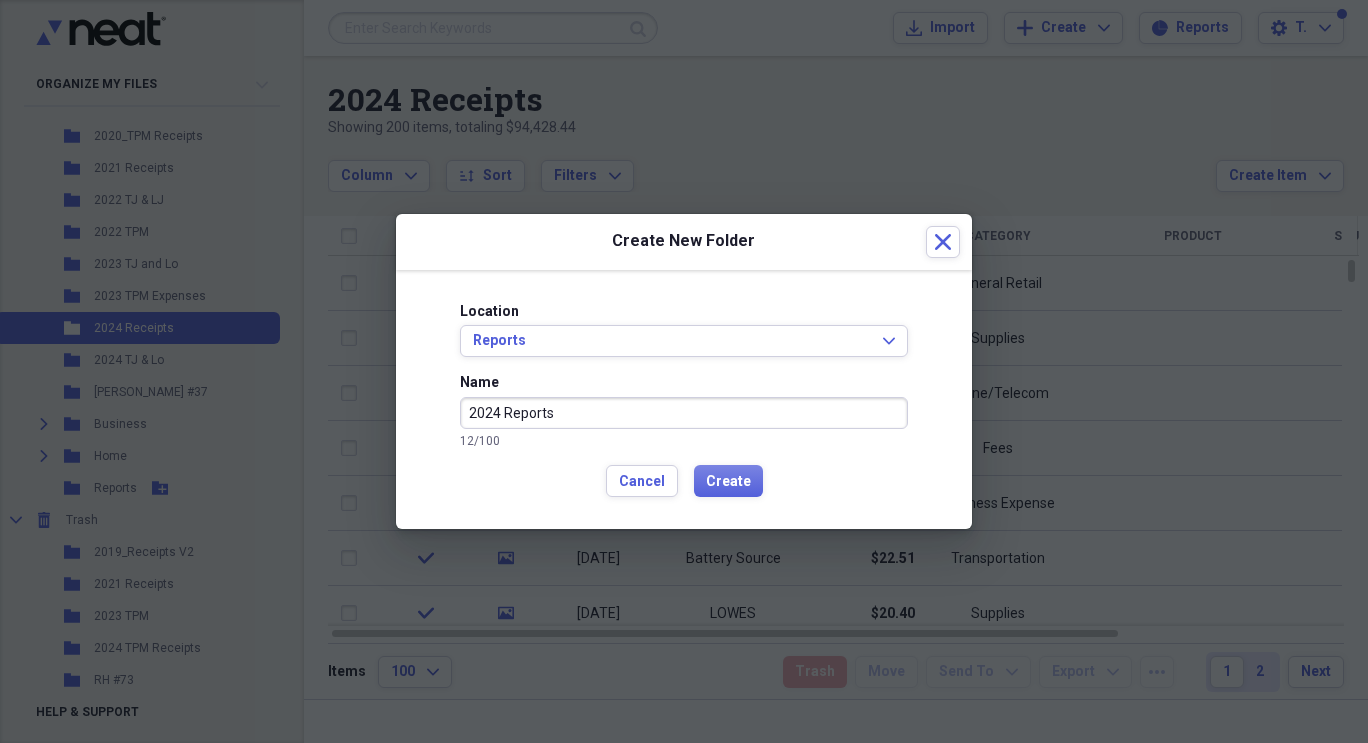 type on "2024 Reports" 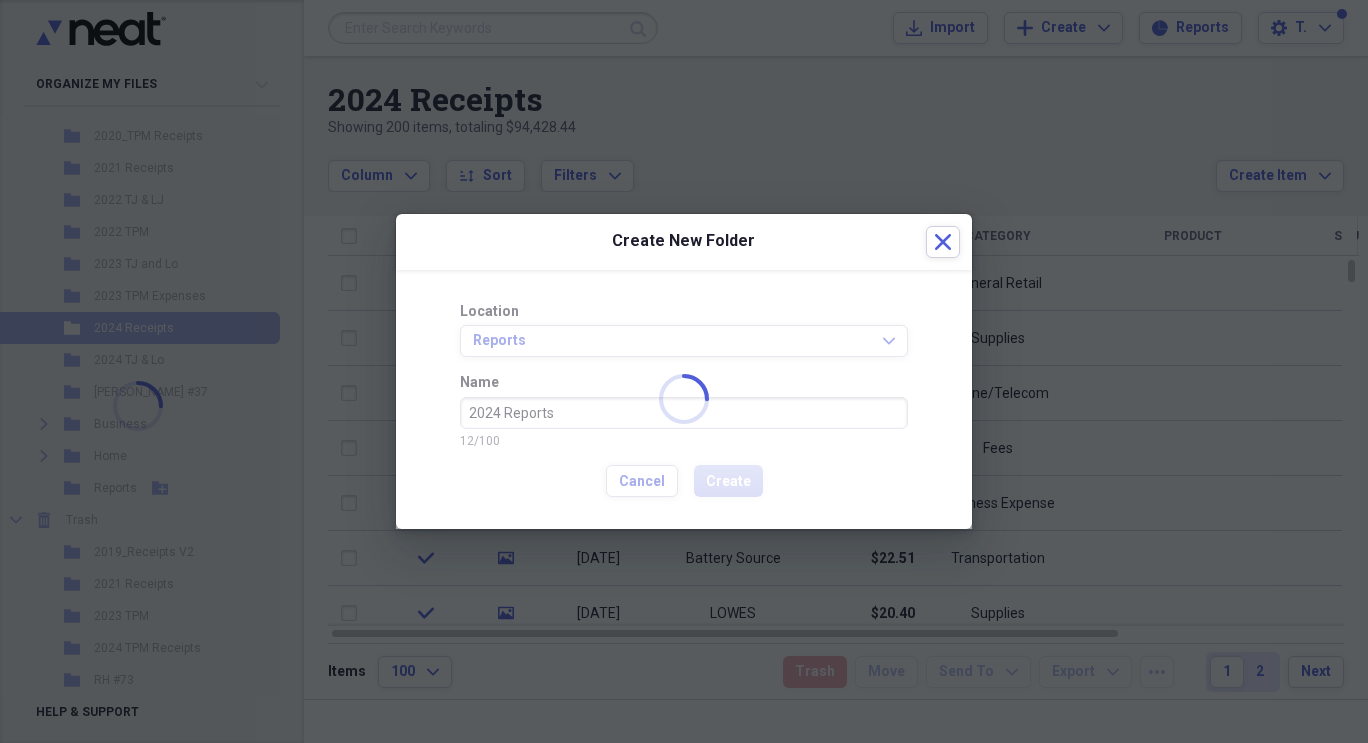 scroll, scrollTop: 442, scrollLeft: 0, axis: vertical 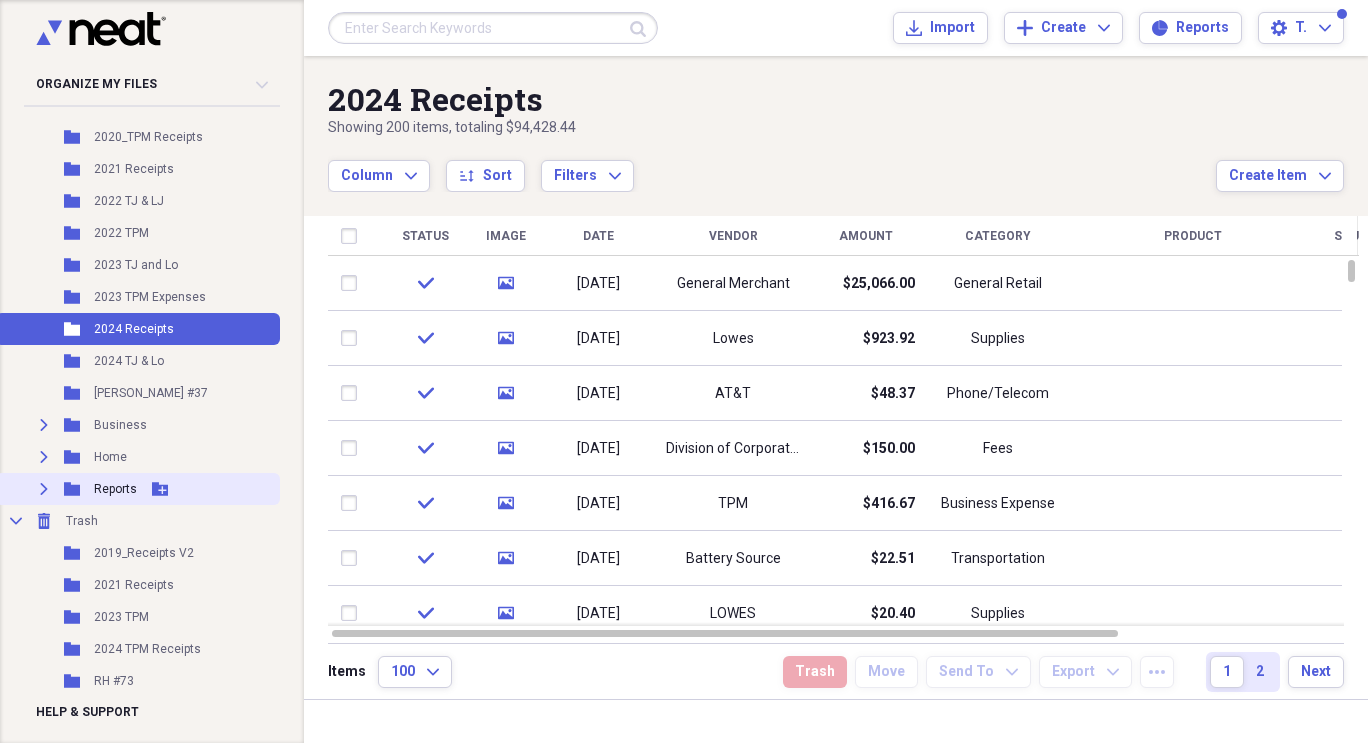 click on "Reports" at bounding box center (115, 489) 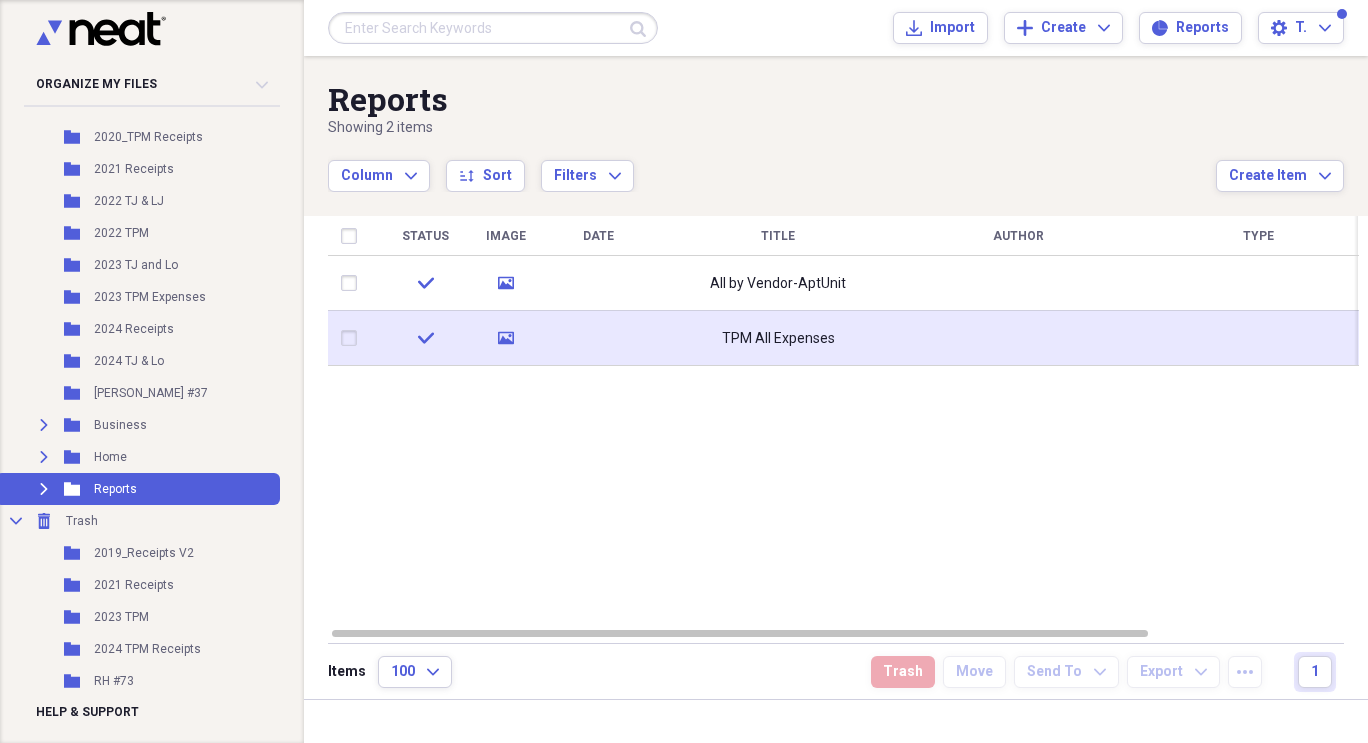 click at bounding box center [598, 338] 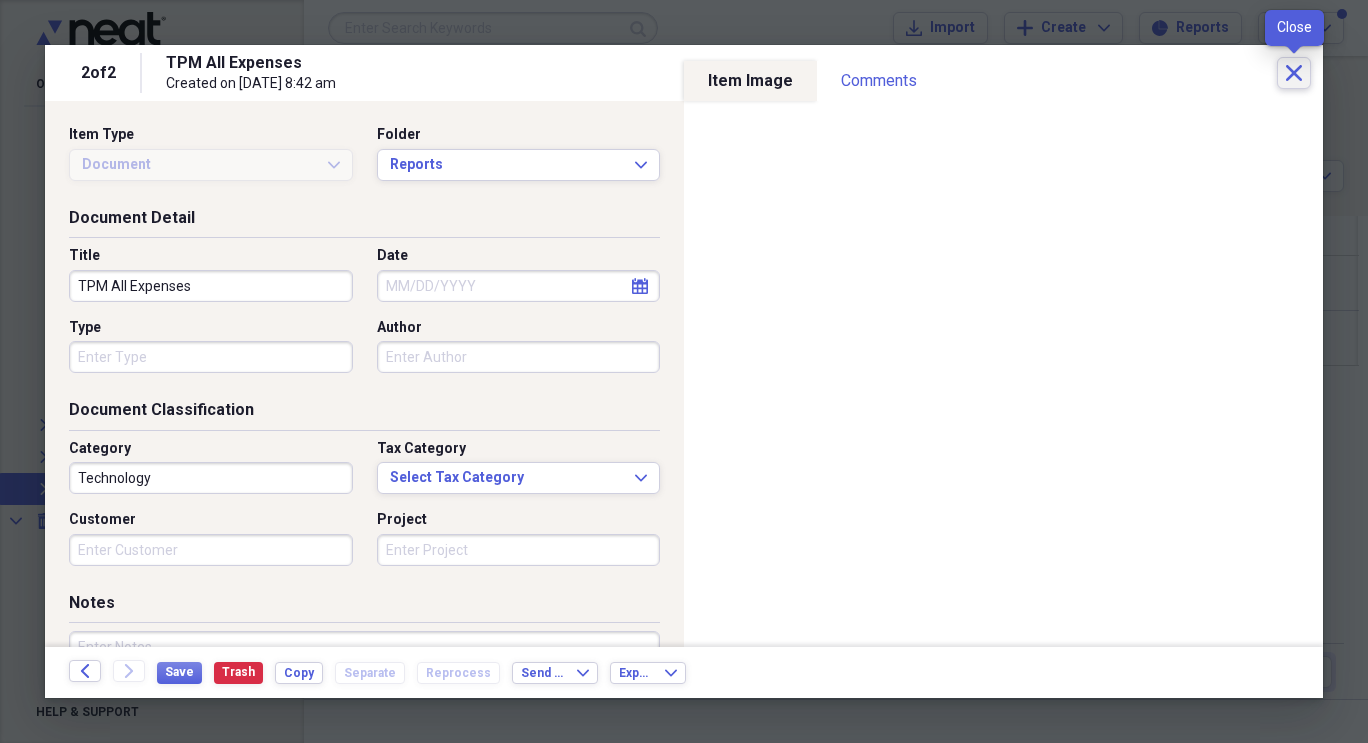 click on "Close" 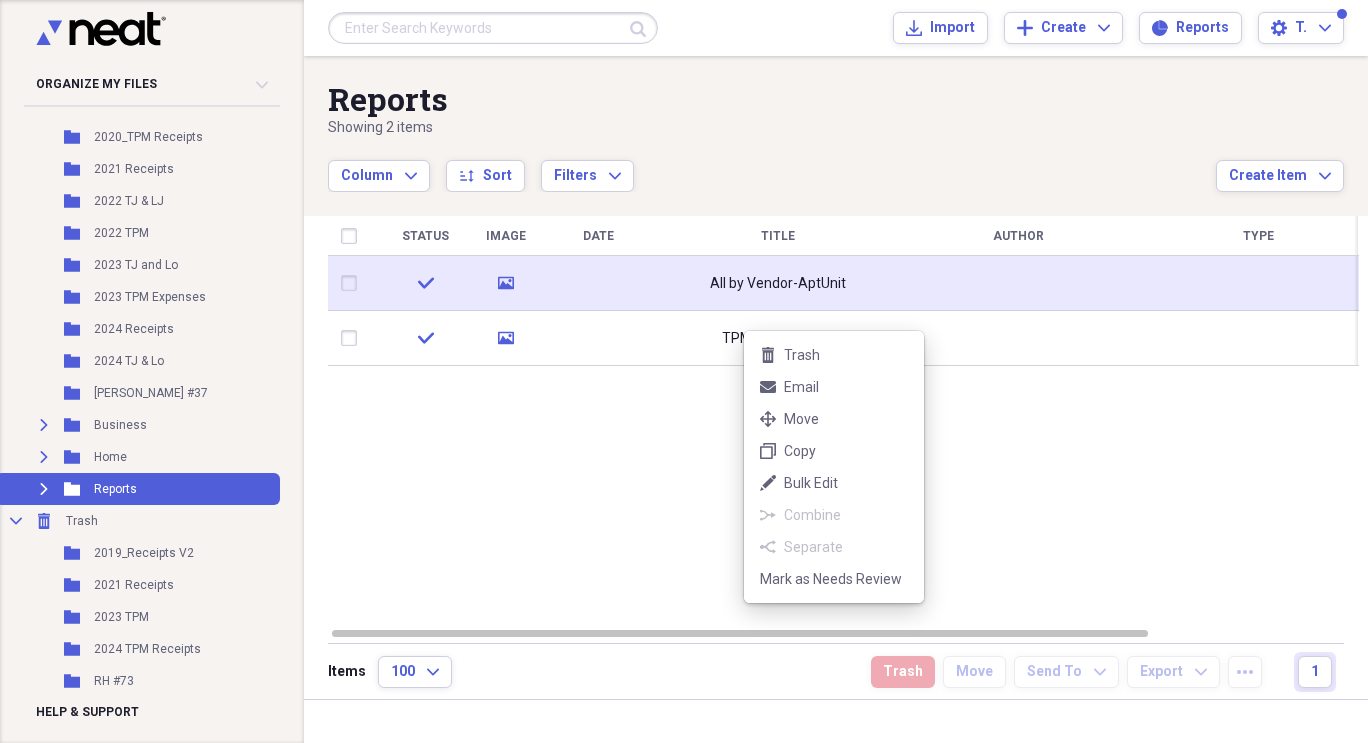 click on "Organize My Files Collapse Unfiled Needs Review Unfiled All Files Unfiled Unfiled Unfiled Saved Reports Collapse My Cabinet TPM Cabinet Add Folder Folder 2012 Genesis Add Folder Folder 2014_Receipts Add Folder Folder 2015_Receipts Add Folder Folder 2016_Receipts Add Folder Folder 2017 Receipts Add Folder Folder 2018_Receipts Add Folder Folder 2018_ReceiptsPart2 Add Folder Folder 2019 Receipts Add Folder Folder 2020_JamesReceipts Add Folder Folder 2020_TPM Receipts Add Folder Folder 2021 Receipts Add Folder Folder 2022 TJ & LJ Add Folder Folder 2022 TPM Add Folder Folder 2023 TJ and Lo Add Folder Folder 2023 TPM Expenses Add Folder Folder 2024 Receipts Add Folder Folder 2024 TJ & Lo Add Folder Folder AHMED #37 Add Folder Expand Folder Business Add Folder Expand Folder Home Add Folder Expand Folder Reports Add Folder Collapse Trash Trash Folder 2019_Receipts V2 Folder 2021 Receipts Folder 2023 TPM Folder 2024 TPM Receipts Folder RH #73 Help & Support Submit Import Import Add Create Expand Reports Reports T. 100" at bounding box center [684, 371] 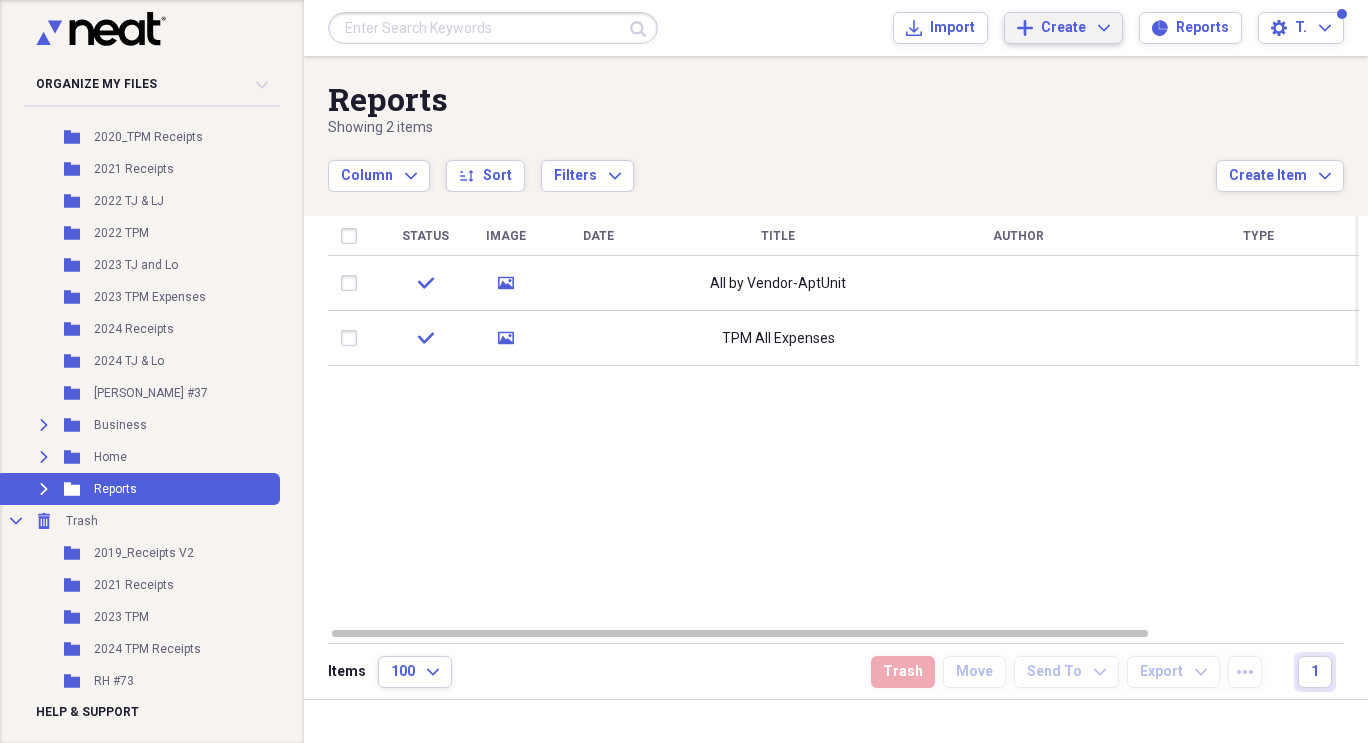 click on "Expand" 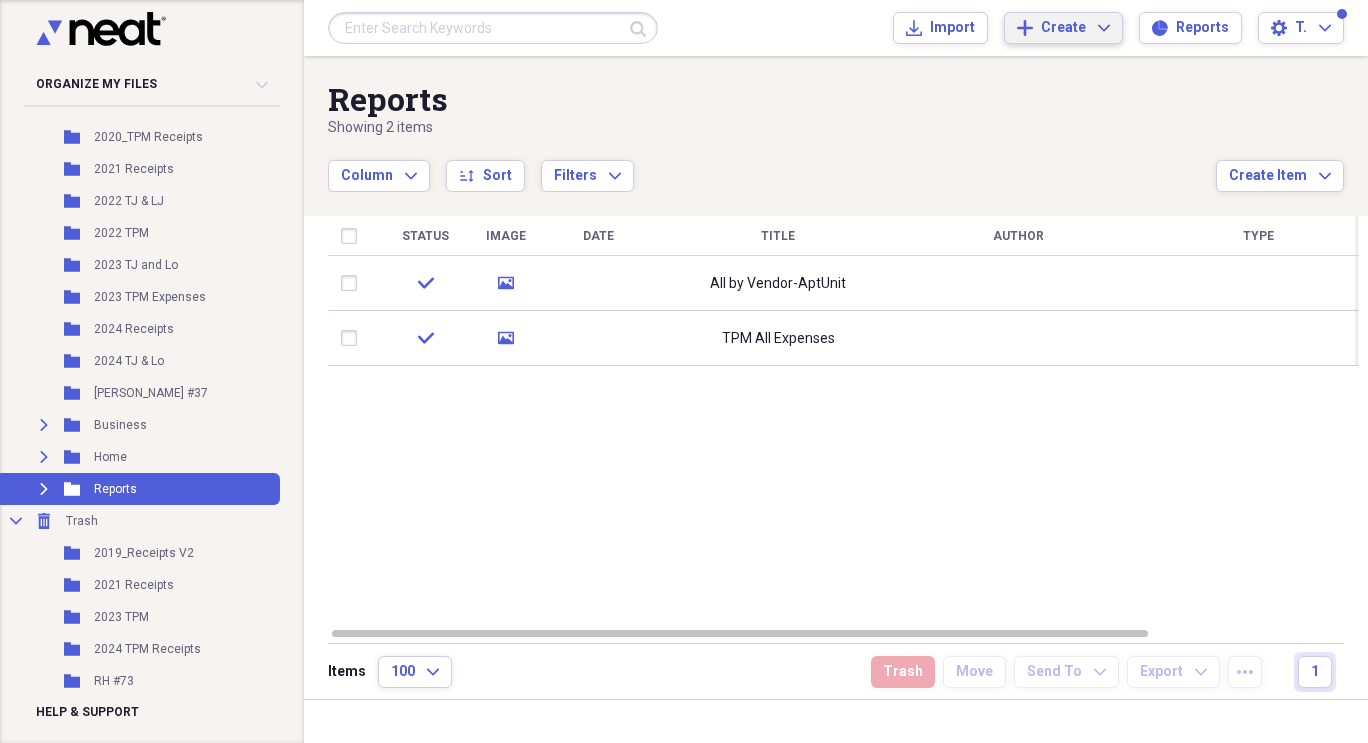 click on "Reports" at bounding box center [772, 99] 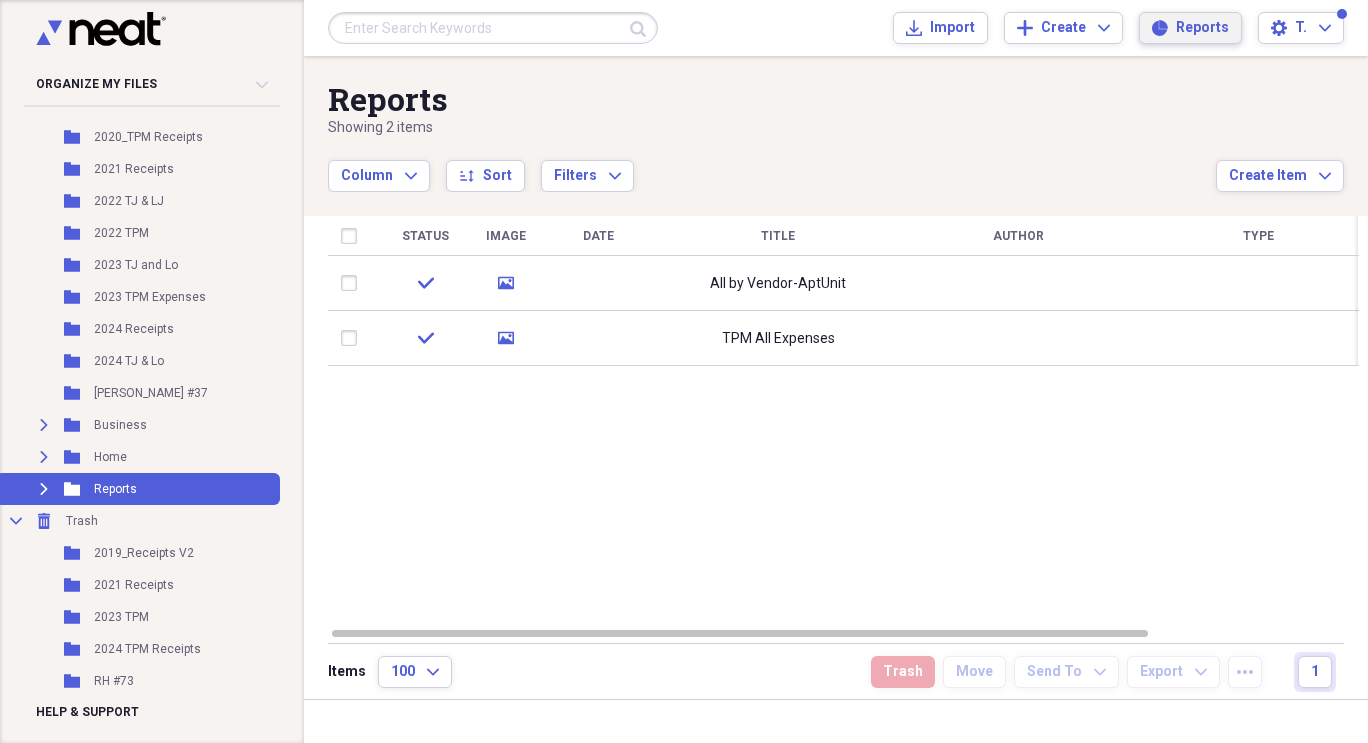 click on "Reports" at bounding box center (1202, 28) 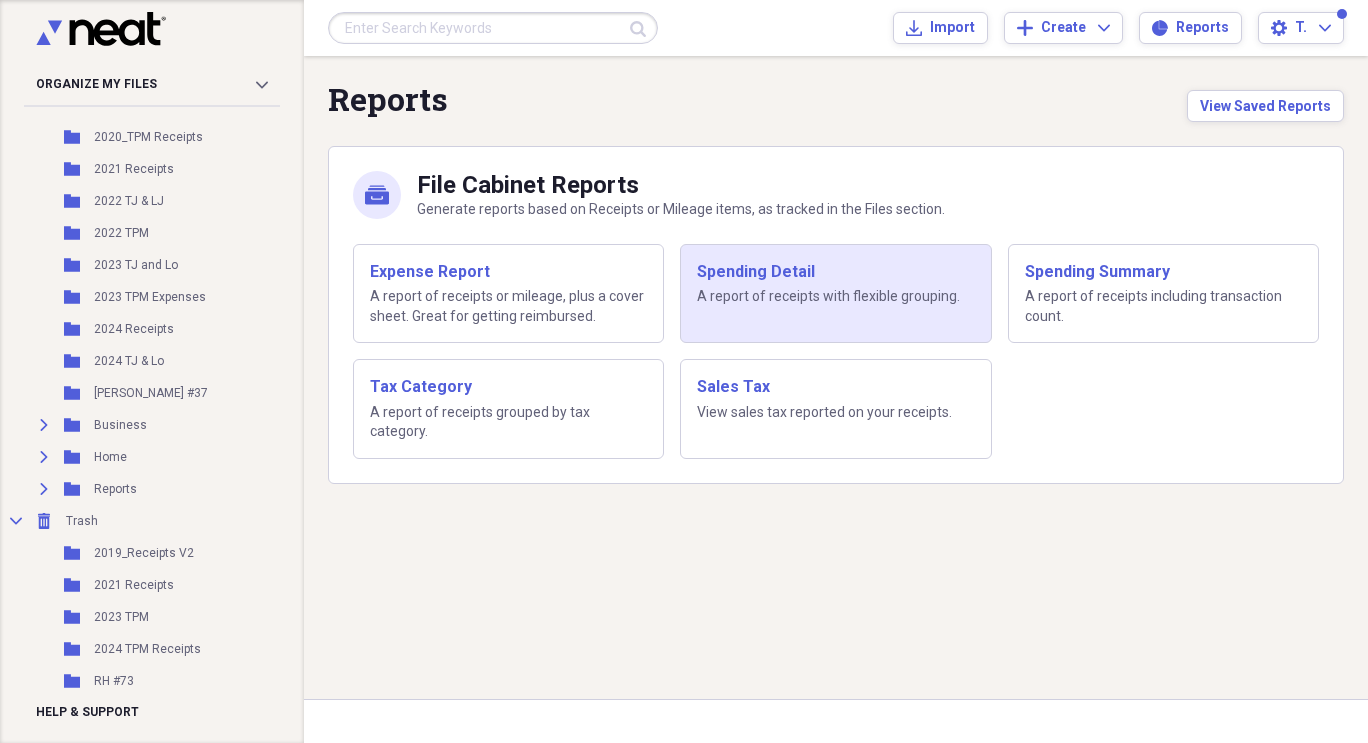 click on "A report of receipts with flexible grouping." at bounding box center [835, 297] 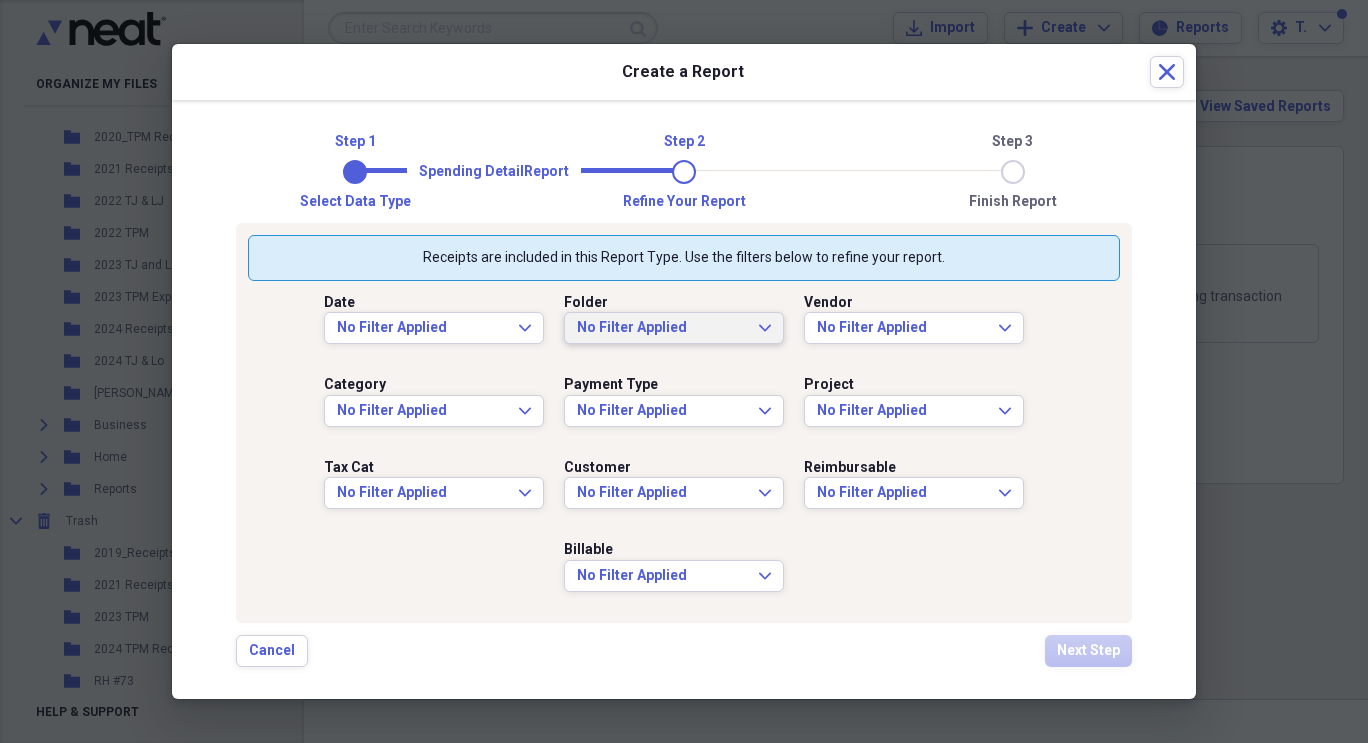 click on "Expand" 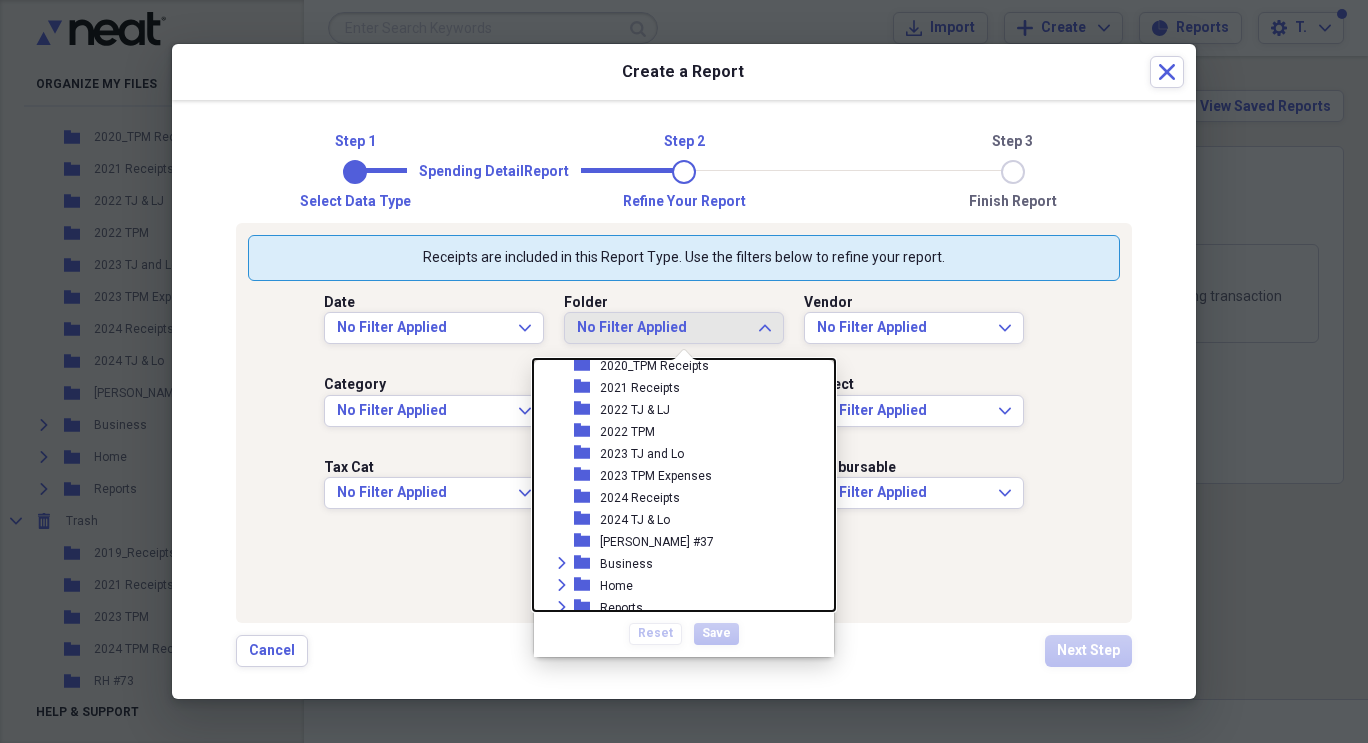 scroll, scrollTop: 271, scrollLeft: 0, axis: vertical 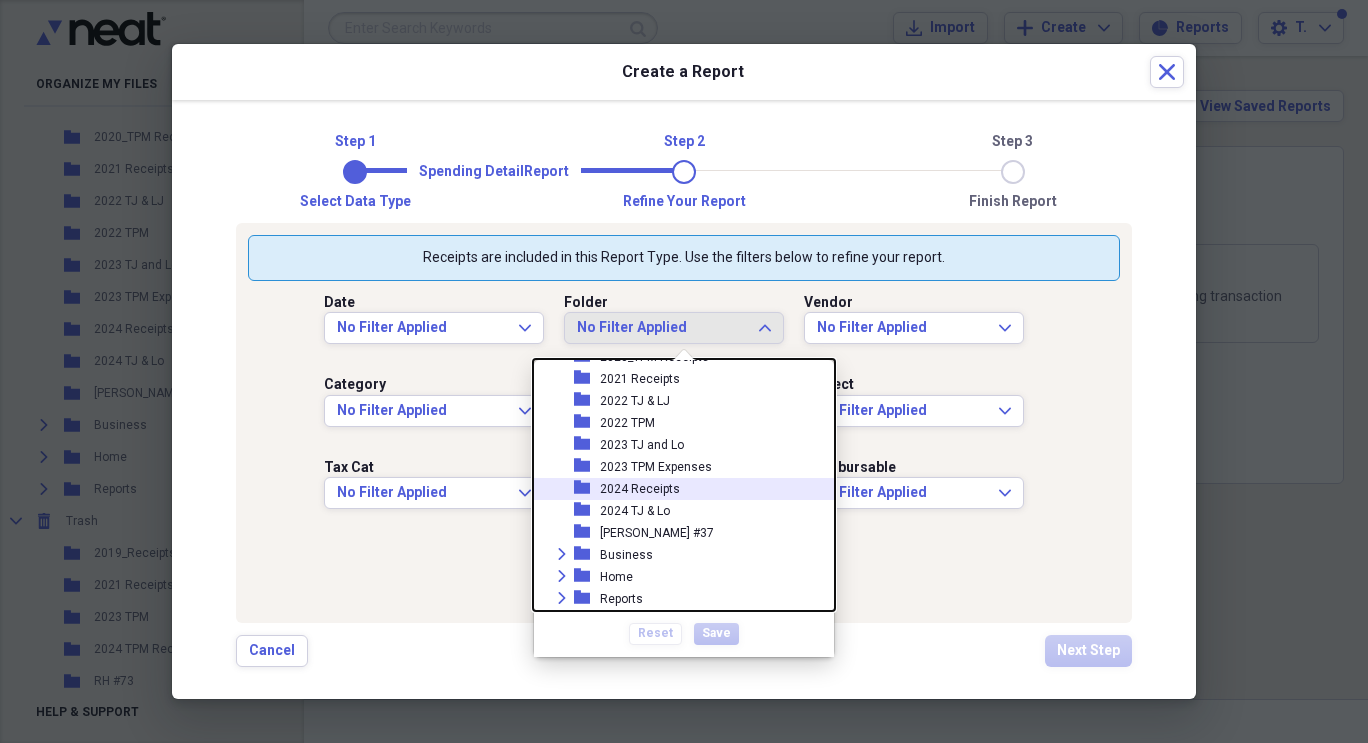 click on "folder 2024 Receipts" at bounding box center (676, 489) 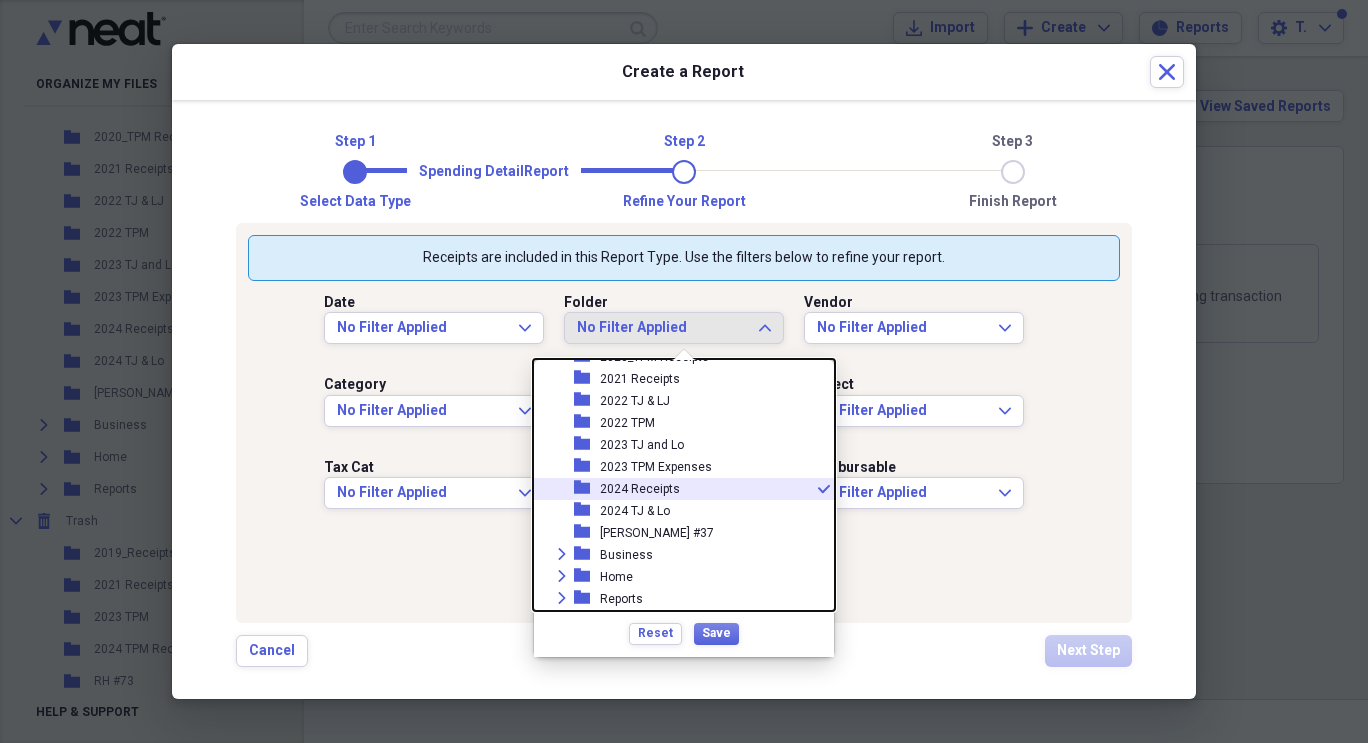 click on "folder 2024 Receipts   check" at bounding box center [676, 489] 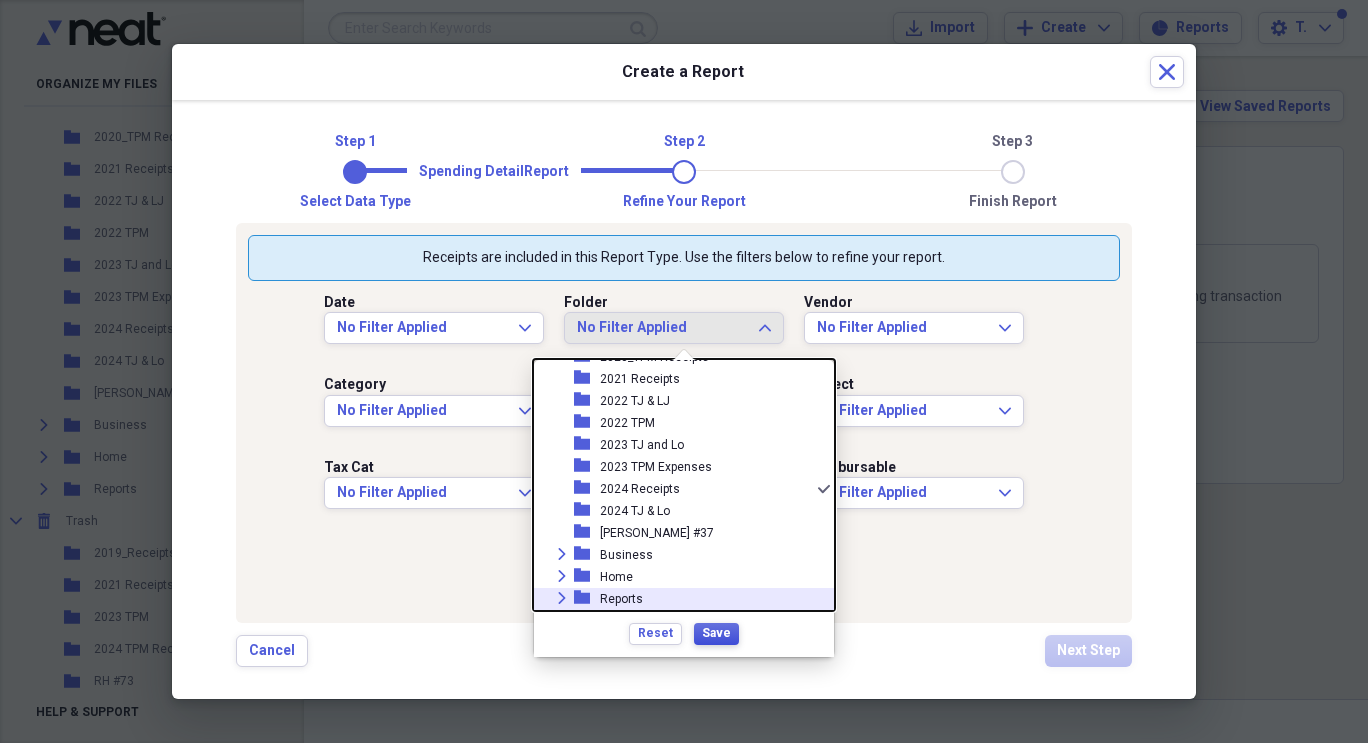 click on "Save" at bounding box center [716, 633] 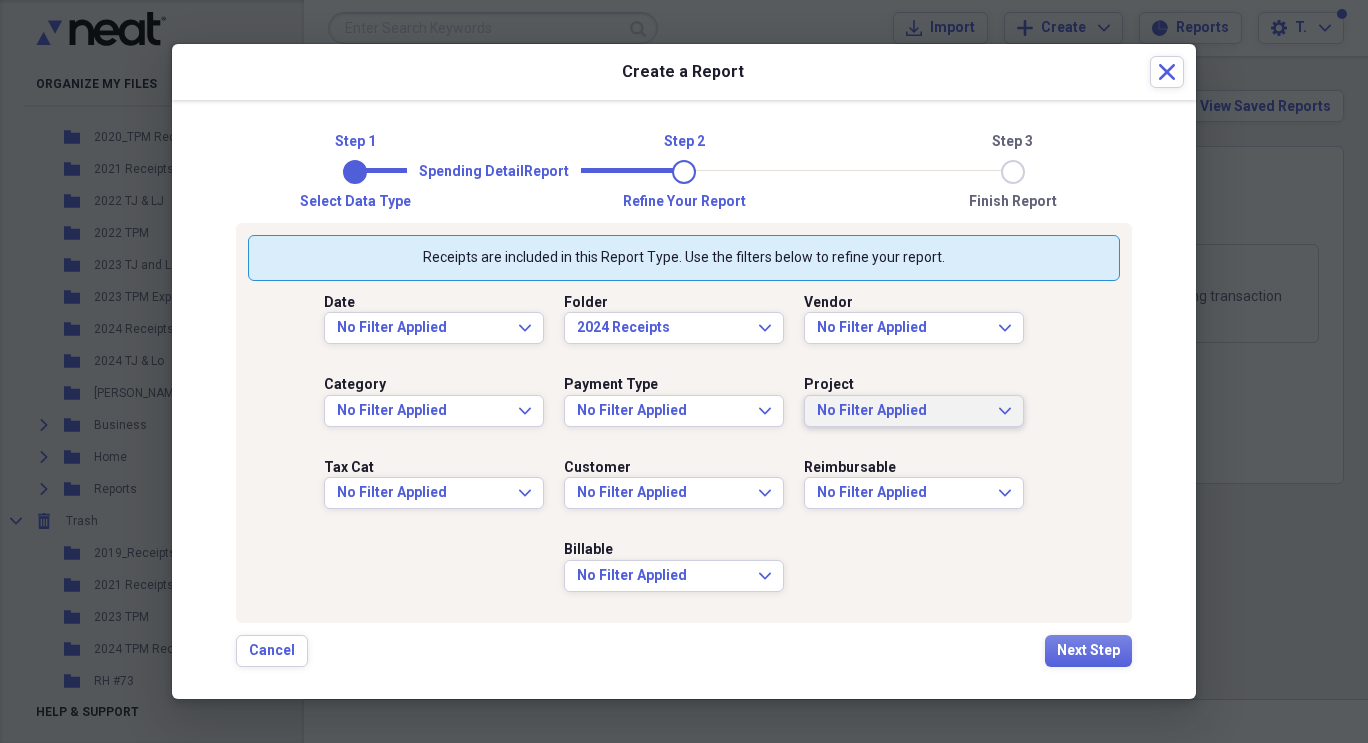 click on "Expand" 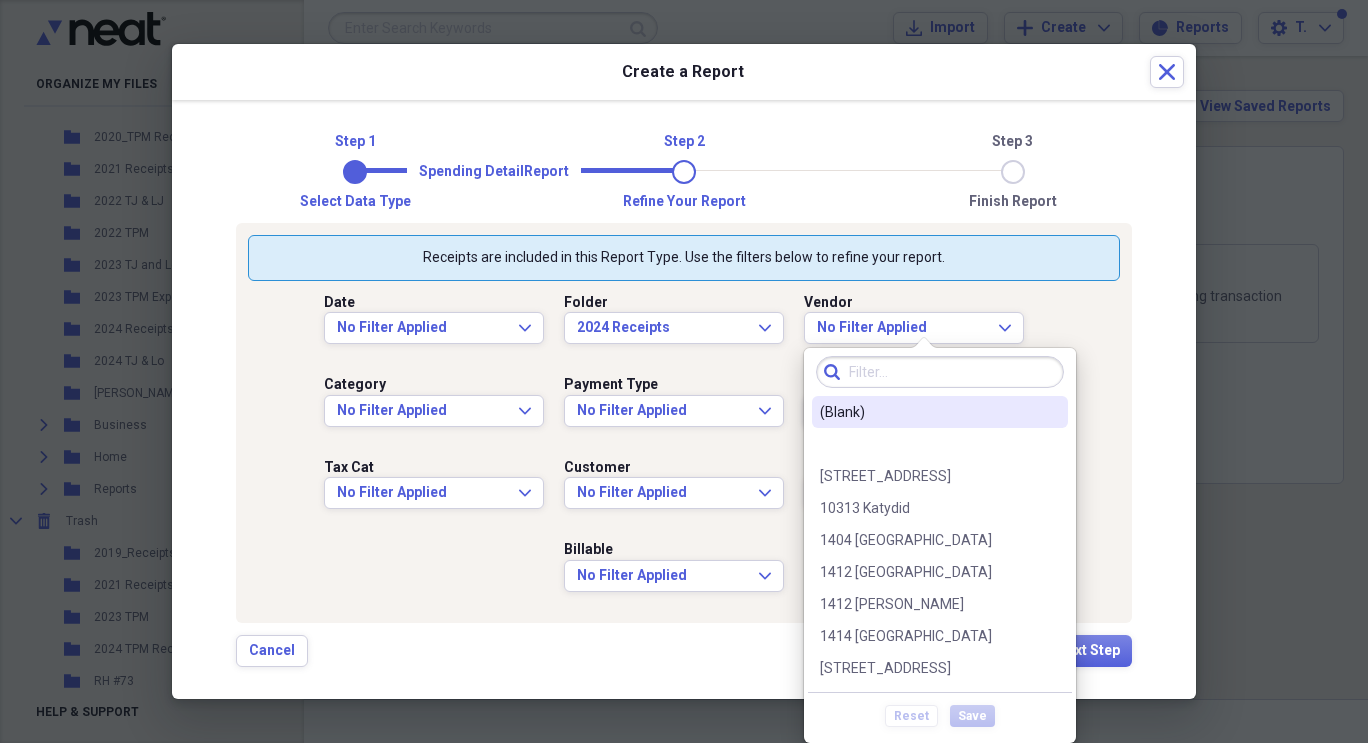click on "Date No Filter Applied Expand Folder 2024 Receipts Expand Vendor No Filter Applied Expand Category No Filter Applied Expand Payment Type No Filter Applied Expand Project No Filter Applied Expand Tax Cat No Filter Applied Expand Customer No Filter Applied Expand Reimbursable No Filter Applied Expand Billable No Filter Applied Expand" at bounding box center (684, 446) 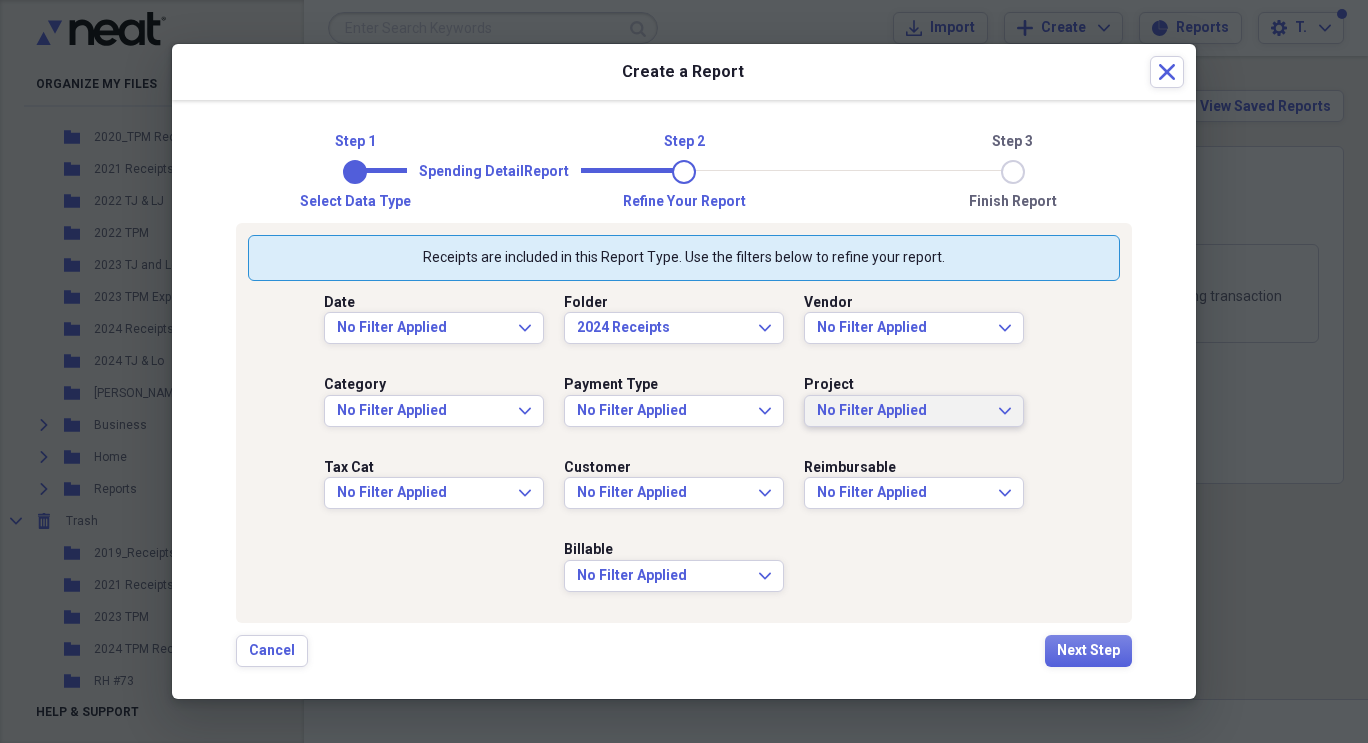 click on "No Filter Applied Expand" at bounding box center (914, 411) 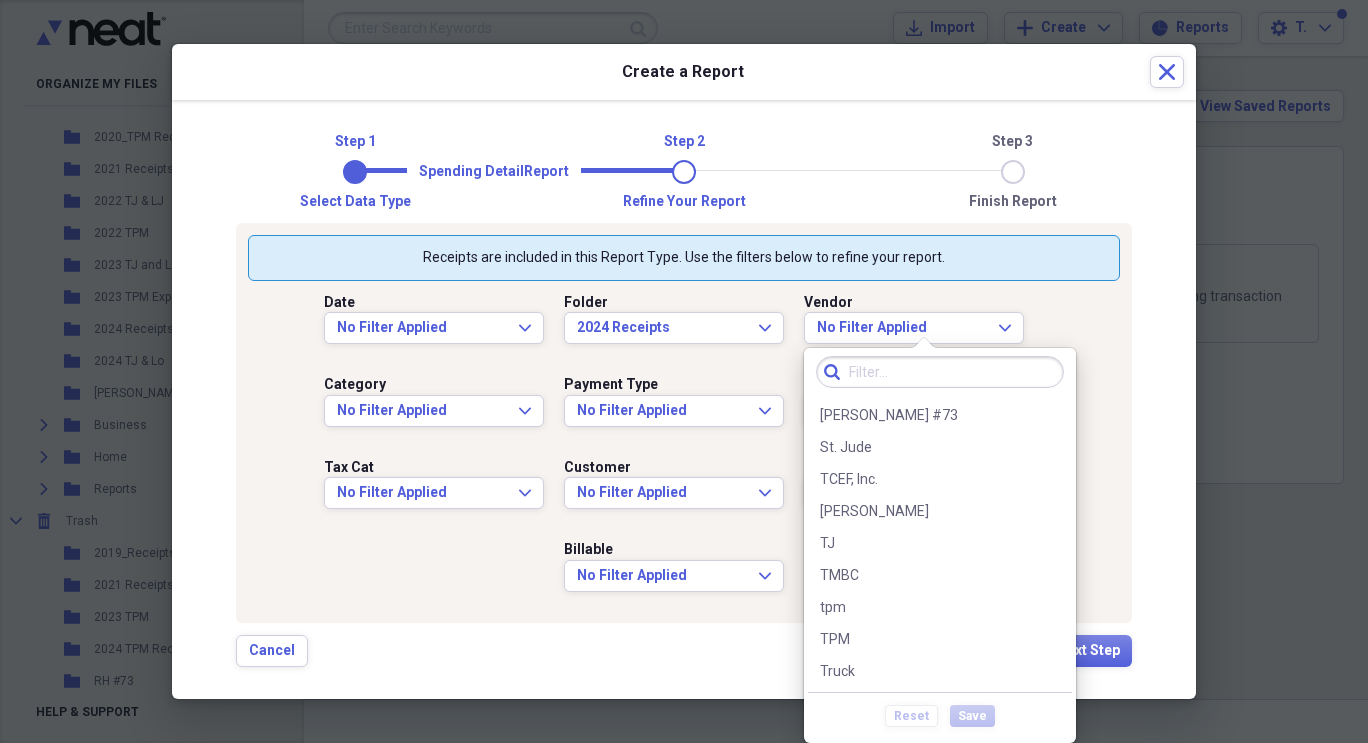 scroll, scrollTop: 1500, scrollLeft: 0, axis: vertical 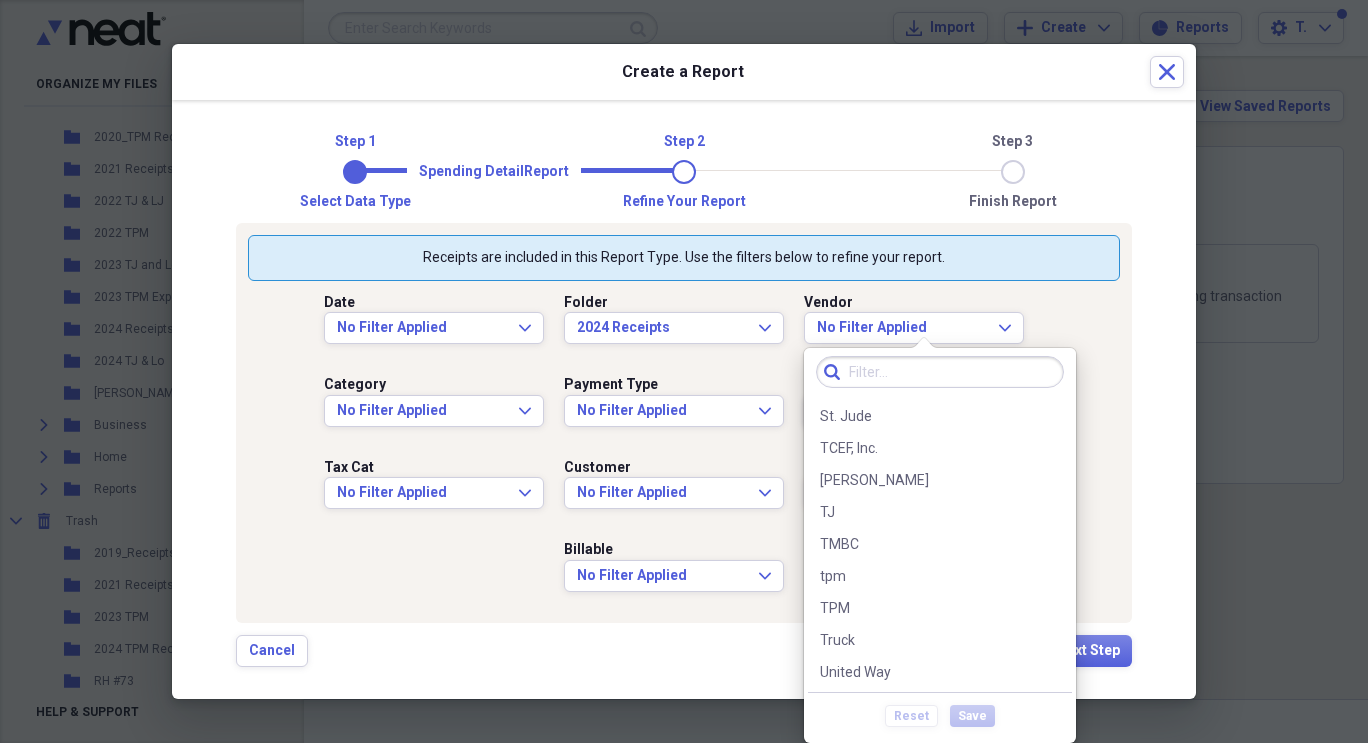 click on "Date No Filter Applied Expand Folder 2024 Receipts Expand Vendor No Filter Applied Expand Category No Filter Applied Expand Payment Type No Filter Applied Expand Project No Filter Applied Expand Tax Cat No Filter Applied Expand Customer No Filter Applied Expand Reimbursable No Filter Applied Expand Billable No Filter Applied Expand" at bounding box center (684, 446) 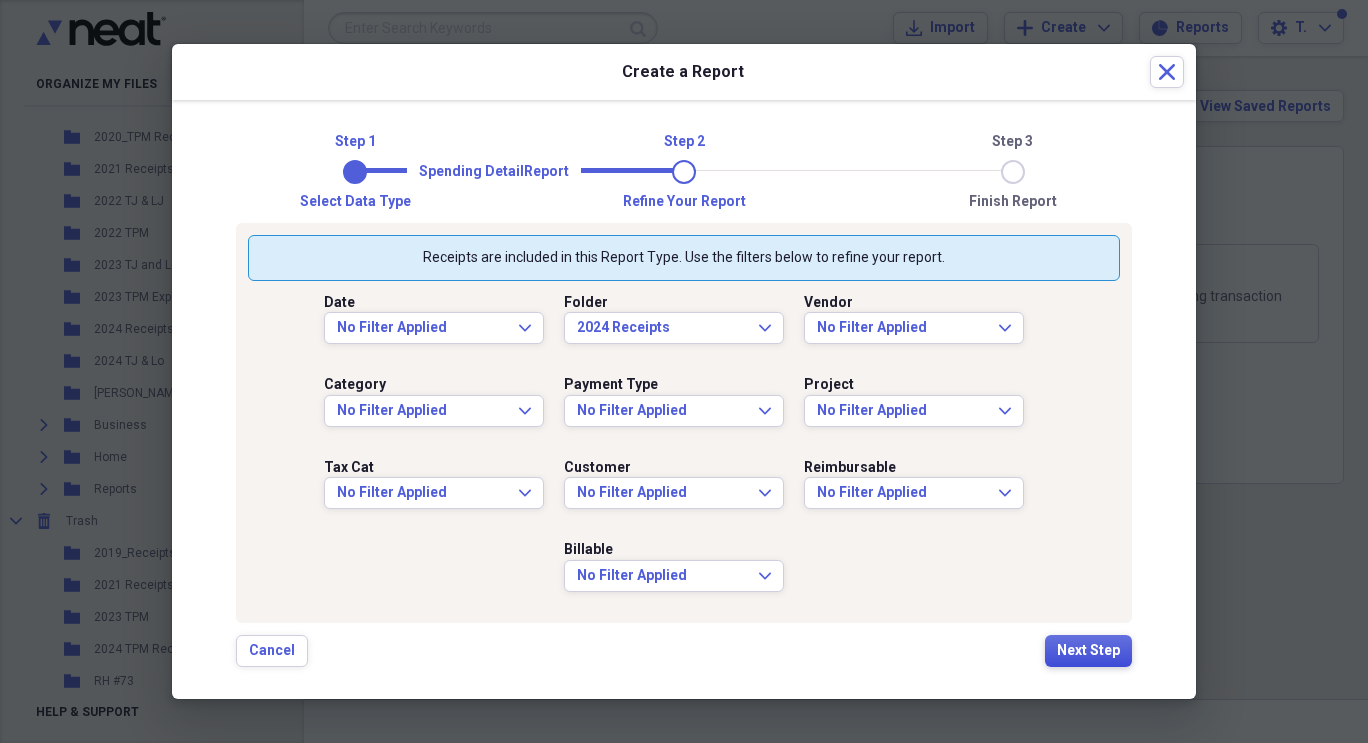 click on "Next Step" at bounding box center [1088, 651] 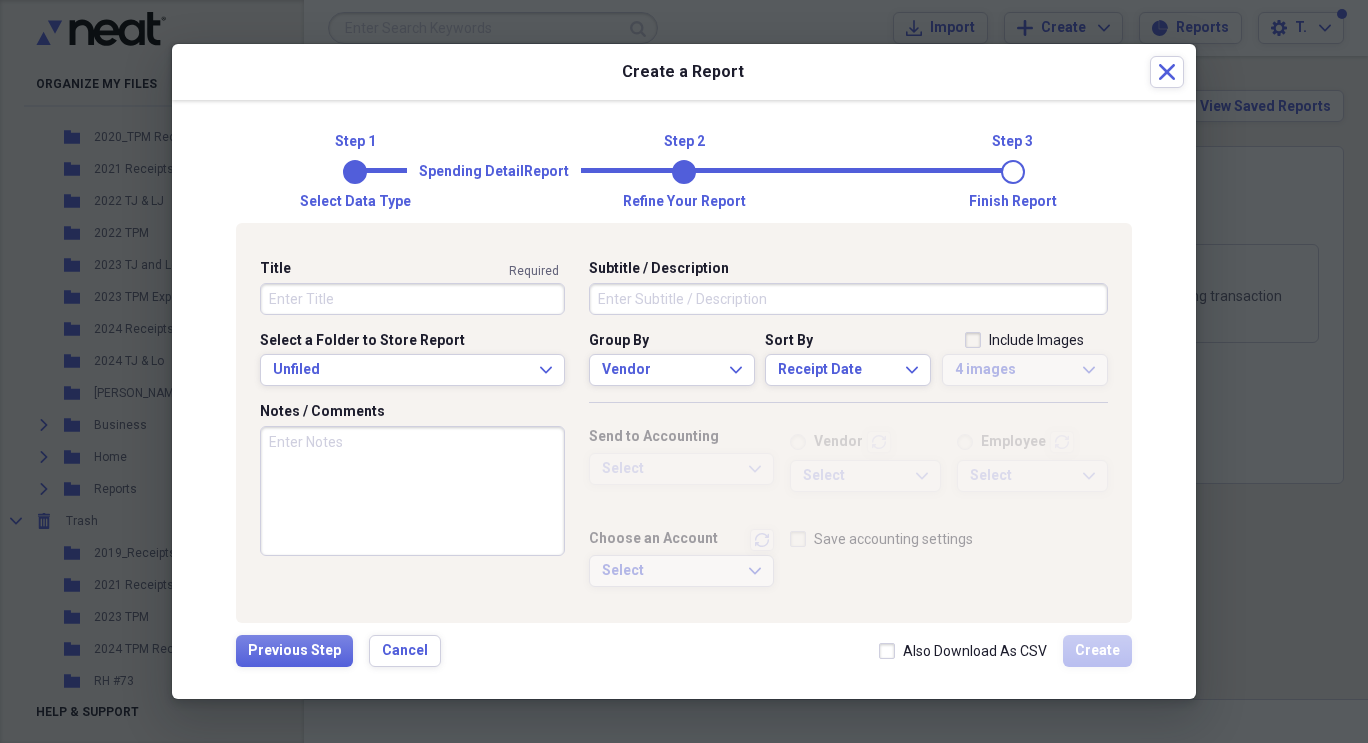 click on "Title" at bounding box center [412, 299] 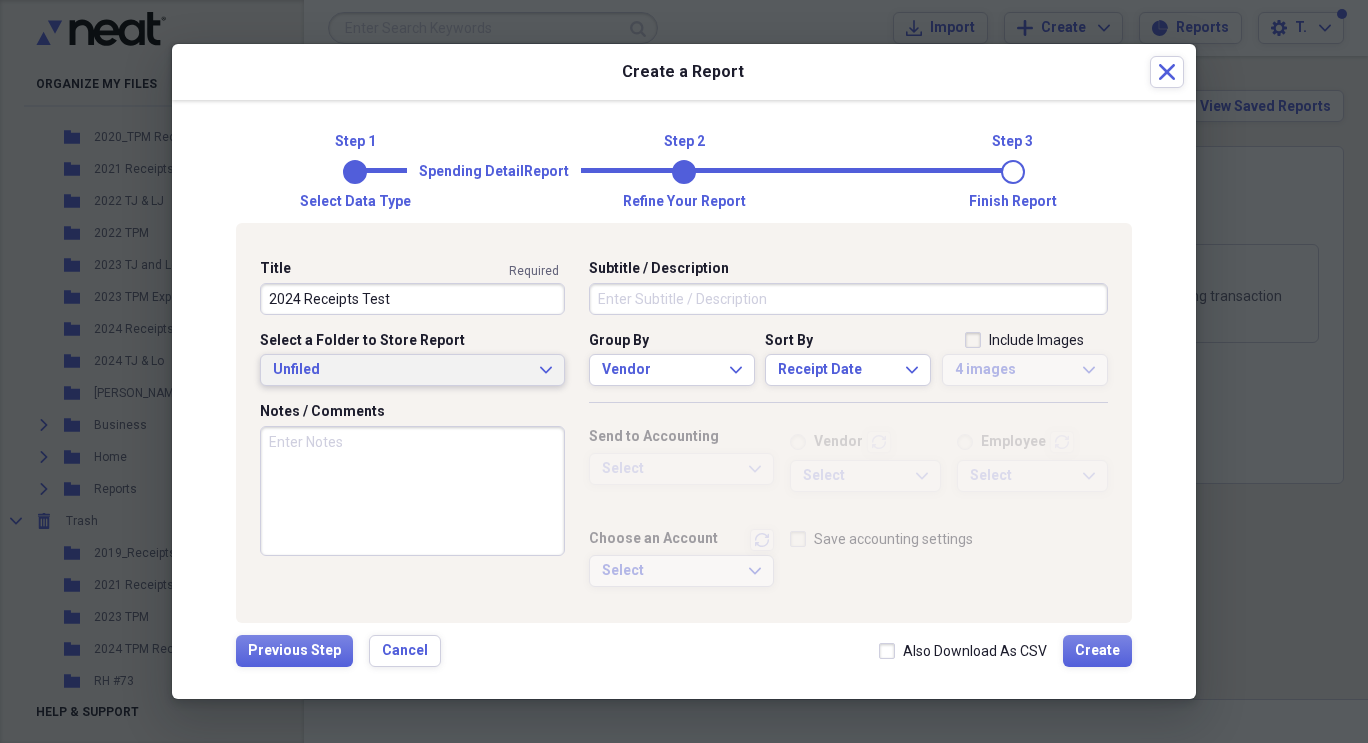 type on "2024 Receipts Test" 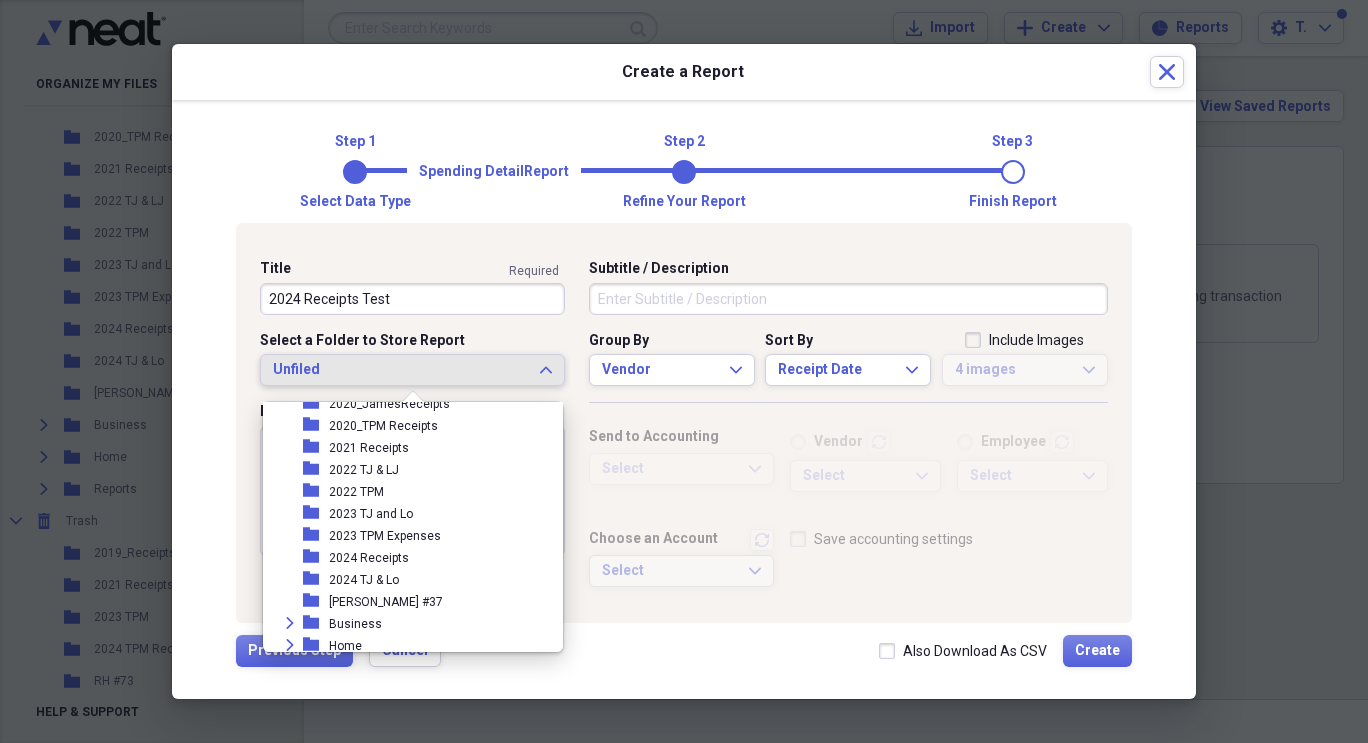 scroll, scrollTop: 271, scrollLeft: 0, axis: vertical 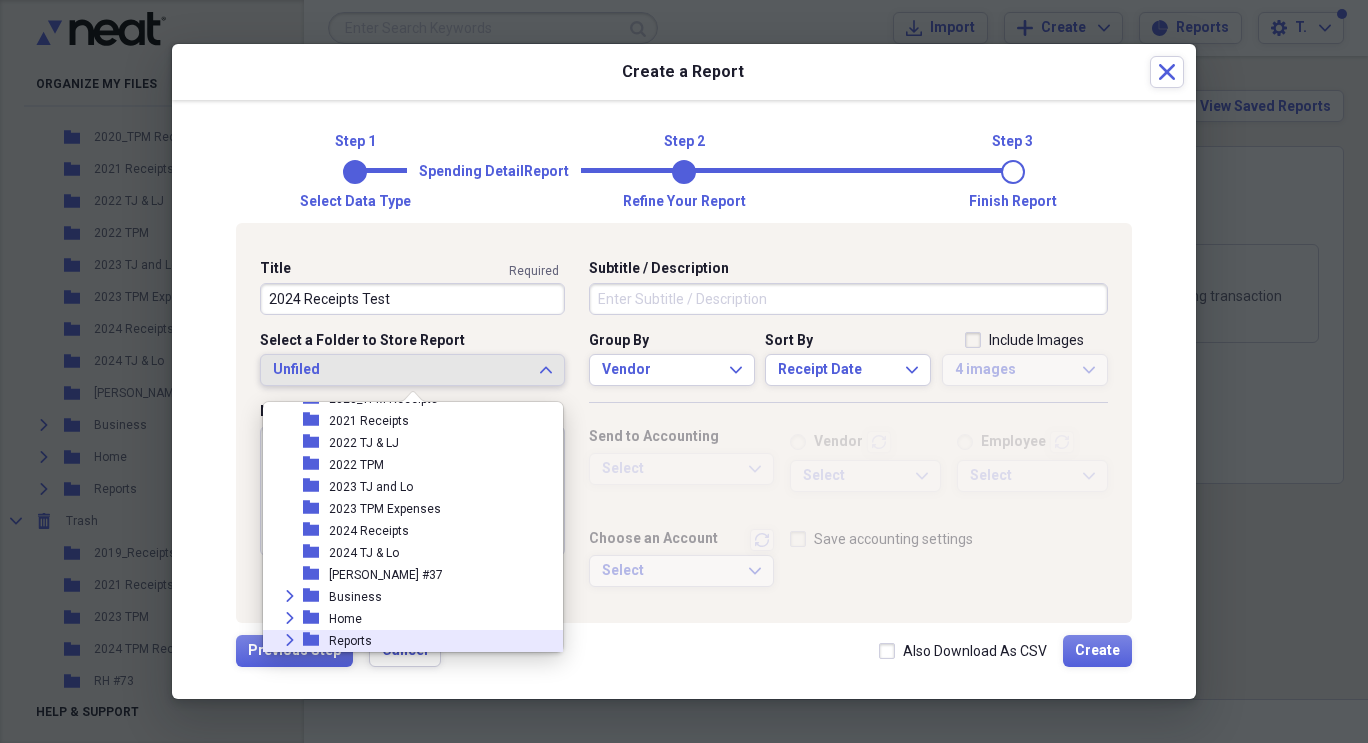 click on "Expand folder Reports" at bounding box center (405, 641) 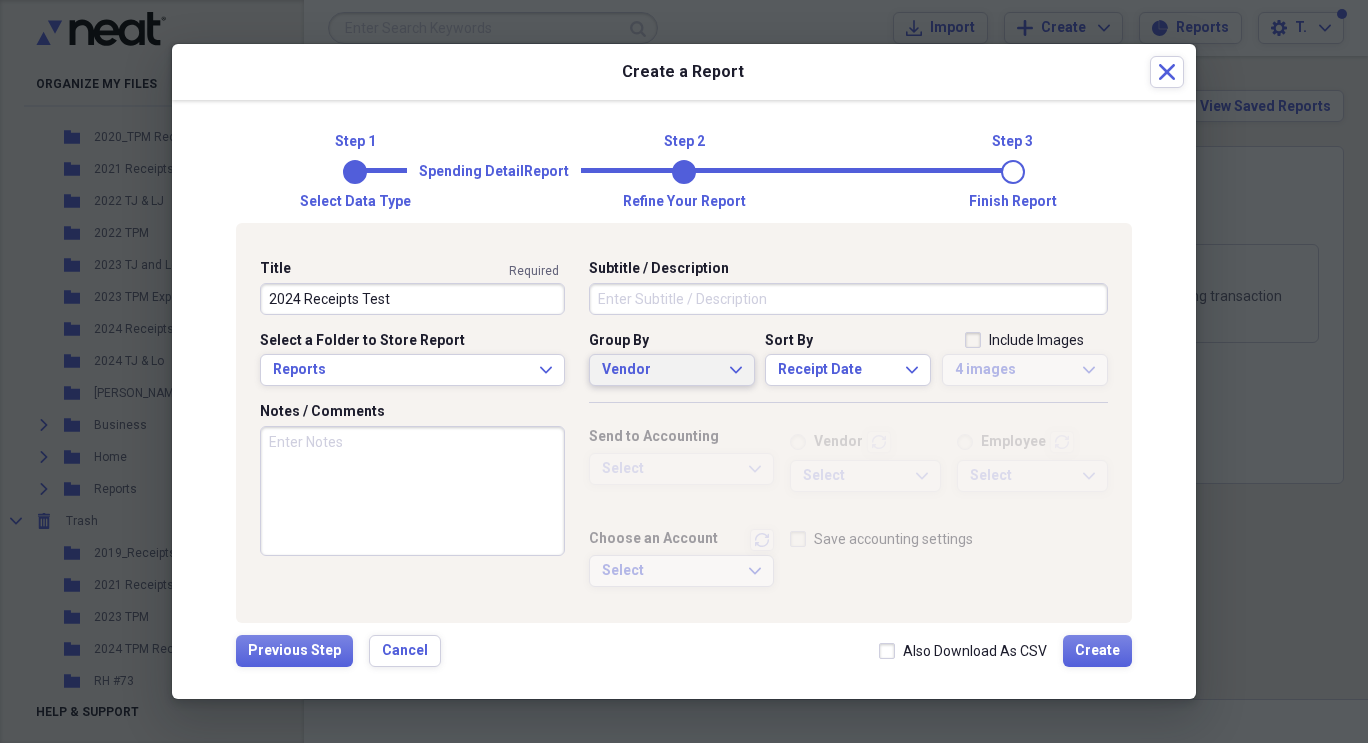click on "Vendor" at bounding box center (660, 370) 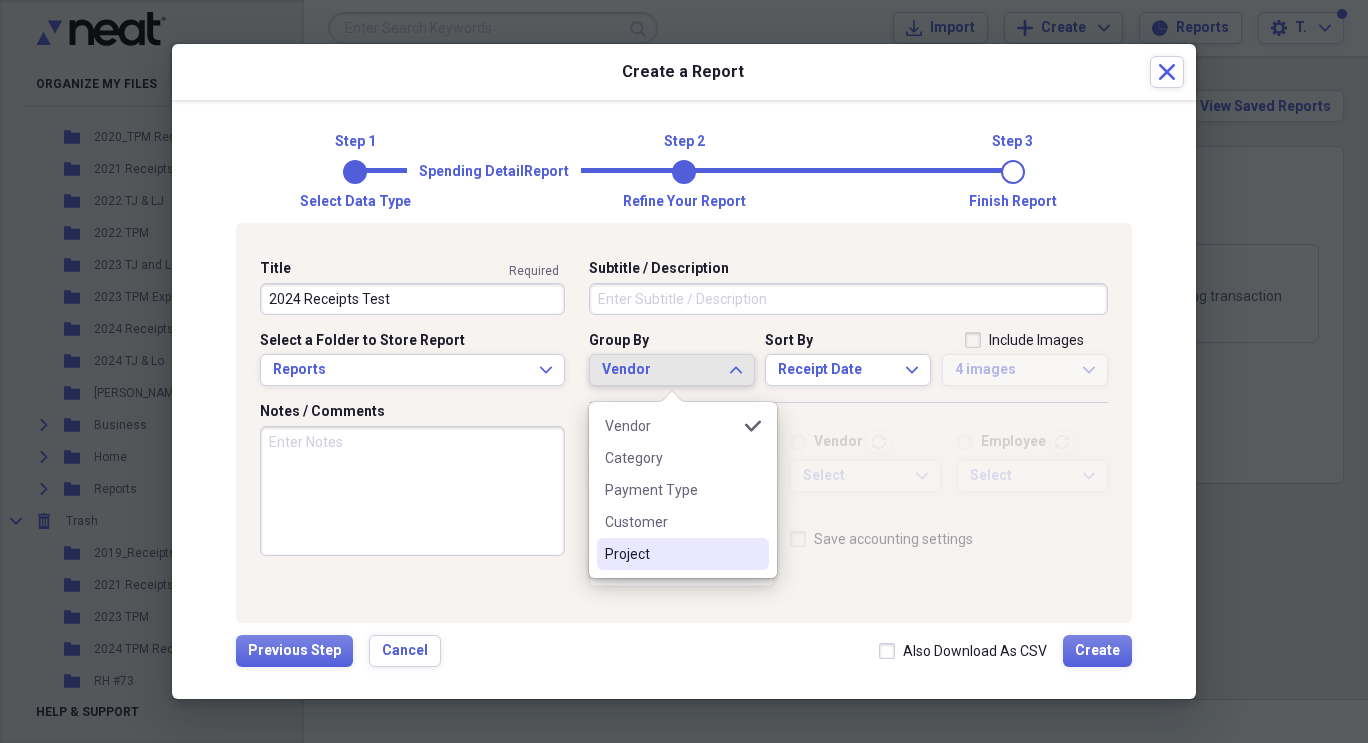 click on "Project" at bounding box center [671, 554] 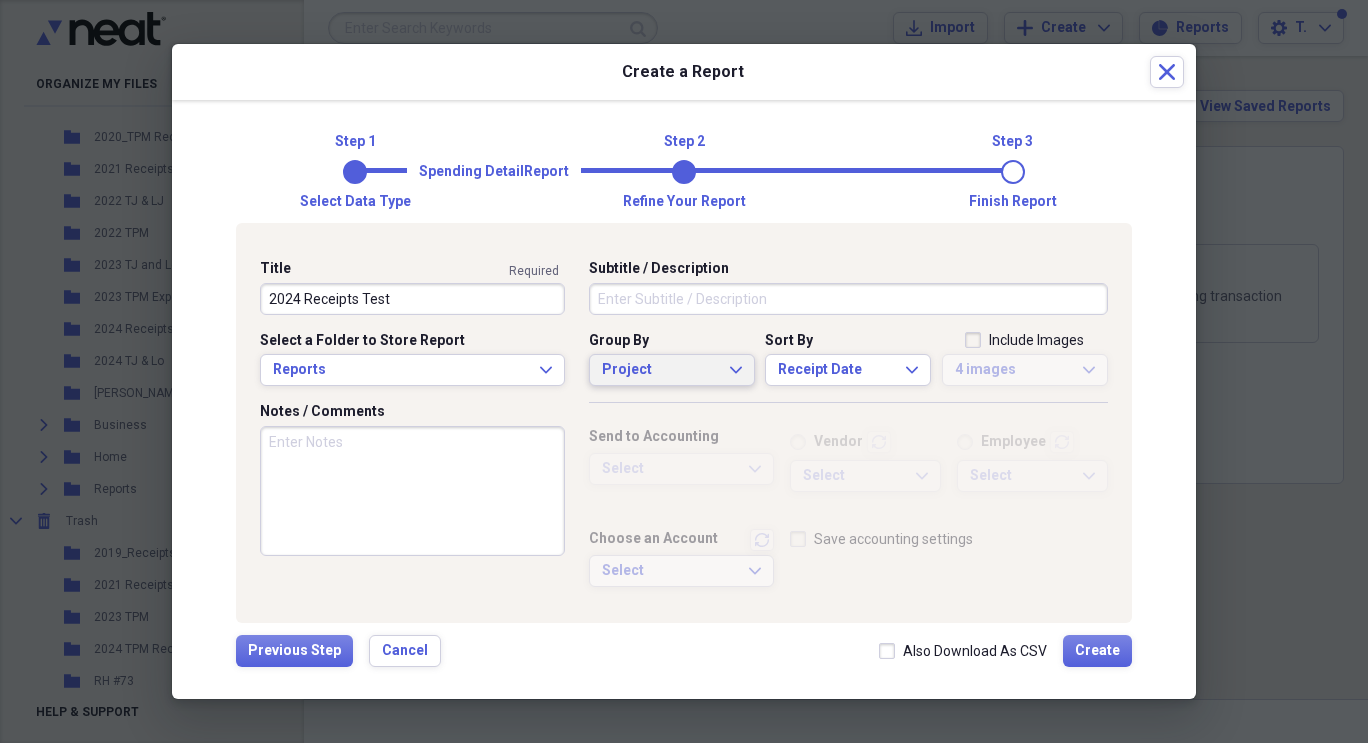 click on "Expand" 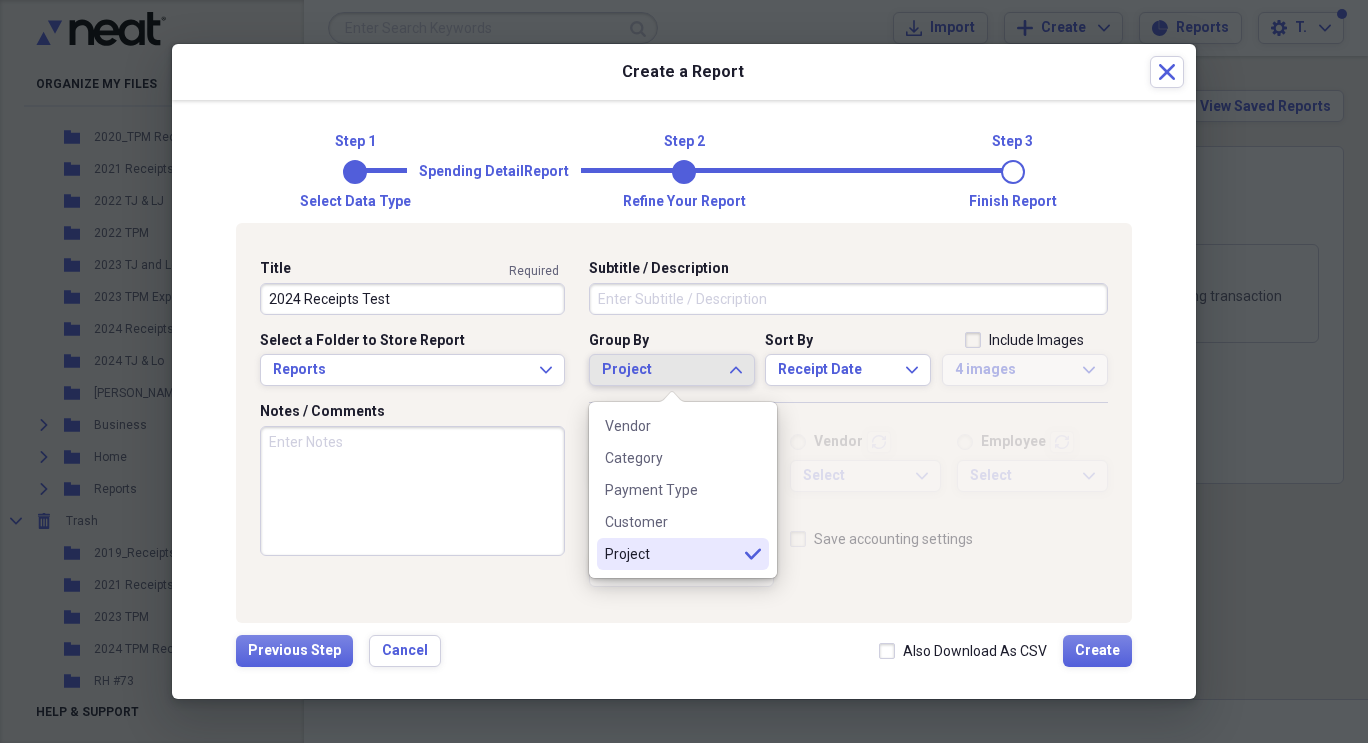 click on "Project" at bounding box center (671, 554) 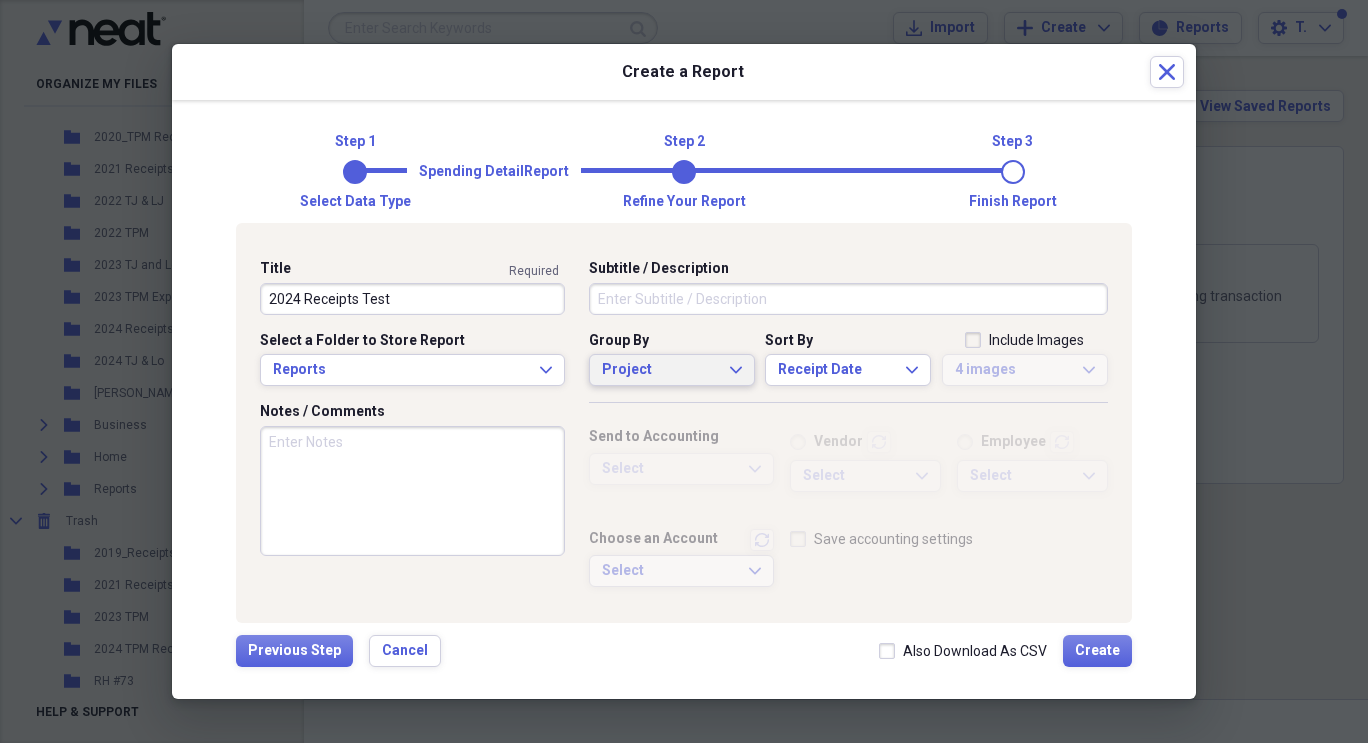 click on "Project Expand" at bounding box center (672, 370) 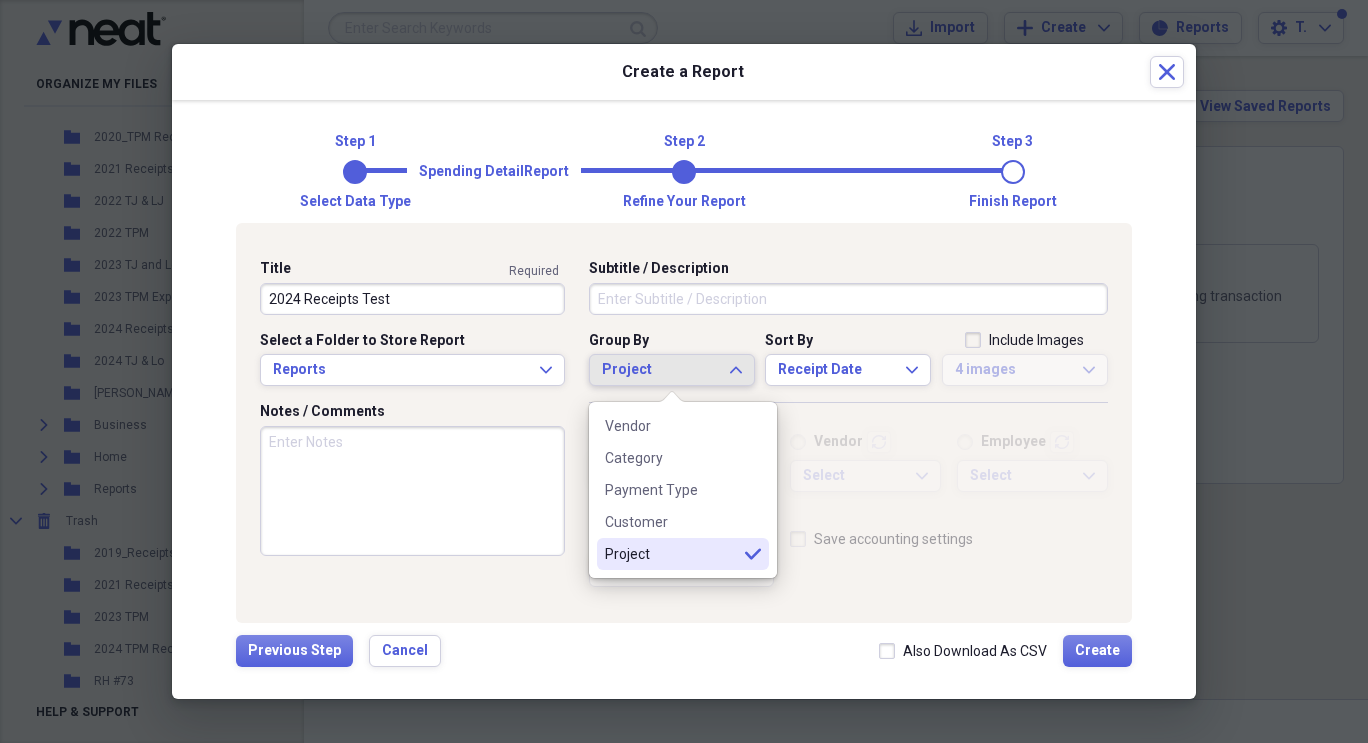 click on "Project" at bounding box center (671, 554) 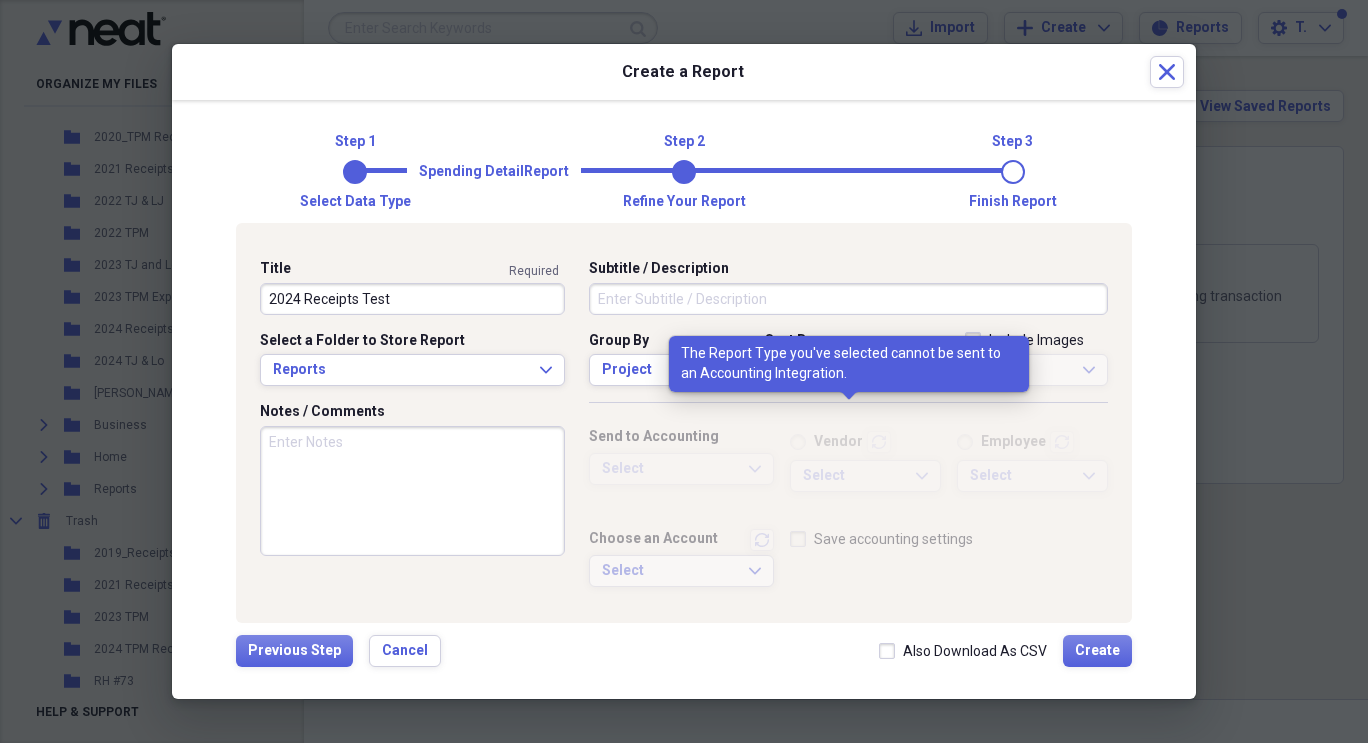 click on "Send to Accounting Select Expand Vendor transactions Employee transactions Select Expand Select Expand Choose an Account transactions Select Expand Save accounting settings" at bounding box center (848, 502) 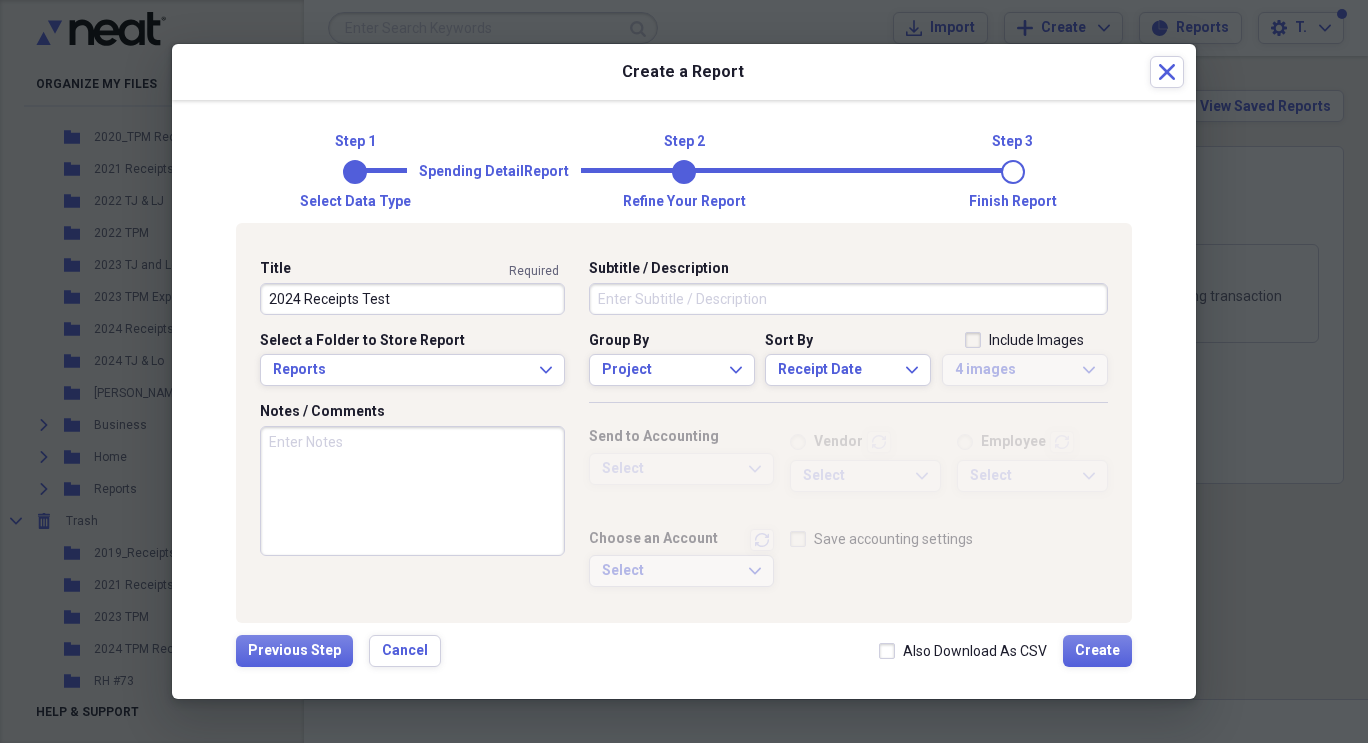 click on "Also Download As CSV" at bounding box center [963, 651] 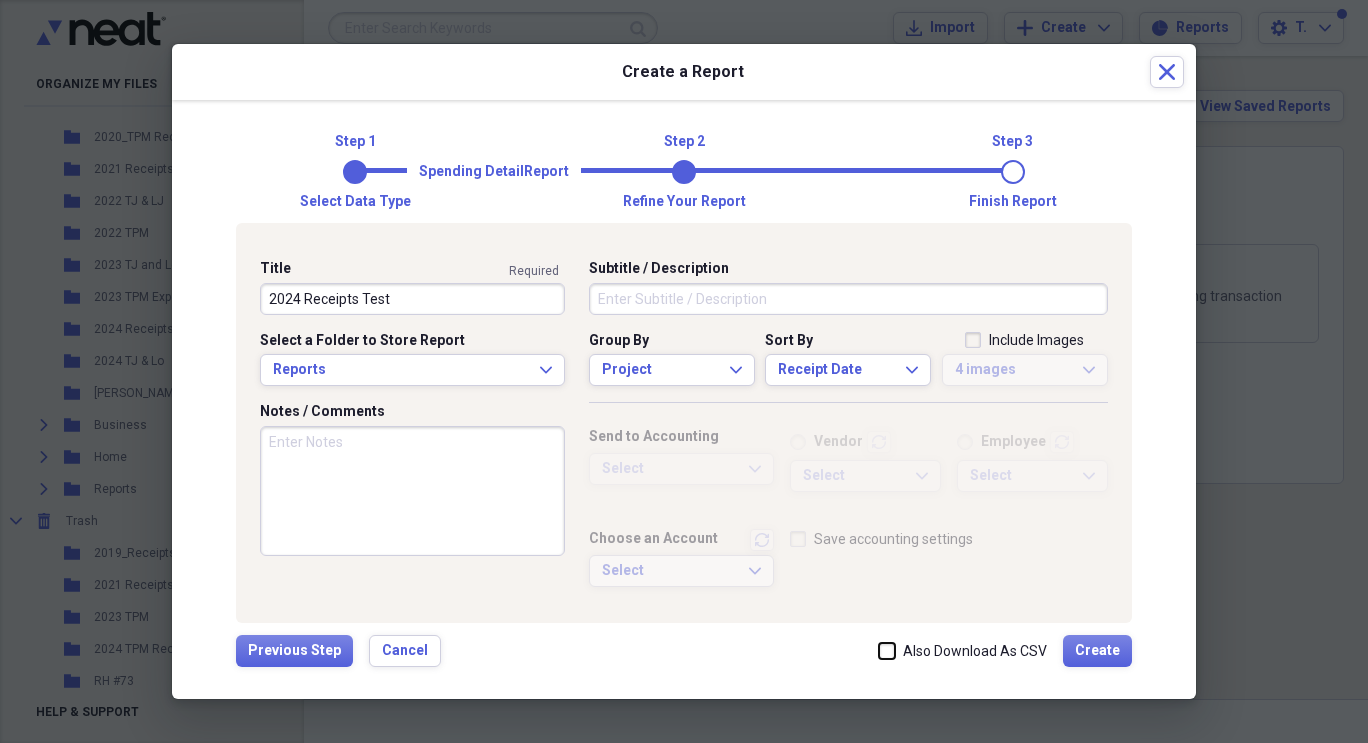 click on "Also Download As CSV" at bounding box center [879, 651] 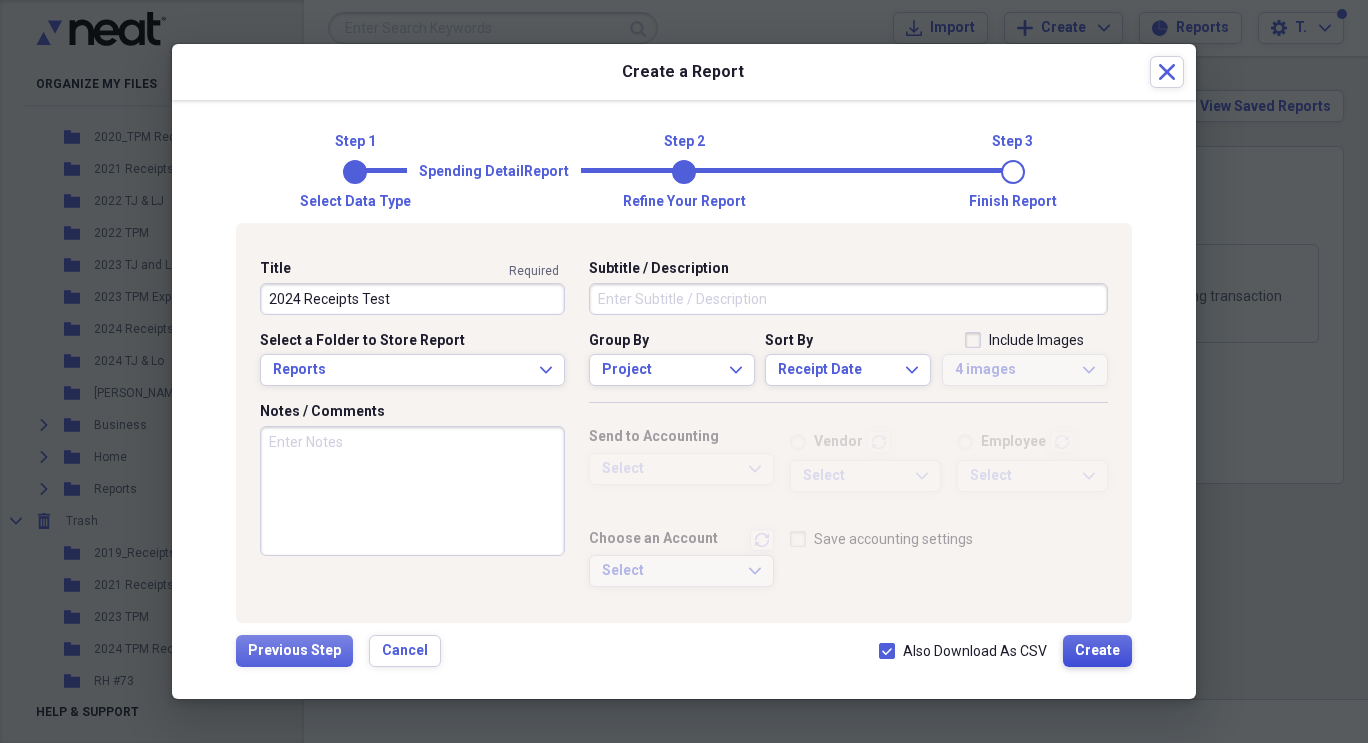 click on "Create" at bounding box center (1097, 651) 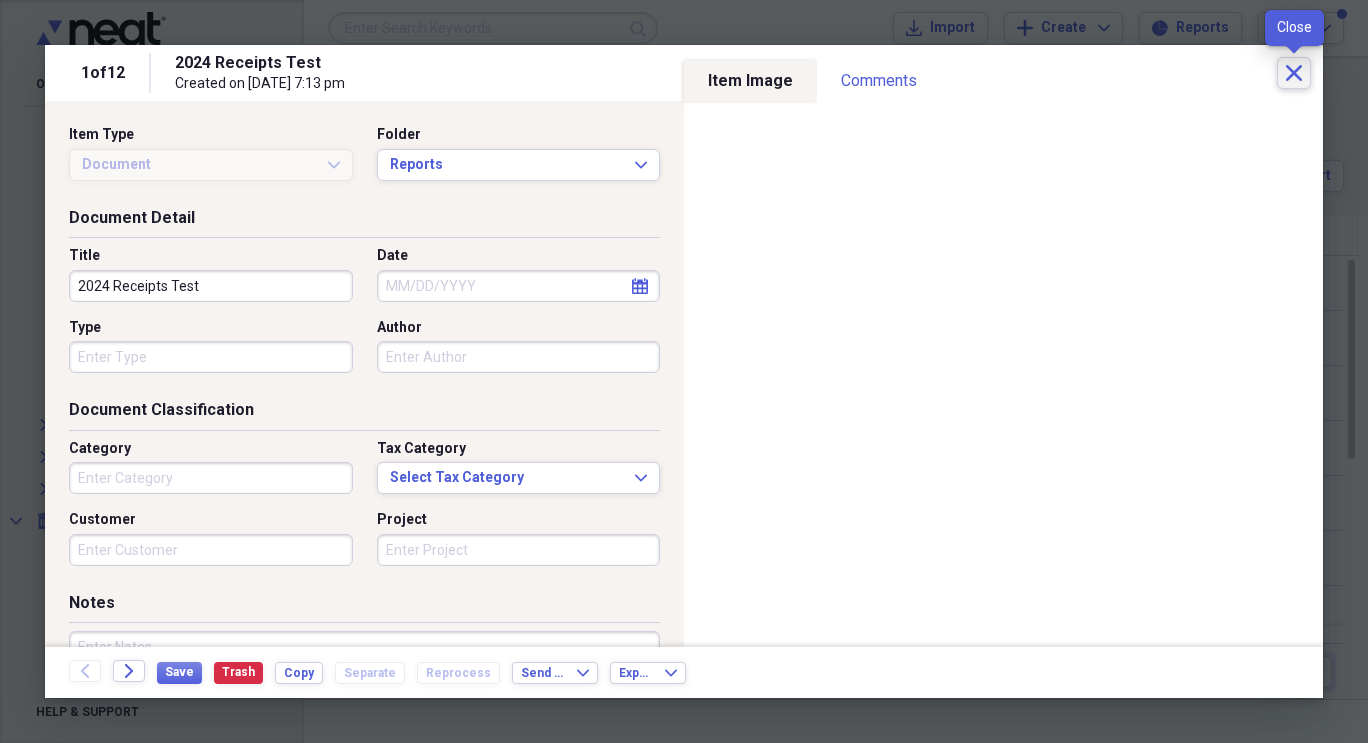 click 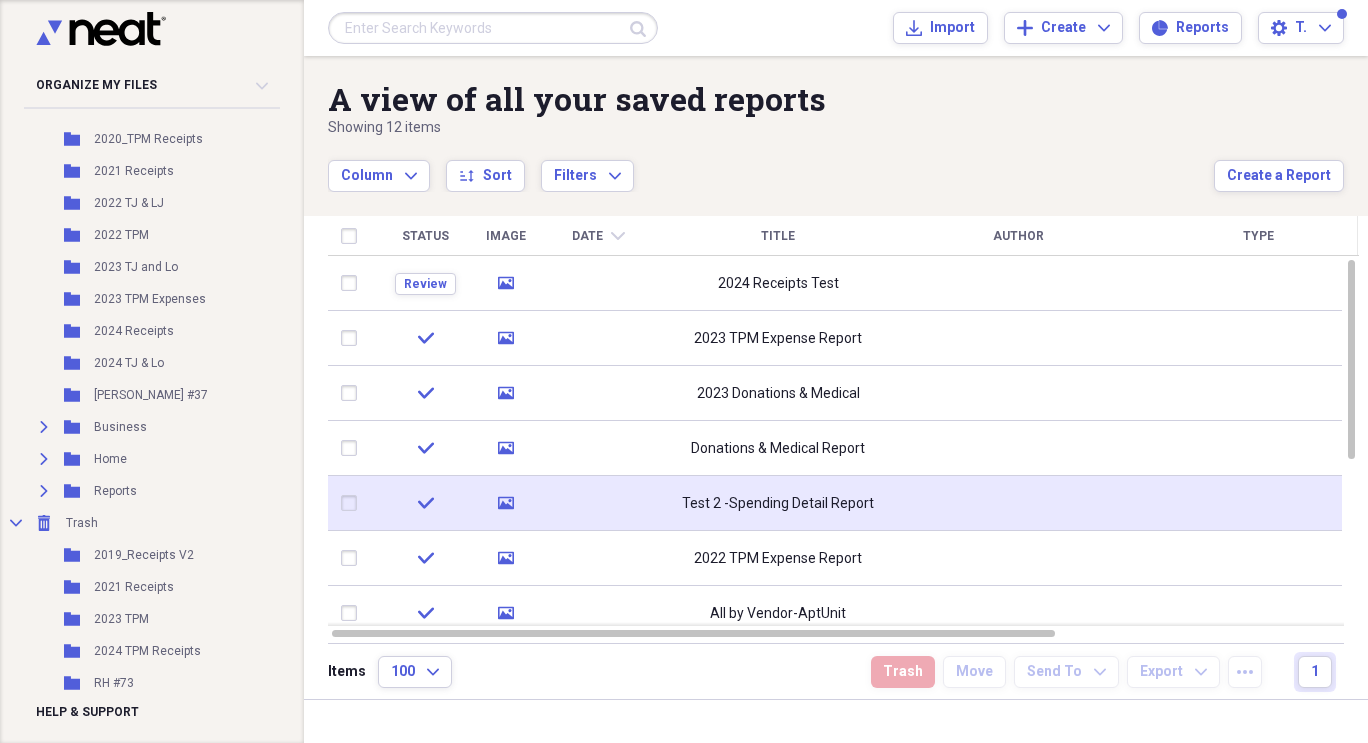 click on "media" at bounding box center [505, 503] 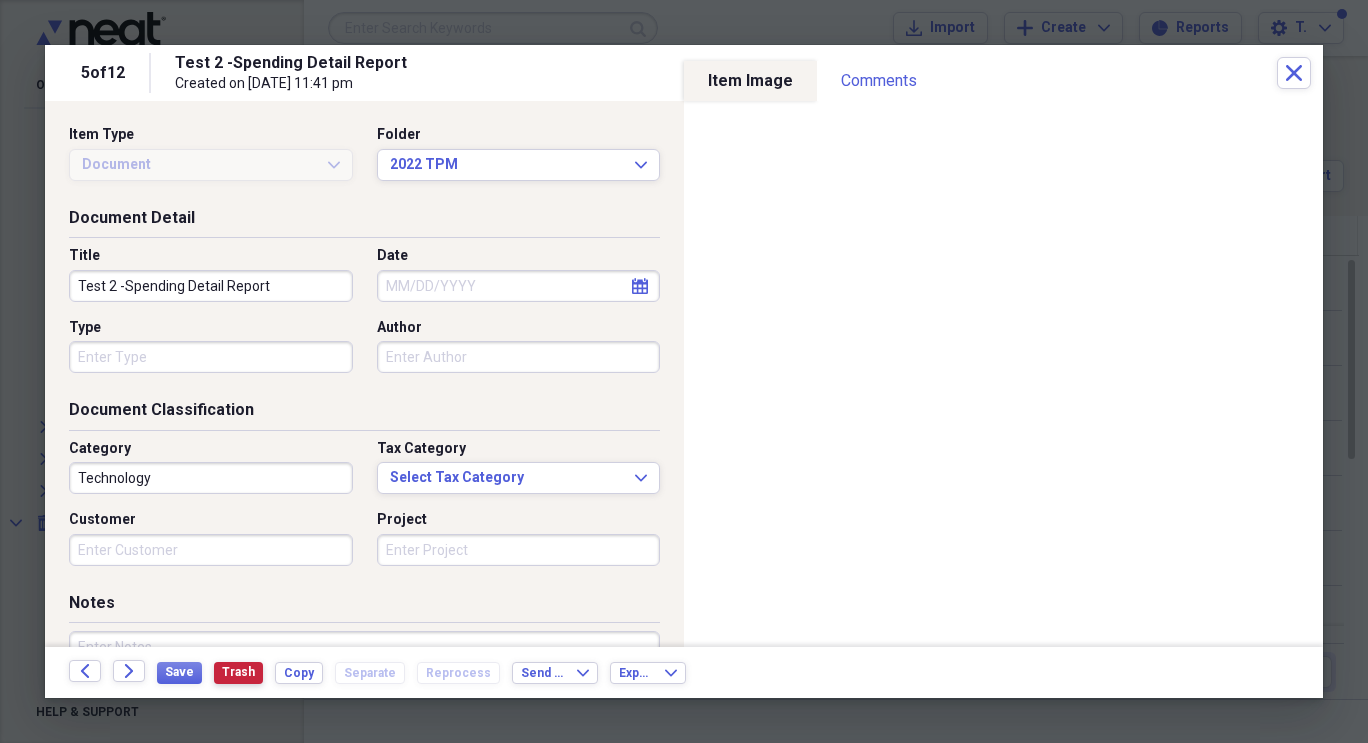 click on "Trash" at bounding box center [238, 672] 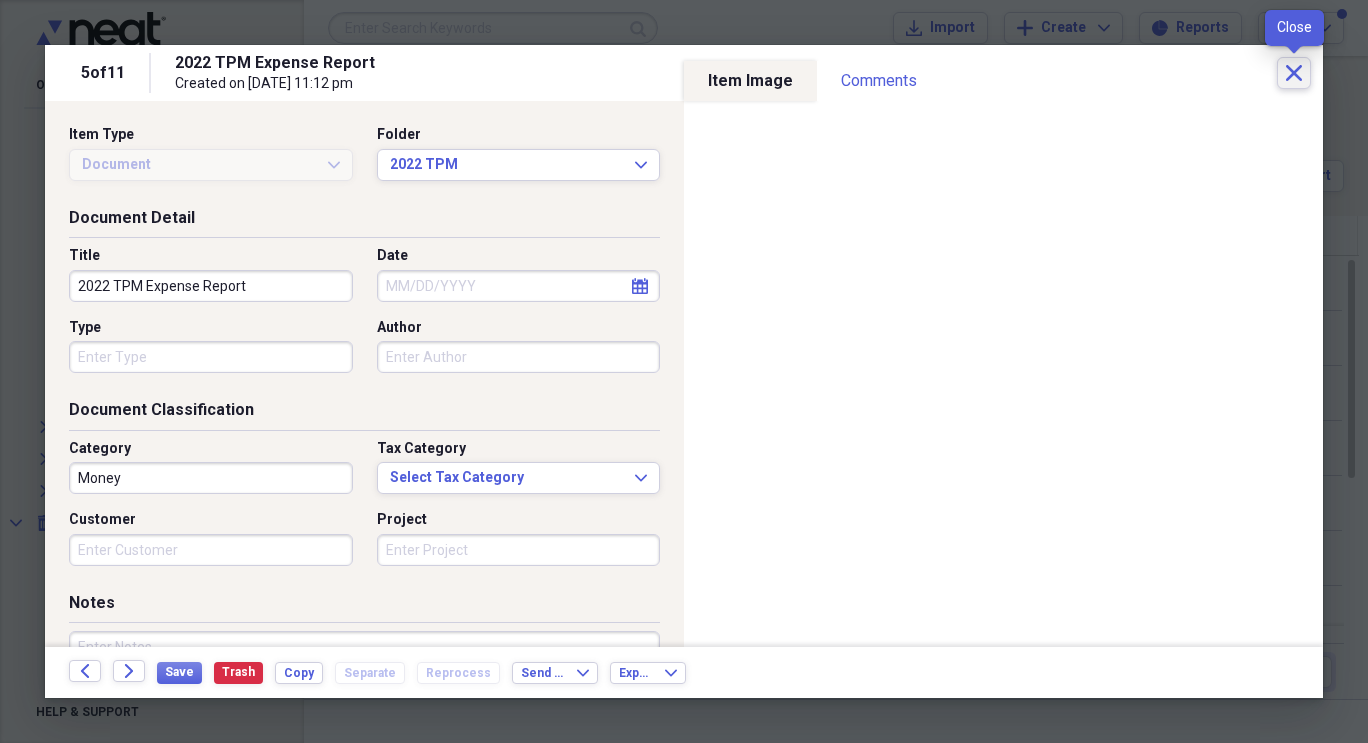 click 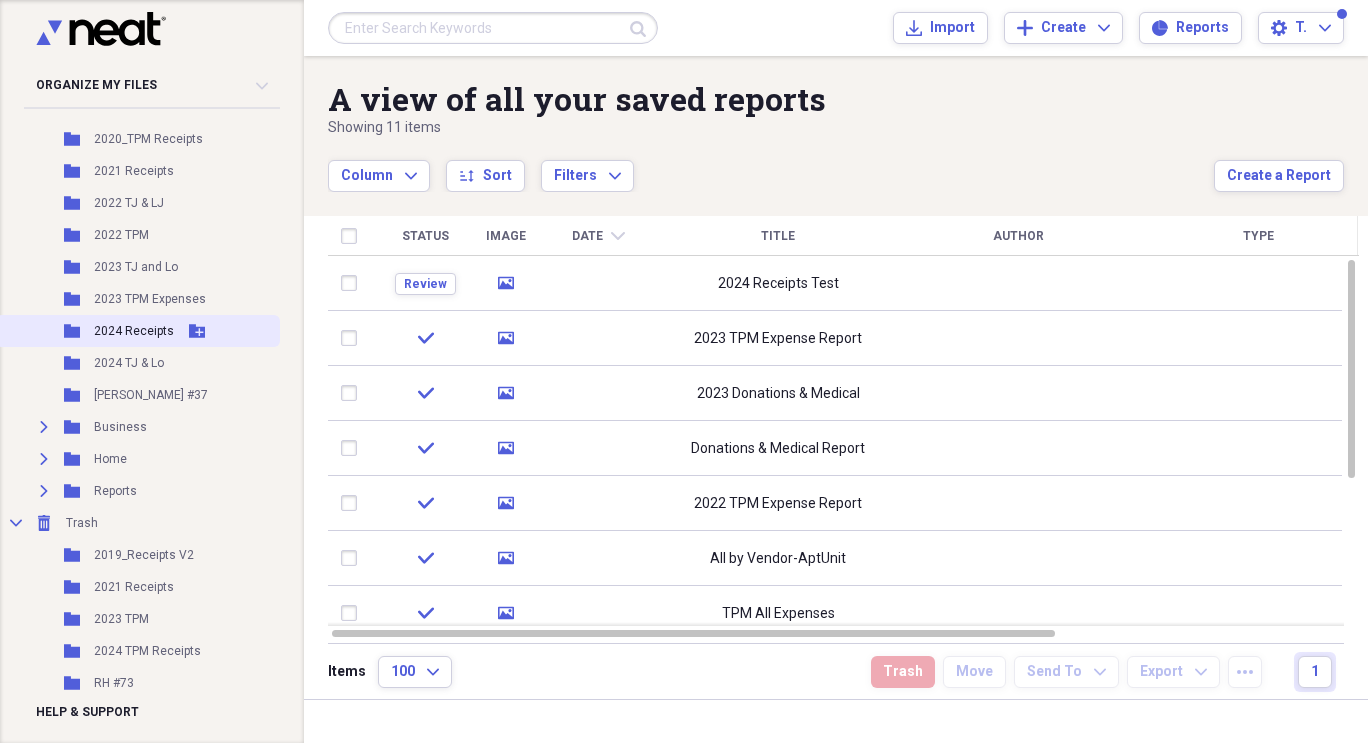 click on "2024 Receipts" at bounding box center [134, 331] 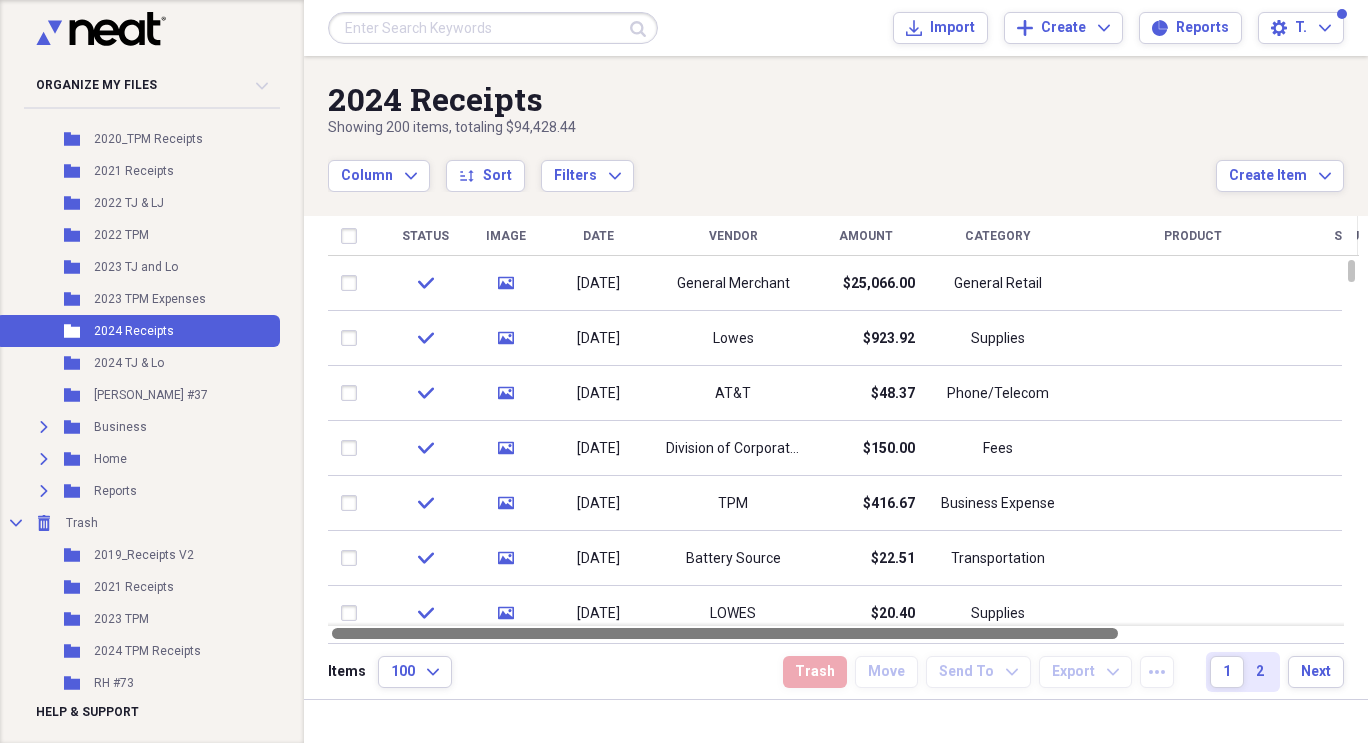 click at bounding box center [725, 633] 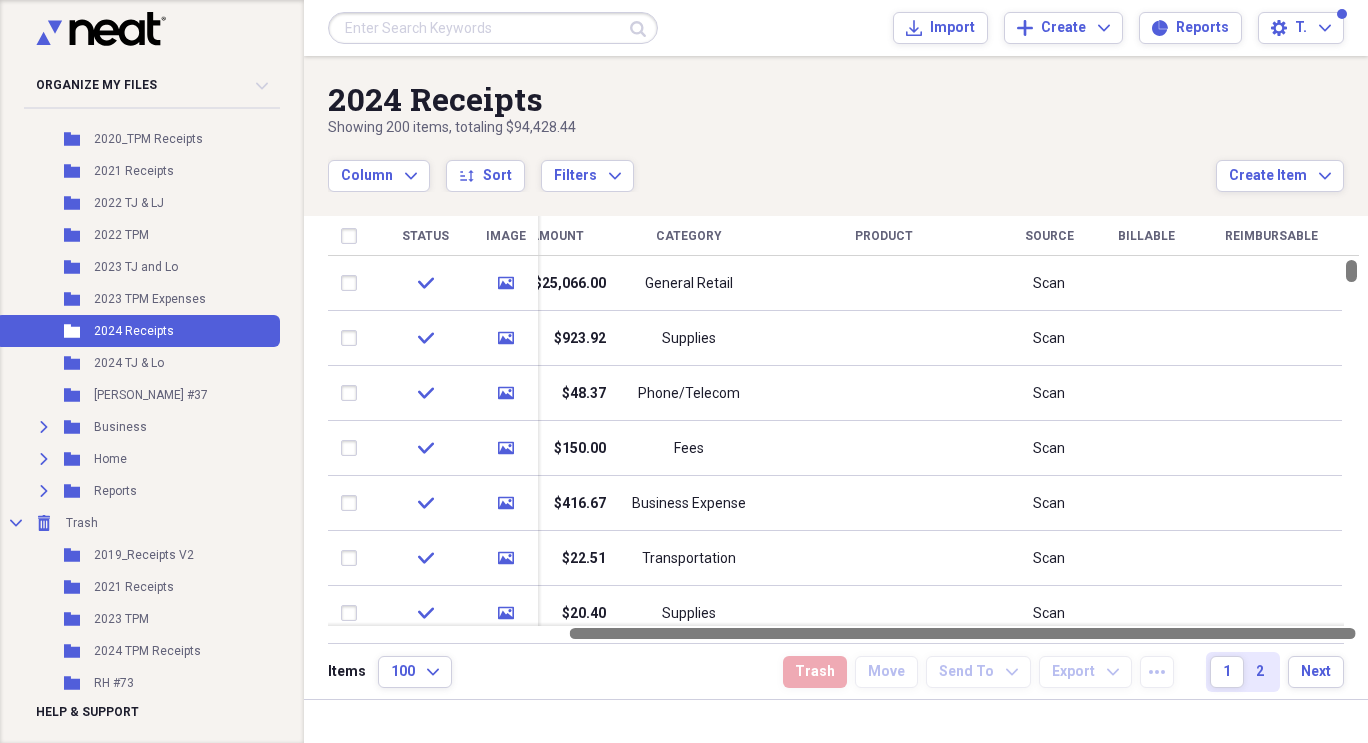 drag, startPoint x: 1082, startPoint y: 628, endPoint x: 1367, endPoint y: 584, distance: 288.3765 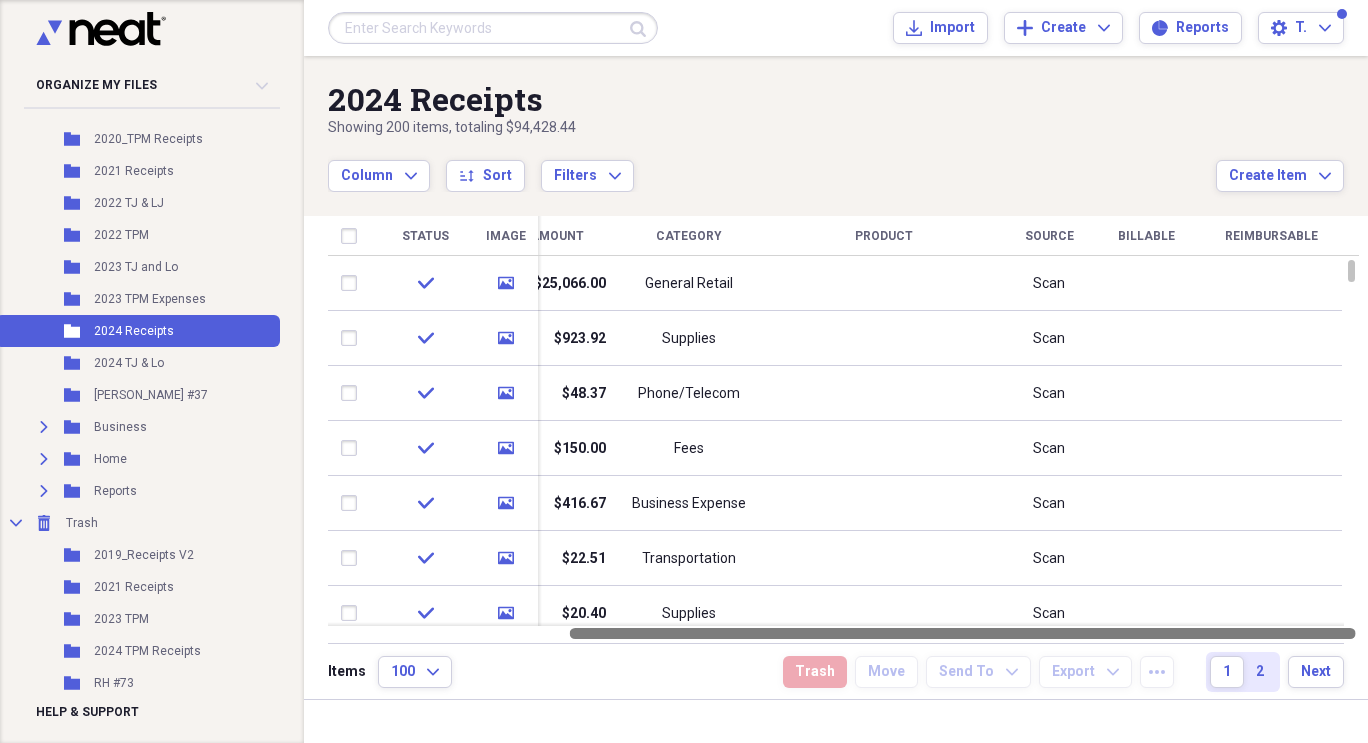 drag, startPoint x: 1267, startPoint y: 624, endPoint x: 1181, endPoint y: 631, distance: 86.28442 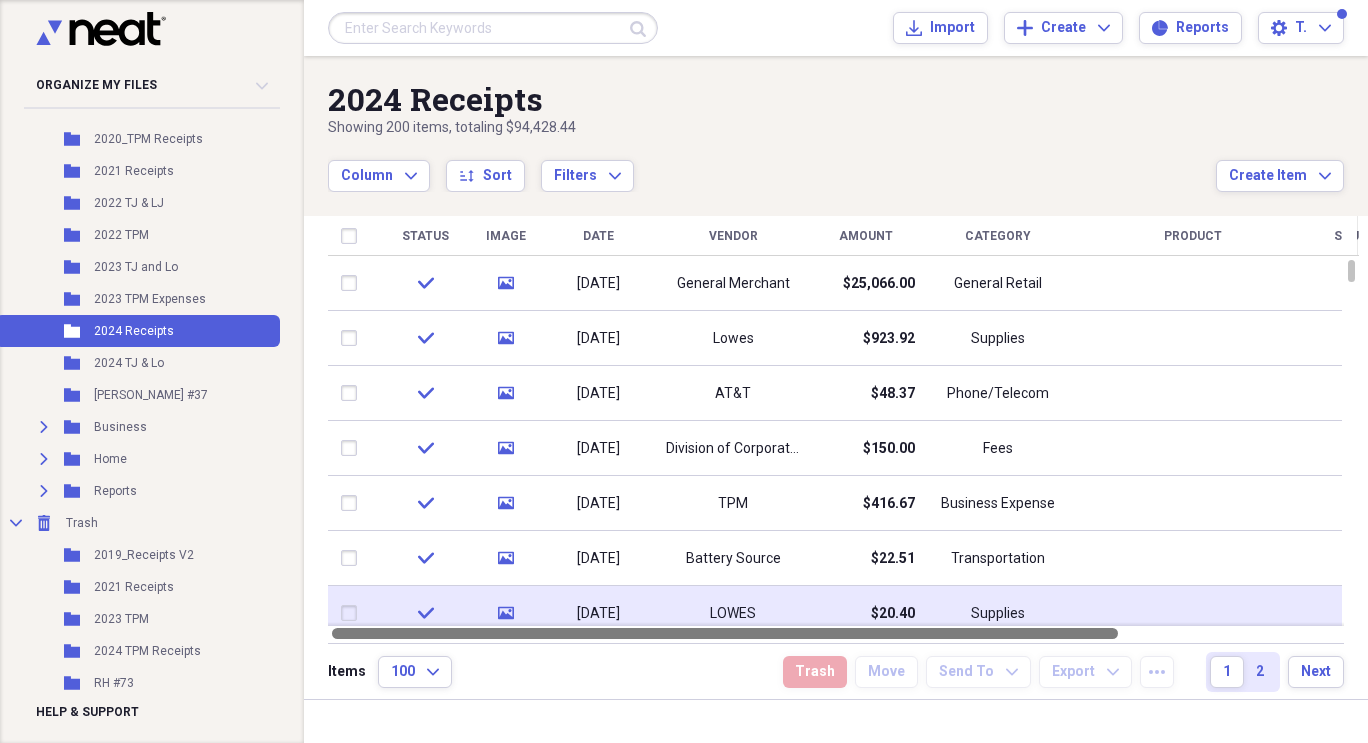 drag, startPoint x: 1190, startPoint y: 631, endPoint x: 743, endPoint y: 613, distance: 447.36227 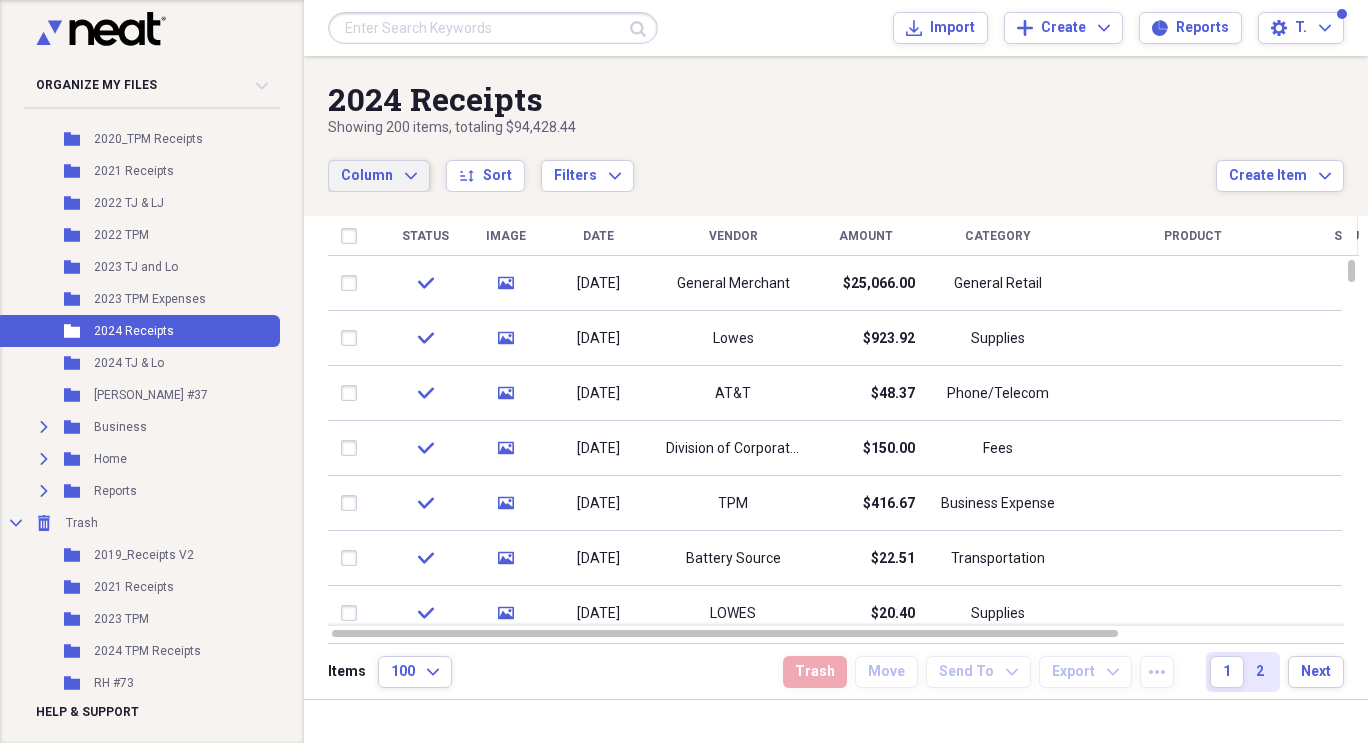 click on "Expand" 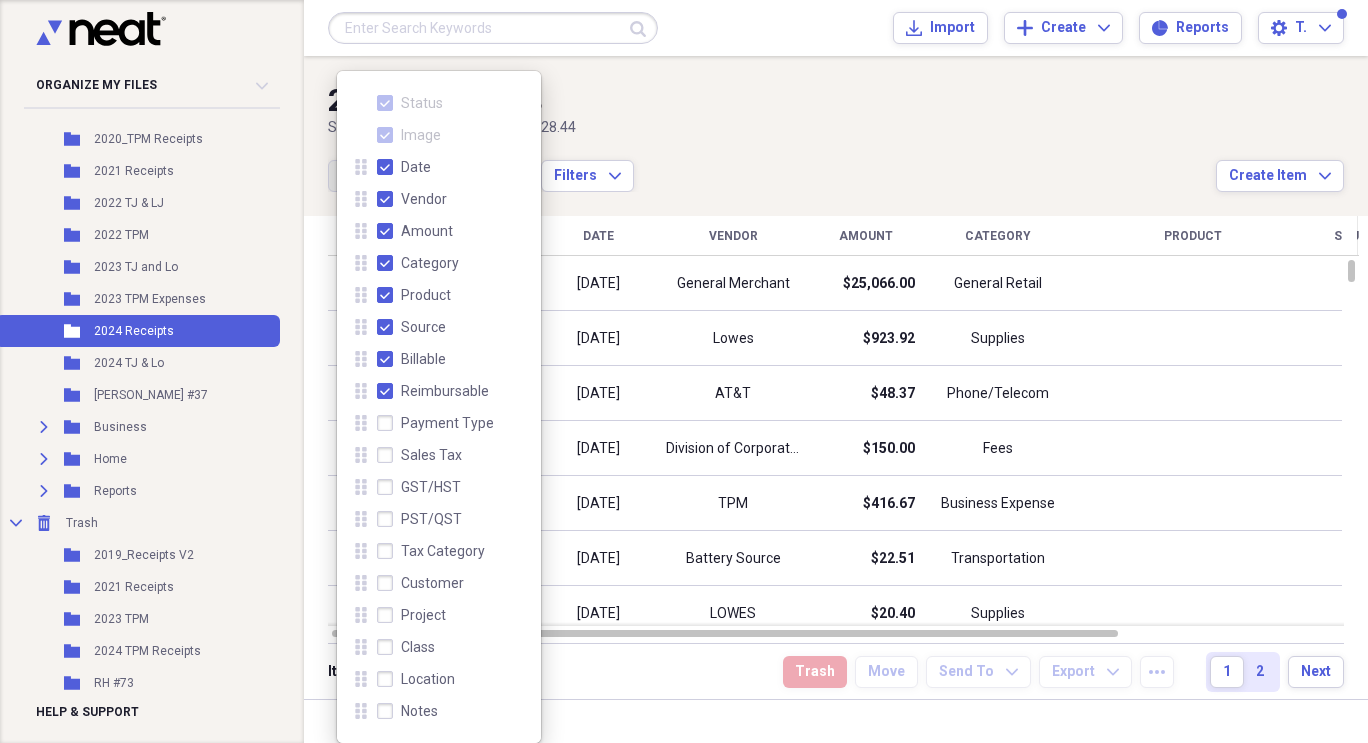 click on "Reimbursable" at bounding box center [433, 391] 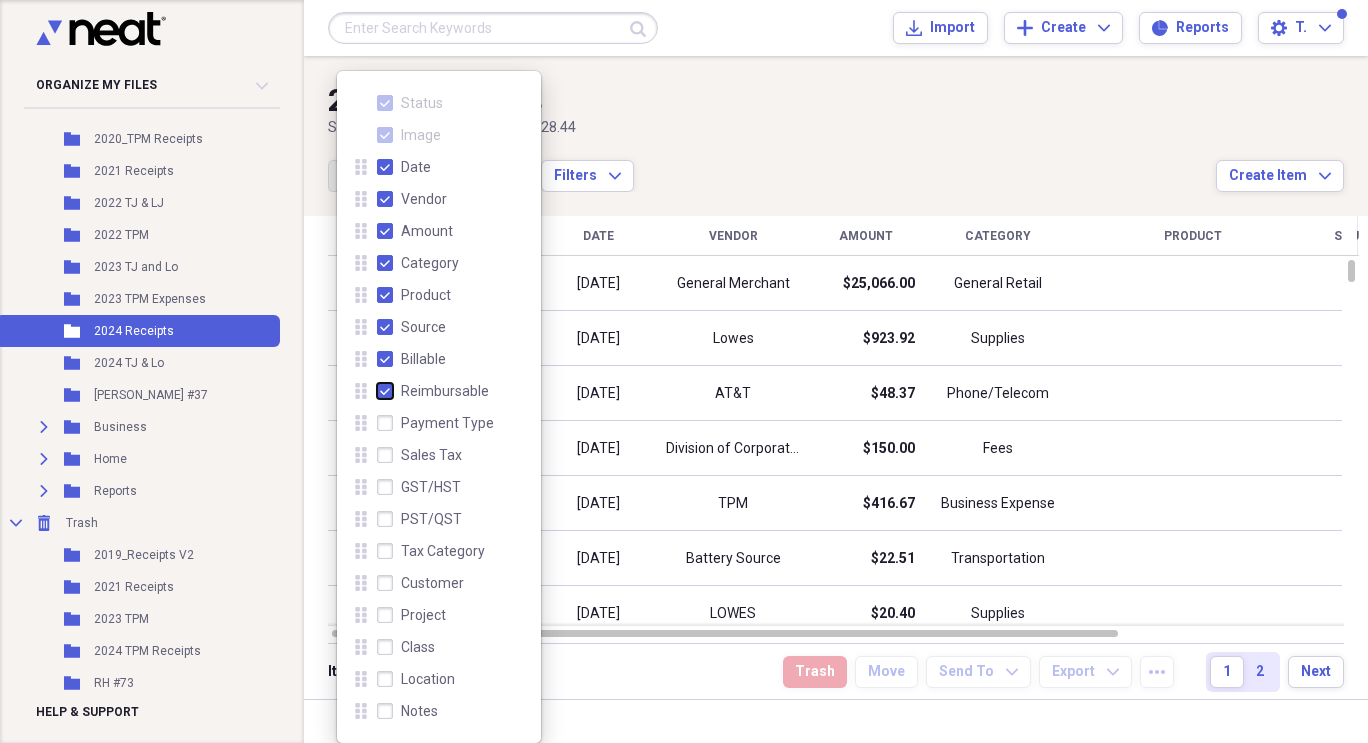 click on "Reimbursable" at bounding box center [377, 391] 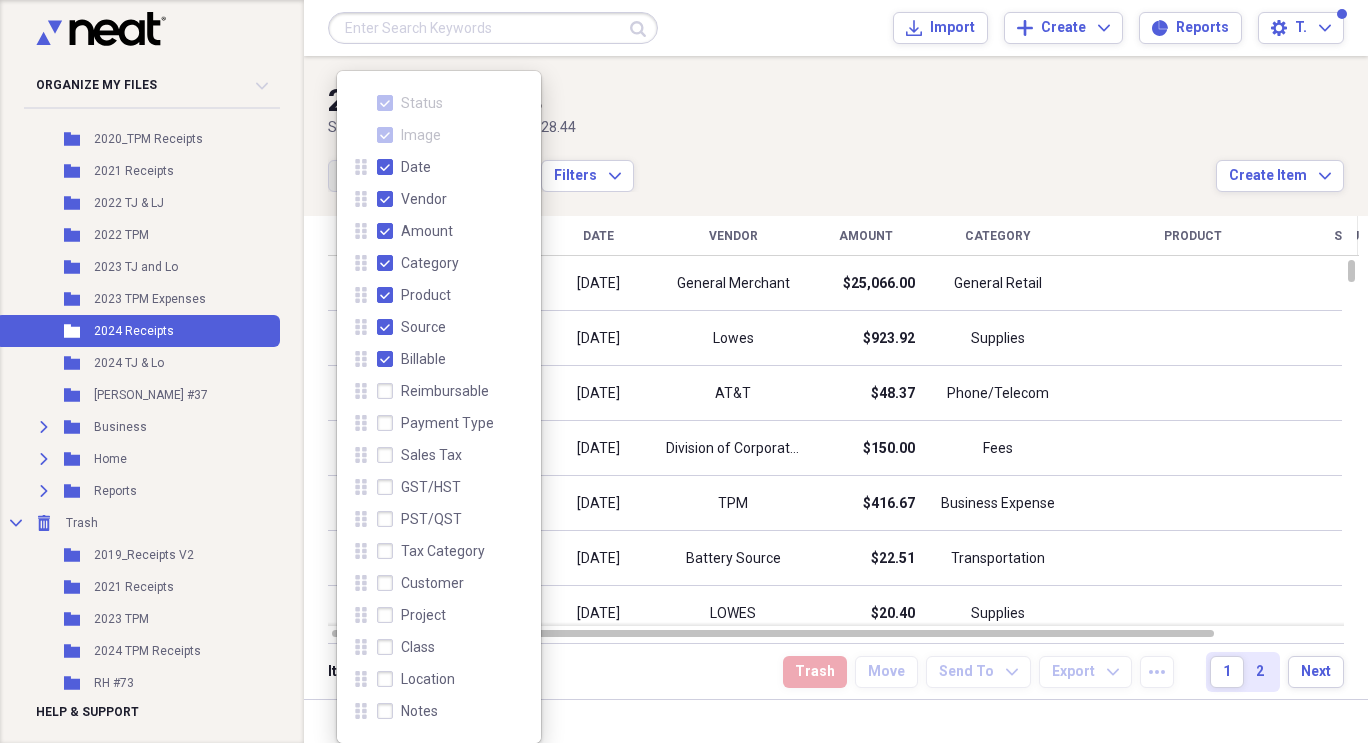 click on "Billable" at bounding box center [411, 359] 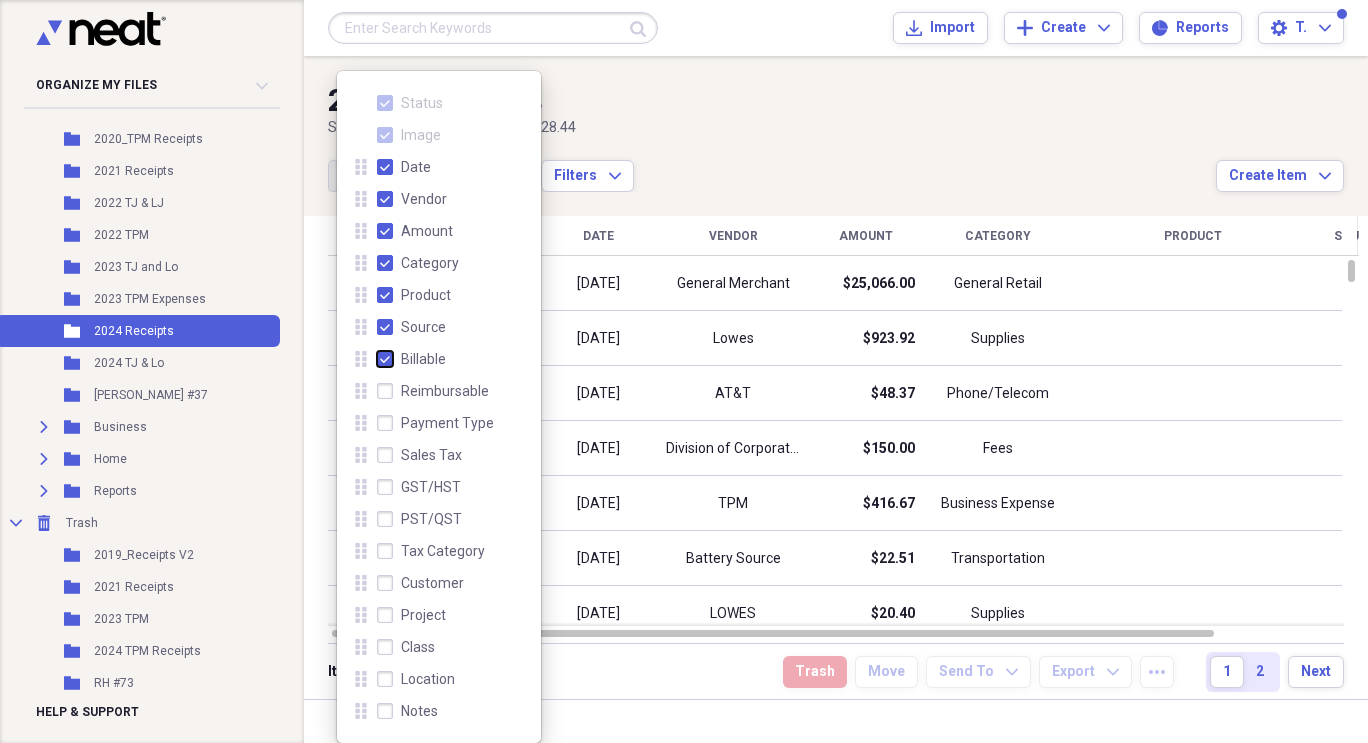 click on "Billable" at bounding box center [377, 359] 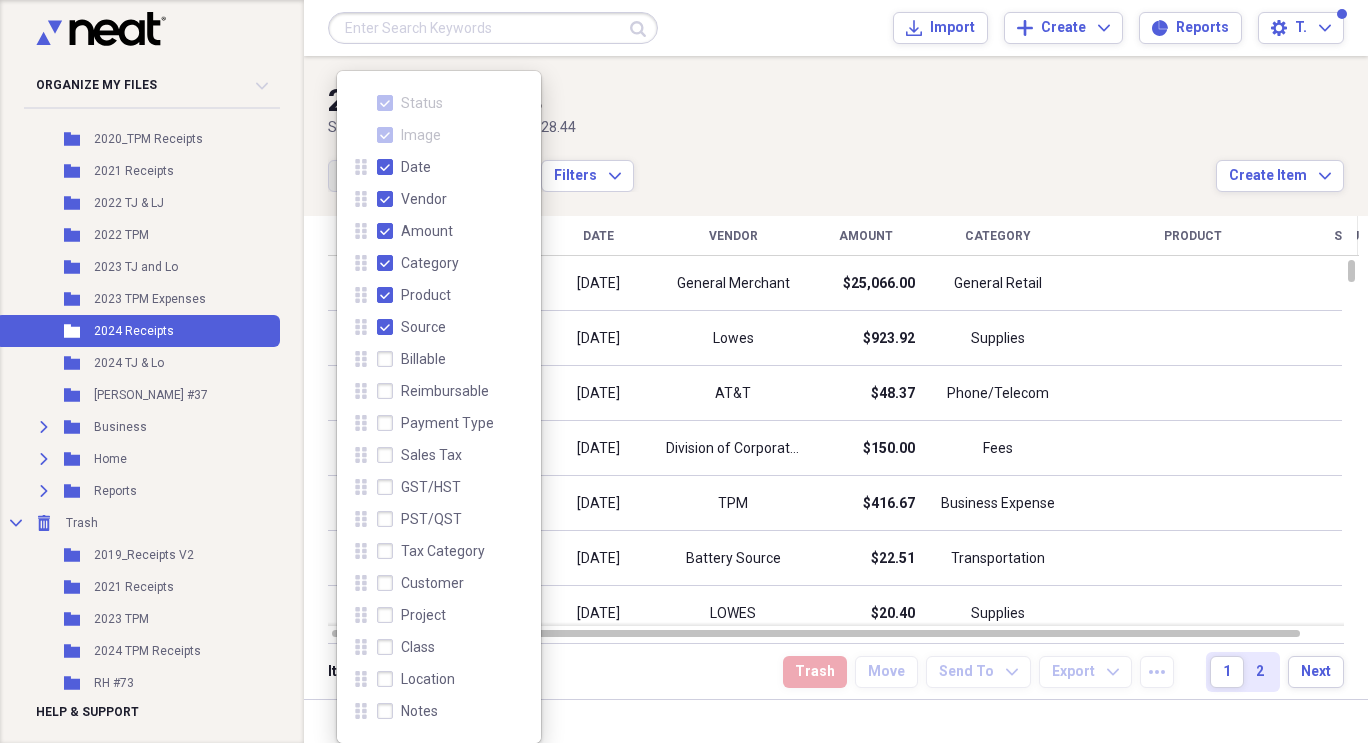 click on "Project" at bounding box center (411, 615) 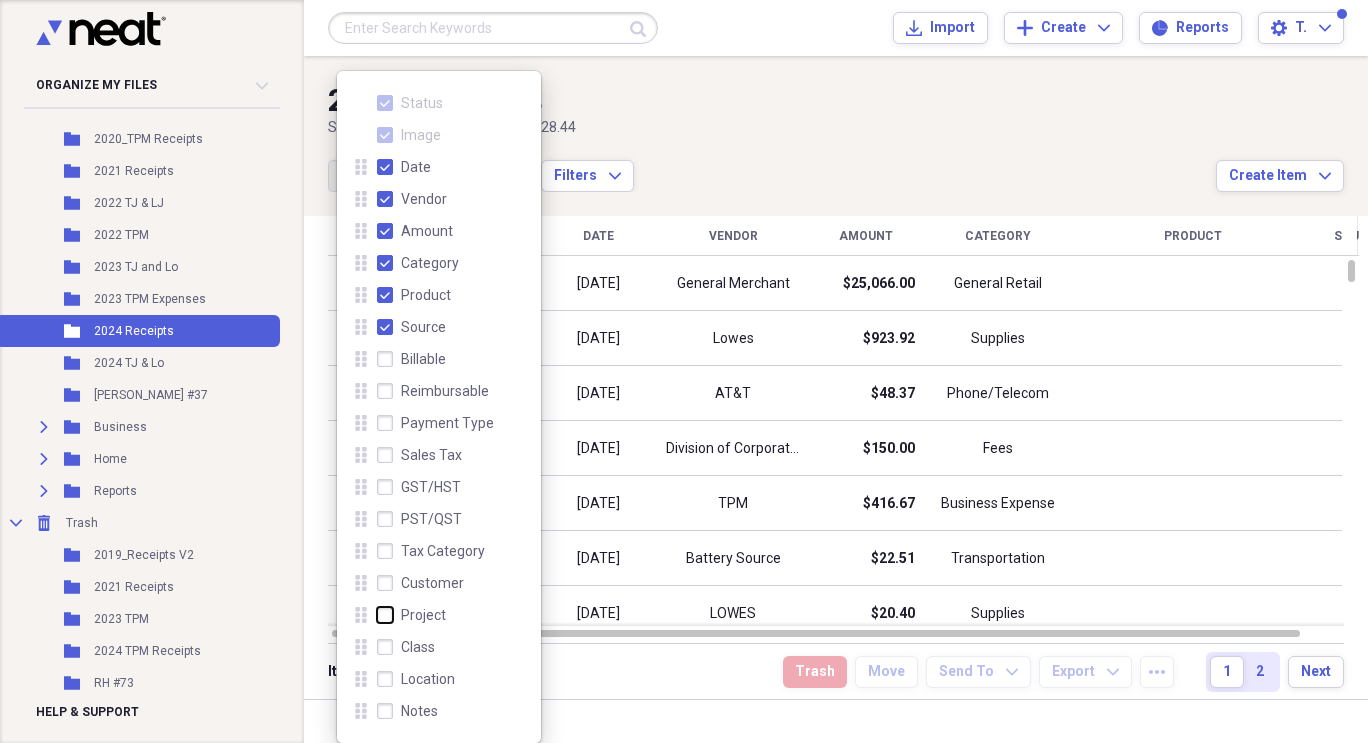 click on "Project" at bounding box center (377, 615) 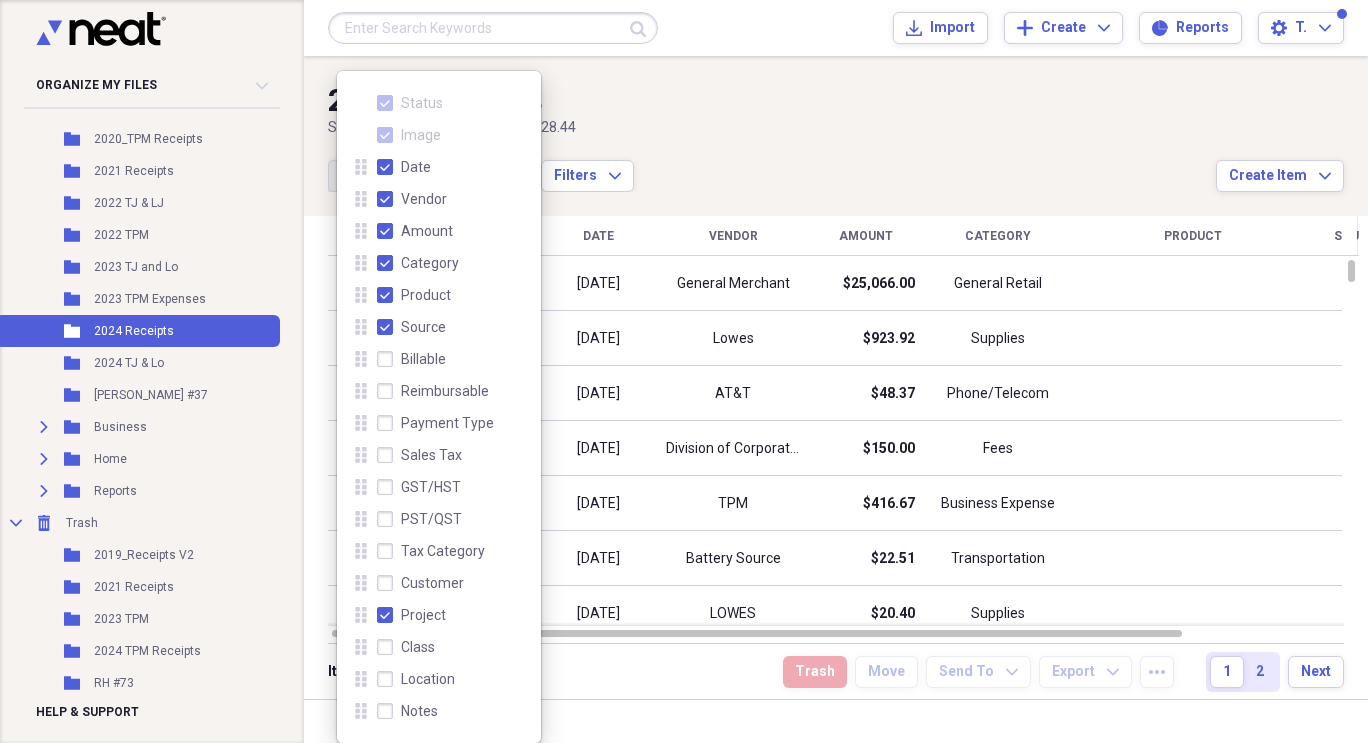click on "Showing 200 items , totaling $94,428.44" at bounding box center (772, 128) 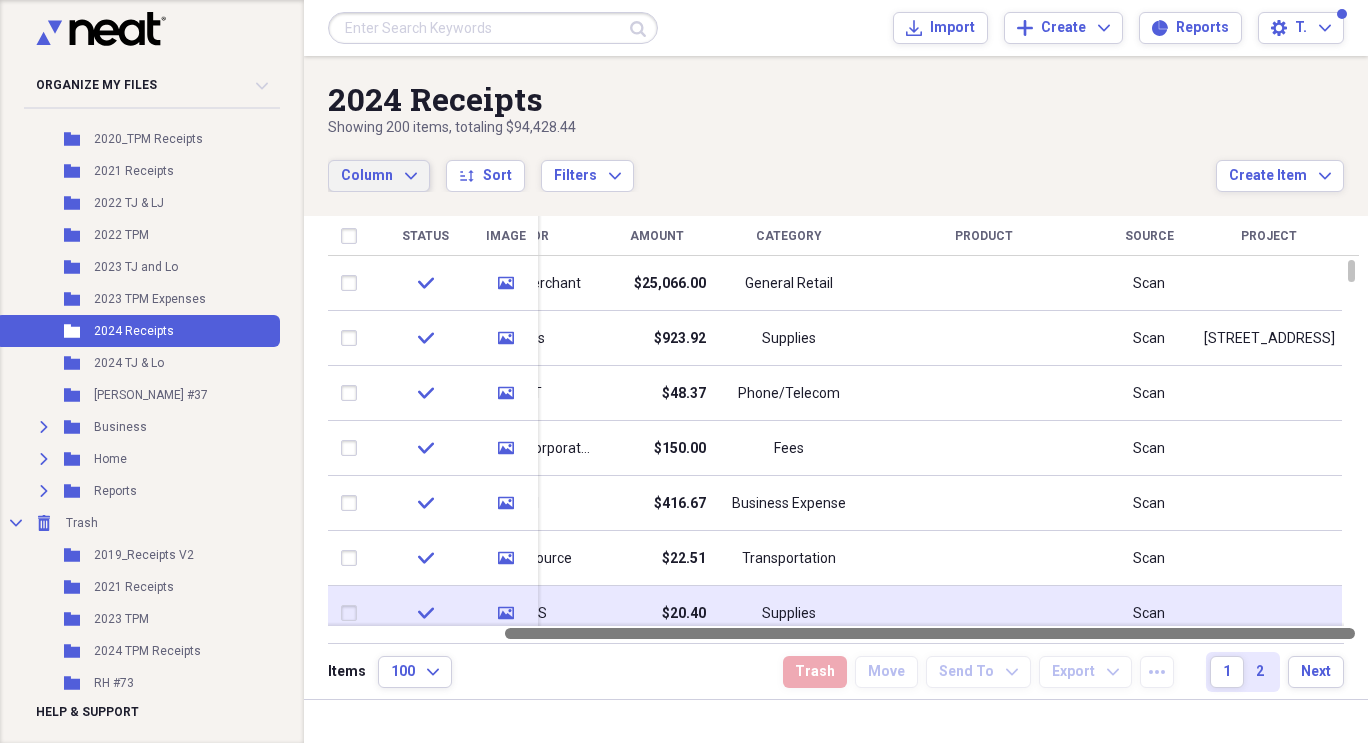 drag, startPoint x: 1013, startPoint y: 633, endPoint x: 1240, endPoint y: 613, distance: 227.87935 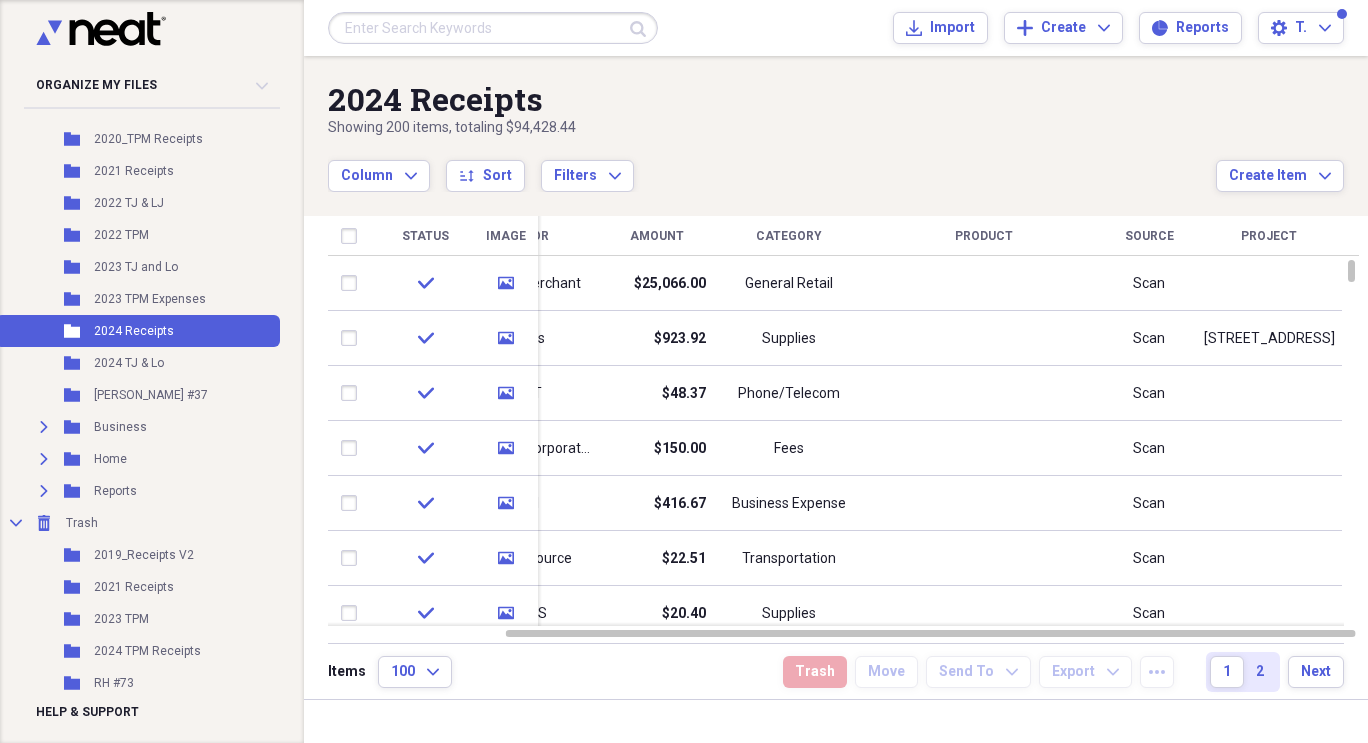 drag, startPoint x: 1302, startPoint y: 238, endPoint x: 1263, endPoint y: 239, distance: 39.012817 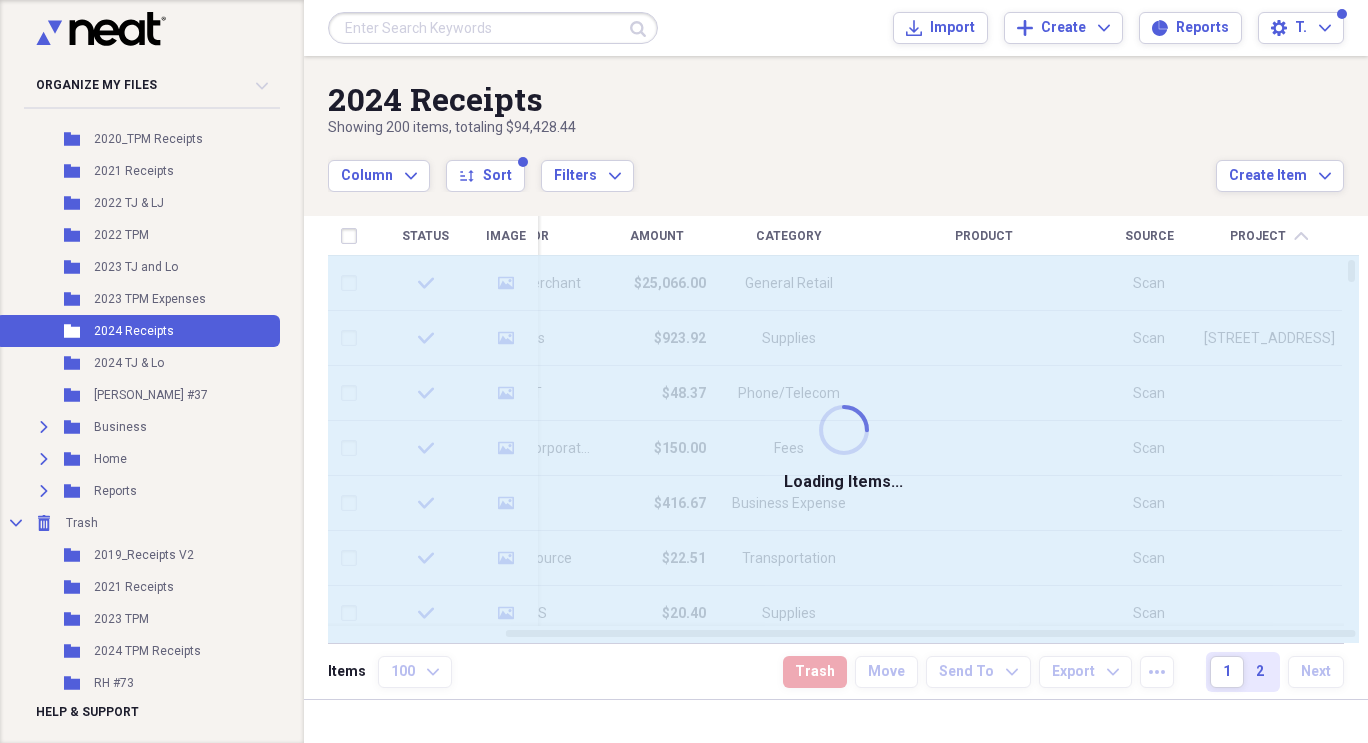 drag, startPoint x: 1272, startPoint y: 233, endPoint x: 1298, endPoint y: 237, distance: 26.305893 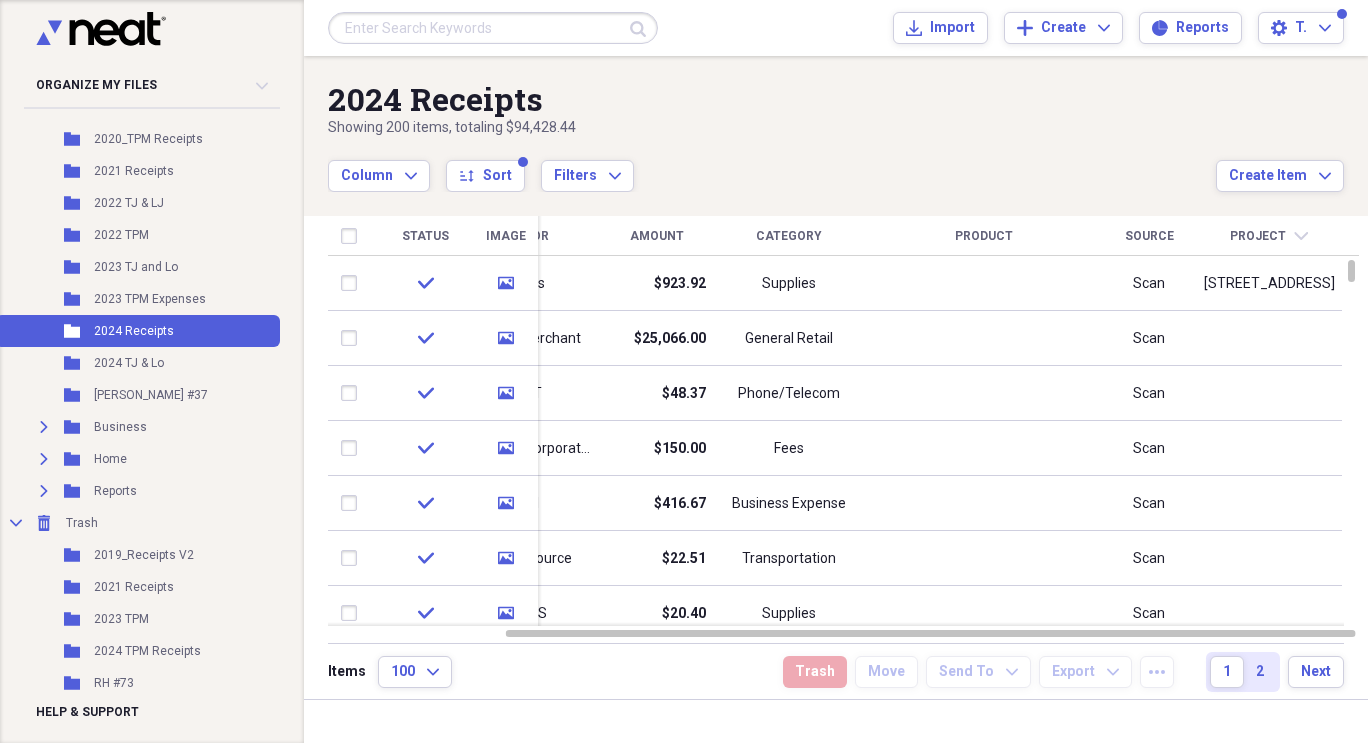 drag, startPoint x: 1298, startPoint y: 237, endPoint x: 995, endPoint y: 246, distance: 303.13364 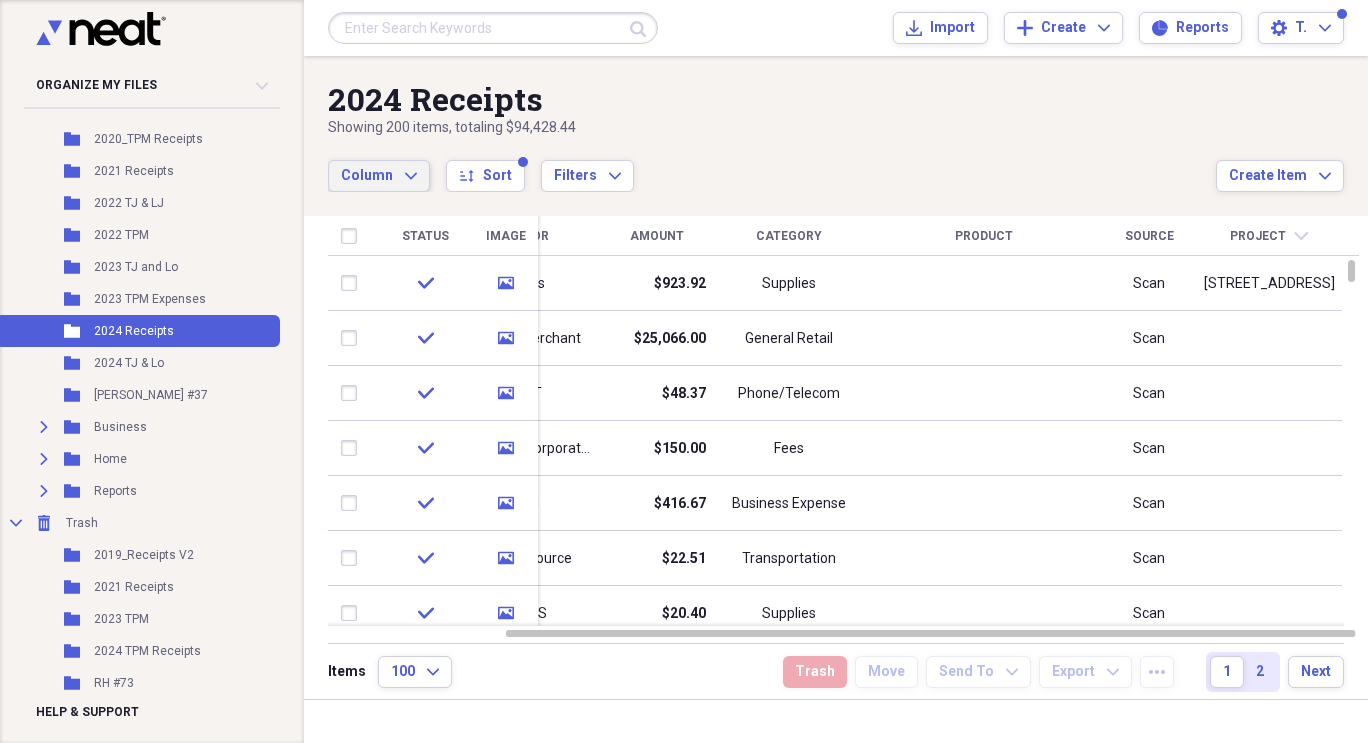 click on "Expand" 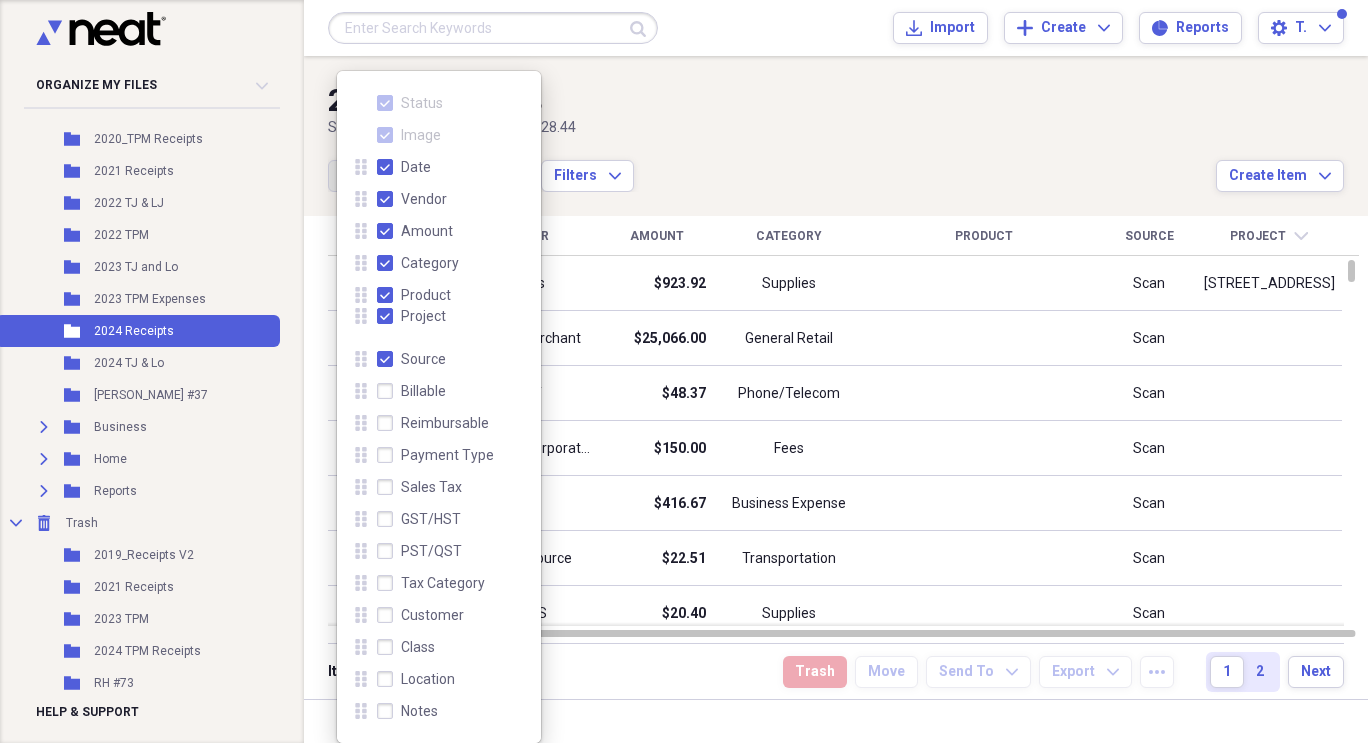 drag, startPoint x: 359, startPoint y: 612, endPoint x: 382, endPoint y: 313, distance: 299.8833 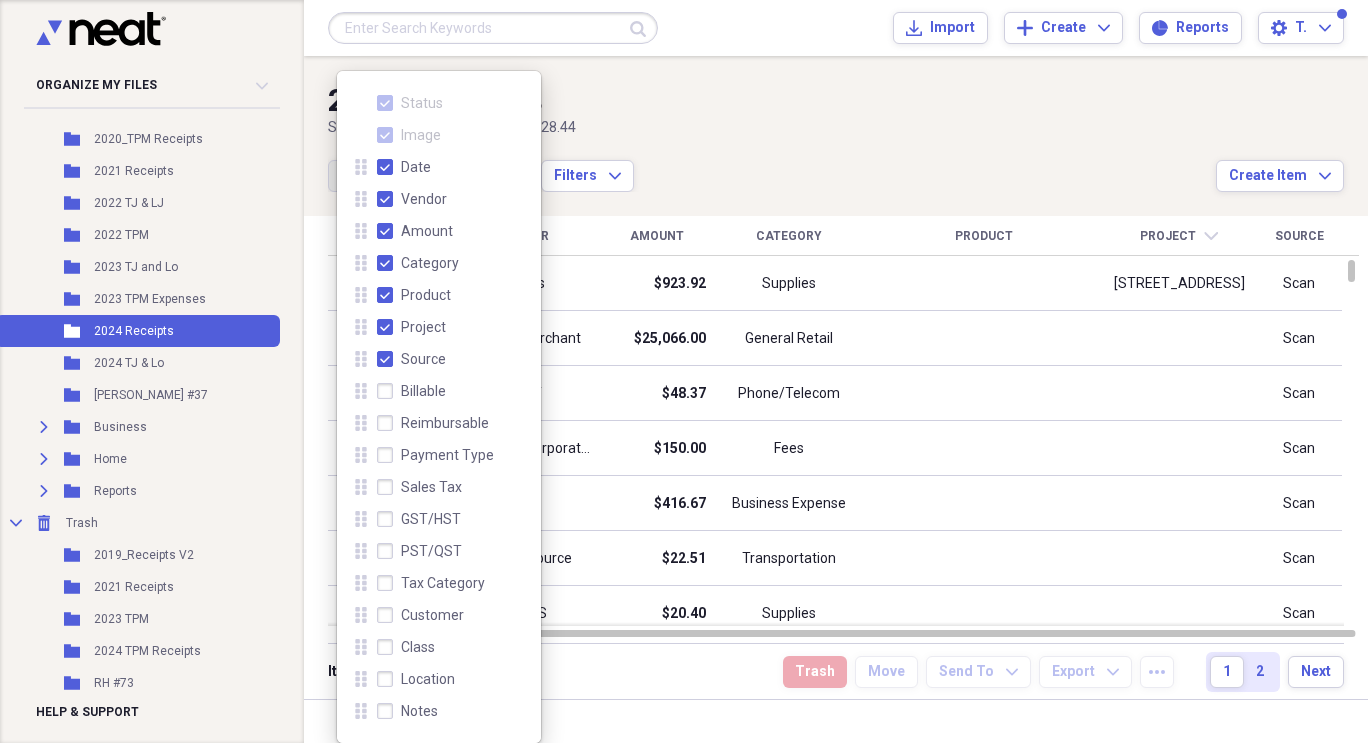drag, startPoint x: 415, startPoint y: 330, endPoint x: 419, endPoint y: 306, distance: 24.33105 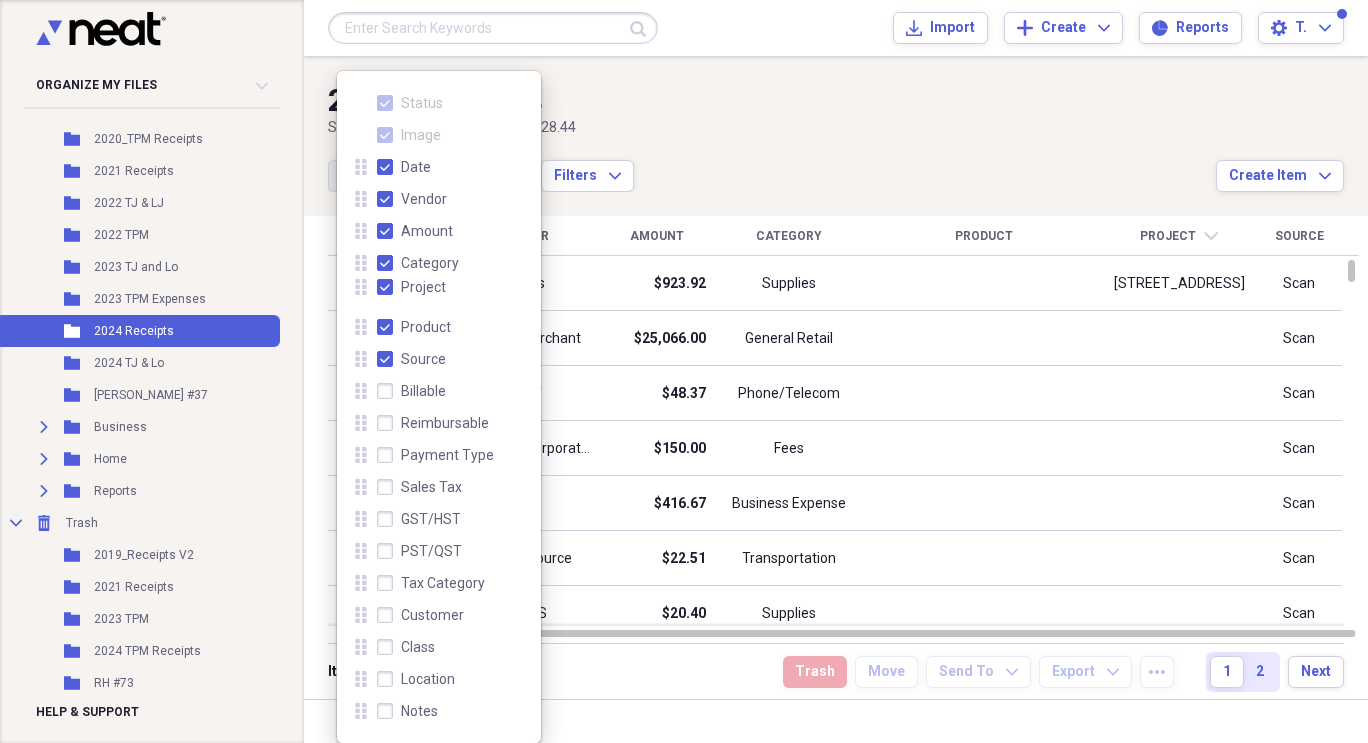 drag, startPoint x: 363, startPoint y: 327, endPoint x: 377, endPoint y: 286, distance: 43.32436 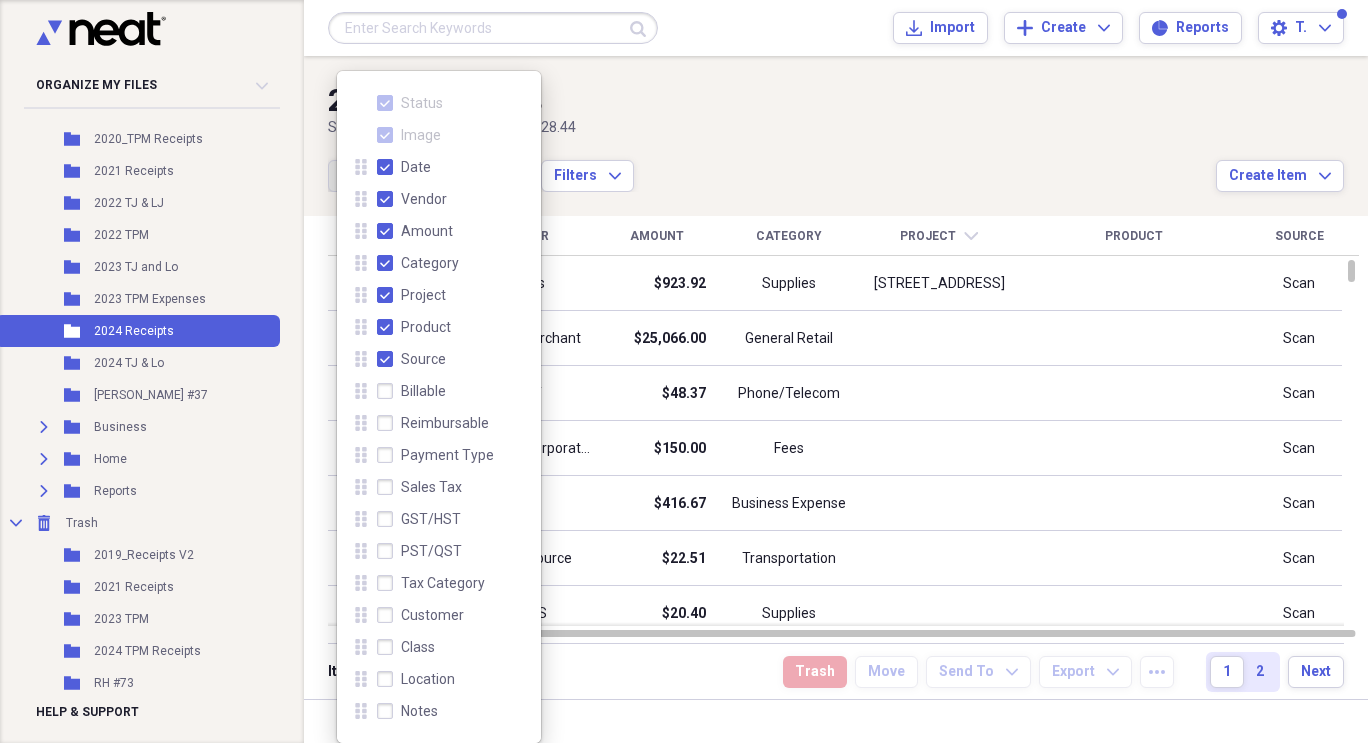 click on "2024 Receipts" at bounding box center (772, 99) 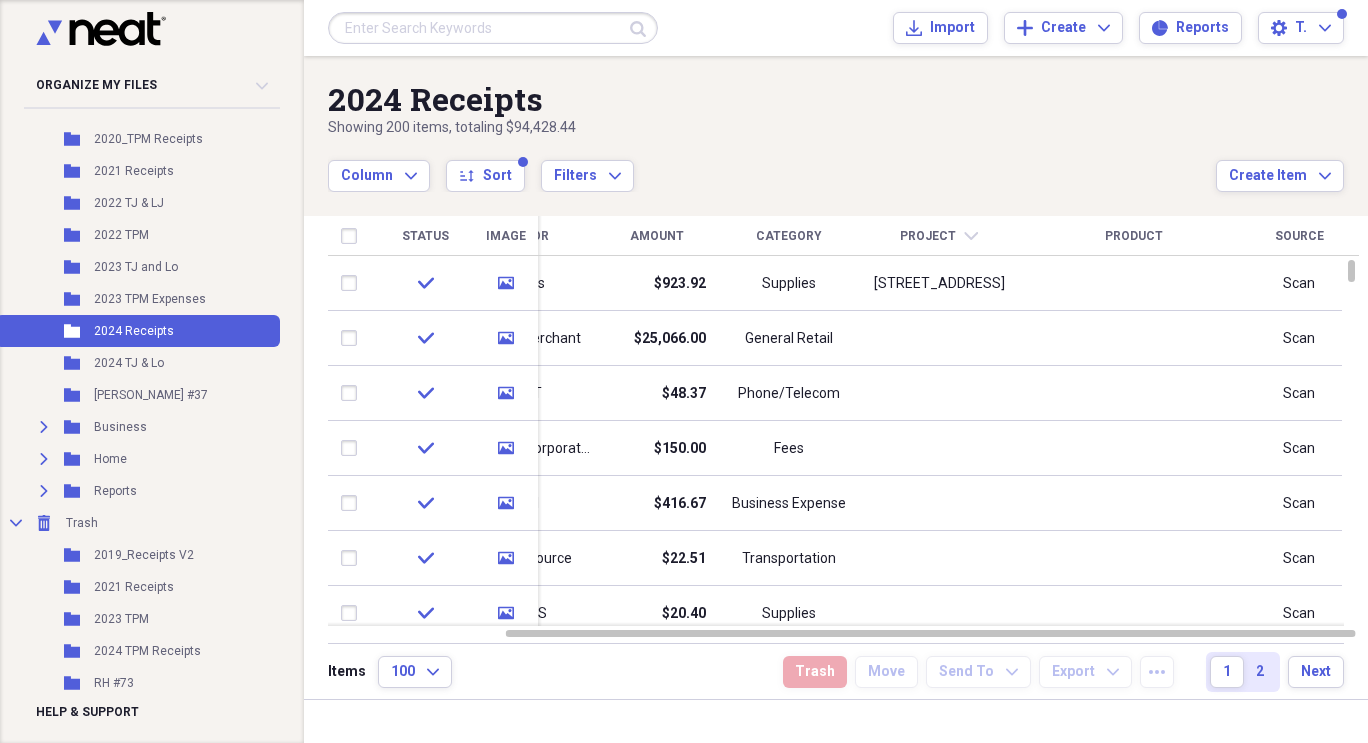 click on "Column Expand sort Sort Filters  Expand" at bounding box center [772, 165] 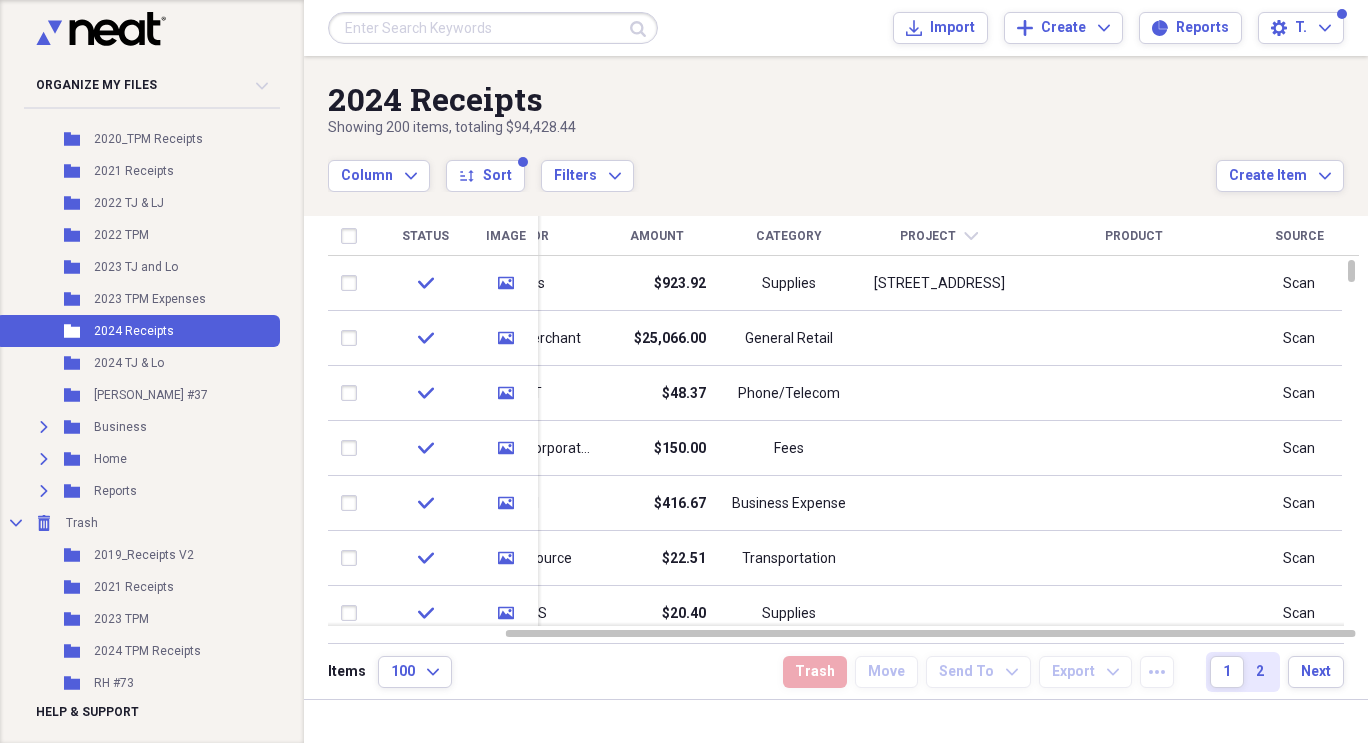 click on "Status Image Date Vendor Amount Category Project chevron-down Product Source check media [DATE] Lowes $923.92 Supplies [STREET_ADDRESS][GEOGRAPHIC_DATA] check media [DATE] General Merchant $25,066.00 General Retail Scan check media [DATE] AT&T $48.37 Phone/Telecom Scan check media [DATE] Division of Corporations $150.00 Fees Scan check media [DATE] TPM $416.67 Business Expense Scan check media [DATE] Battery Source $22.51 Transportation Scan check media [DATE] LOWES $20.40 Supplies Scan check media [DATE] LOWES $228.63 Supplies Scan check media [DATE] LOWES $106.20 Supplies Scan check media [DATE] Costco $332.23 Medical Scan check media [DATE] Marpan $70.00 Supplies Scan" at bounding box center [843, 429] 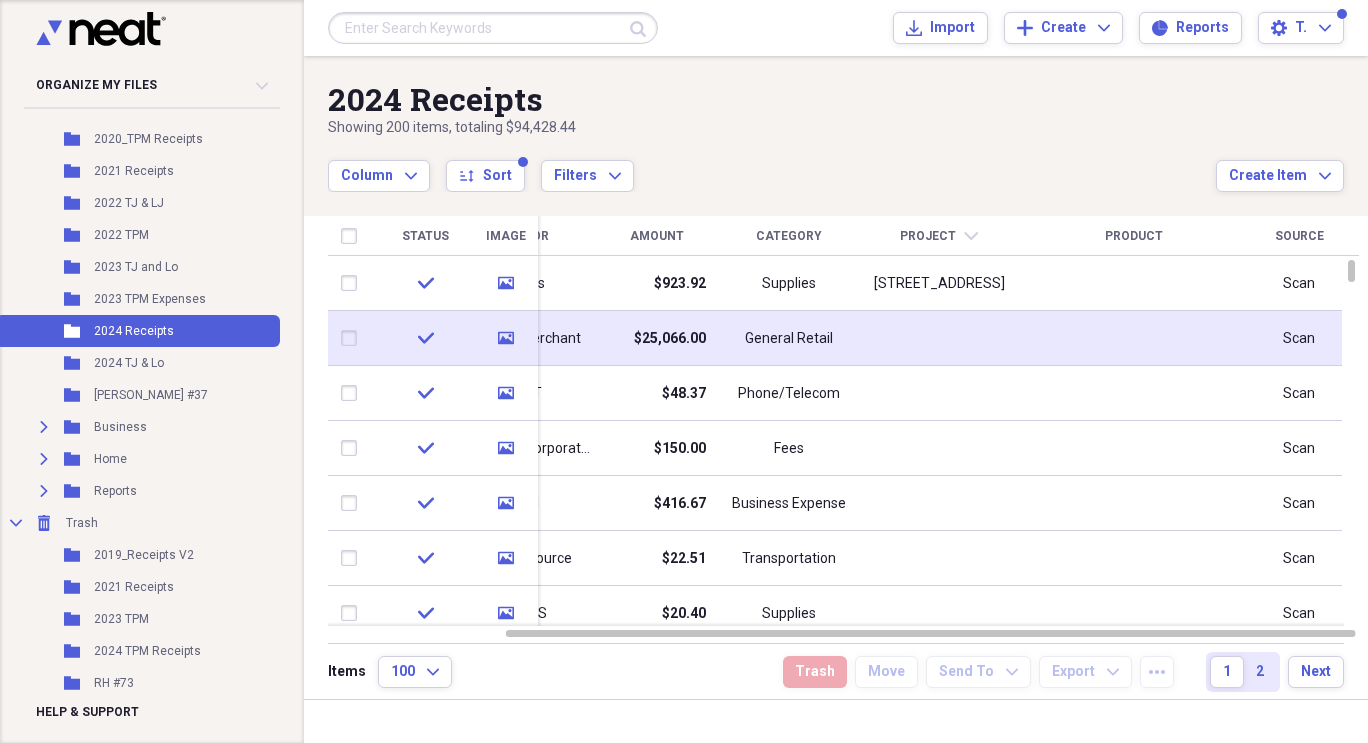 click on "General Retail" at bounding box center (789, 338) 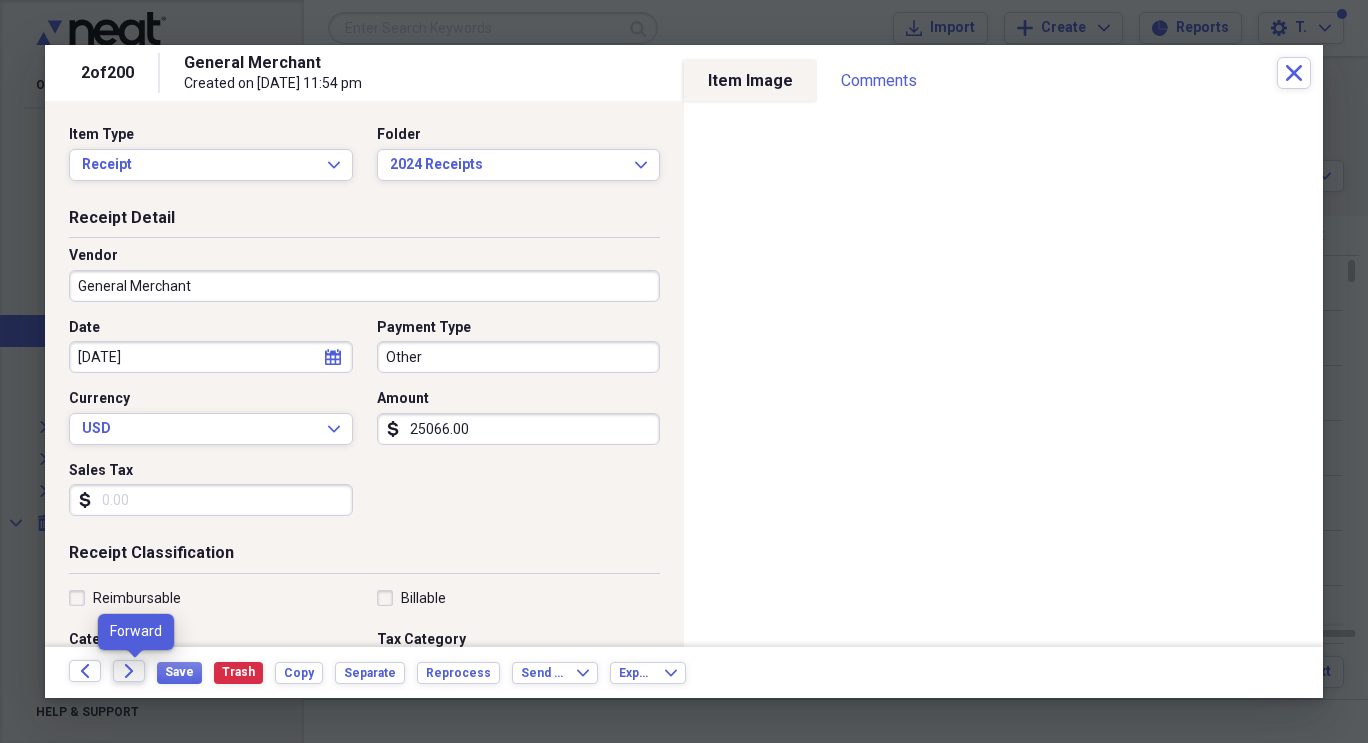 click 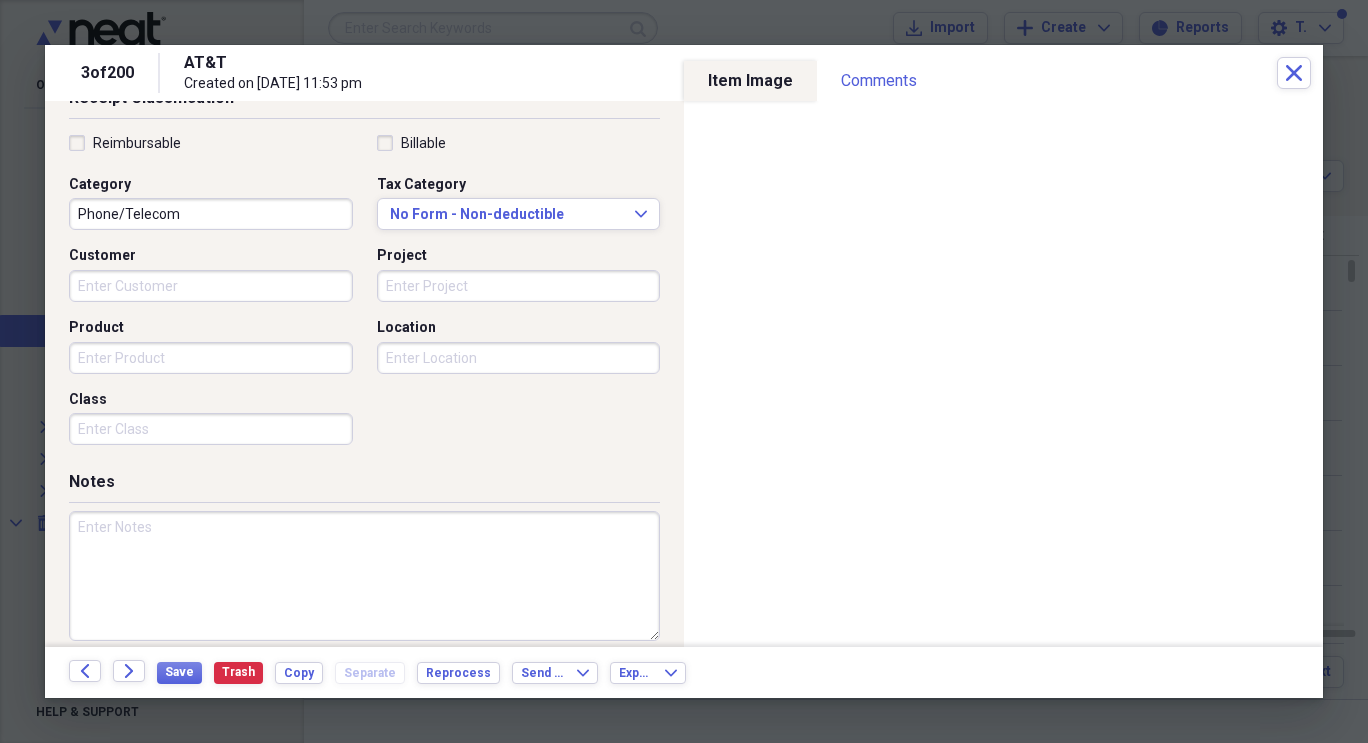 scroll, scrollTop: 474, scrollLeft: 0, axis: vertical 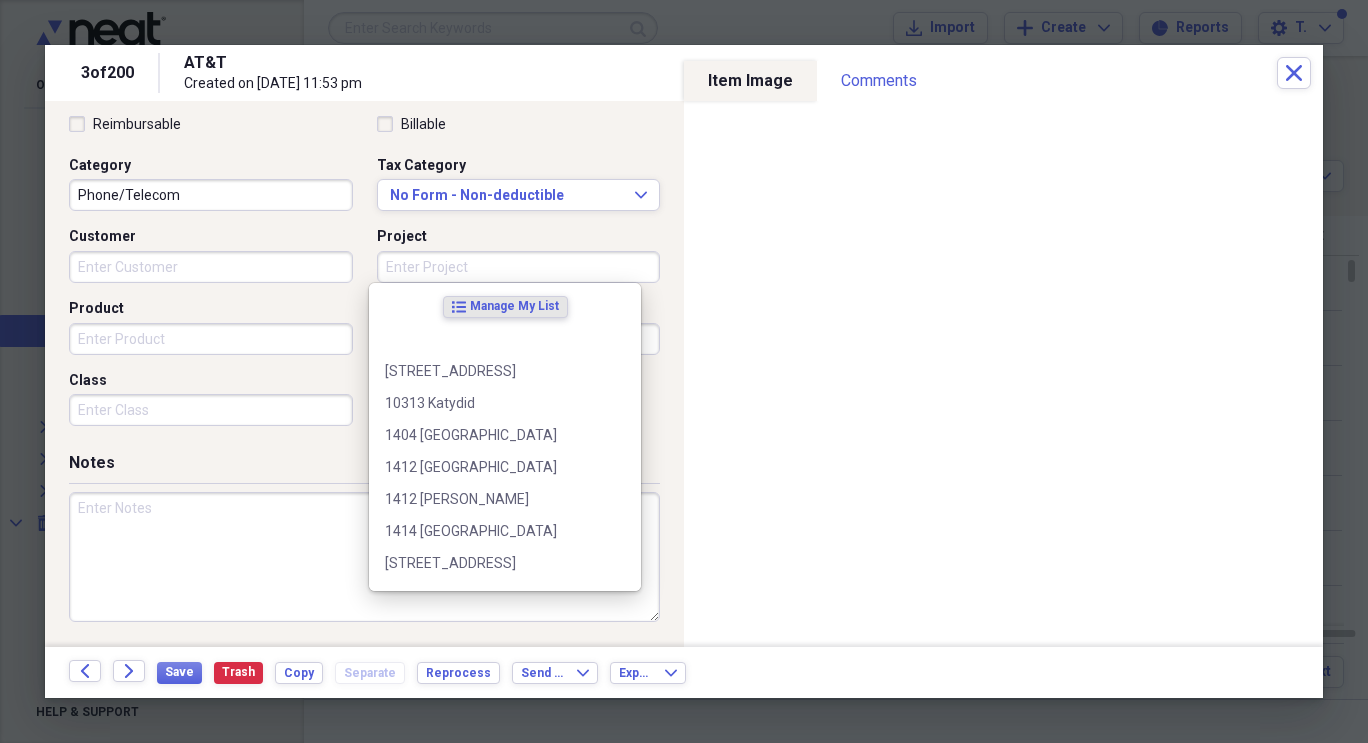 click on "Project" at bounding box center [519, 267] 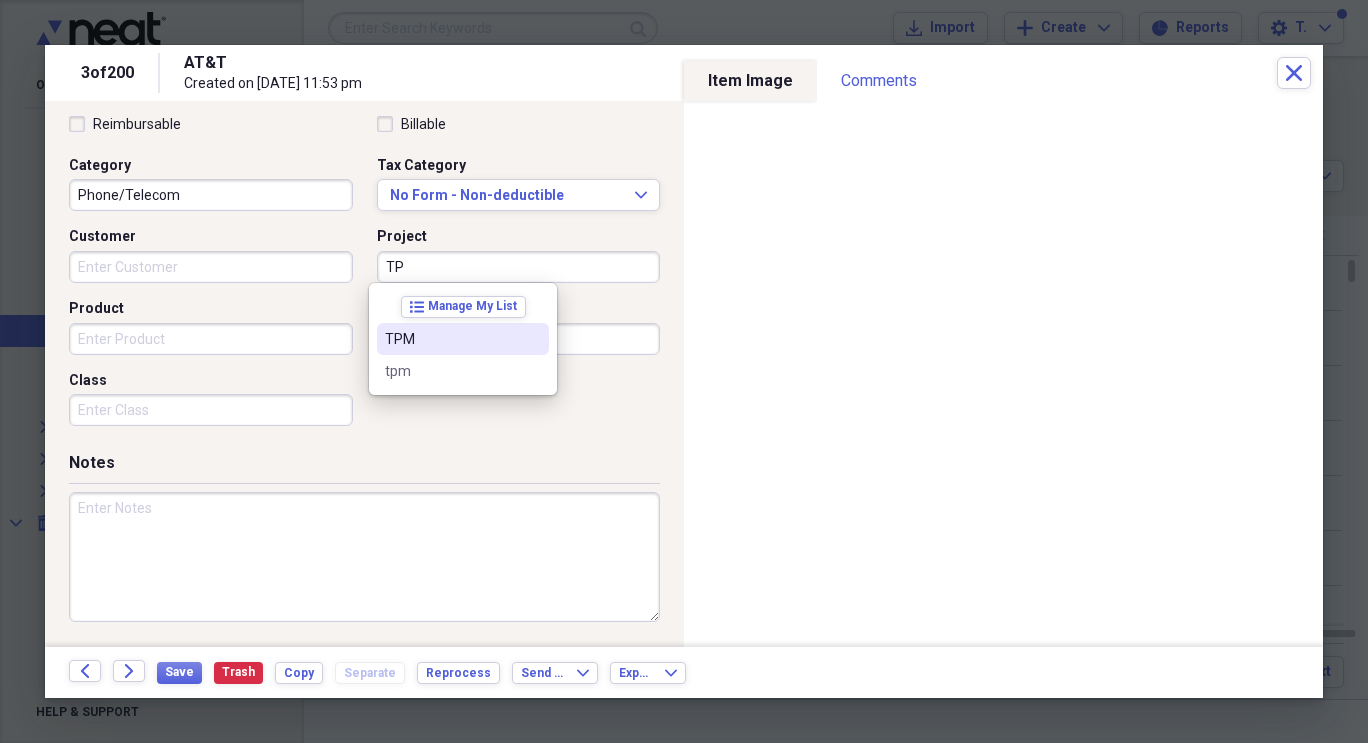 click on "TPM" at bounding box center [451, 339] 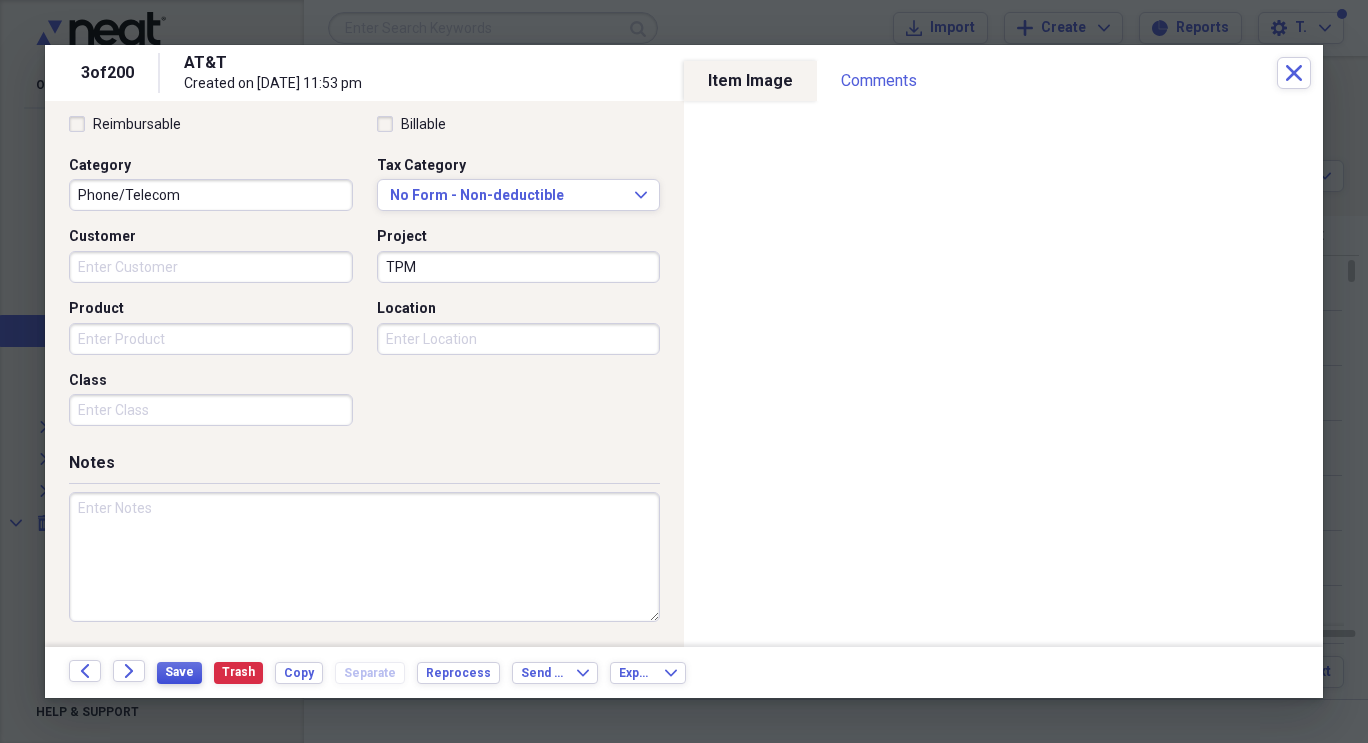 click on "Save" at bounding box center [179, 672] 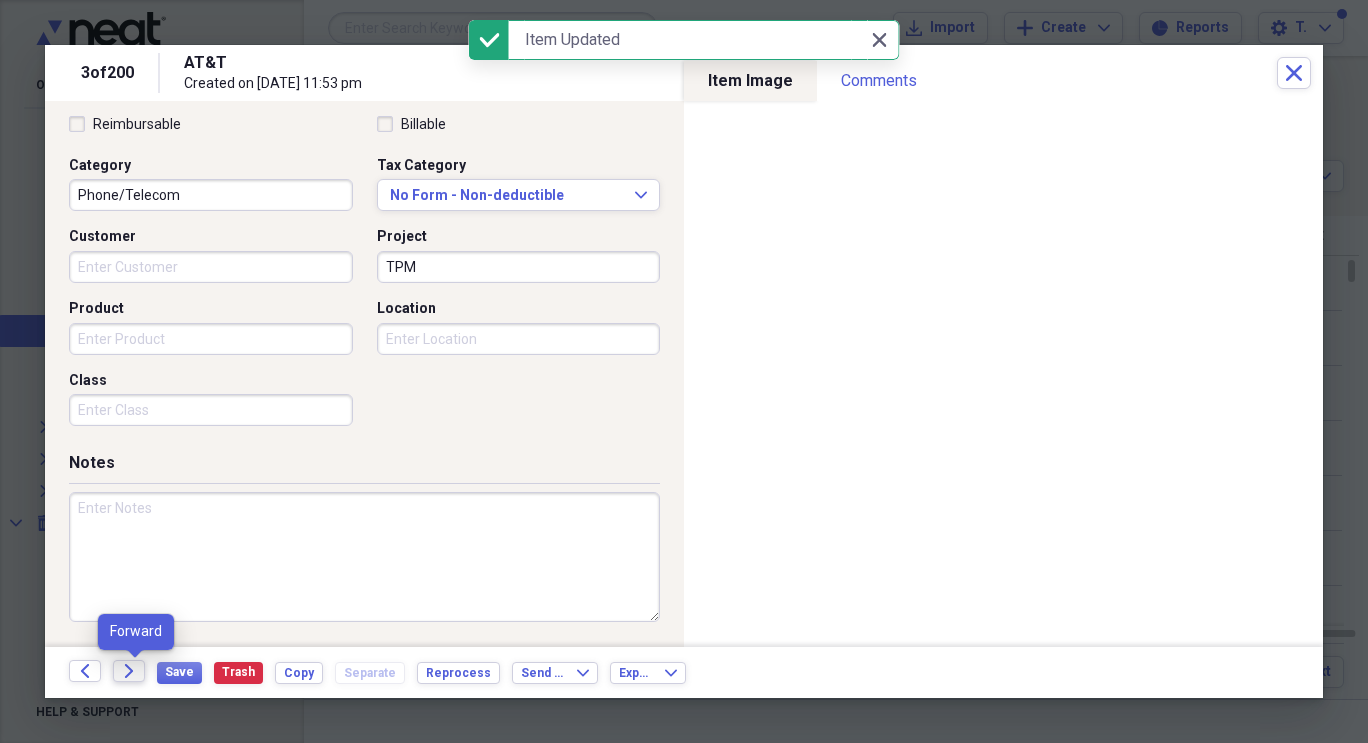 click on "Forward" 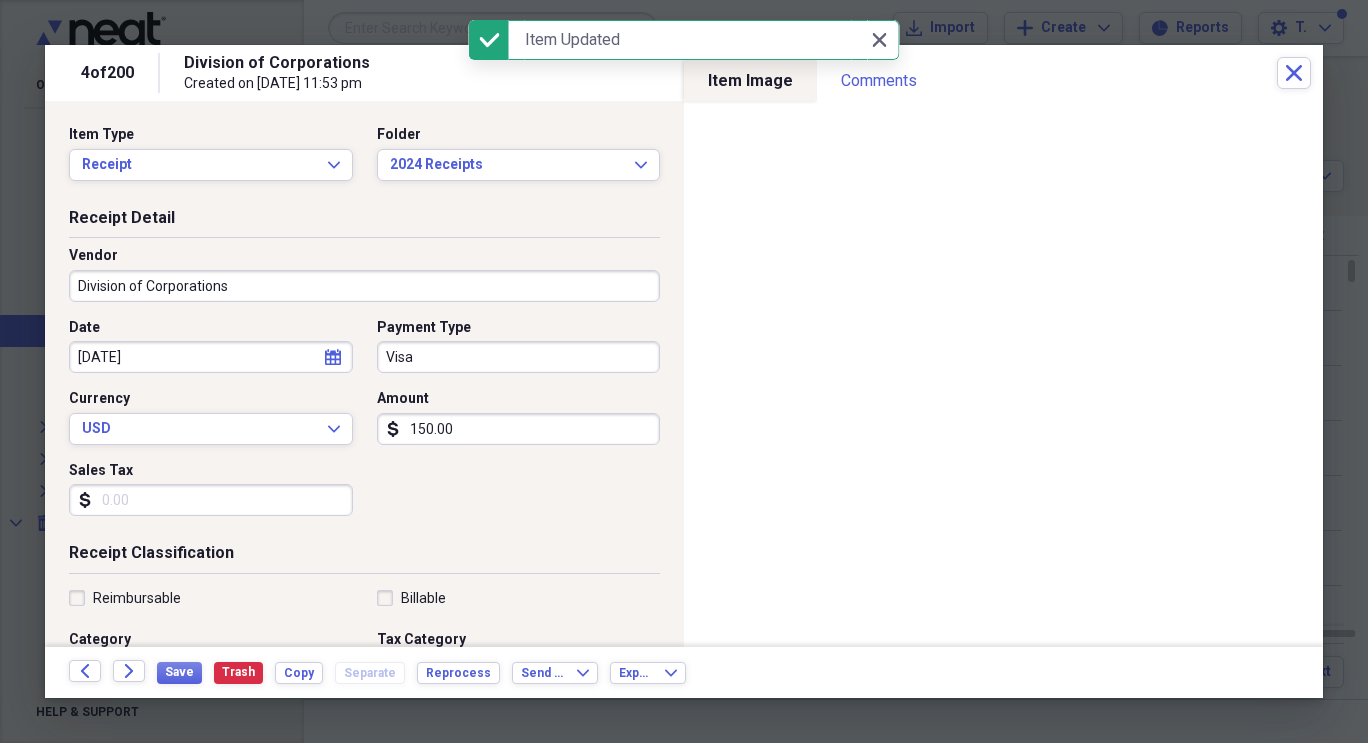click on "Back Forward Save Trash Copy Separate Reprocess Send To Expand Export Expand" at bounding box center [684, 672] 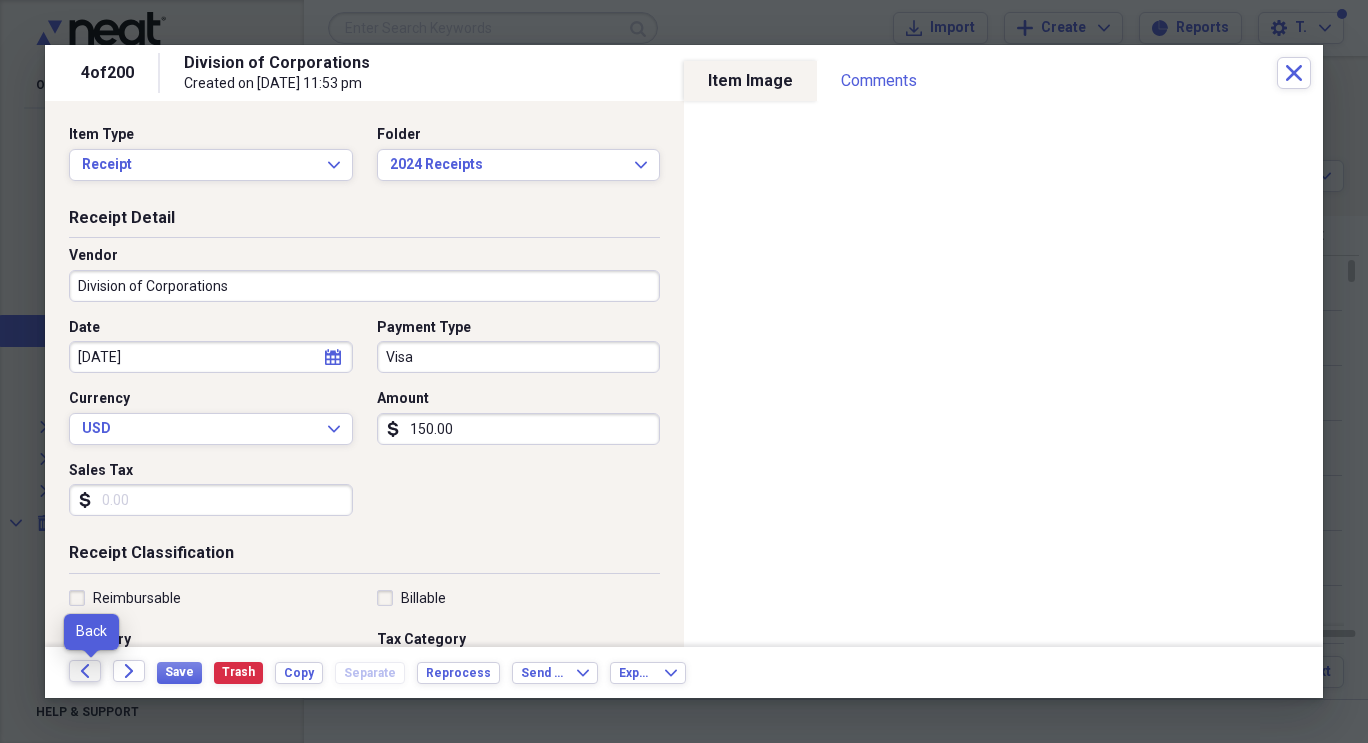 click on "Back" 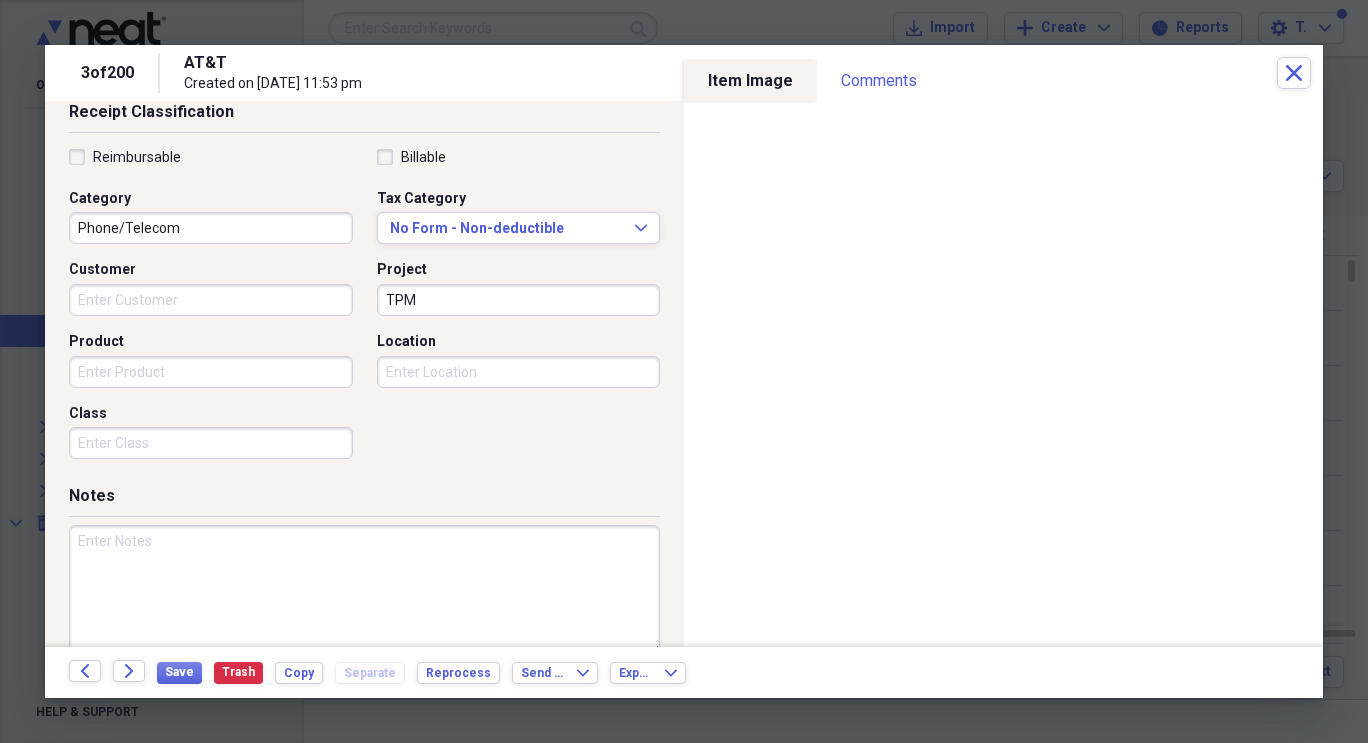 scroll, scrollTop: 474, scrollLeft: 0, axis: vertical 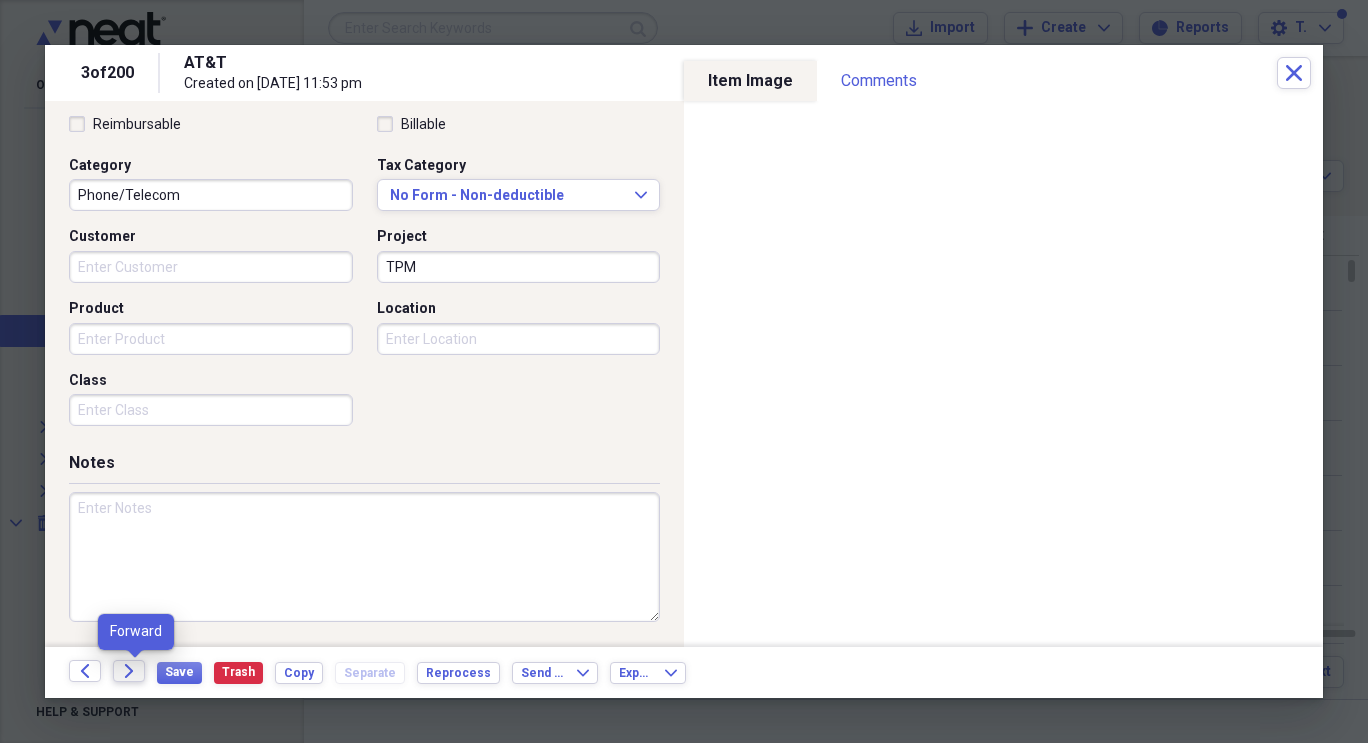 click on "Forward" 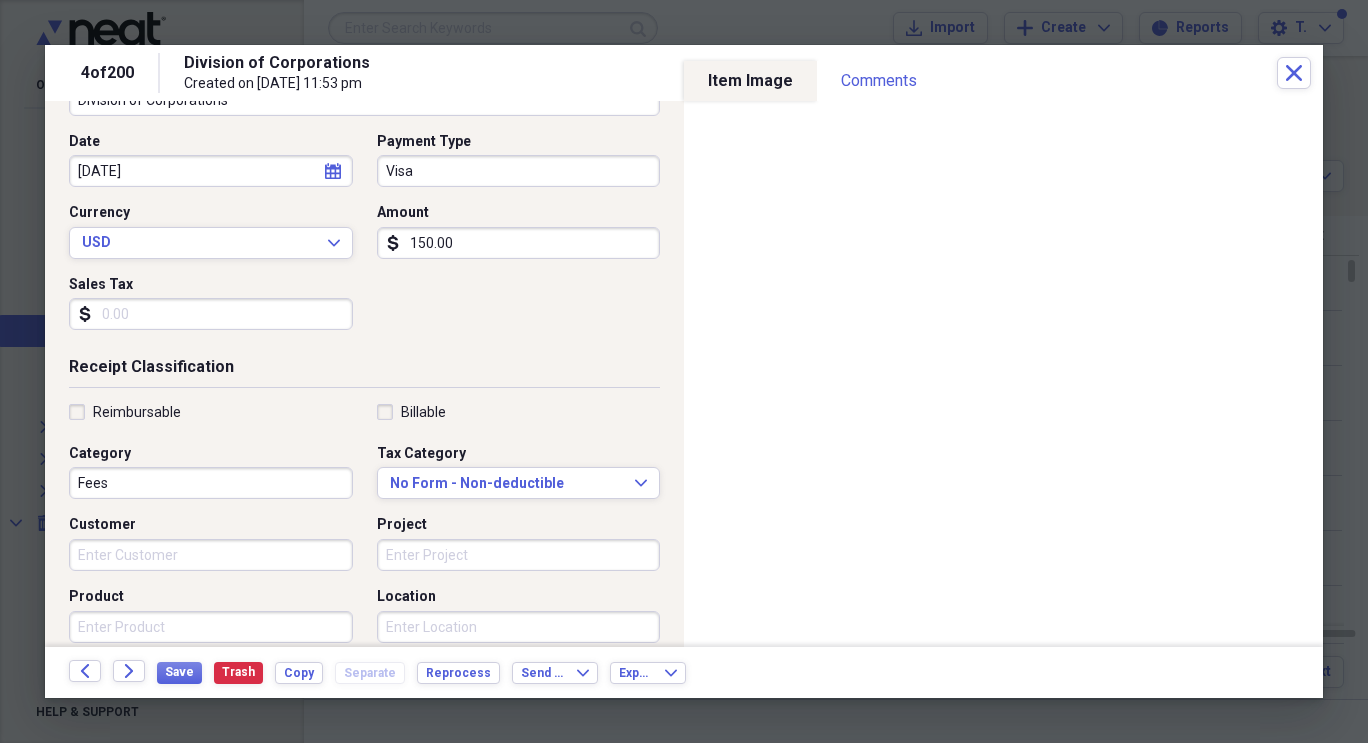 scroll, scrollTop: 333, scrollLeft: 0, axis: vertical 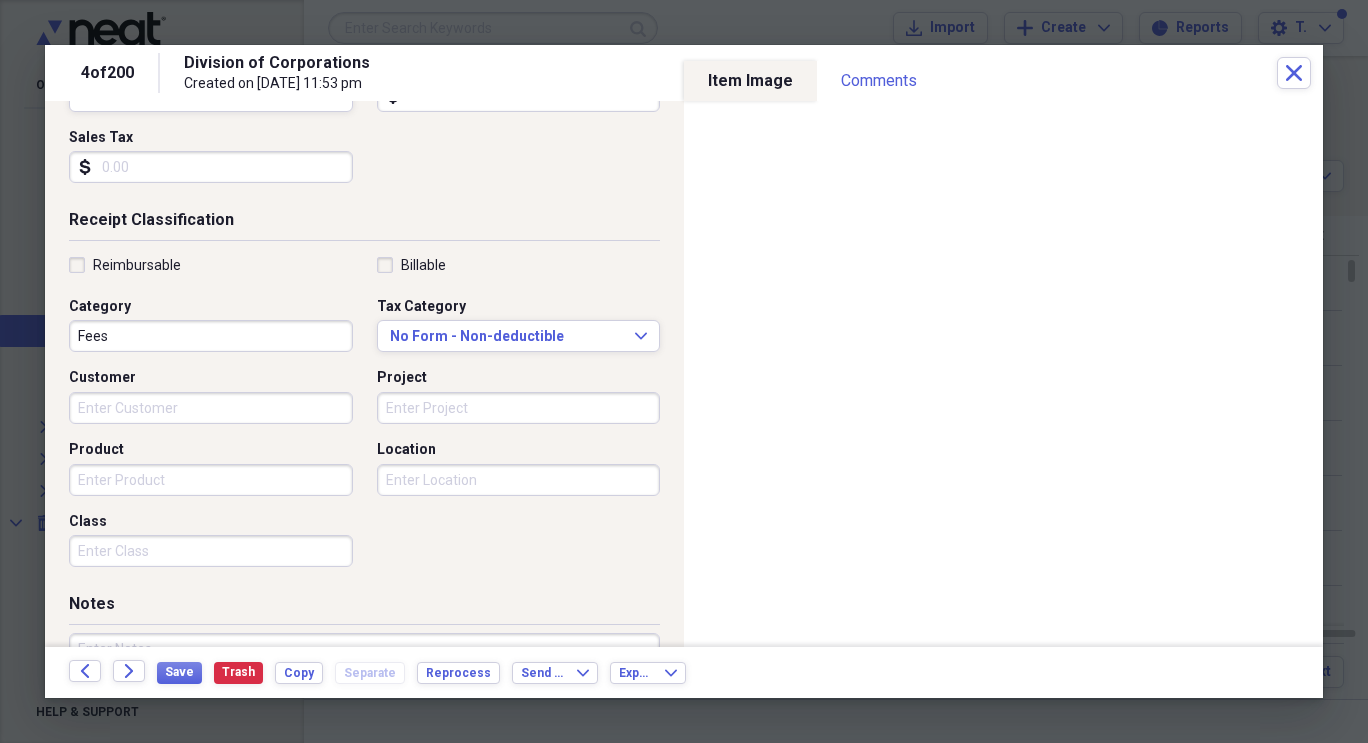 click on "Project" at bounding box center (519, 408) 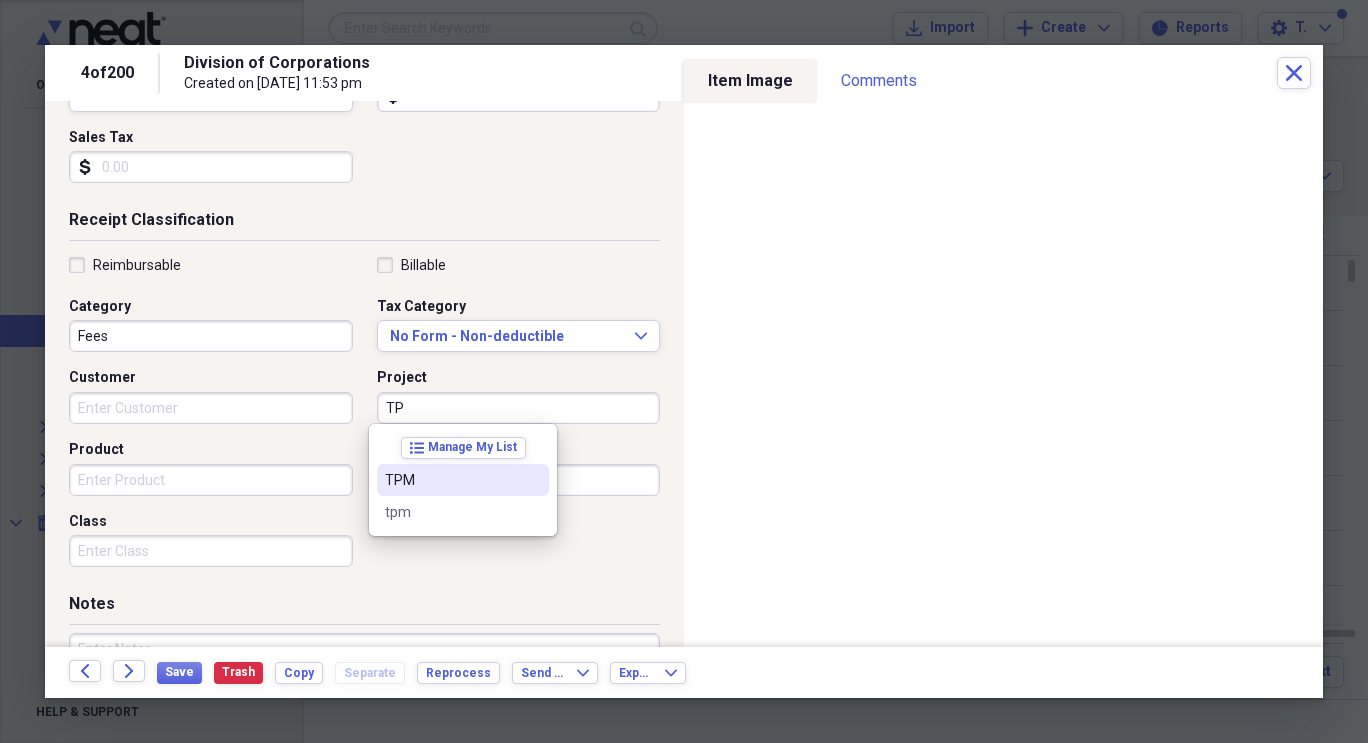 click on "TPM" at bounding box center (451, 480) 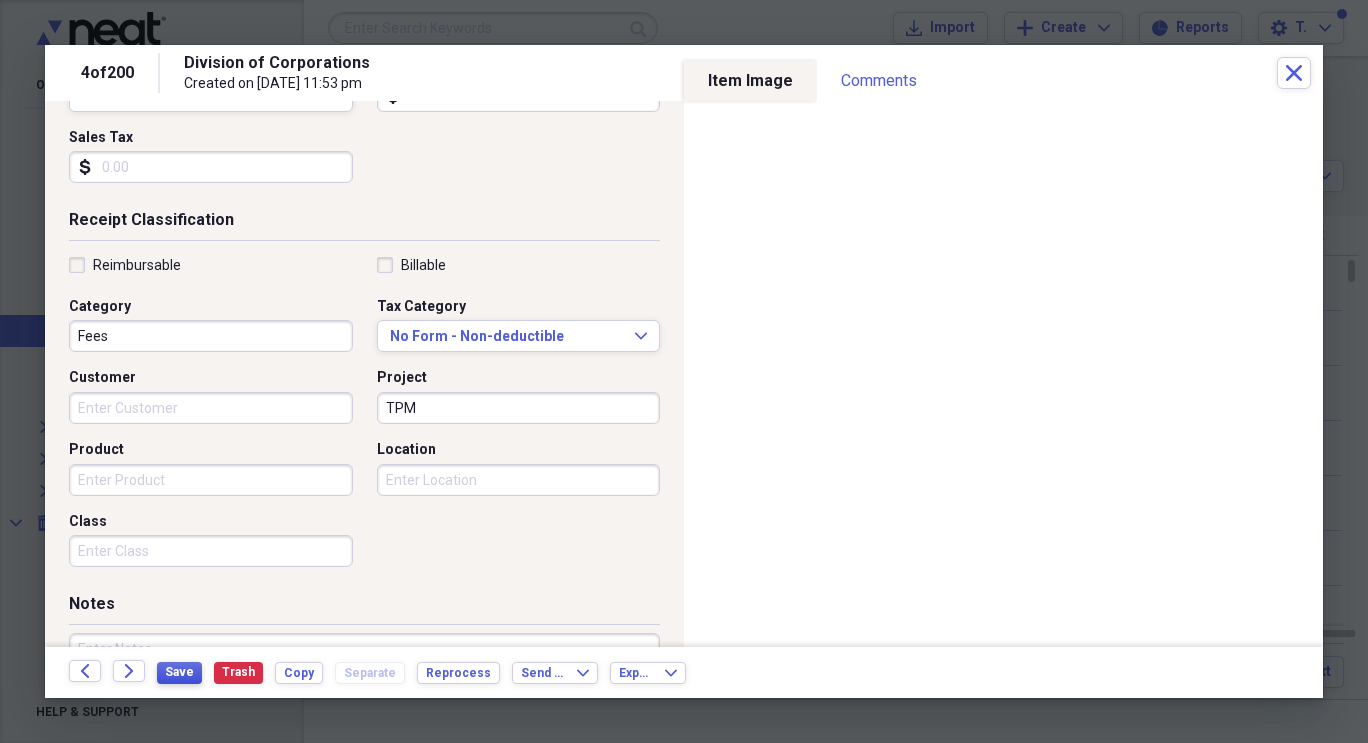 click on "Save" at bounding box center (179, 672) 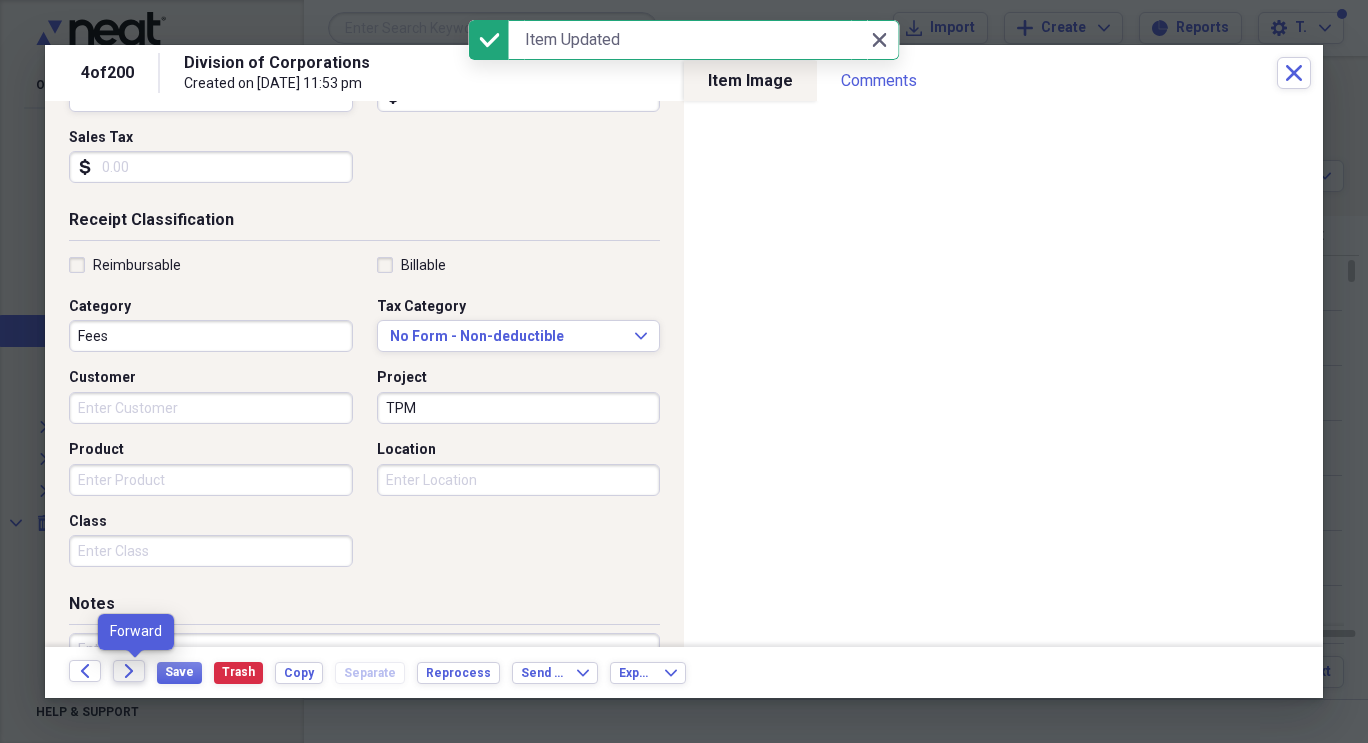 click on "Forward" at bounding box center (129, 671) 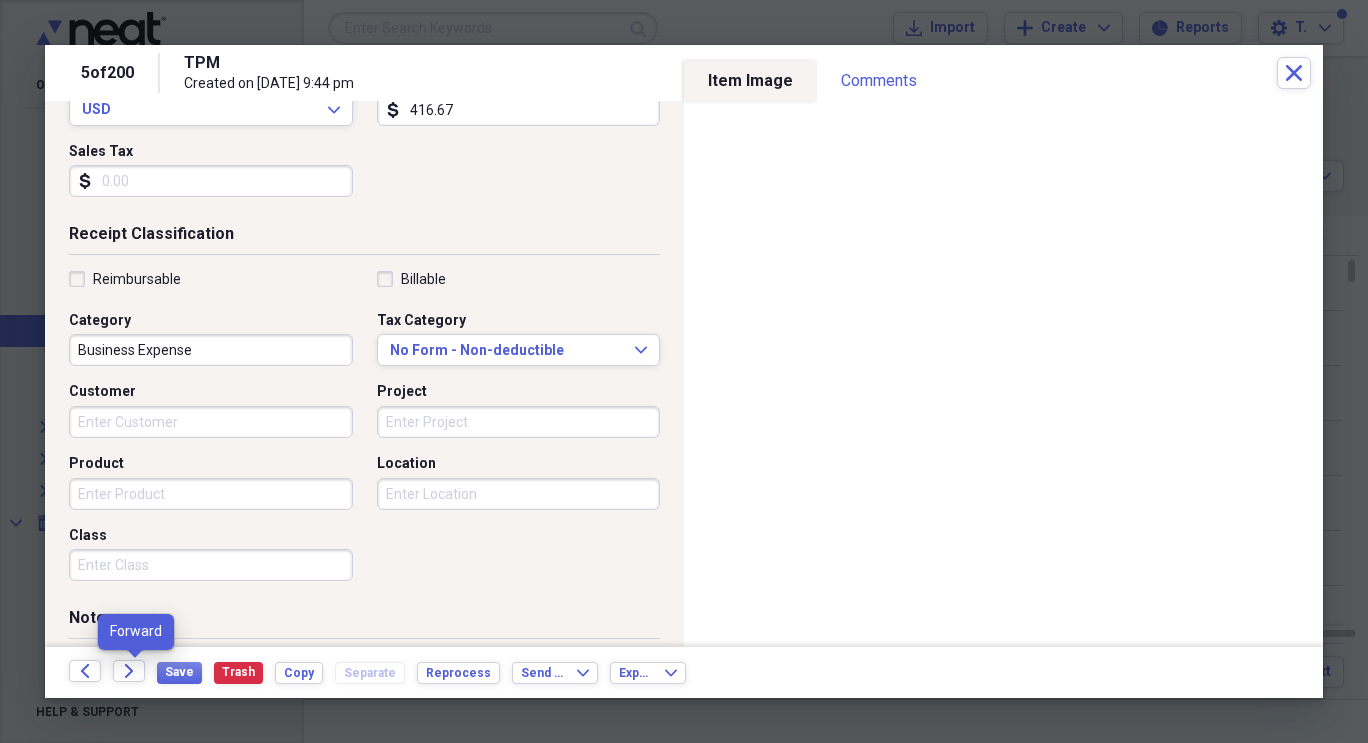 scroll, scrollTop: 320, scrollLeft: 0, axis: vertical 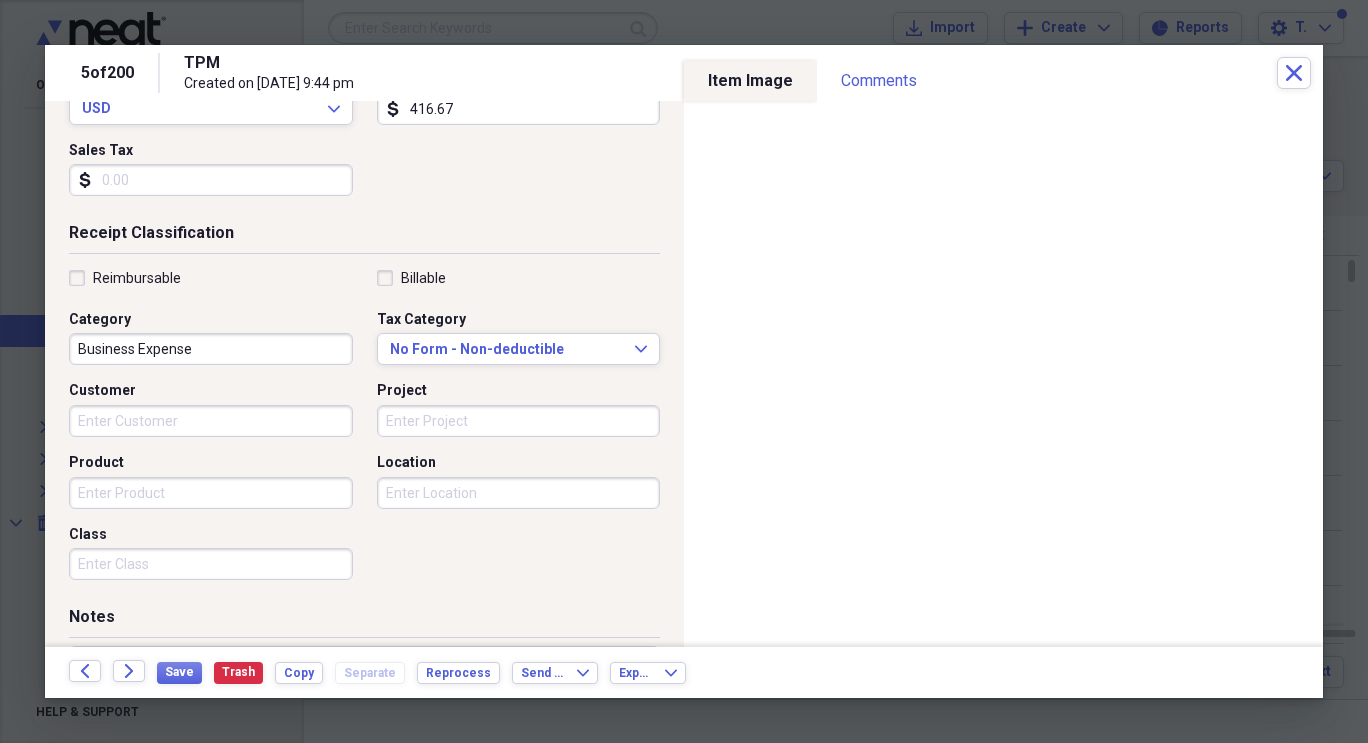 click on "Project" at bounding box center (519, 421) 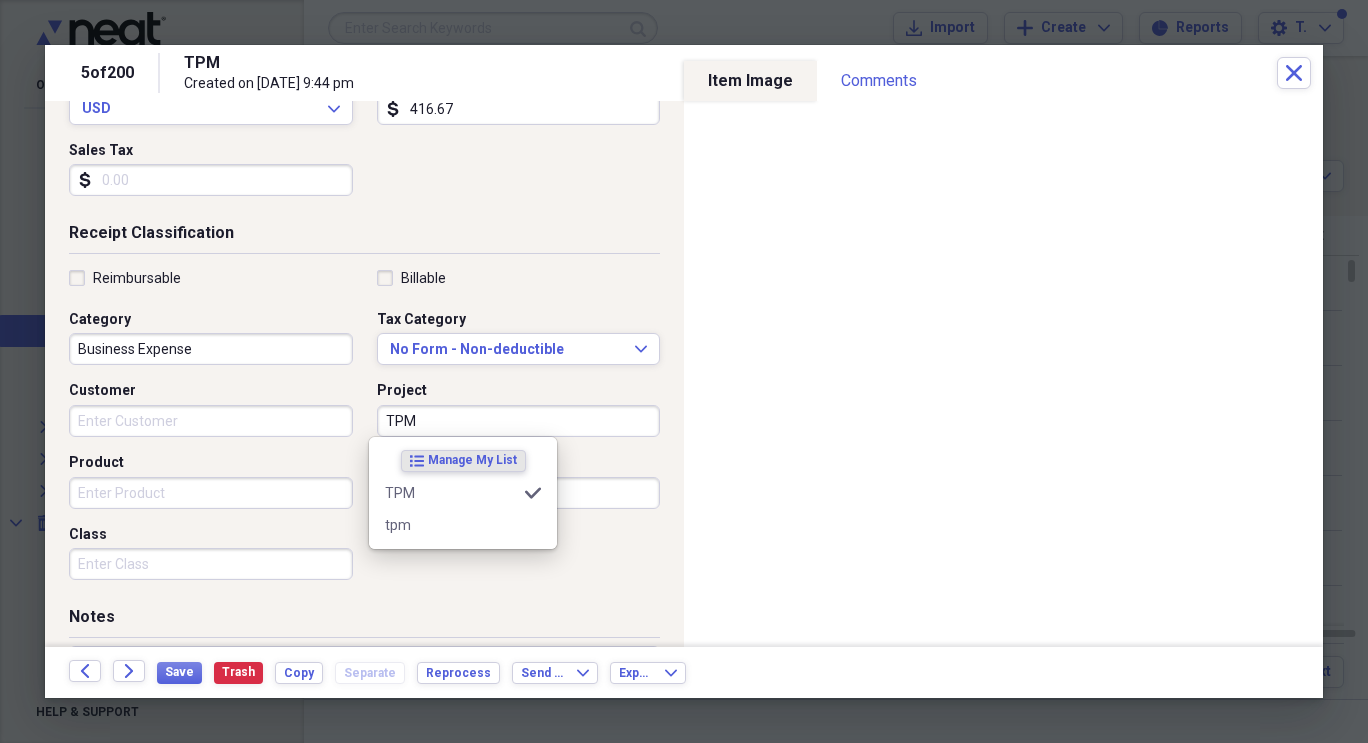type on "TPM" 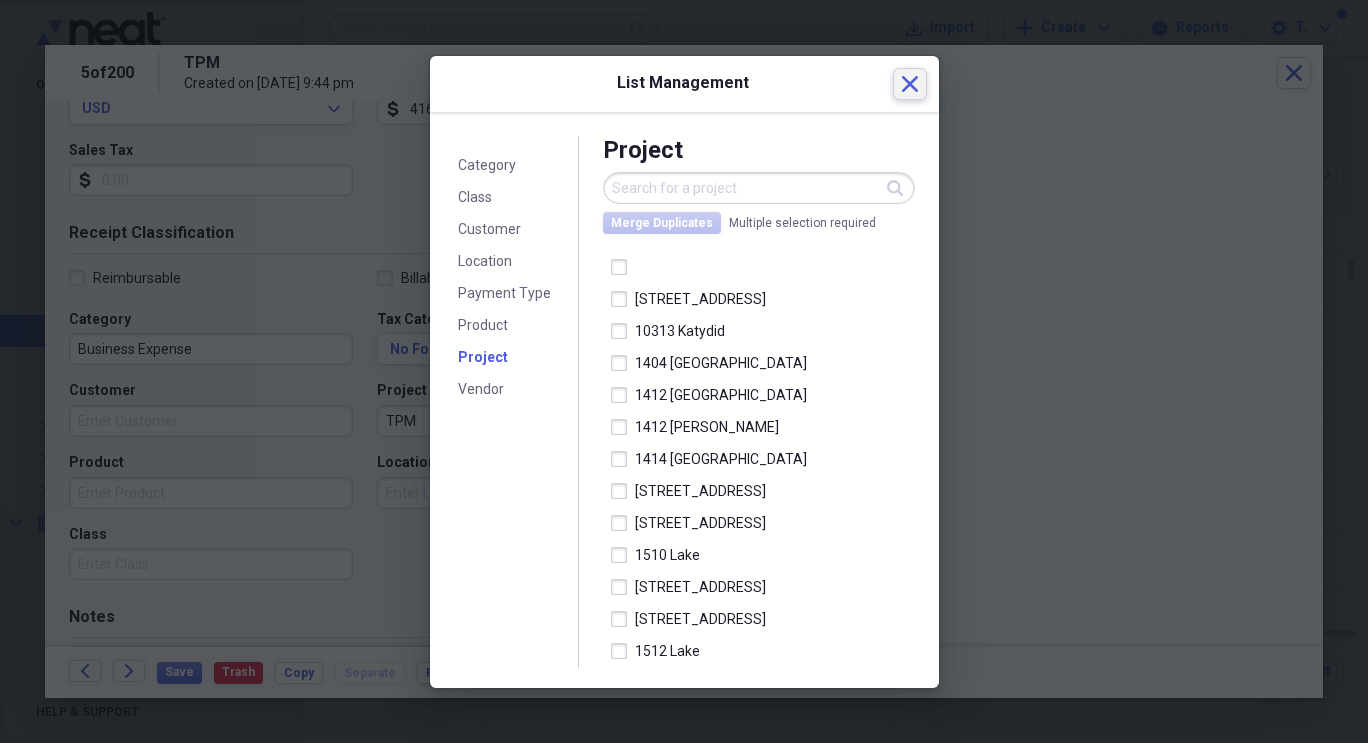 click 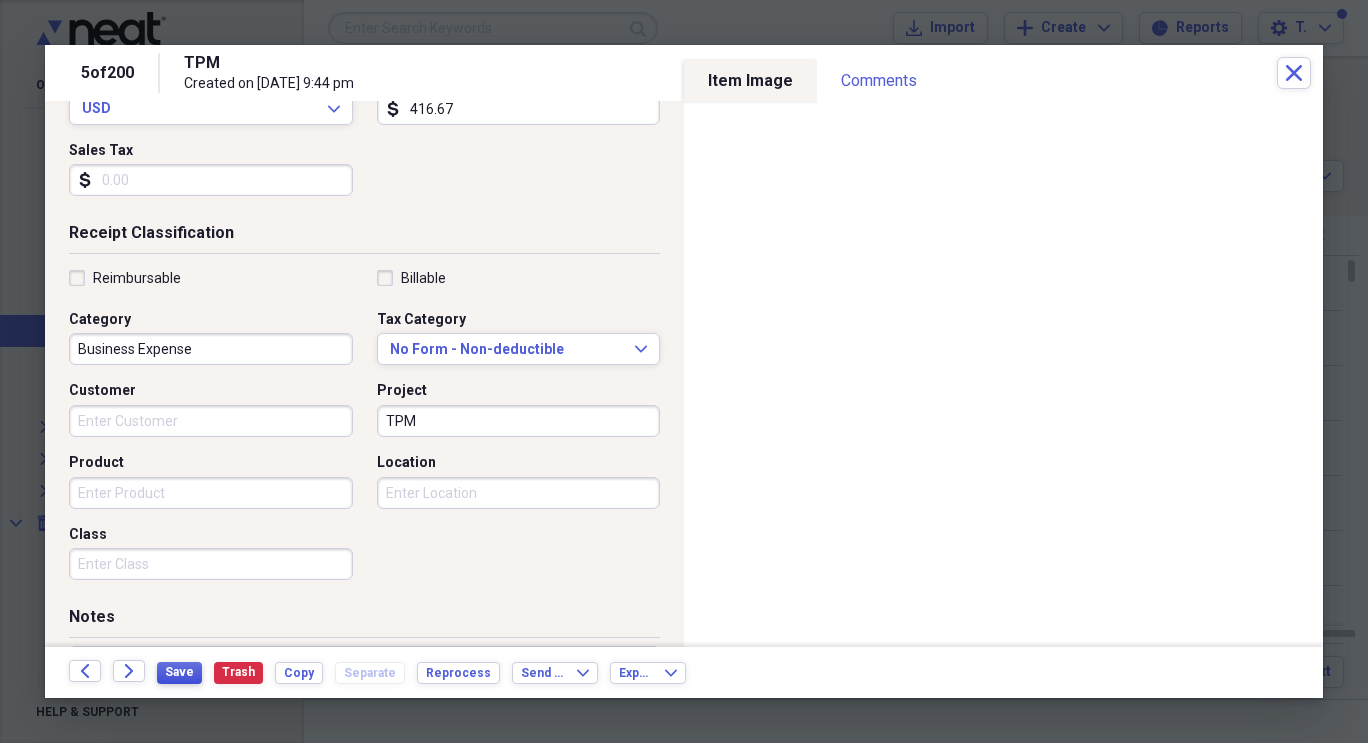 click on "Save" at bounding box center [179, 672] 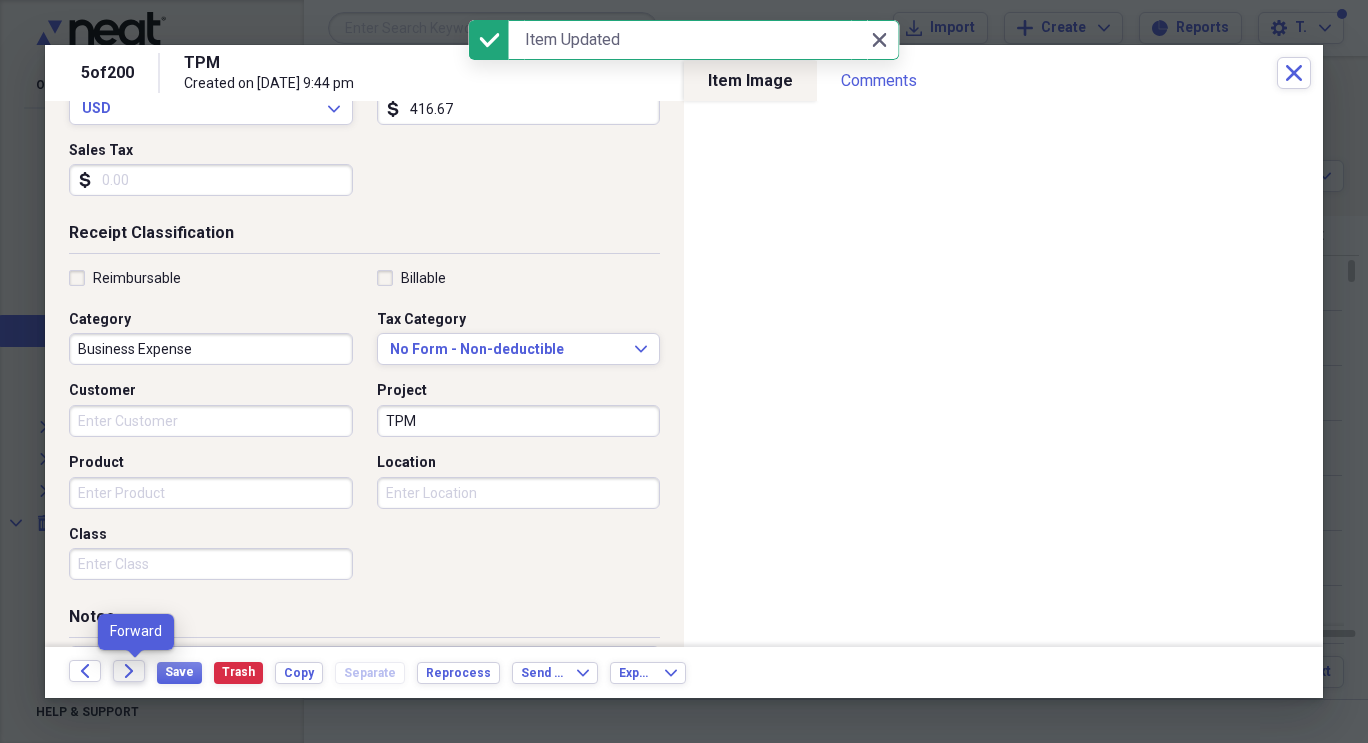 click on "Forward" 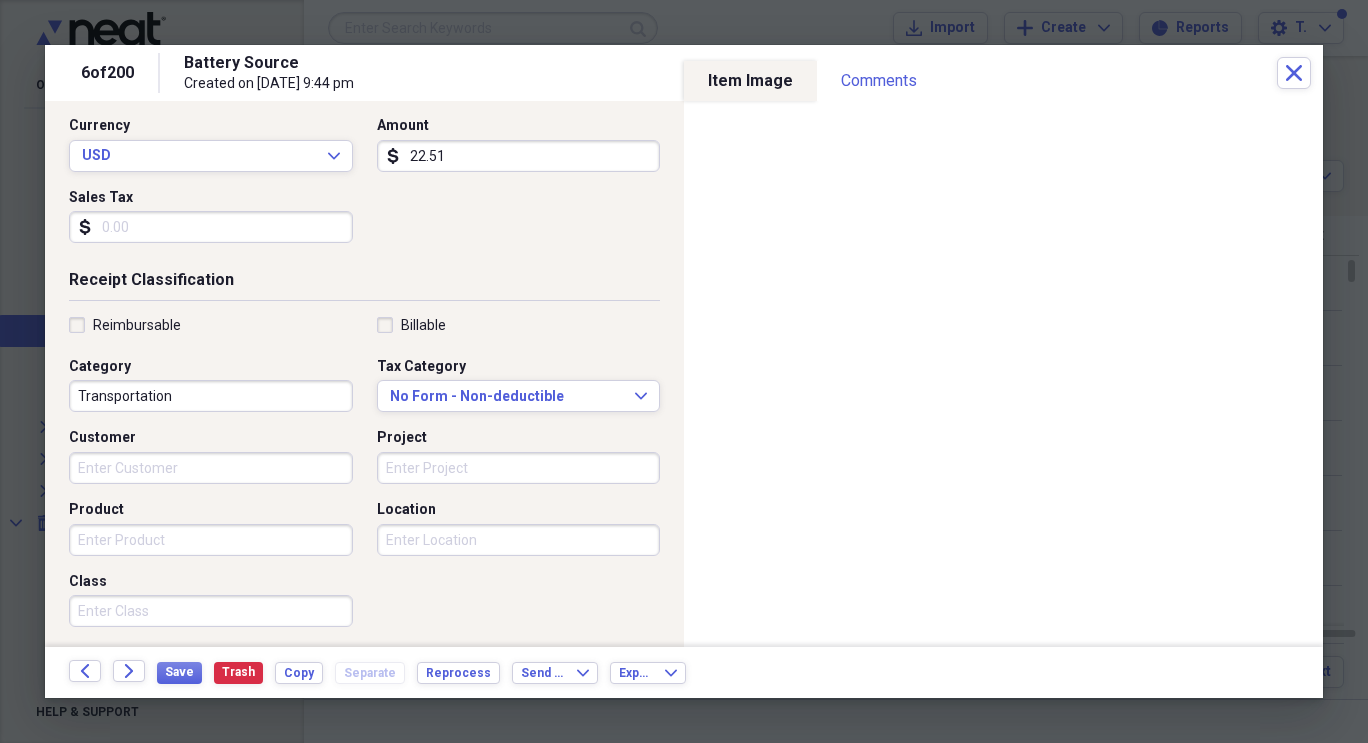 scroll, scrollTop: 314, scrollLeft: 0, axis: vertical 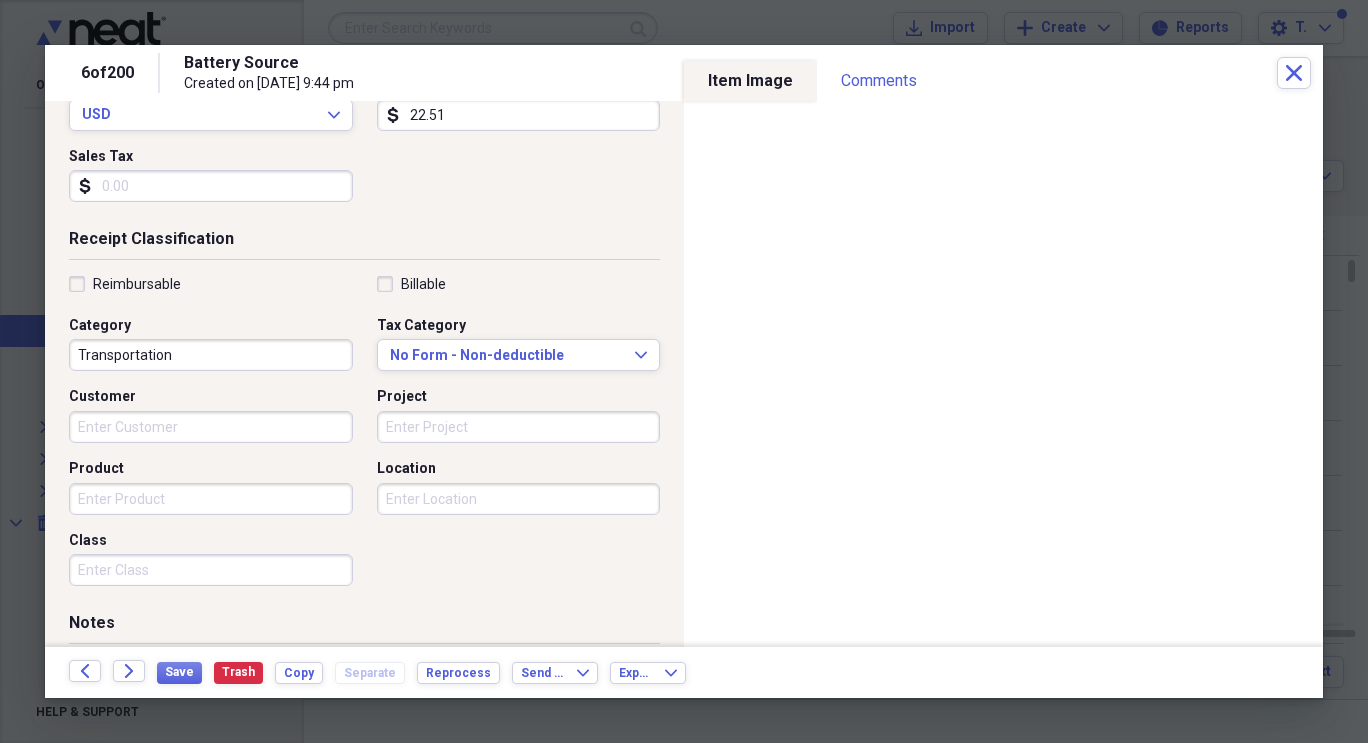 click on "Project" at bounding box center (519, 427) 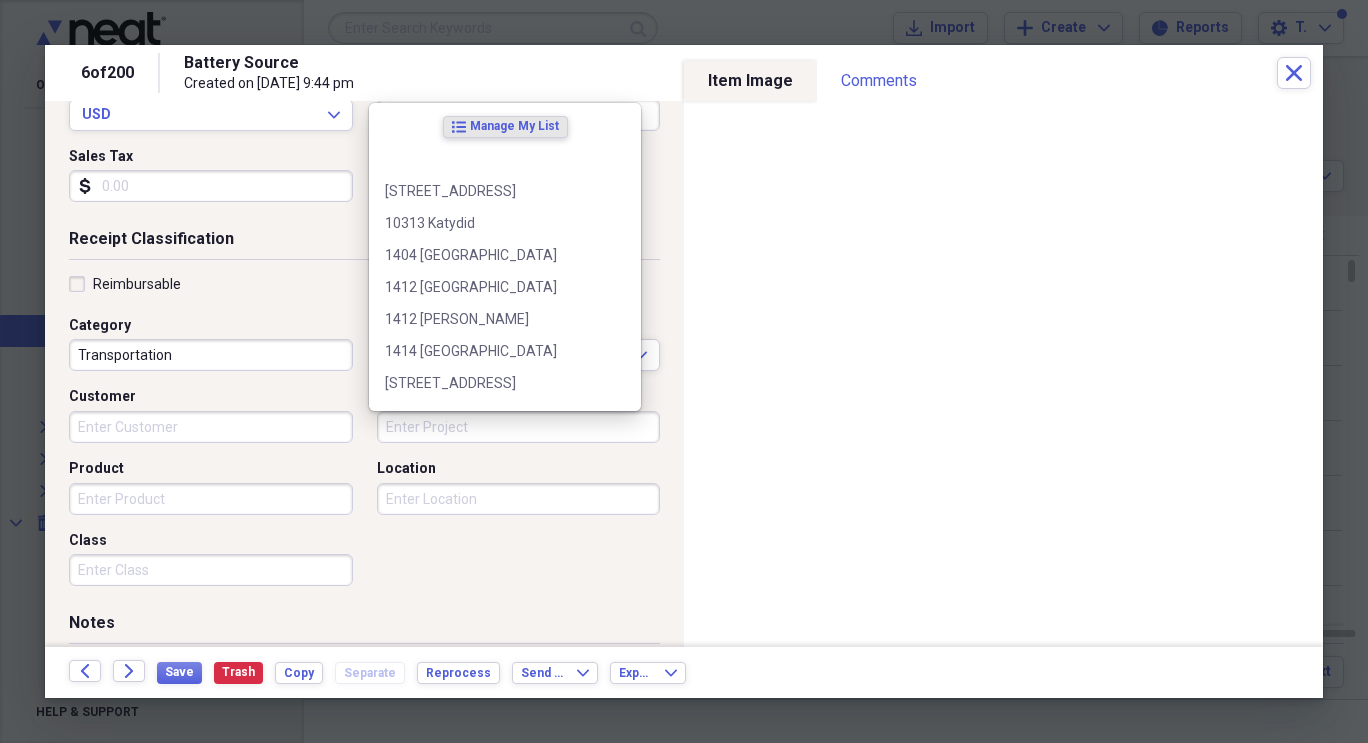 paste on "TPM" 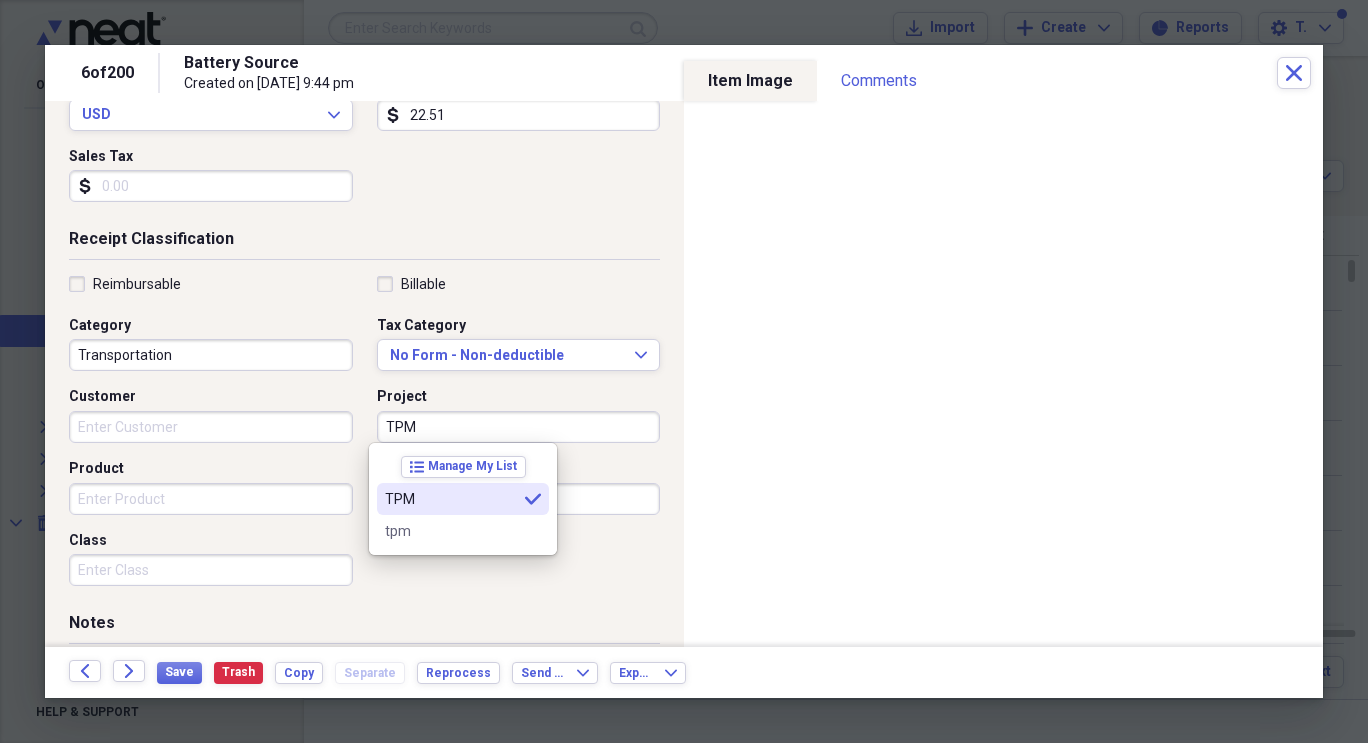 type on "TPM" 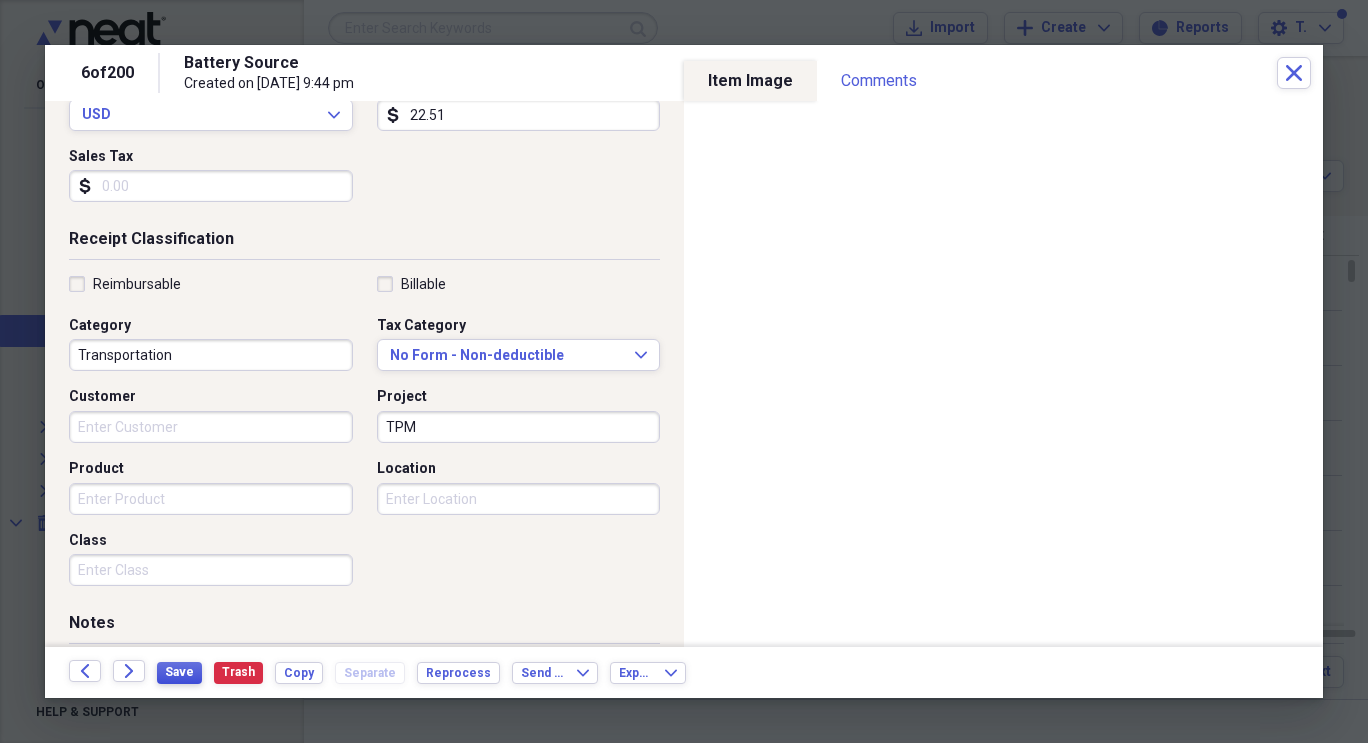 click on "Save" at bounding box center [179, 672] 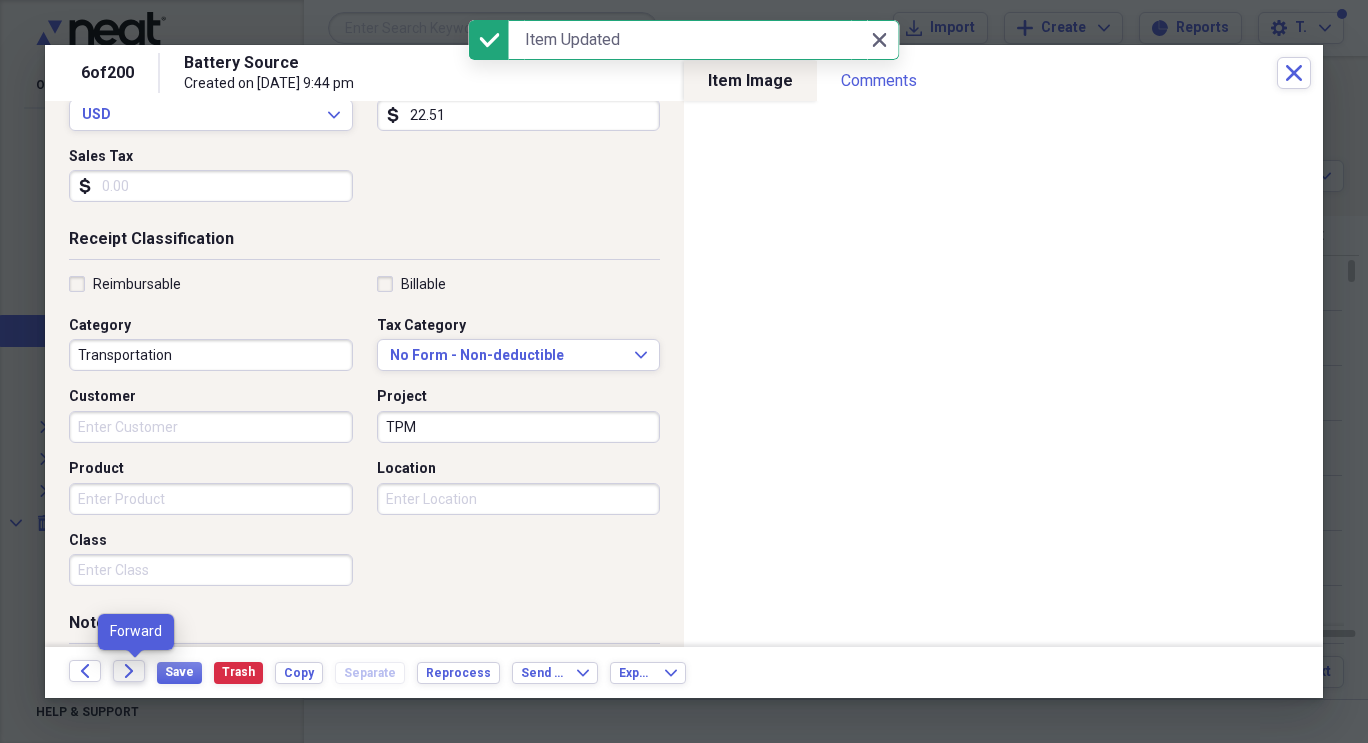 click 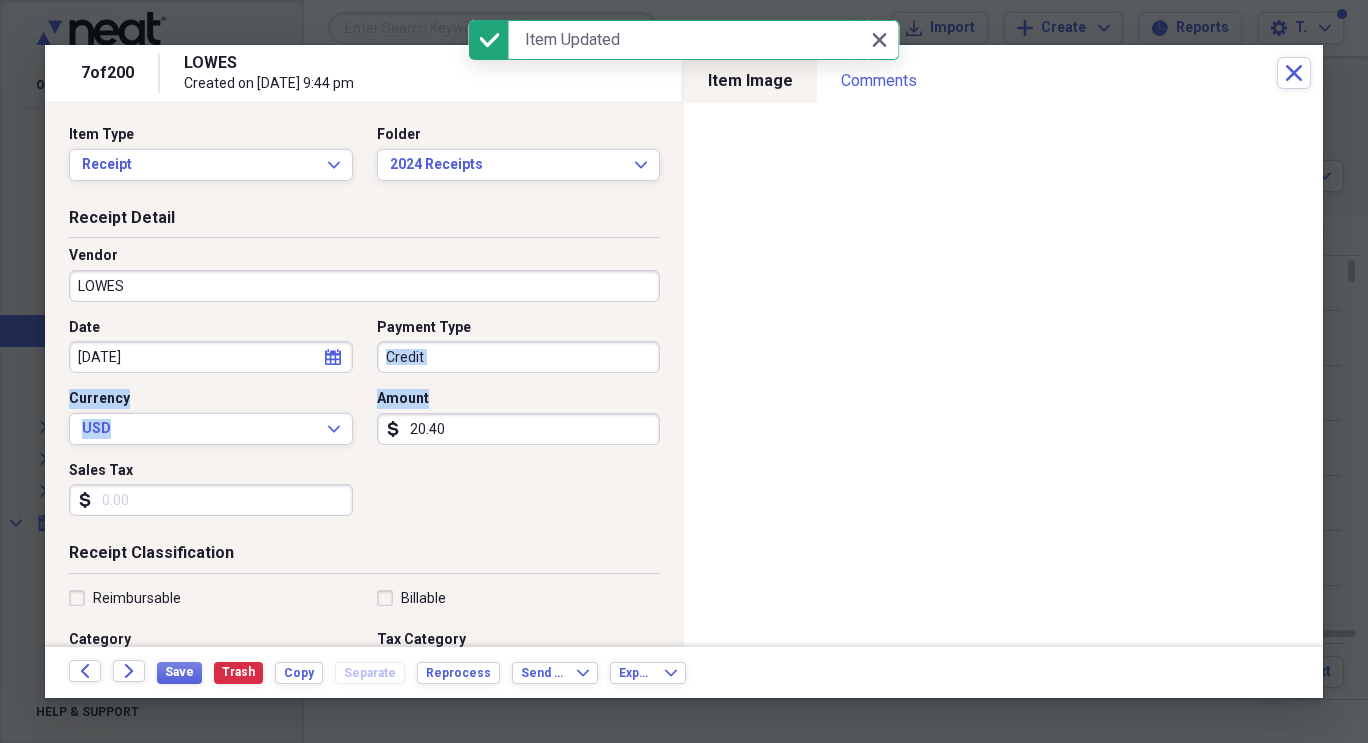 drag, startPoint x: 666, startPoint y: 371, endPoint x: 645, endPoint y: 492, distance: 122.80879 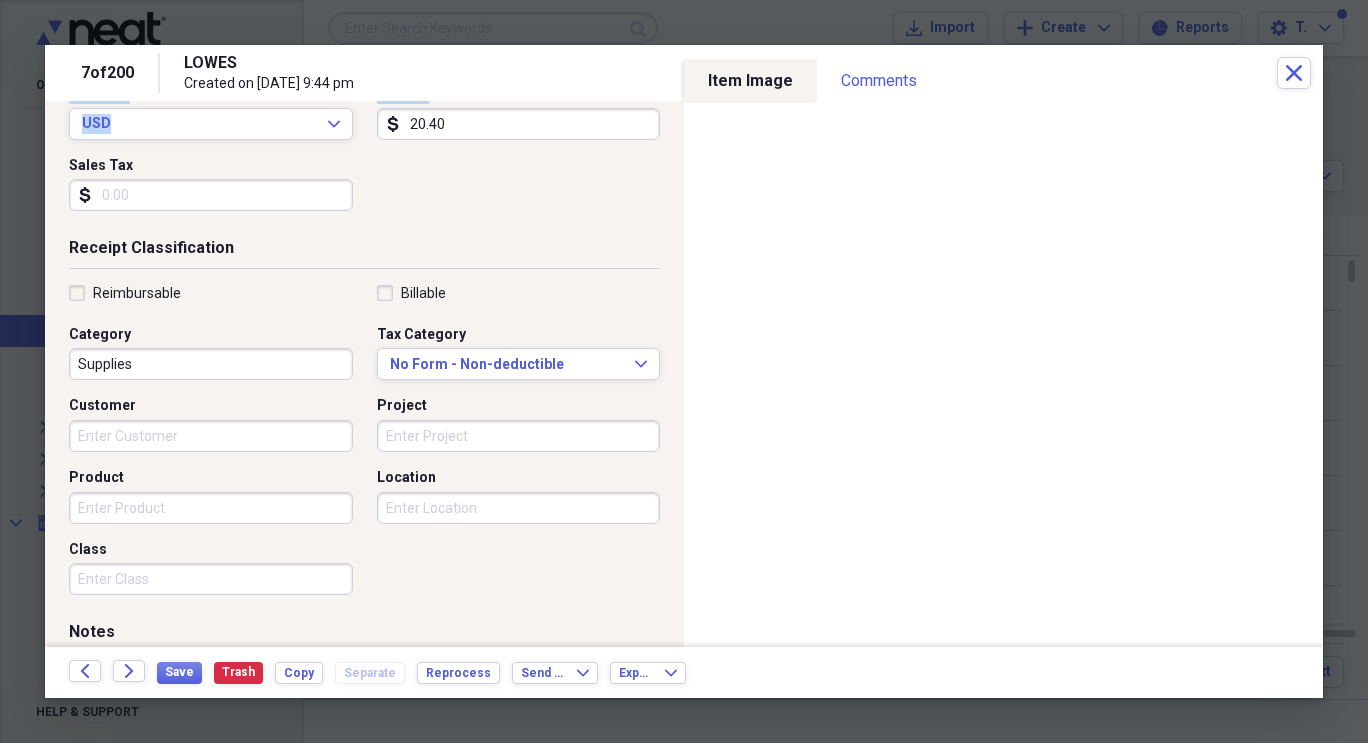 scroll, scrollTop: 344, scrollLeft: 0, axis: vertical 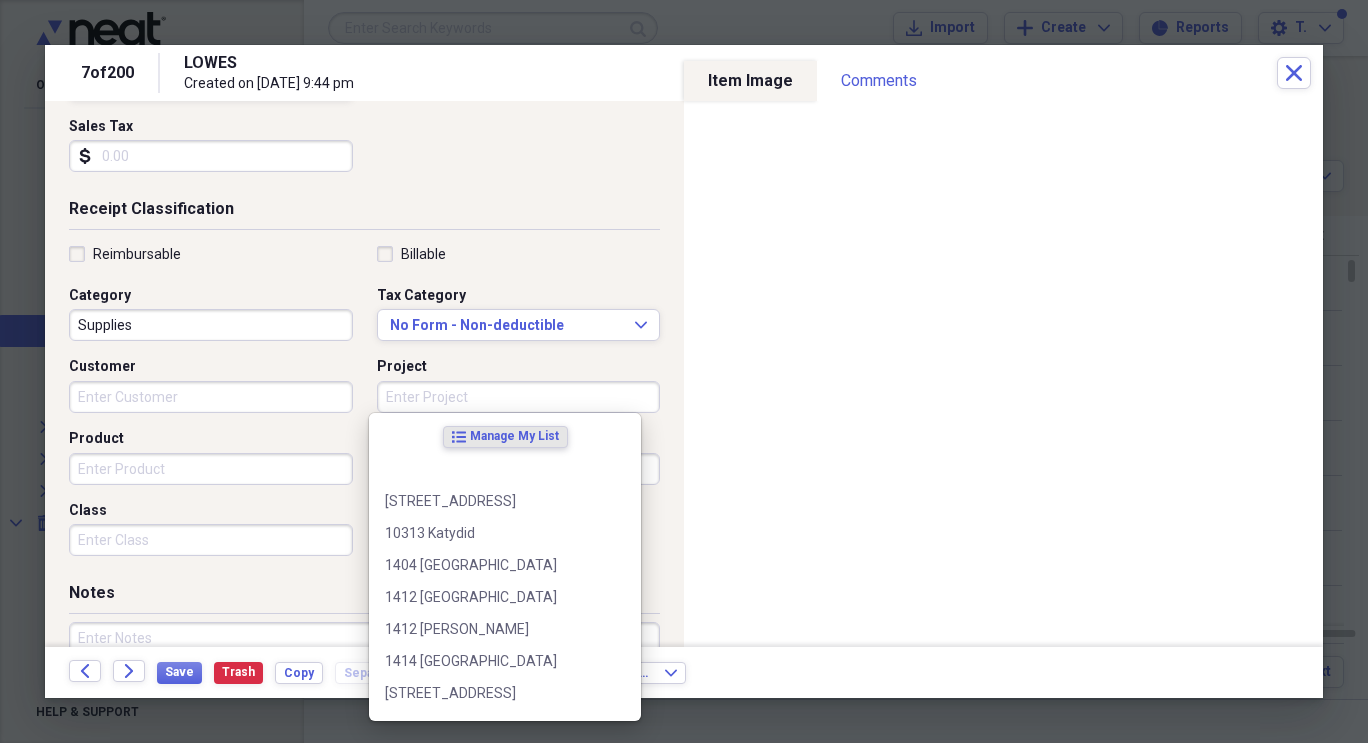 click on "Project" at bounding box center [519, 397] 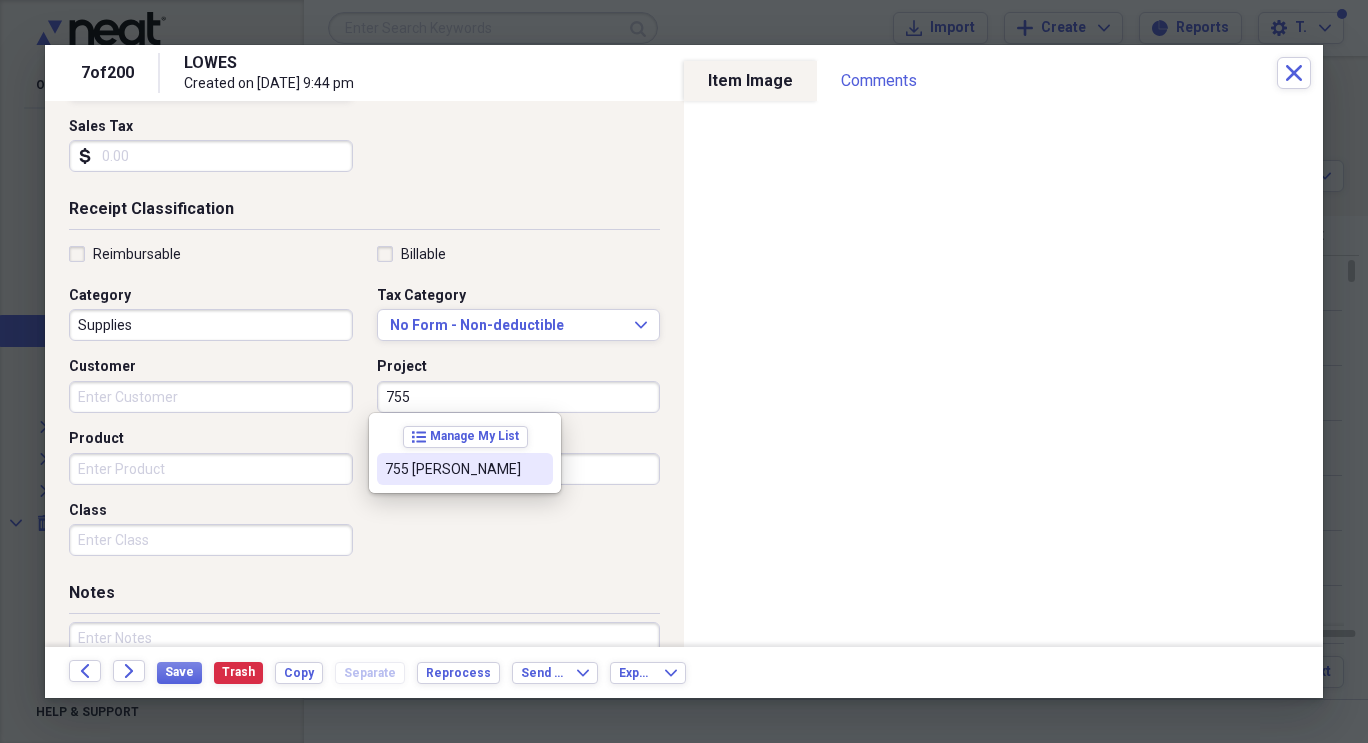 type on "755 [PERSON_NAME]" 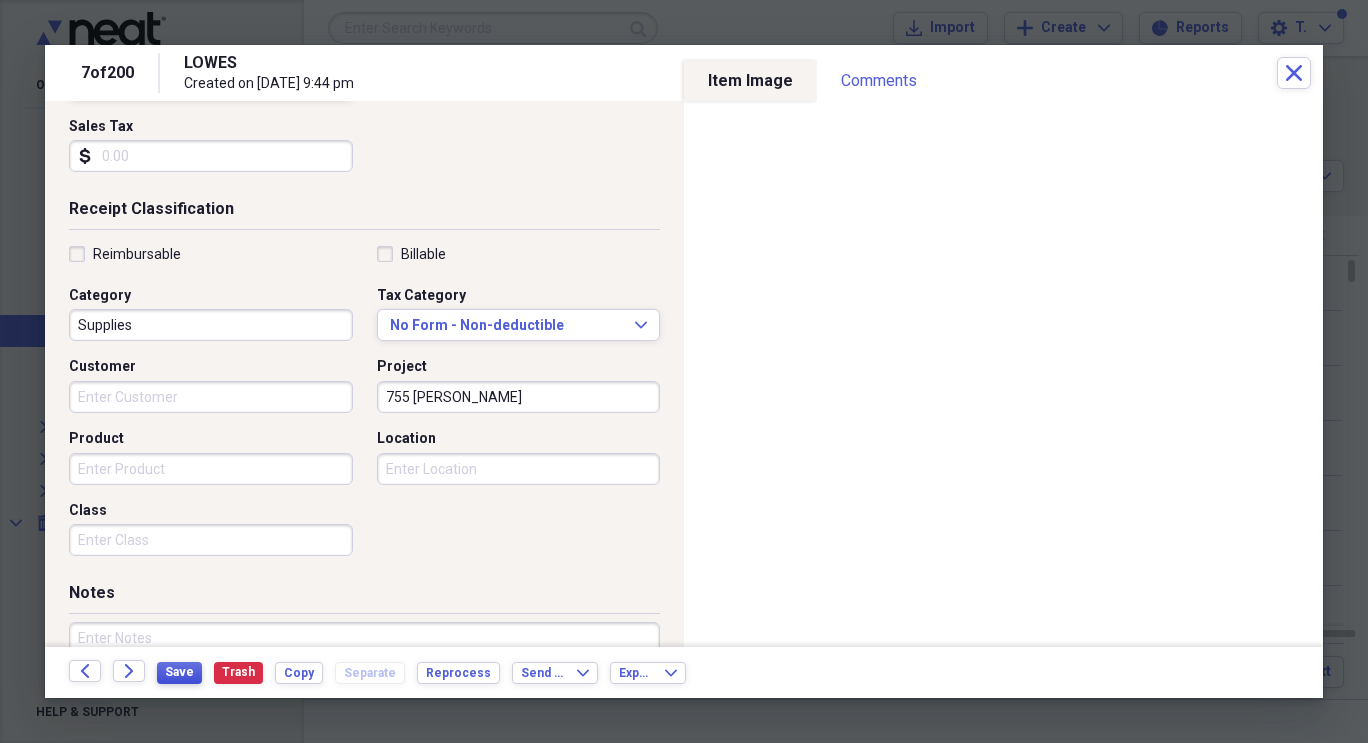 click on "Save" at bounding box center (179, 672) 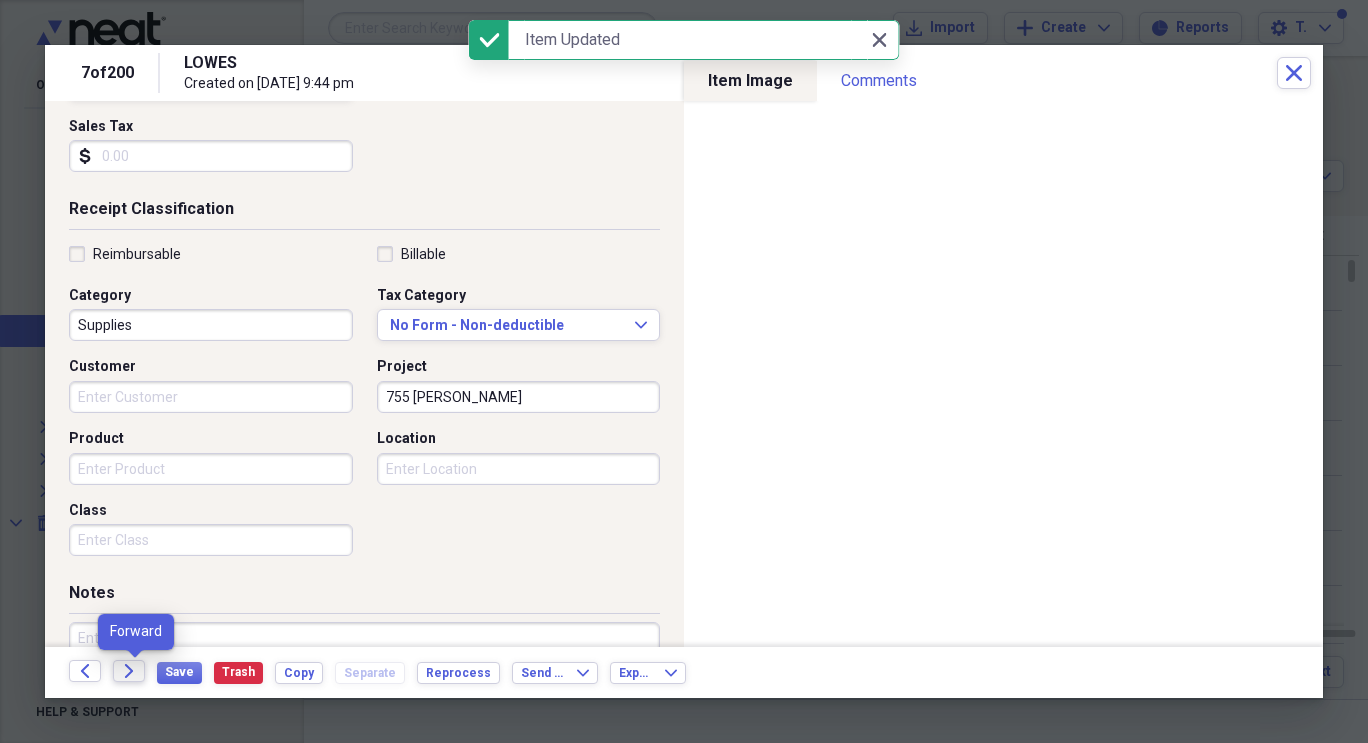 click on "Forward" at bounding box center (129, 671) 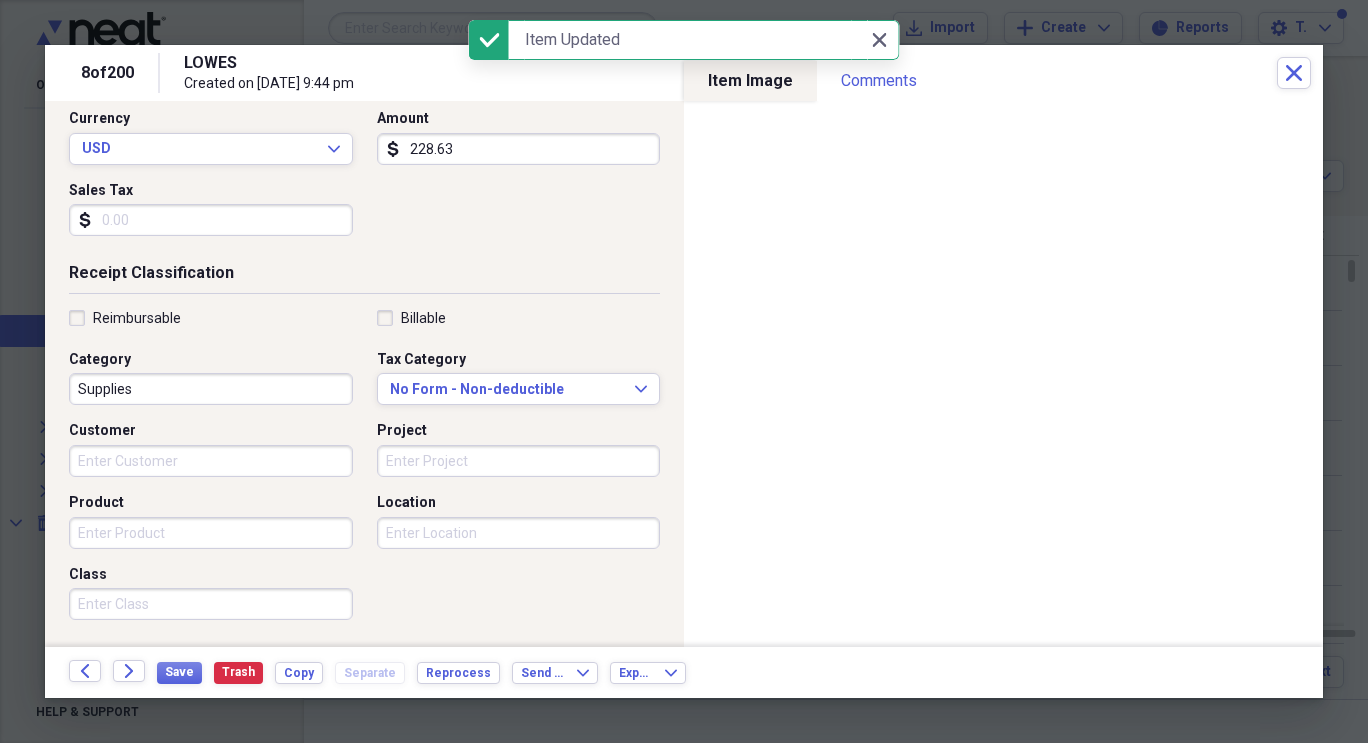 scroll, scrollTop: 290, scrollLeft: 0, axis: vertical 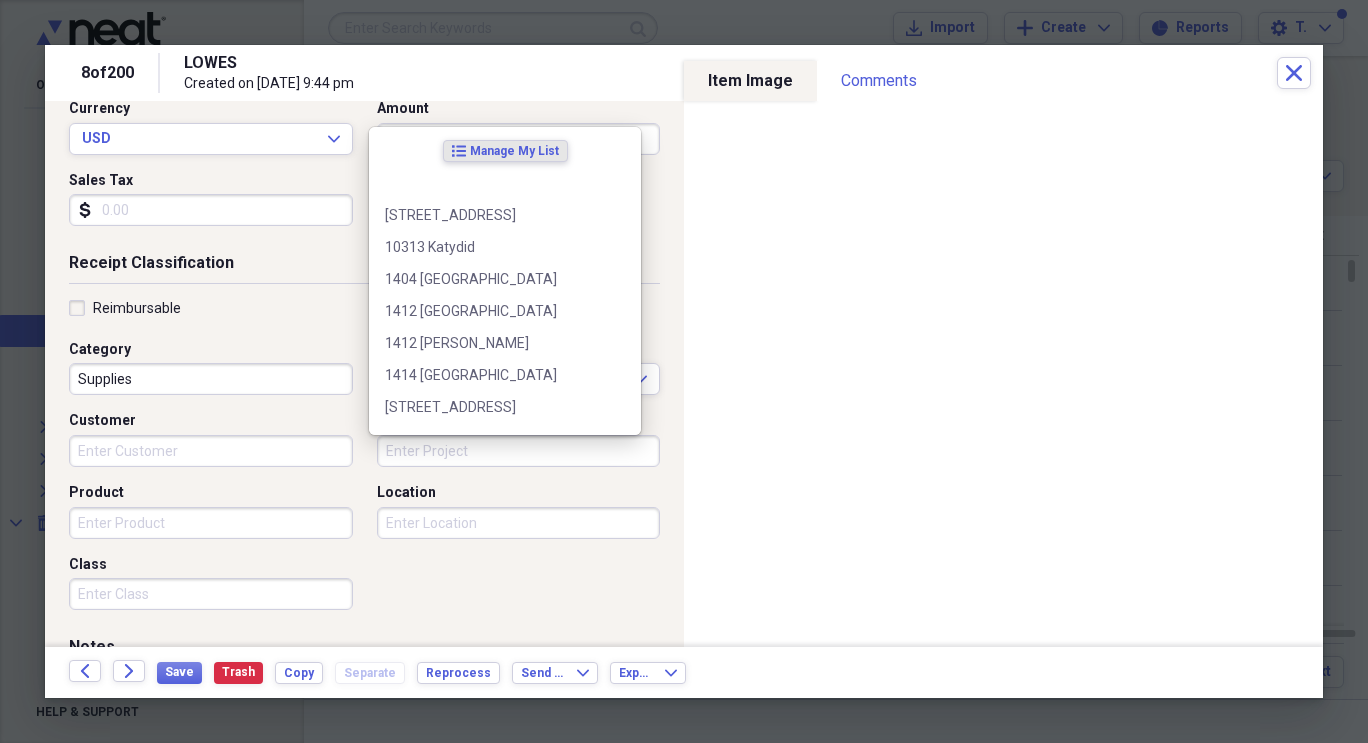 click on "Project" at bounding box center [519, 451] 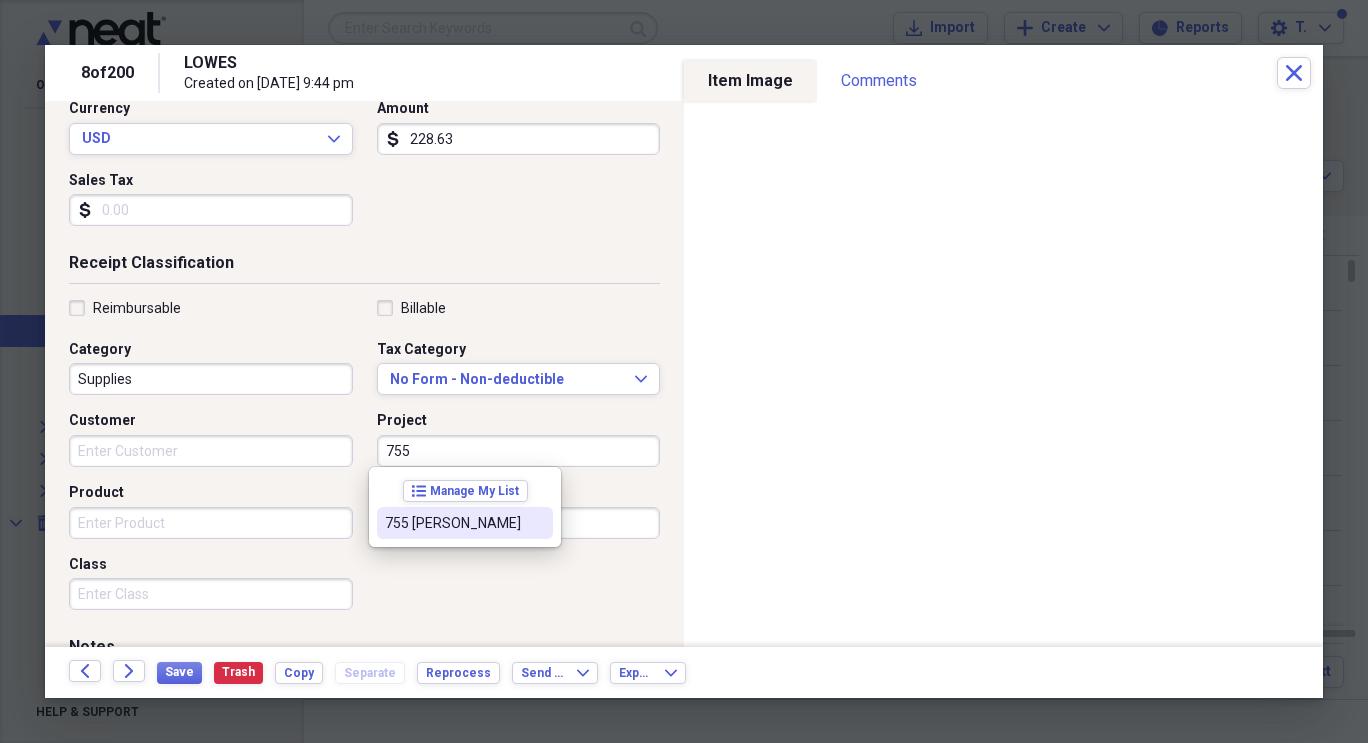 click on "755 [PERSON_NAME]" at bounding box center [465, 523] 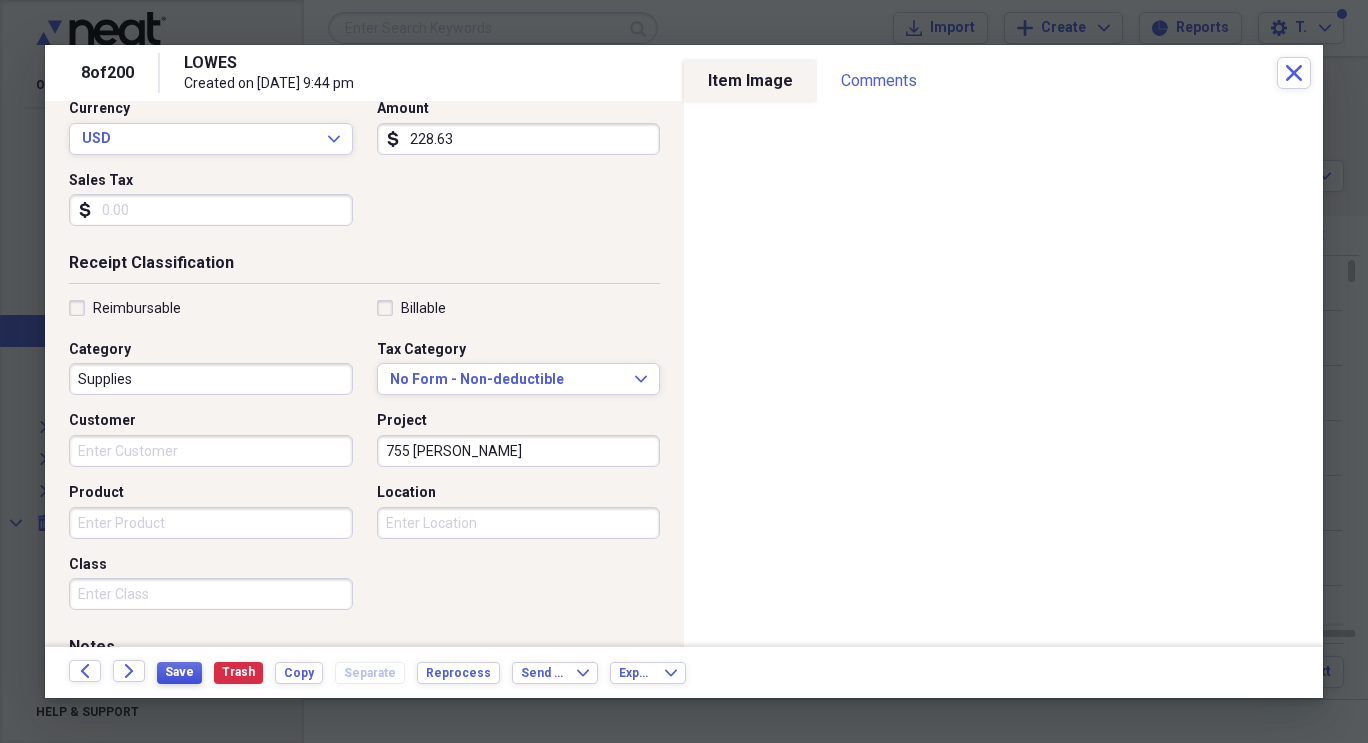 click on "Save" at bounding box center [179, 672] 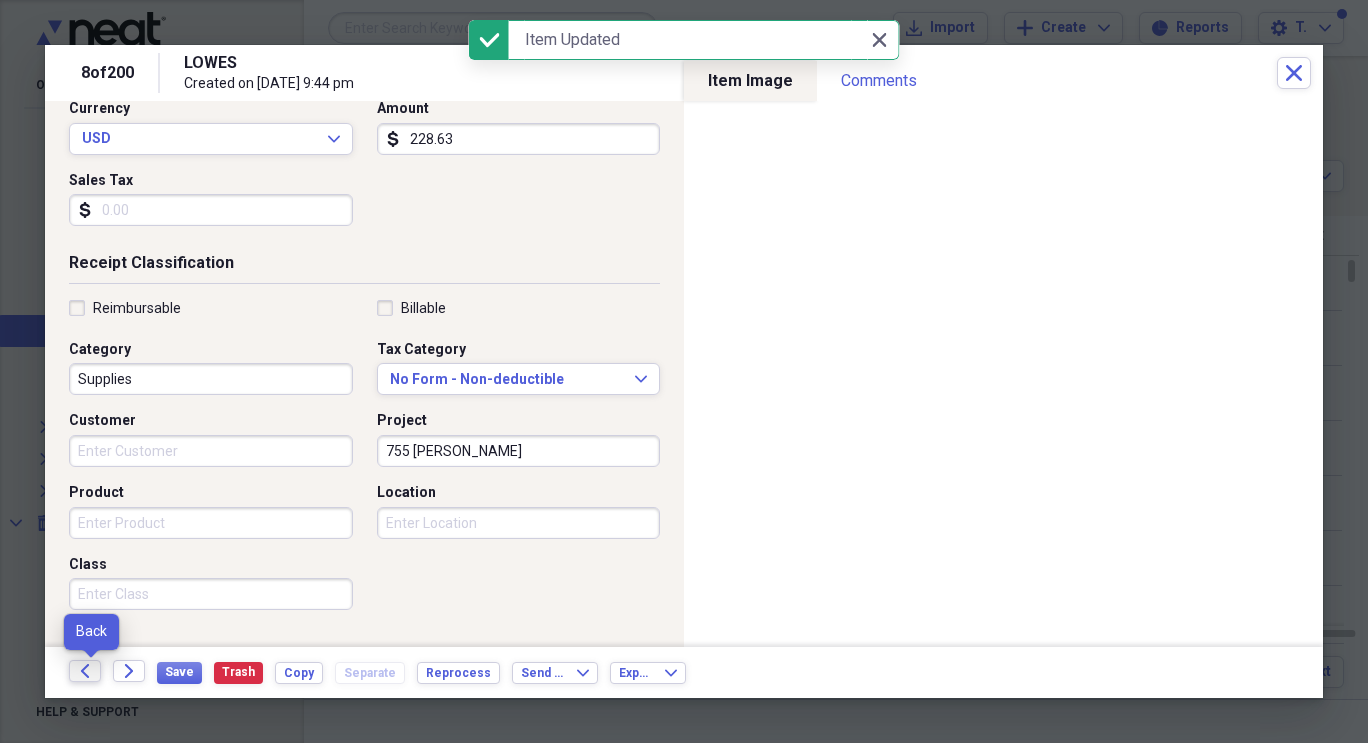 click on "Back" 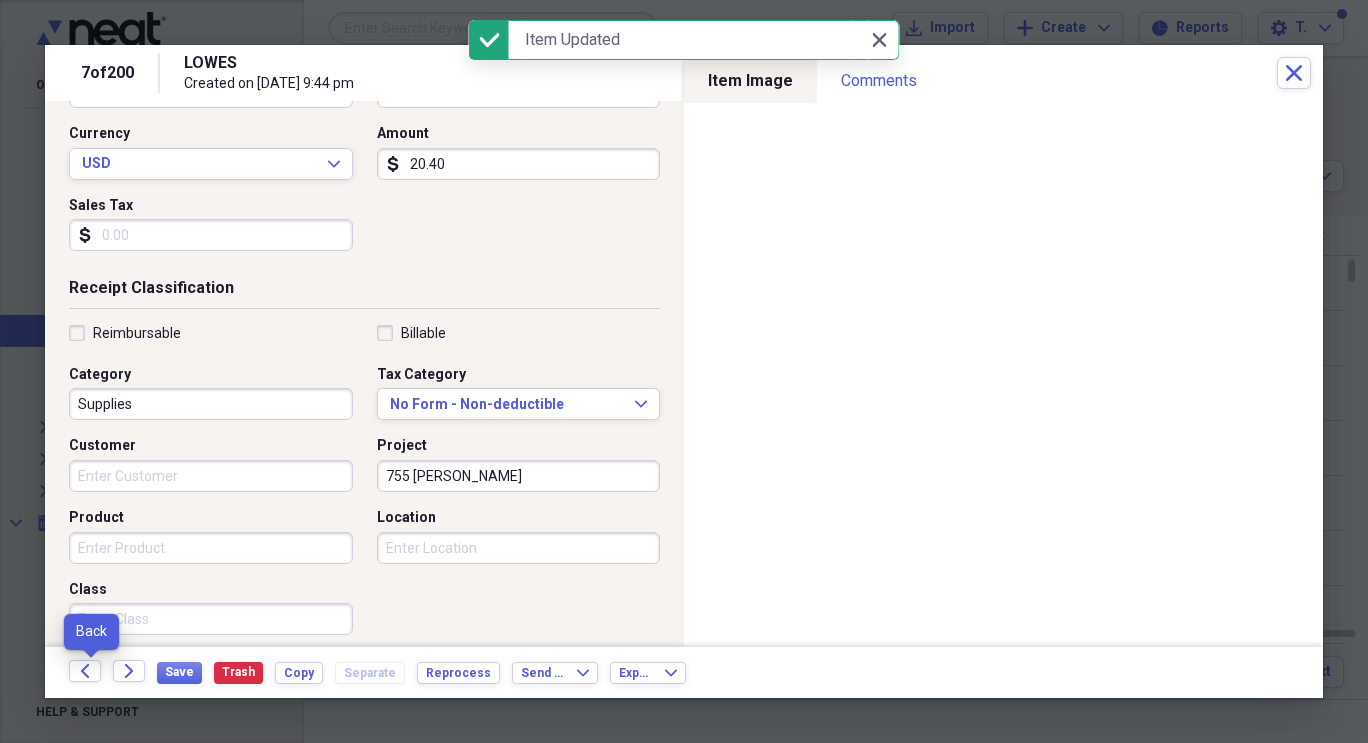 scroll, scrollTop: 270, scrollLeft: 0, axis: vertical 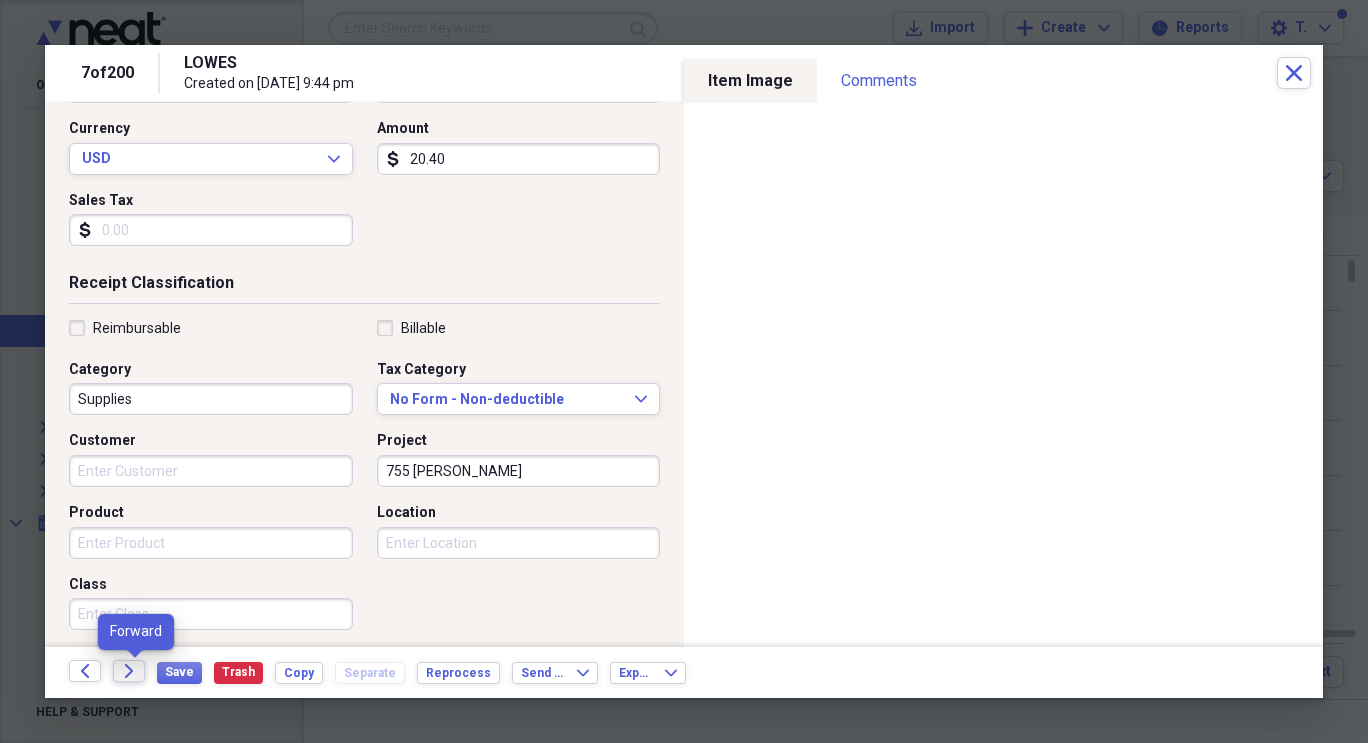 click 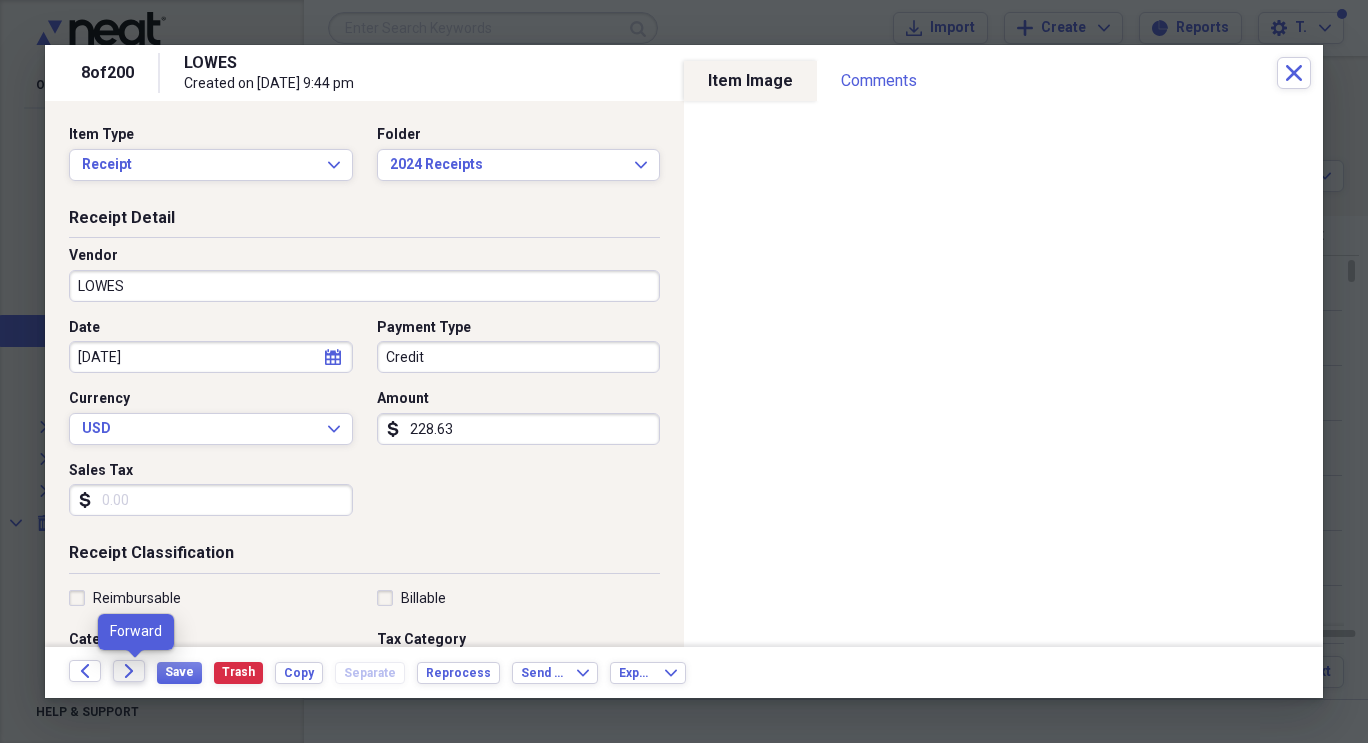 click 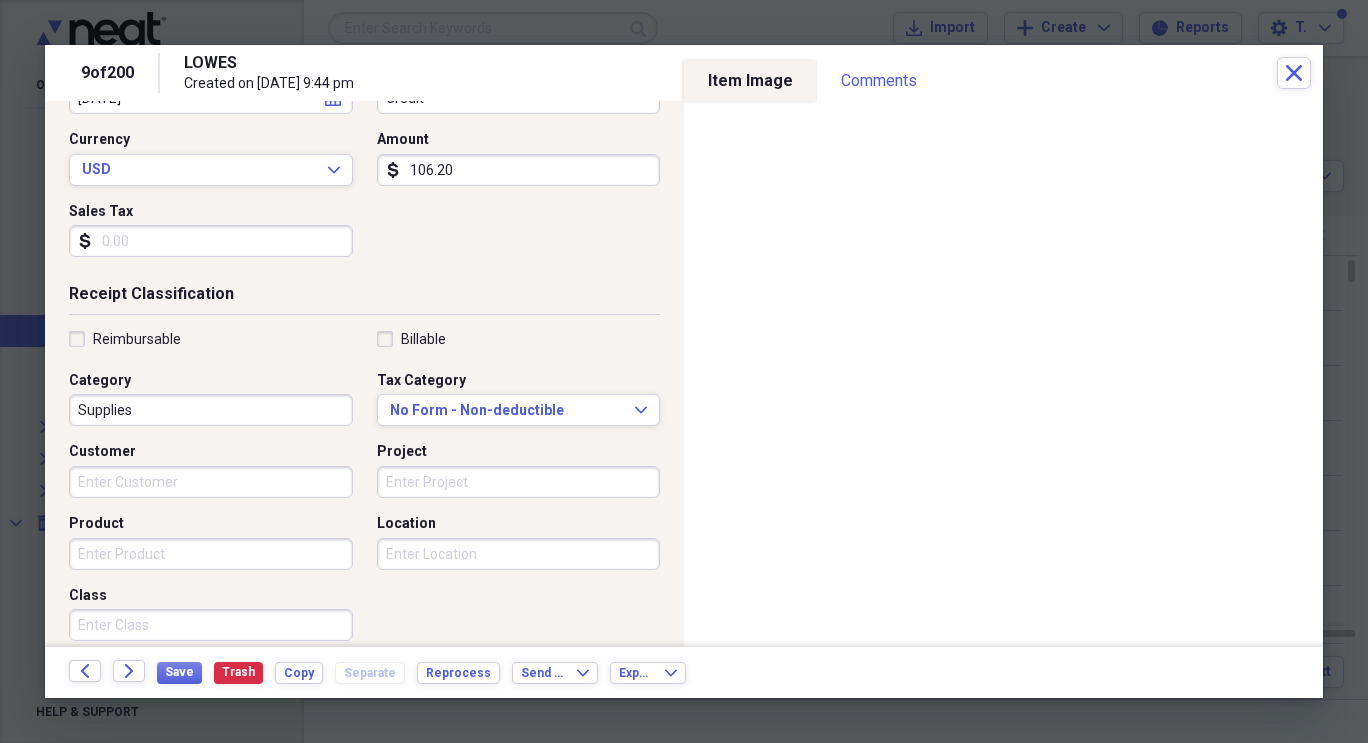 scroll, scrollTop: 262, scrollLeft: 0, axis: vertical 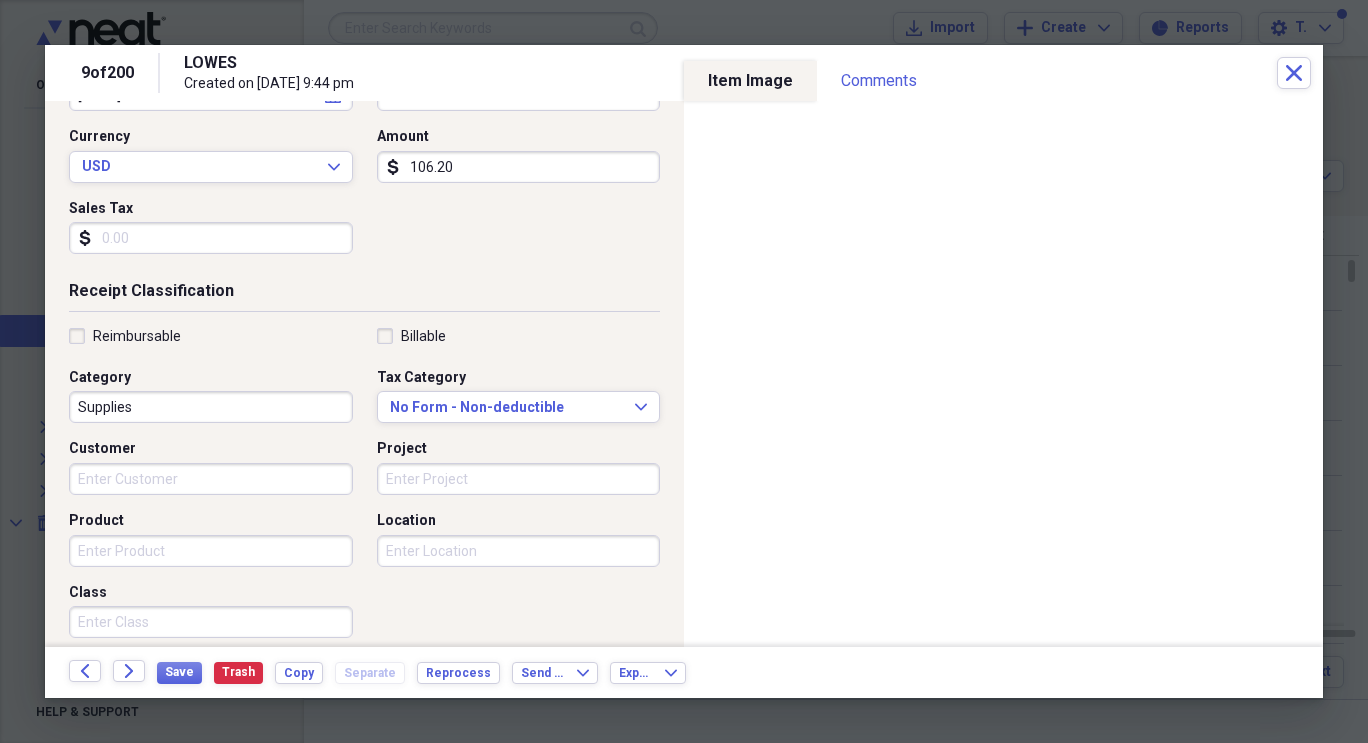 click on "Project" at bounding box center [519, 479] 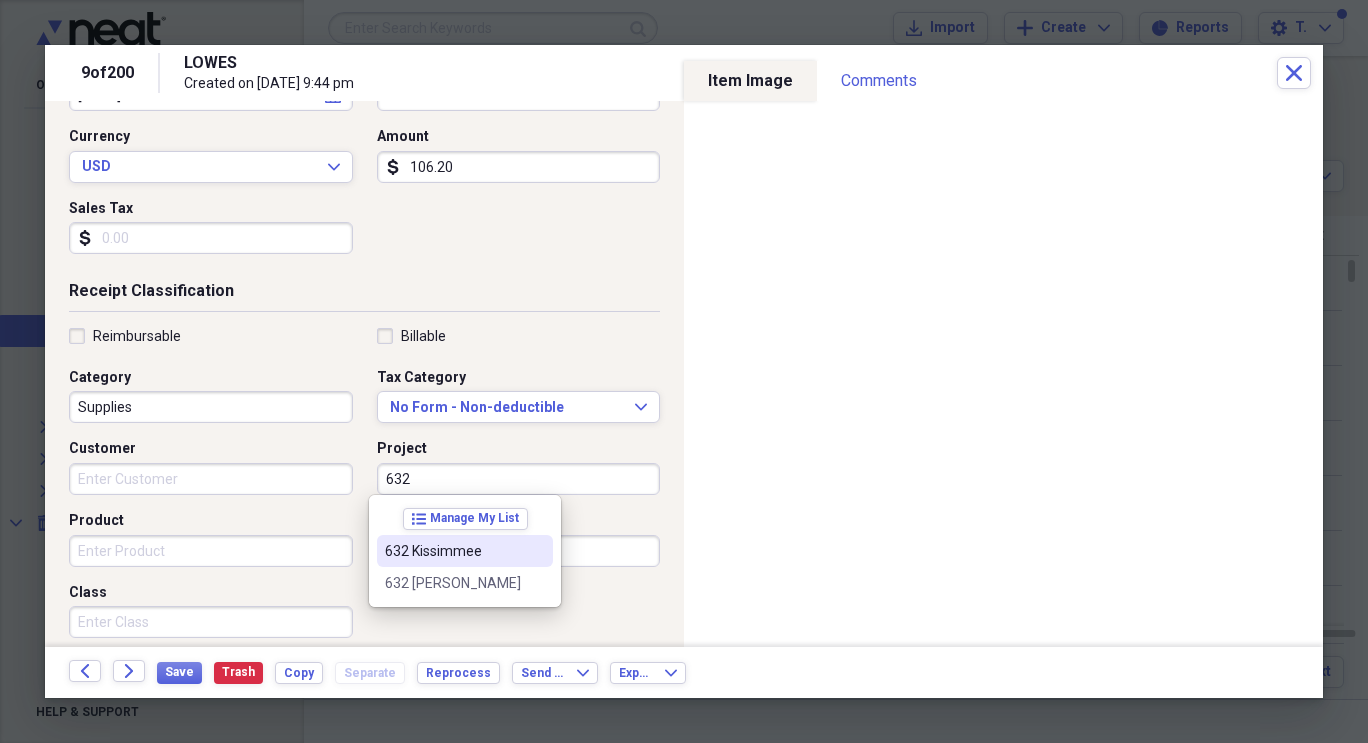 click on "632 Kissimmee" at bounding box center (453, 551) 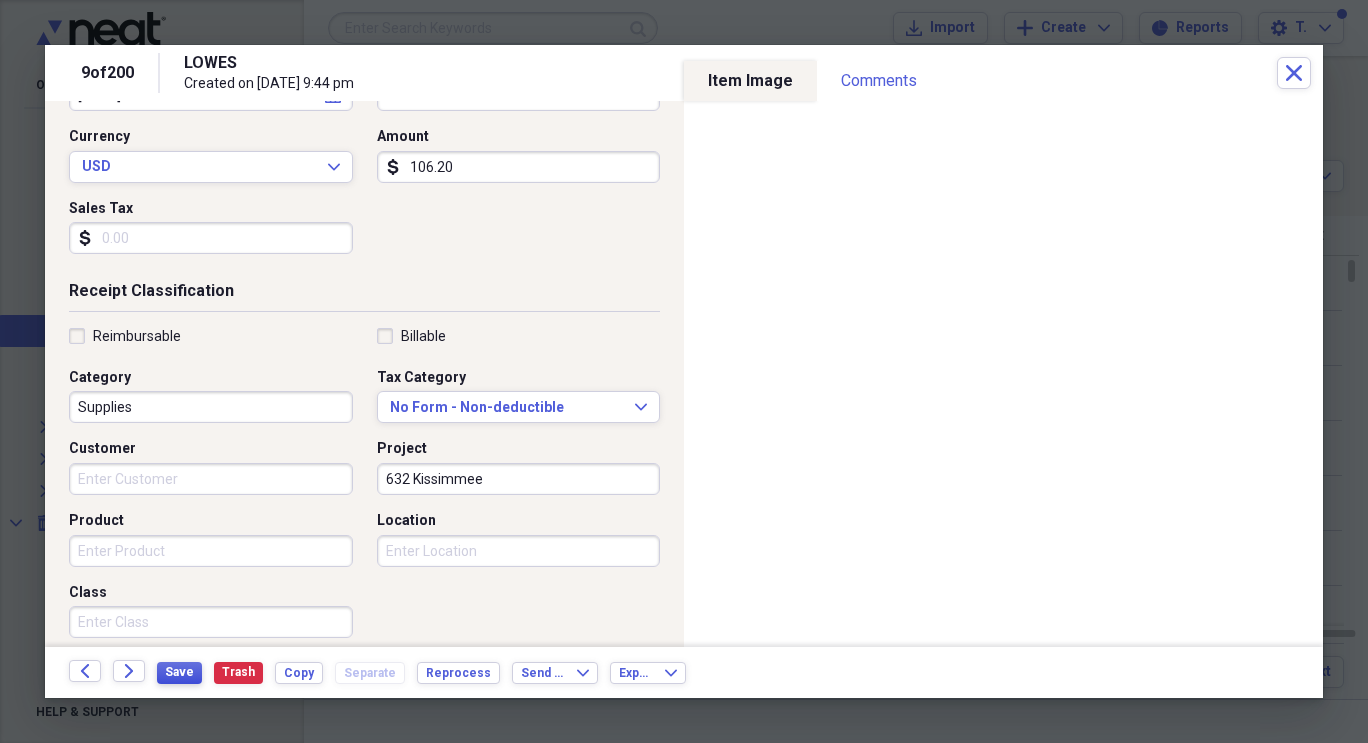 click on "Save" at bounding box center (179, 672) 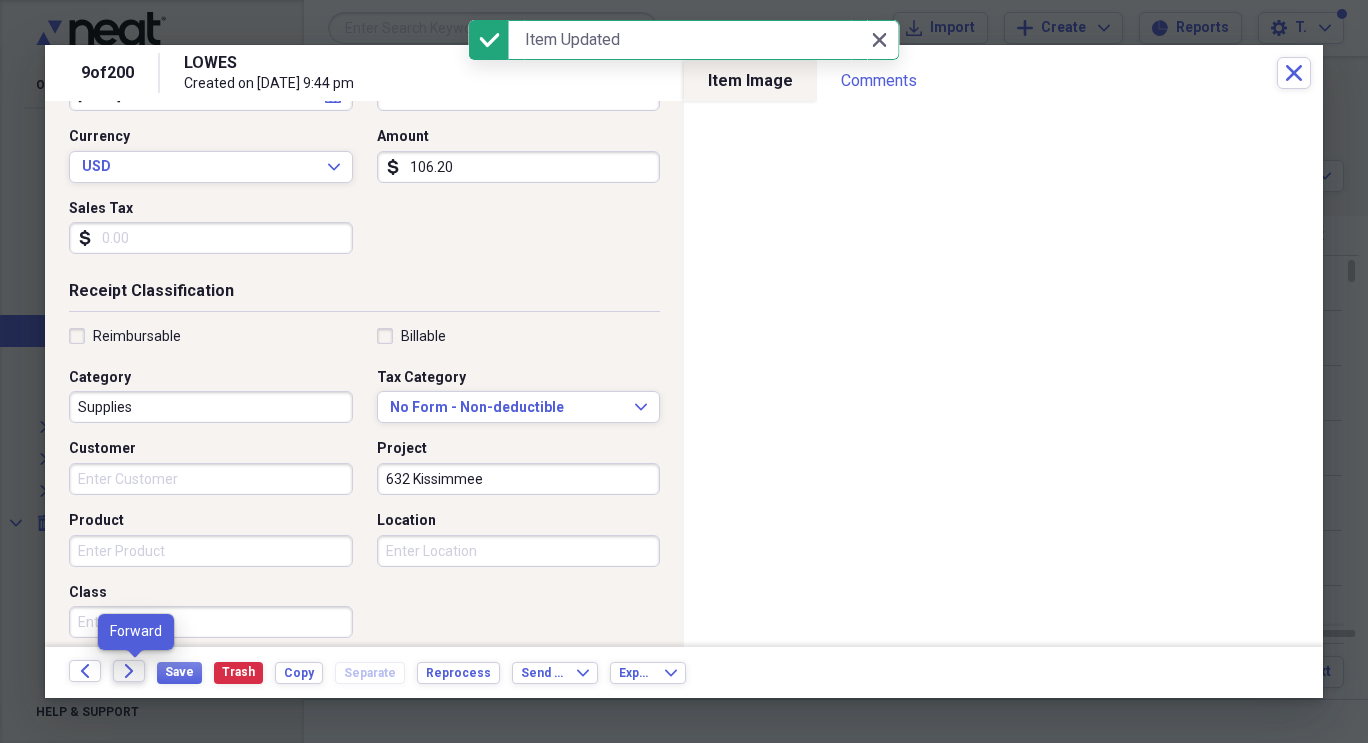 click 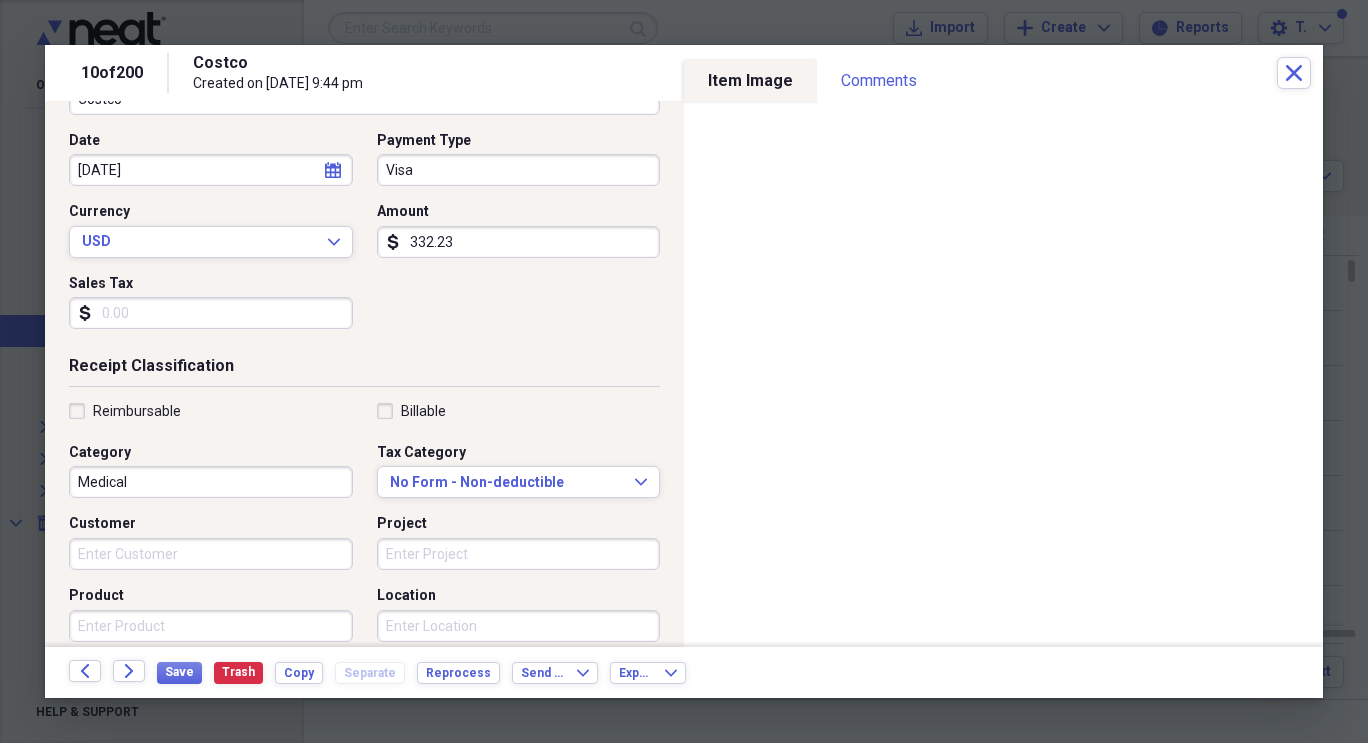 scroll, scrollTop: 187, scrollLeft: 0, axis: vertical 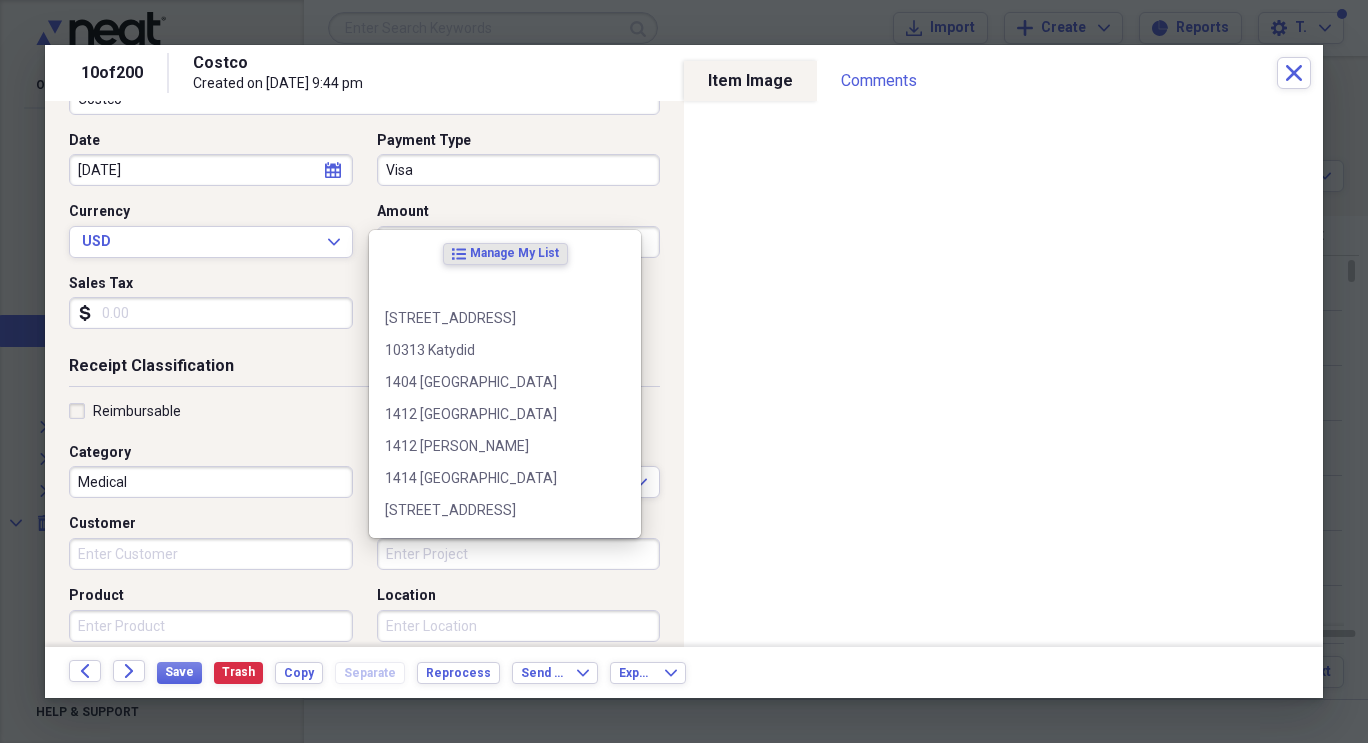 click on "Project" at bounding box center [519, 554] 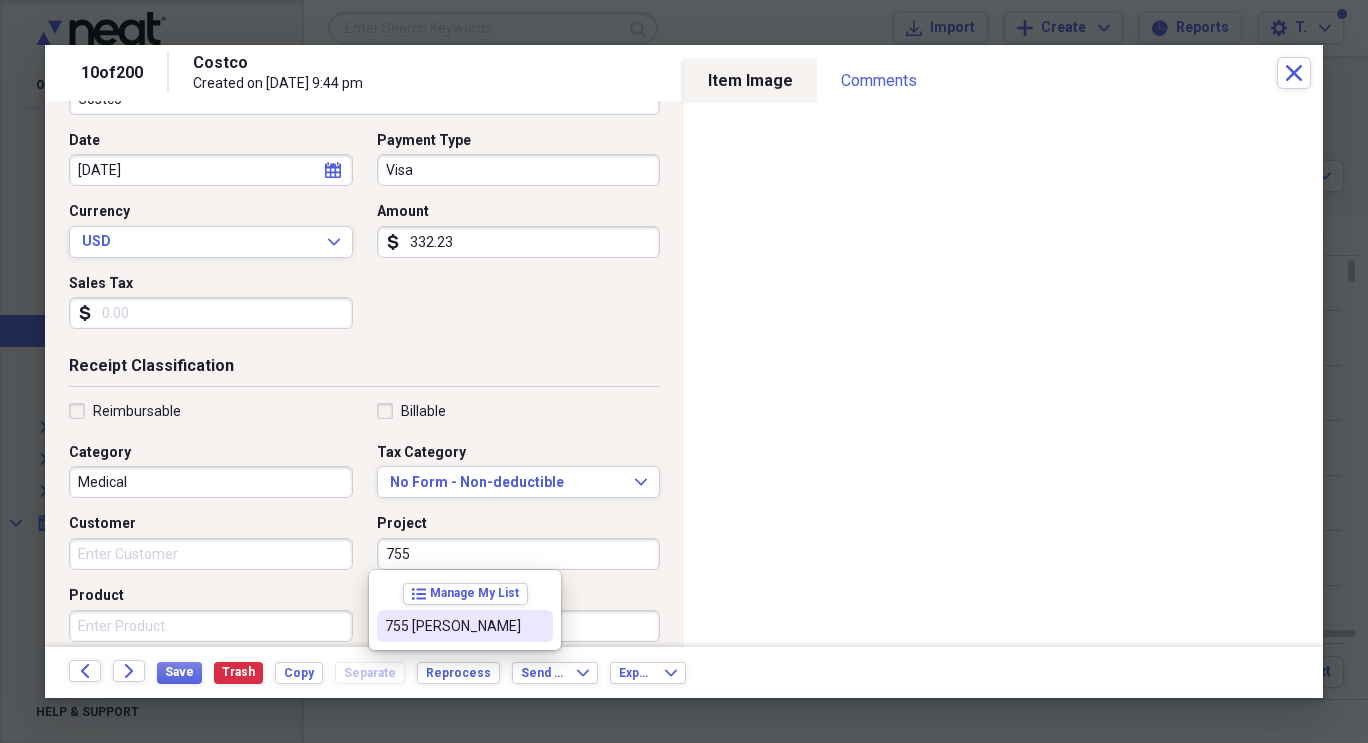 type on "755 [PERSON_NAME]" 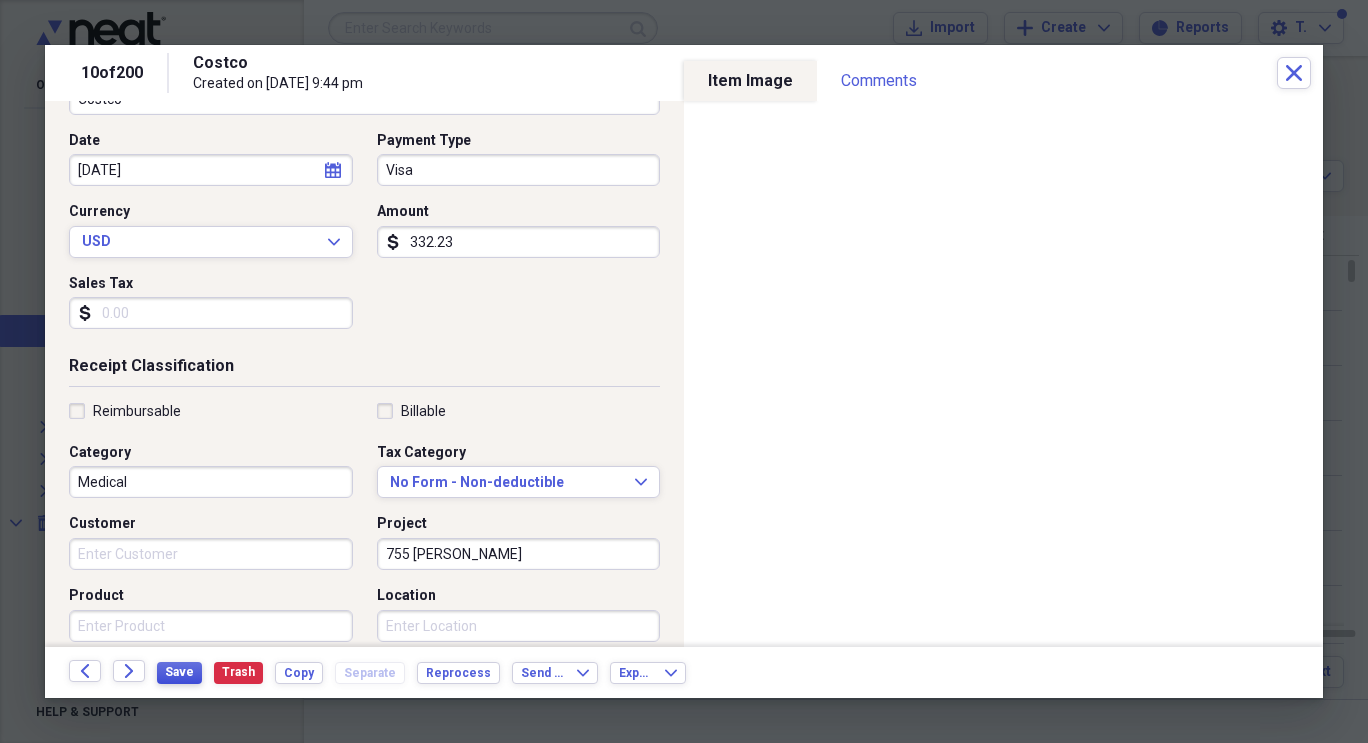 click on "Save" at bounding box center (179, 672) 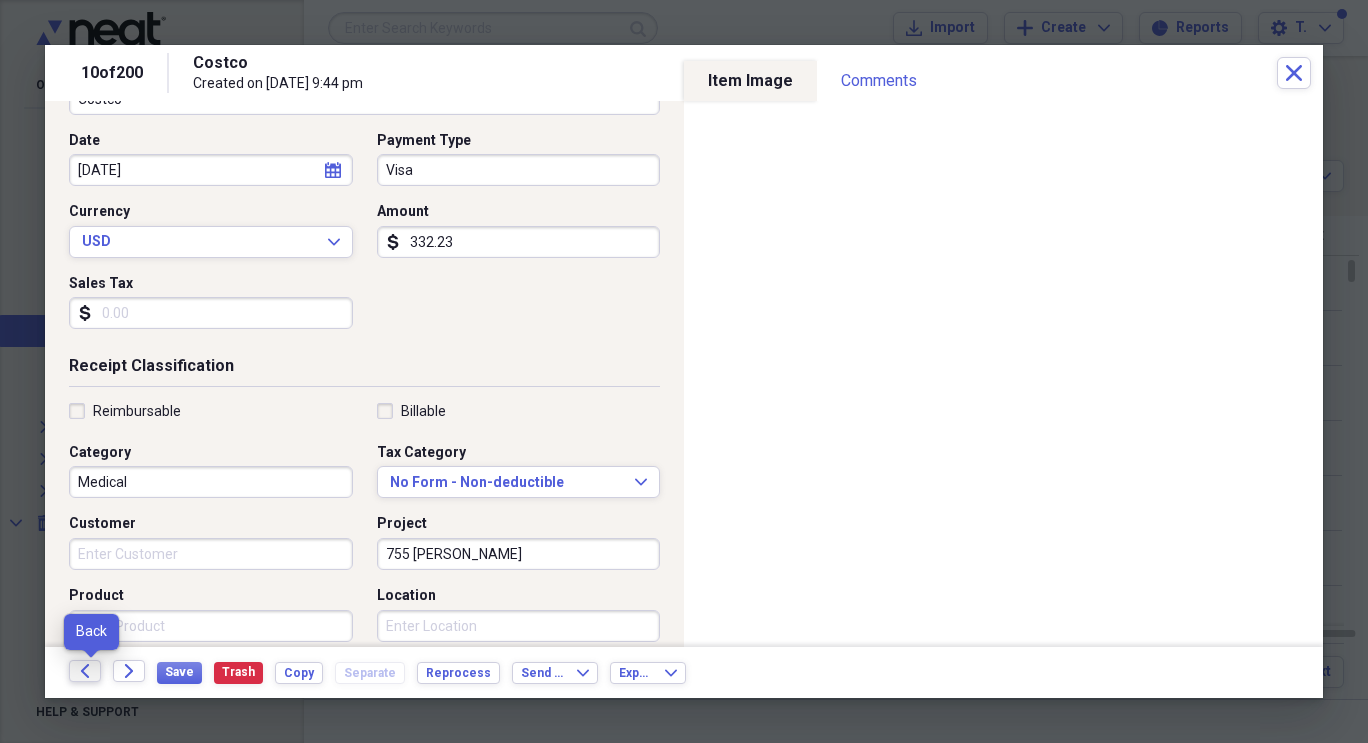 click 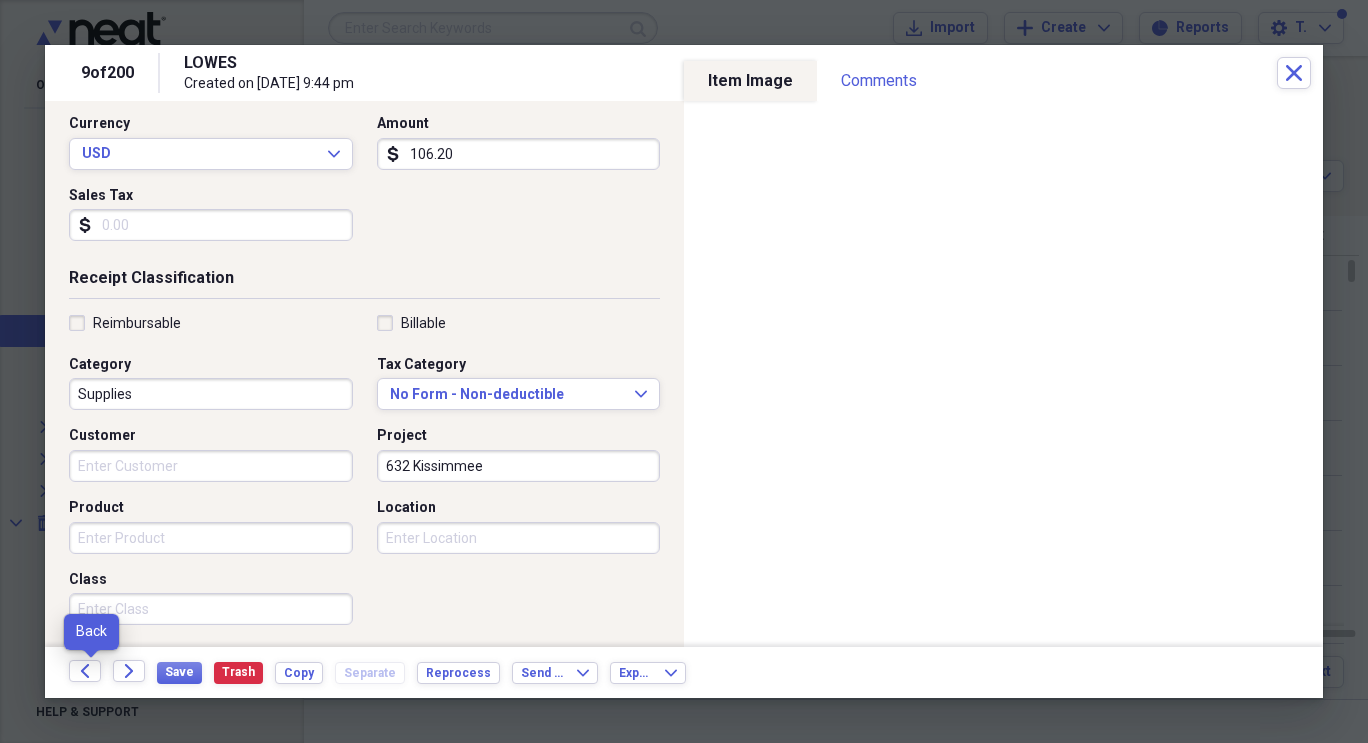 scroll, scrollTop: 276, scrollLeft: 0, axis: vertical 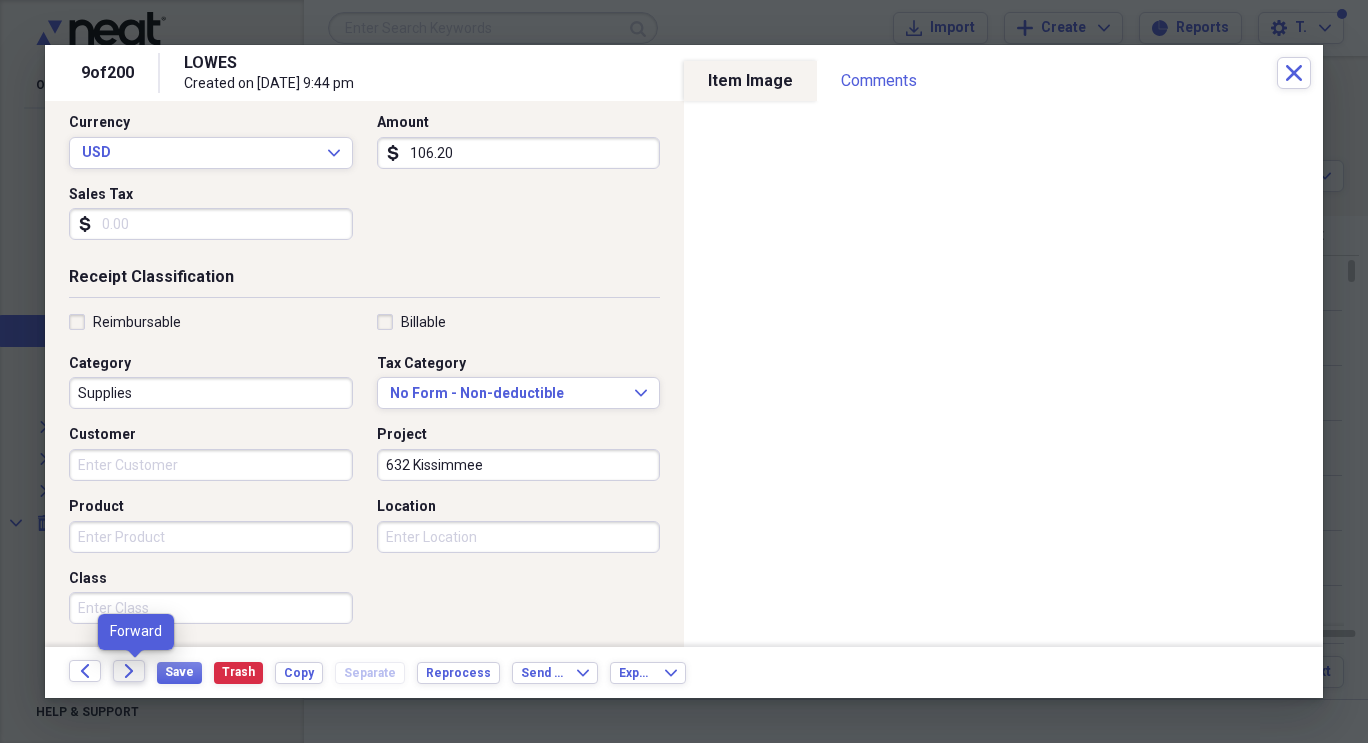 click 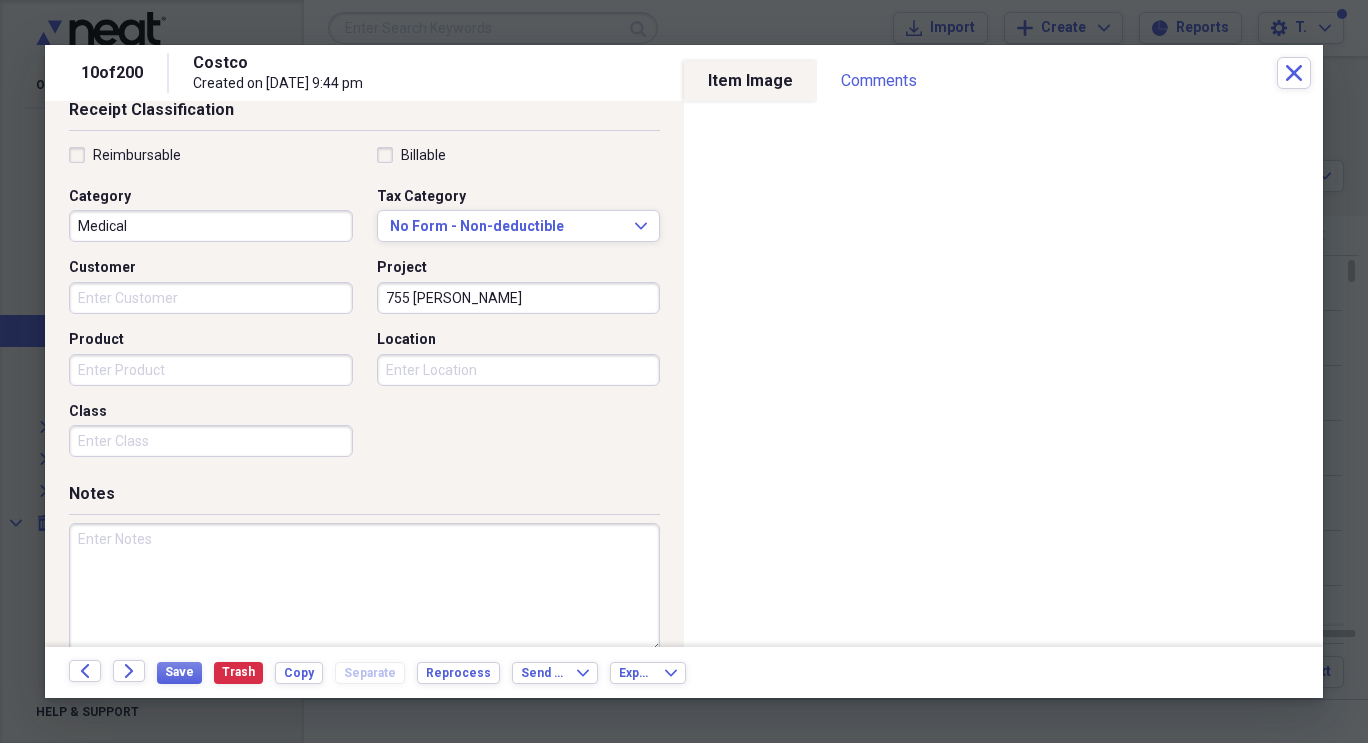 scroll, scrollTop: 452, scrollLeft: 0, axis: vertical 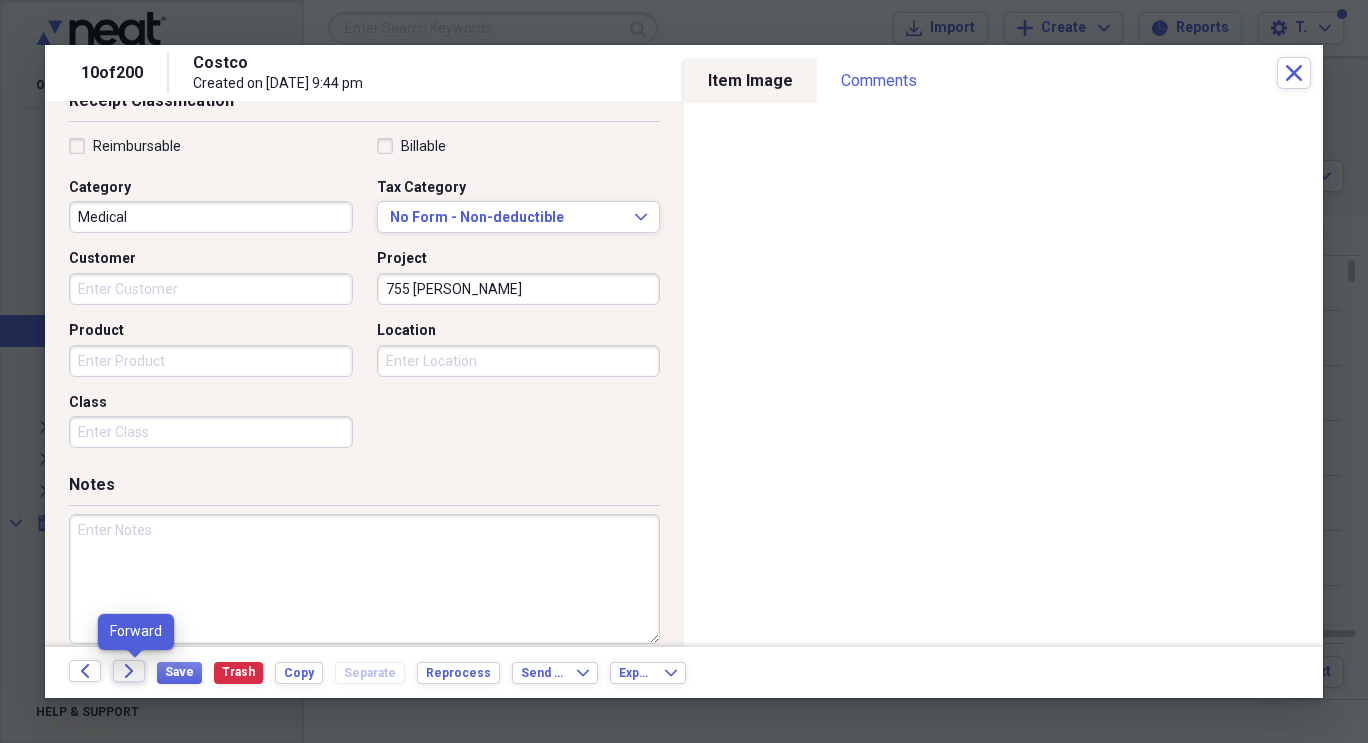 click on "Forward" 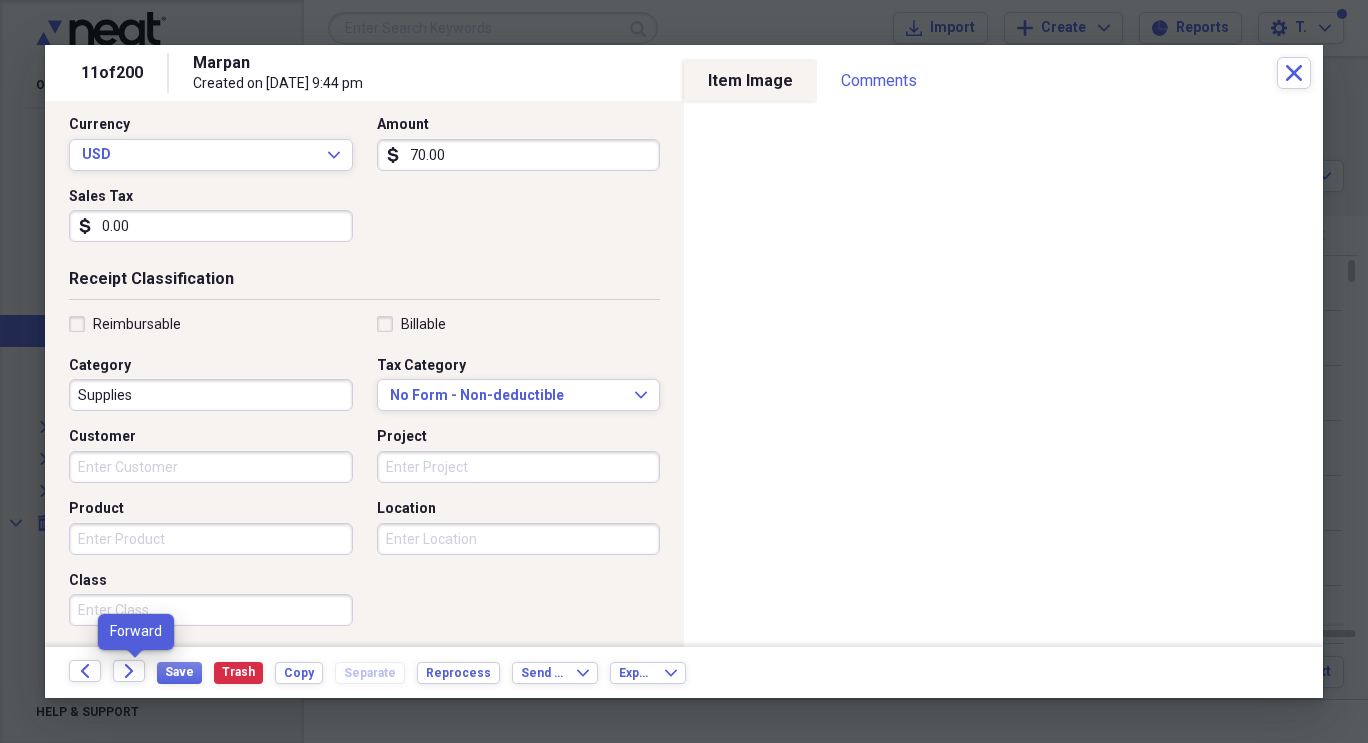 scroll, scrollTop: 275, scrollLeft: 0, axis: vertical 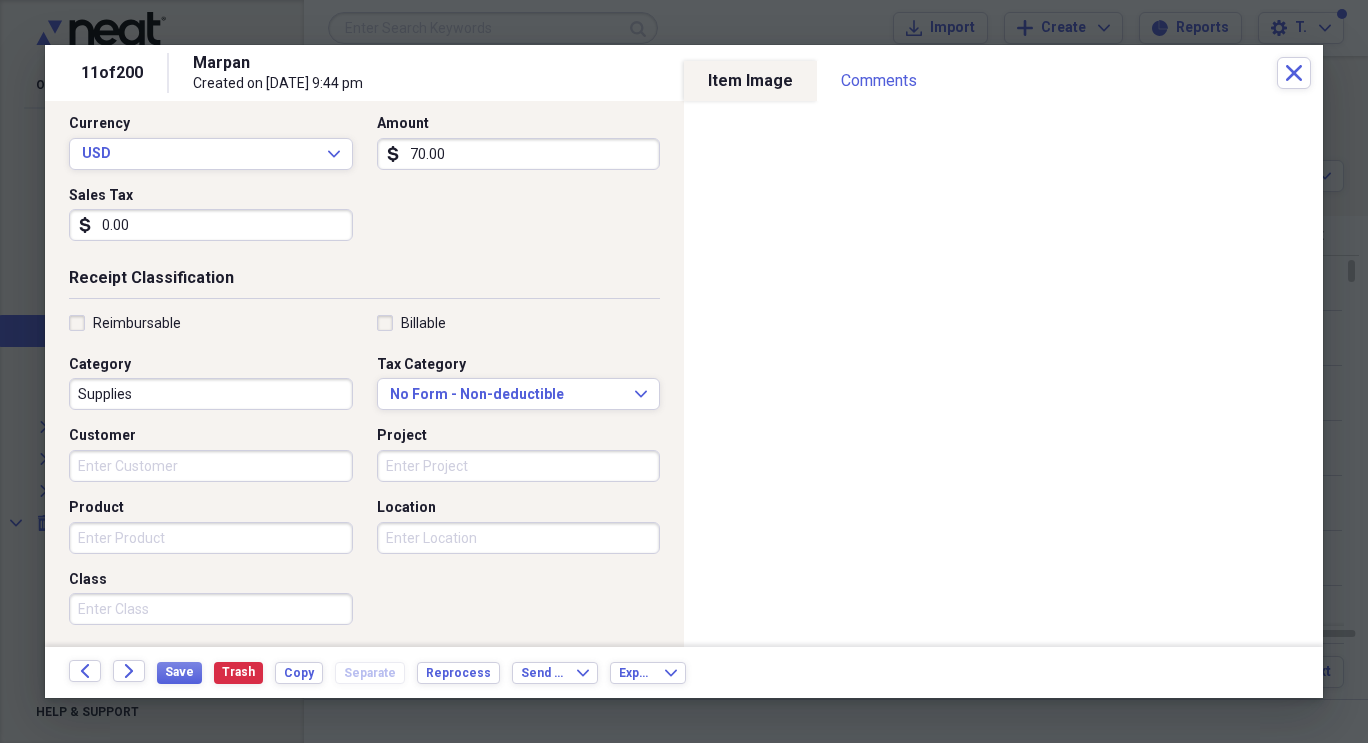 click on "Project" at bounding box center [519, 466] 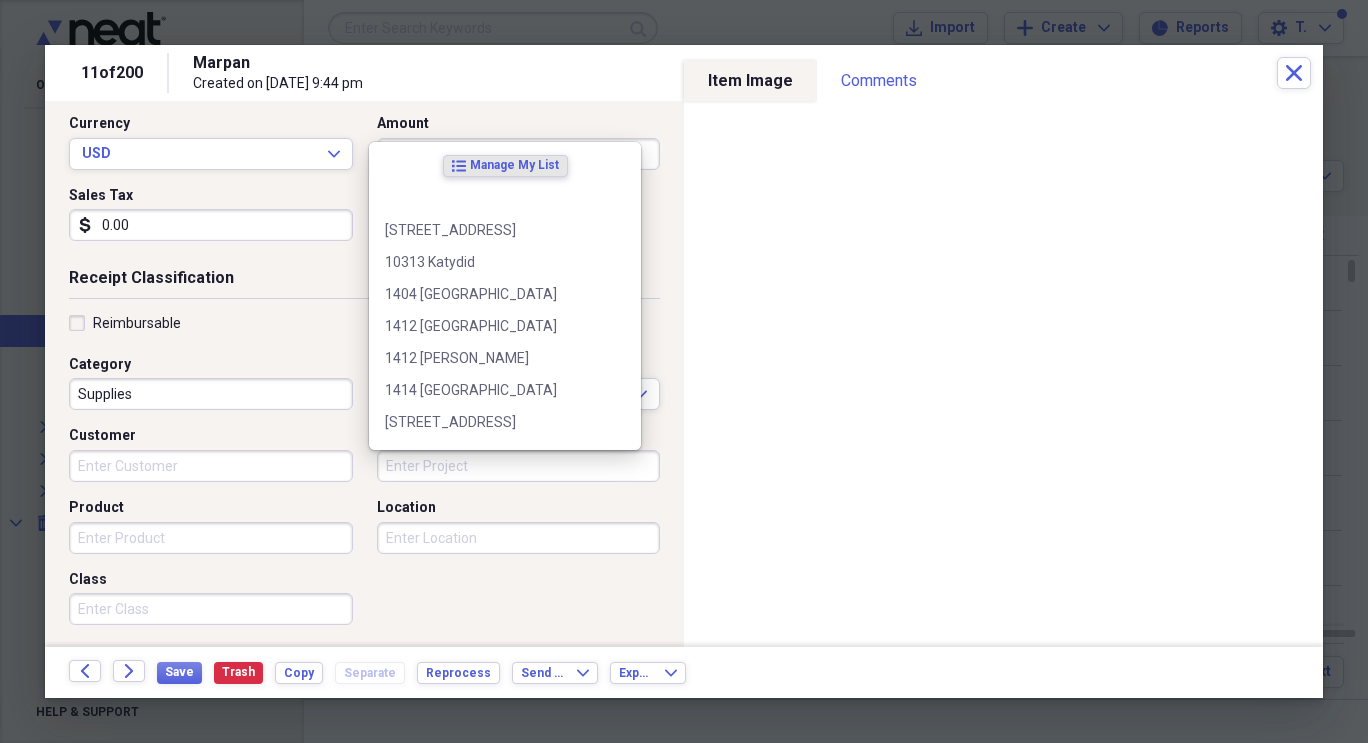 click on "Project" at bounding box center (519, 466) 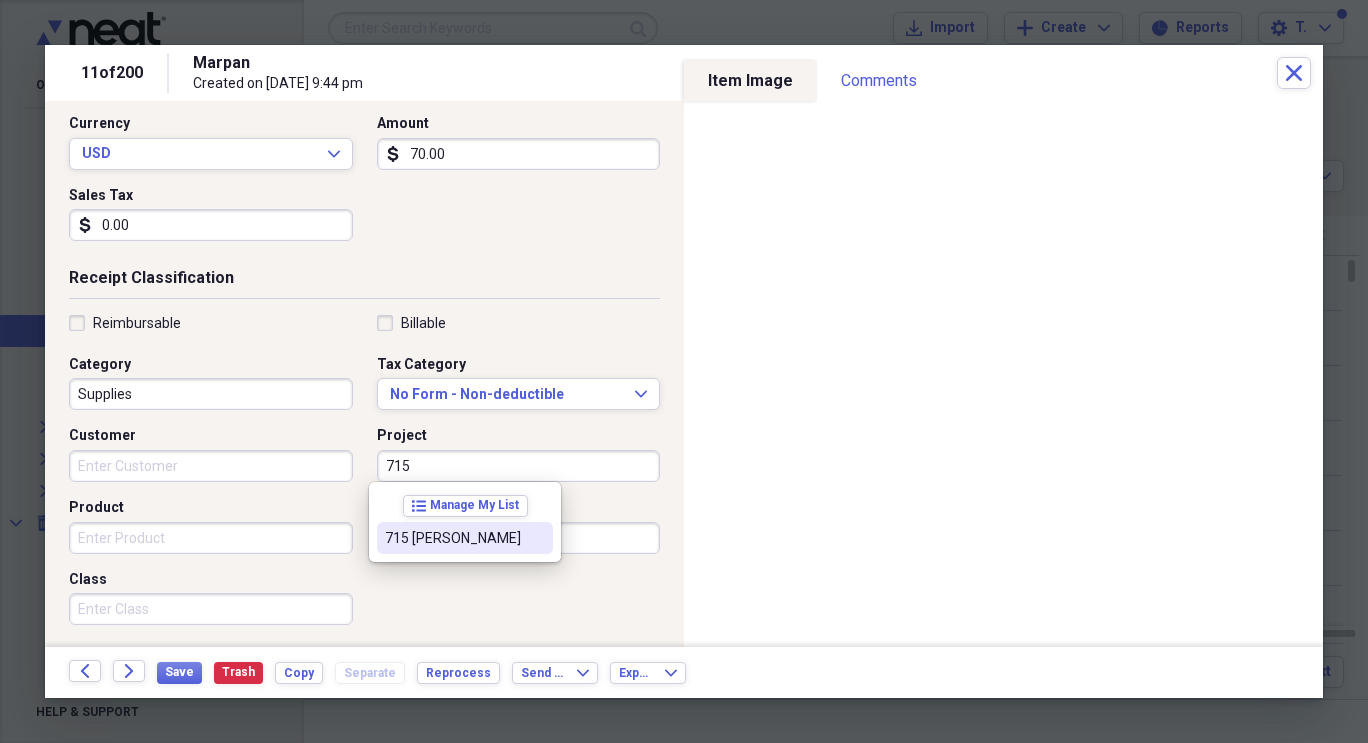 click on "715 [PERSON_NAME]" at bounding box center (453, 538) 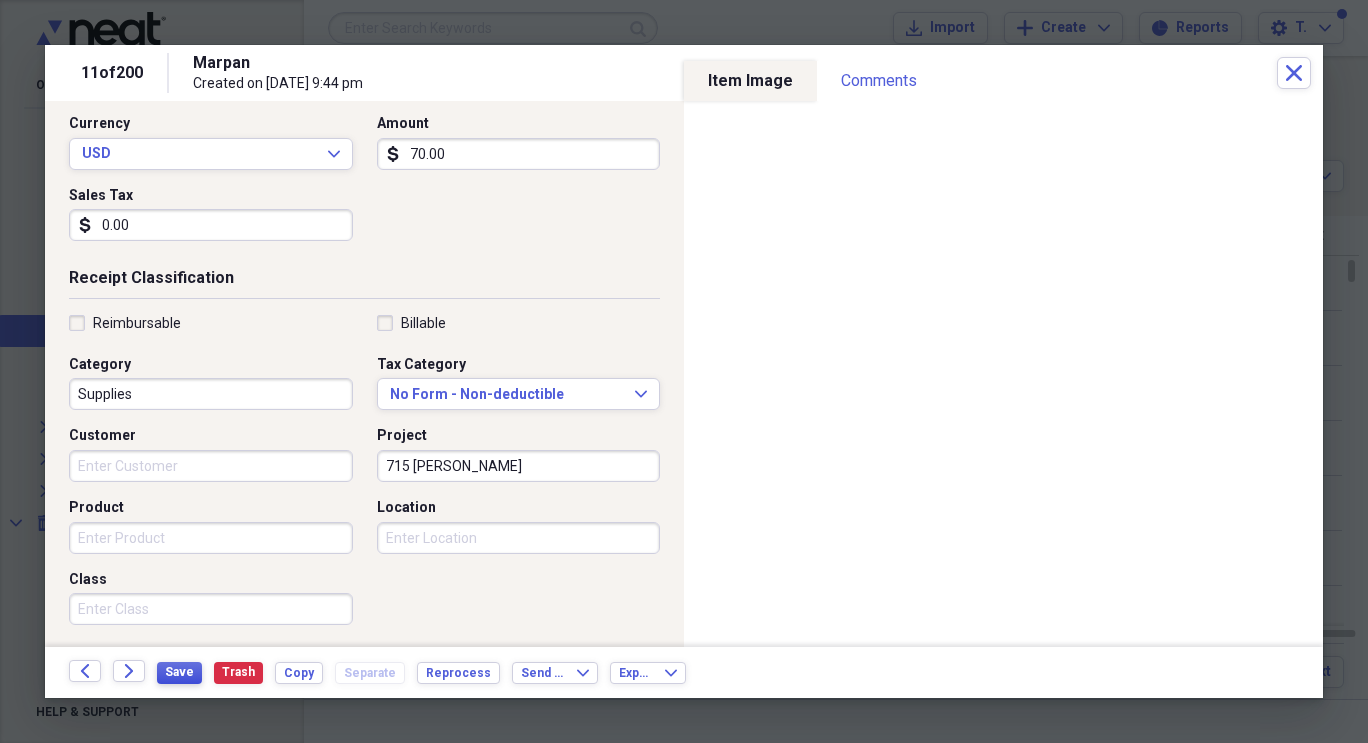 click on "Save" at bounding box center (179, 672) 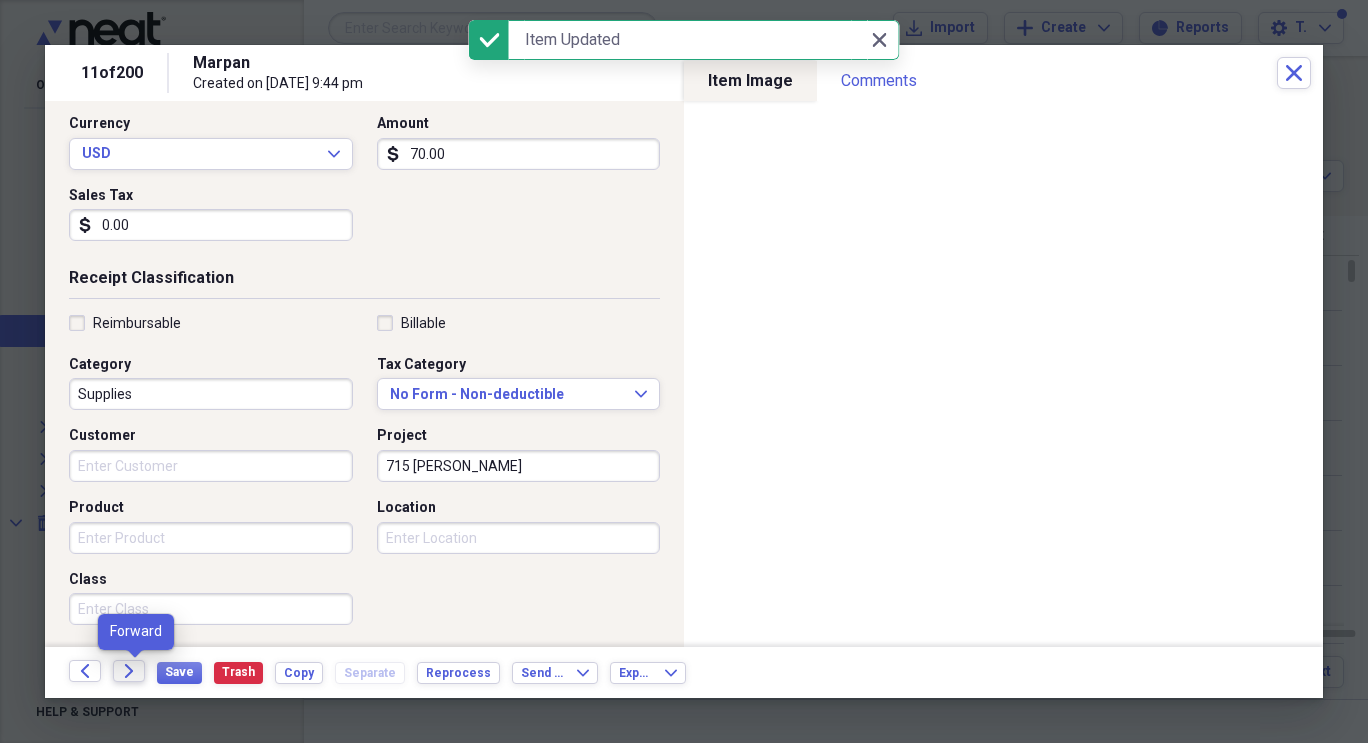 click on "Forward" 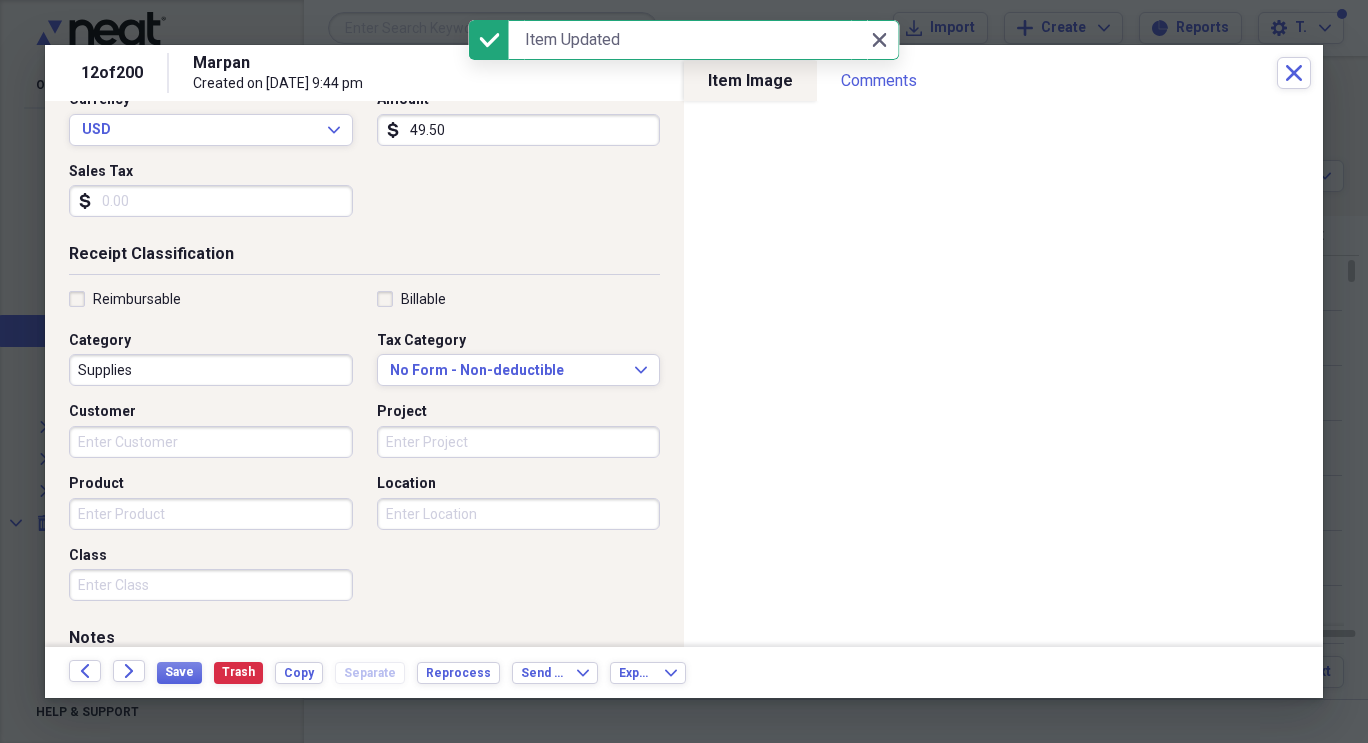 scroll, scrollTop: 305, scrollLeft: 0, axis: vertical 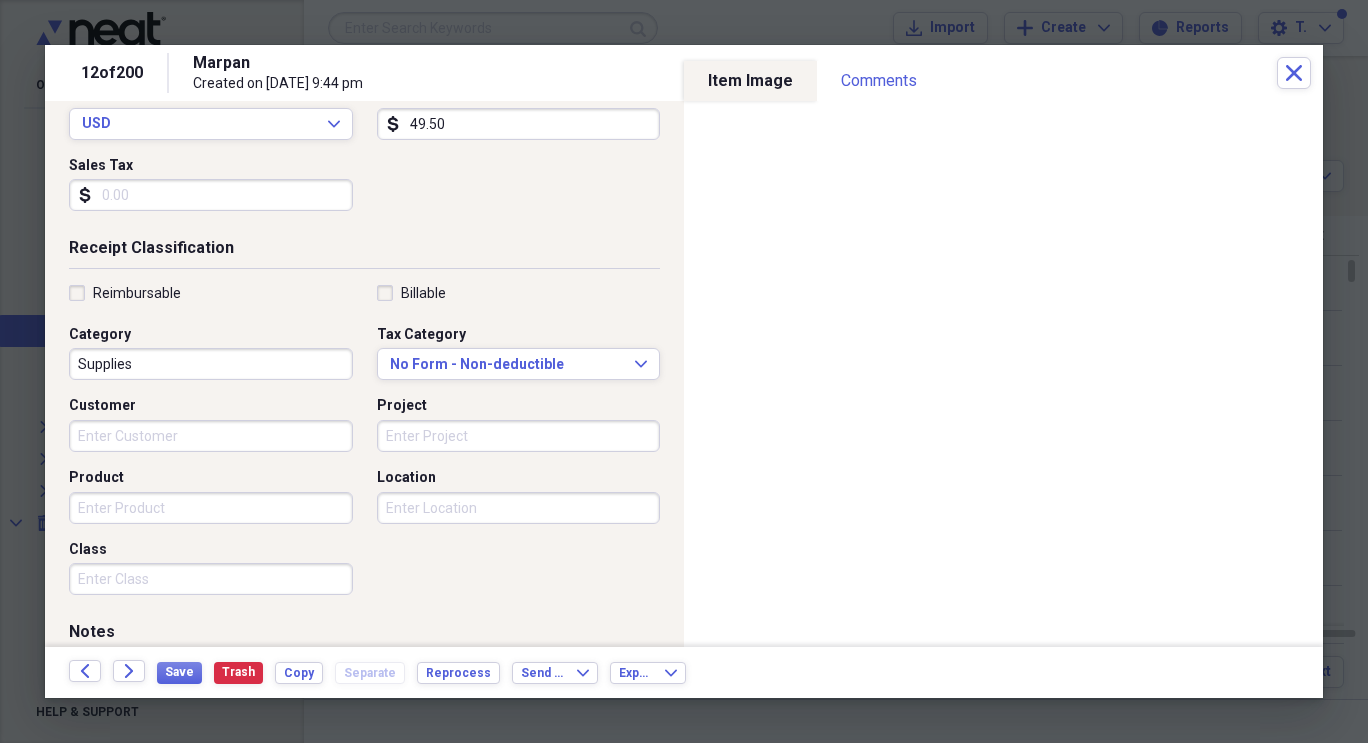 click on "Project" at bounding box center (519, 436) 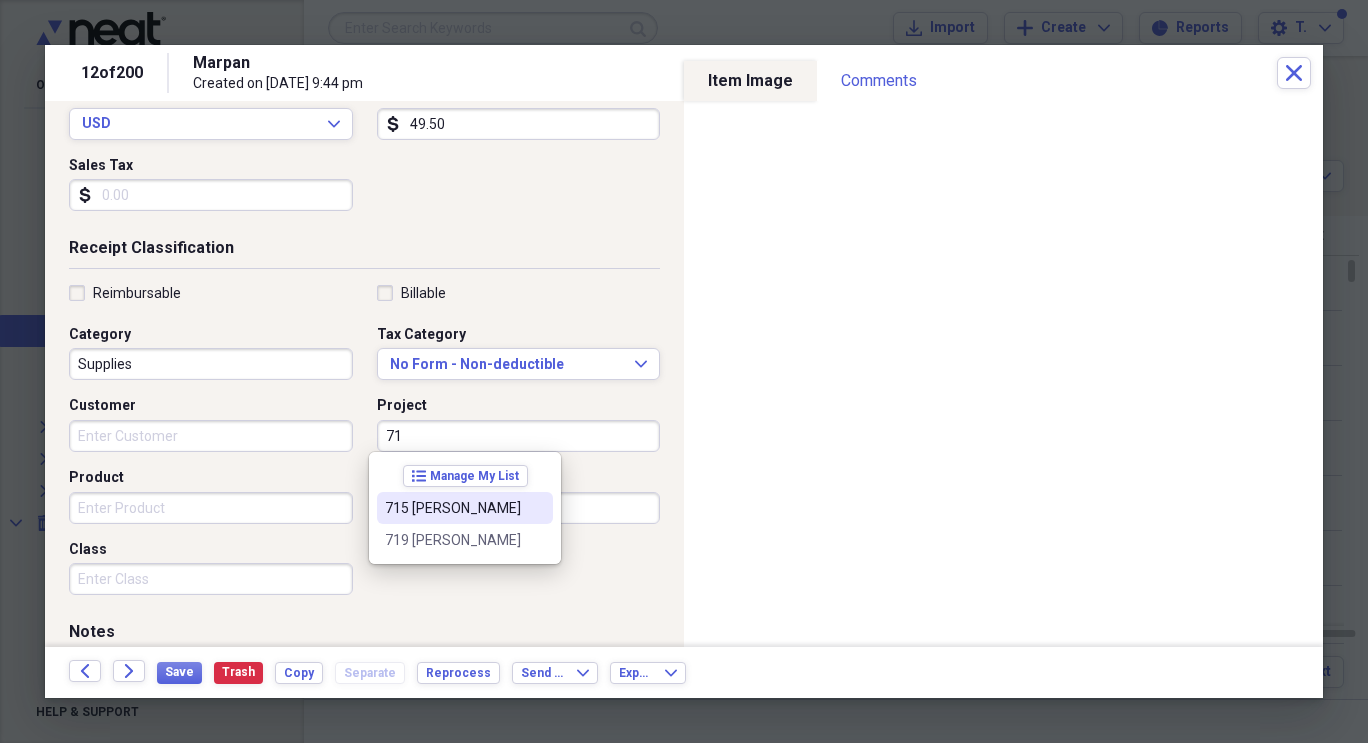 click on "715 [PERSON_NAME]" at bounding box center [453, 508] 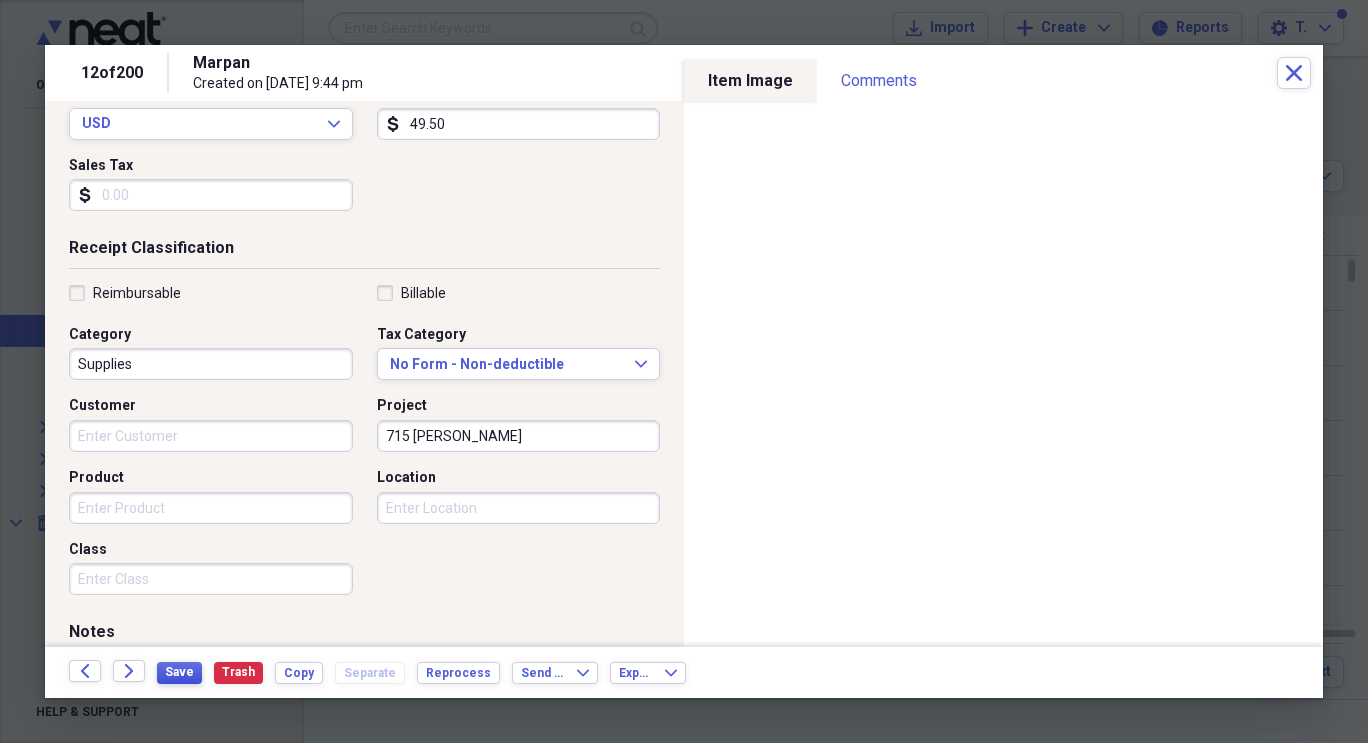click on "Save" at bounding box center (179, 672) 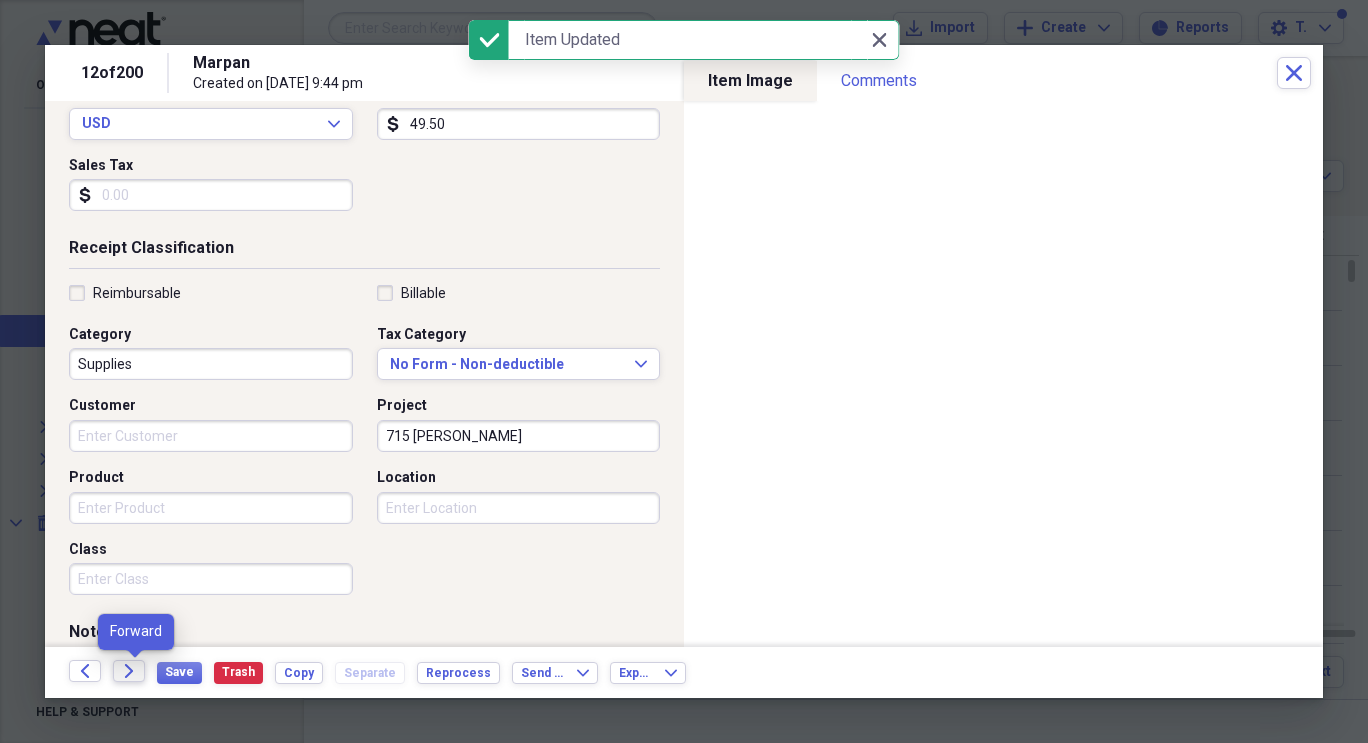 click on "Forward" 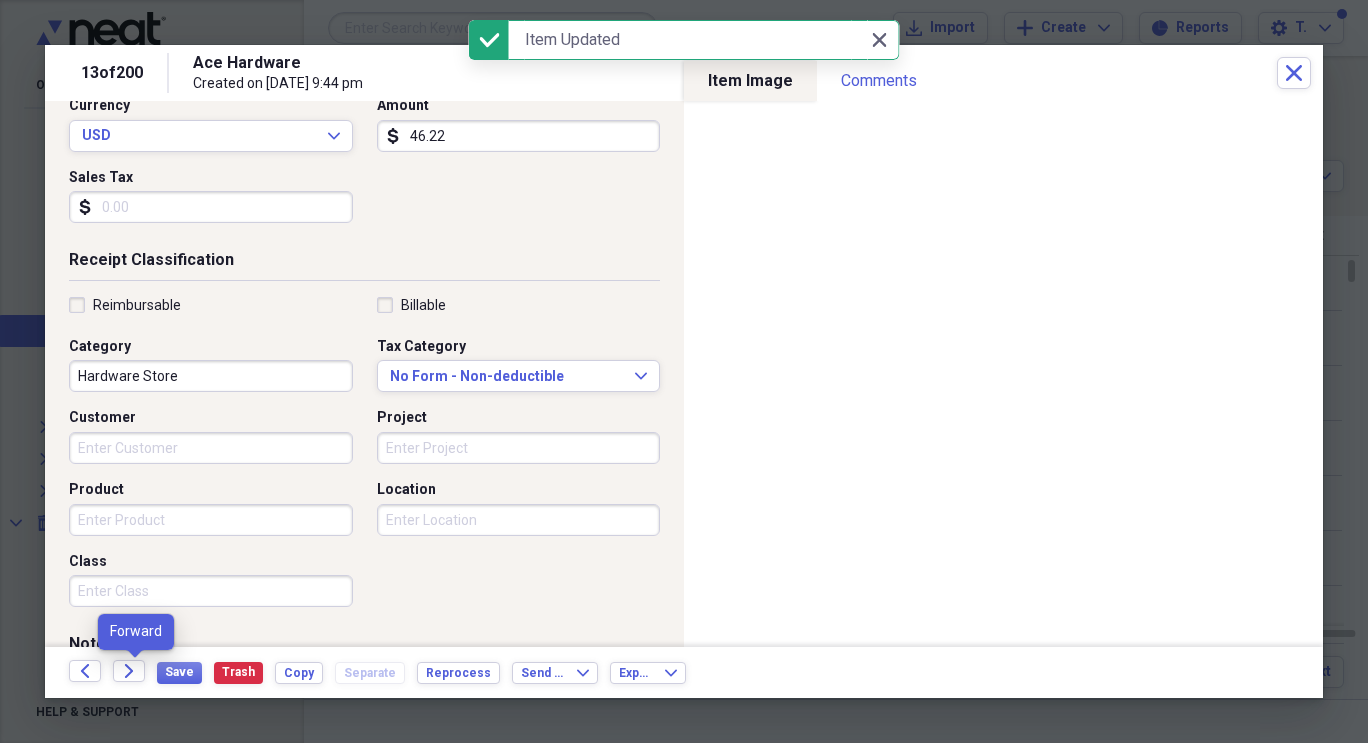 scroll, scrollTop: 320, scrollLeft: 0, axis: vertical 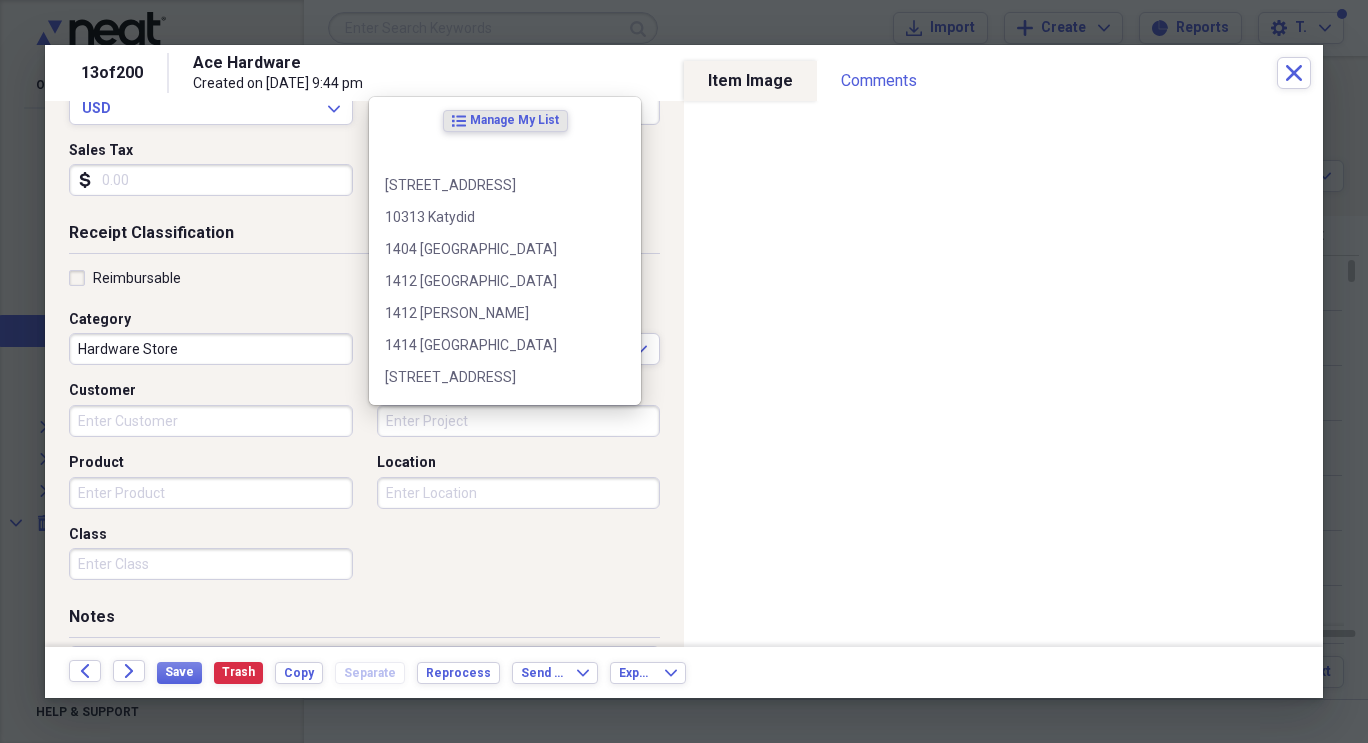 click on "Project" at bounding box center (519, 421) 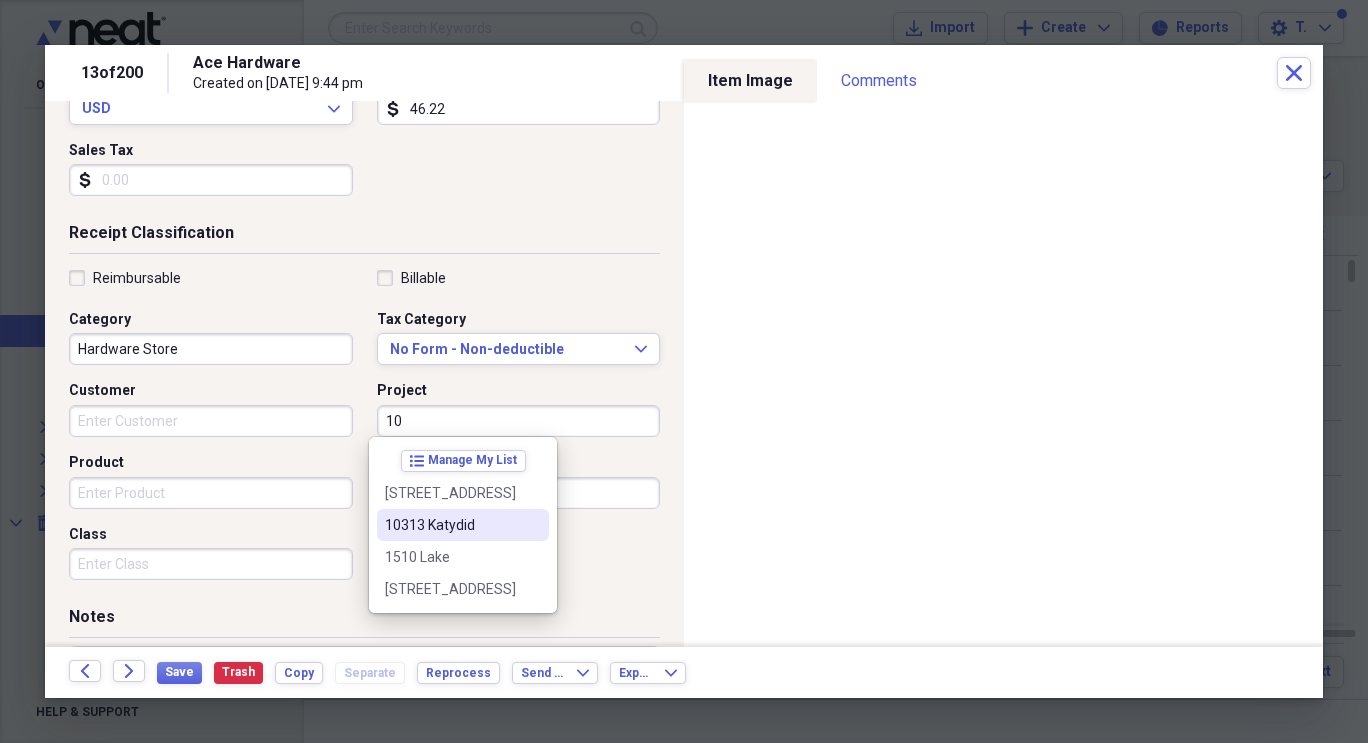 click on "10313 Katydid" at bounding box center [451, 525] 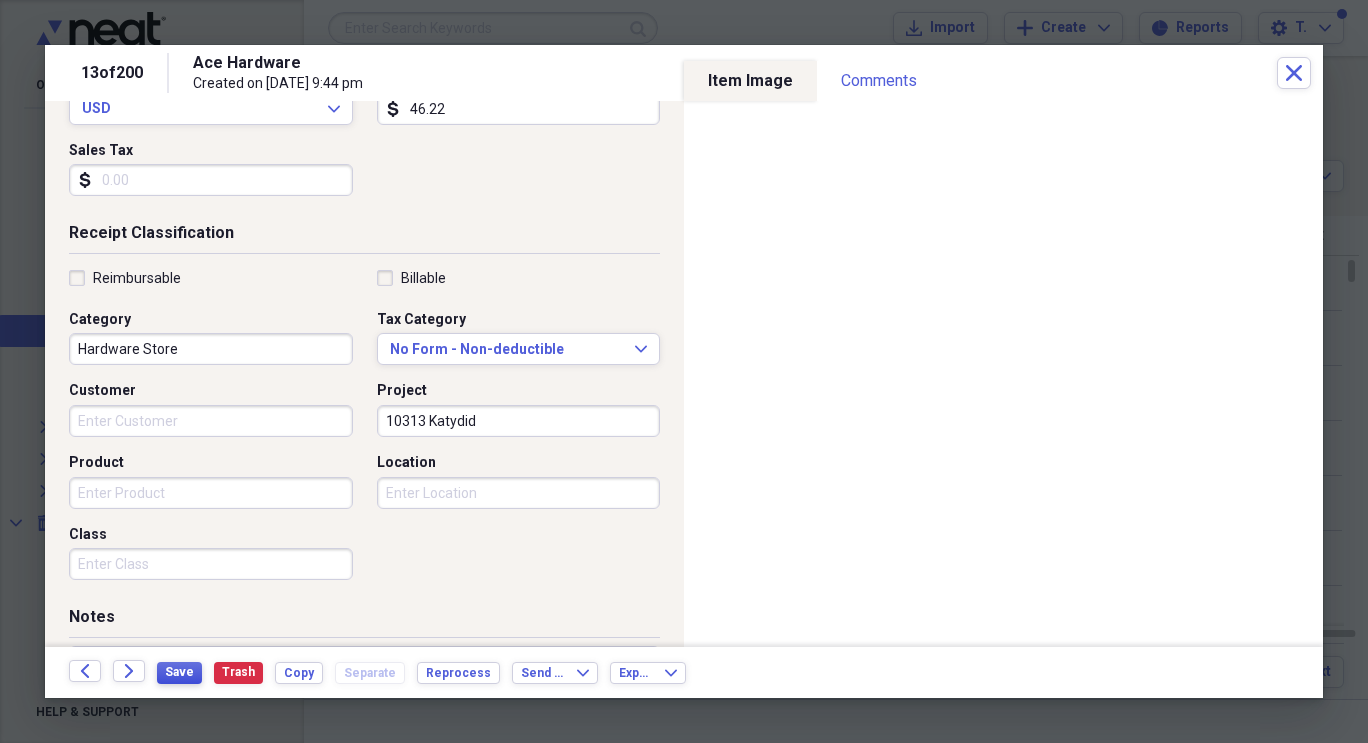 click on "Save" at bounding box center (179, 672) 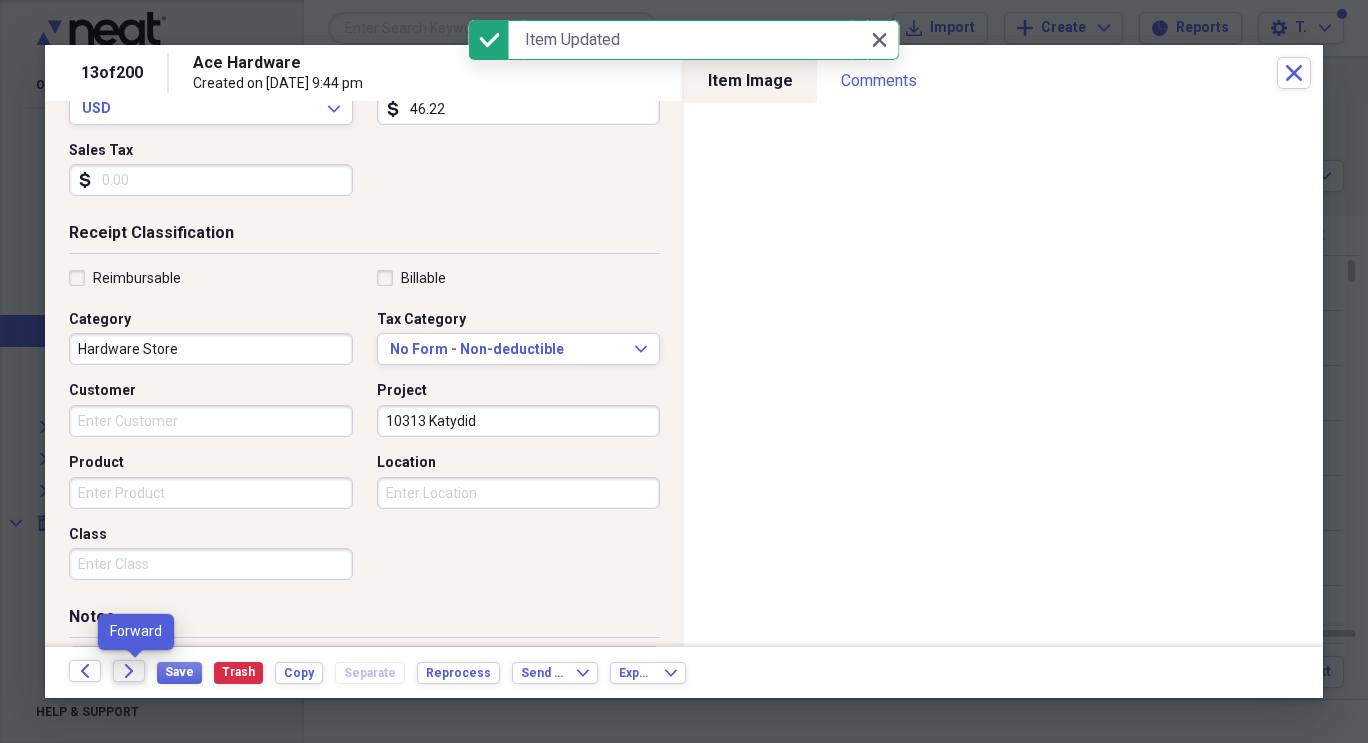 click on "Forward" 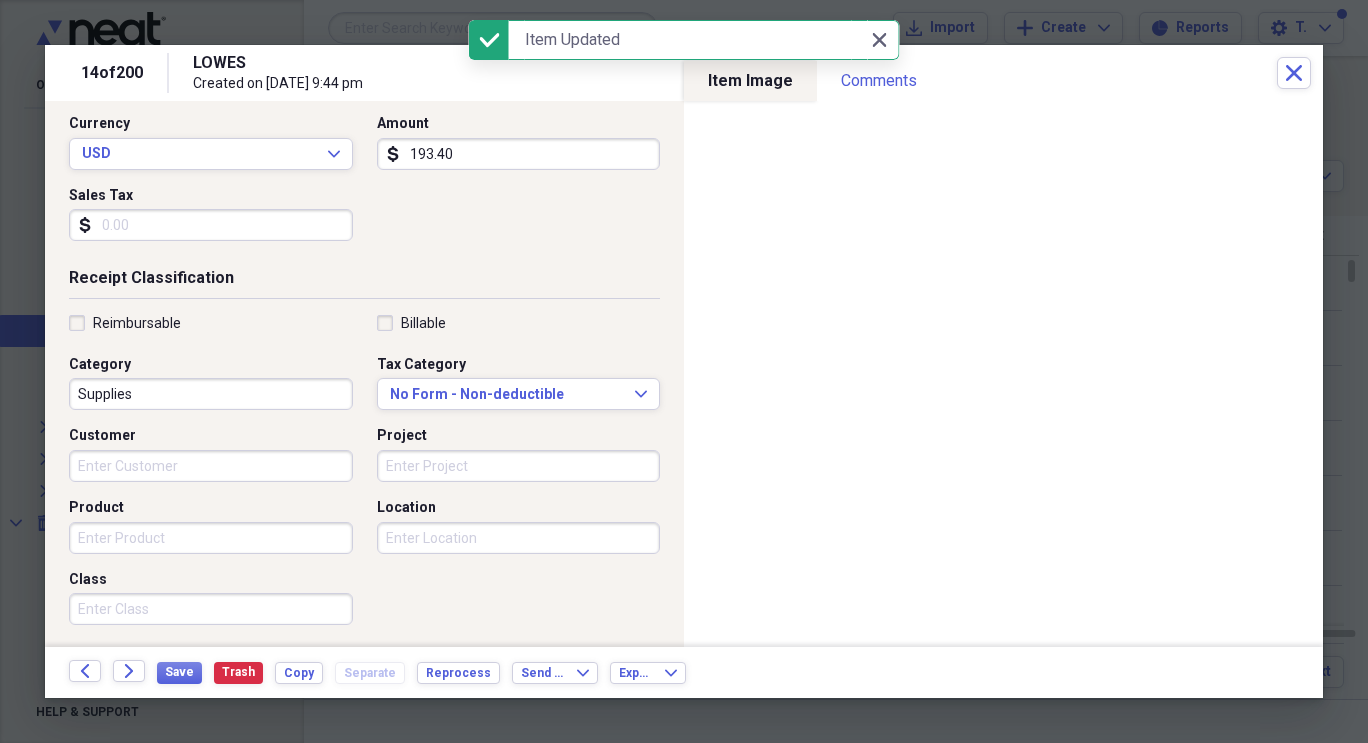 scroll, scrollTop: 275, scrollLeft: 0, axis: vertical 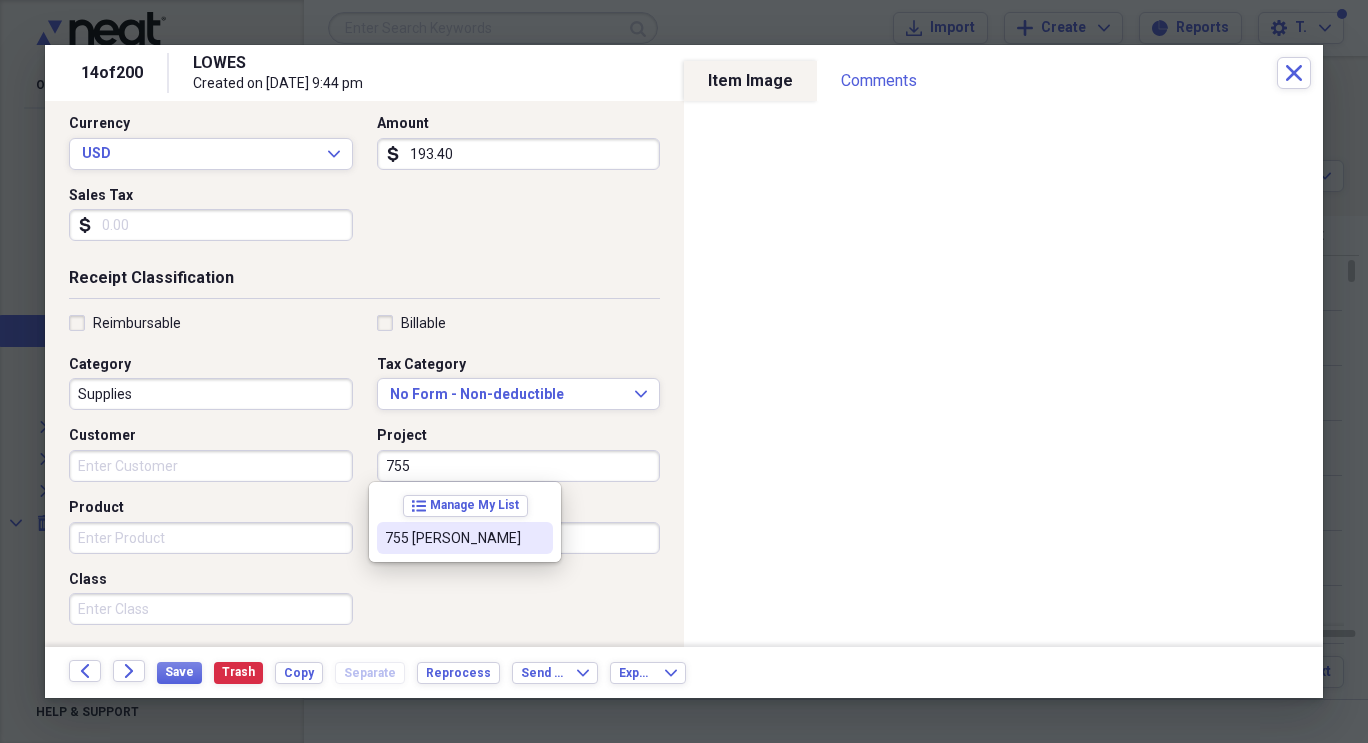 click on "755 [PERSON_NAME]" at bounding box center [453, 538] 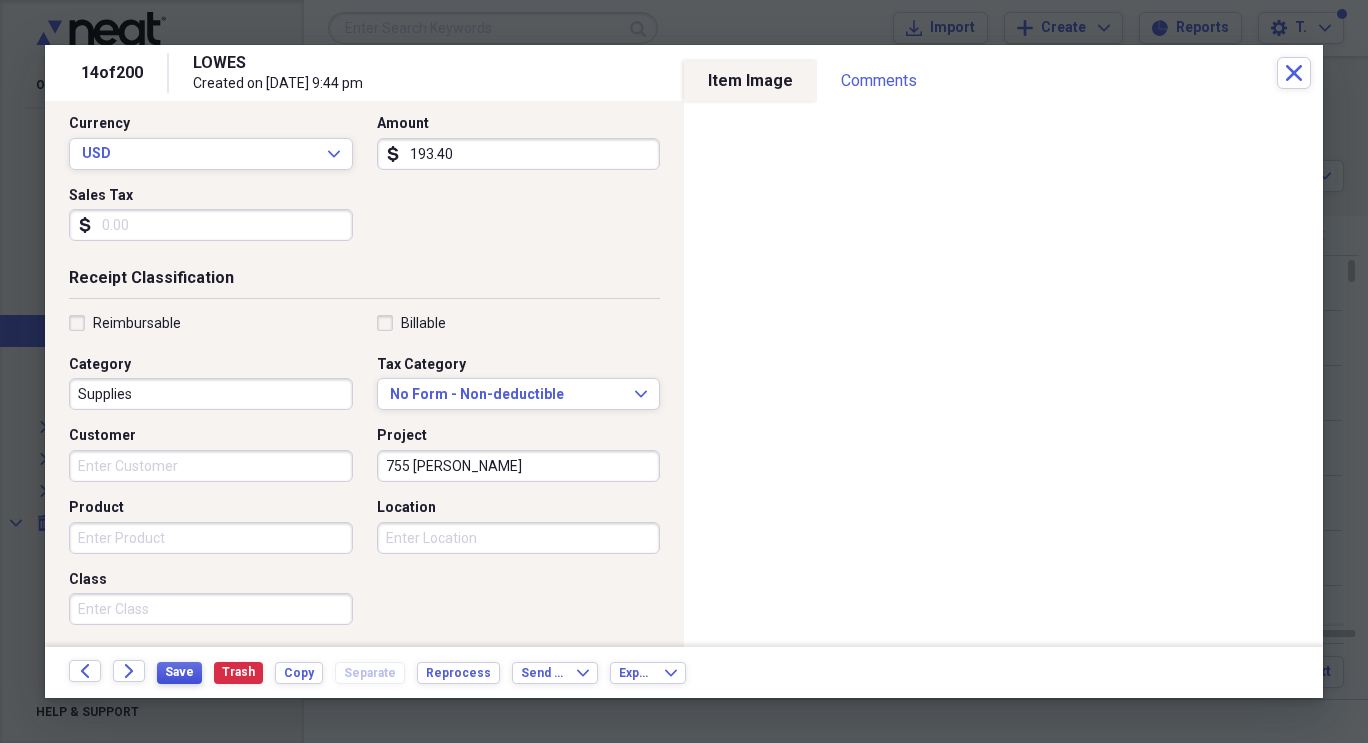 click on "Save" at bounding box center [179, 673] 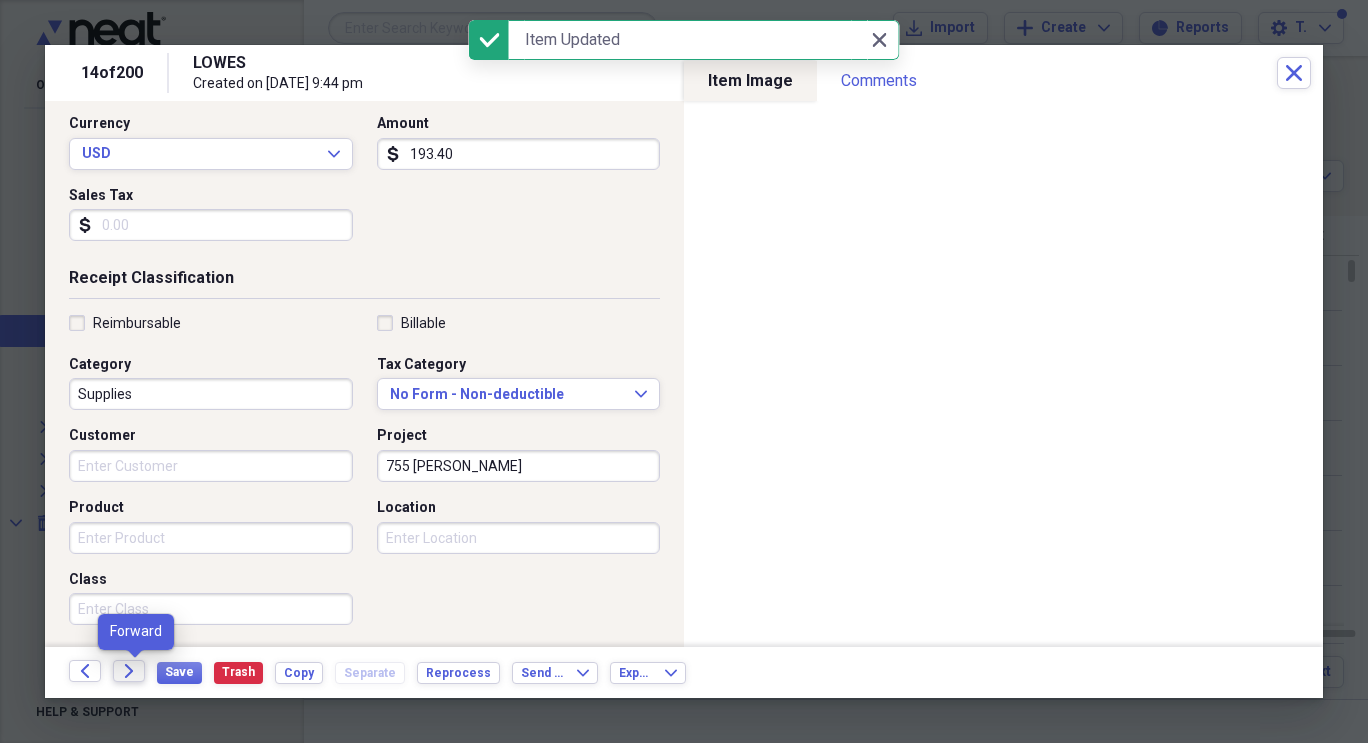 click on "Forward" at bounding box center (129, 671) 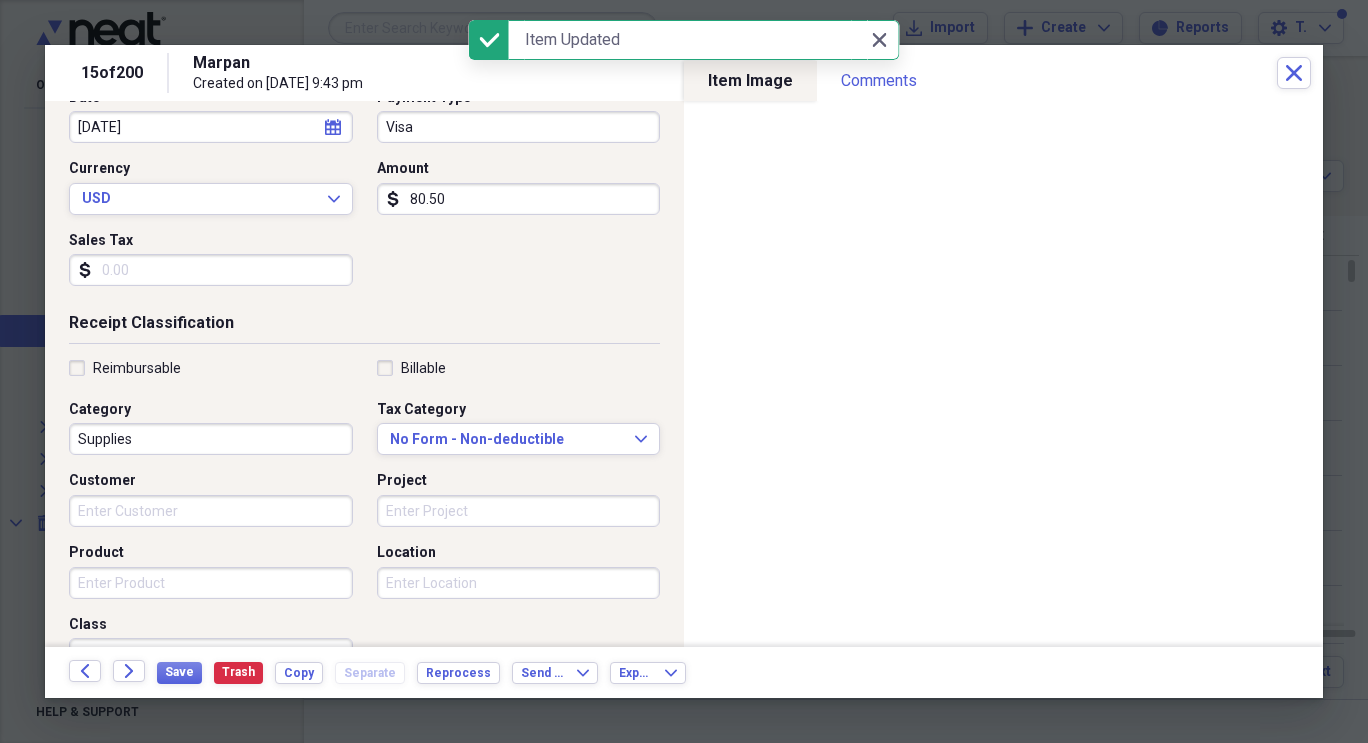 scroll, scrollTop: 258, scrollLeft: 0, axis: vertical 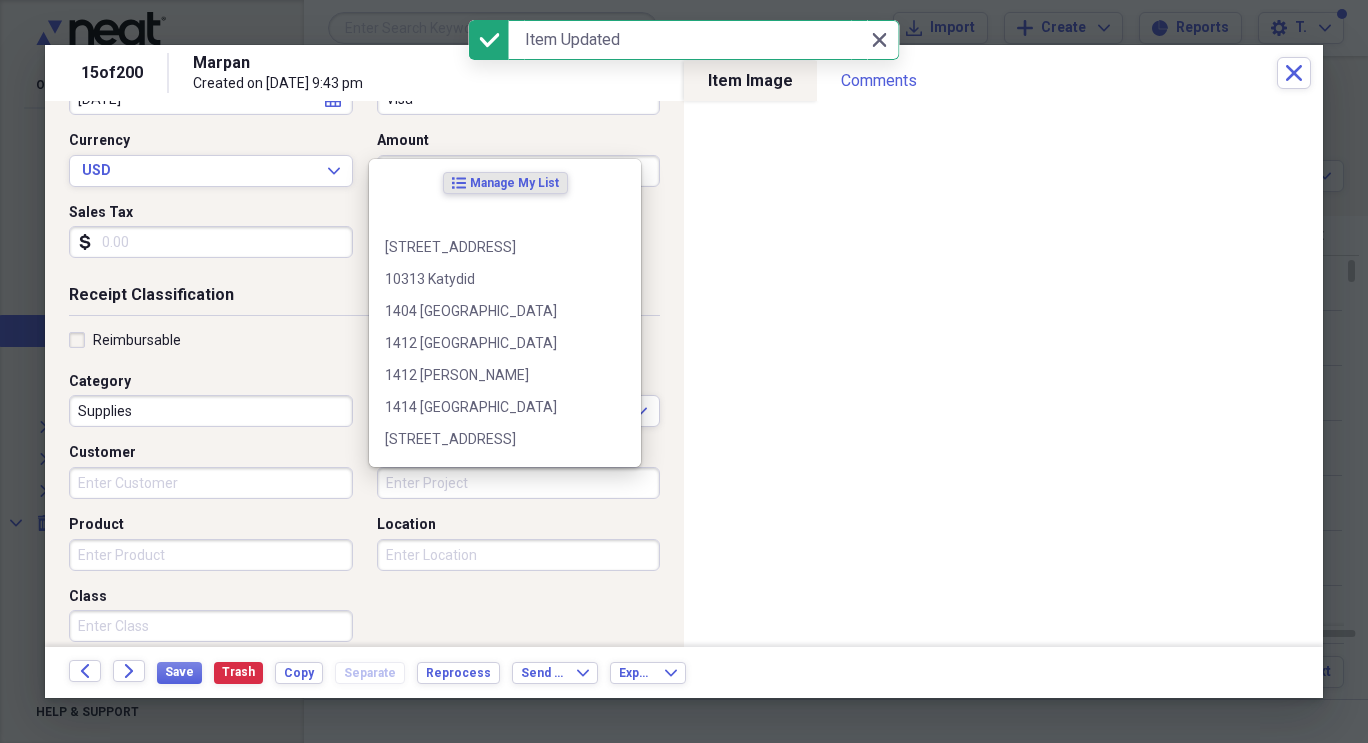 click on "Project" at bounding box center (519, 483) 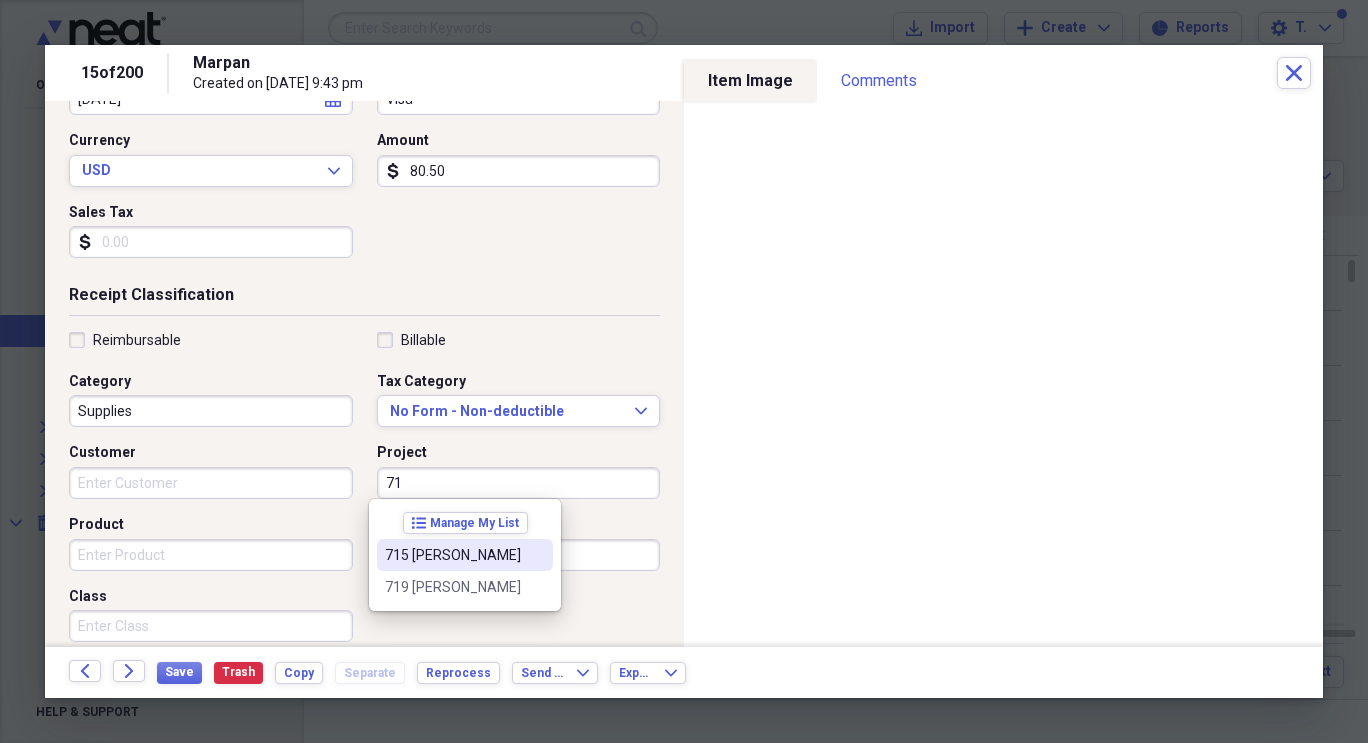 click on "715 [PERSON_NAME]" at bounding box center [465, 555] 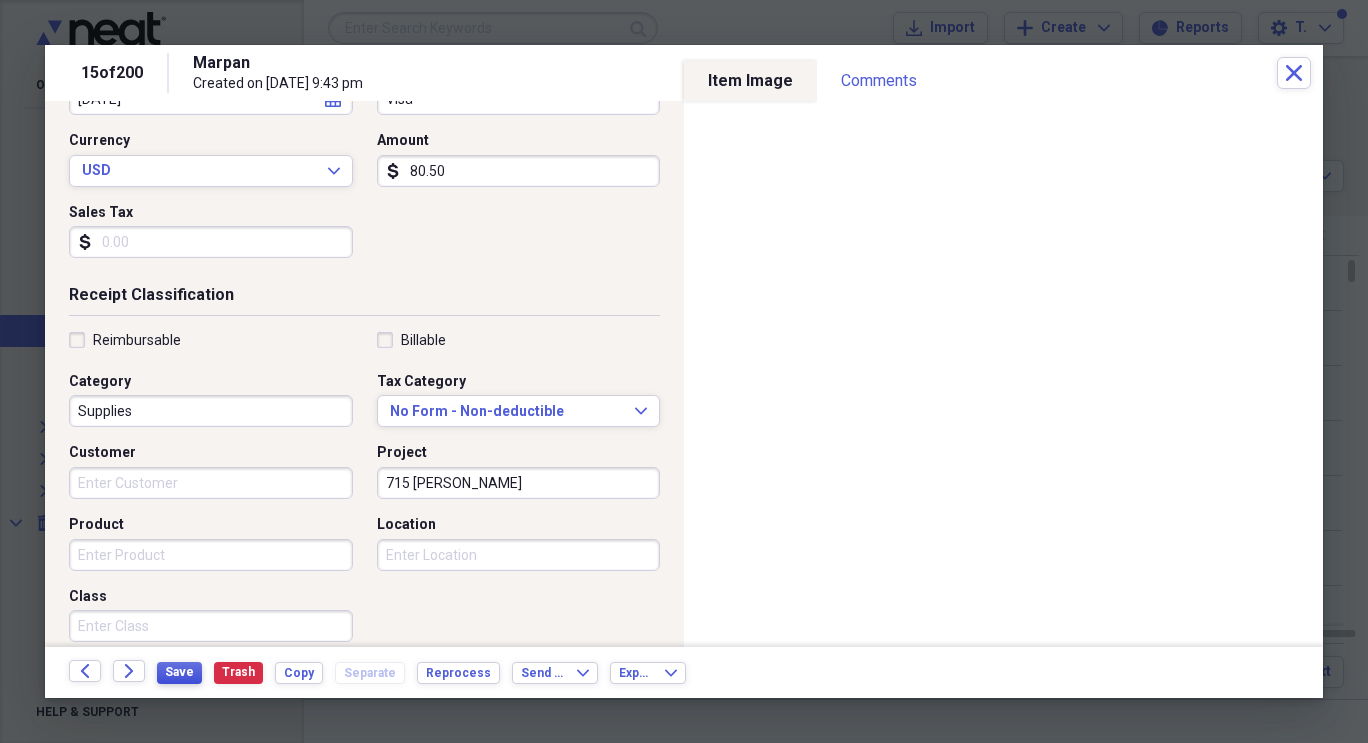 click on "Save" at bounding box center [179, 672] 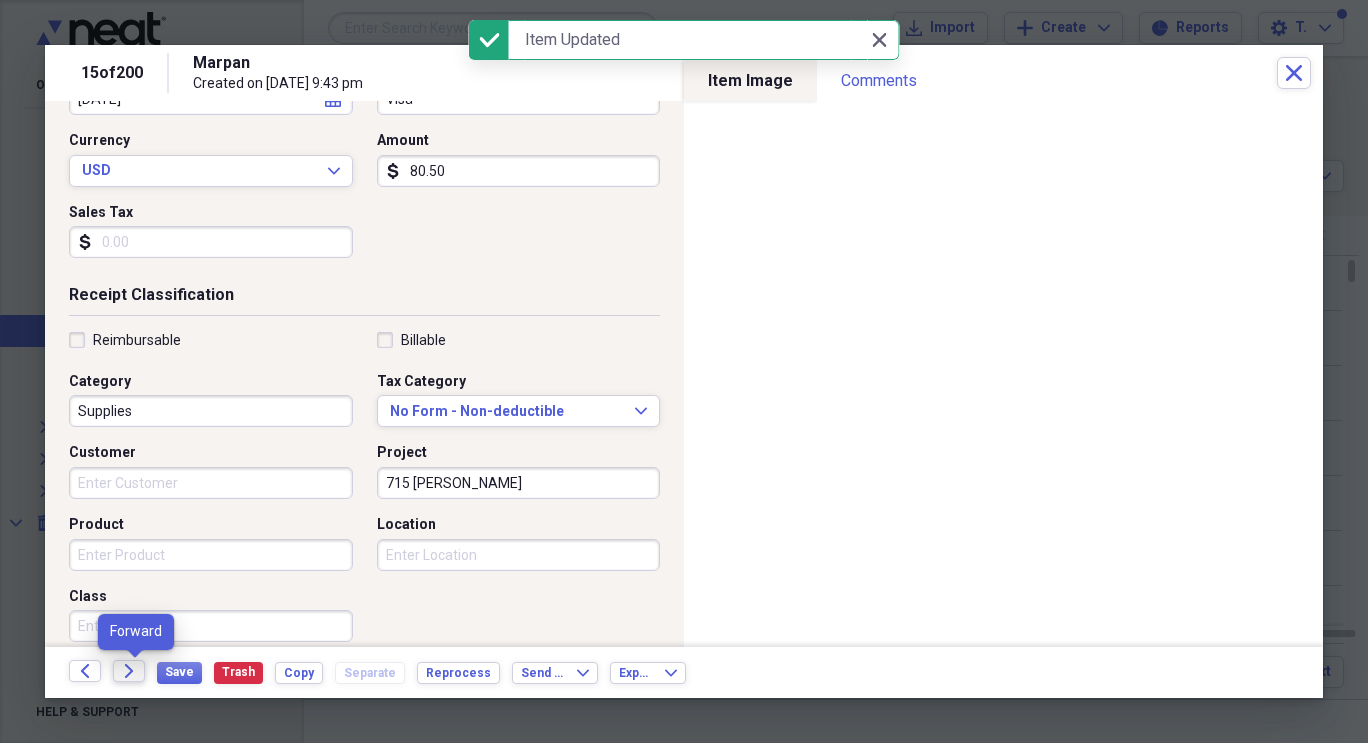 click on "Forward" 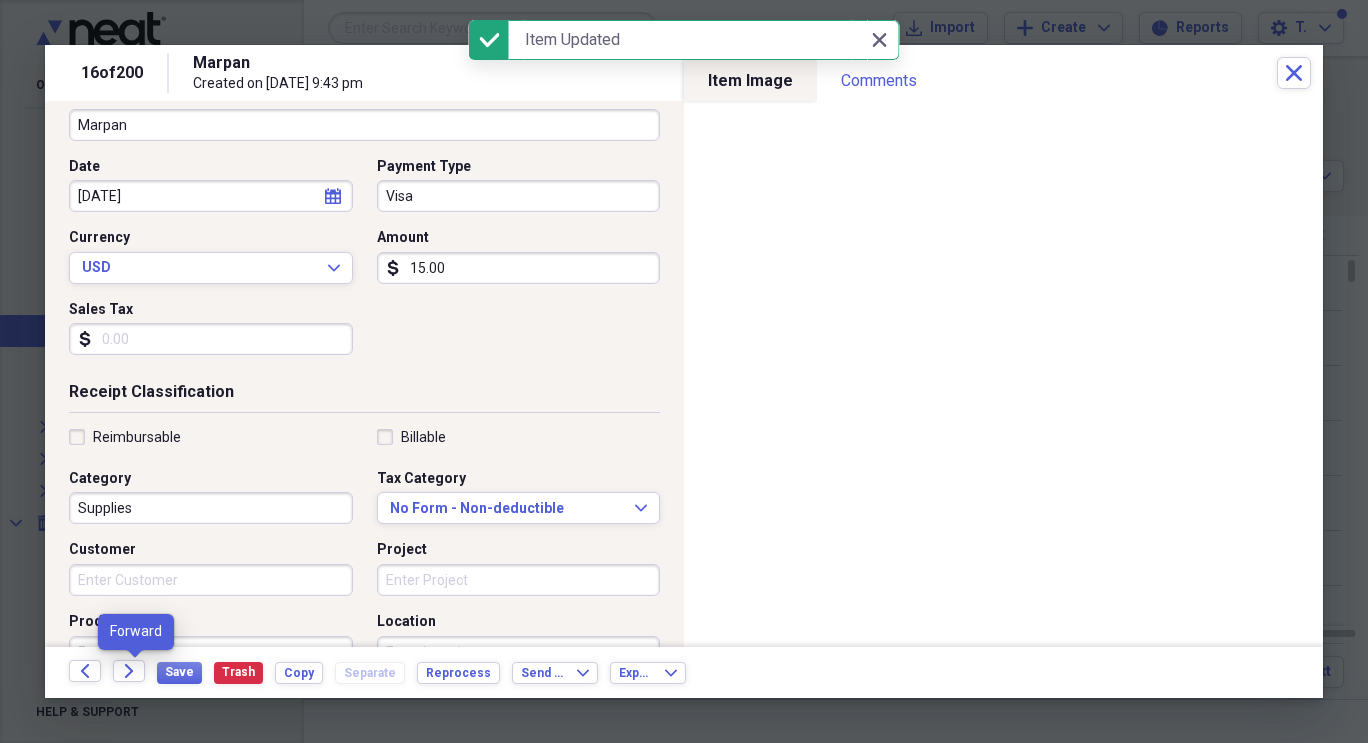 scroll, scrollTop: 164, scrollLeft: 0, axis: vertical 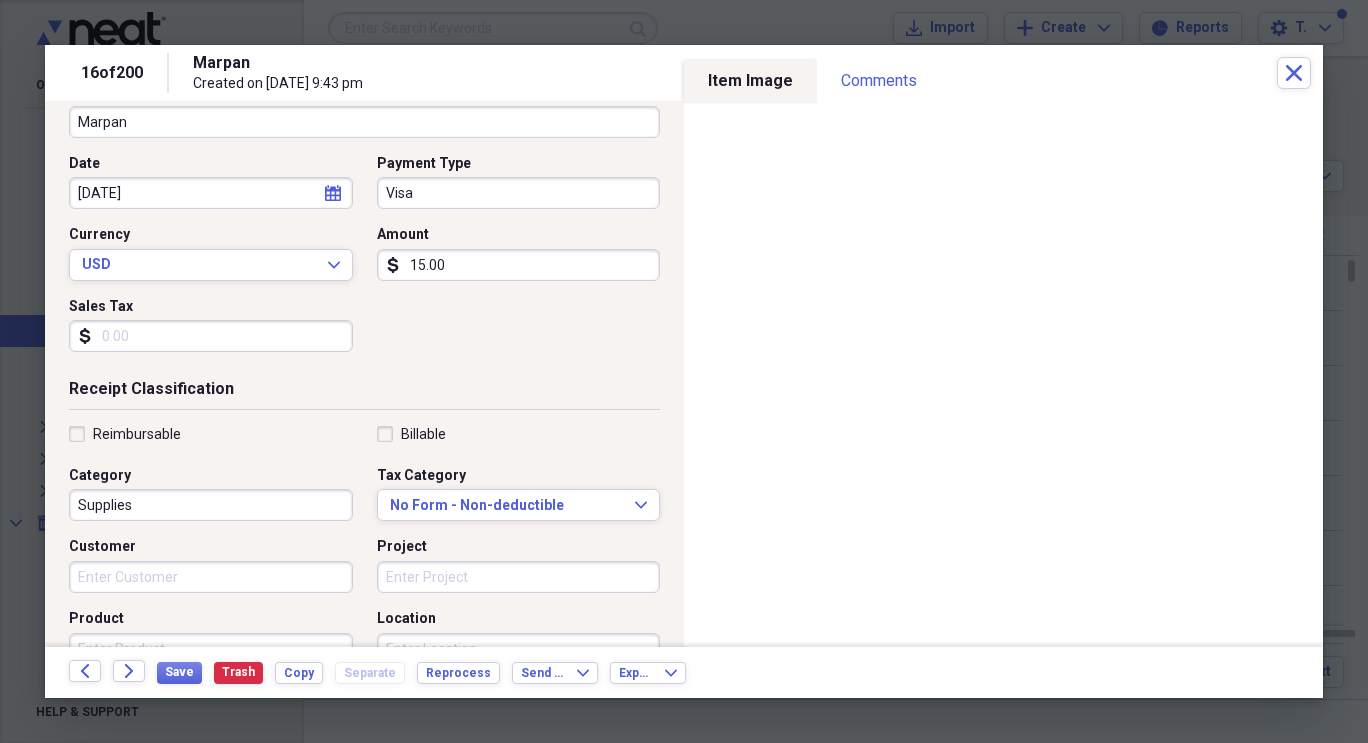 click on "Project" at bounding box center (519, 577) 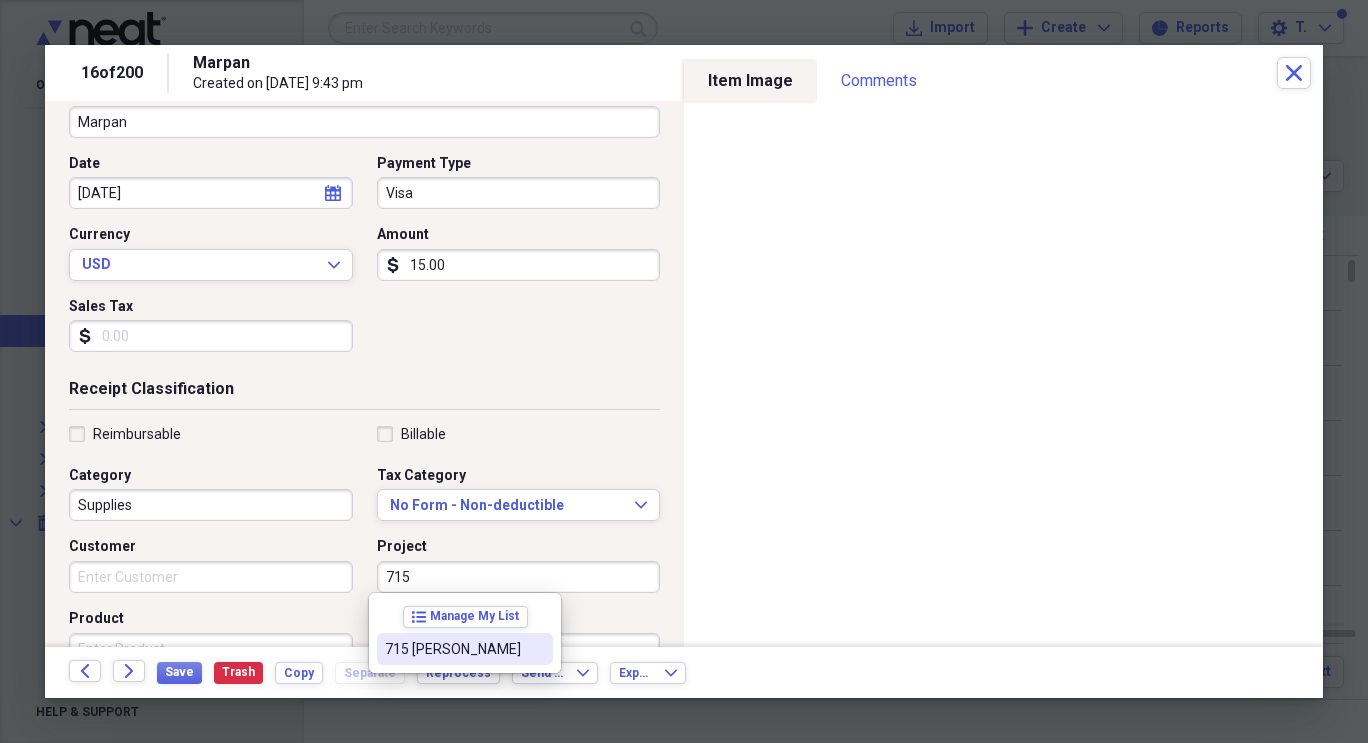 click on "715 [PERSON_NAME]" at bounding box center (465, 649) 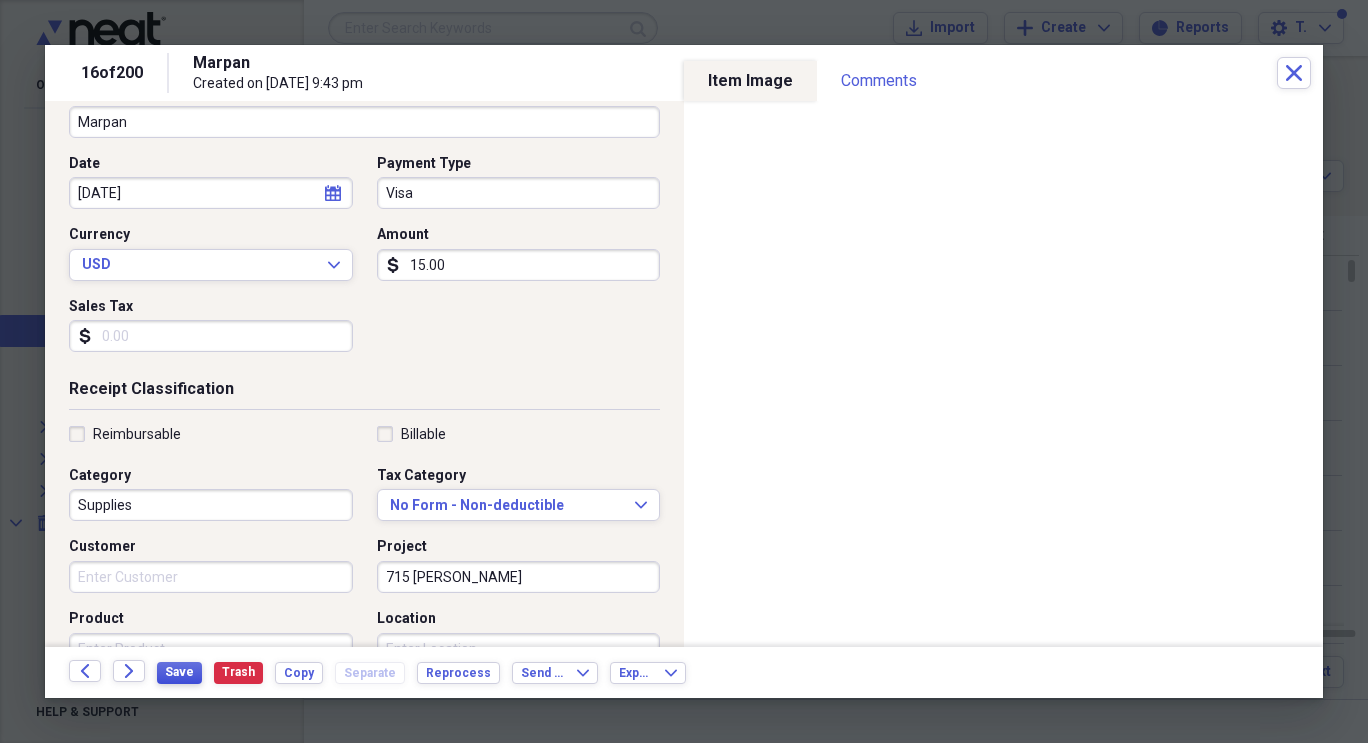 click on "Save" at bounding box center [179, 672] 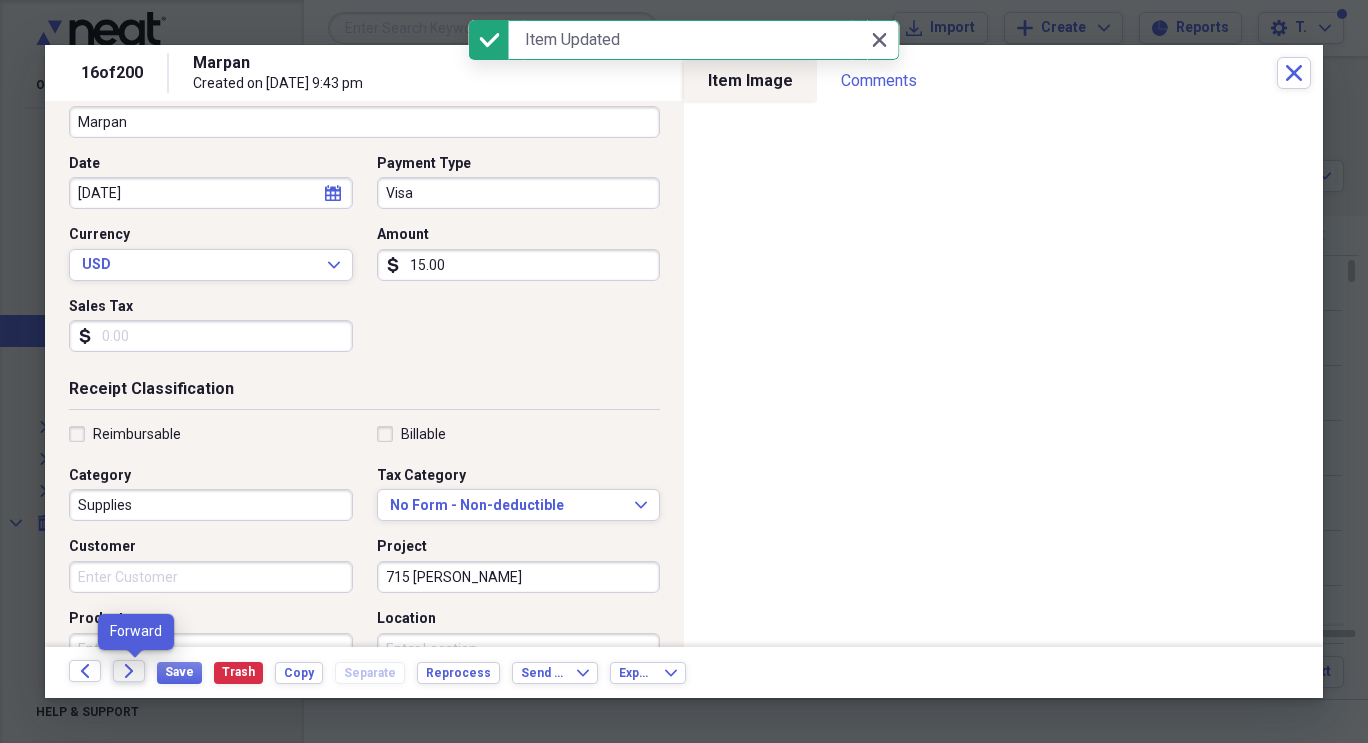 click on "Forward" 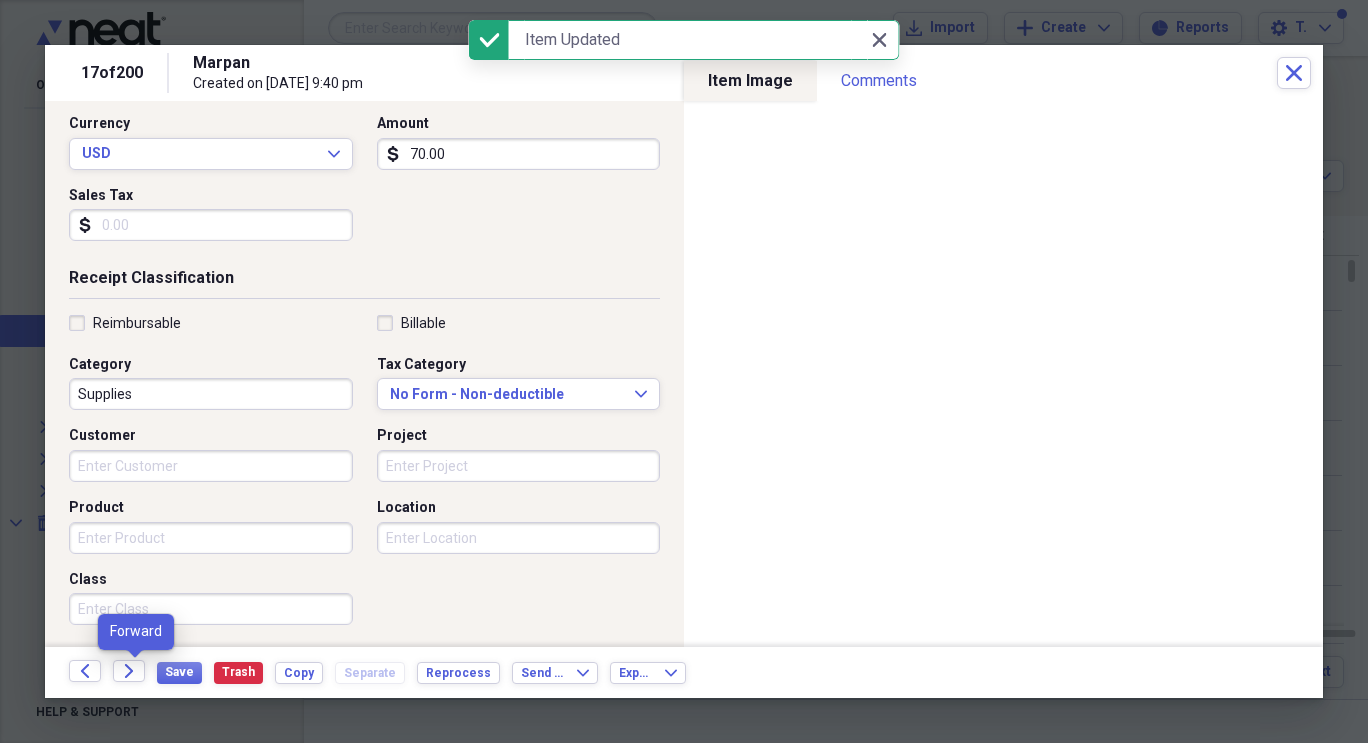 scroll, scrollTop: 267, scrollLeft: 0, axis: vertical 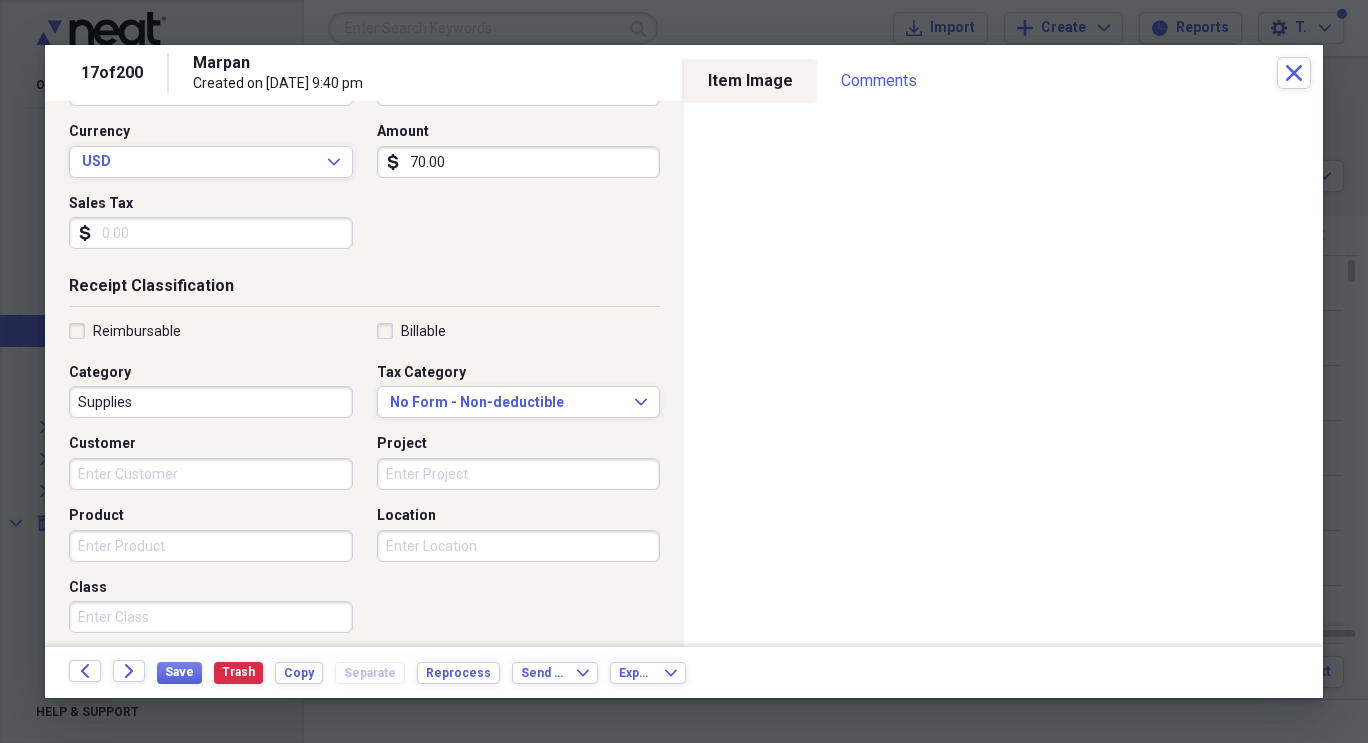 click on "Project" at bounding box center (519, 474) 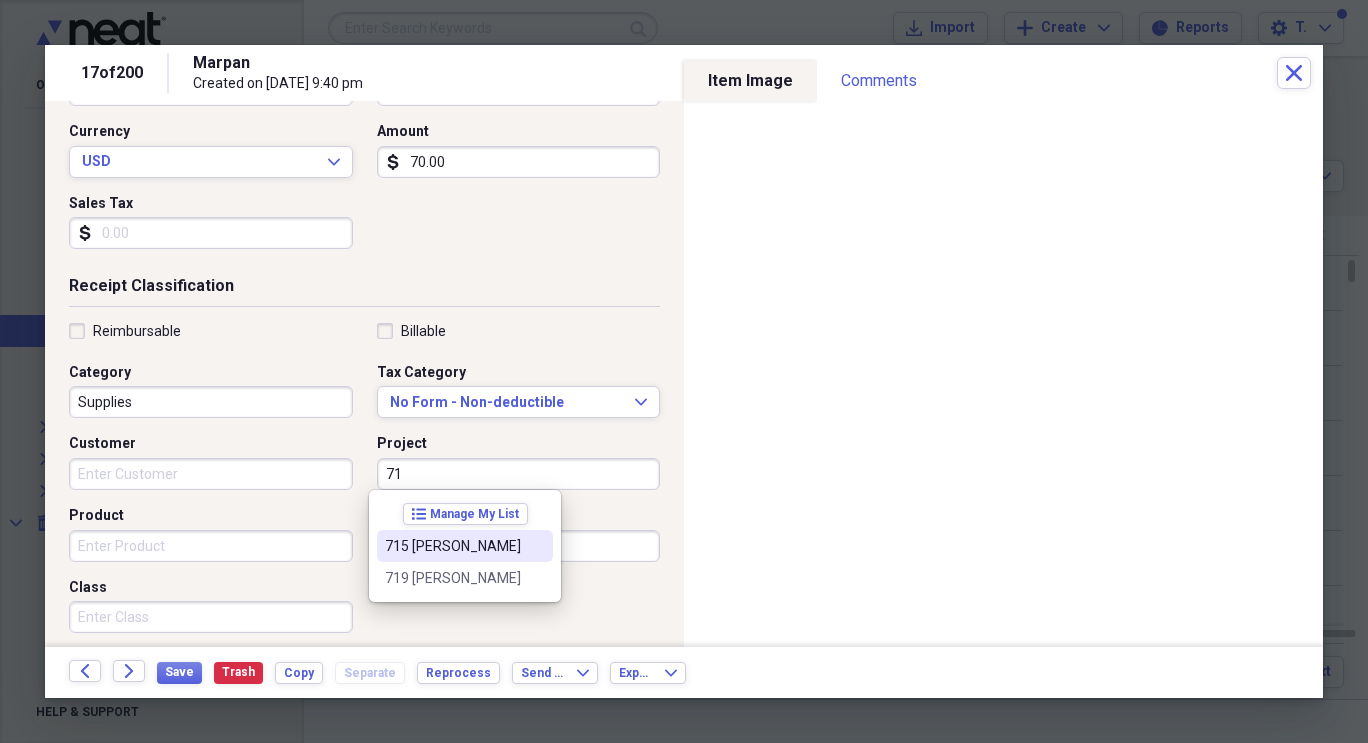 click on "715 [PERSON_NAME]" at bounding box center (453, 546) 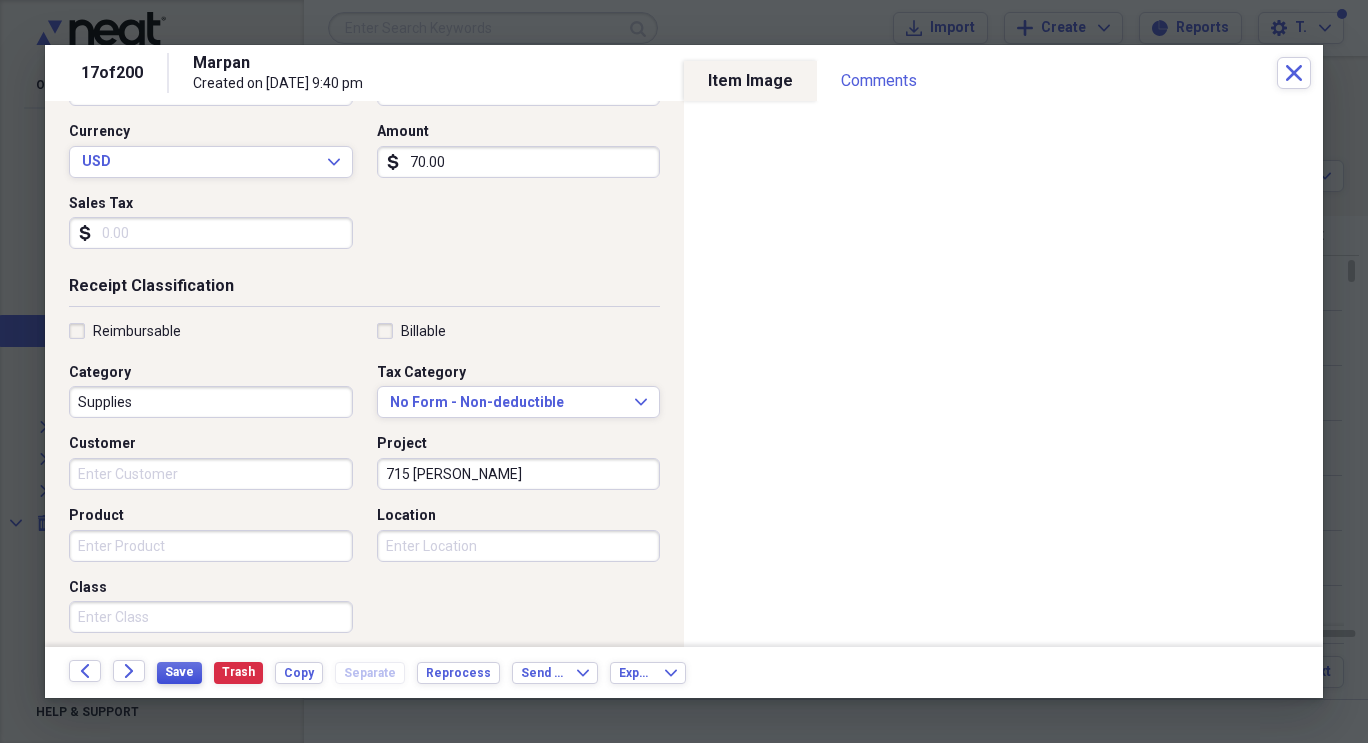 click on "Save" at bounding box center [179, 672] 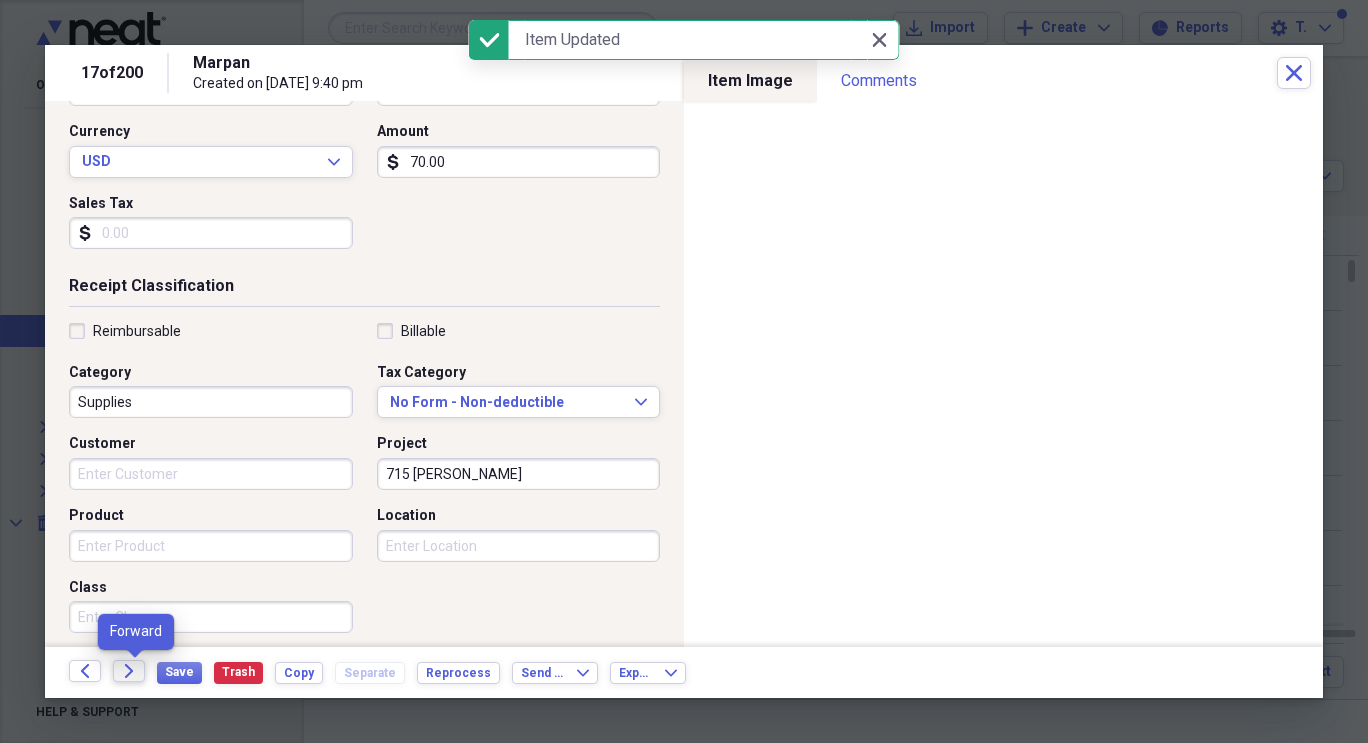 click 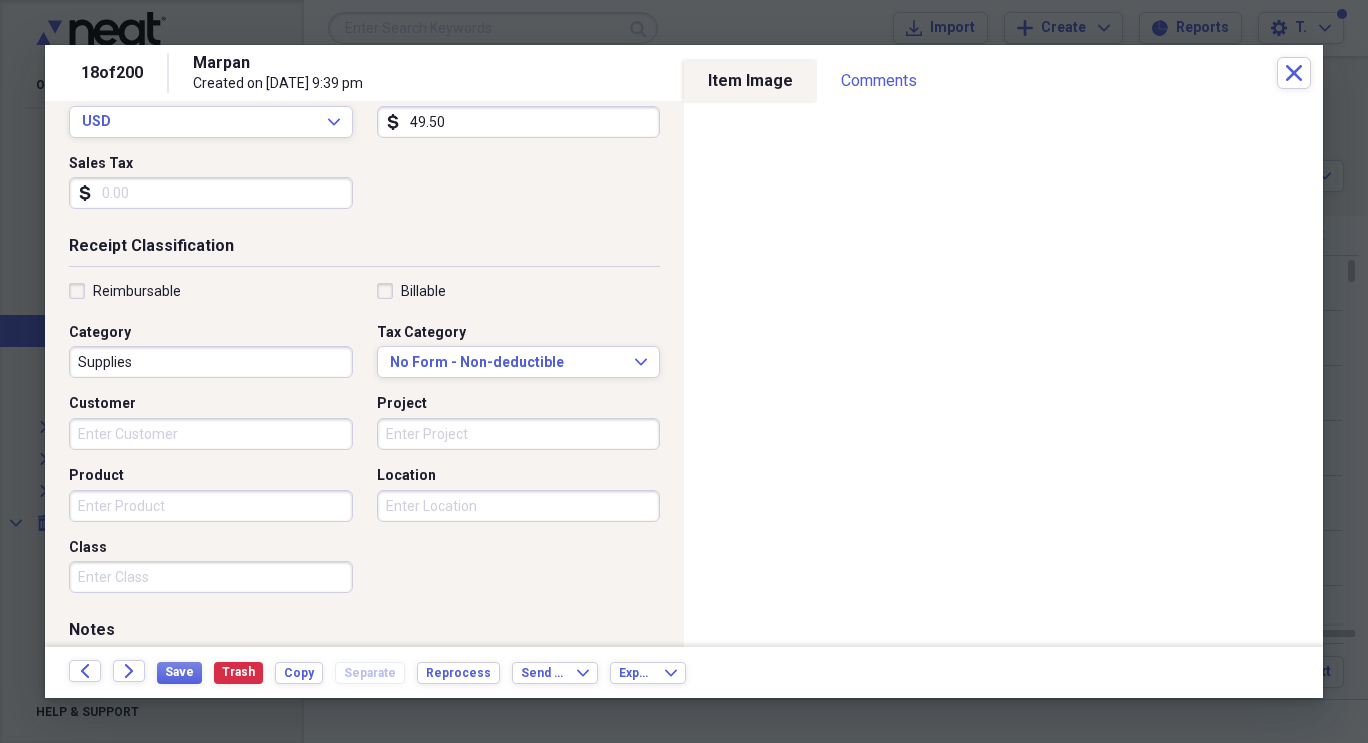 scroll, scrollTop: 308, scrollLeft: 0, axis: vertical 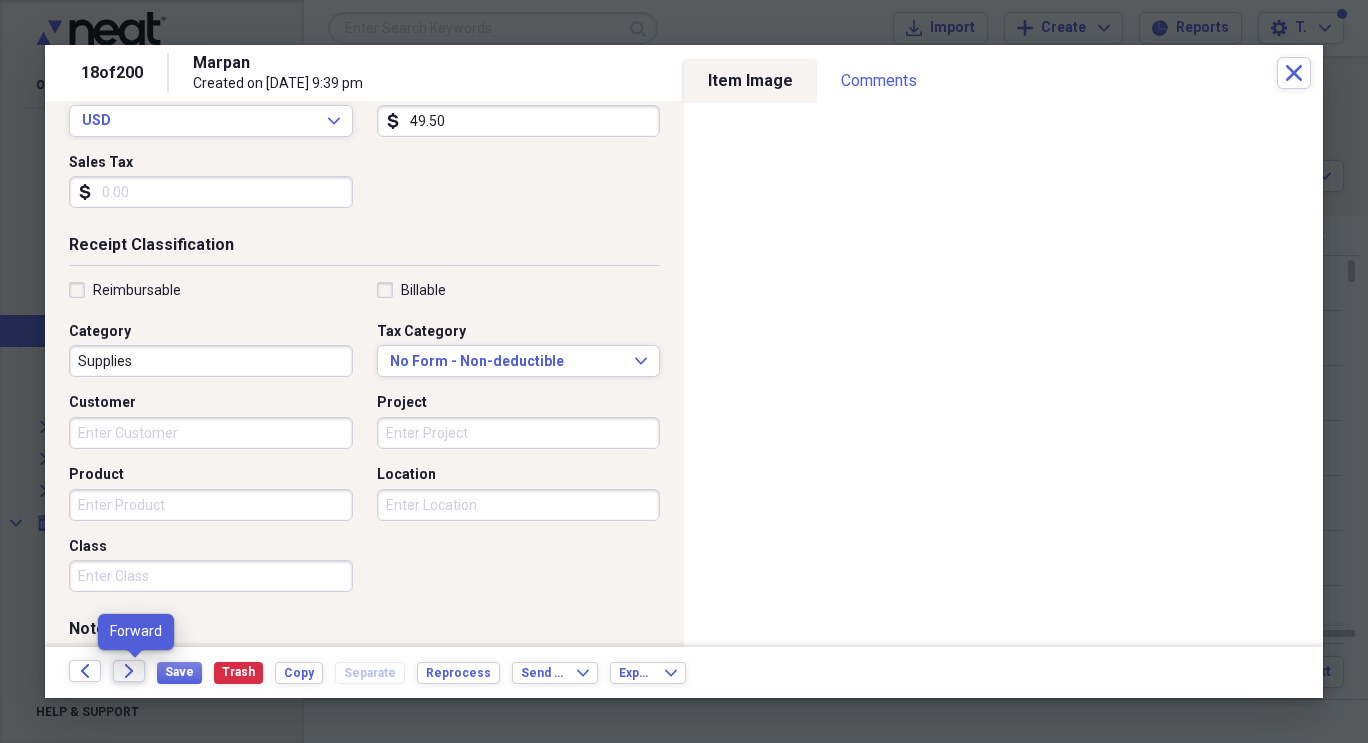 click on "Forward" at bounding box center [129, 671] 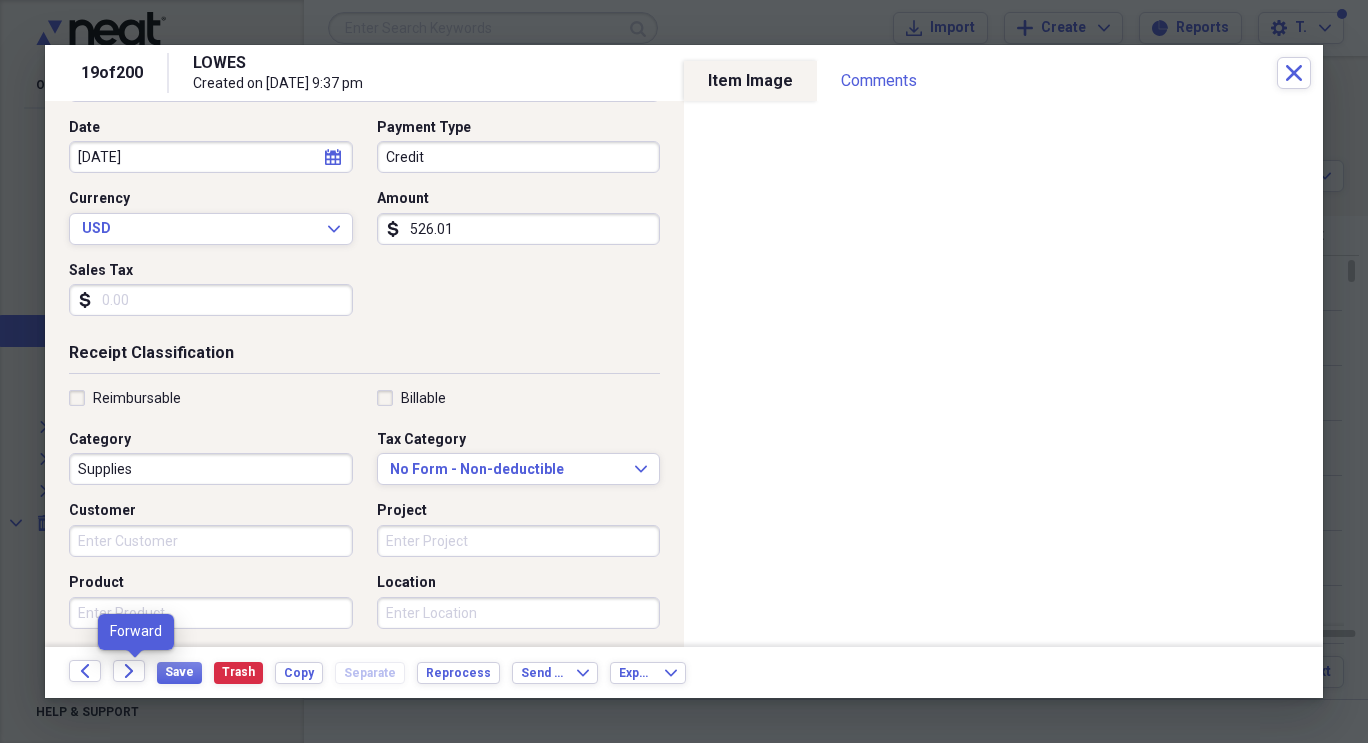 scroll, scrollTop: 200, scrollLeft: 0, axis: vertical 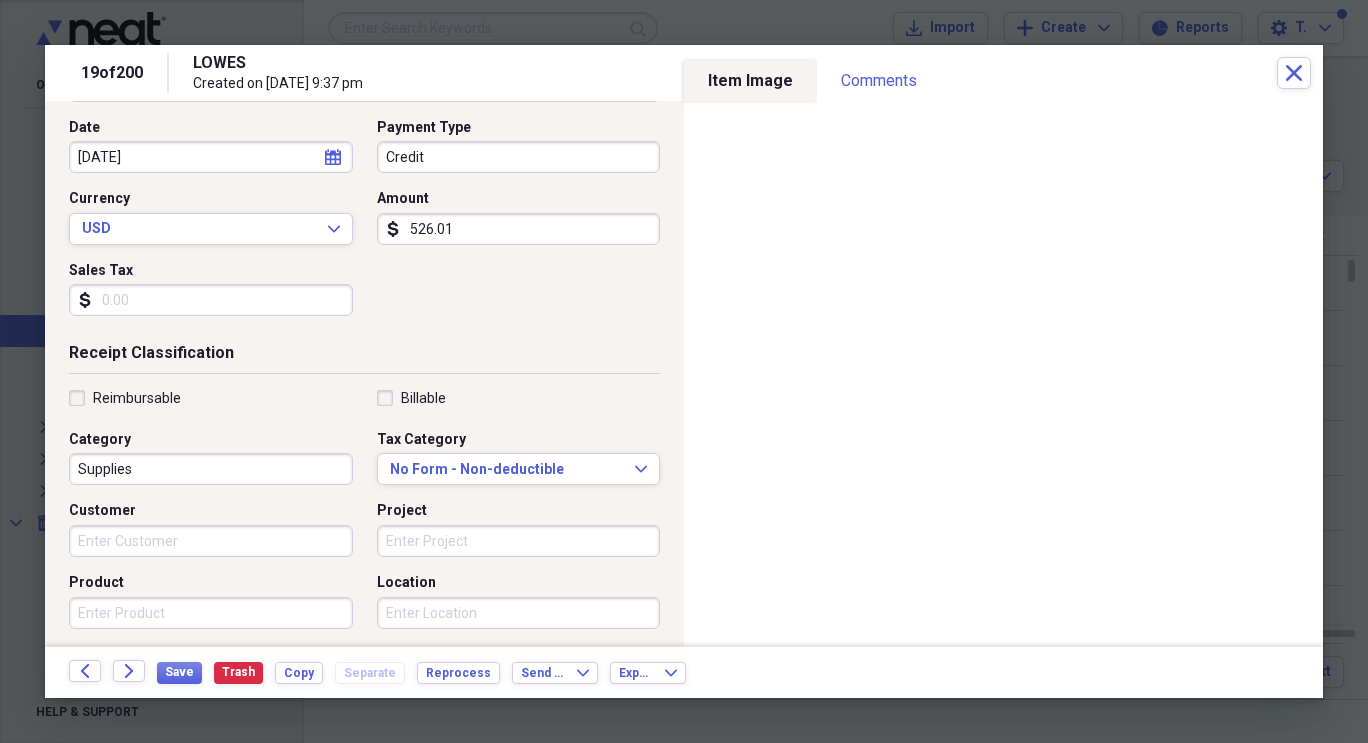 click on "Project" at bounding box center (519, 541) 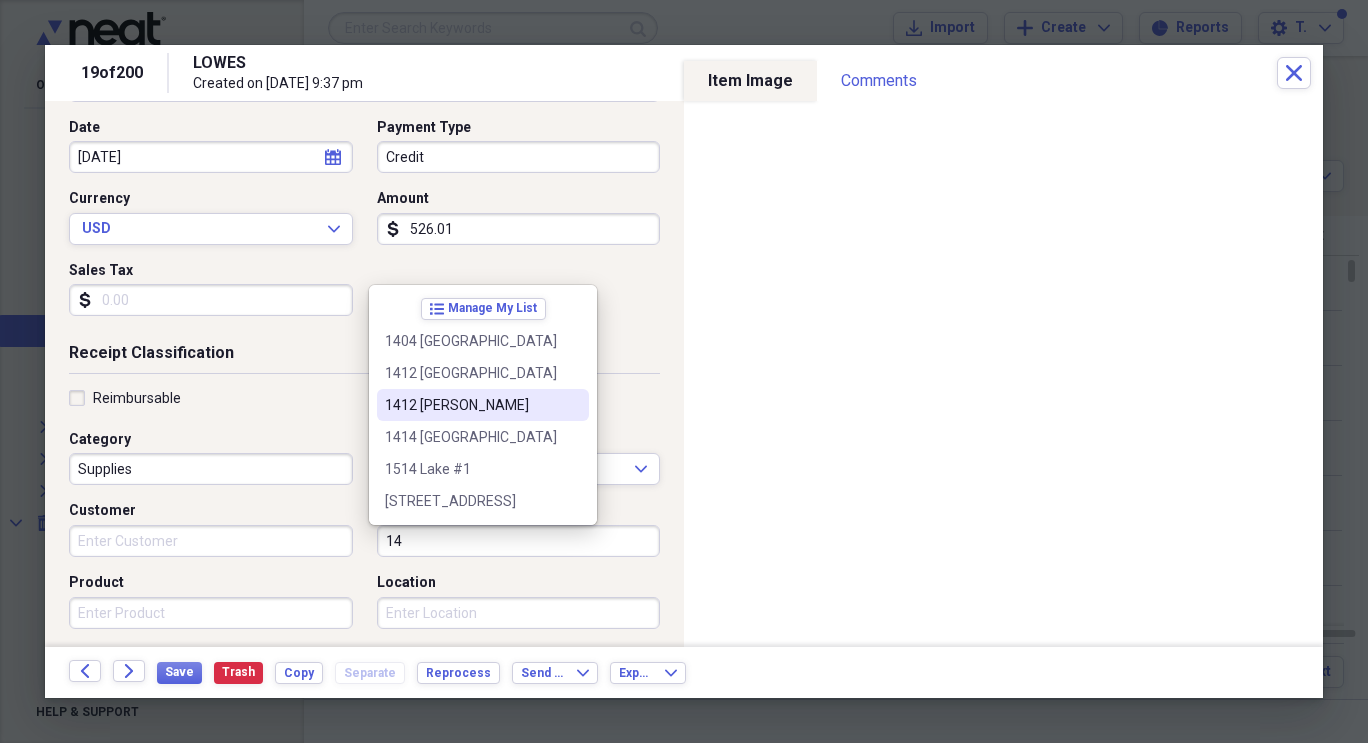 click on "1412 [PERSON_NAME]" at bounding box center (471, 405) 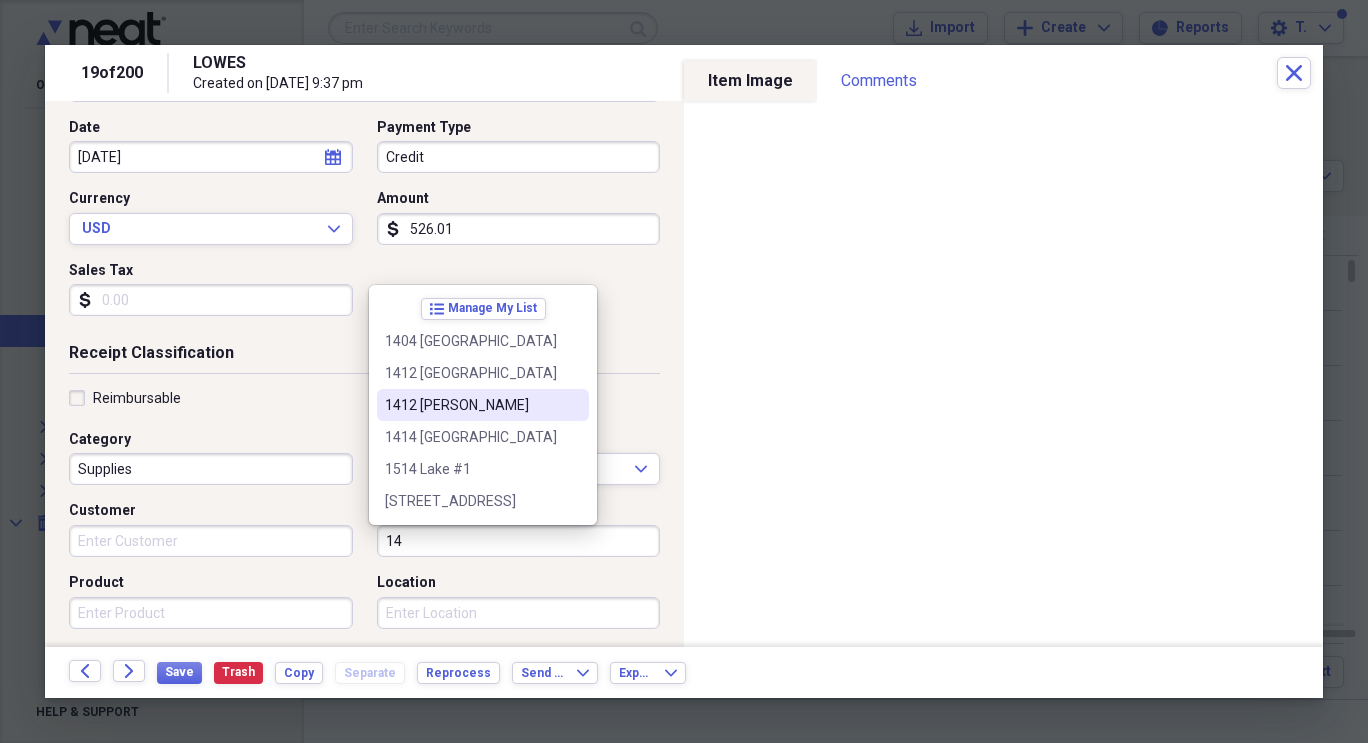 type on "1412 [PERSON_NAME]" 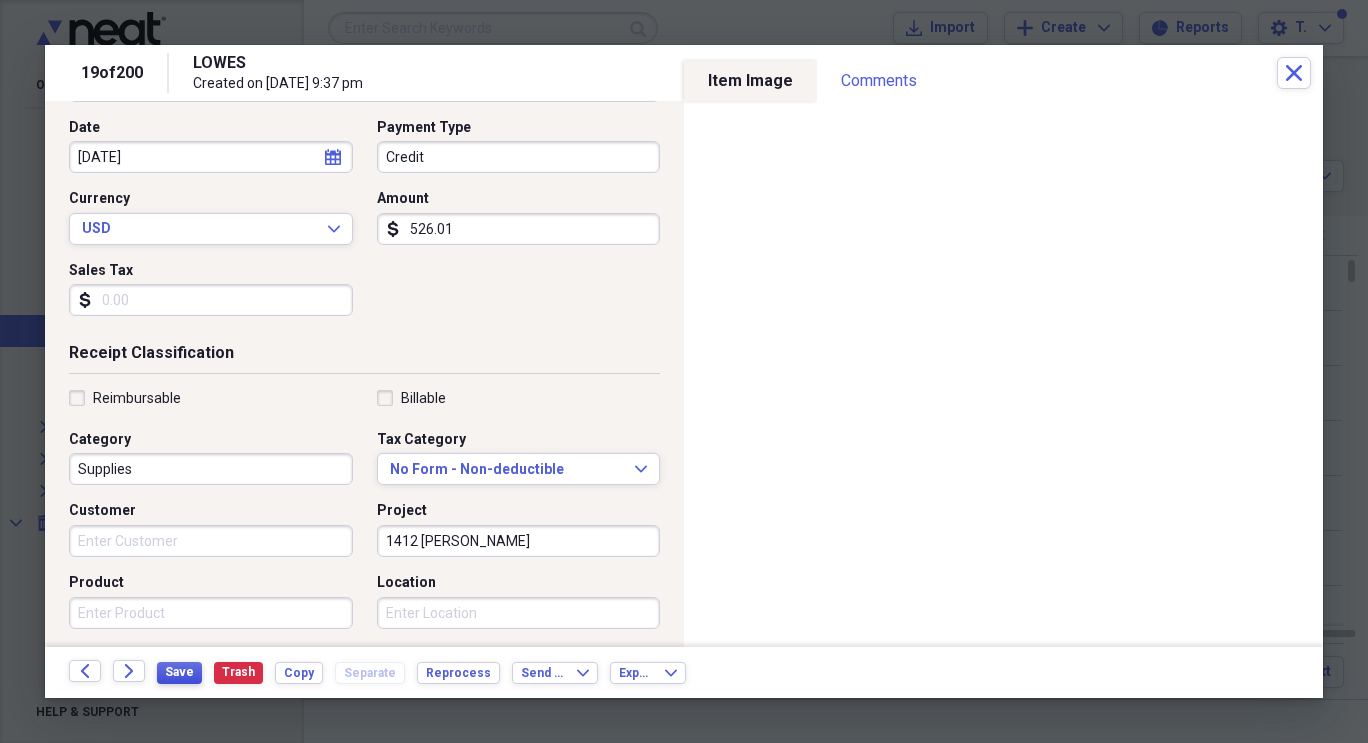 click on "Save" at bounding box center [179, 672] 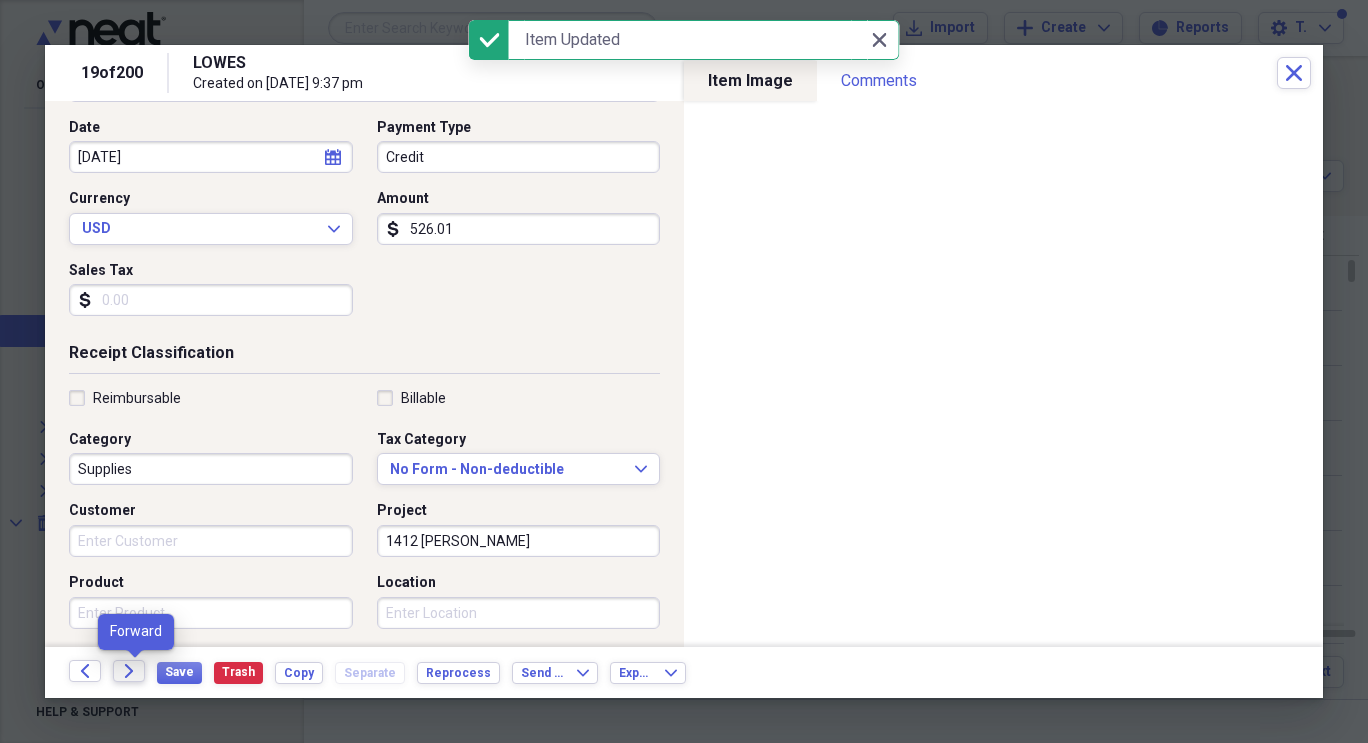 click on "Forward" 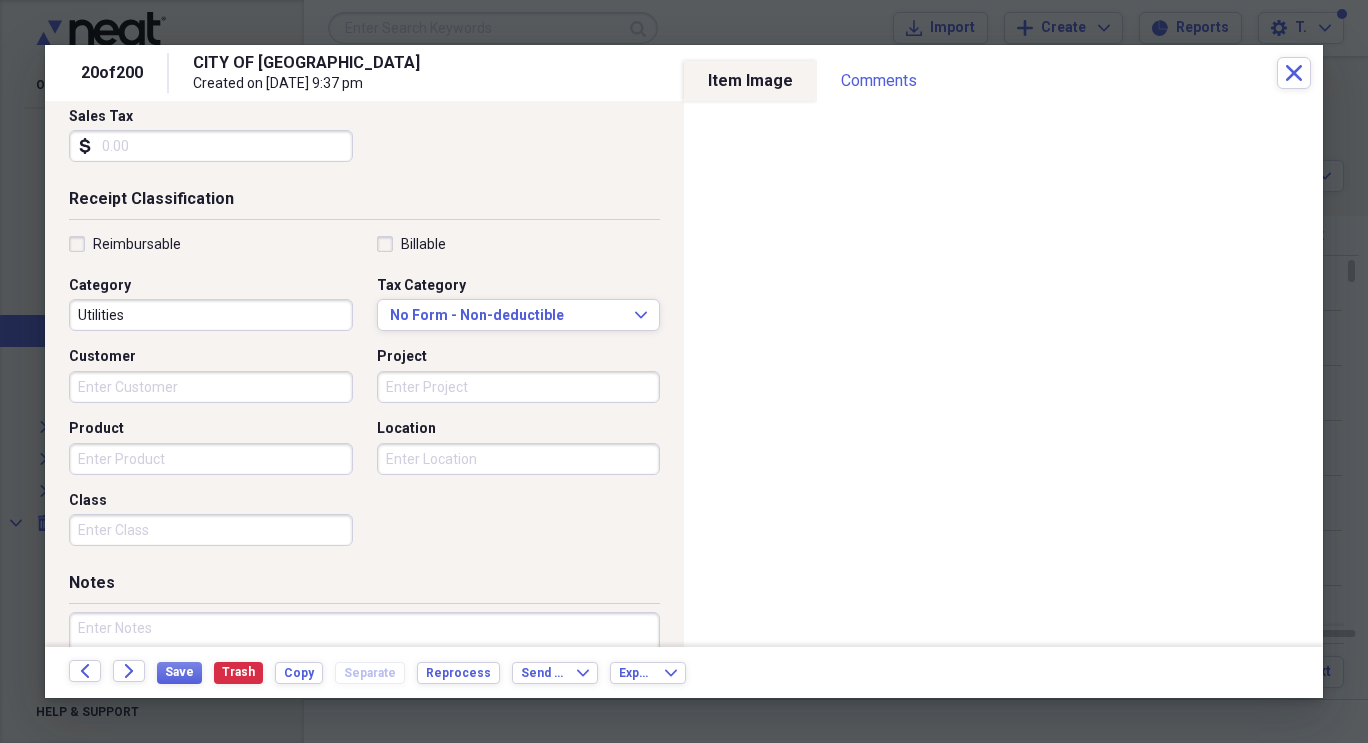 scroll, scrollTop: 359, scrollLeft: 0, axis: vertical 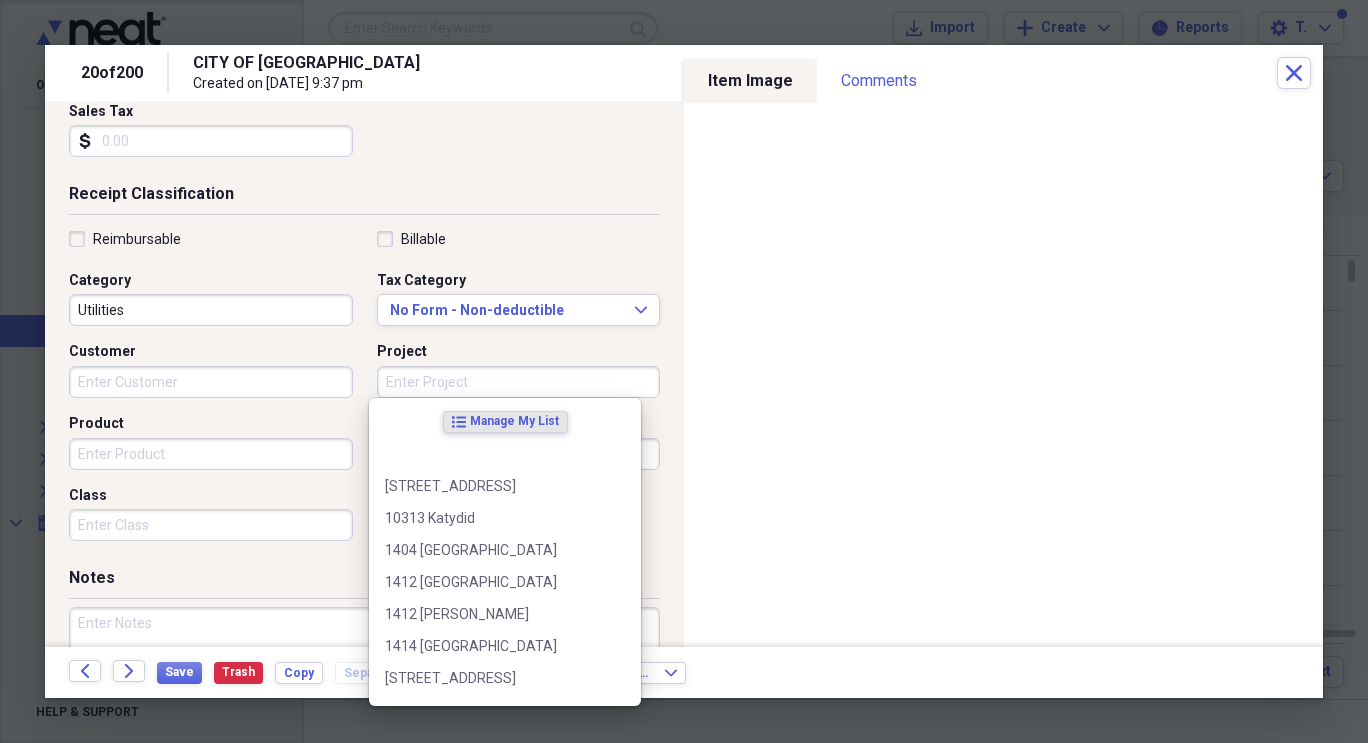 click on "Project" at bounding box center (519, 382) 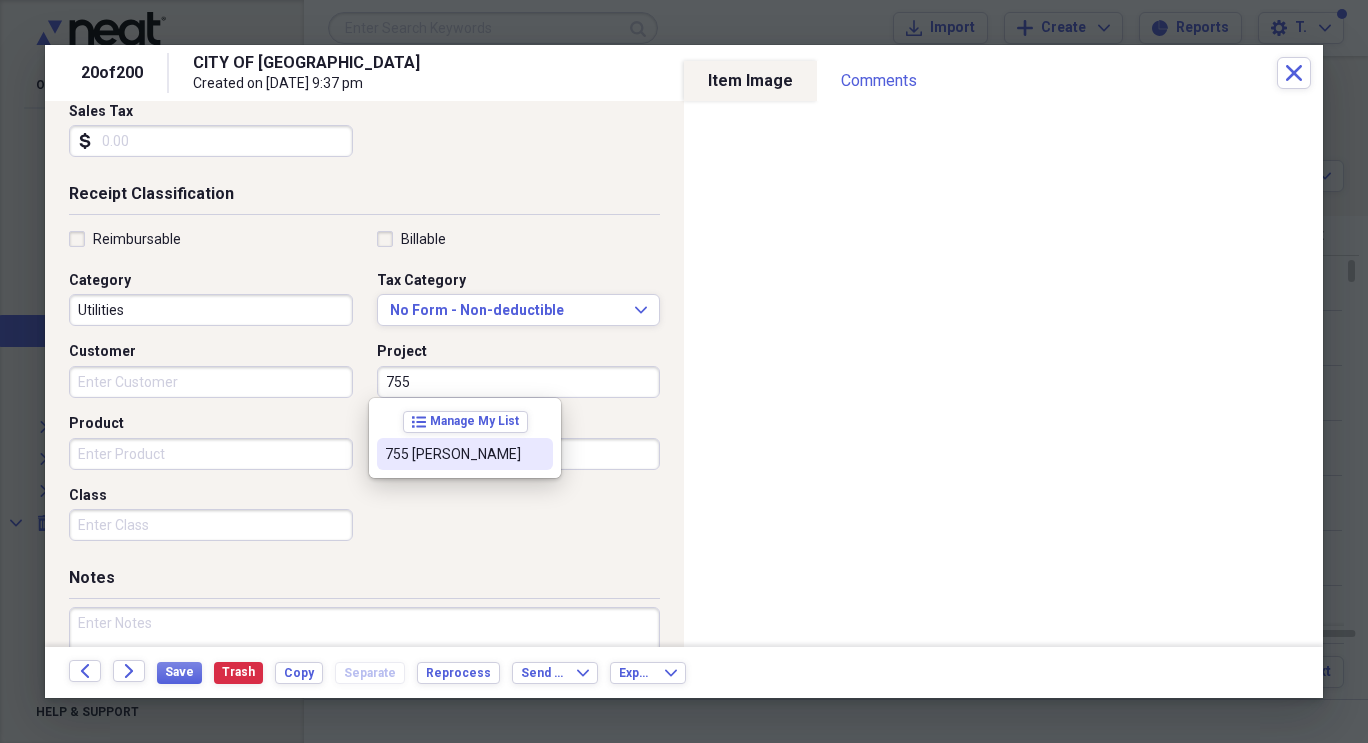 click on "755 [PERSON_NAME]" at bounding box center [465, 454] 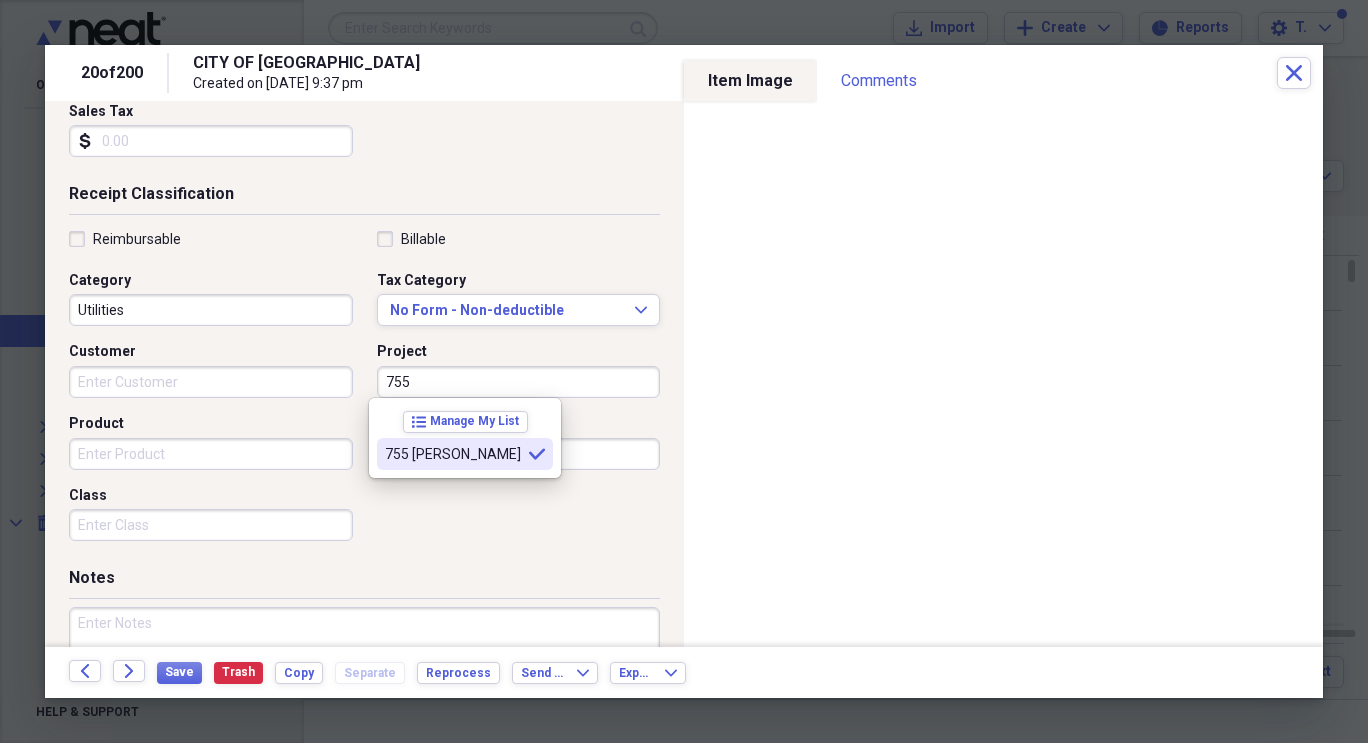 type on "755 [PERSON_NAME]" 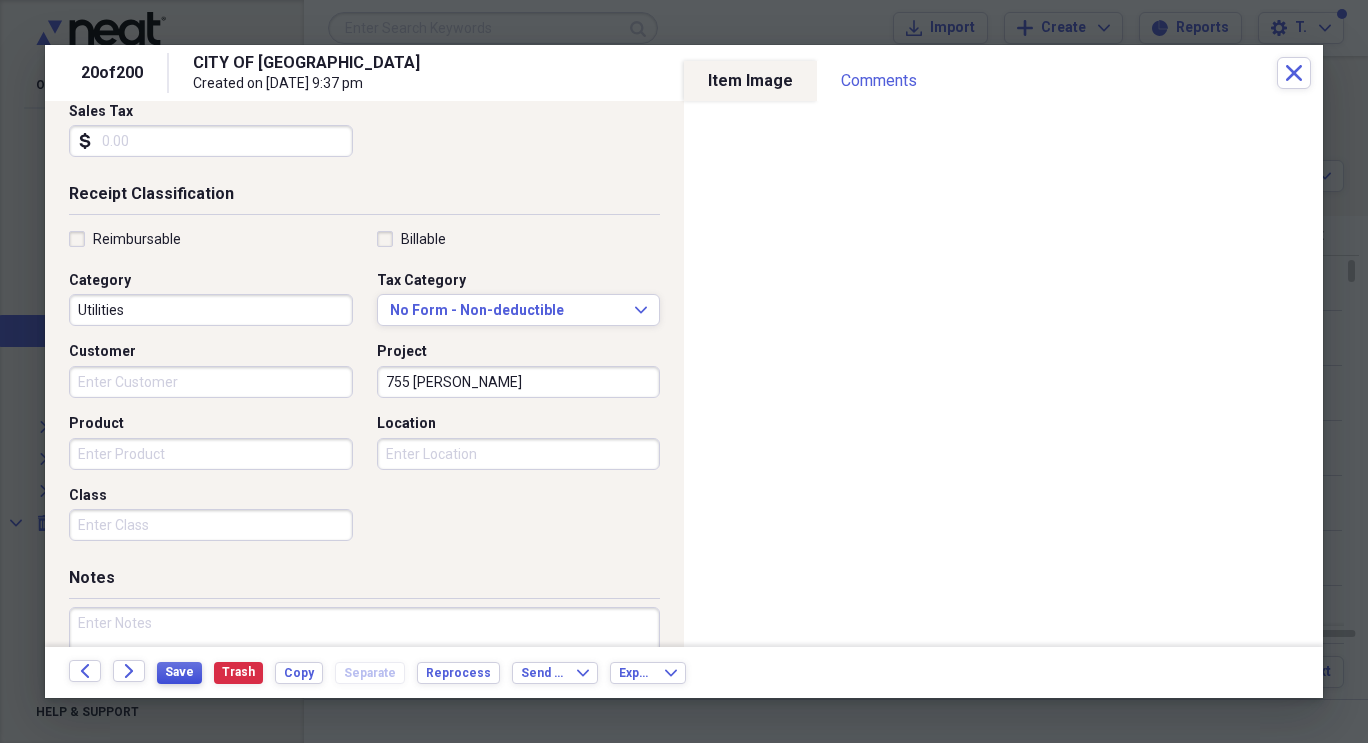 click on "Save" at bounding box center (179, 672) 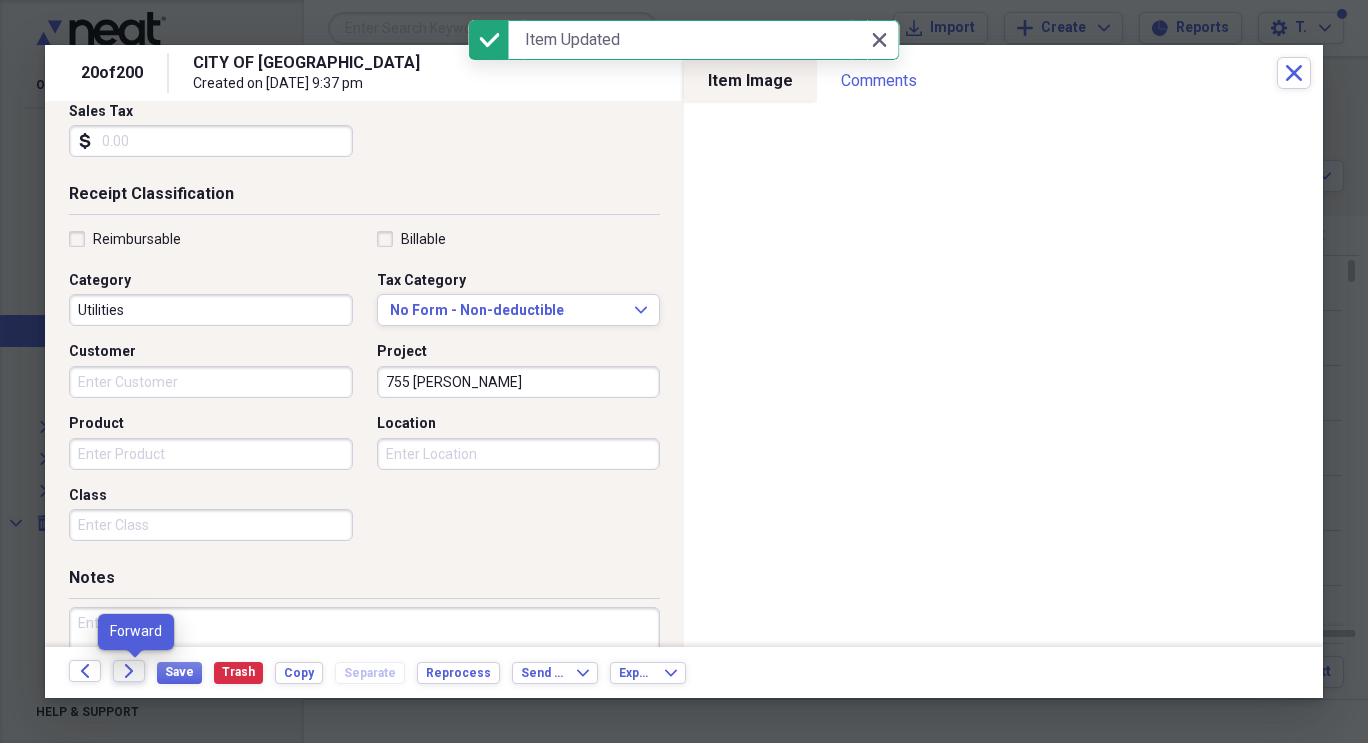 click 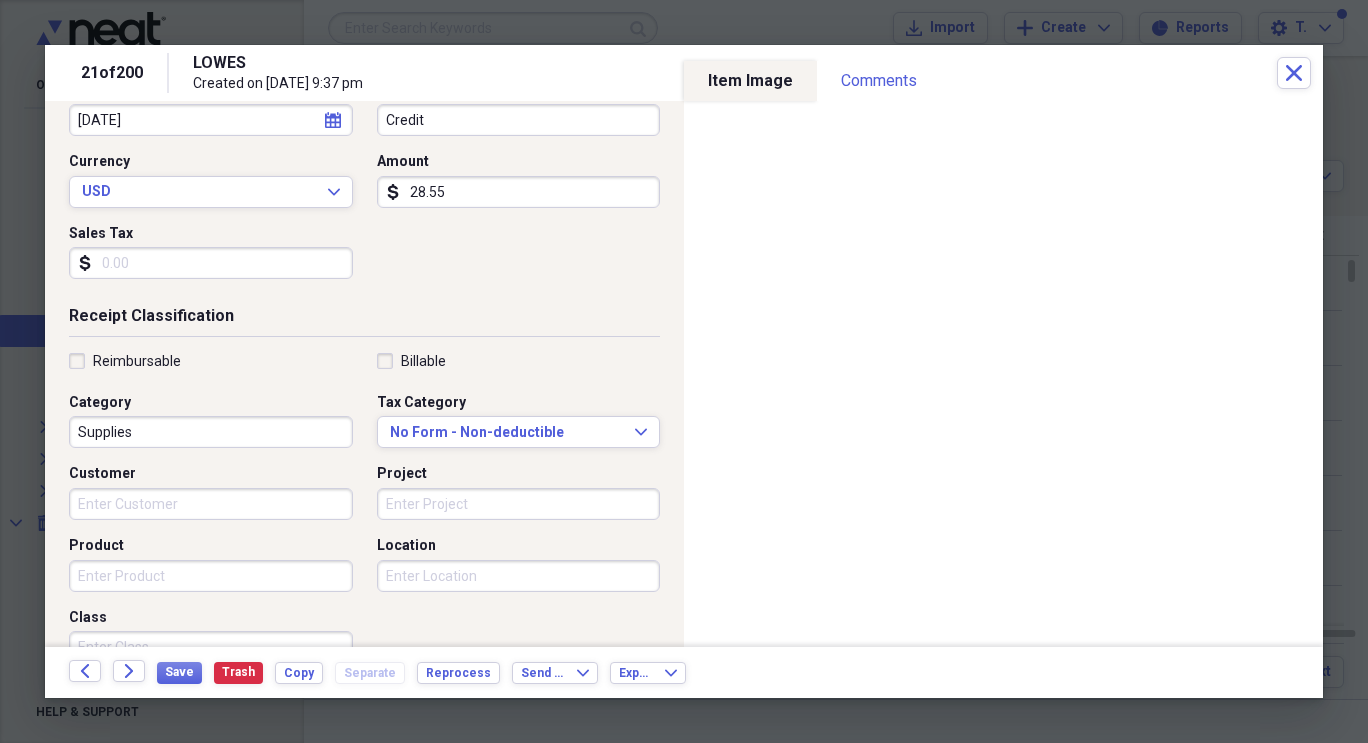scroll, scrollTop: 237, scrollLeft: 0, axis: vertical 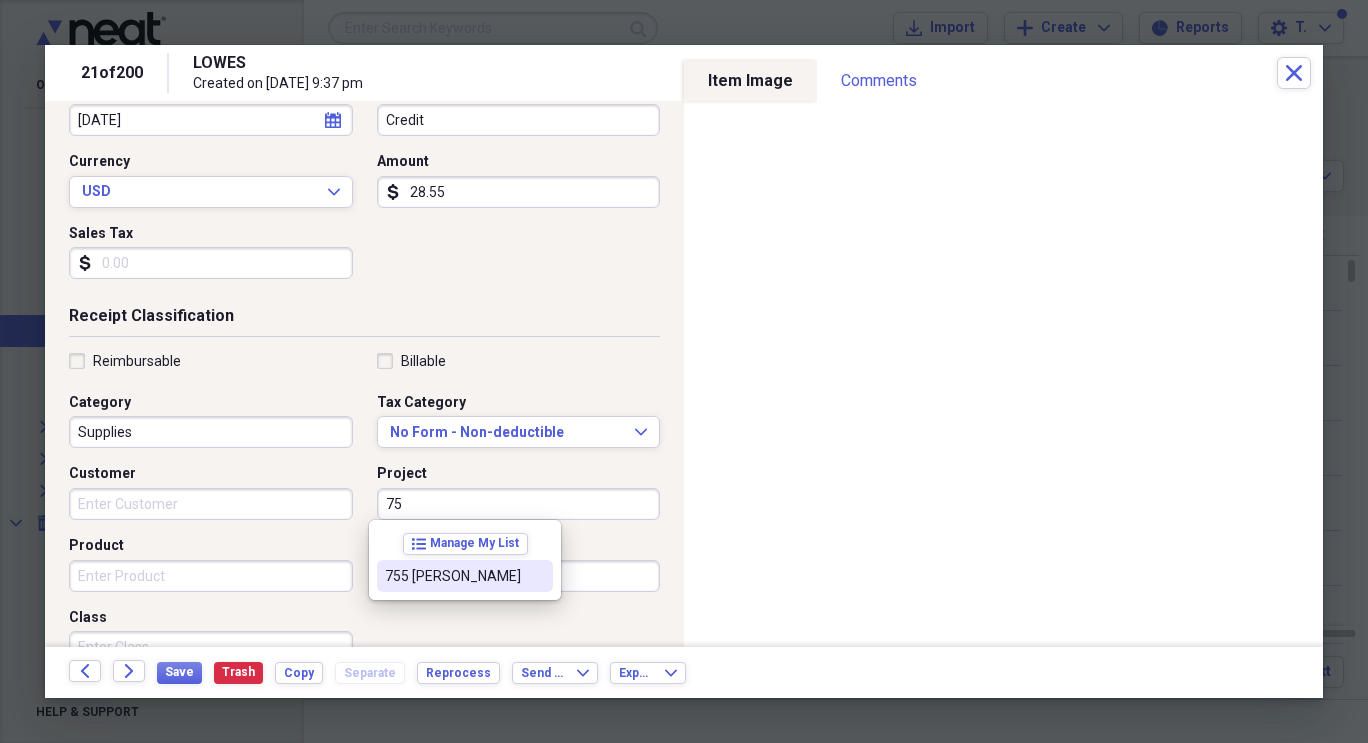 click on "755 [PERSON_NAME]" at bounding box center (453, 576) 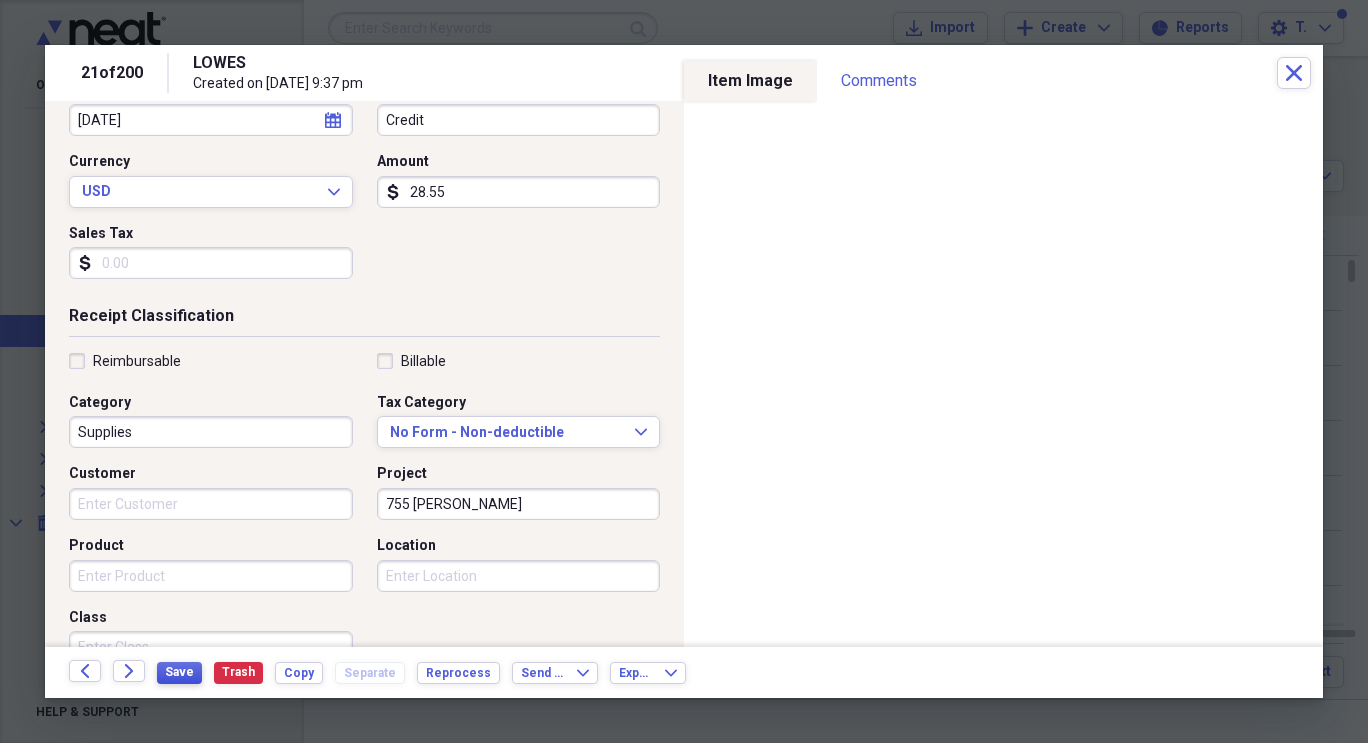 click on "Save" at bounding box center [179, 672] 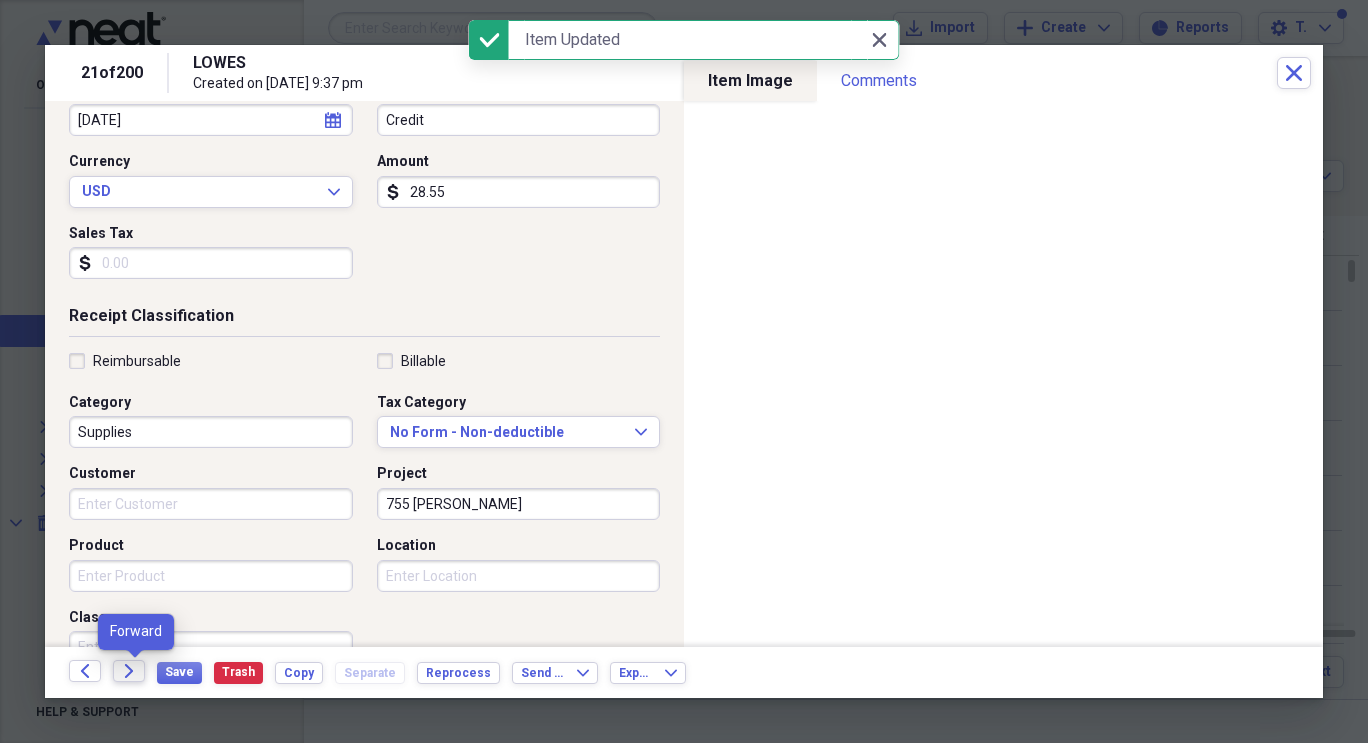 click on "Forward" 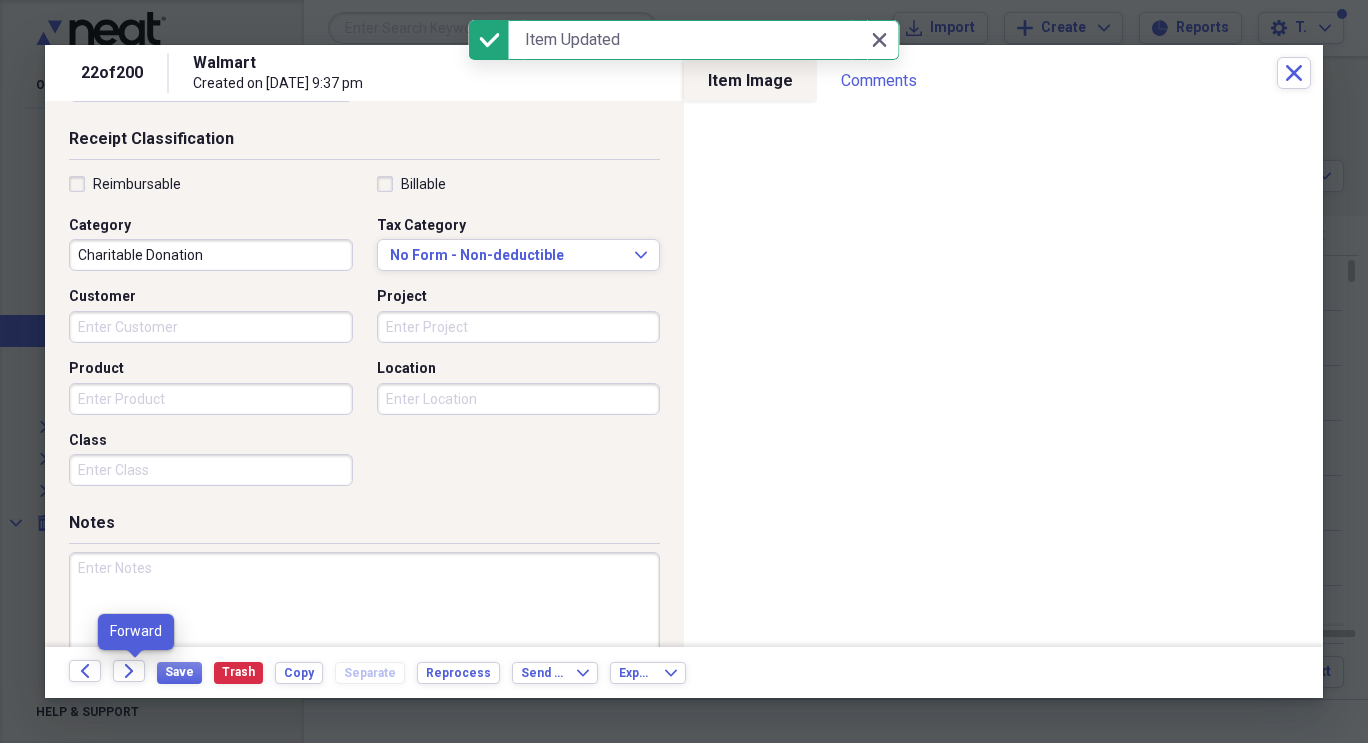 scroll, scrollTop: 415, scrollLeft: 0, axis: vertical 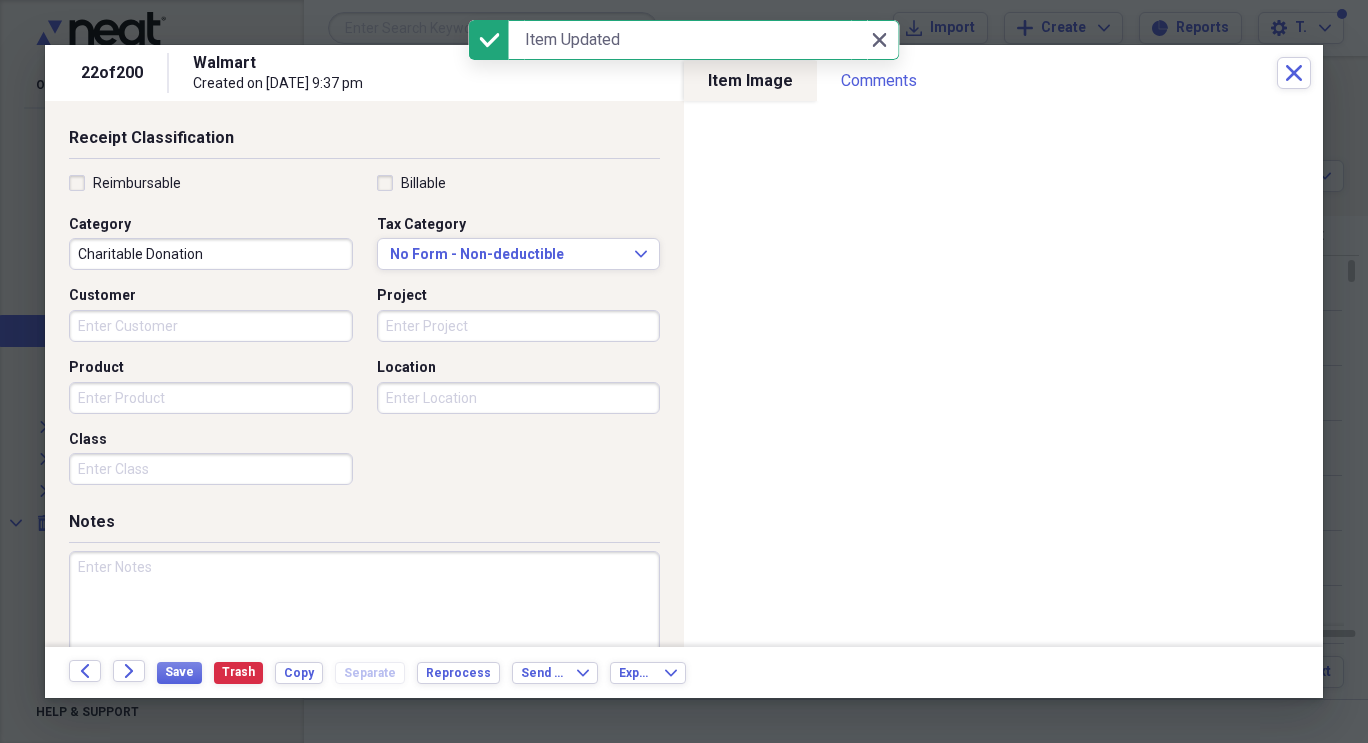click on "Project" at bounding box center [519, 326] 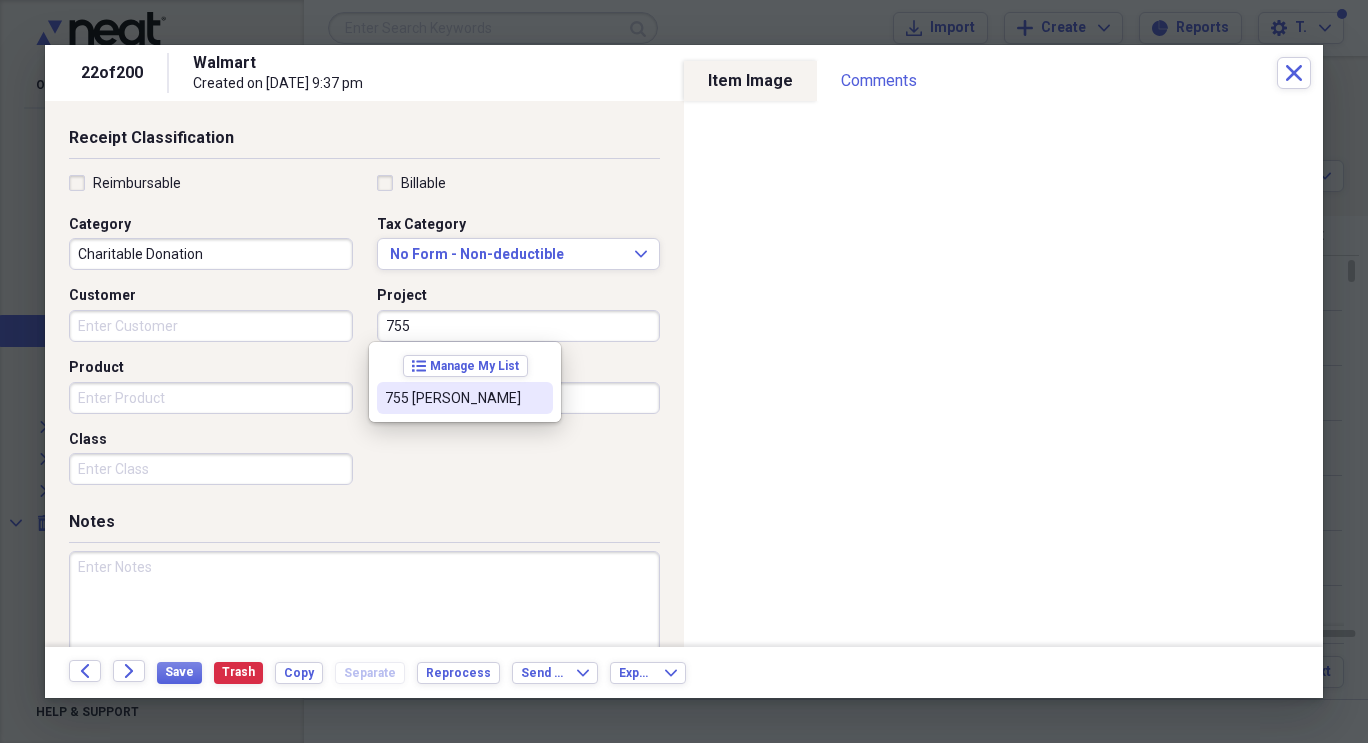 click on "755 [PERSON_NAME]" at bounding box center (453, 398) 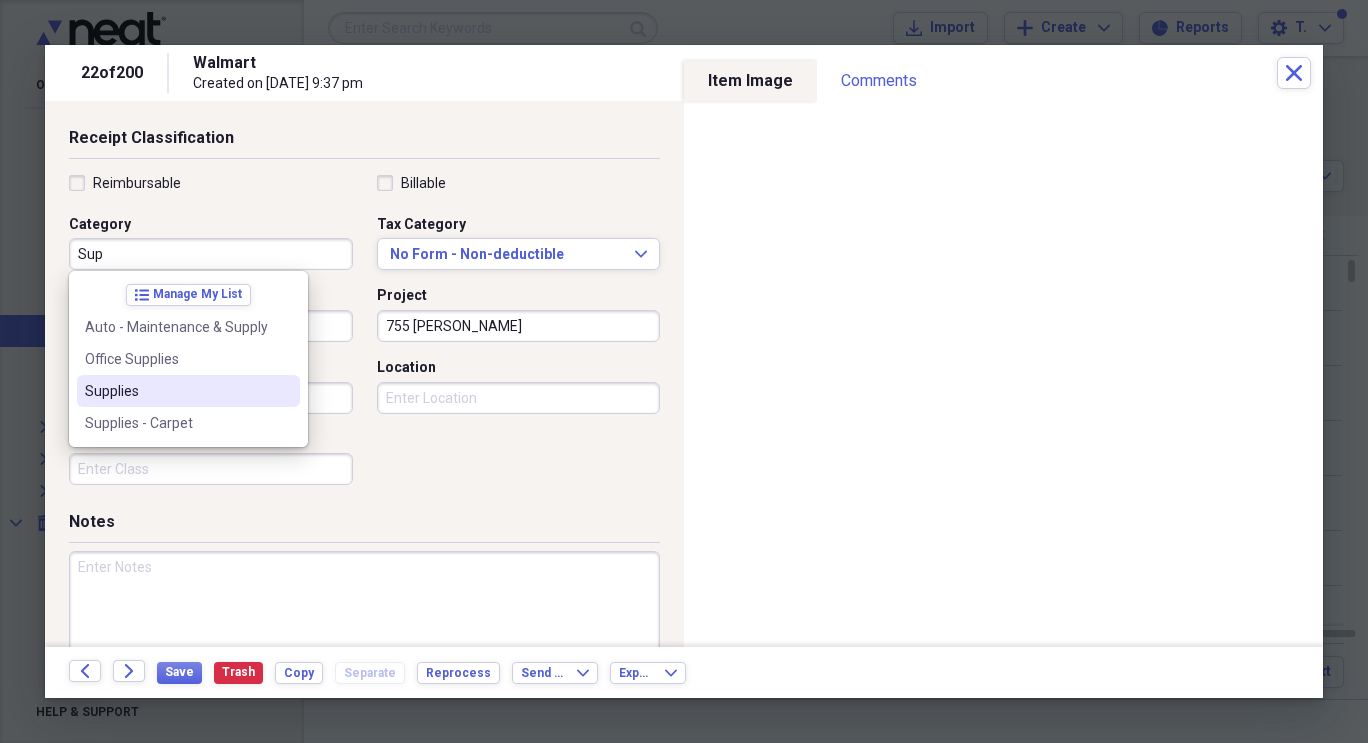 click on "Supplies" at bounding box center [176, 391] 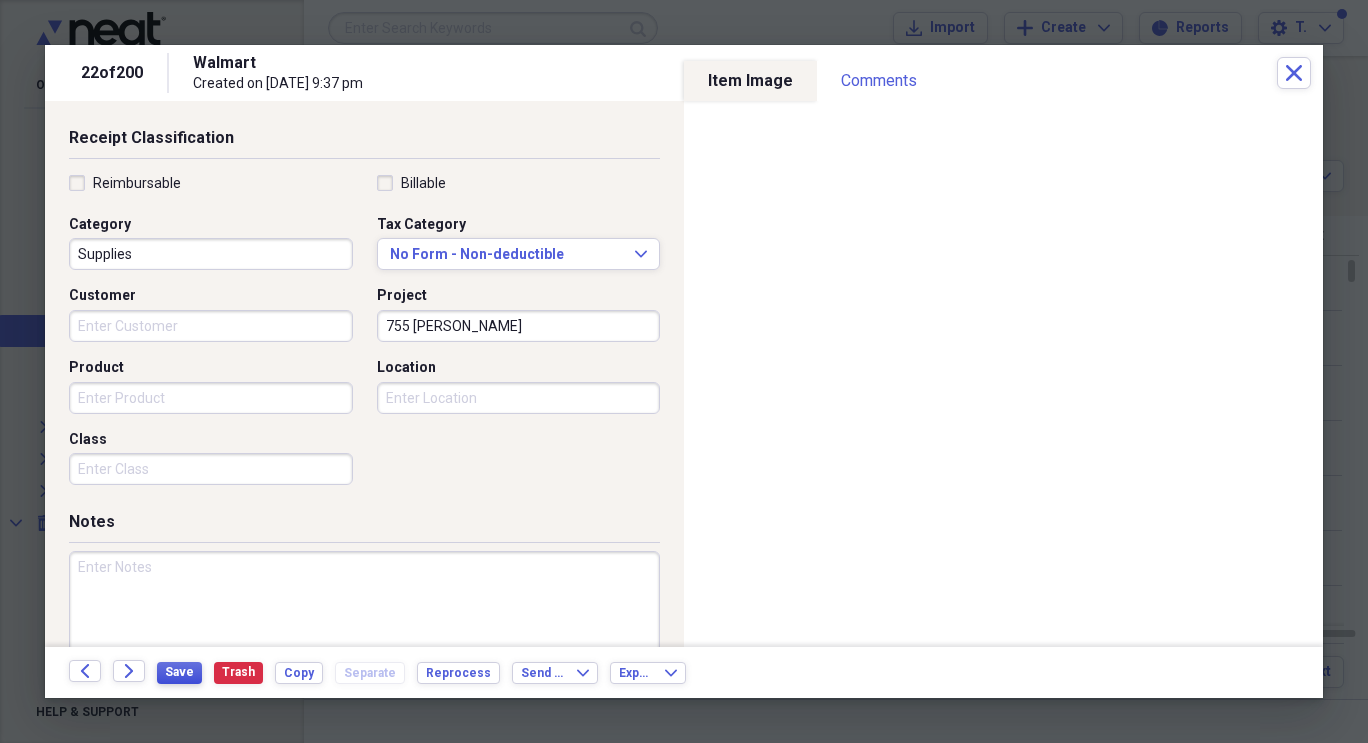 click on "Save" at bounding box center [179, 672] 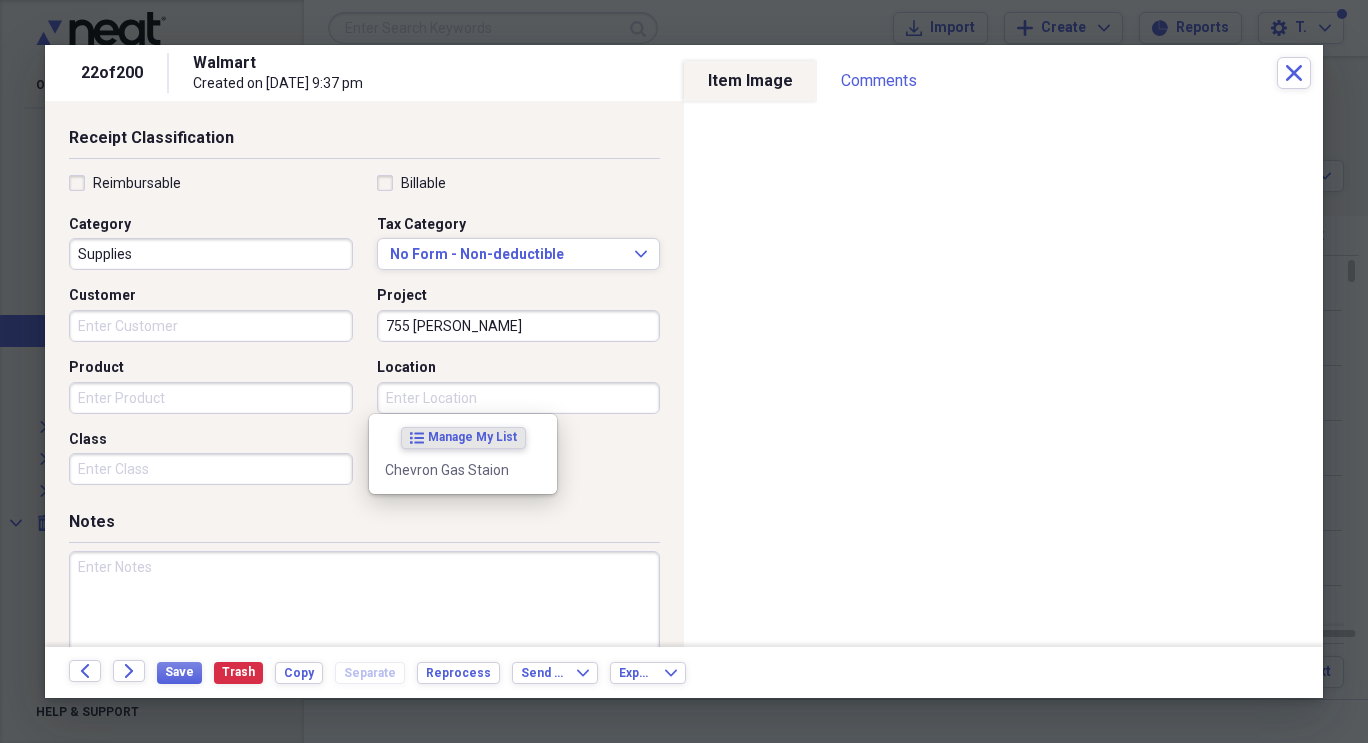 click on "Location" at bounding box center [519, 398] 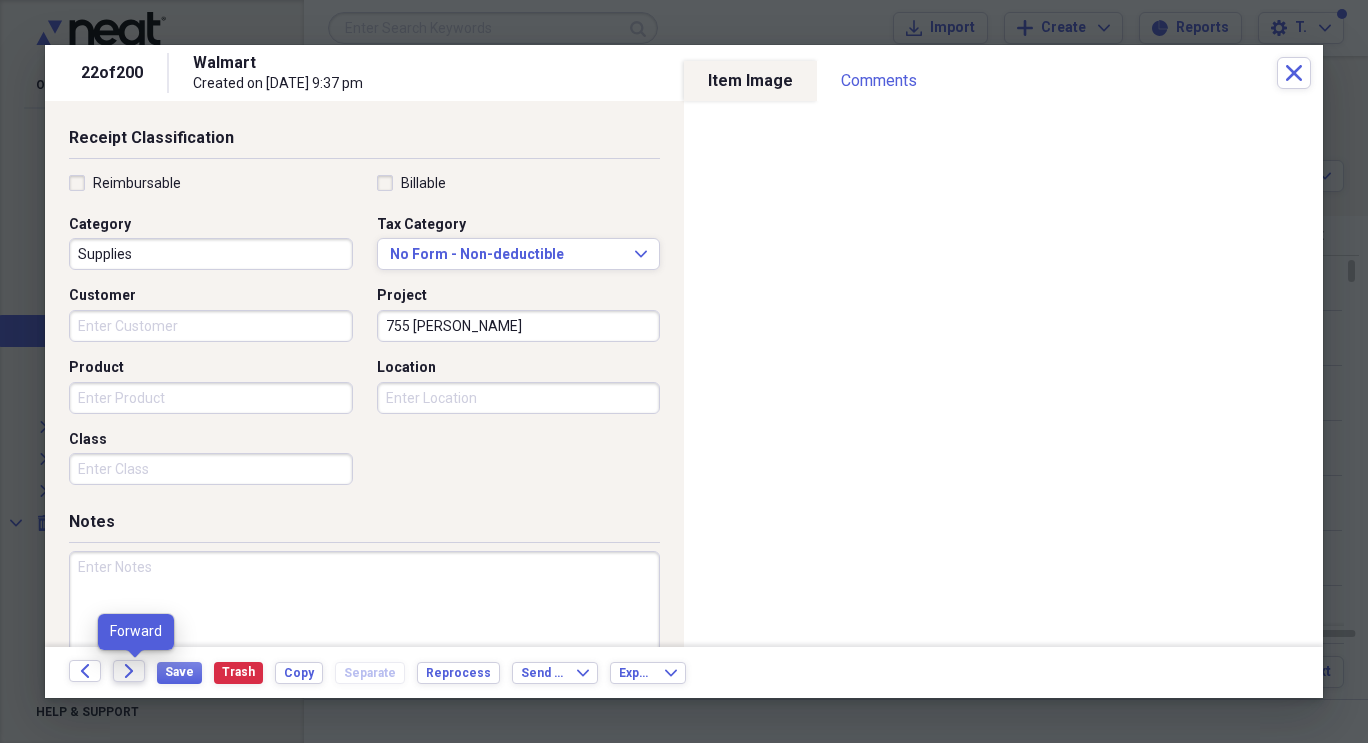 click on "Forward" 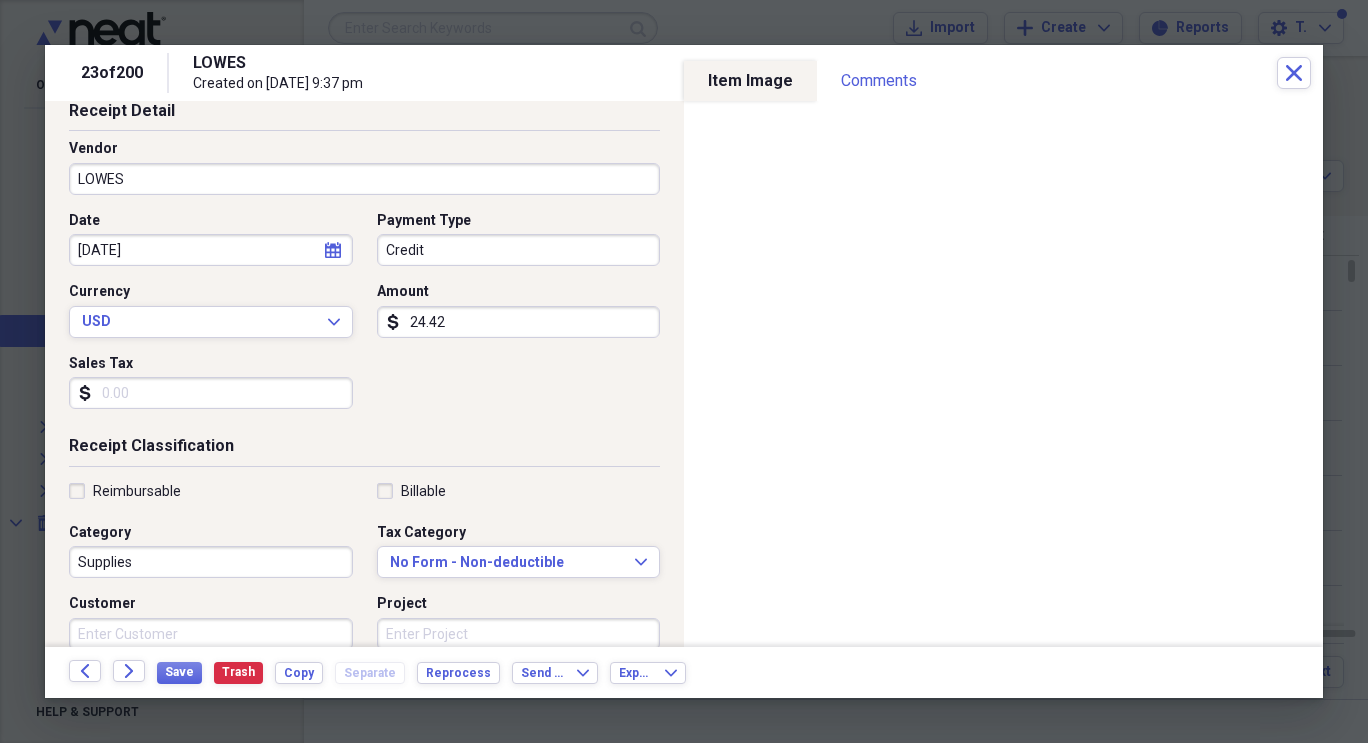 scroll, scrollTop: 224, scrollLeft: 0, axis: vertical 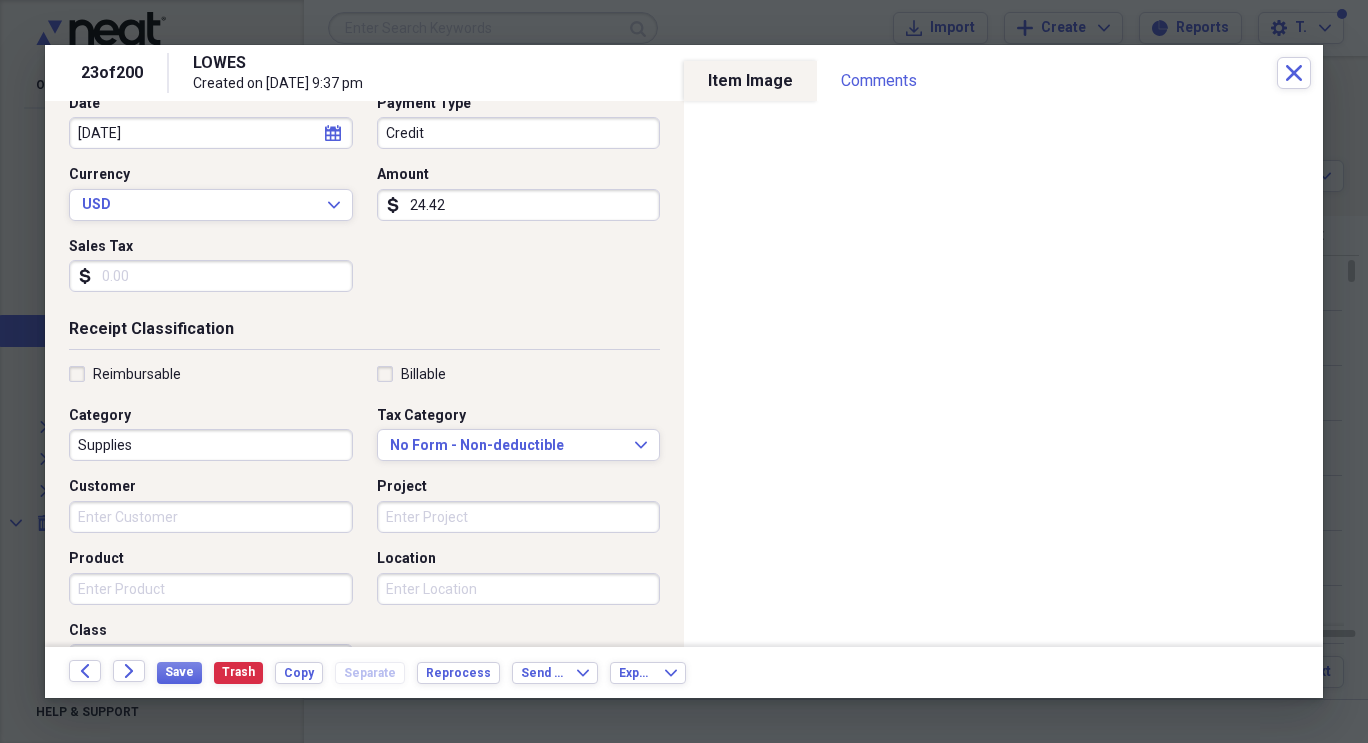 click on "Project" at bounding box center [519, 517] 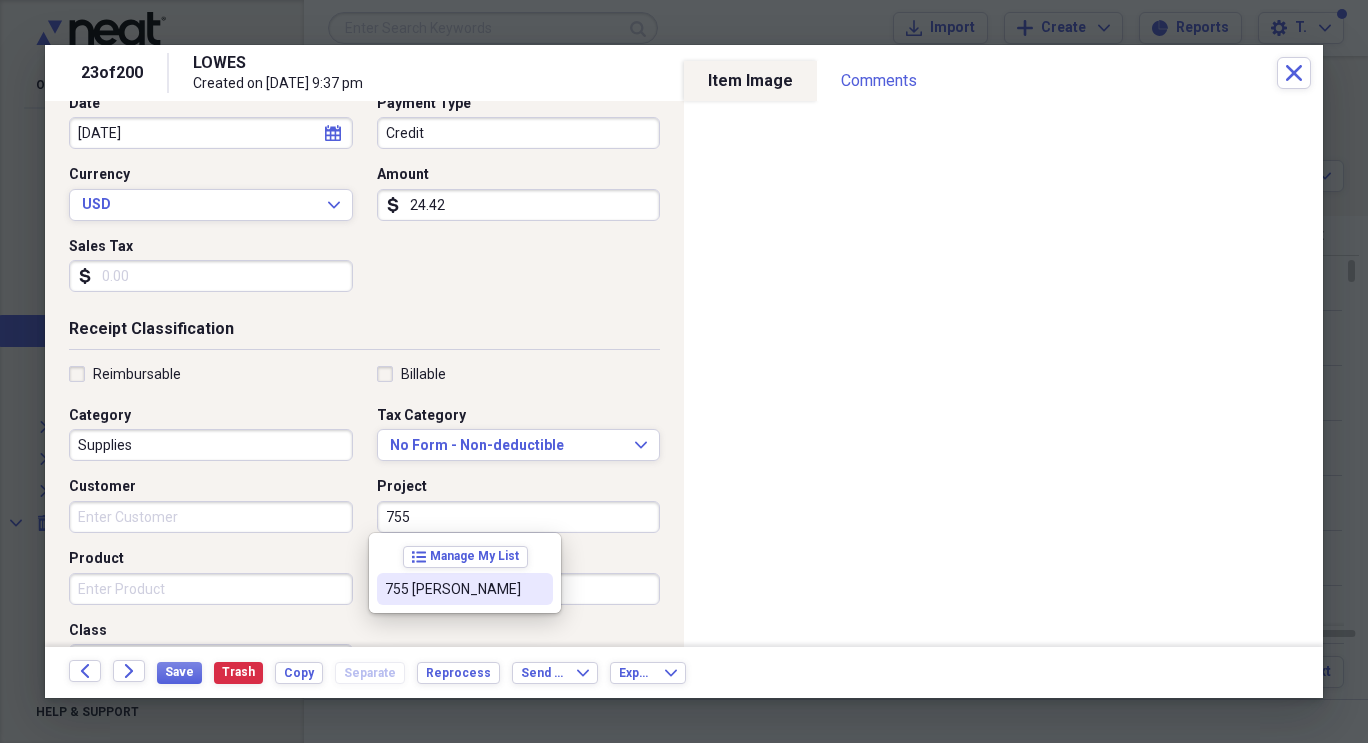 click on "755 [PERSON_NAME]" at bounding box center [453, 589] 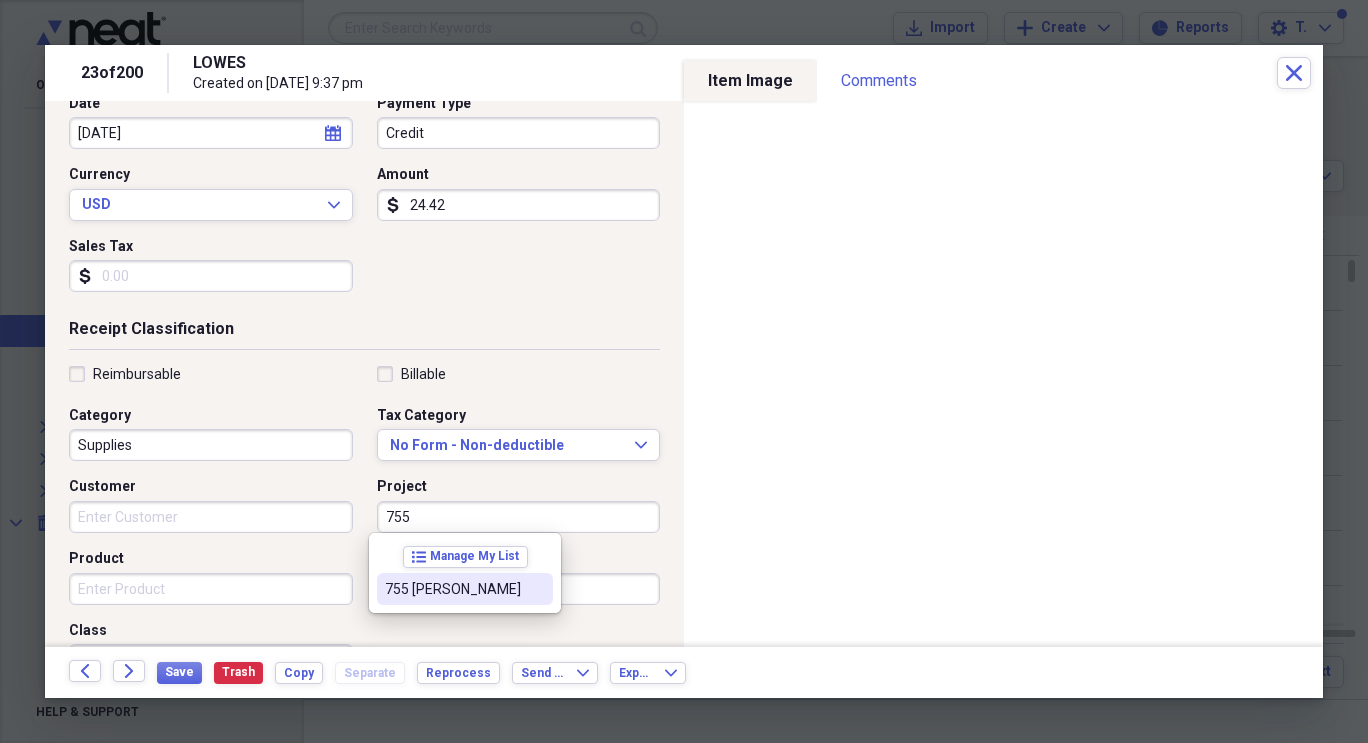 type on "755 [PERSON_NAME]" 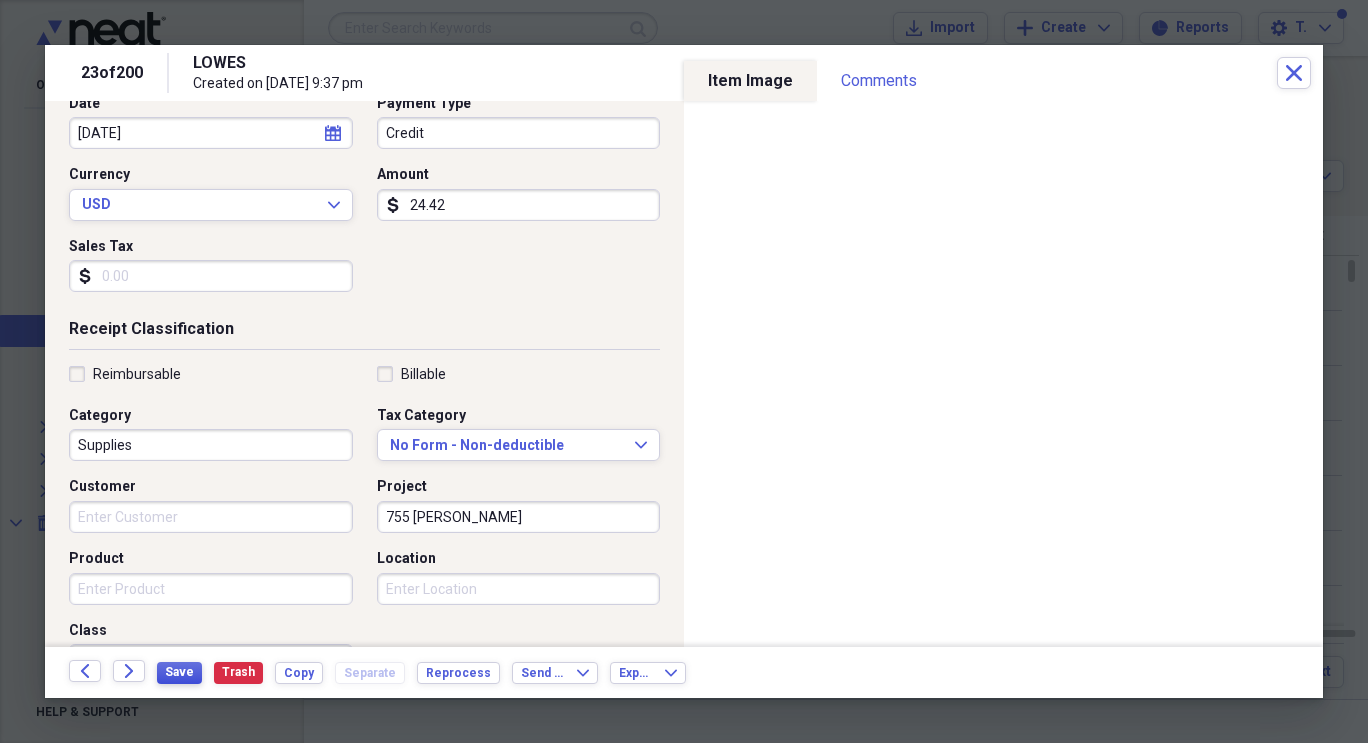 click on "Save" at bounding box center (179, 672) 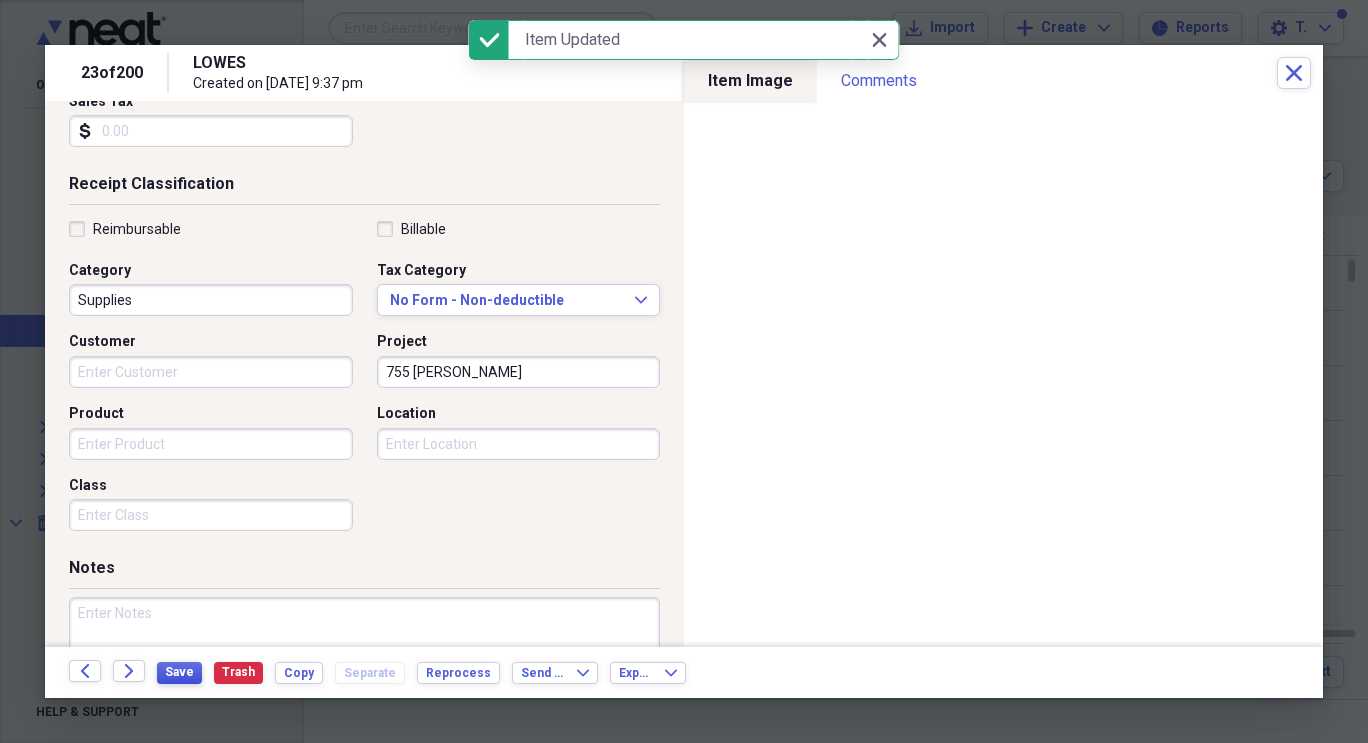 scroll, scrollTop: 367, scrollLeft: 0, axis: vertical 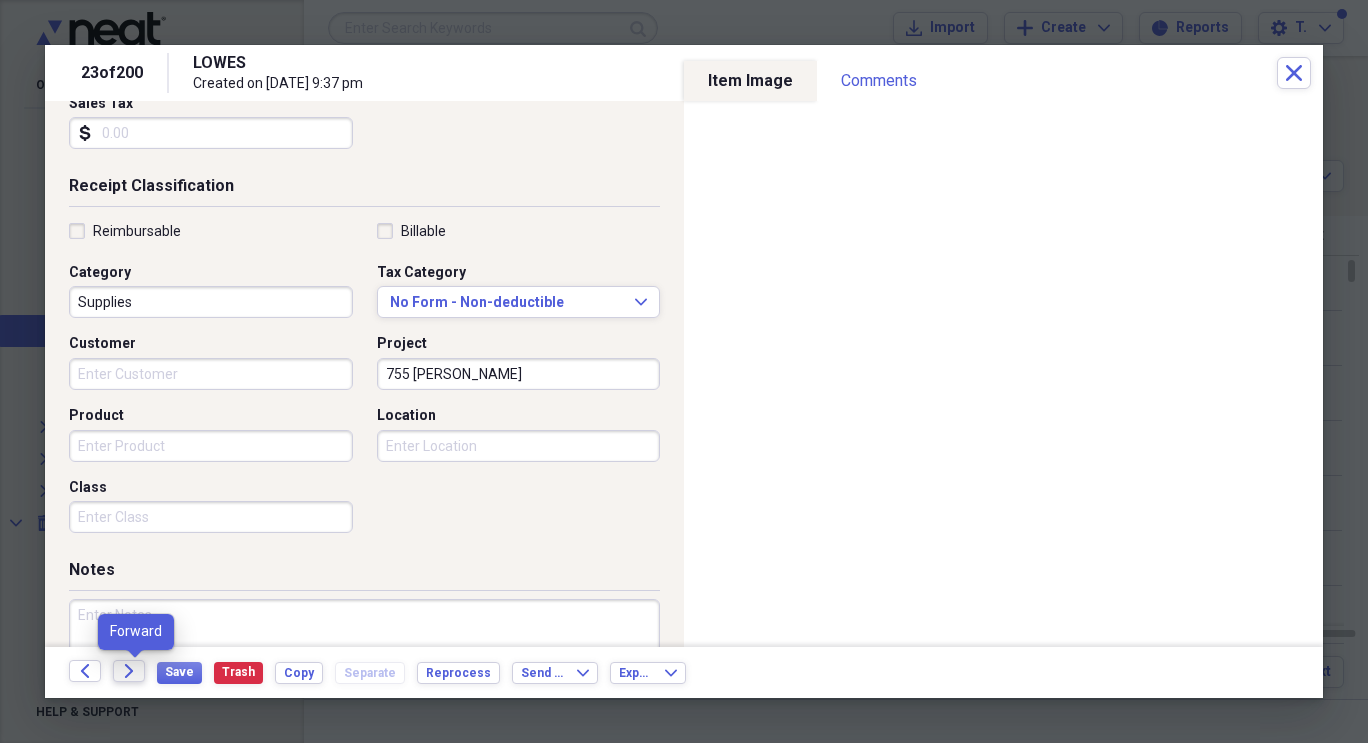 click on "Forward" 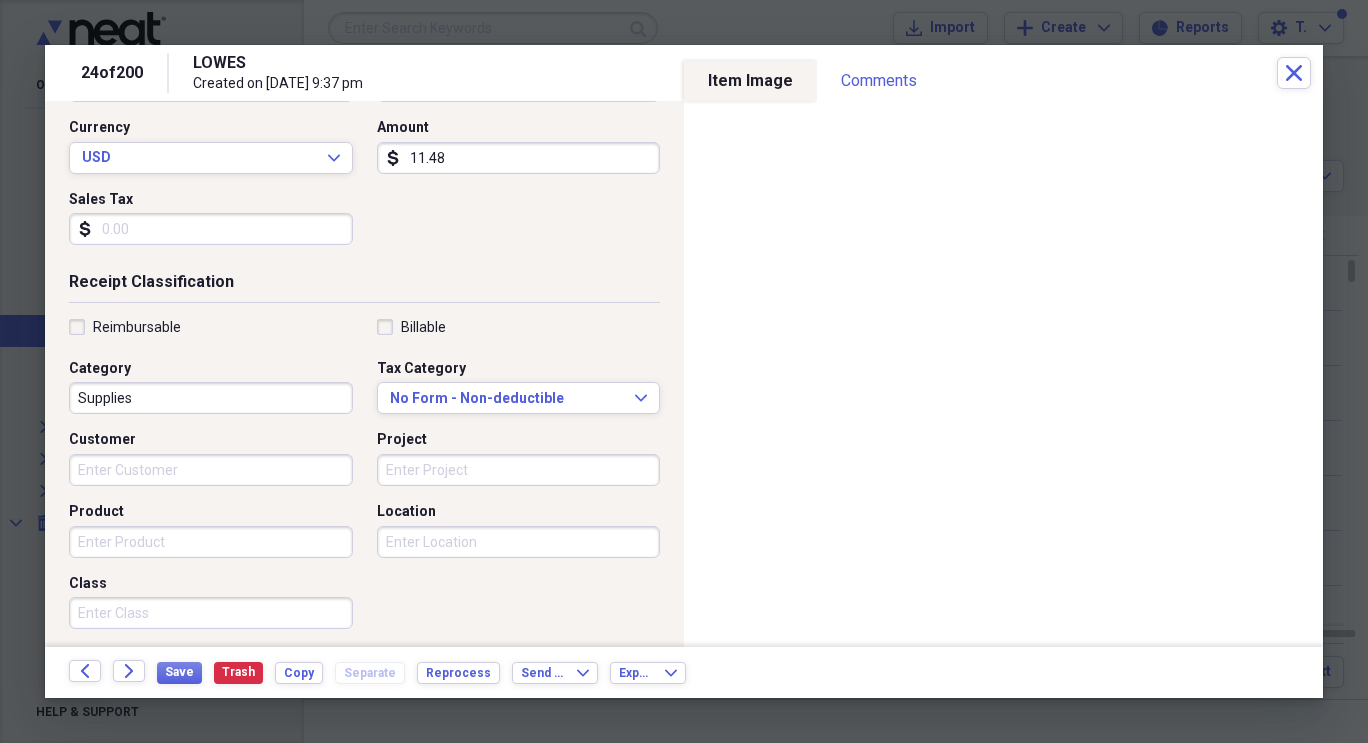 scroll, scrollTop: 286, scrollLeft: 0, axis: vertical 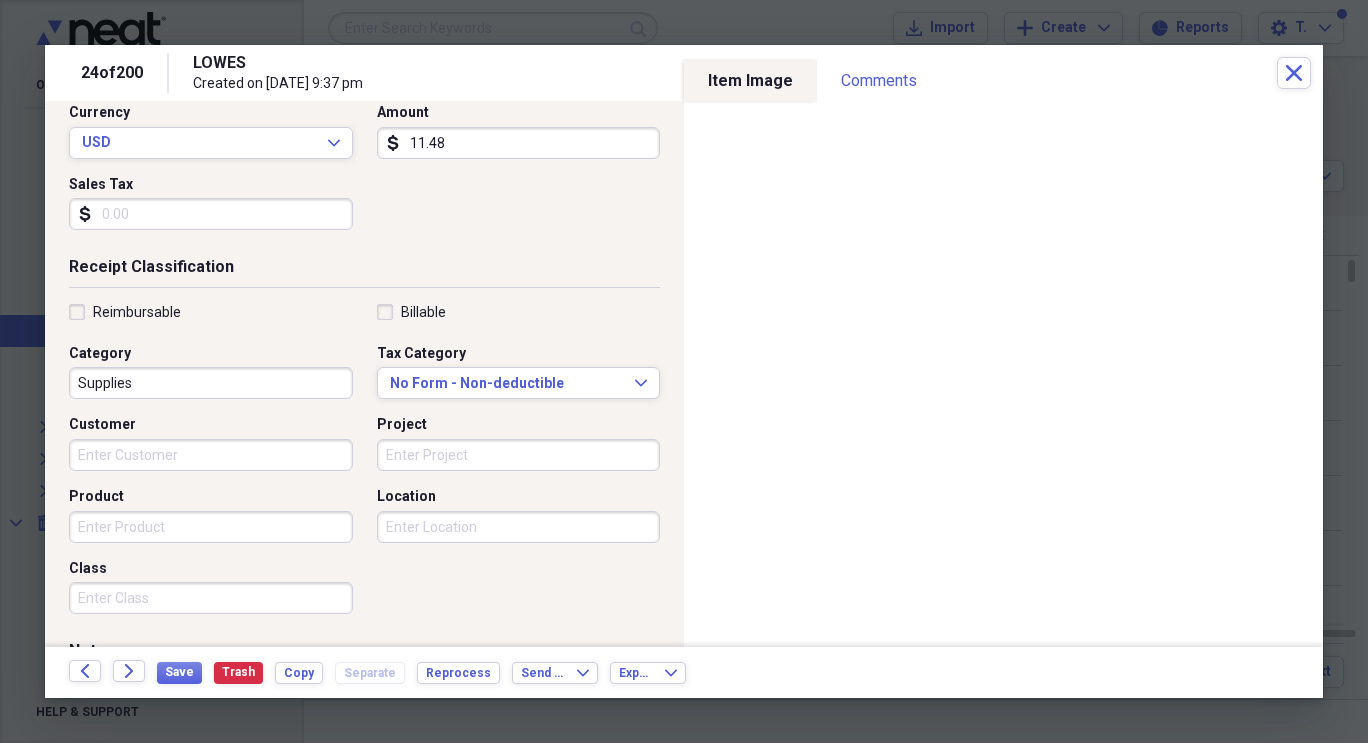 click on "Project" at bounding box center (519, 455) 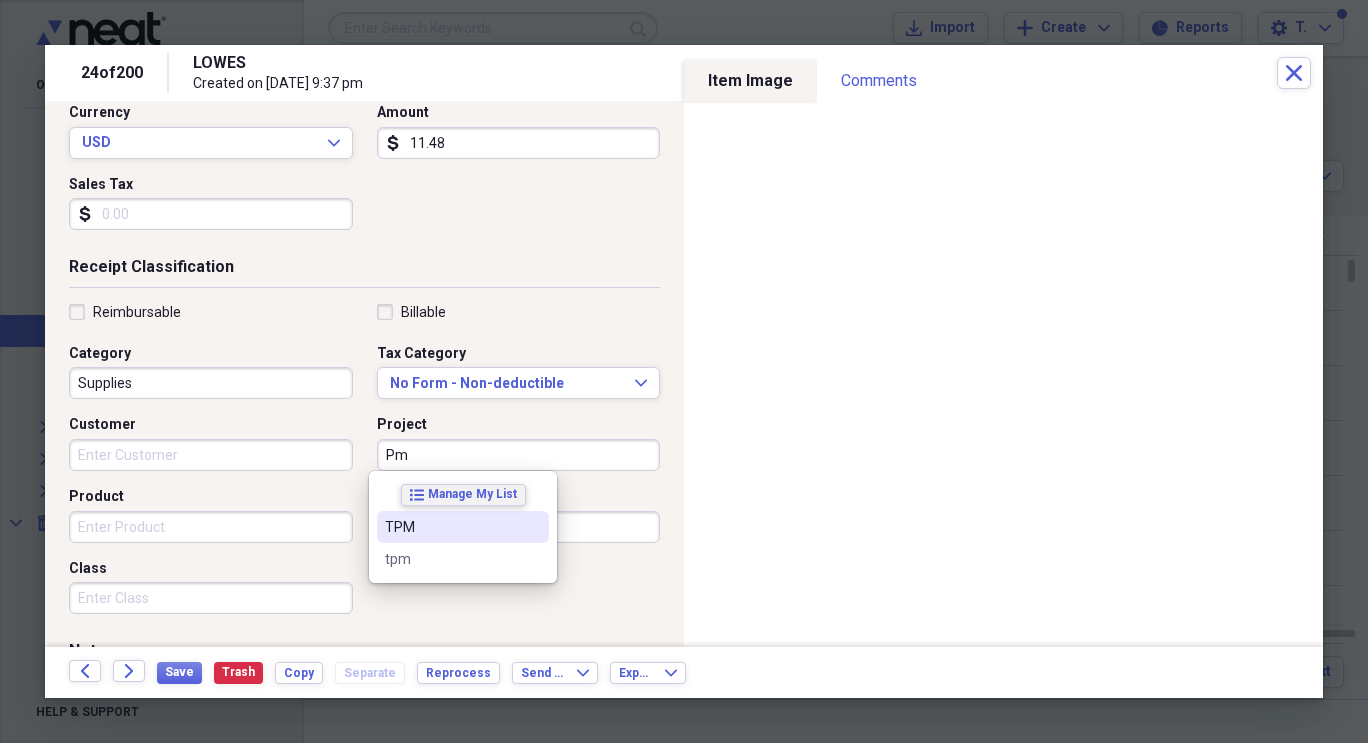 type on "TPM" 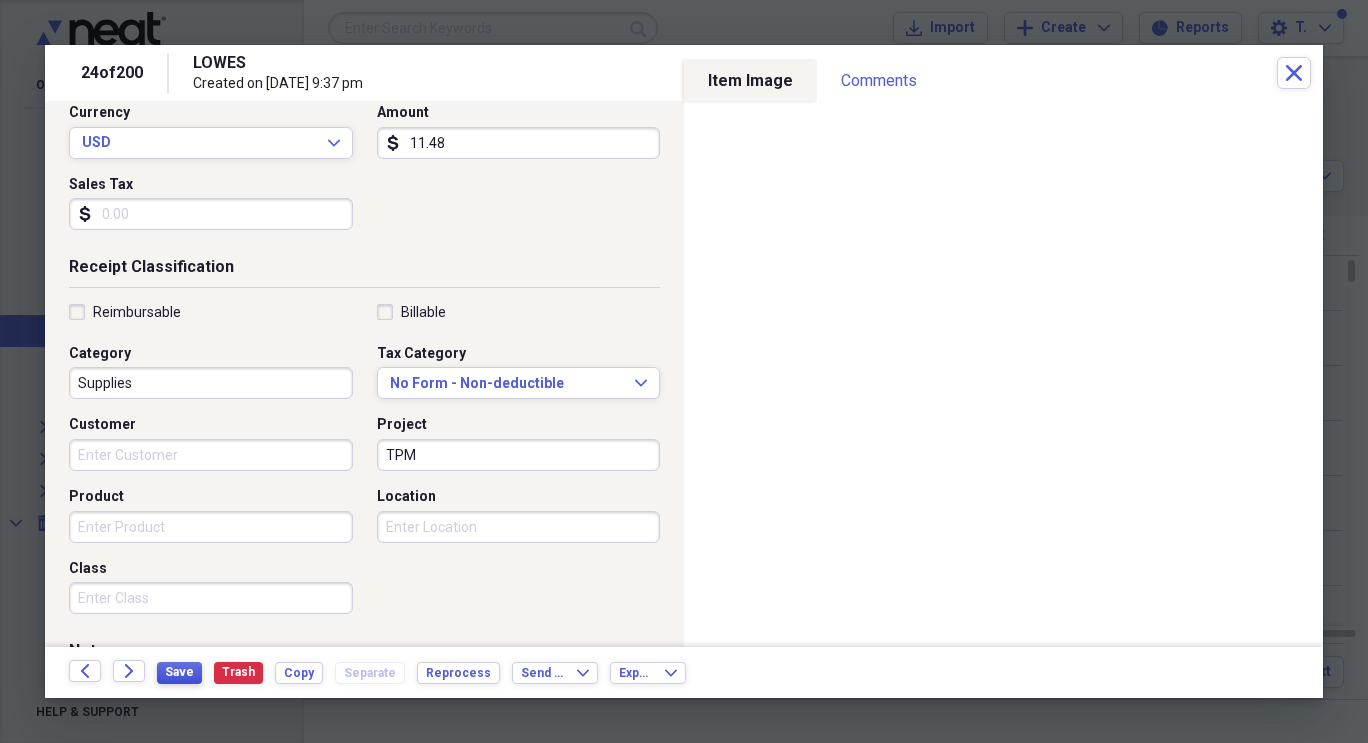 click on "Save" at bounding box center (179, 672) 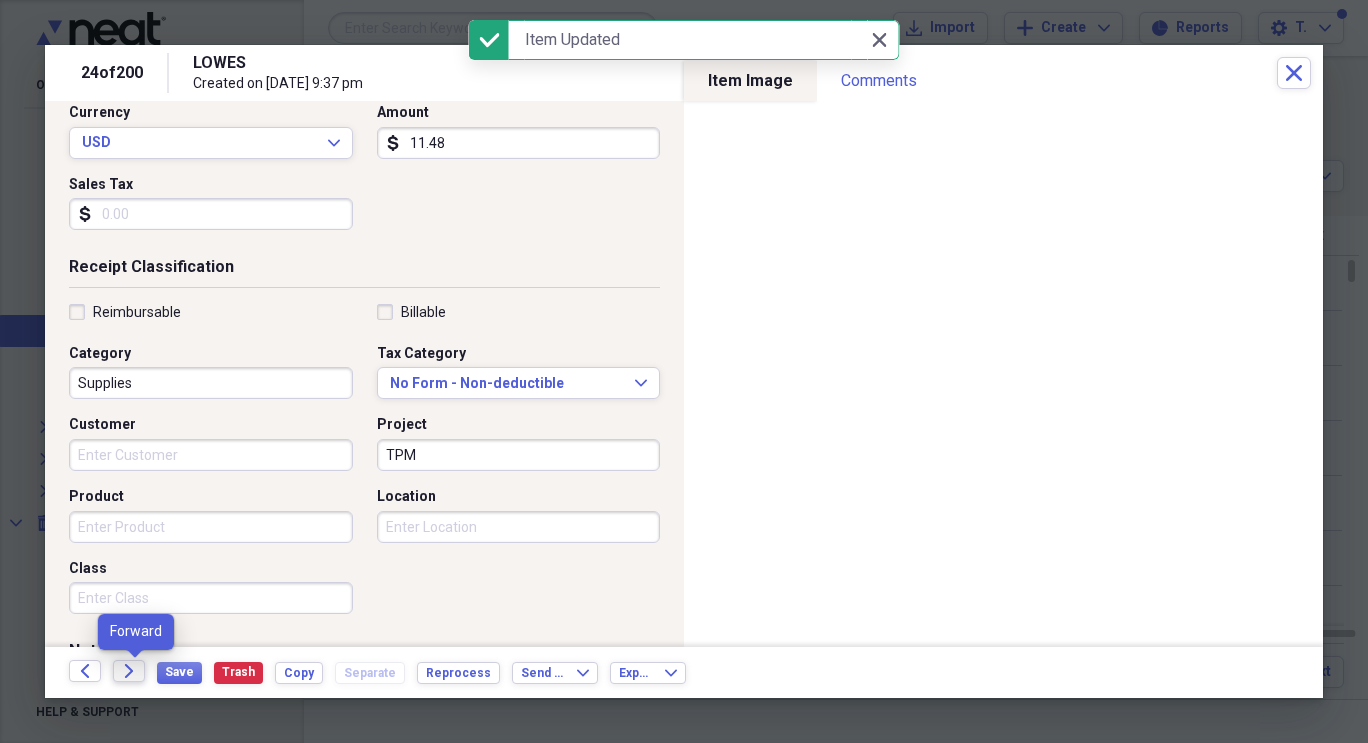 click on "Forward" at bounding box center (129, 671) 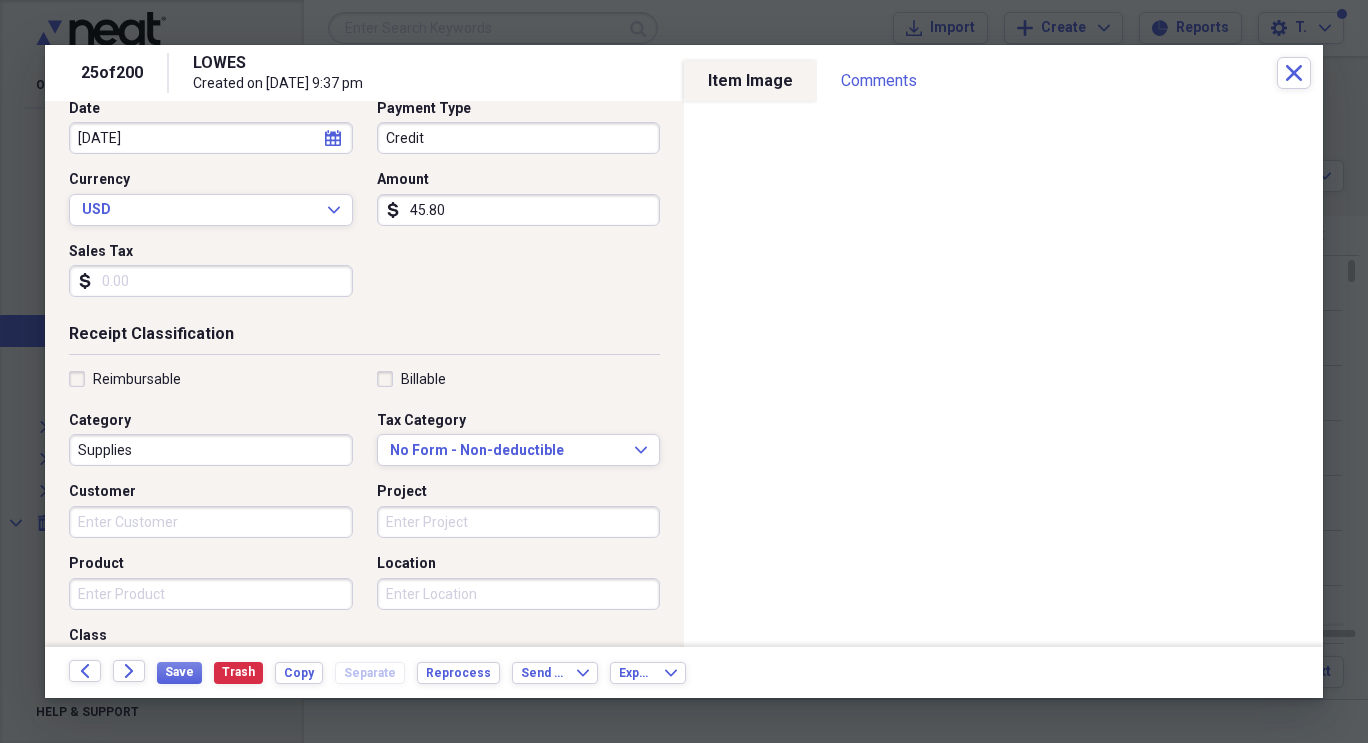 scroll, scrollTop: 200, scrollLeft: 0, axis: vertical 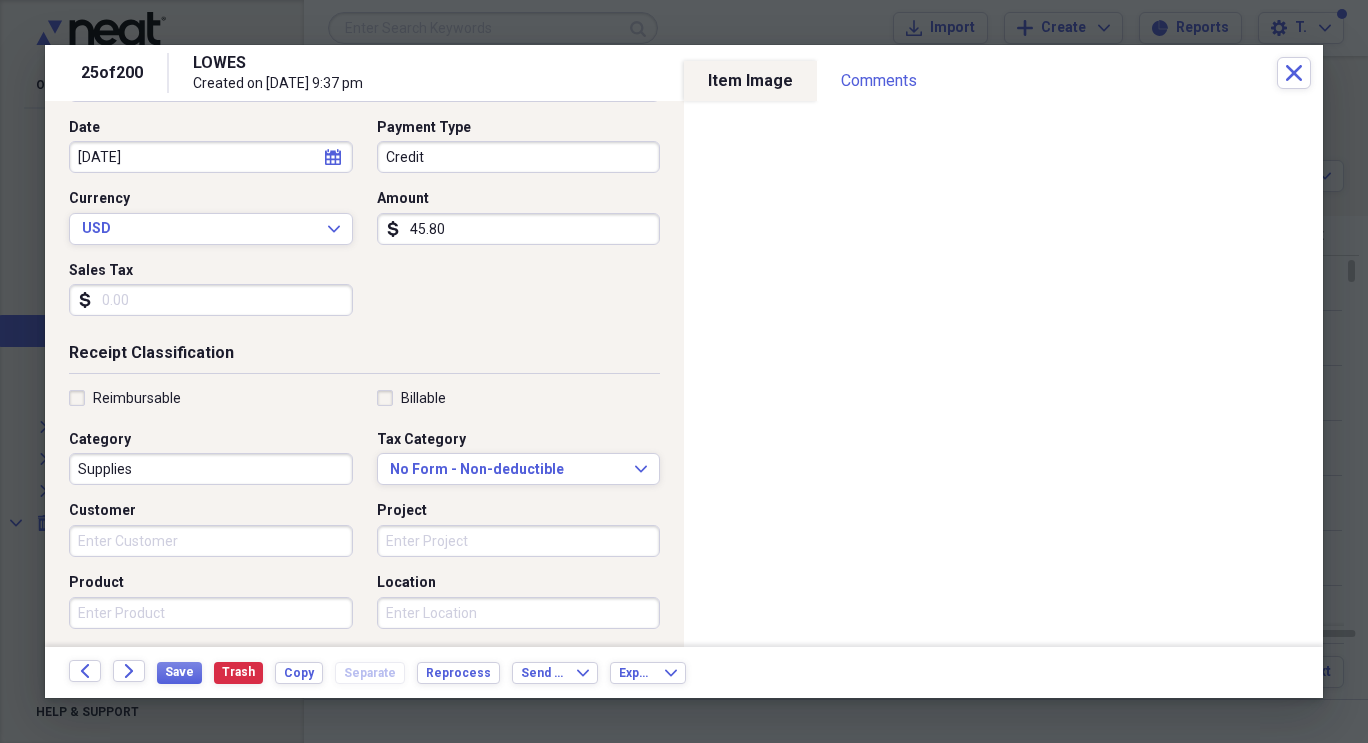 click on "Project" at bounding box center [519, 541] 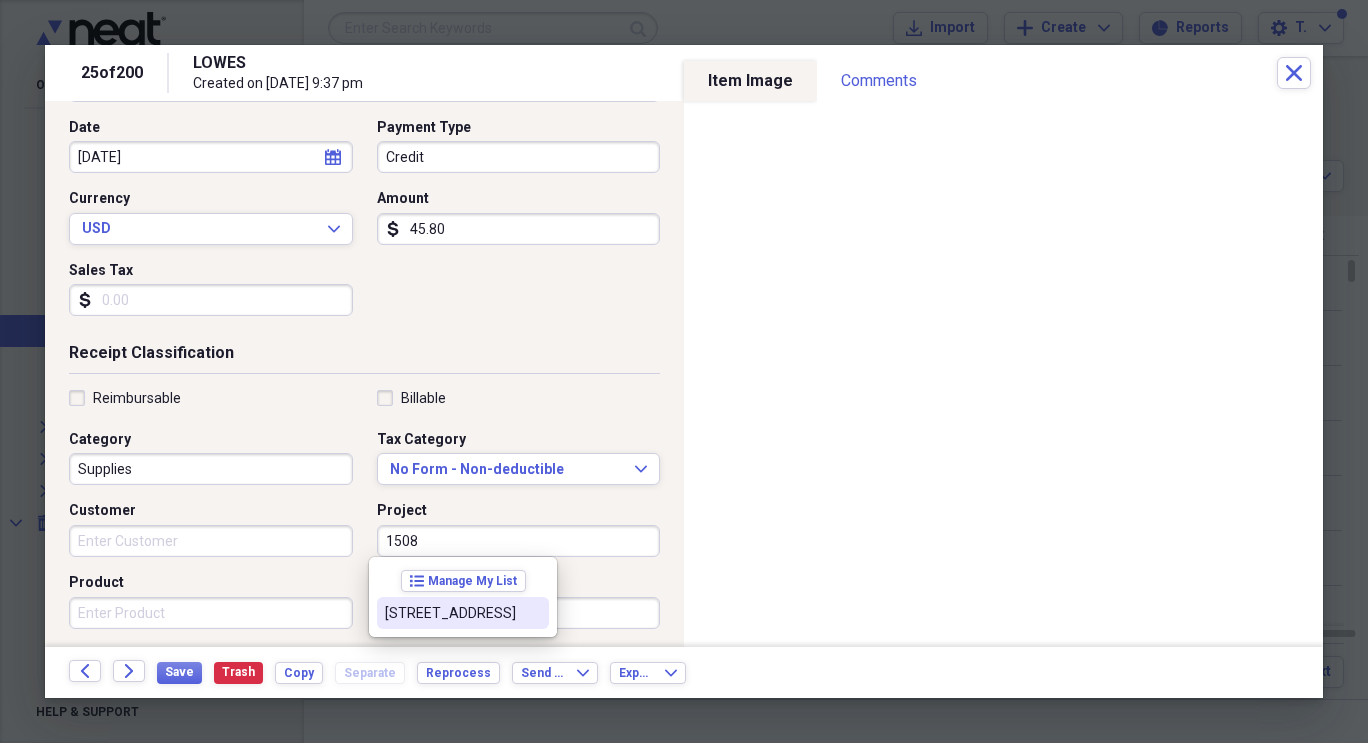 click on "[STREET_ADDRESS]" at bounding box center (451, 613) 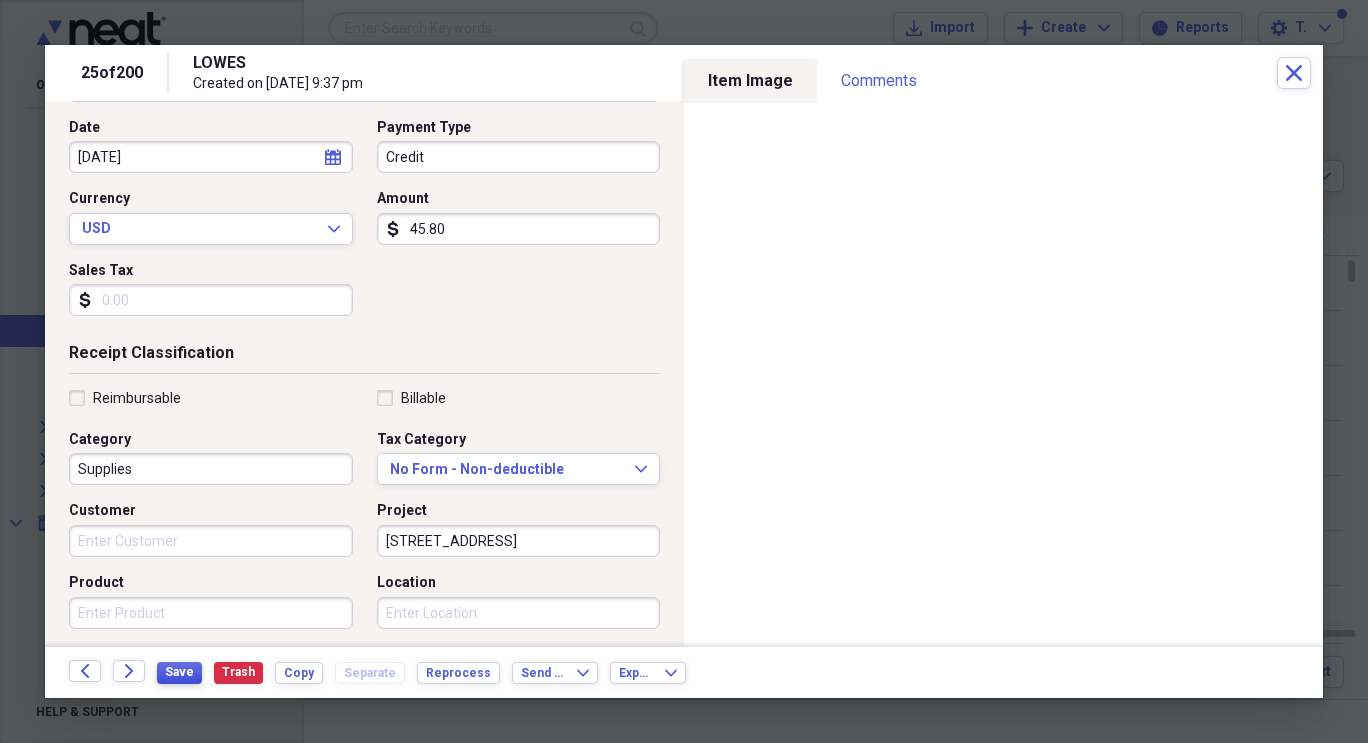 click on "Save" at bounding box center (179, 672) 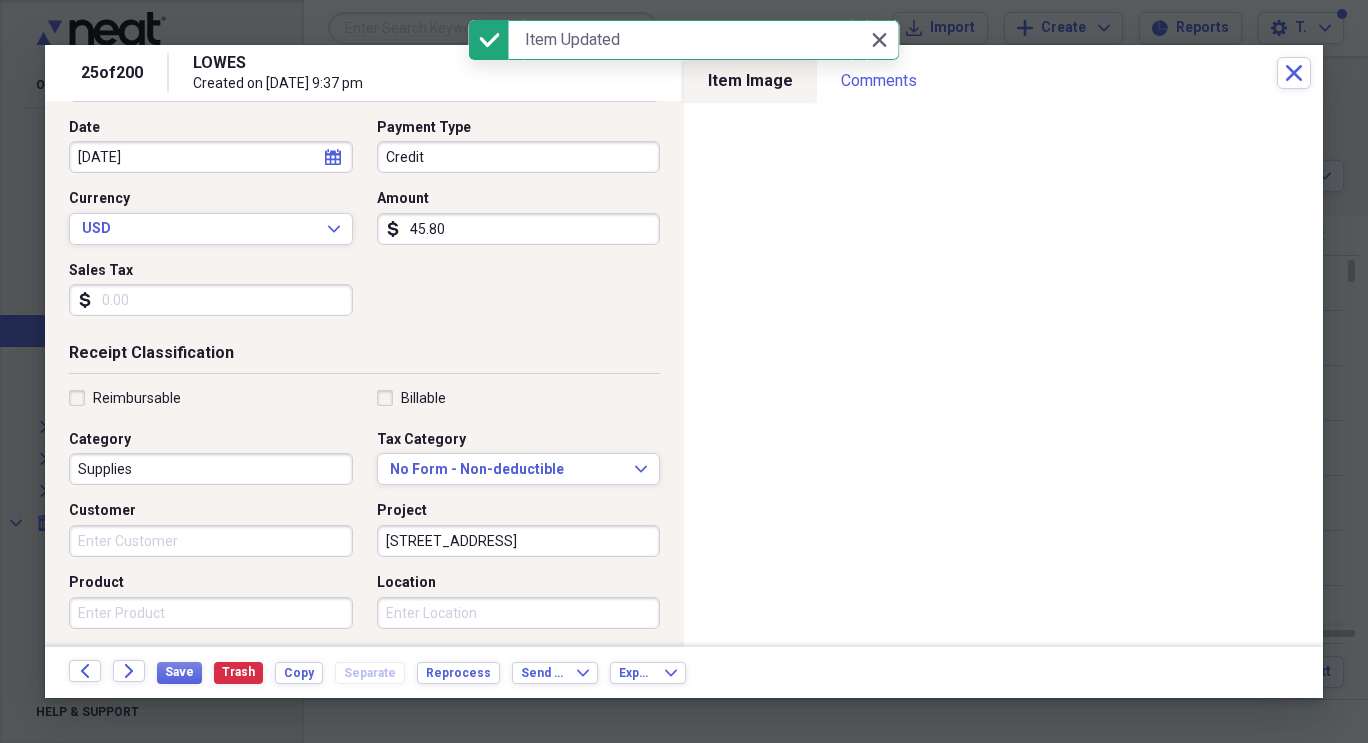 click on "Back Forward" at bounding box center [113, 672] 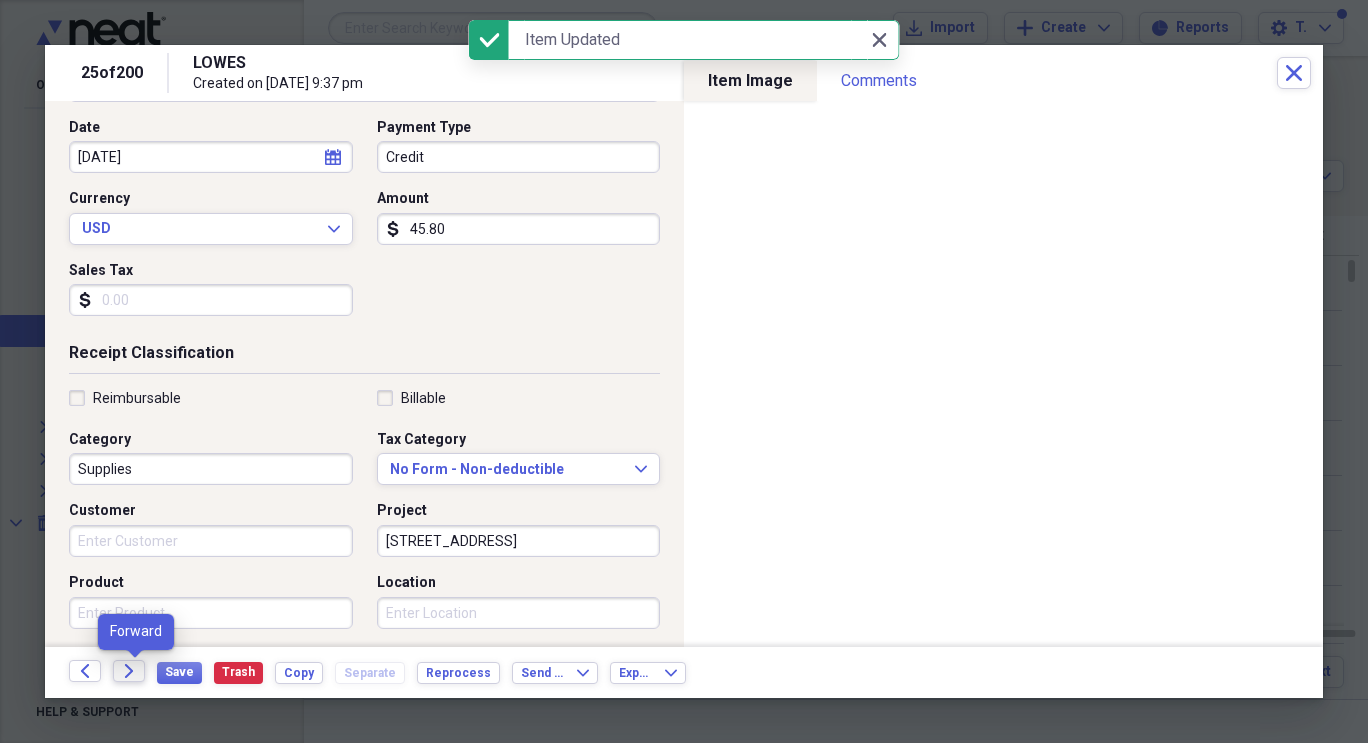 click on "Forward" 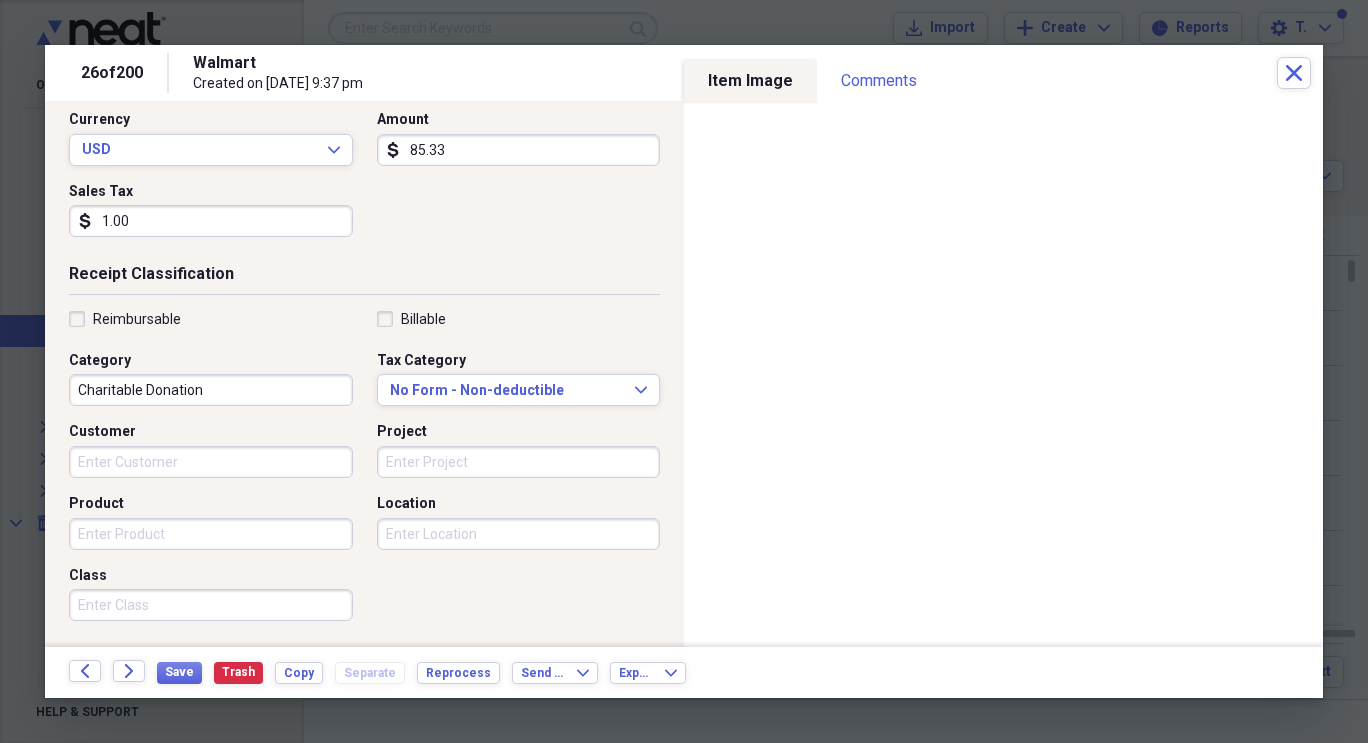 scroll, scrollTop: 288, scrollLeft: 0, axis: vertical 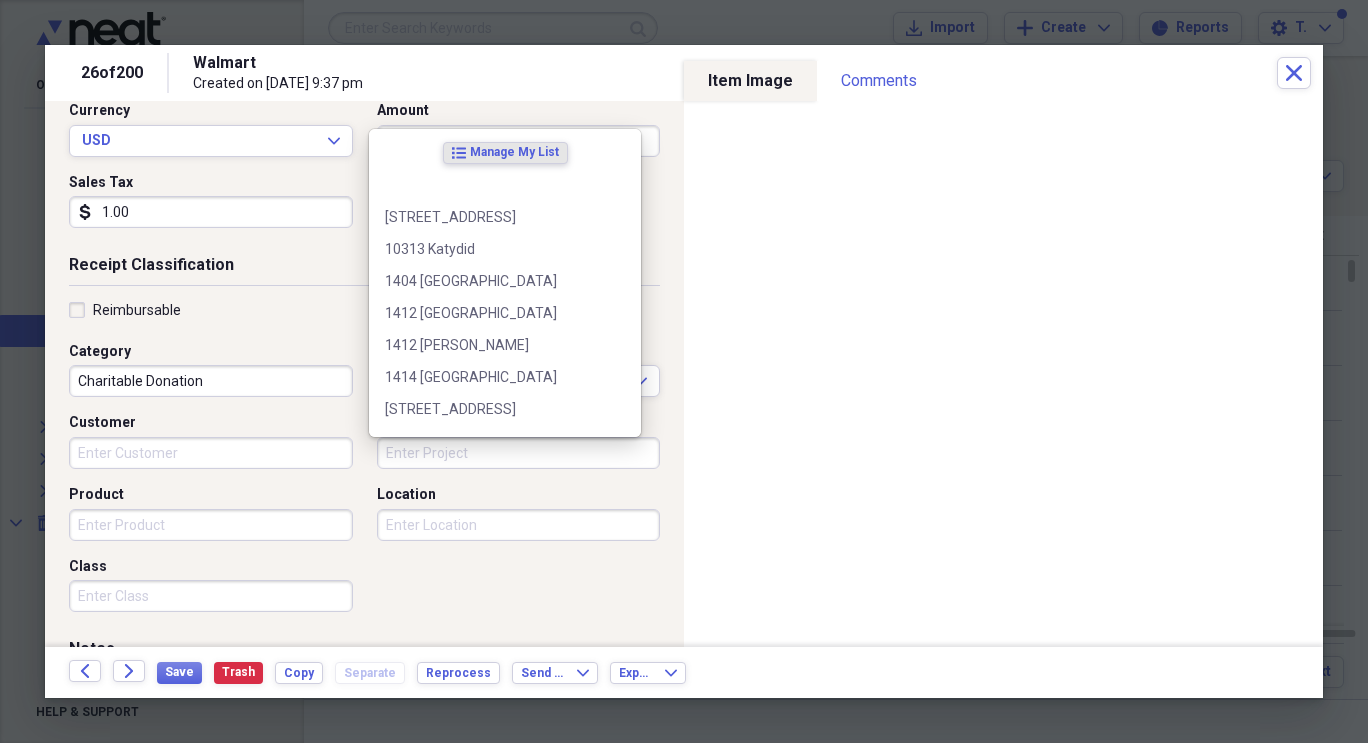 click on "Project" at bounding box center [519, 453] 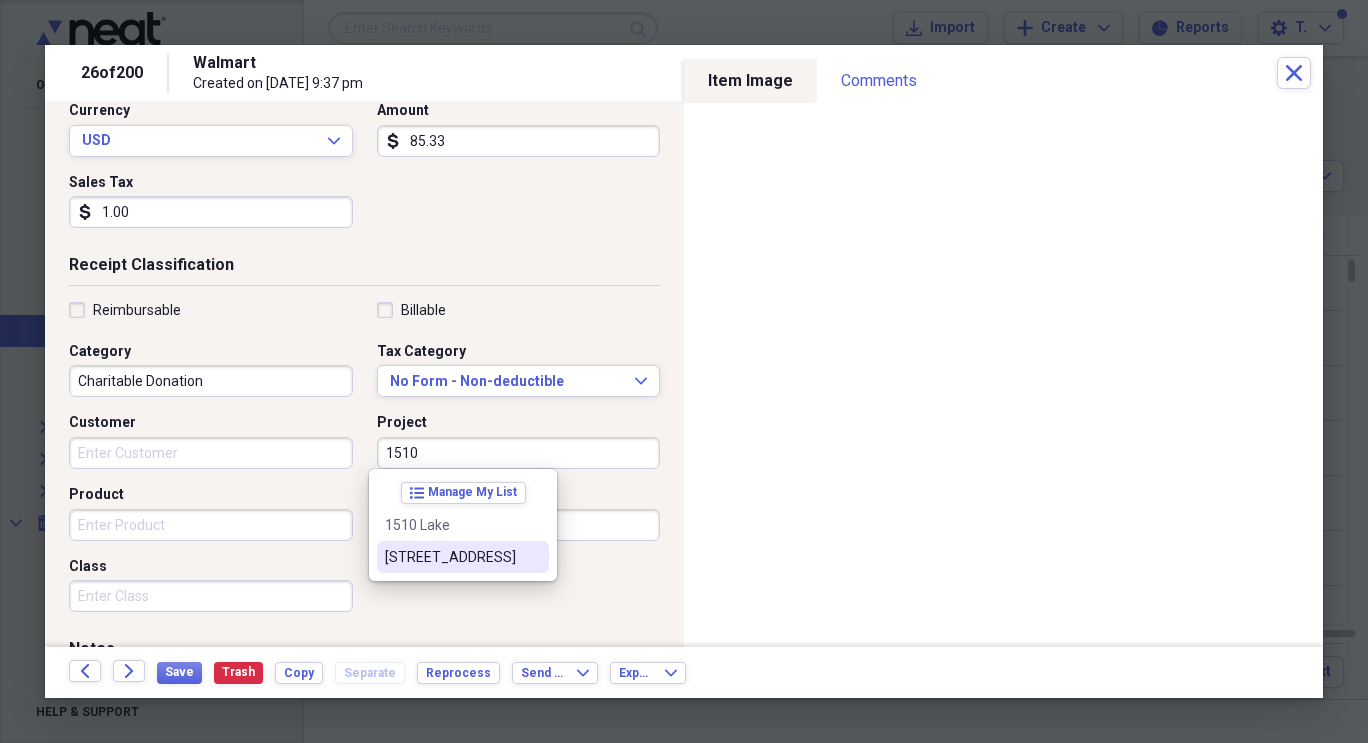 click on "[STREET_ADDRESS]" at bounding box center (451, 557) 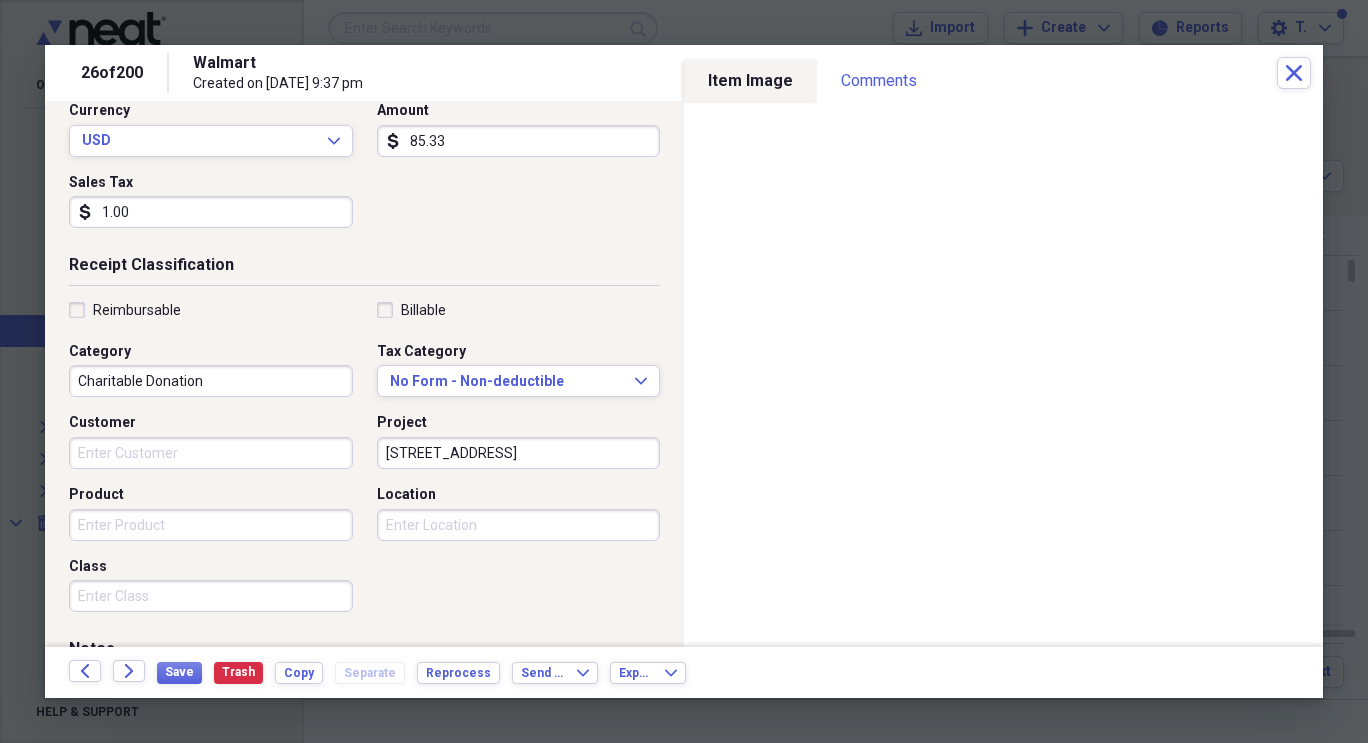 click on "Receipt Classification Reimbursable Billable Category Charitable Donation Tax Category No Form - Non-deductible Expand Customer Project [STREET_ADDRESS] Product Location Class" at bounding box center [364, 446] 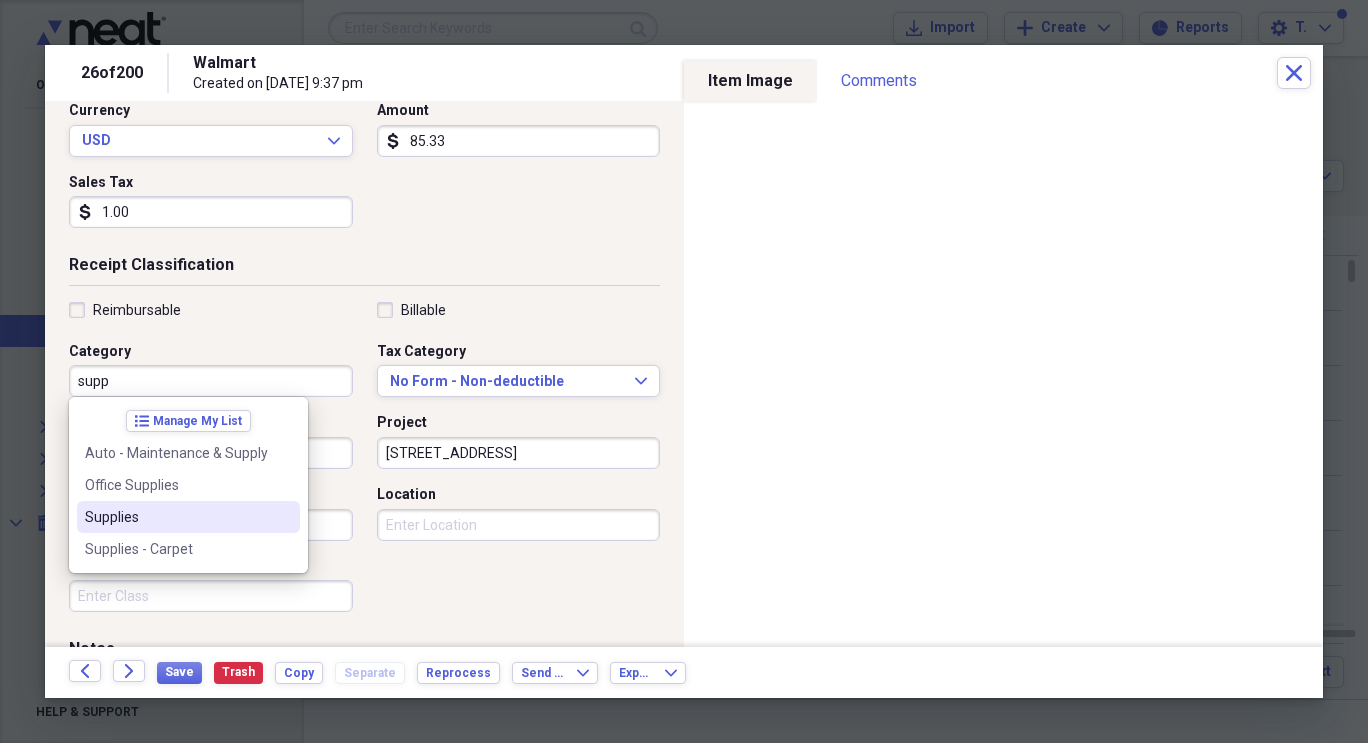 click on "Supplies" at bounding box center [176, 517] 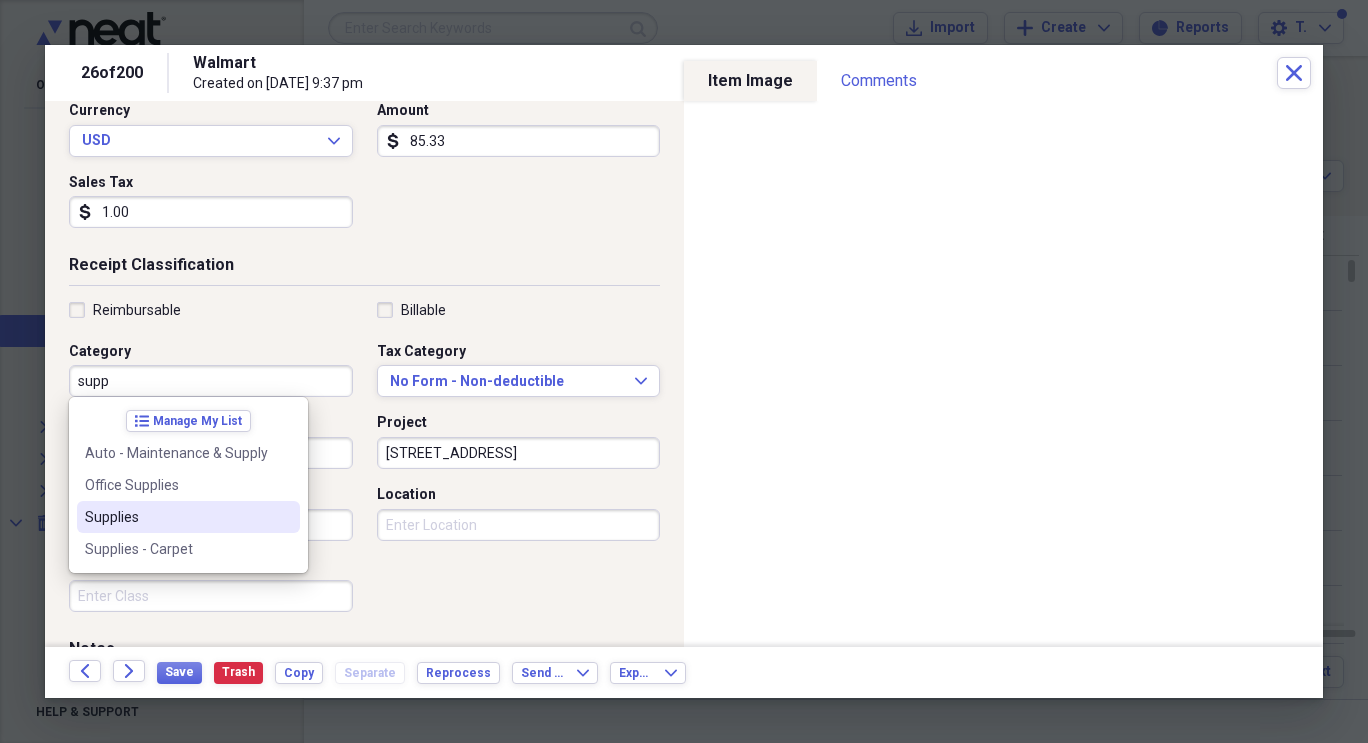 type on "Supplies" 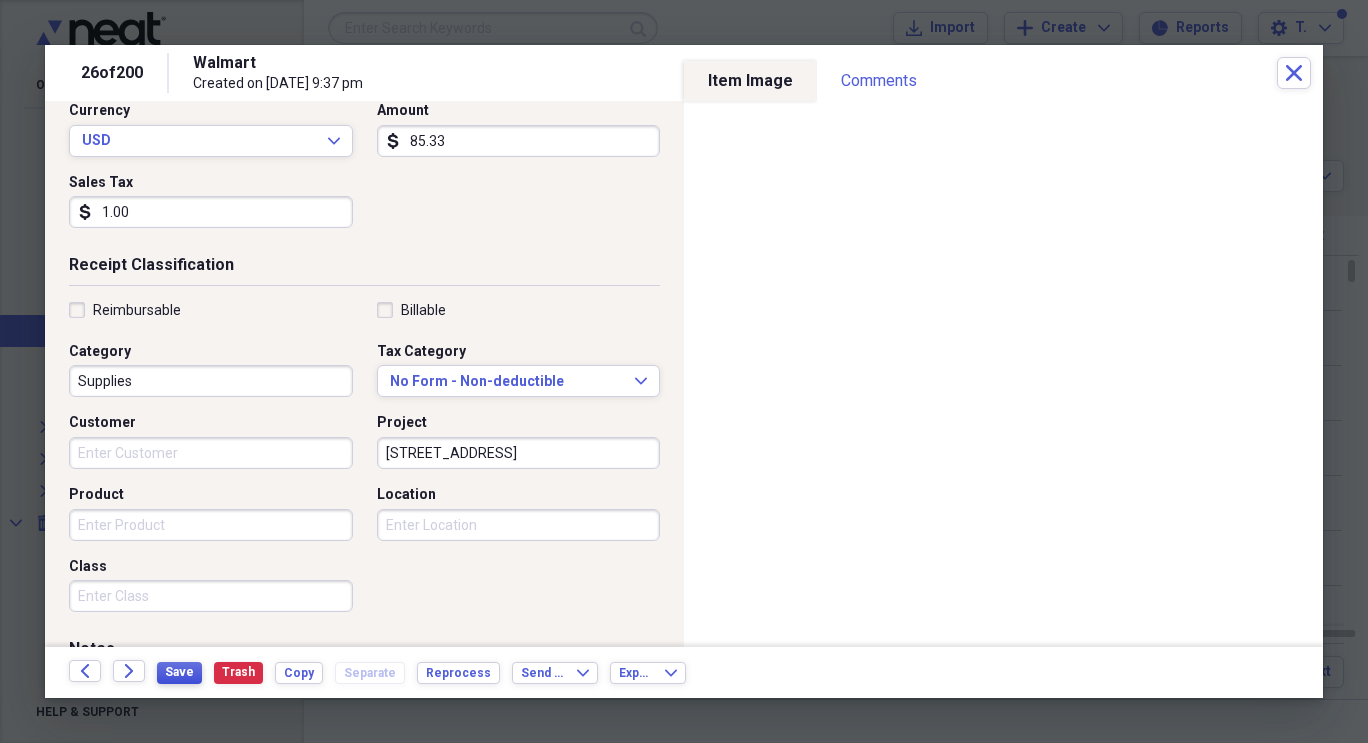 click on "Save" at bounding box center (179, 672) 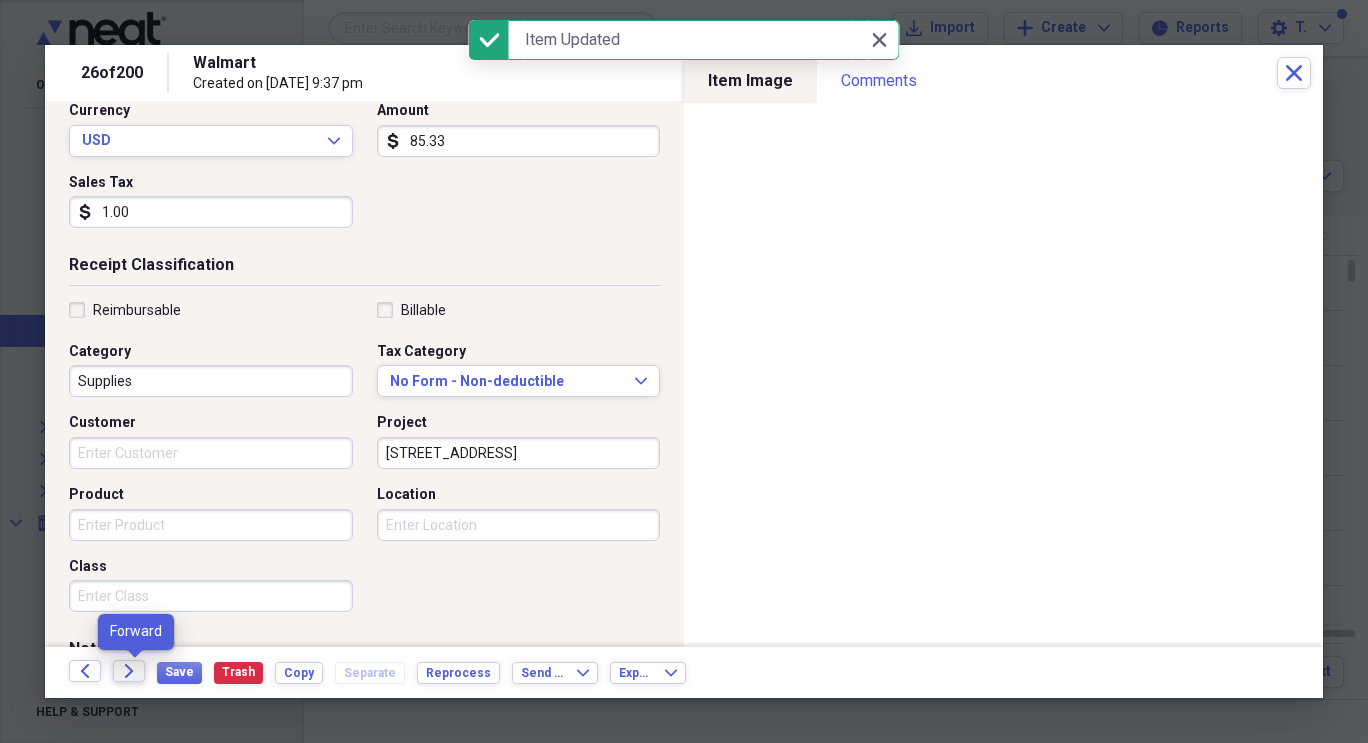 click on "Forward" 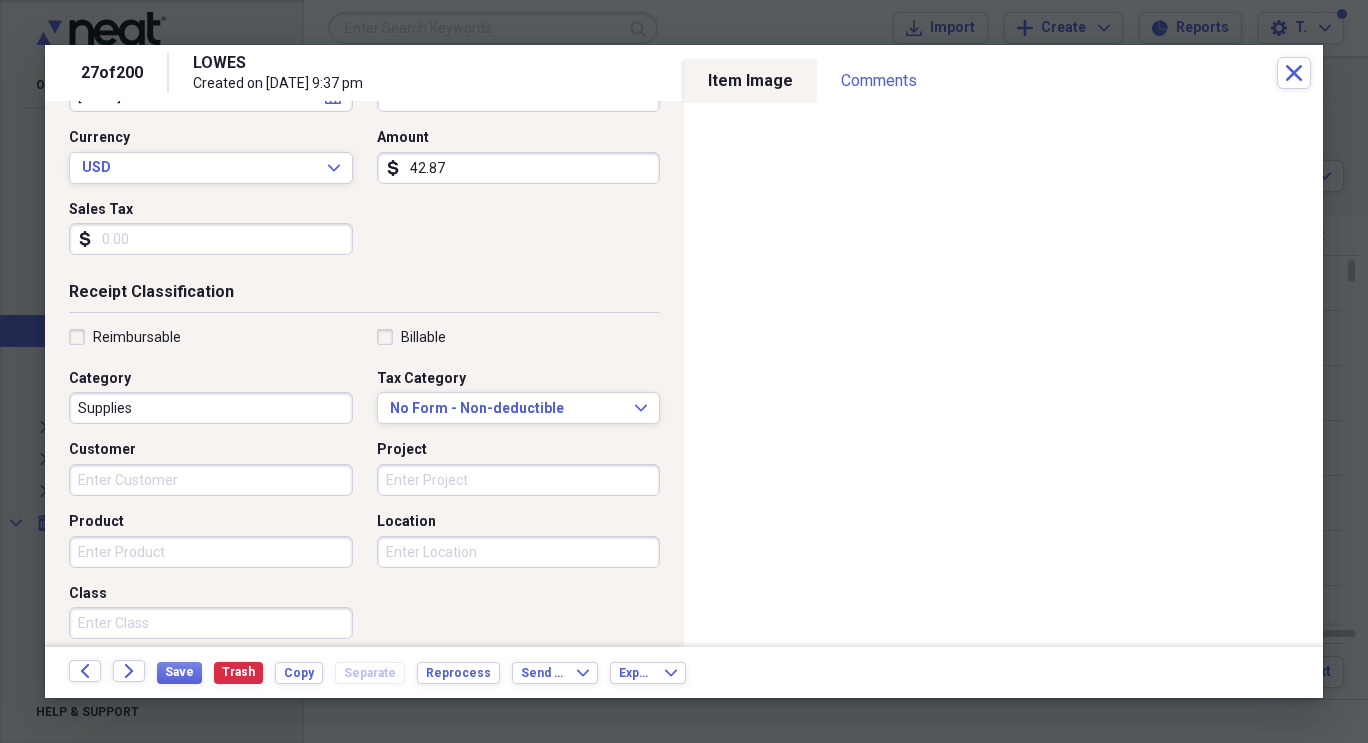scroll, scrollTop: 278, scrollLeft: 0, axis: vertical 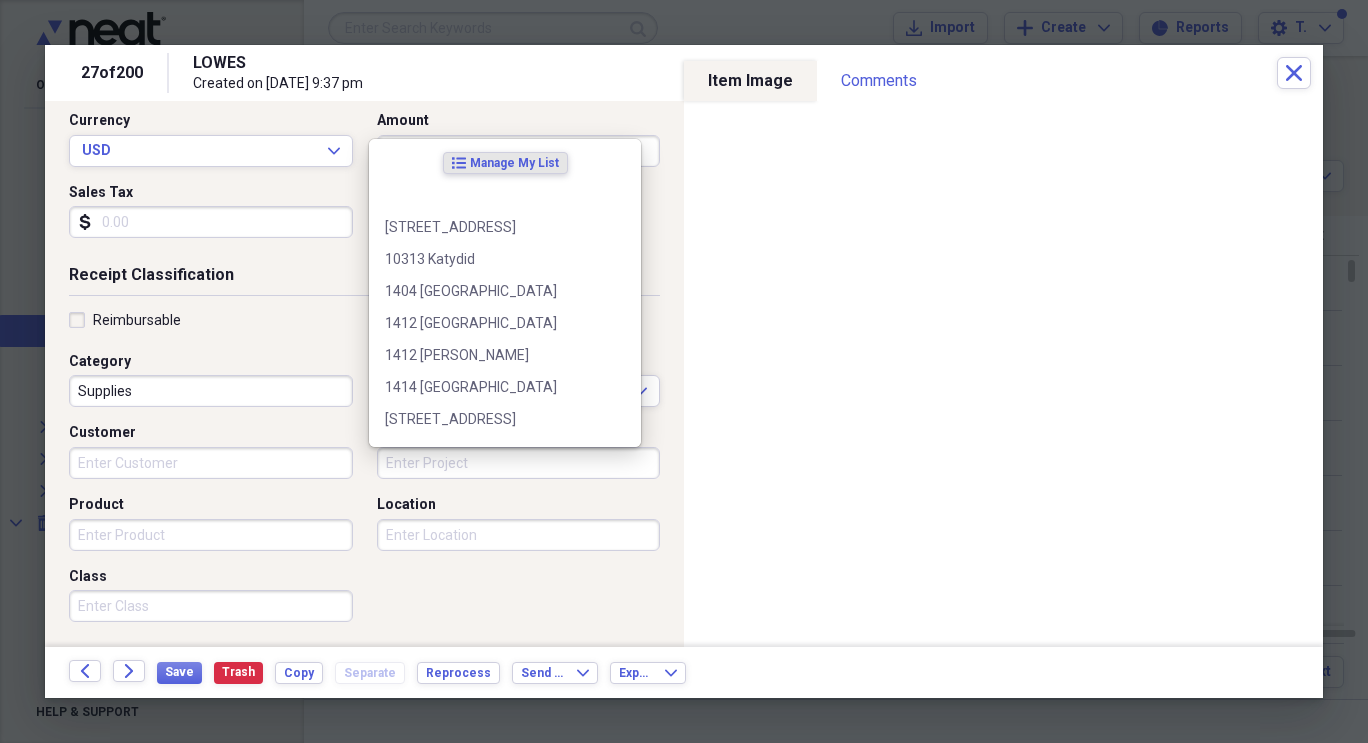 click on "Project" at bounding box center [519, 463] 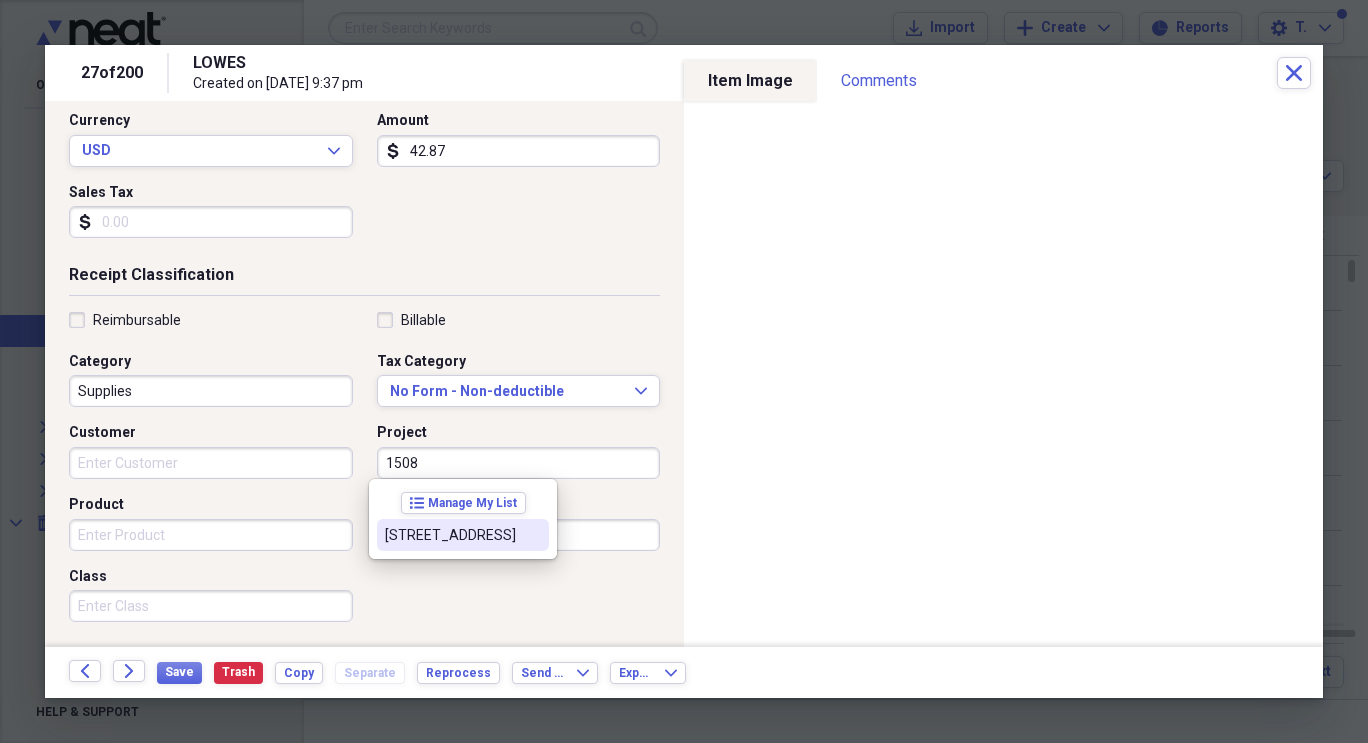 click on "[STREET_ADDRESS]" at bounding box center (451, 535) 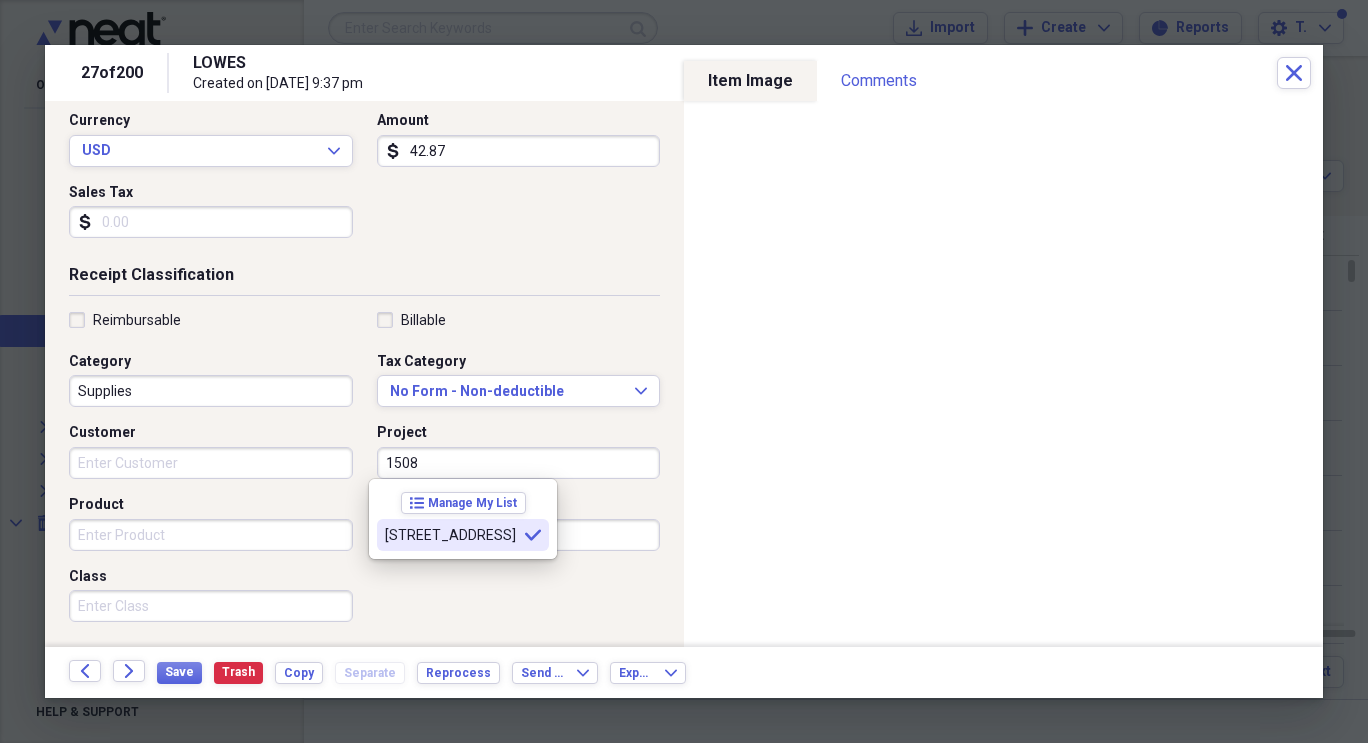 type on "[STREET_ADDRESS]" 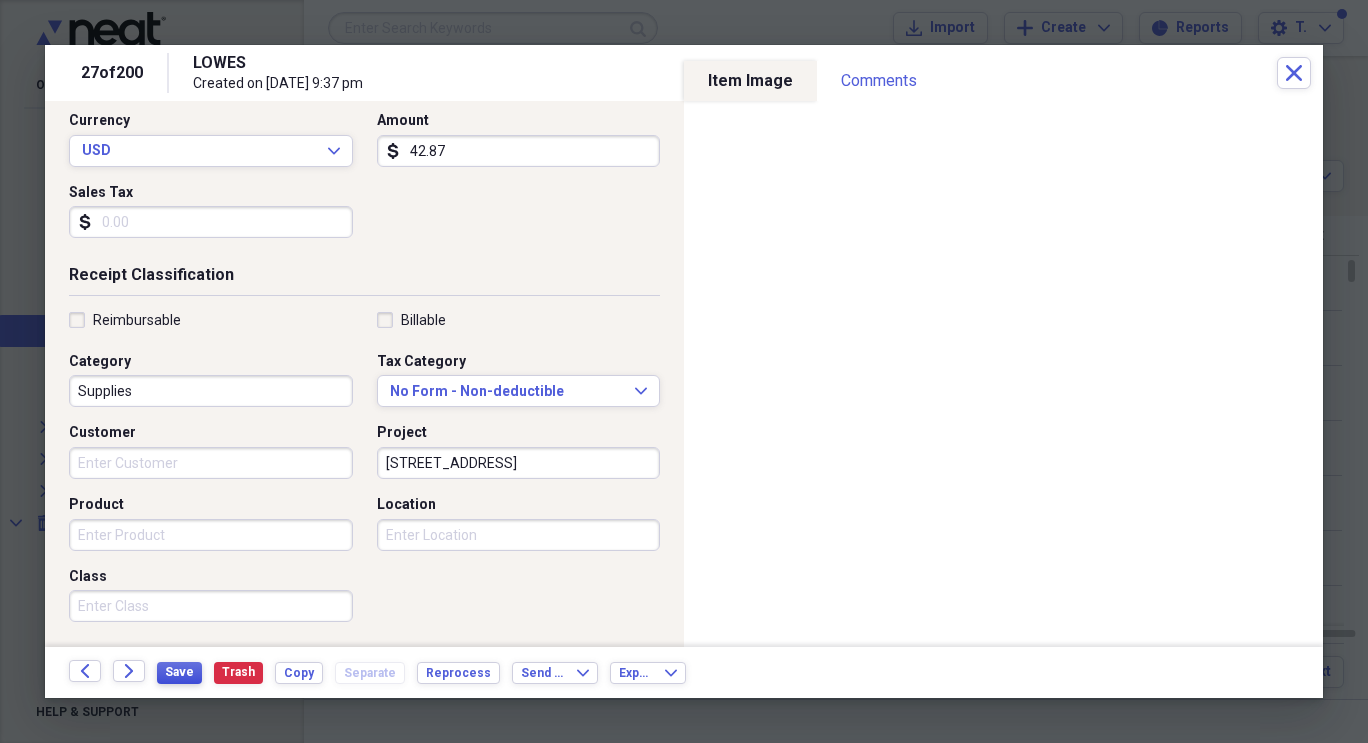 click on "Save" at bounding box center (179, 672) 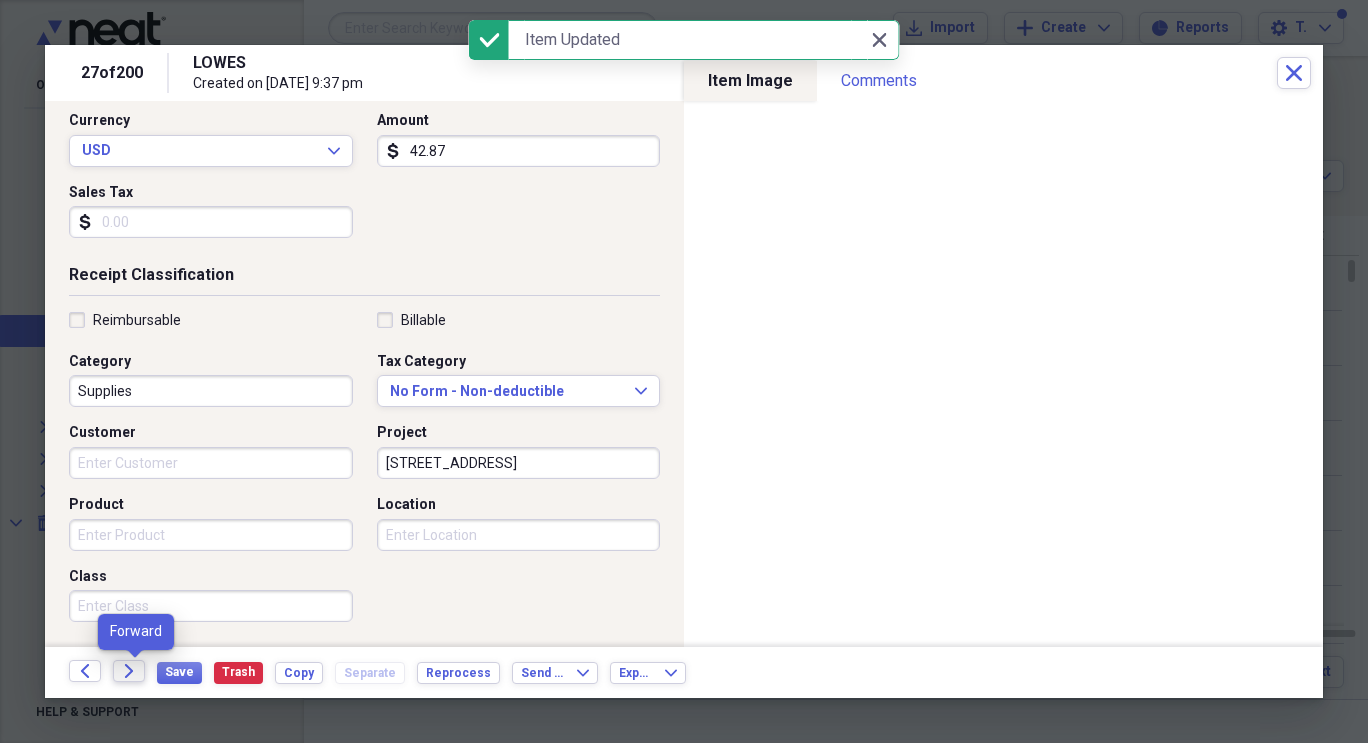 click 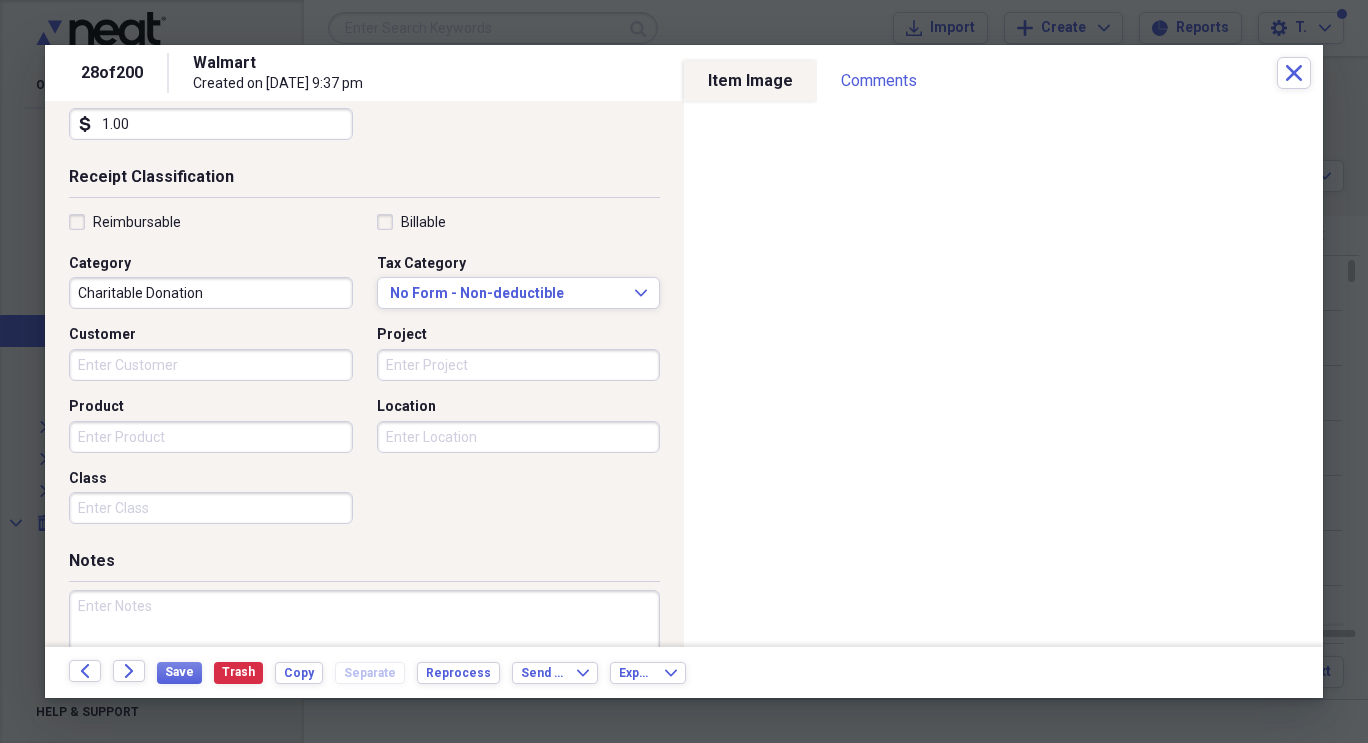 scroll, scrollTop: 381, scrollLeft: 0, axis: vertical 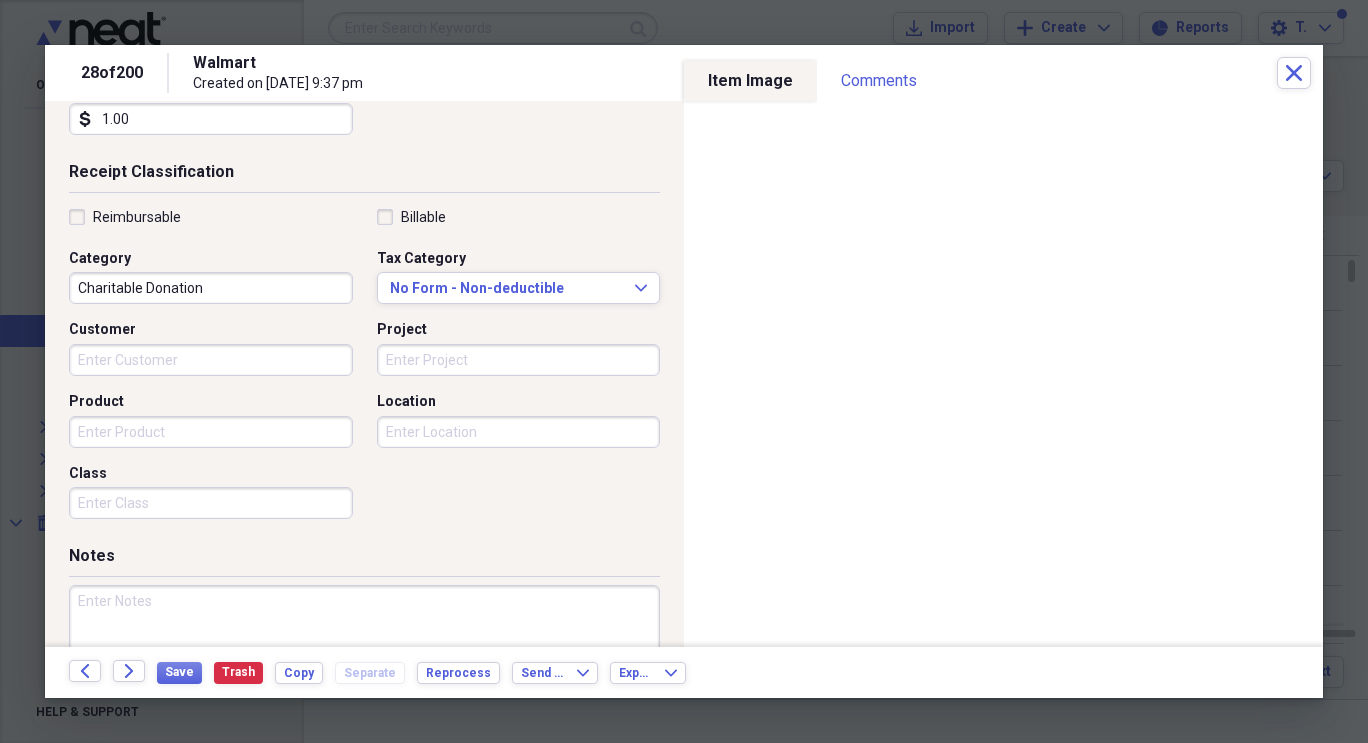 click on "Project" at bounding box center [519, 360] 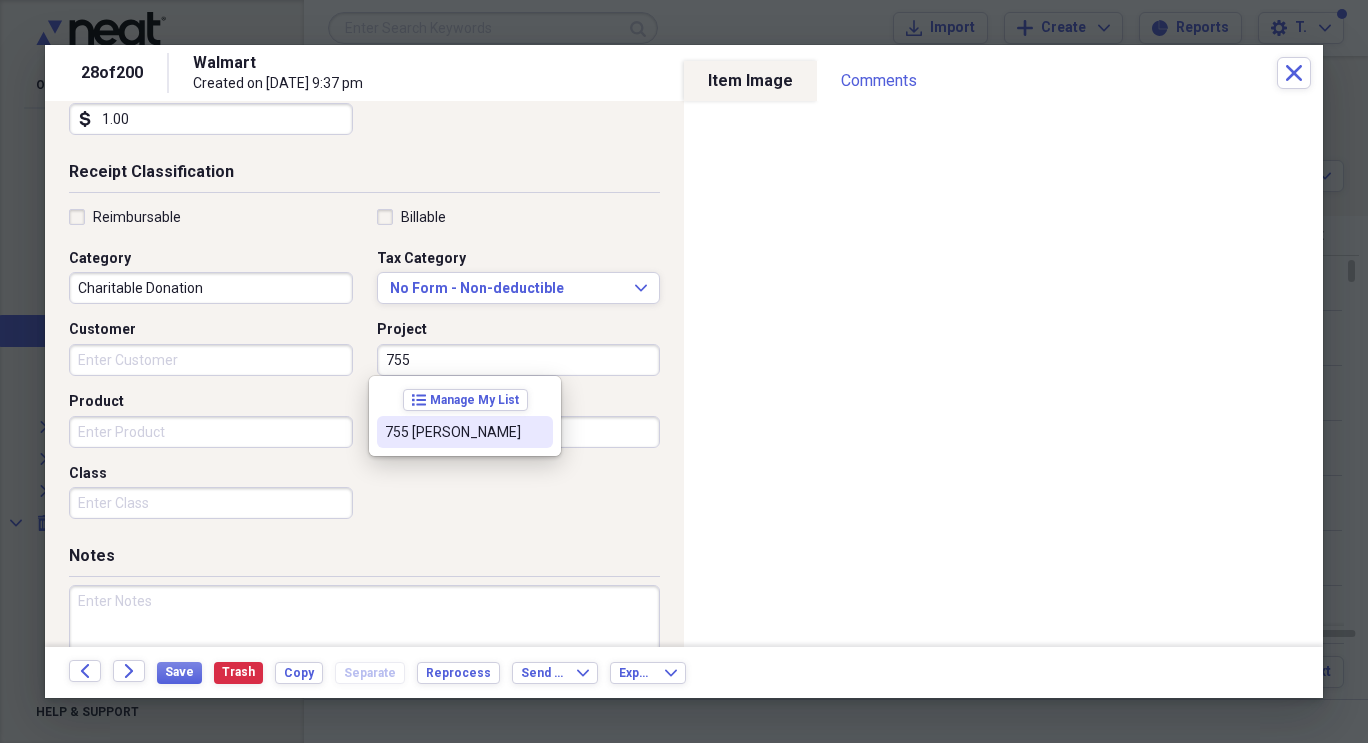 click on "755 [PERSON_NAME]" at bounding box center [453, 432] 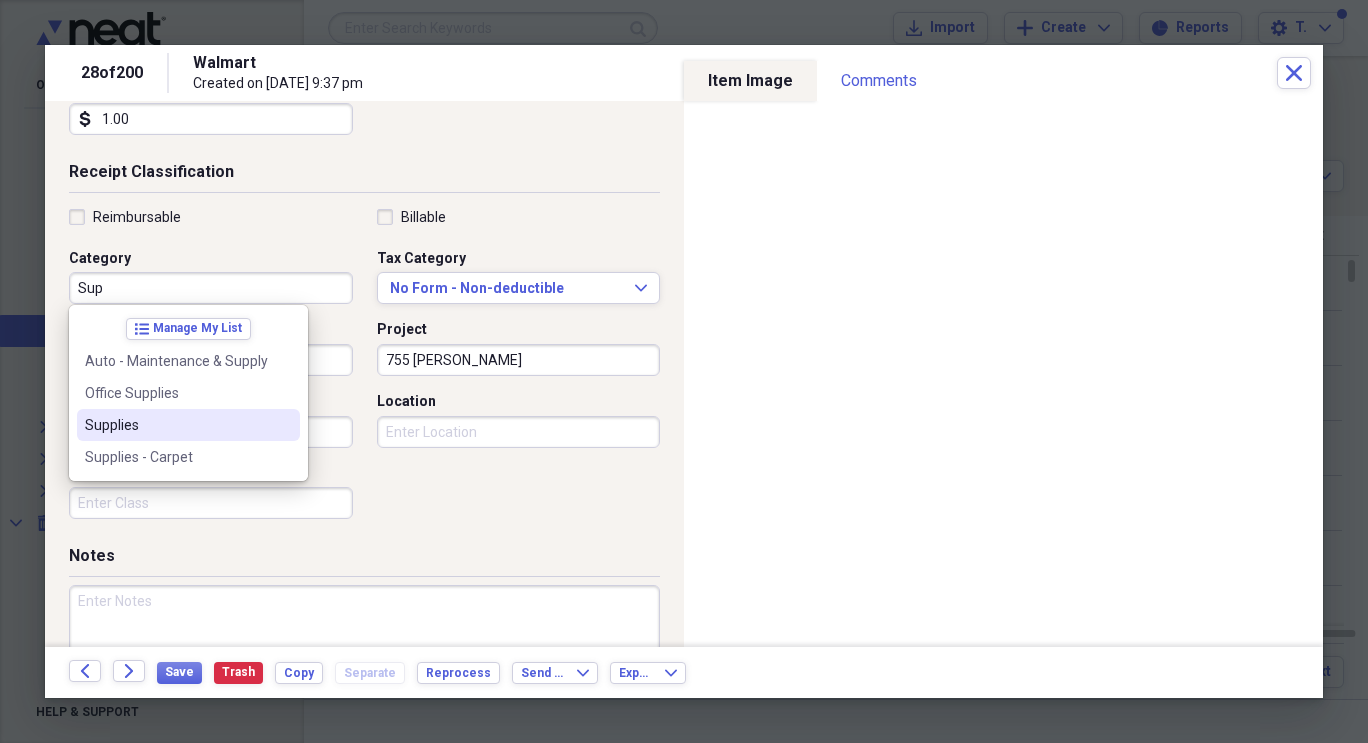 click on "Supplies" at bounding box center [188, 425] 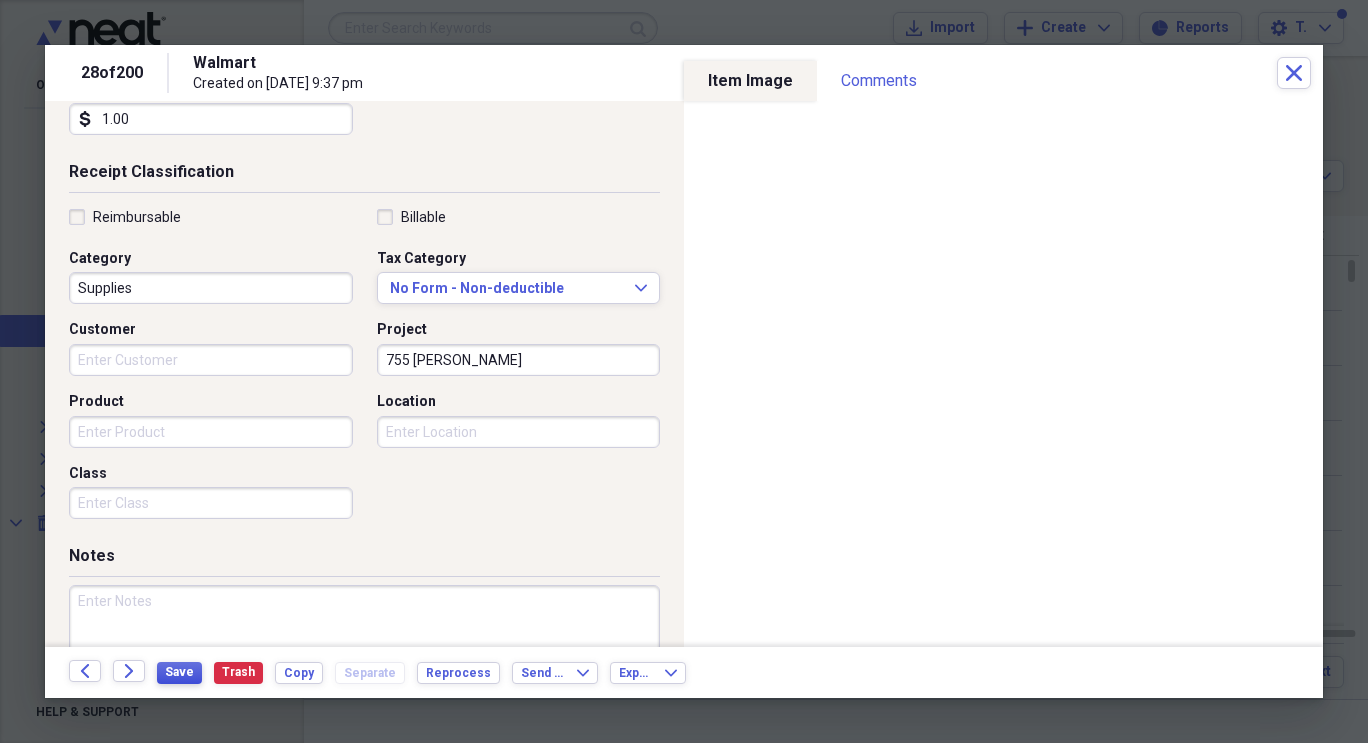 click on "Save" at bounding box center (179, 672) 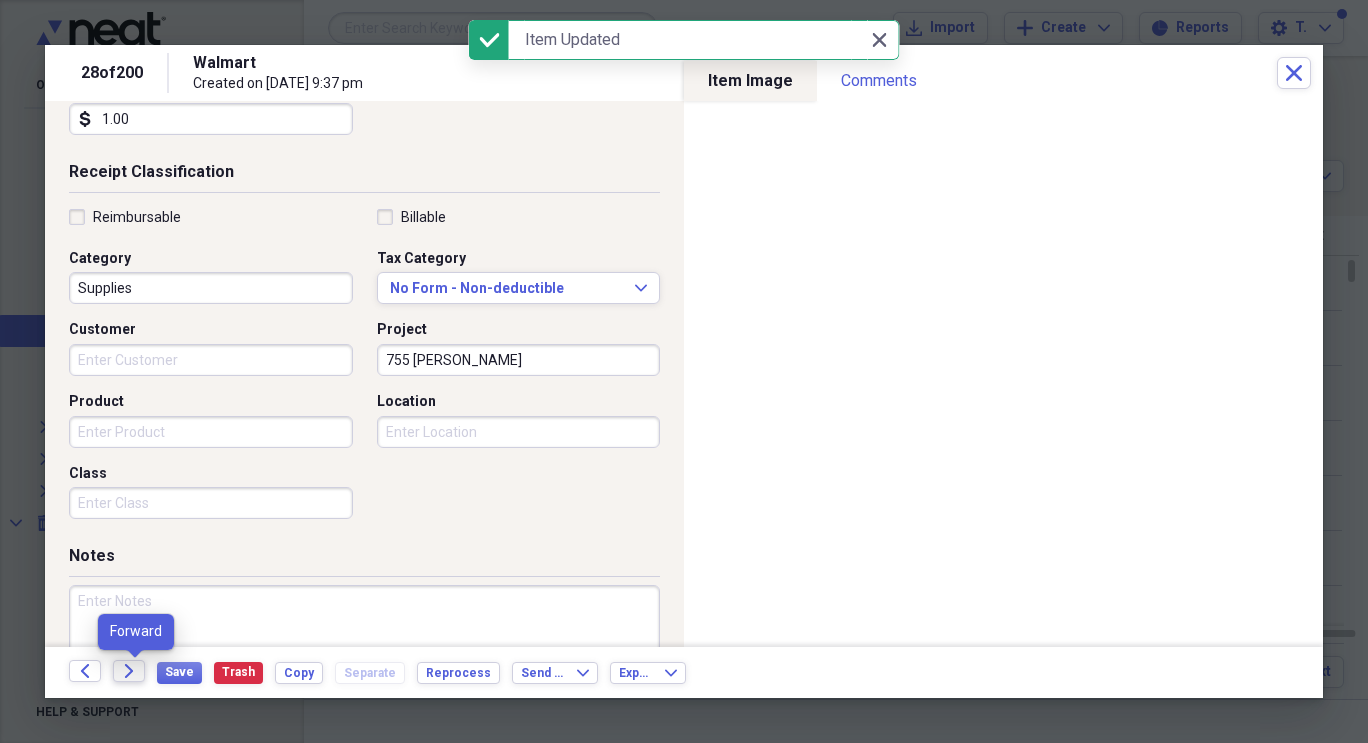 click on "Forward" 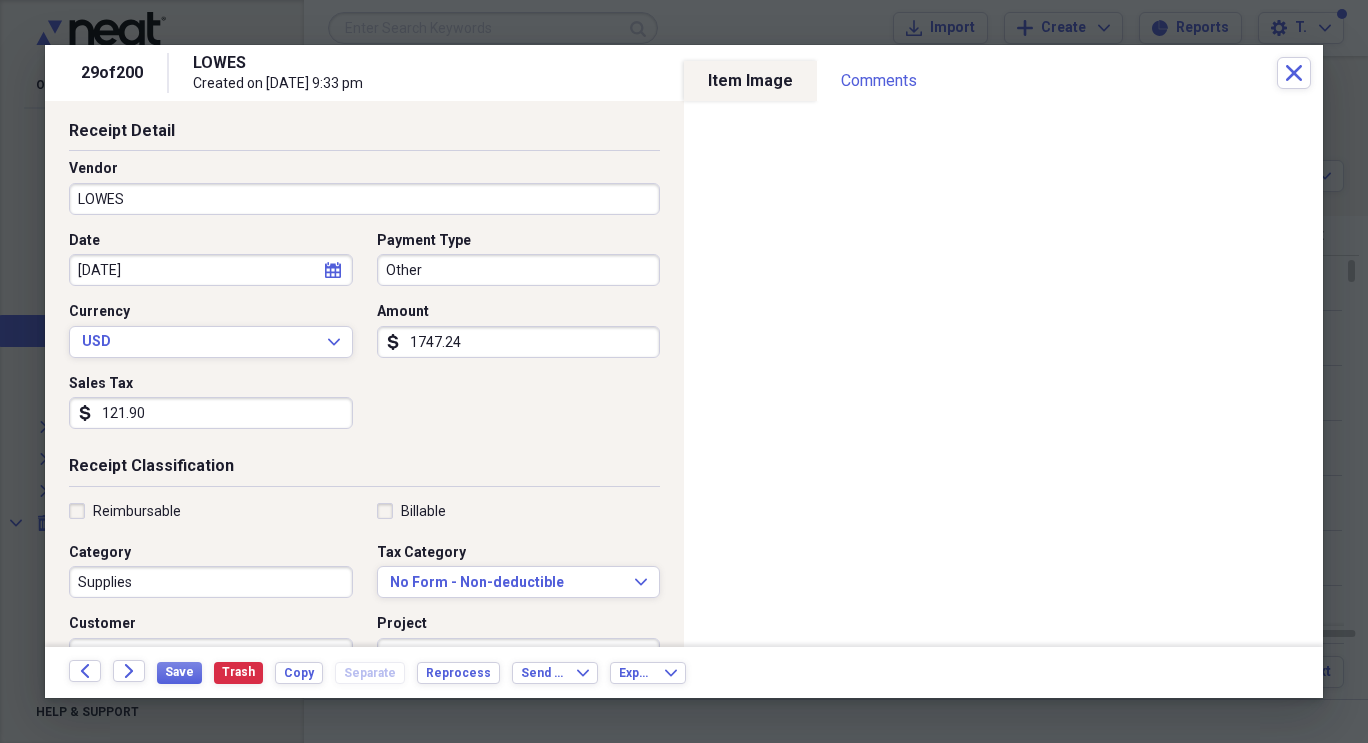 scroll, scrollTop: 91, scrollLeft: 0, axis: vertical 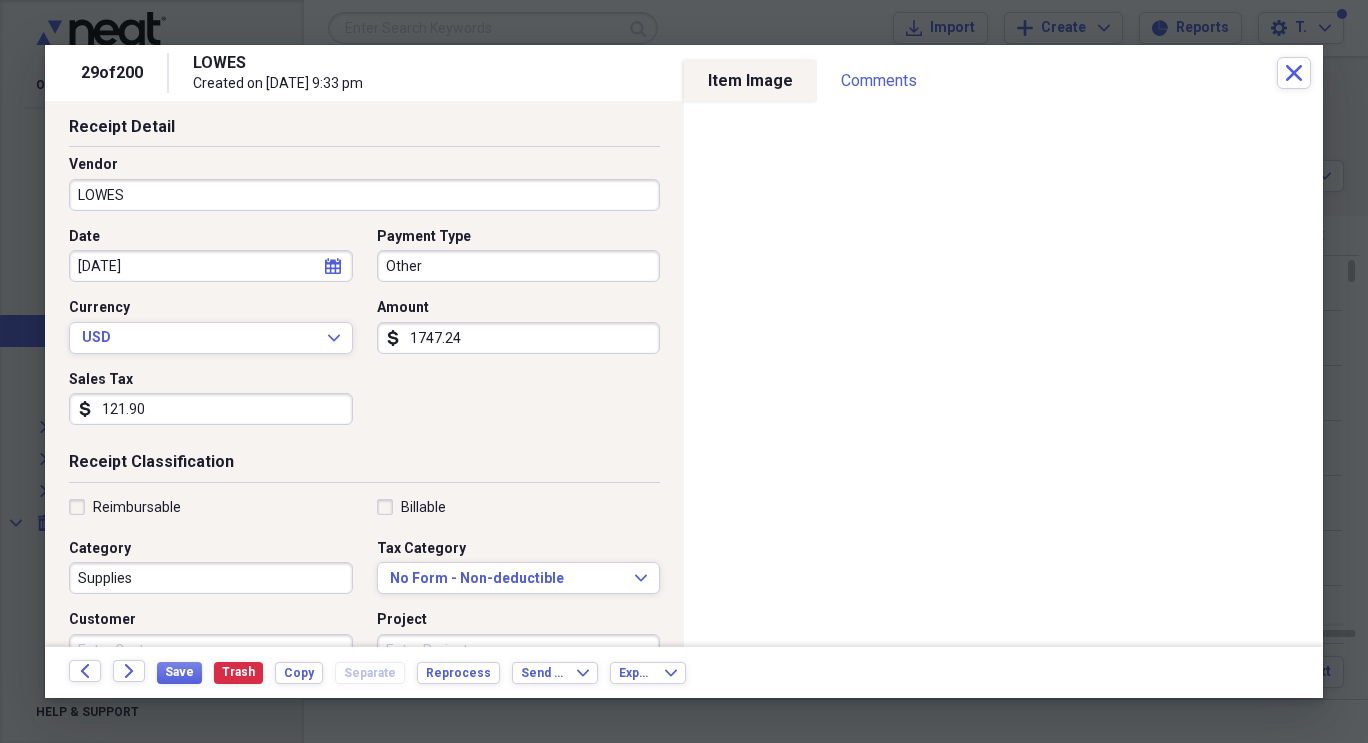 click on "Tax Category" at bounding box center (519, 549) 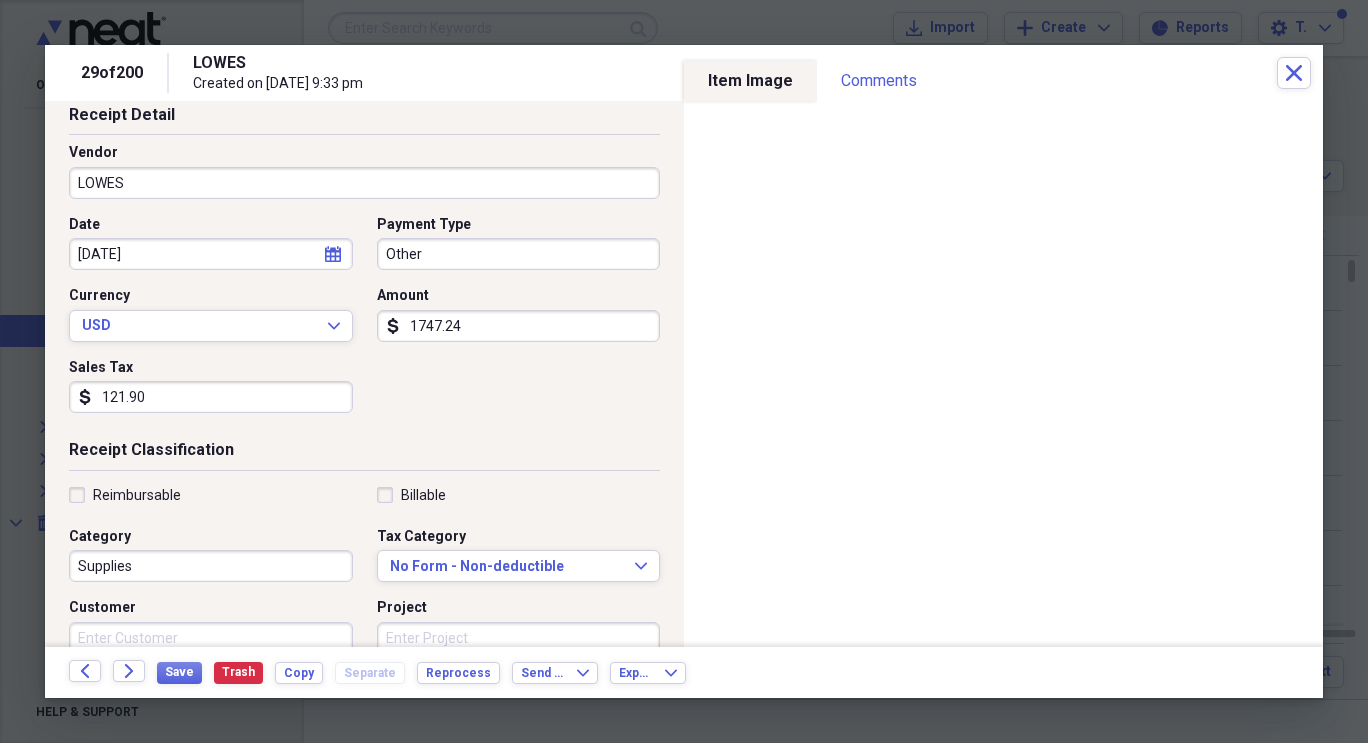 scroll, scrollTop: 105, scrollLeft: 0, axis: vertical 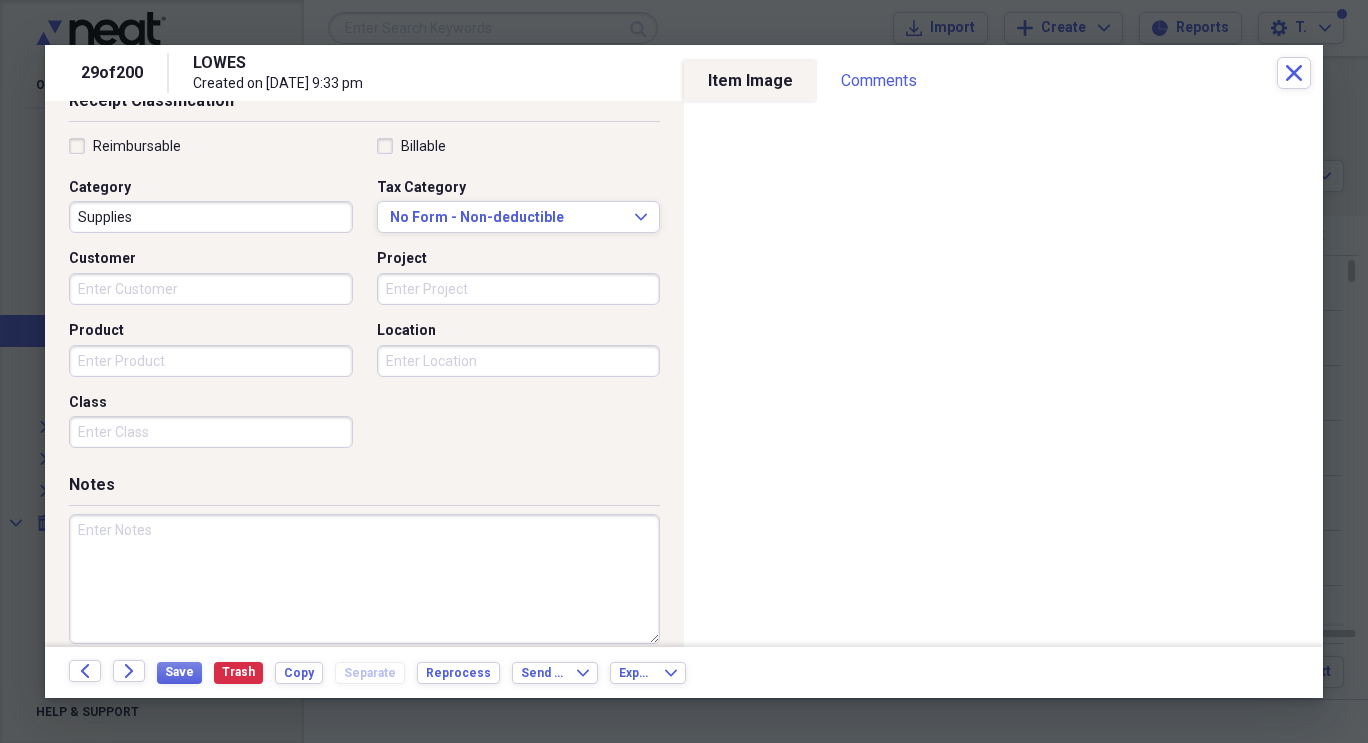 click on "Project" at bounding box center [519, 289] 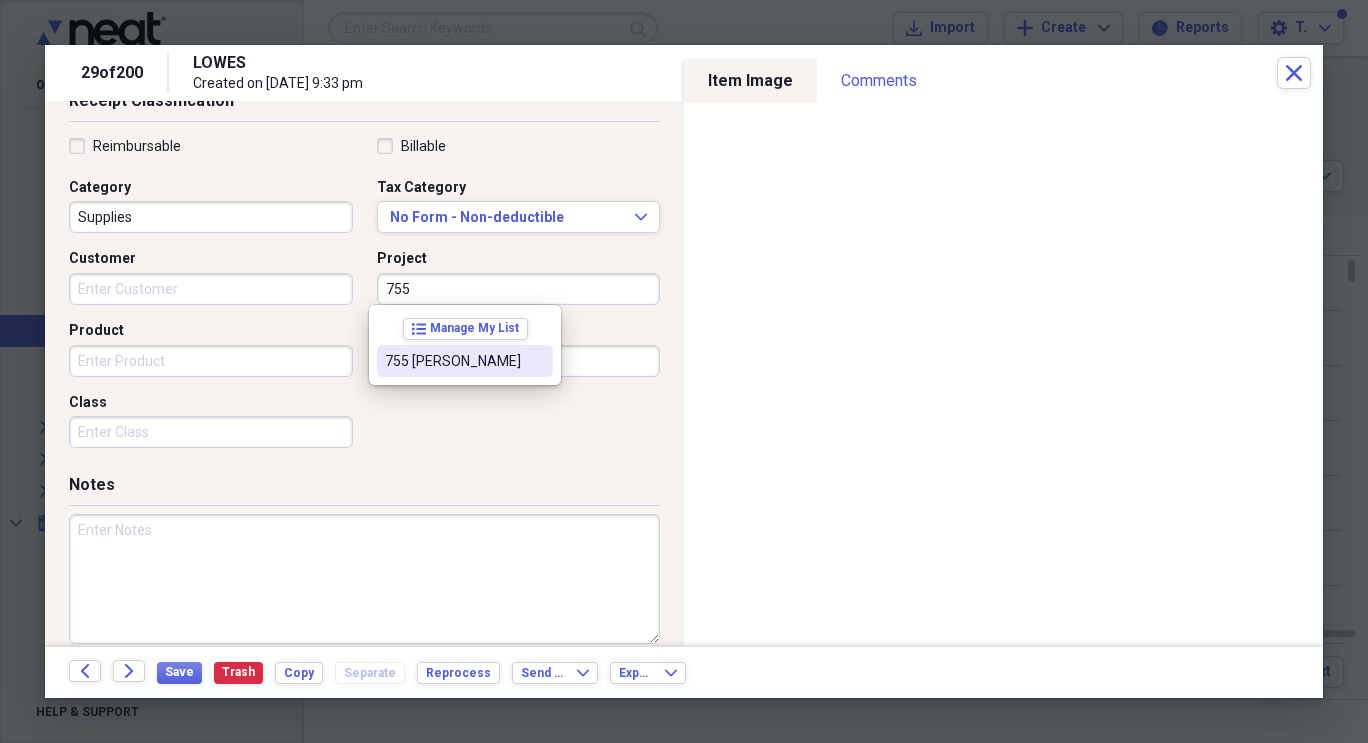 click on "755 [PERSON_NAME]" at bounding box center (453, 361) 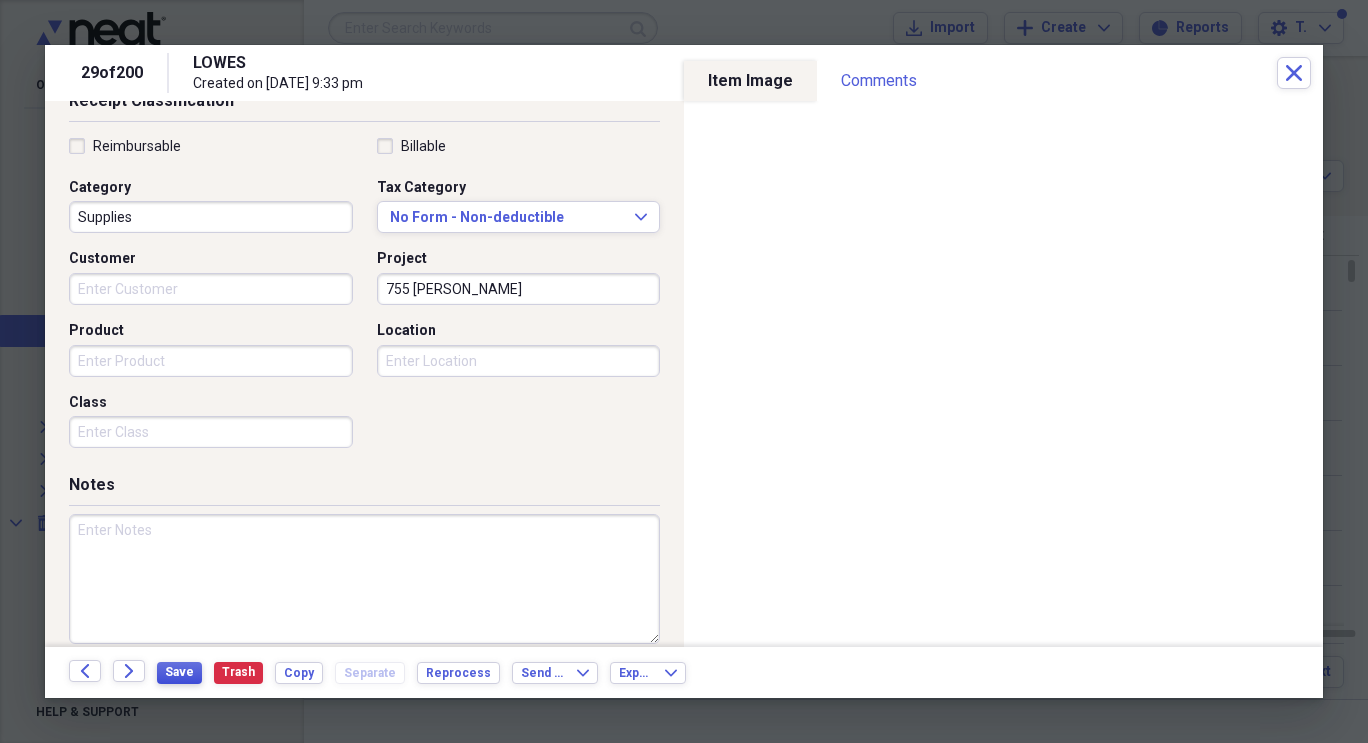 click on "Save" at bounding box center (179, 672) 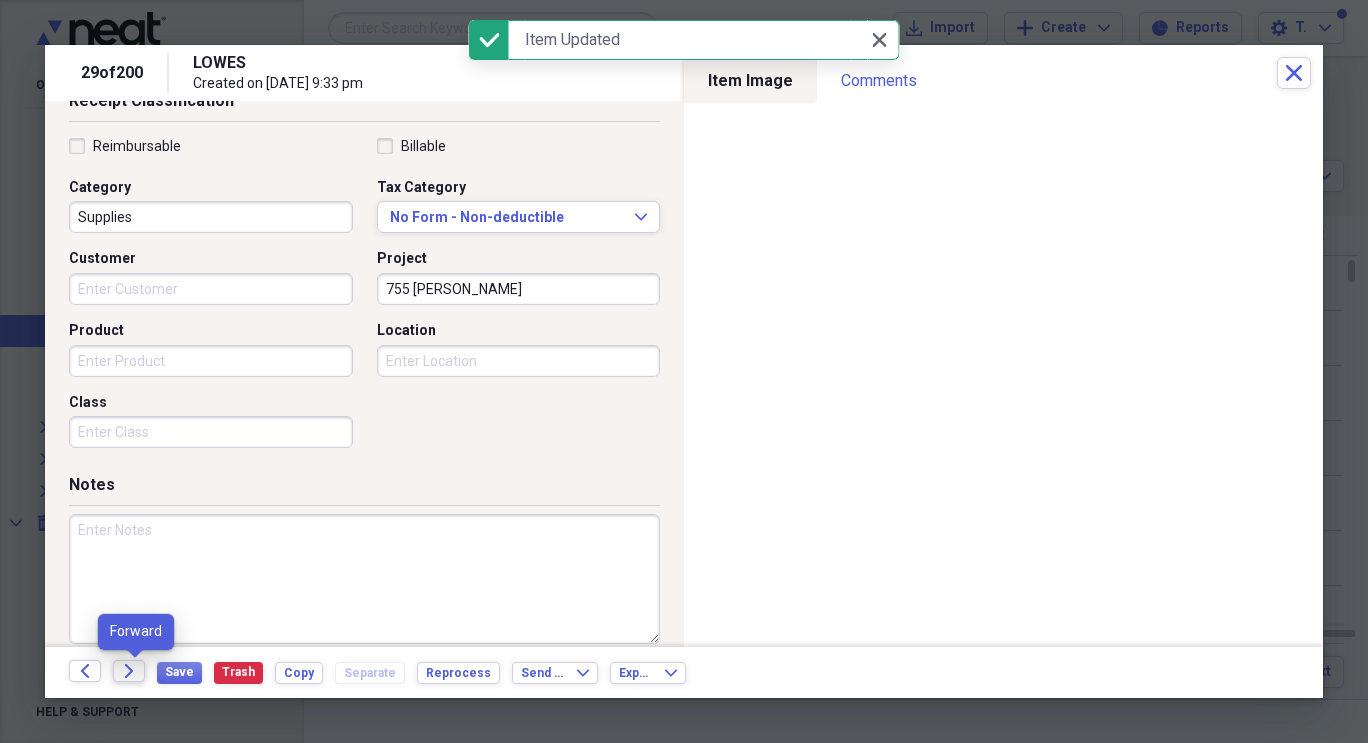 click on "Forward" 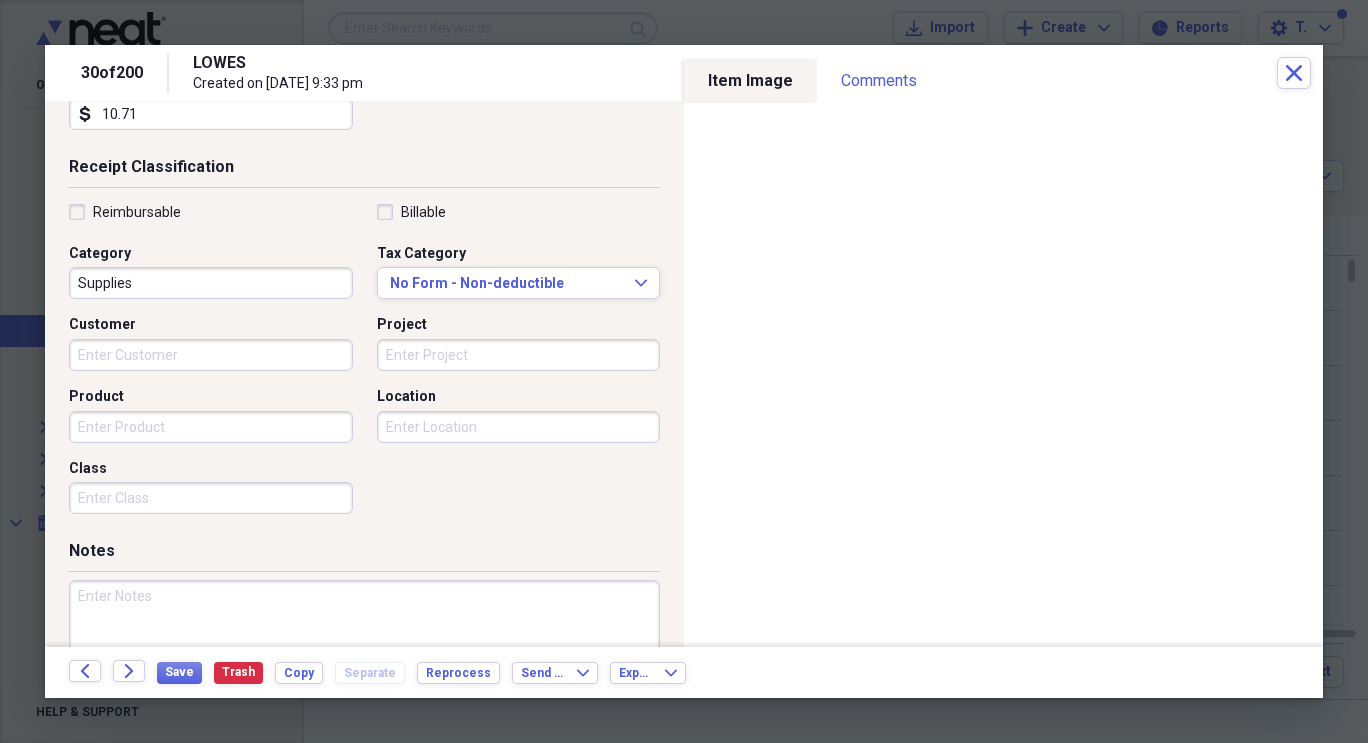 scroll, scrollTop: 420, scrollLeft: 0, axis: vertical 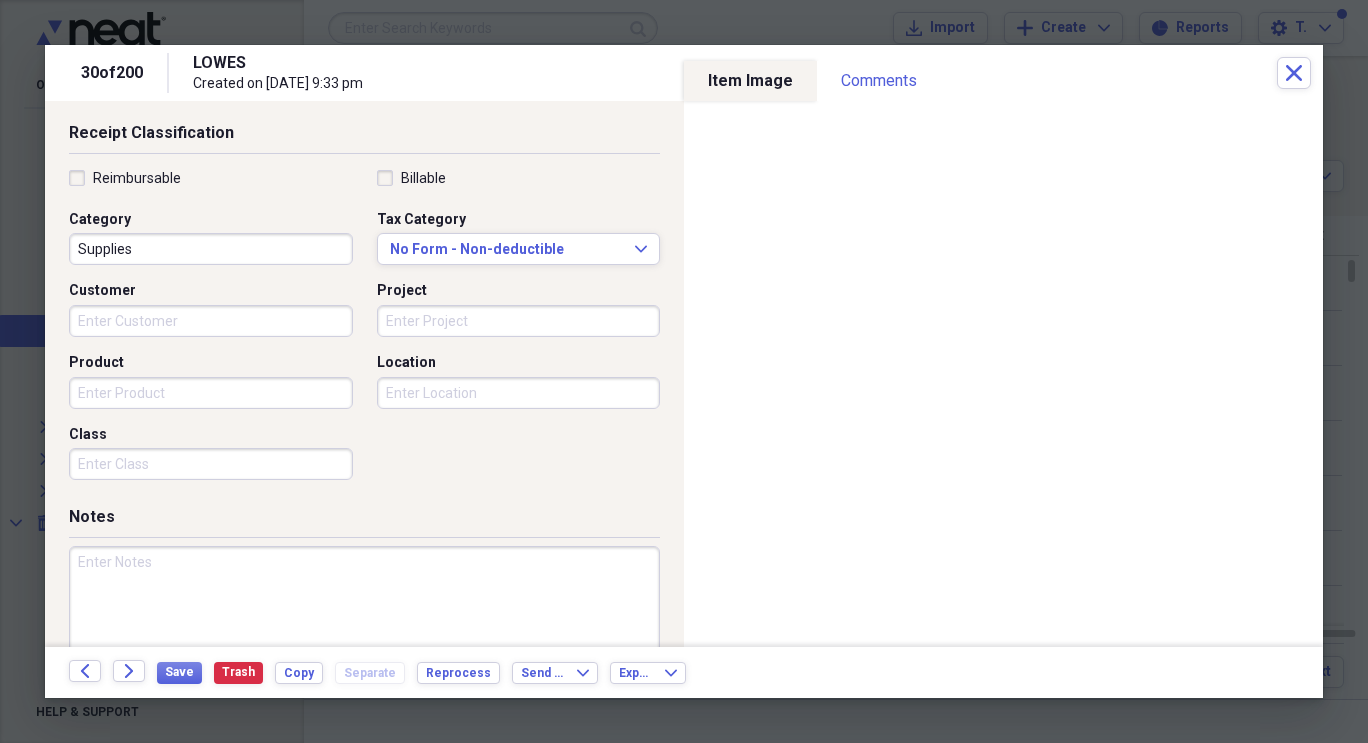 click on "Project" at bounding box center (519, 321) 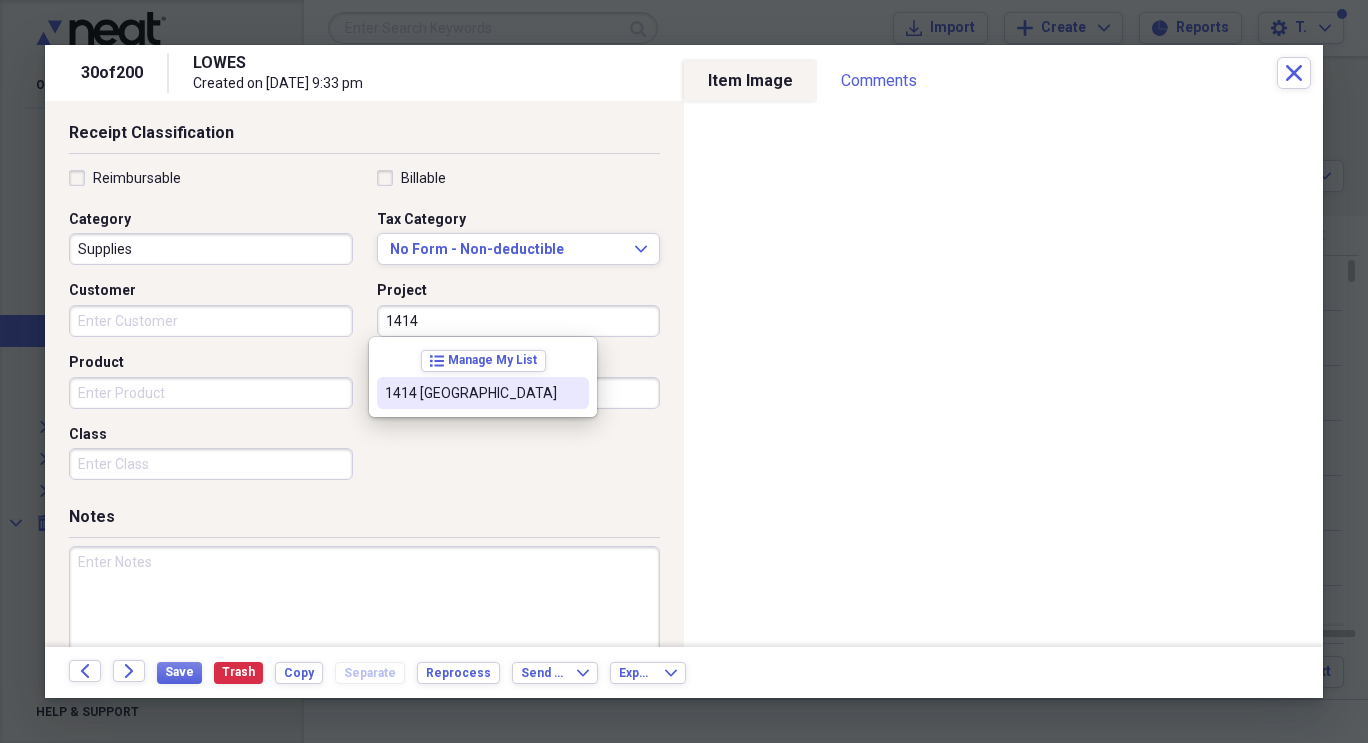 click on "1414 [GEOGRAPHIC_DATA]" at bounding box center [471, 393] 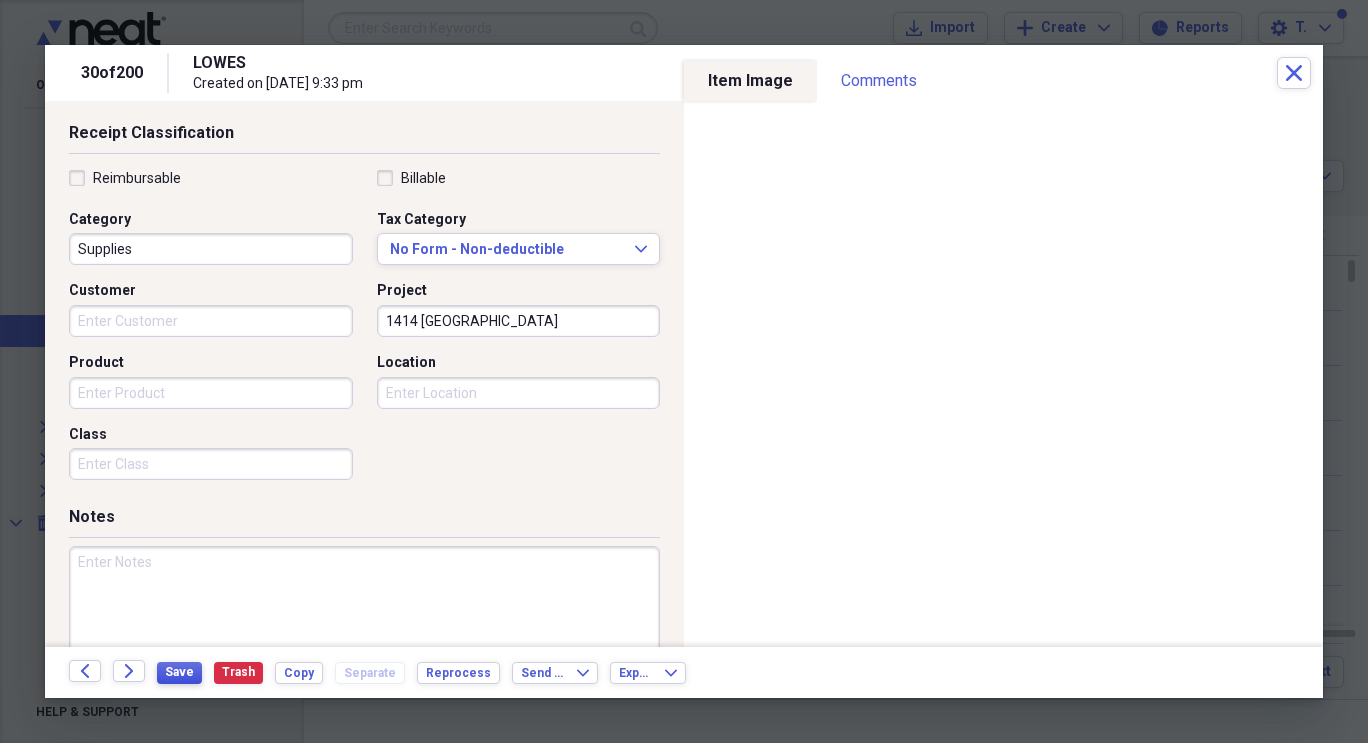 click on "Save" at bounding box center (179, 672) 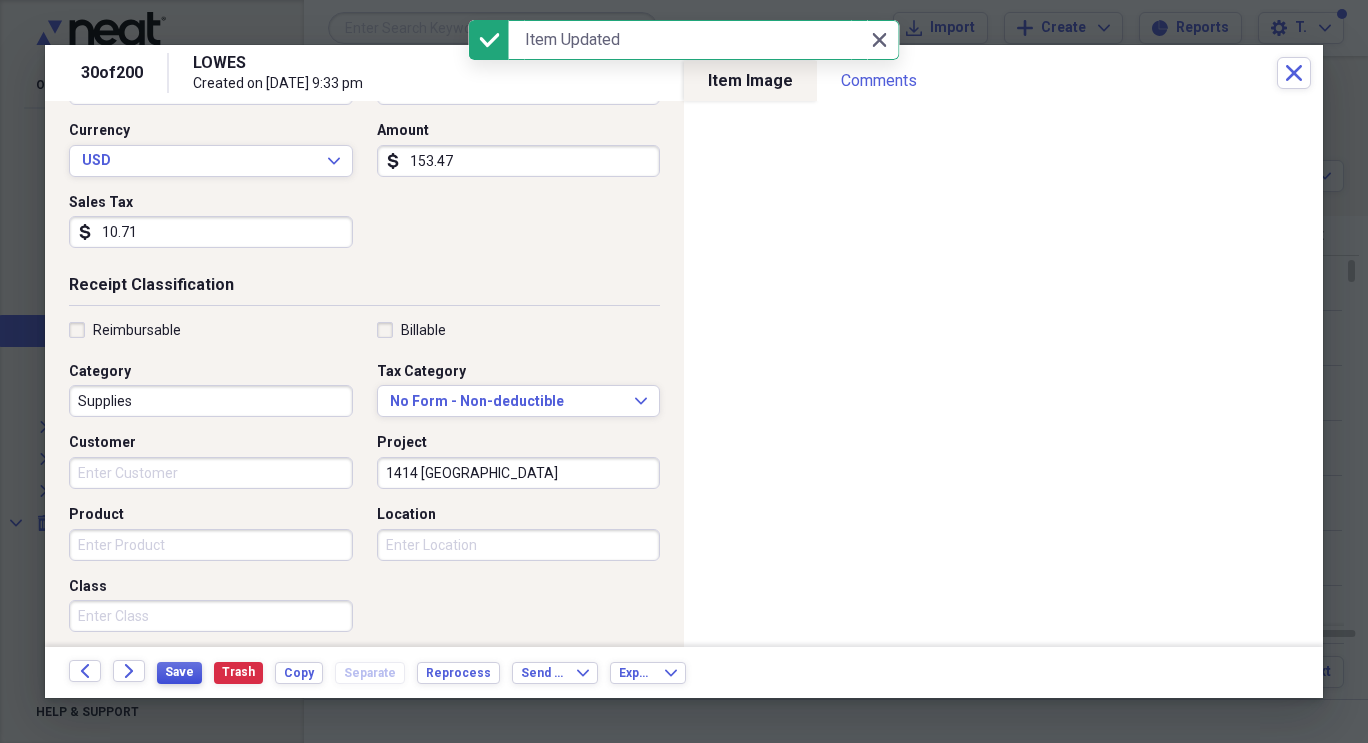scroll, scrollTop: 474, scrollLeft: 0, axis: vertical 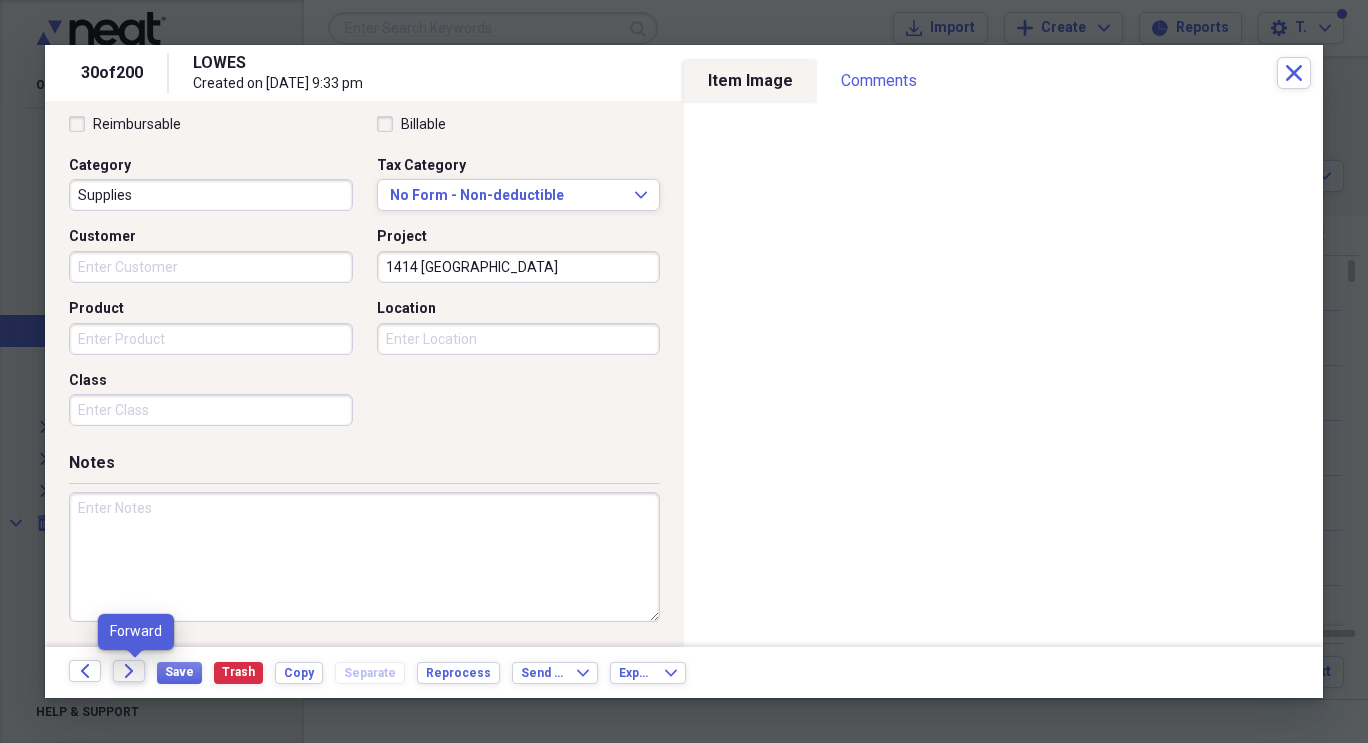 click 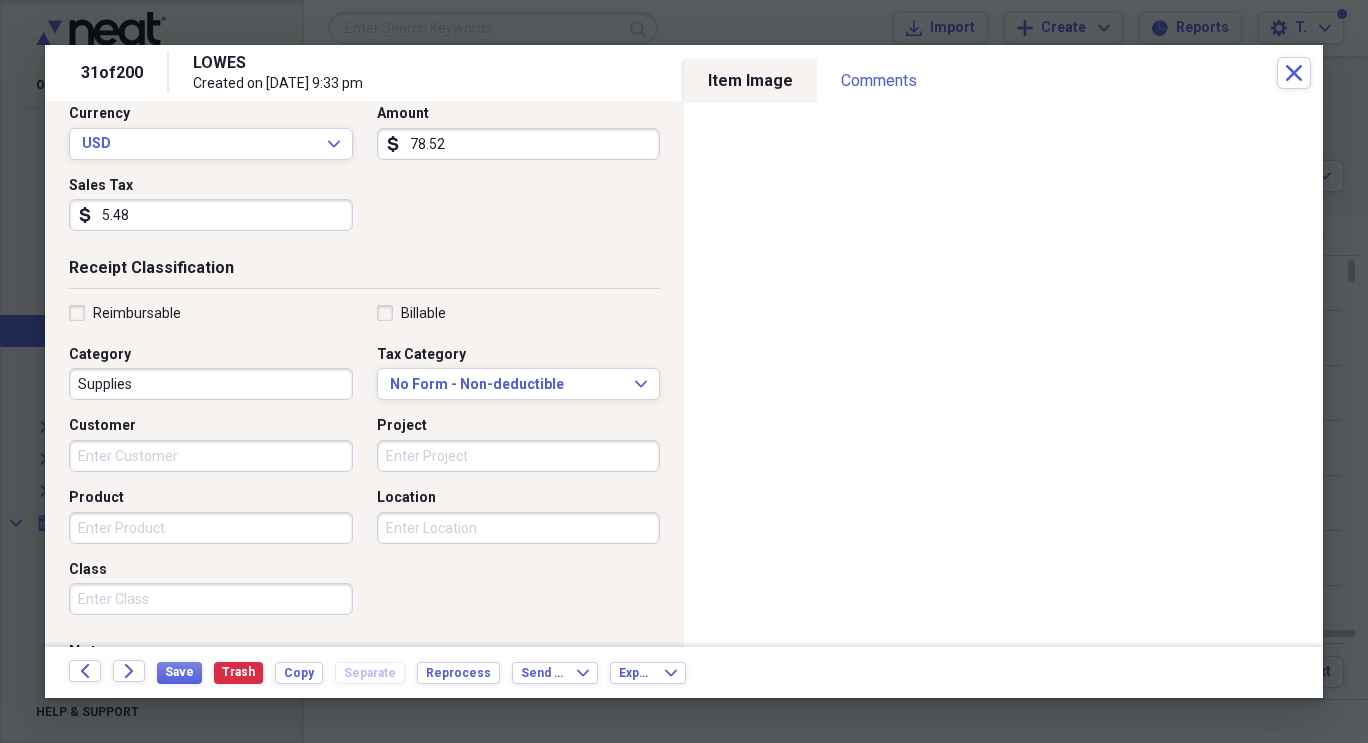 scroll, scrollTop: 287, scrollLeft: 0, axis: vertical 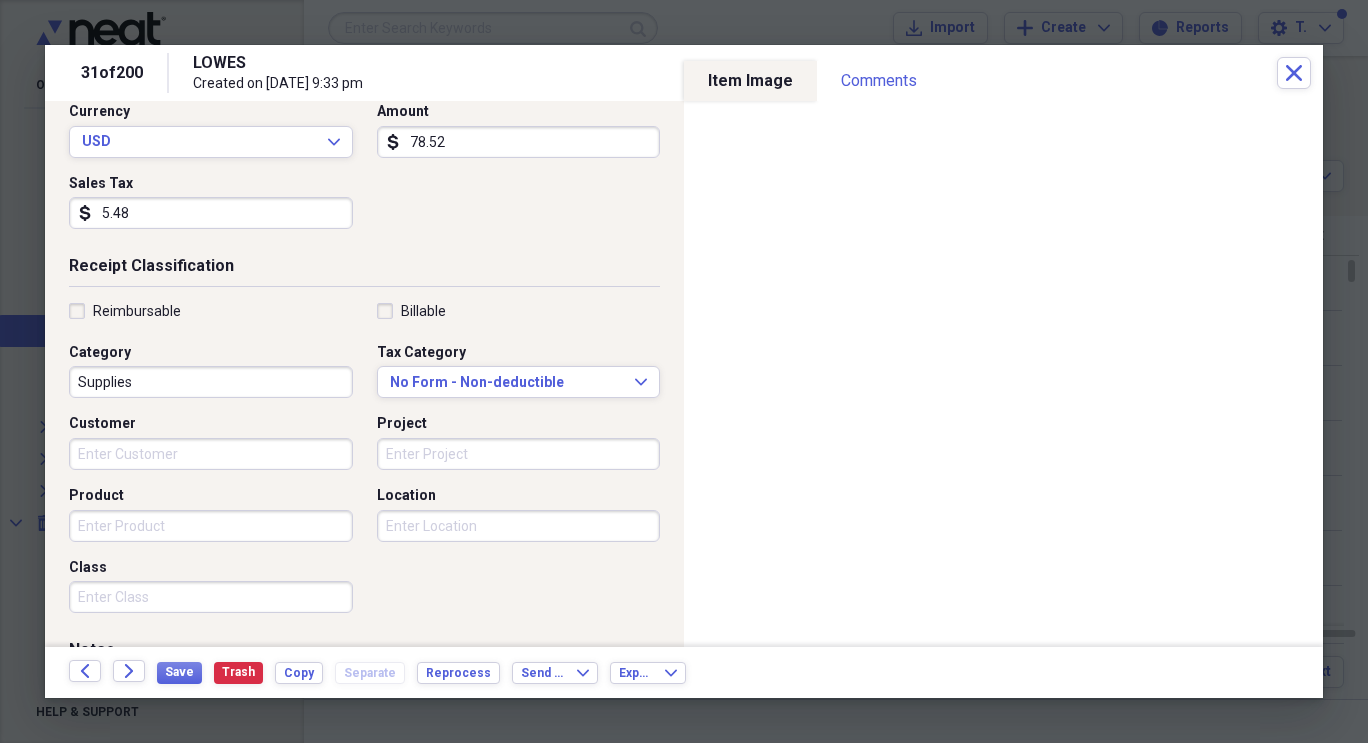 click on "Project" at bounding box center [519, 454] 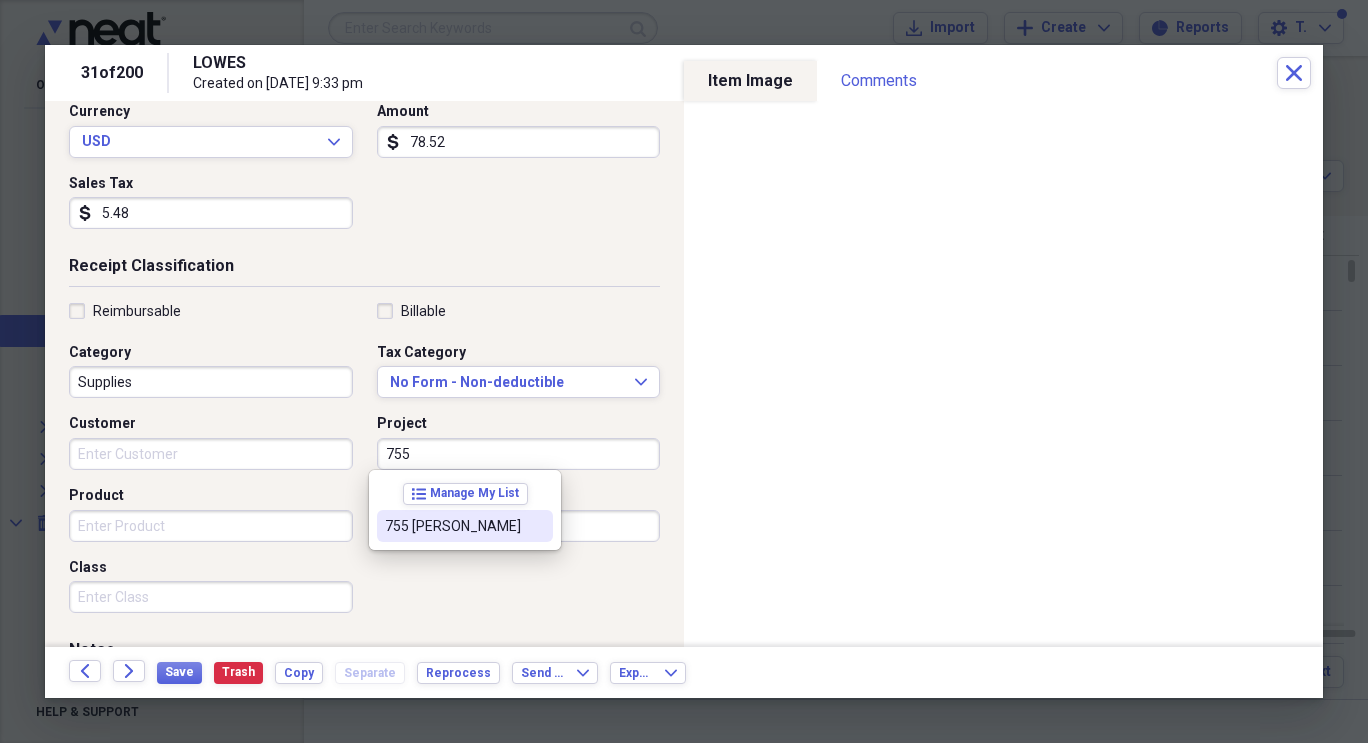 click on "755 [PERSON_NAME]" at bounding box center (453, 526) 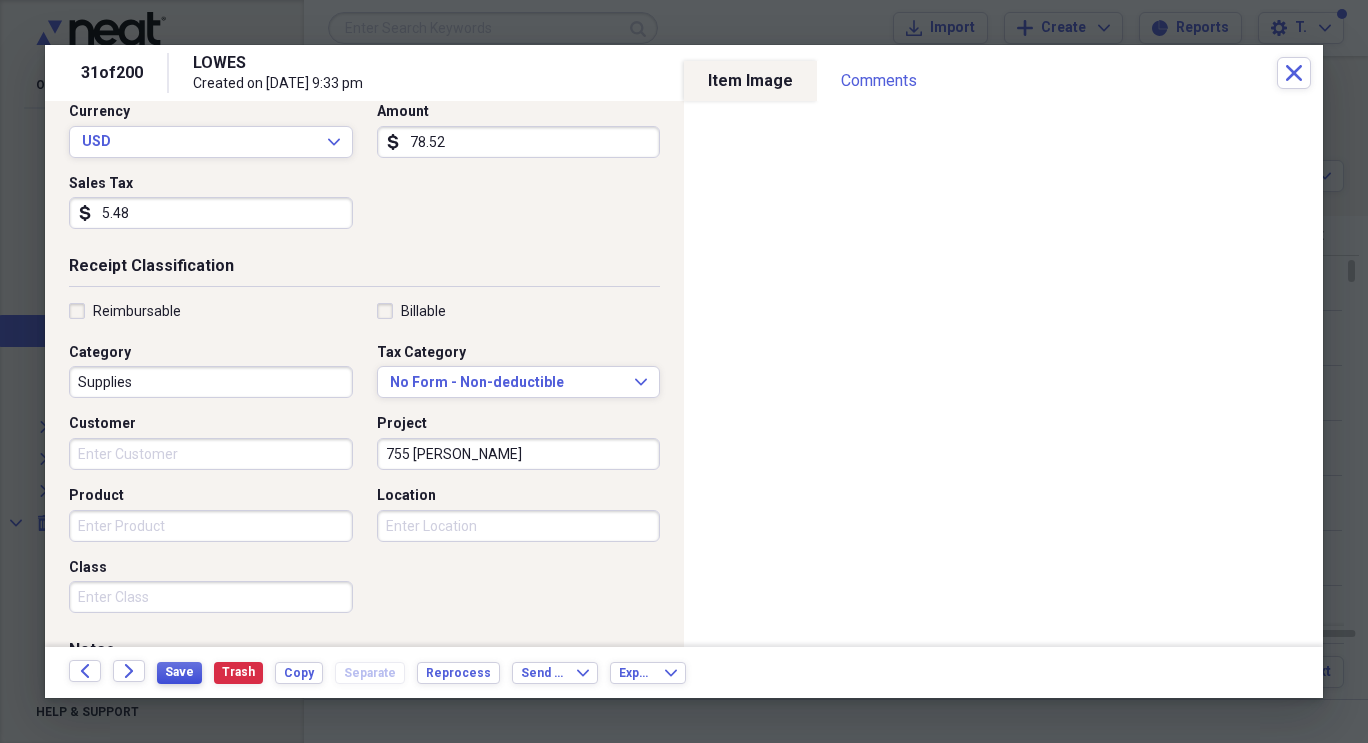 click on "Save" at bounding box center (179, 672) 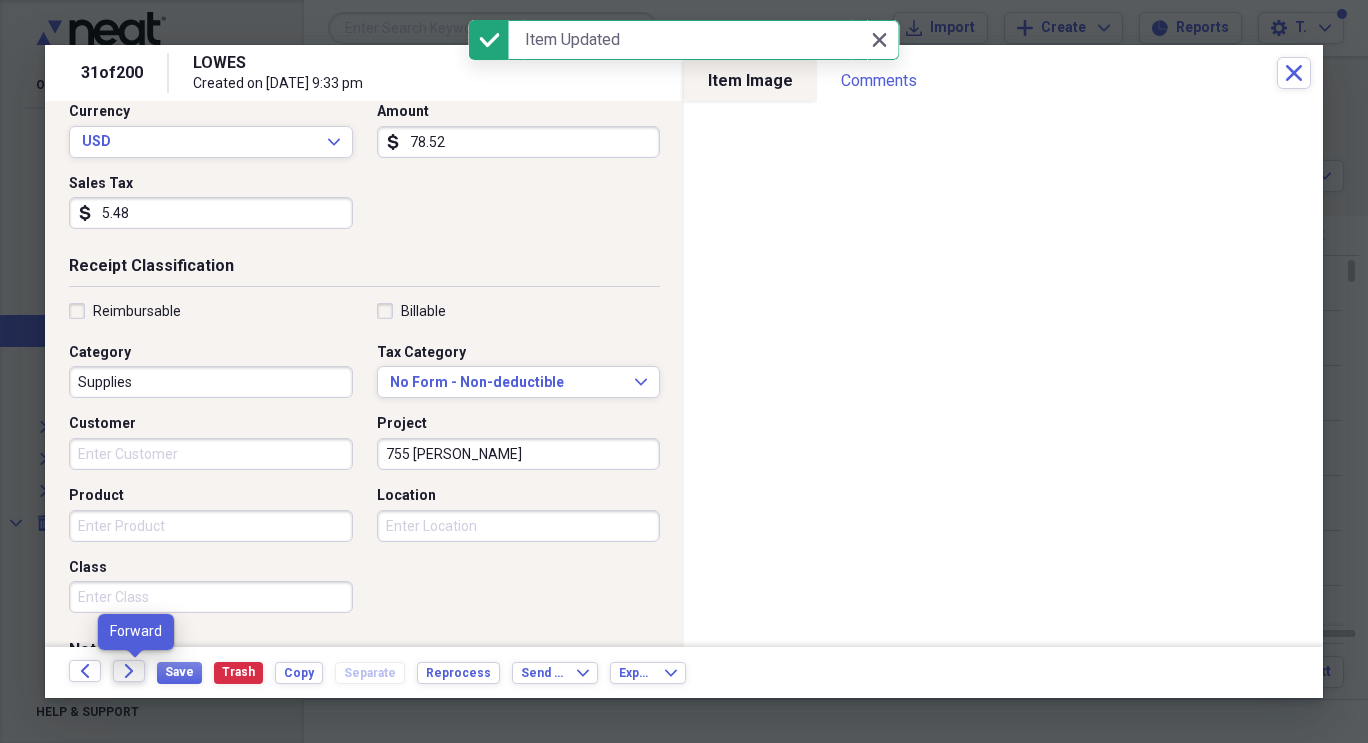 click 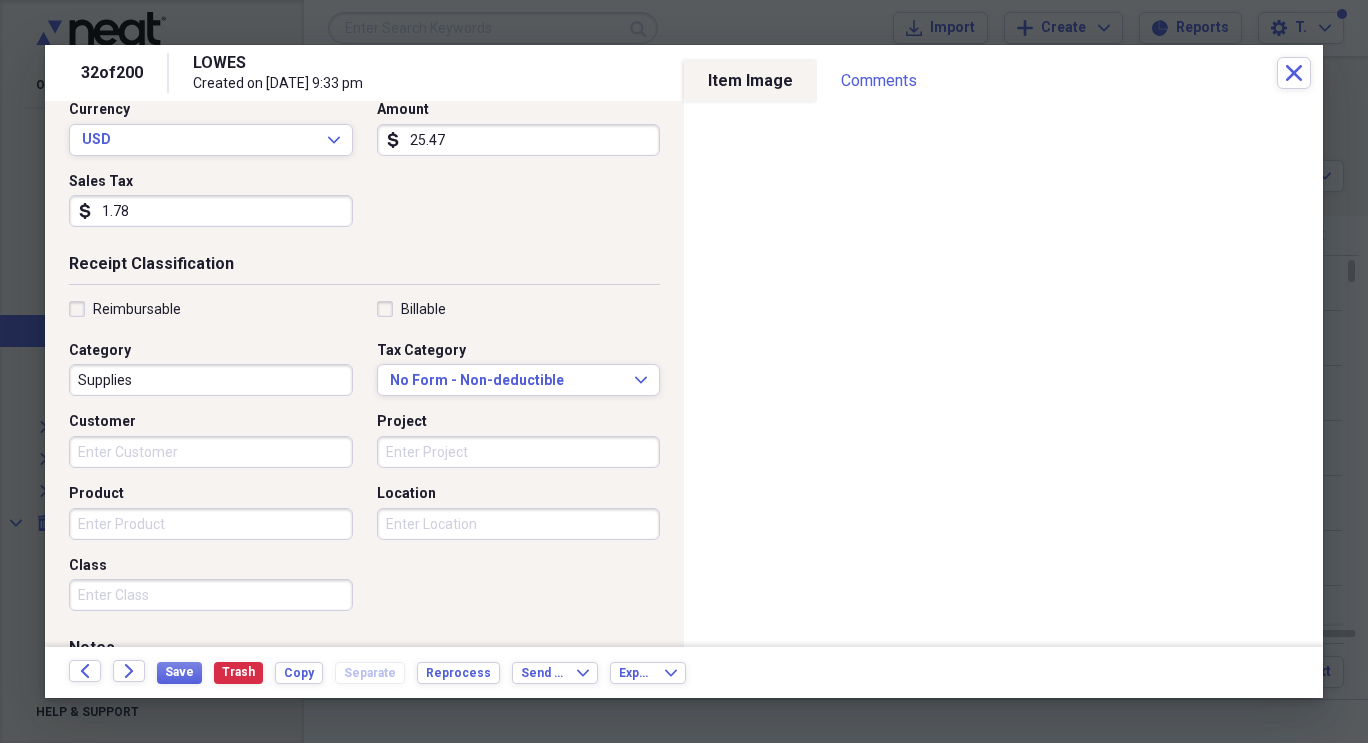 scroll, scrollTop: 290, scrollLeft: 0, axis: vertical 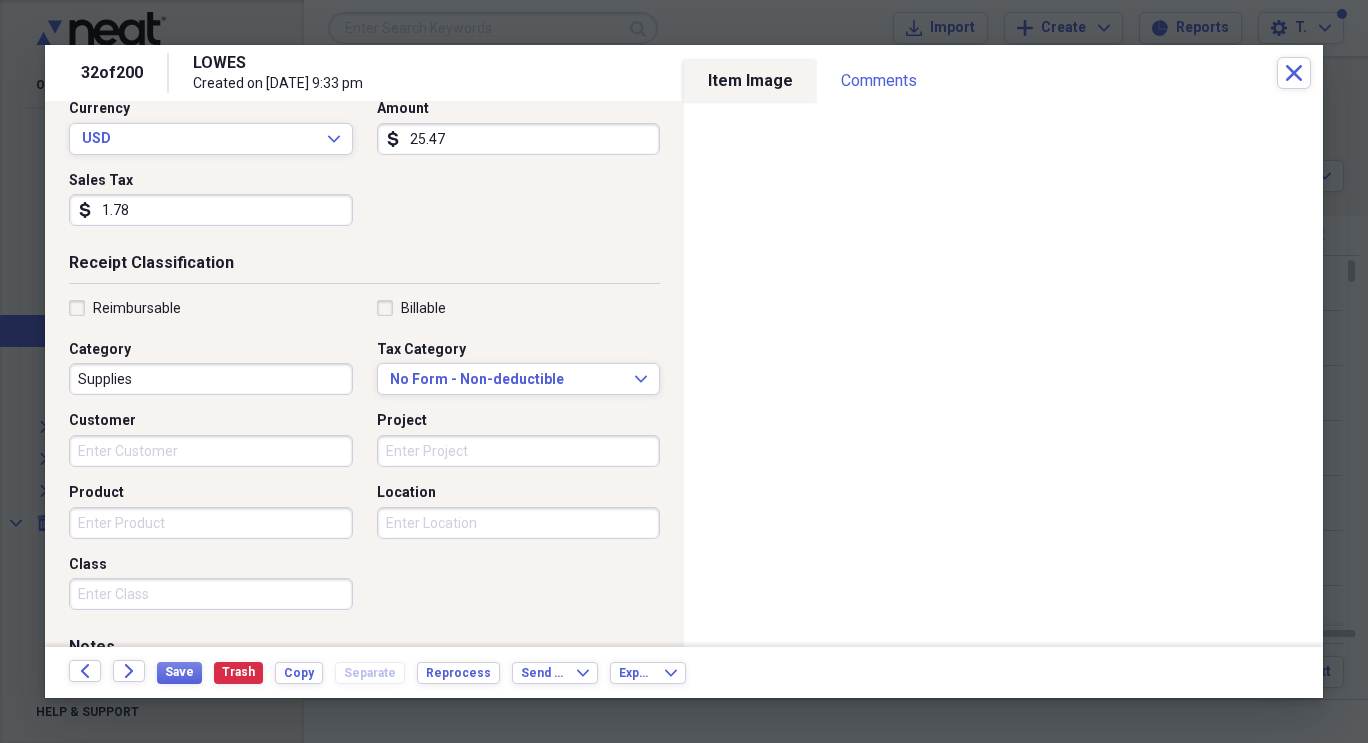 click on "Project" at bounding box center [519, 451] 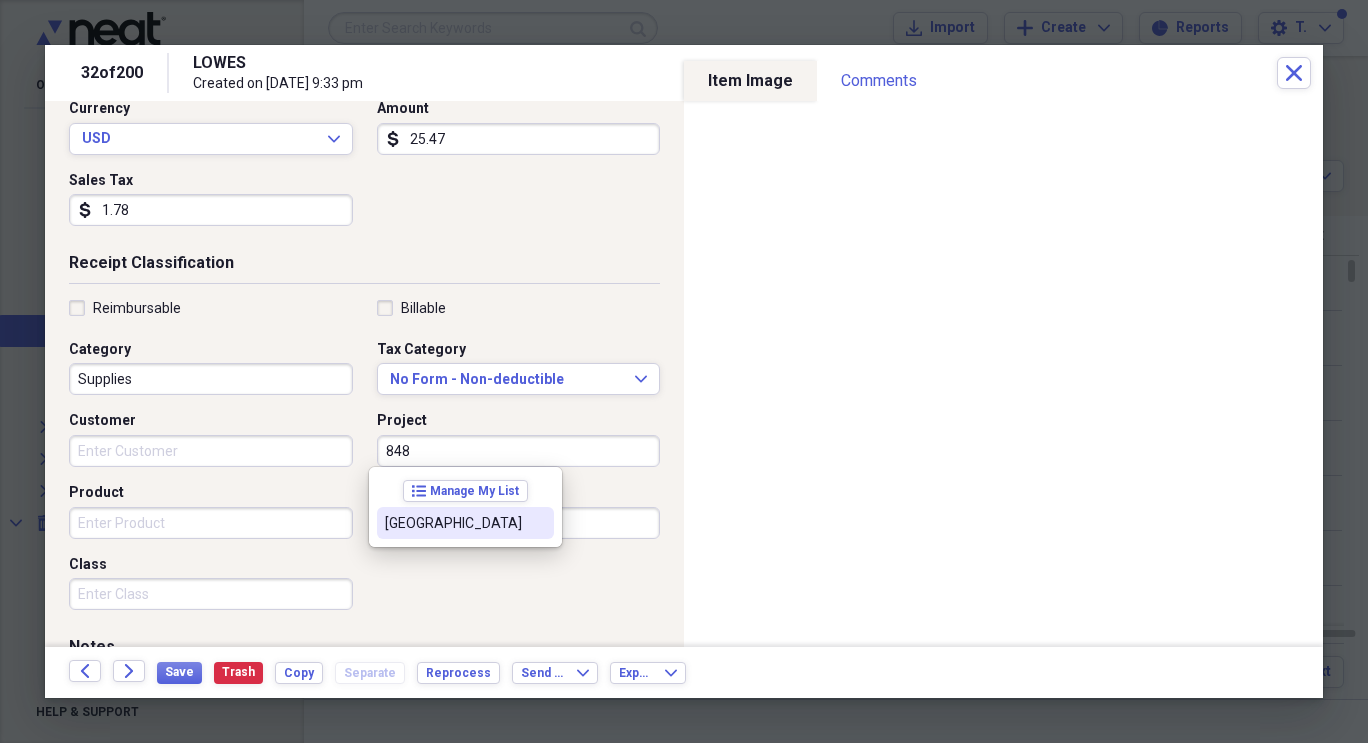 click on "[GEOGRAPHIC_DATA]" at bounding box center [465, 523] 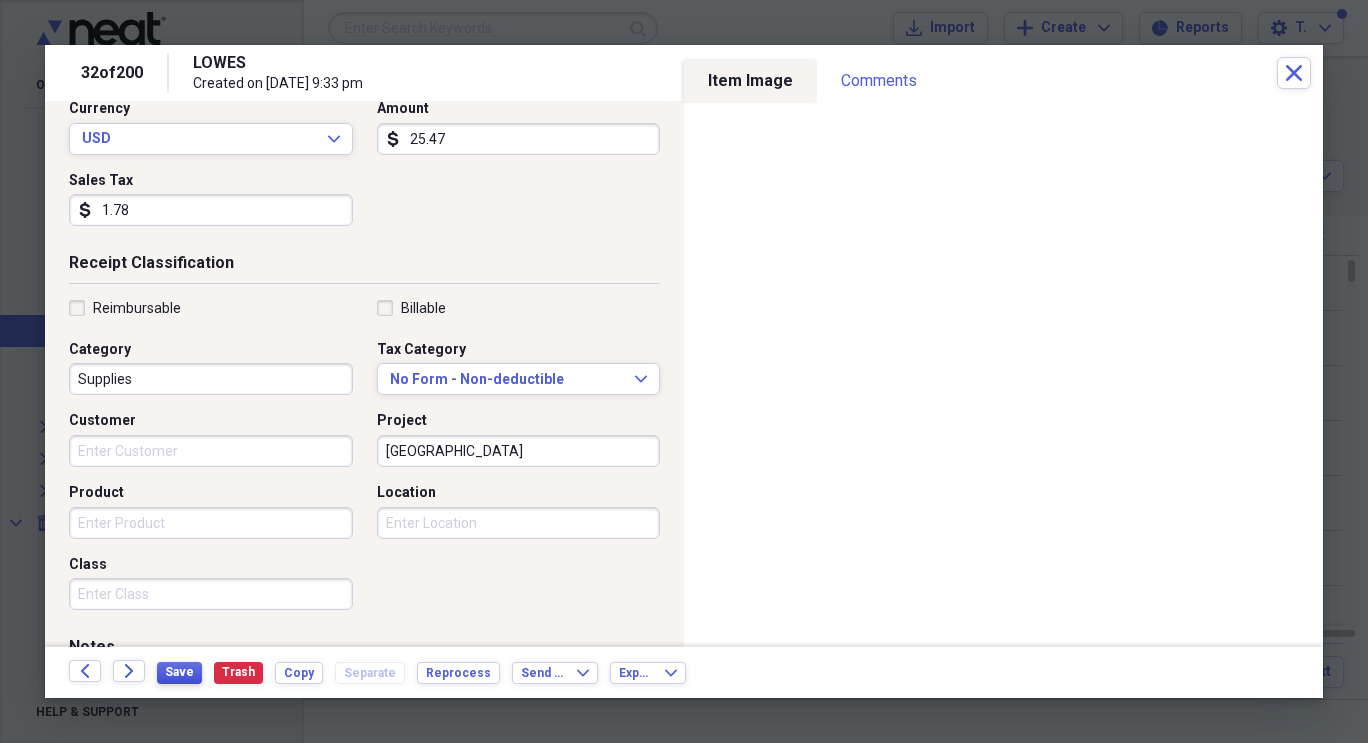 click on "Save" at bounding box center (179, 672) 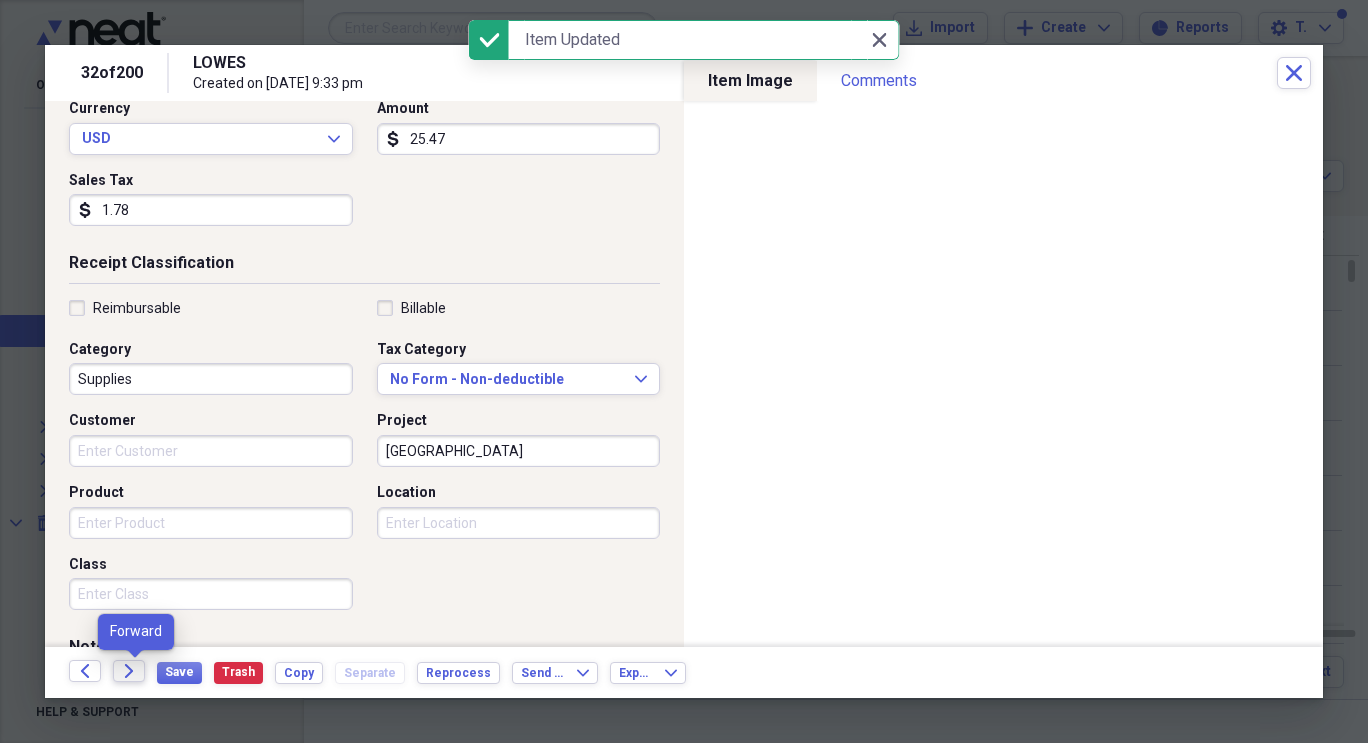 click on "Forward" 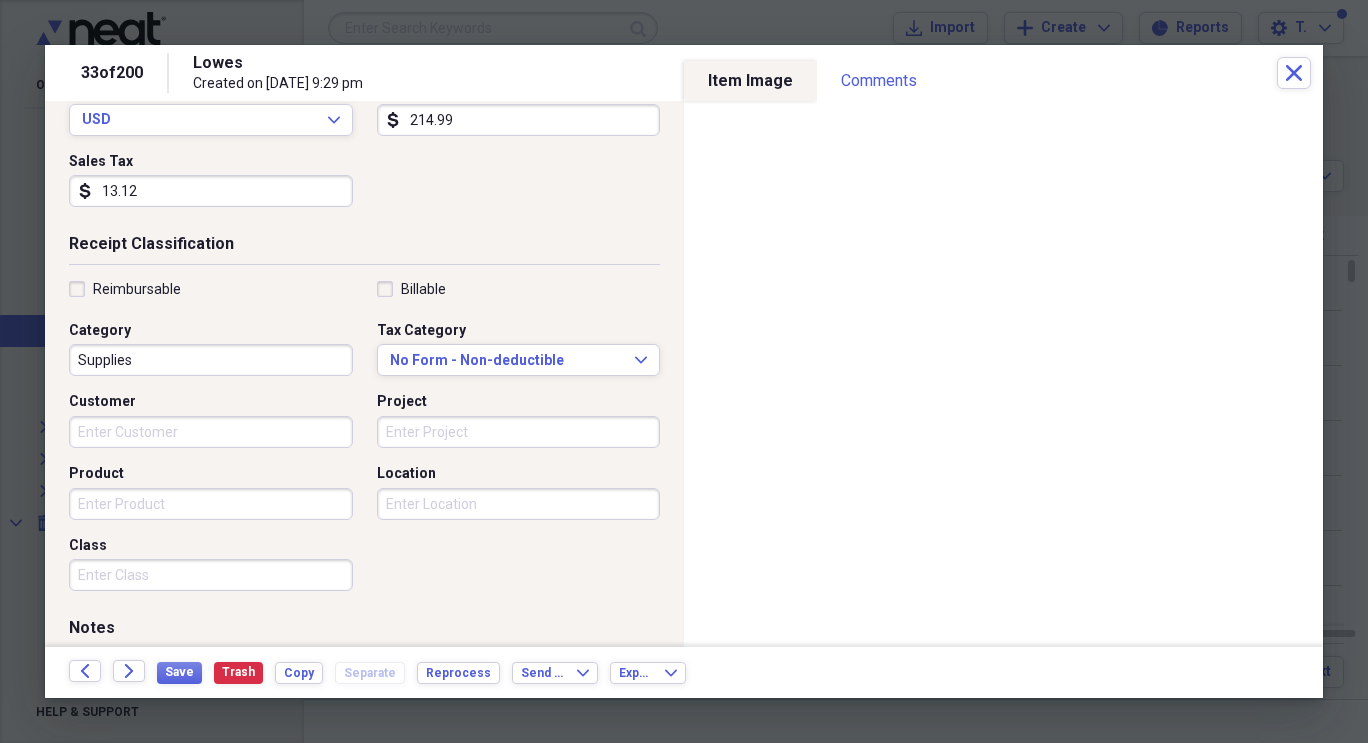 scroll, scrollTop: 314, scrollLeft: 0, axis: vertical 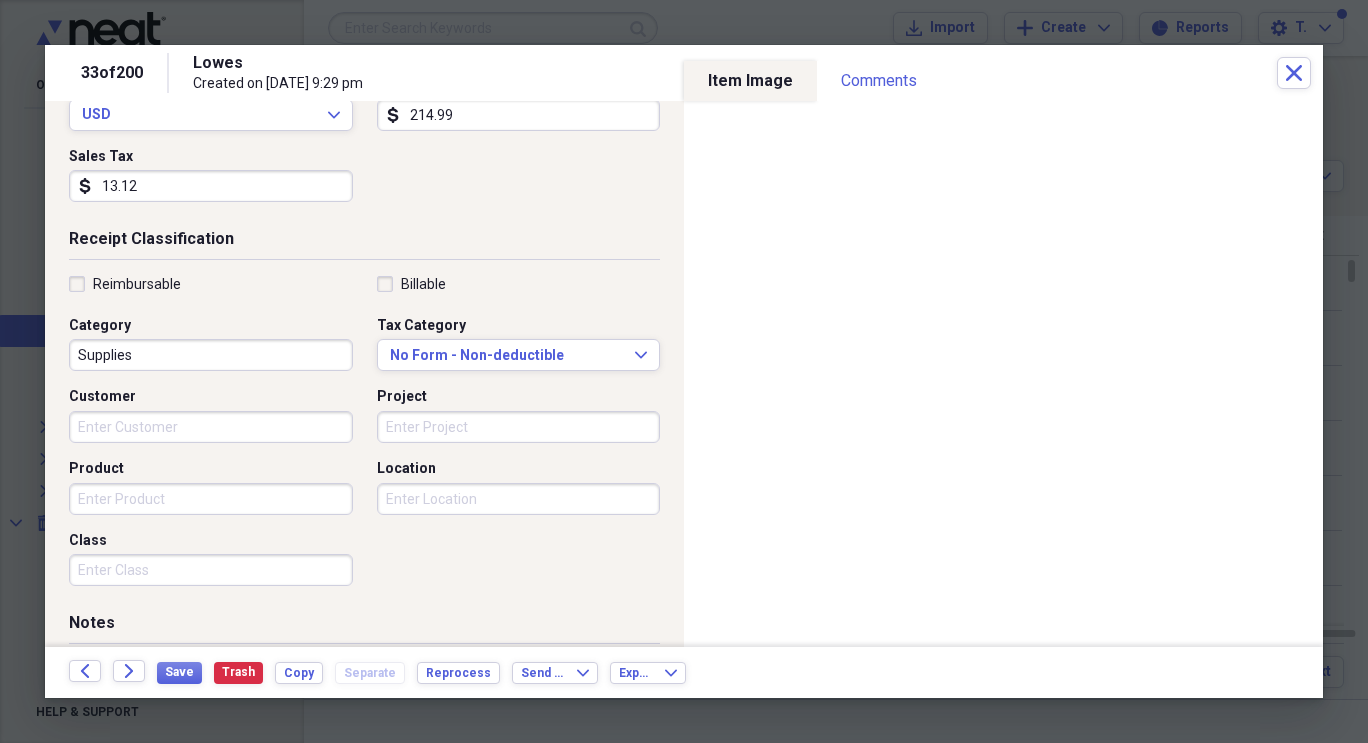 click on "Project" at bounding box center [519, 427] 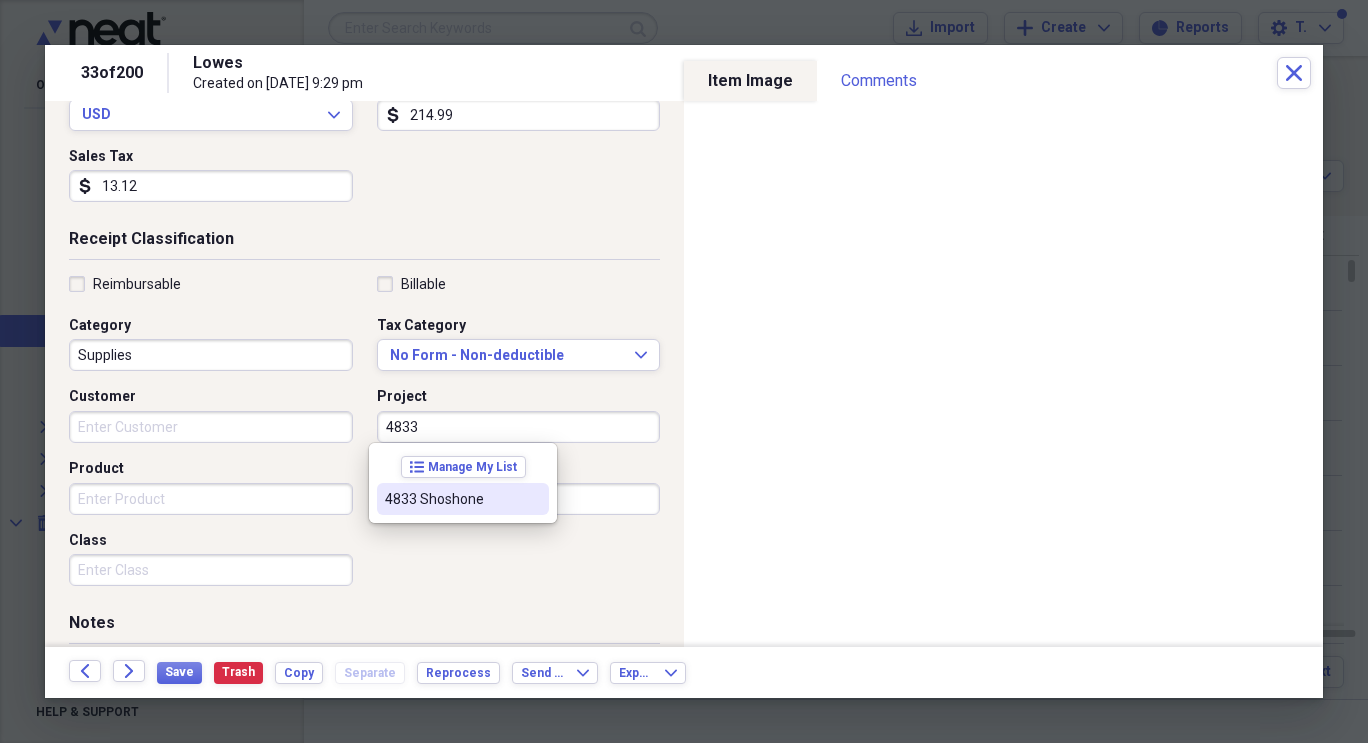 click on "4833 Shoshone" at bounding box center [451, 499] 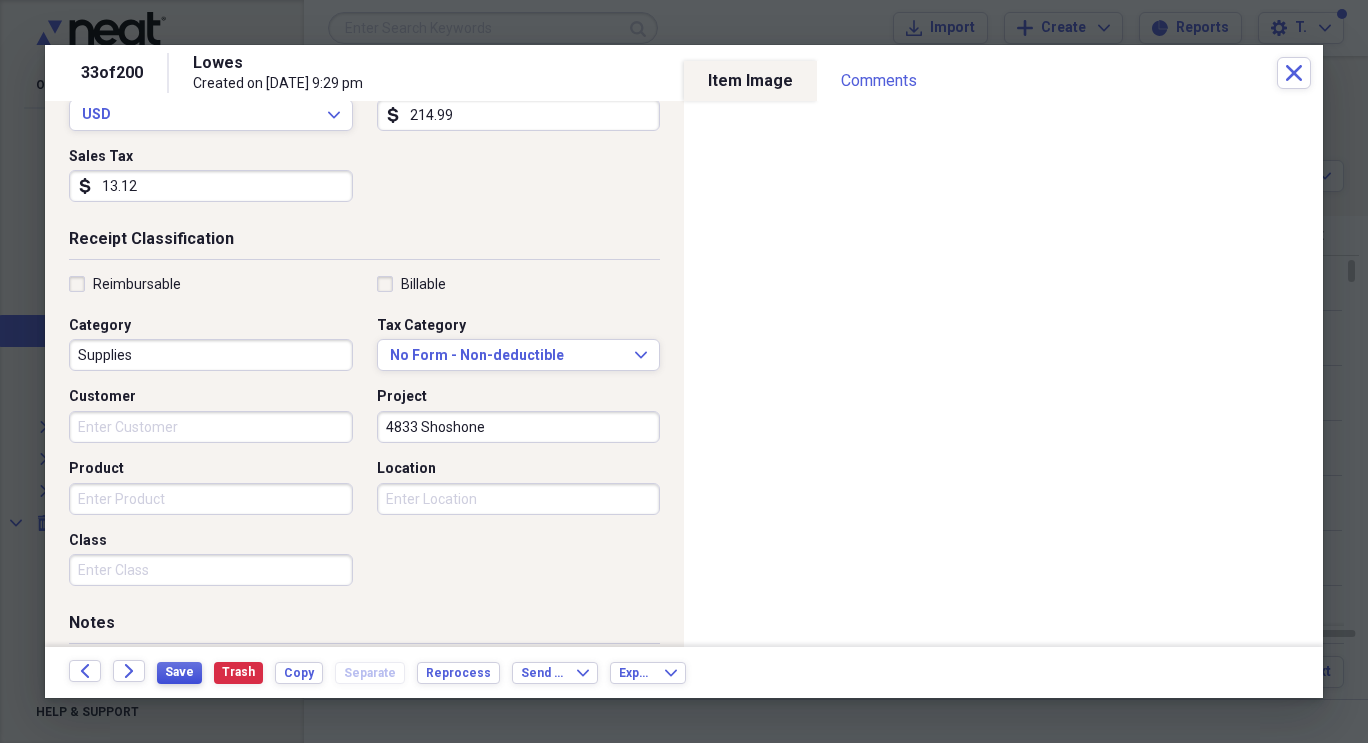 click on "Save" at bounding box center (179, 672) 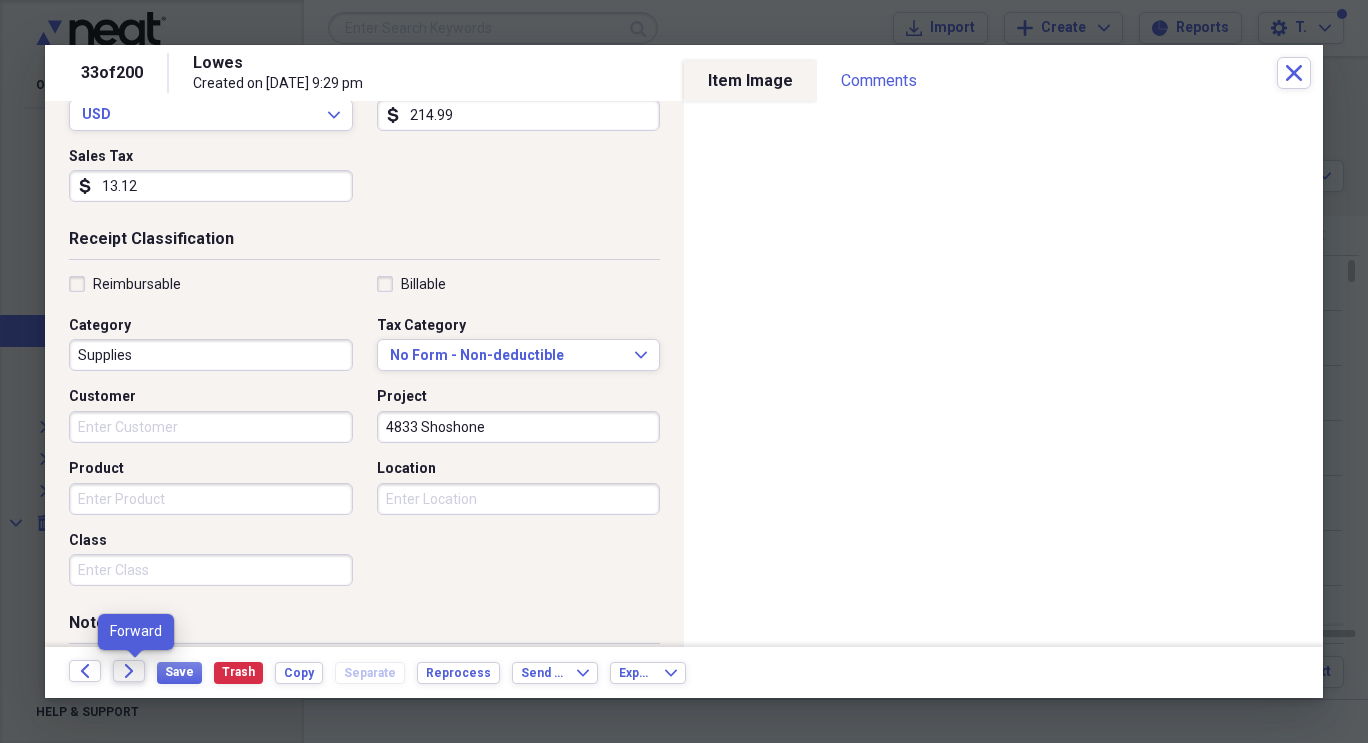 click 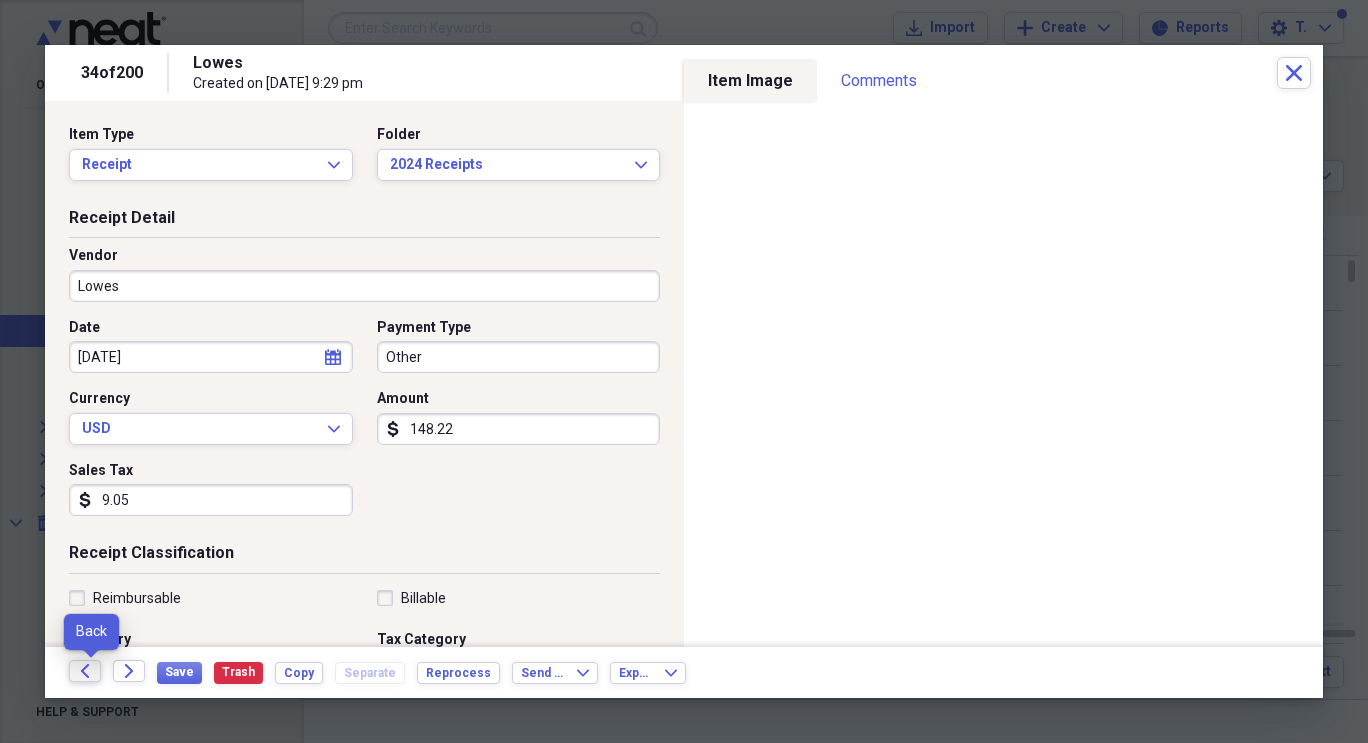 click on "Back" 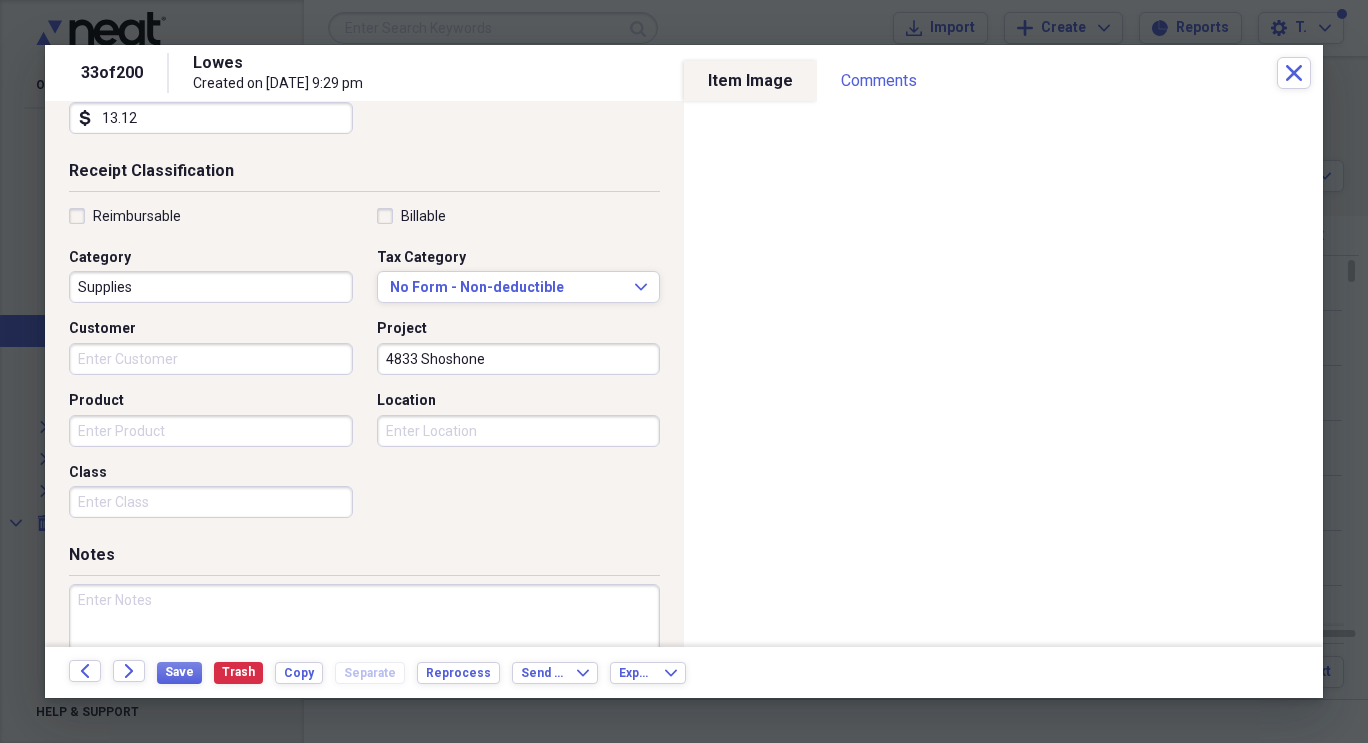scroll, scrollTop: 424, scrollLeft: 0, axis: vertical 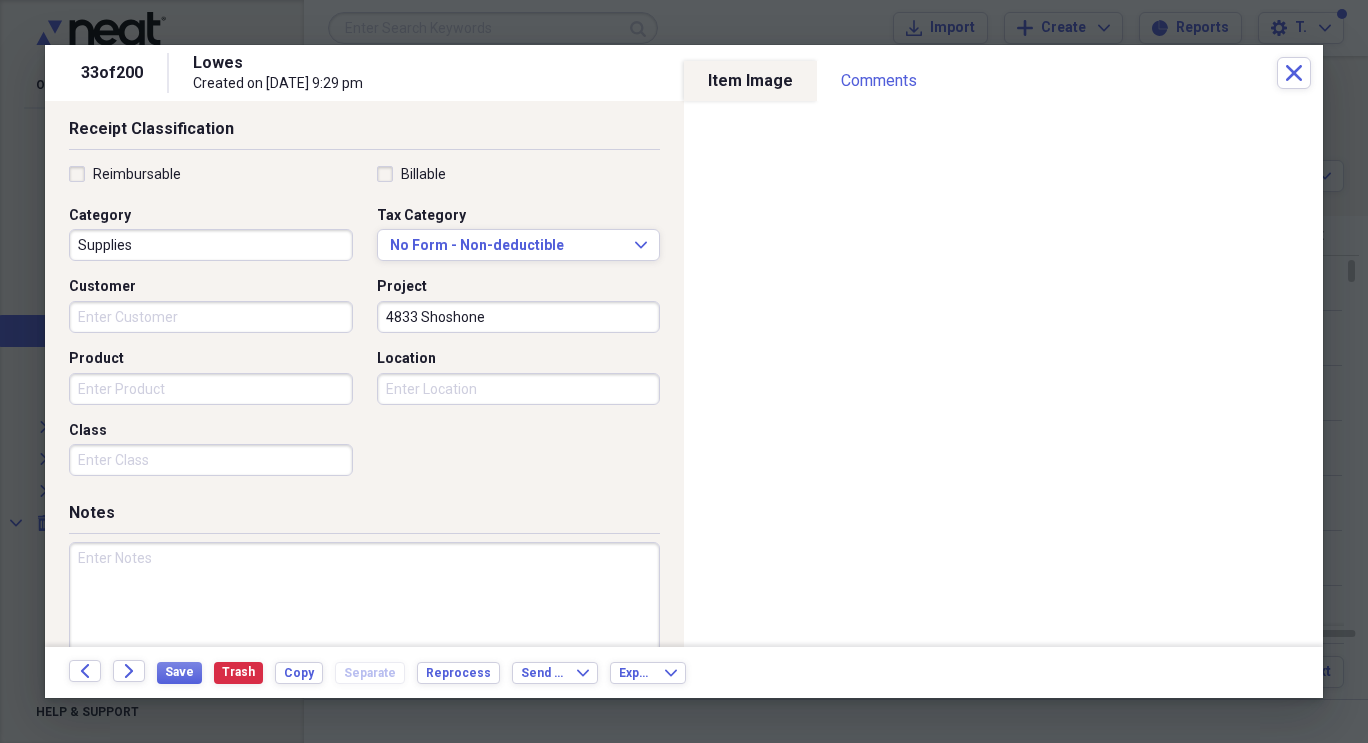 click on "4833 Shoshone" at bounding box center [519, 317] 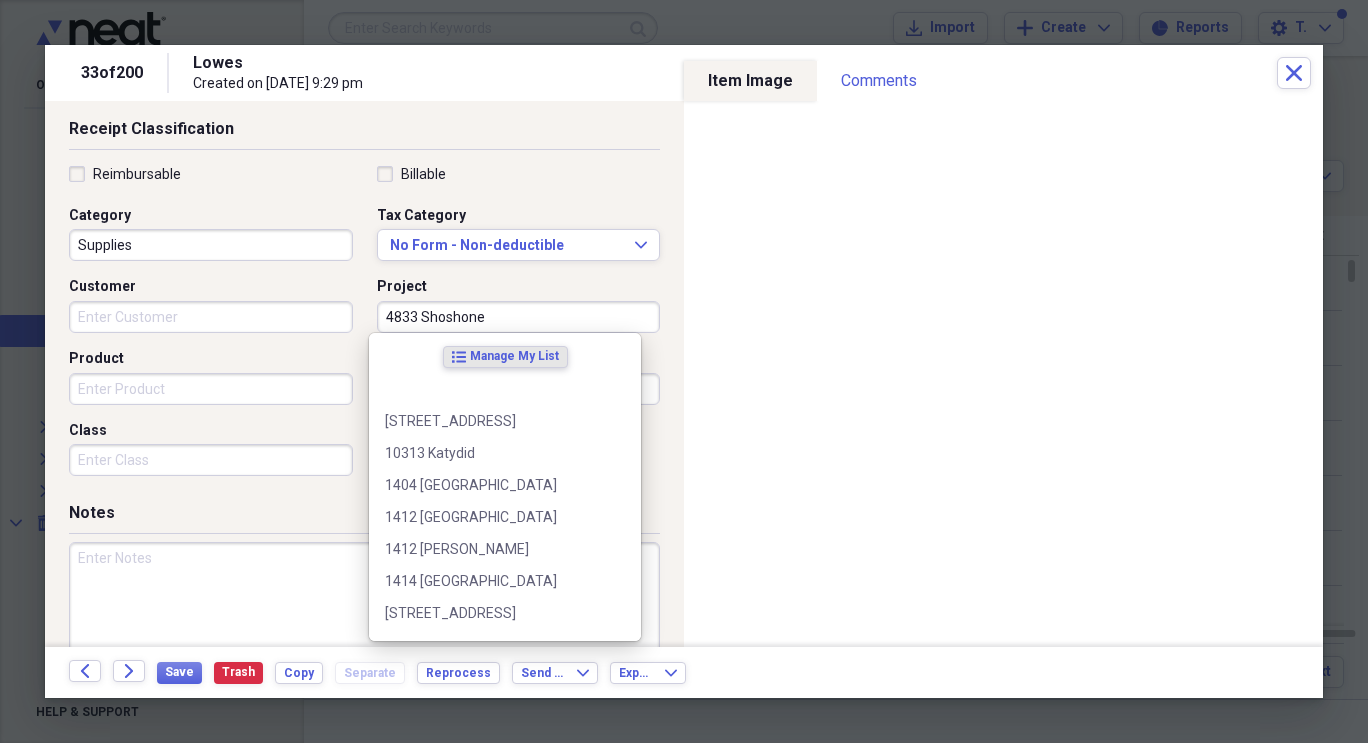 click on "4833 Shoshone" at bounding box center [519, 317] 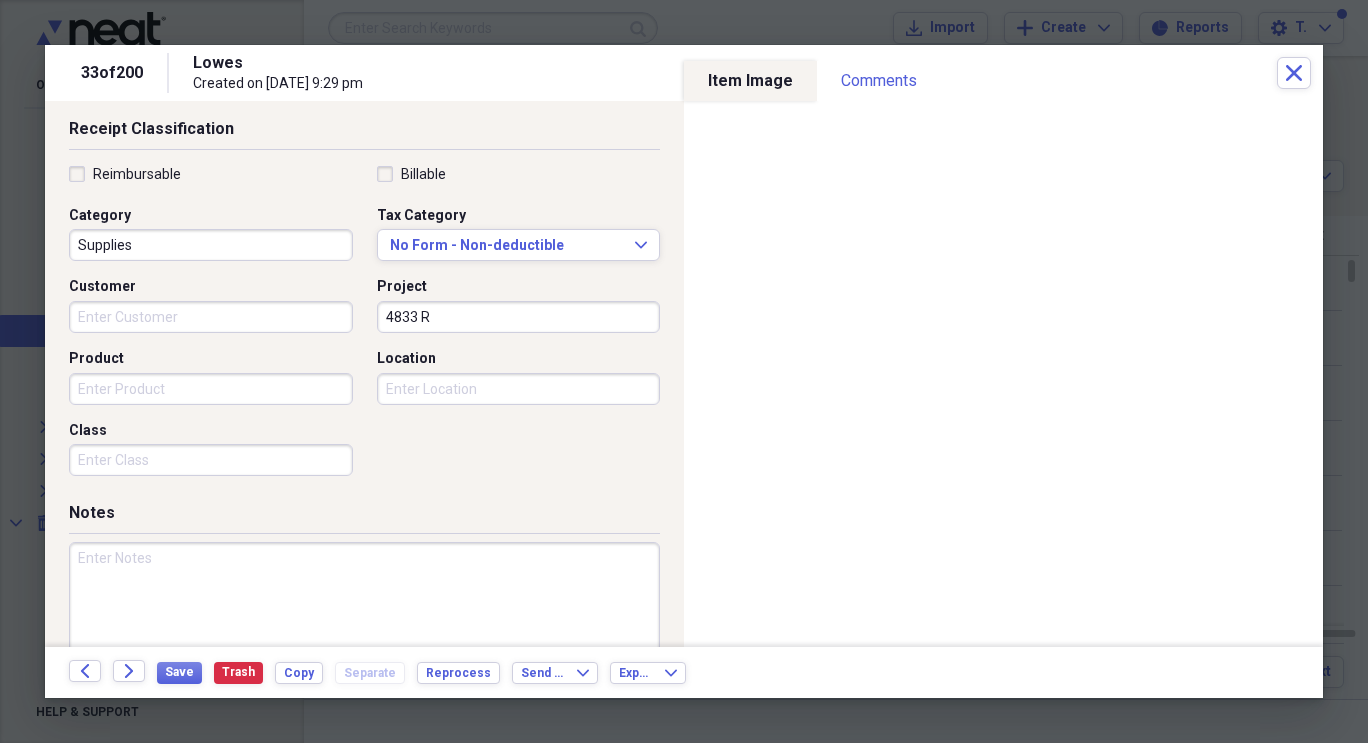 click on "Project" at bounding box center (519, 287) 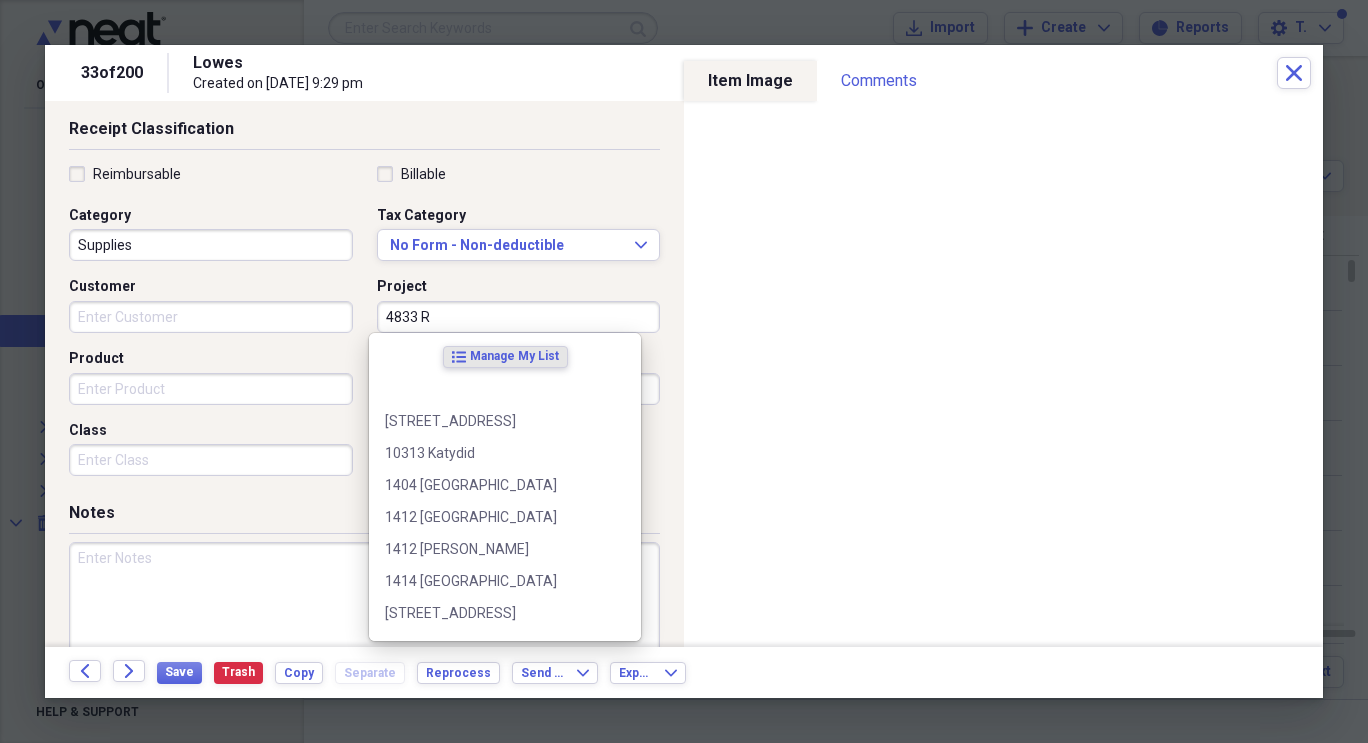 click on "4833 R" at bounding box center [519, 317] 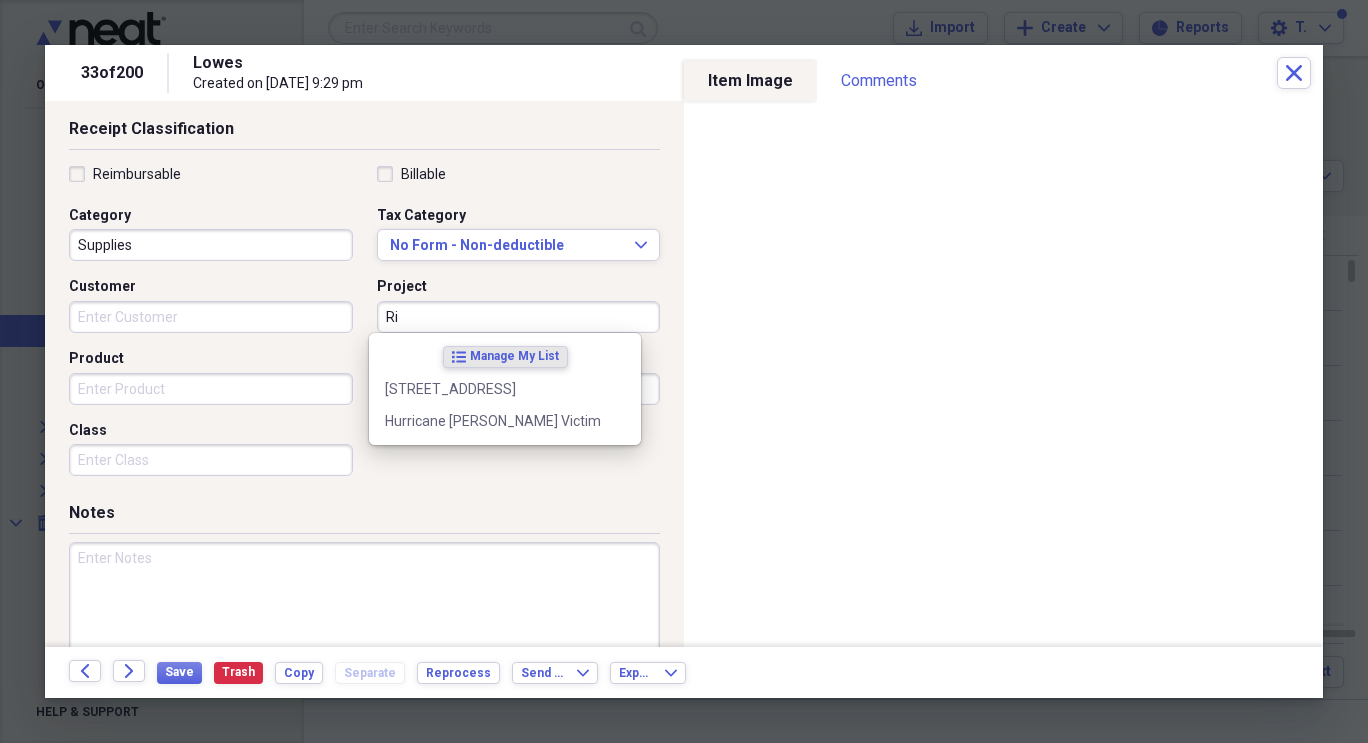 type on "R" 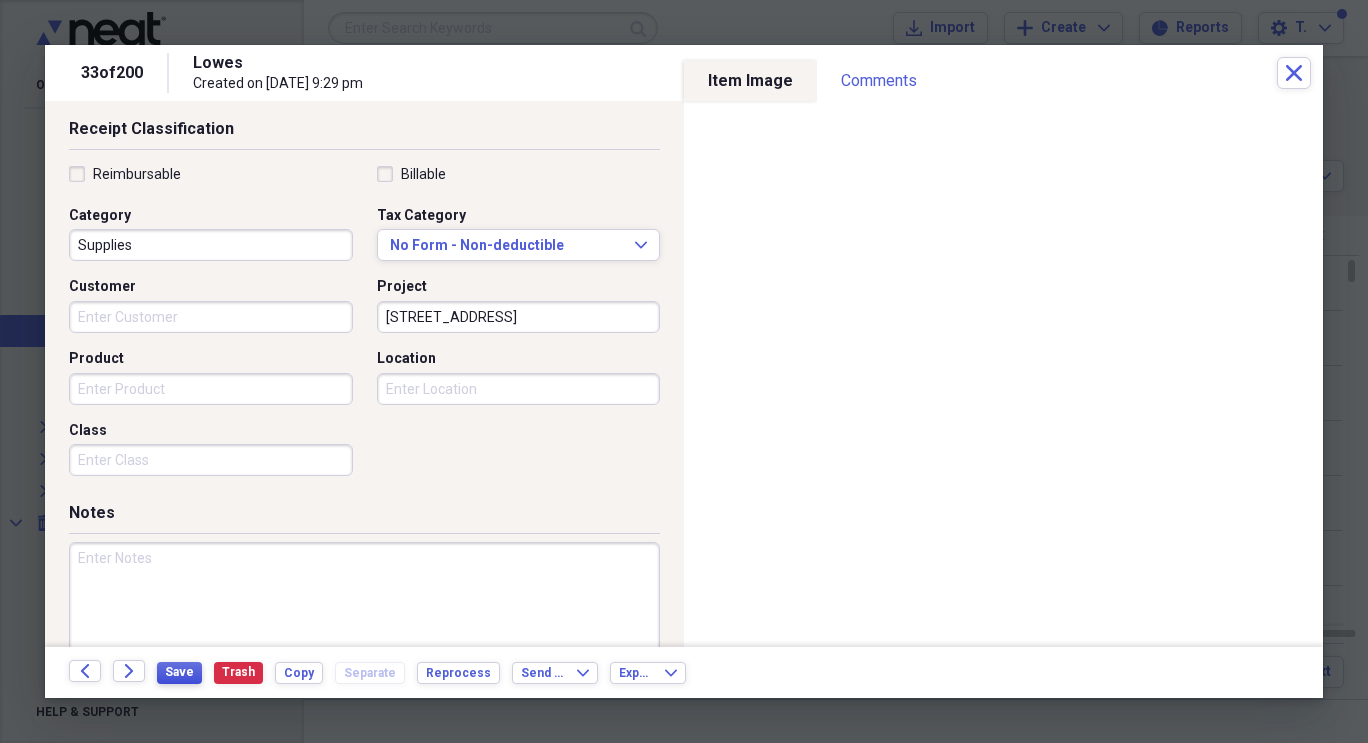 type on "[STREET_ADDRESS]" 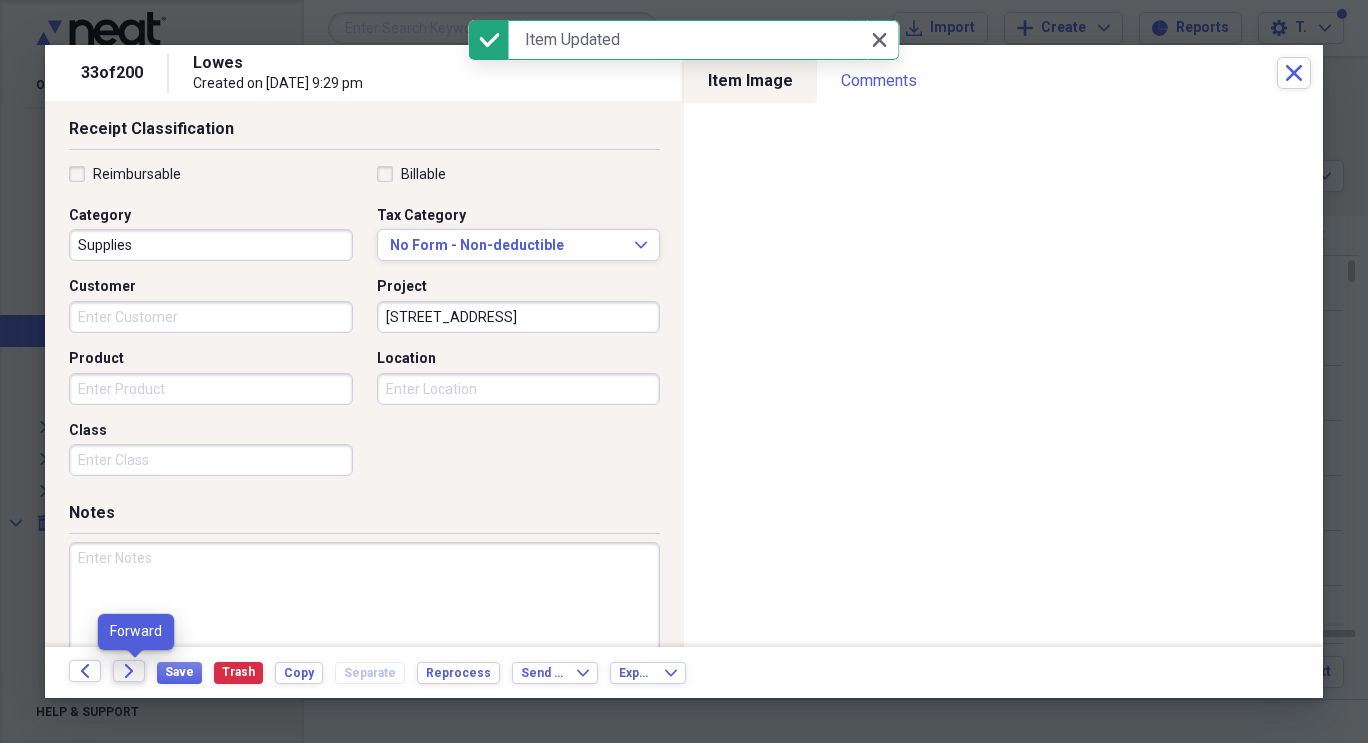 click on "Forward" 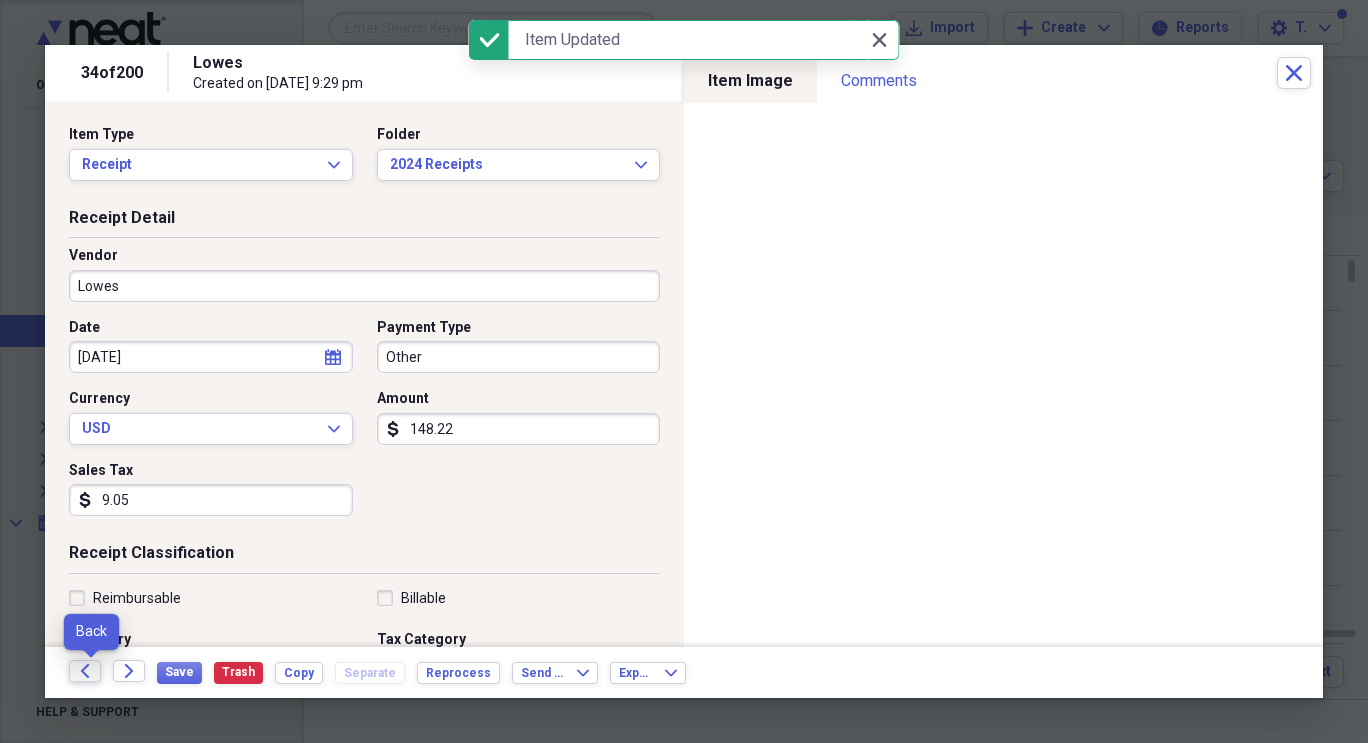 click 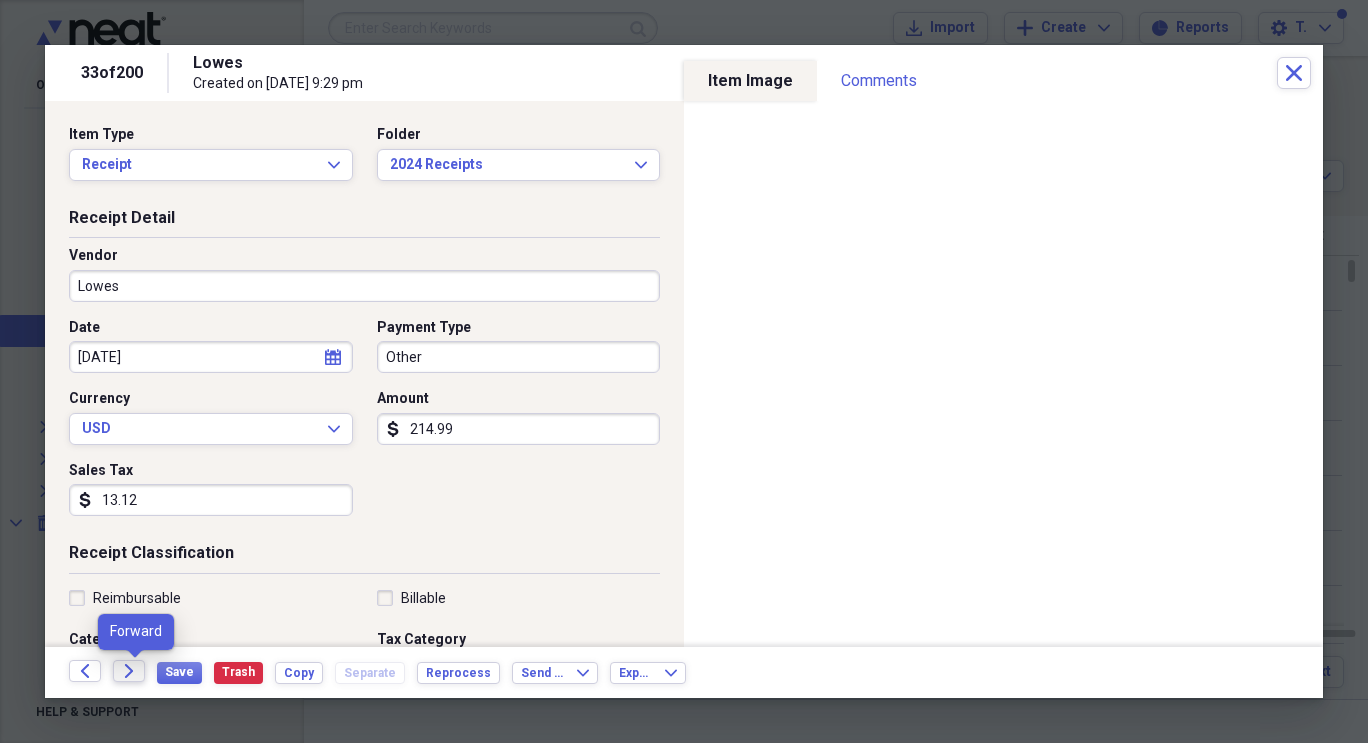 click 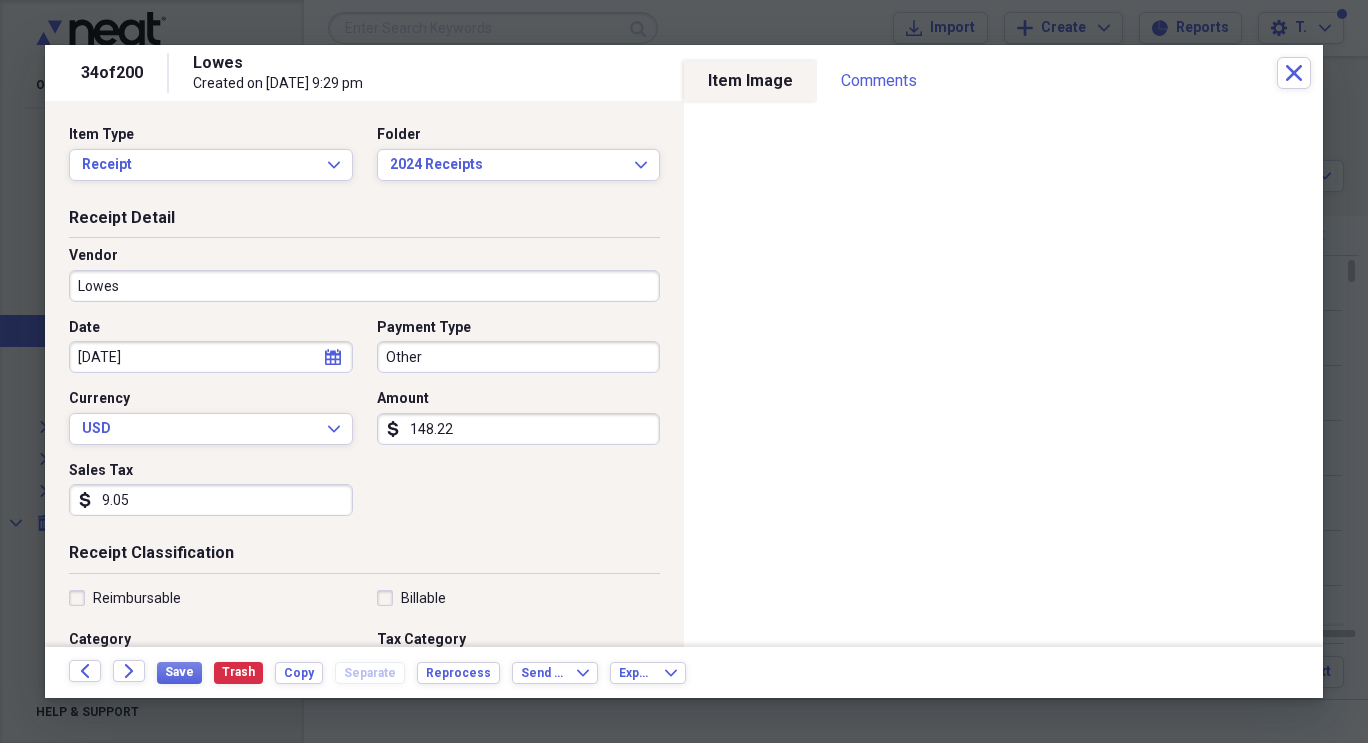 click on "Receipt Detail Vendor Lowes Date [DATE] calendar Calendar Payment Type Other Currency USD Expand Amount dollar-sign 148.22 Sales Tax dollar-sign 9.05" at bounding box center [364, 375] 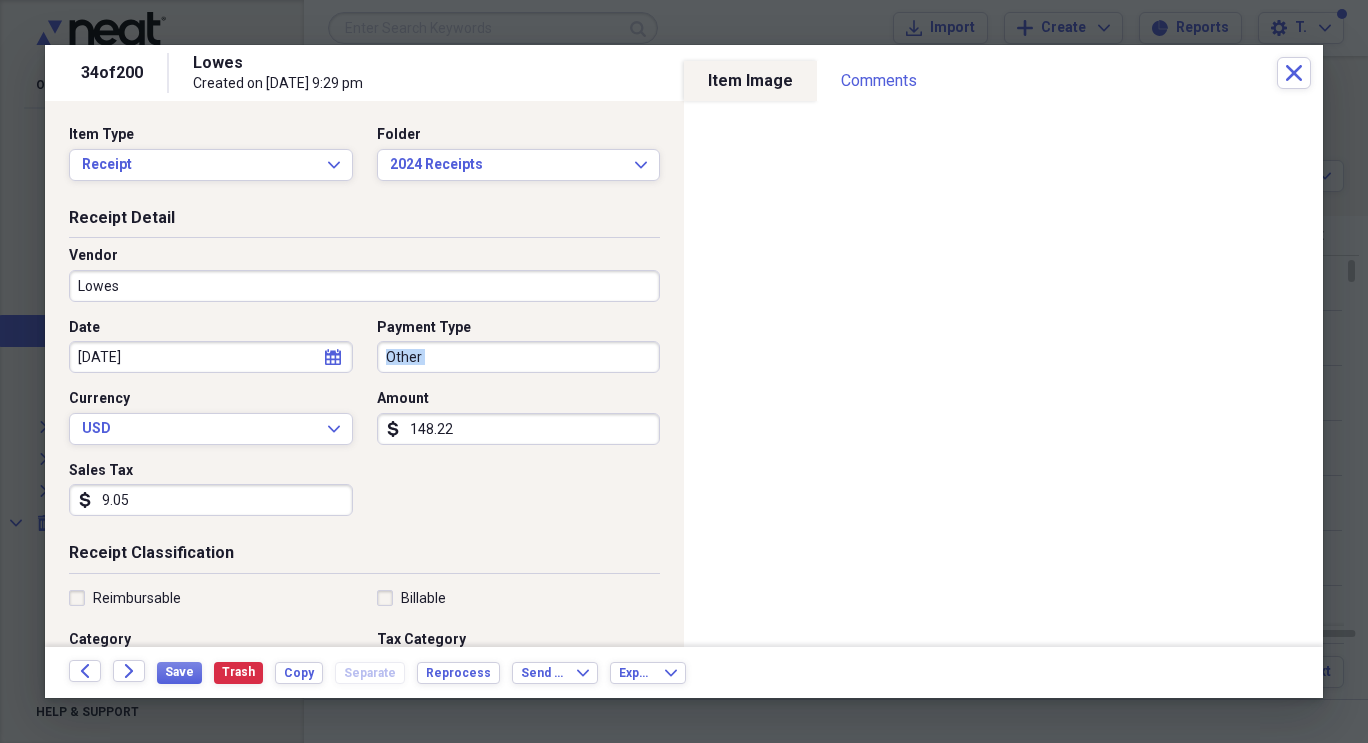 click on "Receipt Detail Vendor Lowes Date [DATE] calendar Calendar Payment Type Other Currency USD Expand Amount dollar-sign 148.22 Sales Tax dollar-sign 9.05" at bounding box center (364, 375) 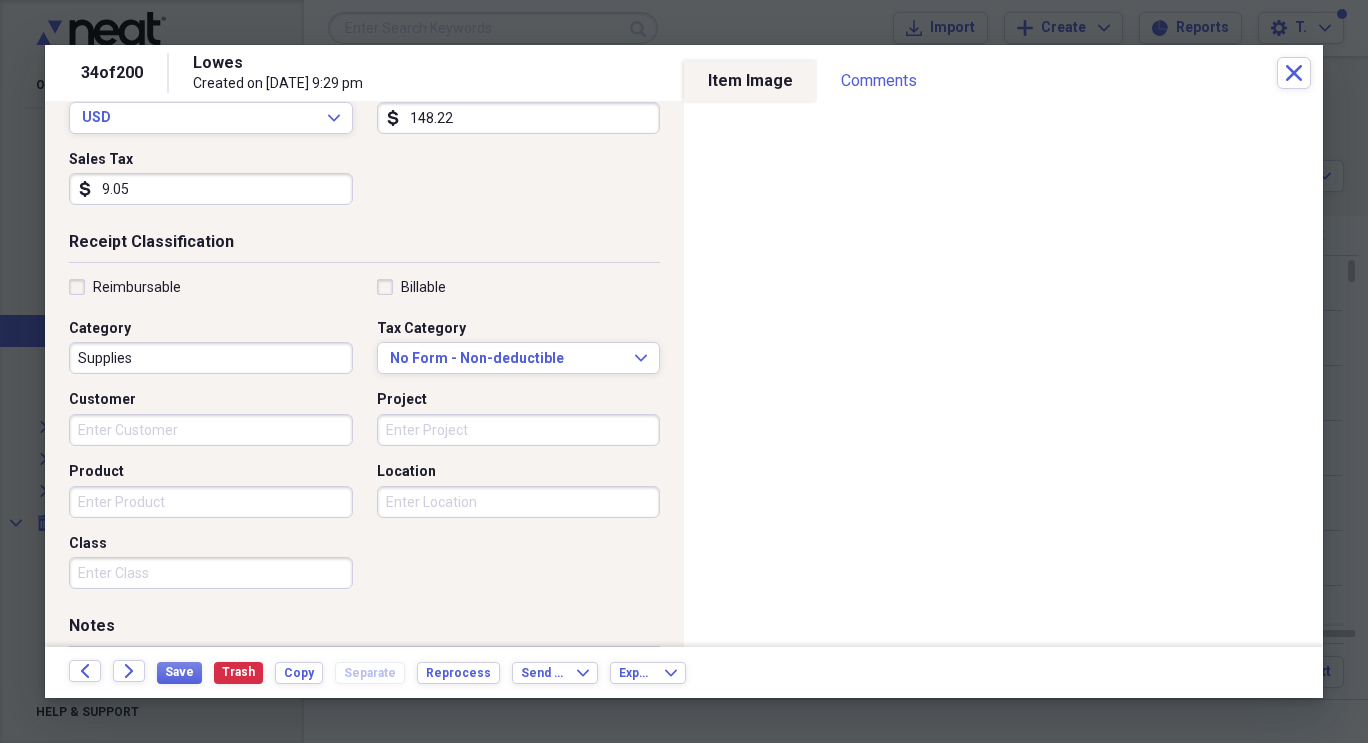 scroll, scrollTop: 323, scrollLeft: 0, axis: vertical 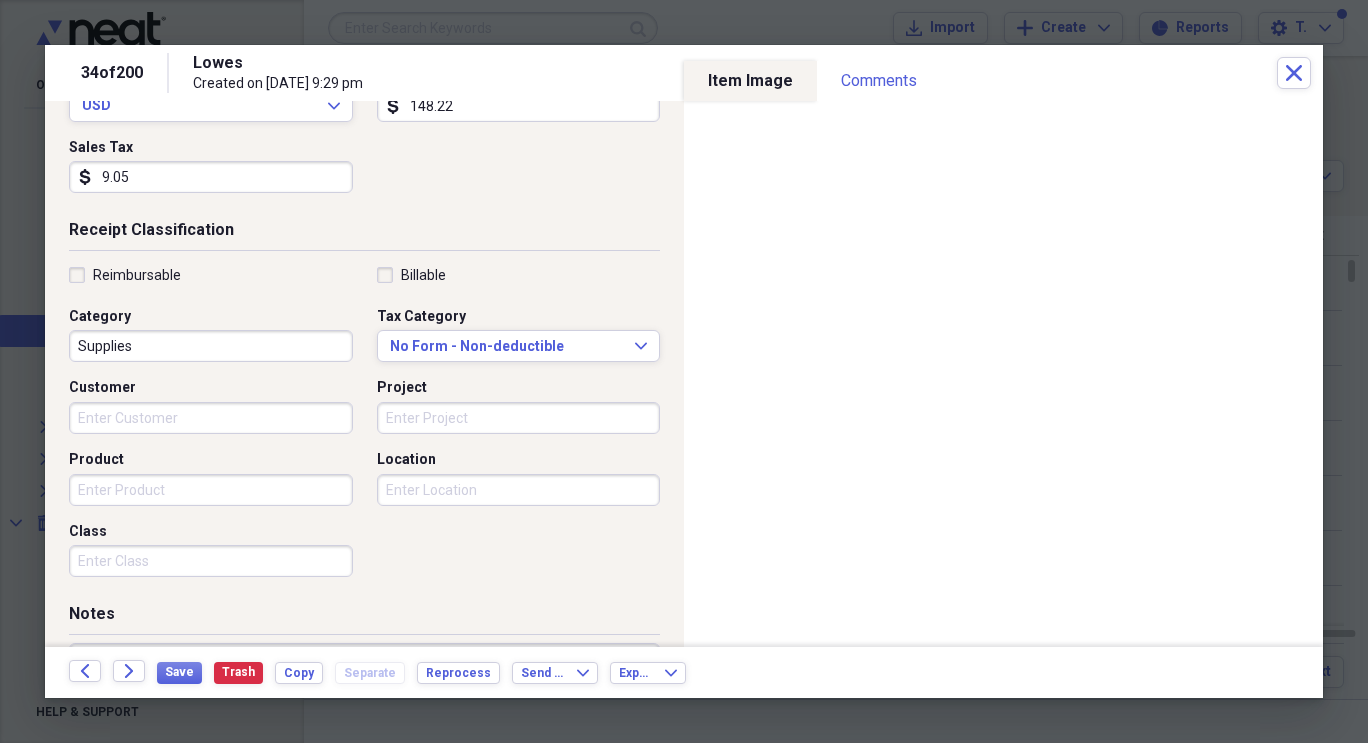 click on "Project" at bounding box center [519, 418] 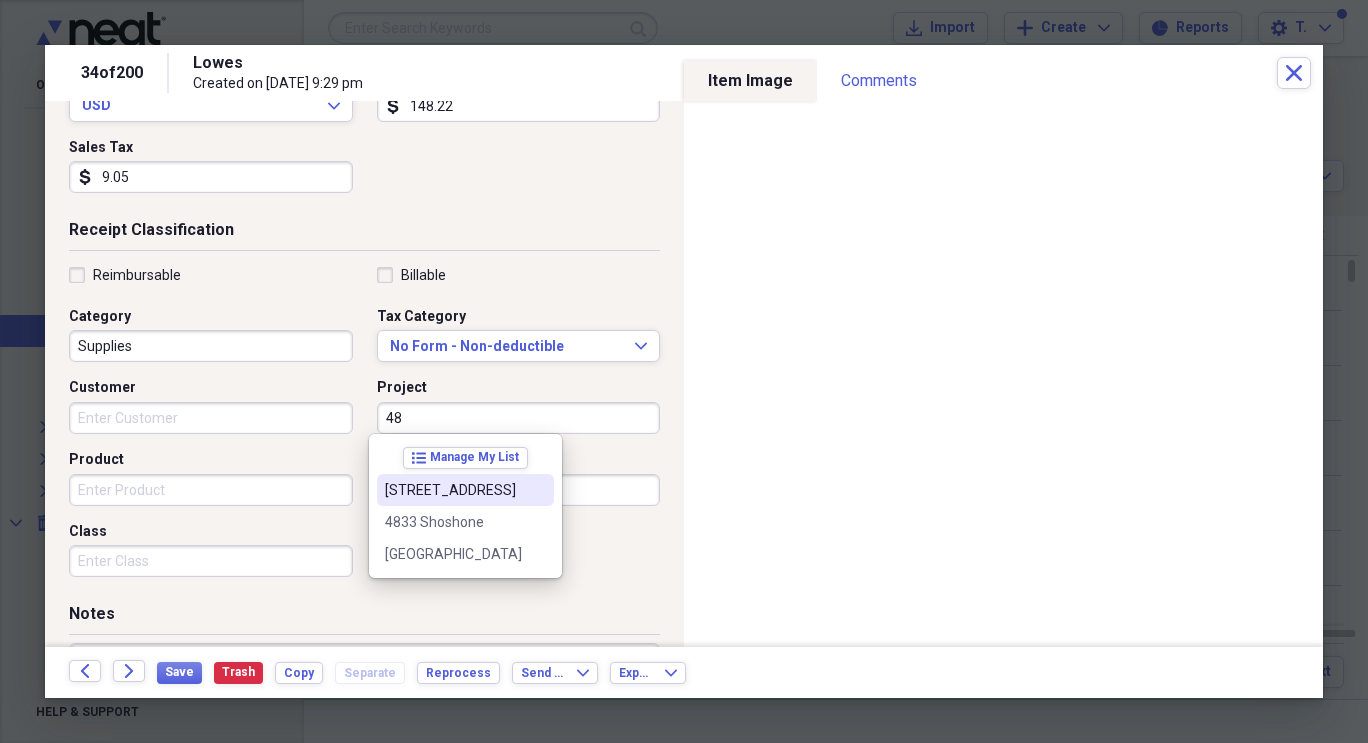 click on "[STREET_ADDRESS]" at bounding box center [465, 490] 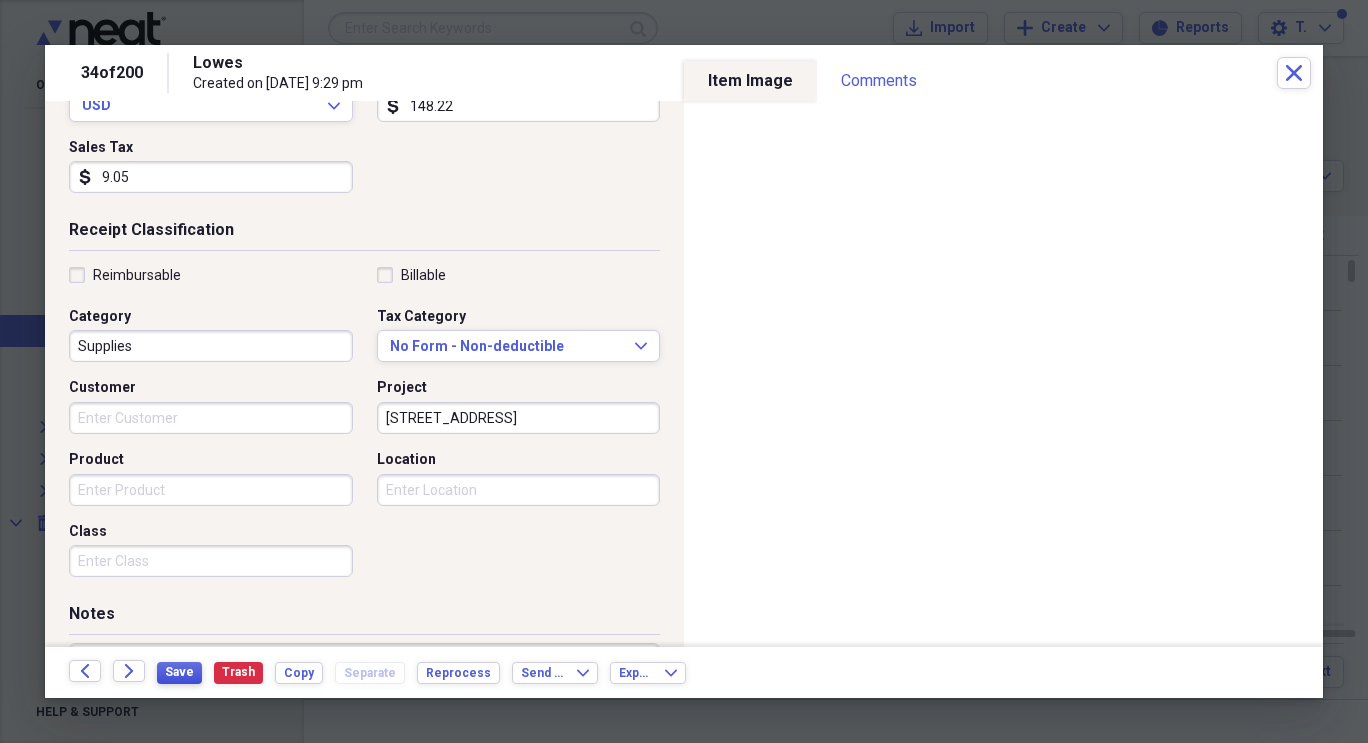 click on "Save" at bounding box center [179, 672] 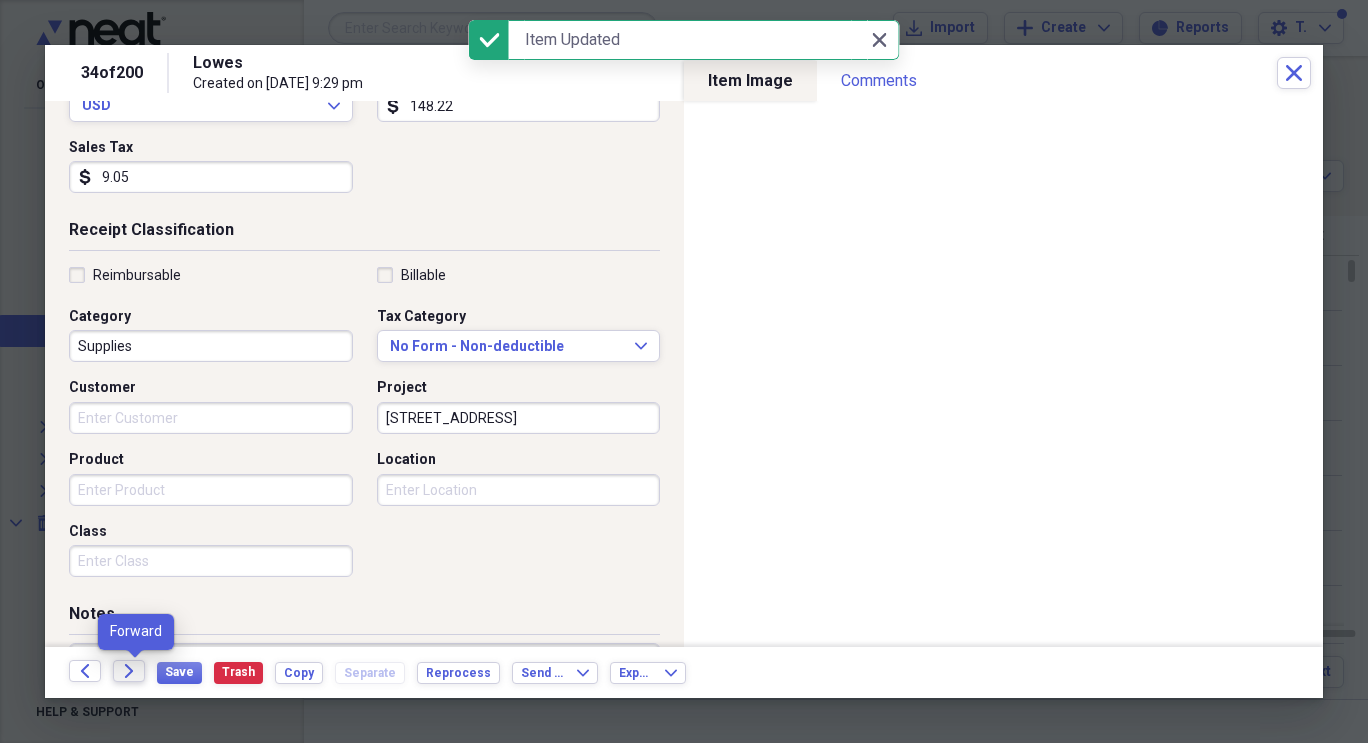 click 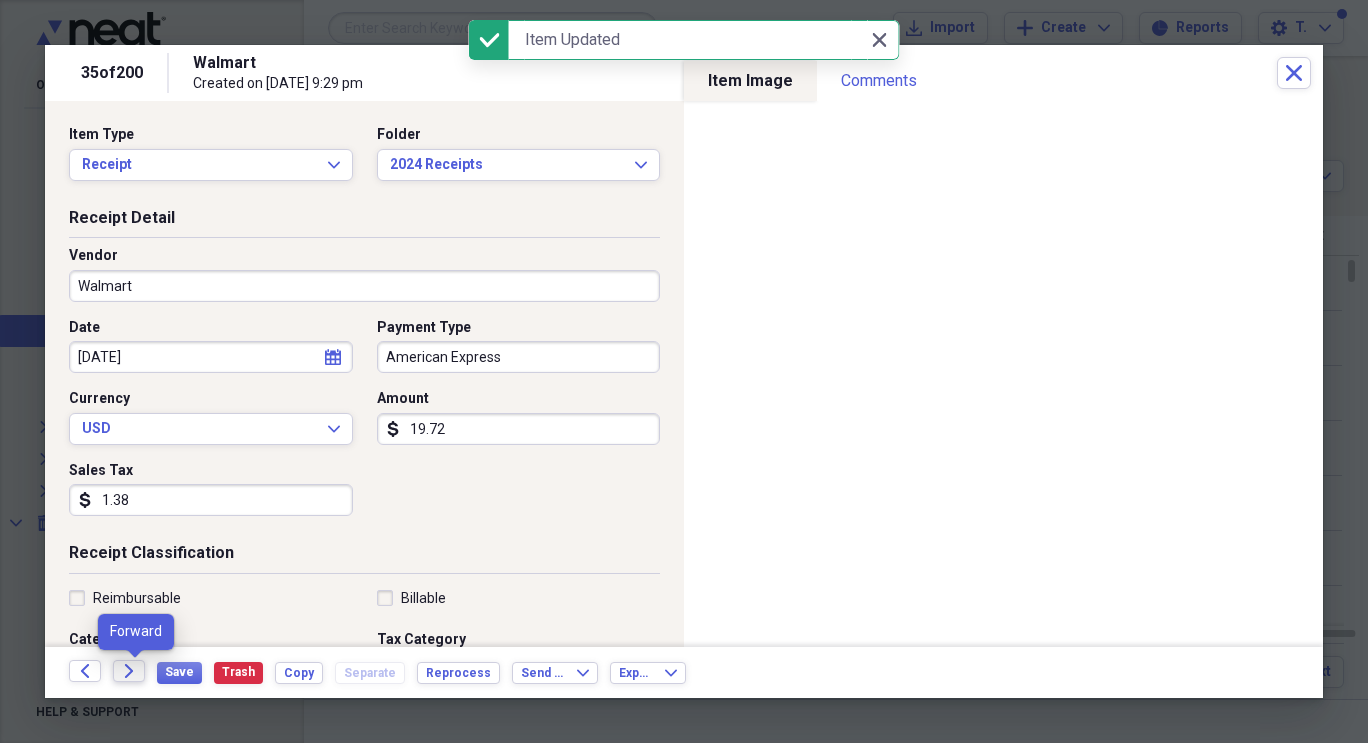 click 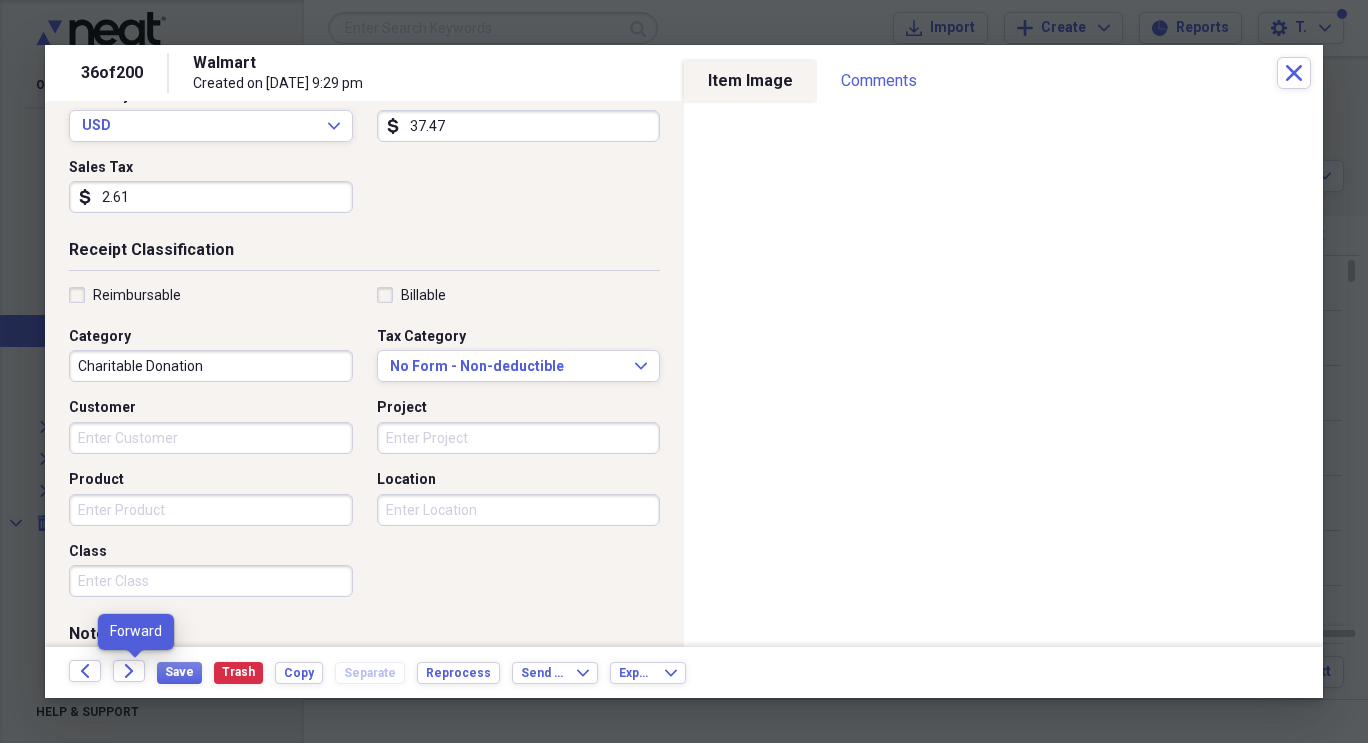 scroll, scrollTop: 313, scrollLeft: 0, axis: vertical 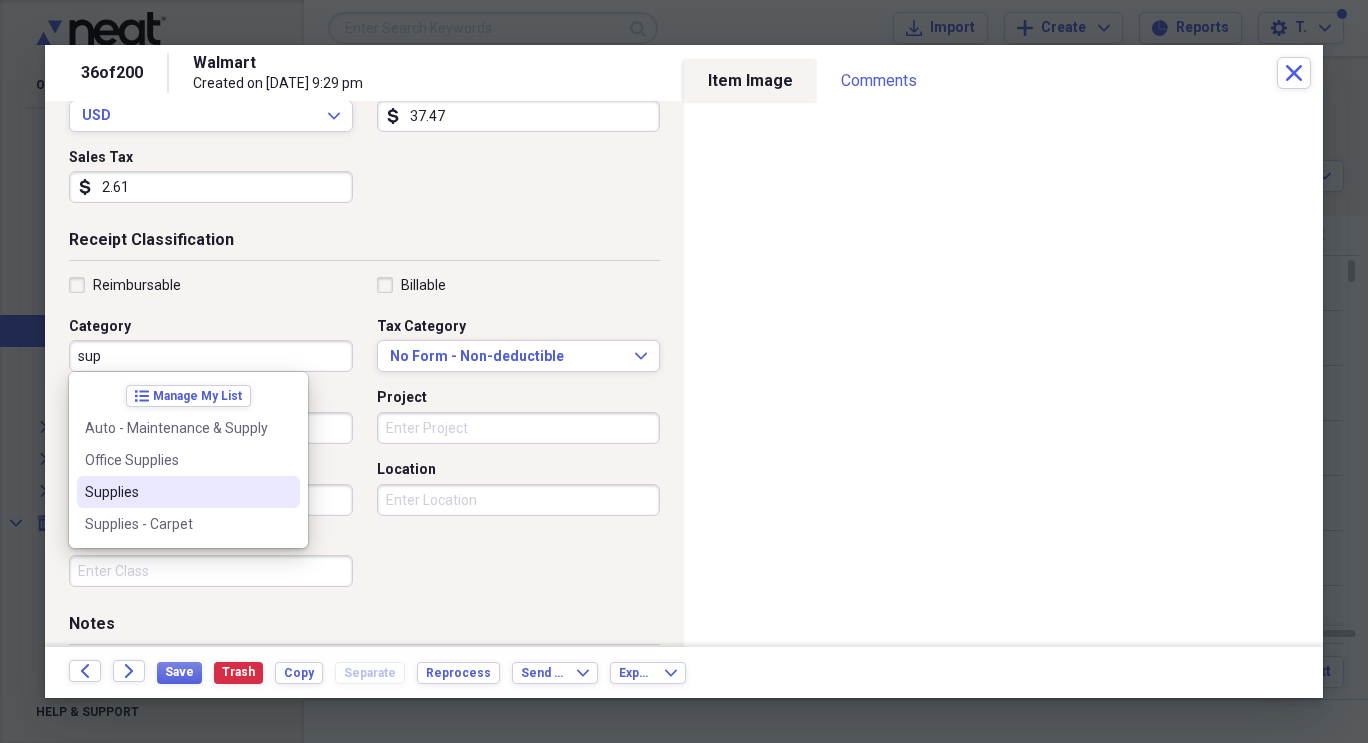 click on "Supplies" at bounding box center (176, 492) 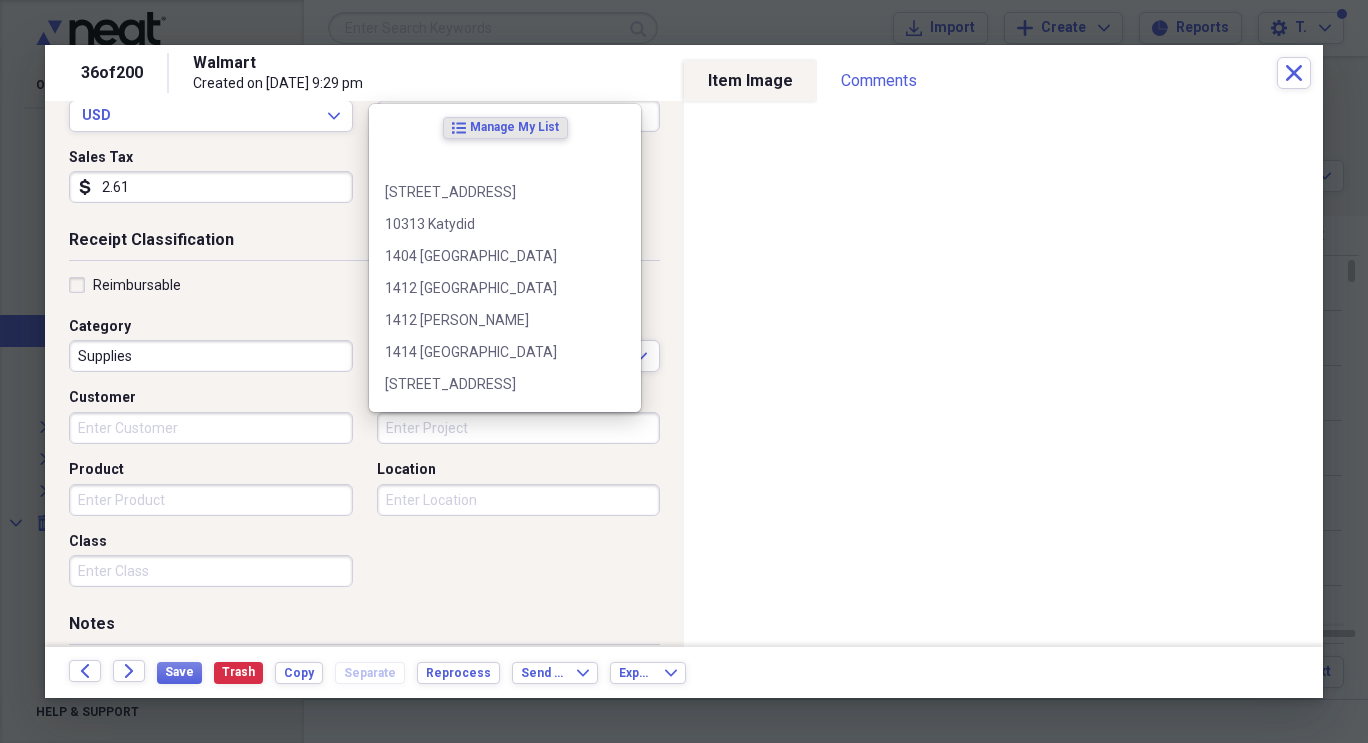 click on "Project" at bounding box center [519, 428] 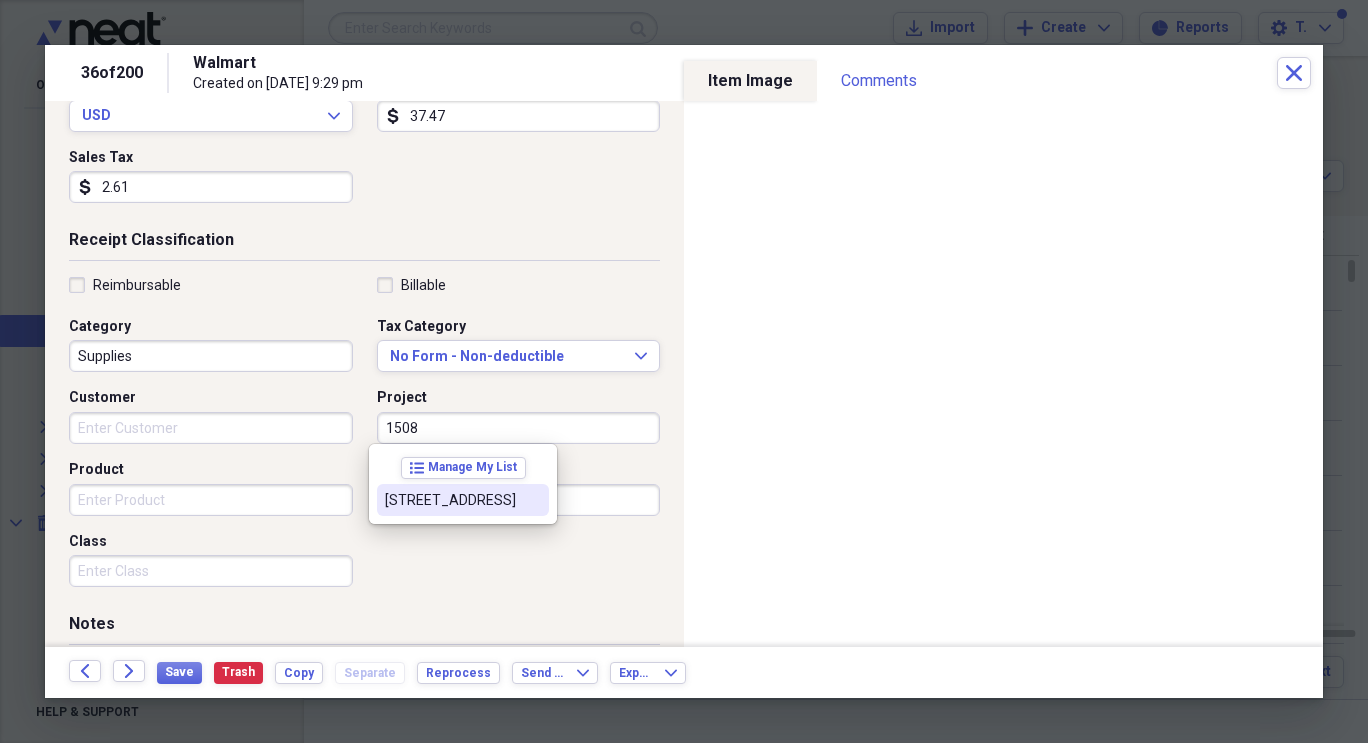 click on "[STREET_ADDRESS]" at bounding box center [451, 500] 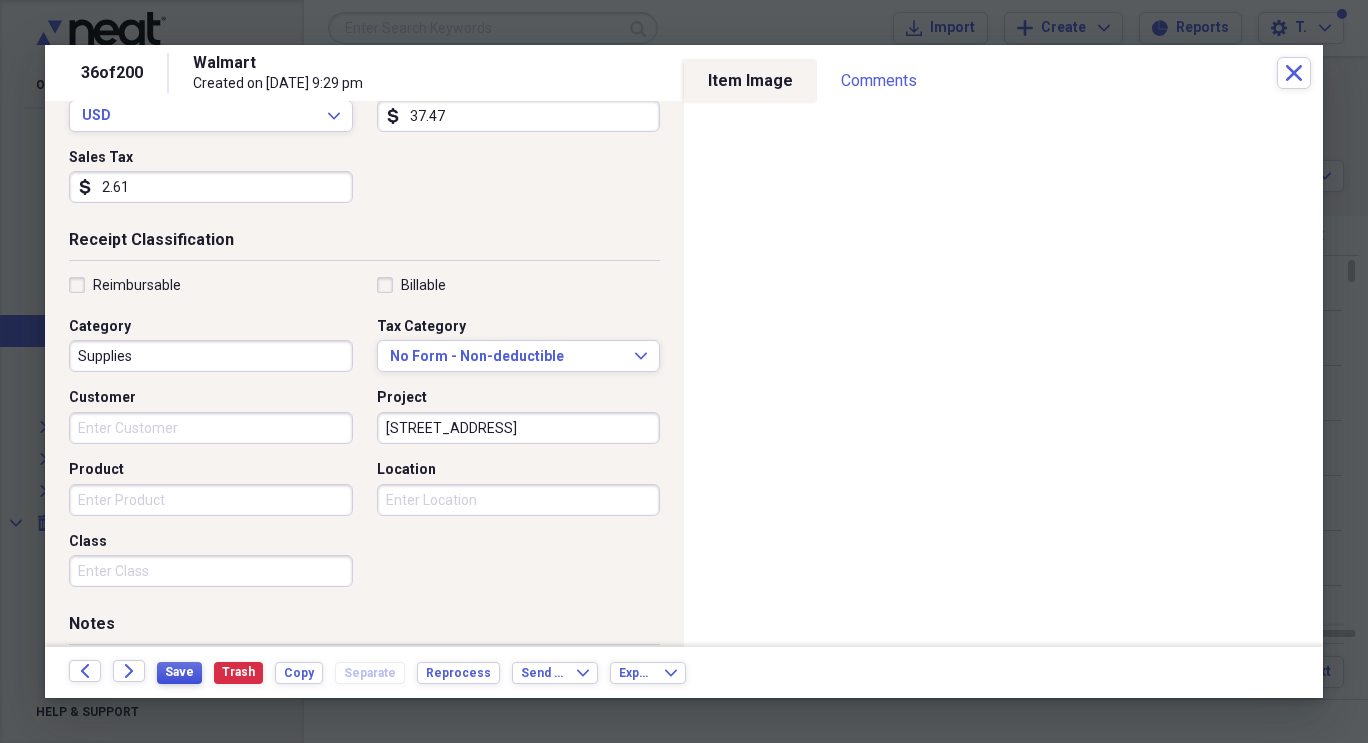 click on "Save" at bounding box center [179, 672] 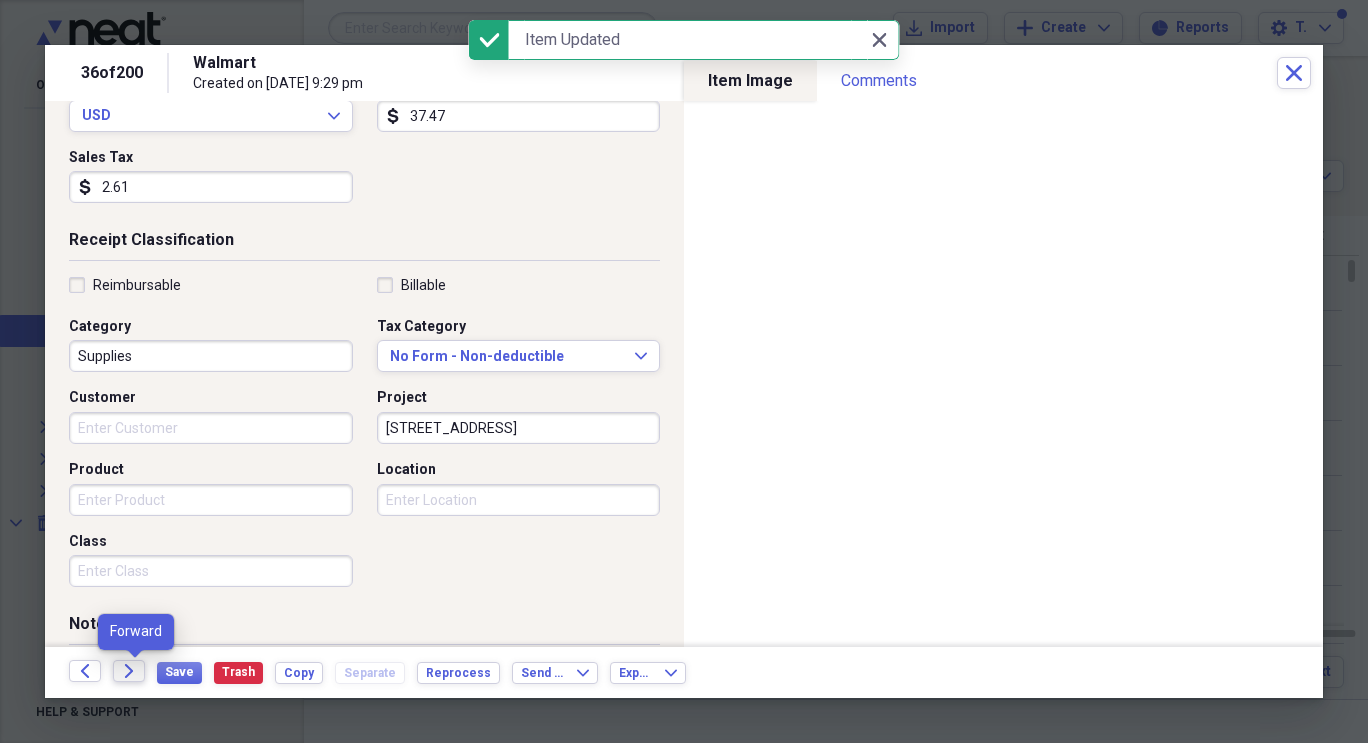 click on "Forward" 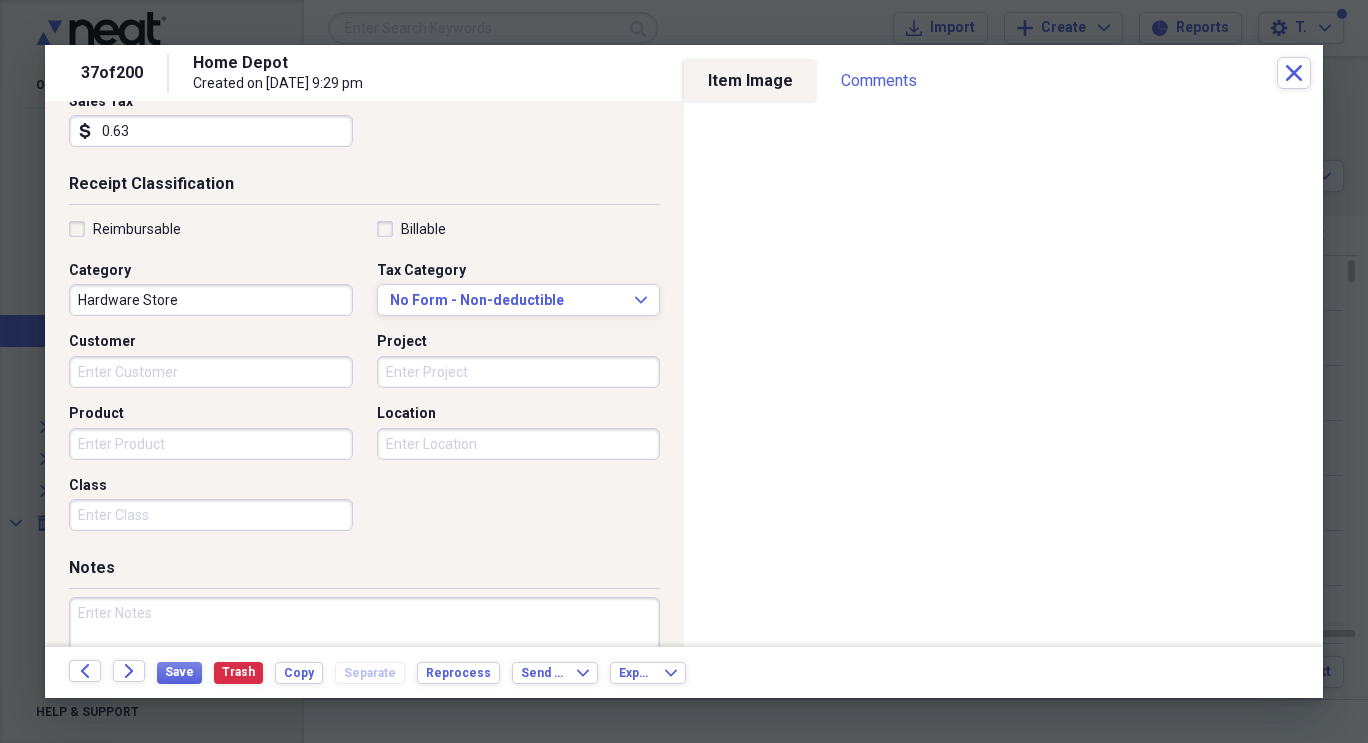 scroll, scrollTop: 372, scrollLeft: 0, axis: vertical 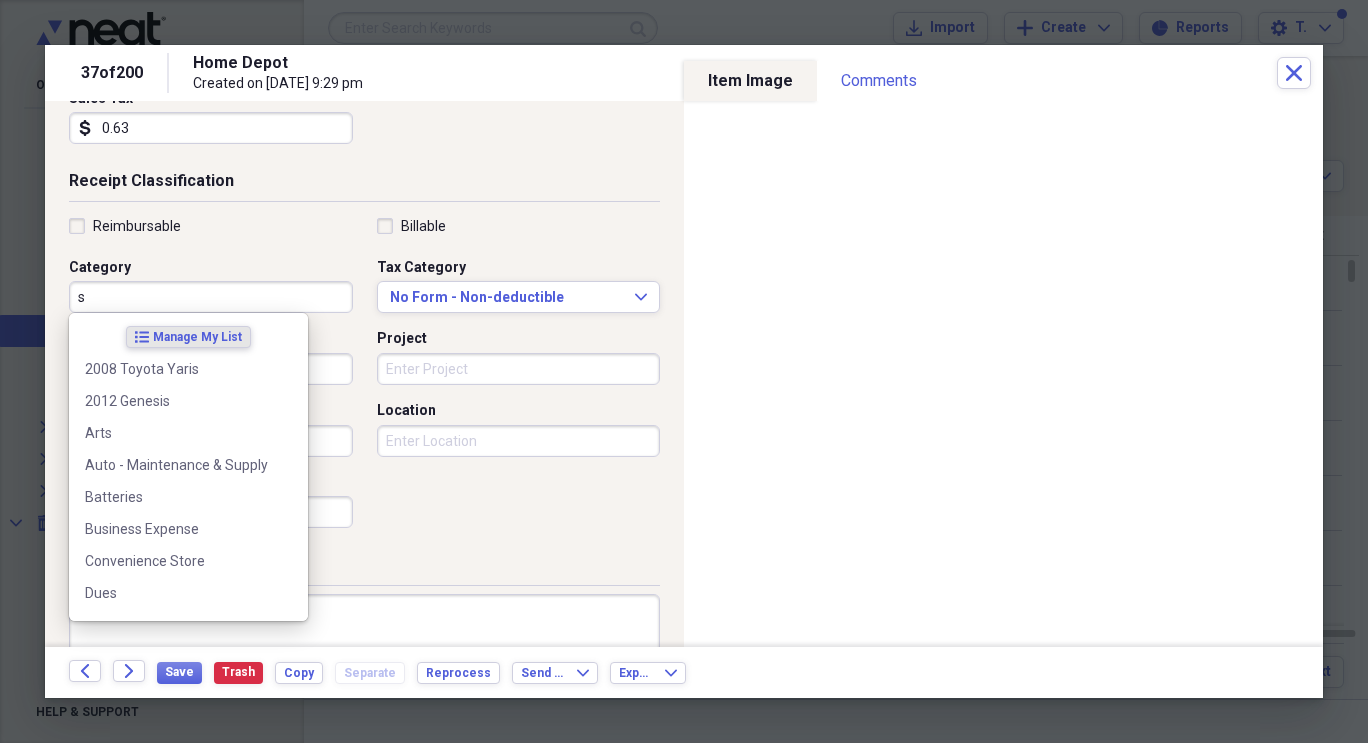 click on "s" at bounding box center (211, 297) 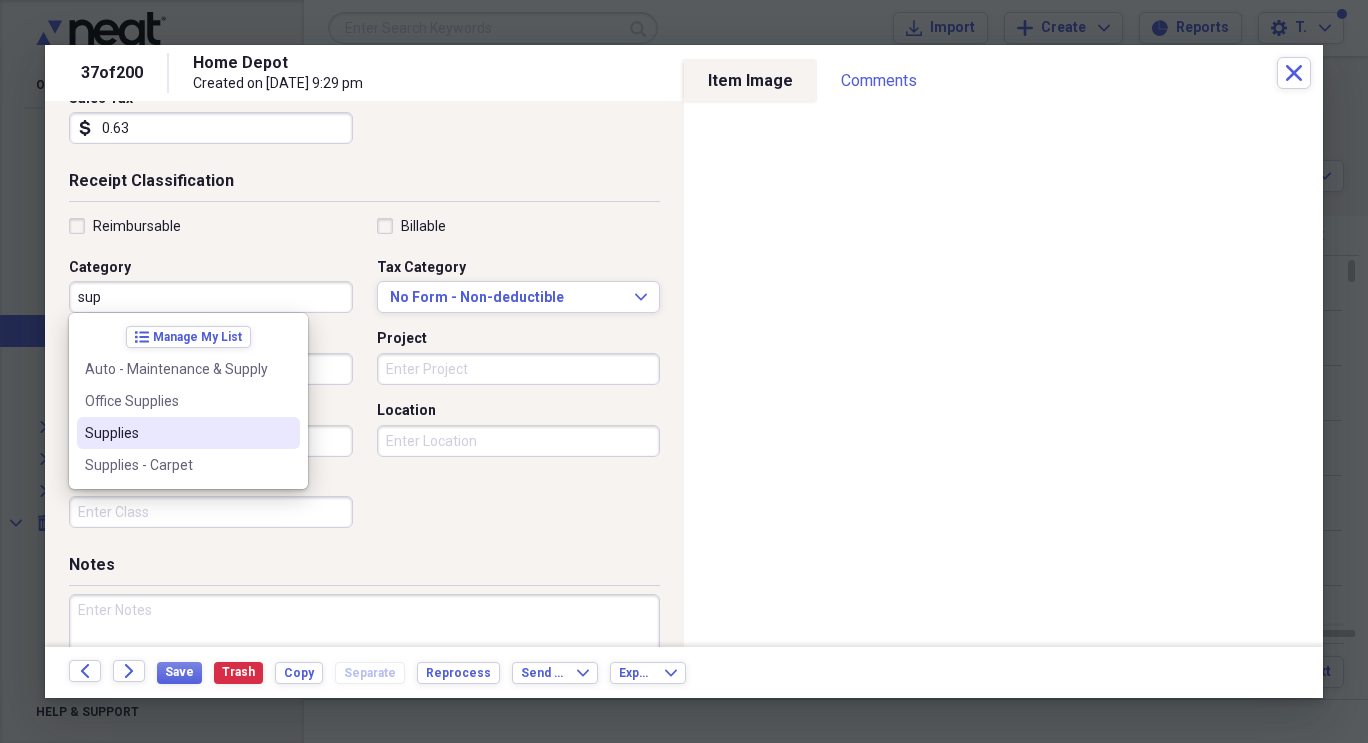 click on "Supplies" at bounding box center (188, 433) 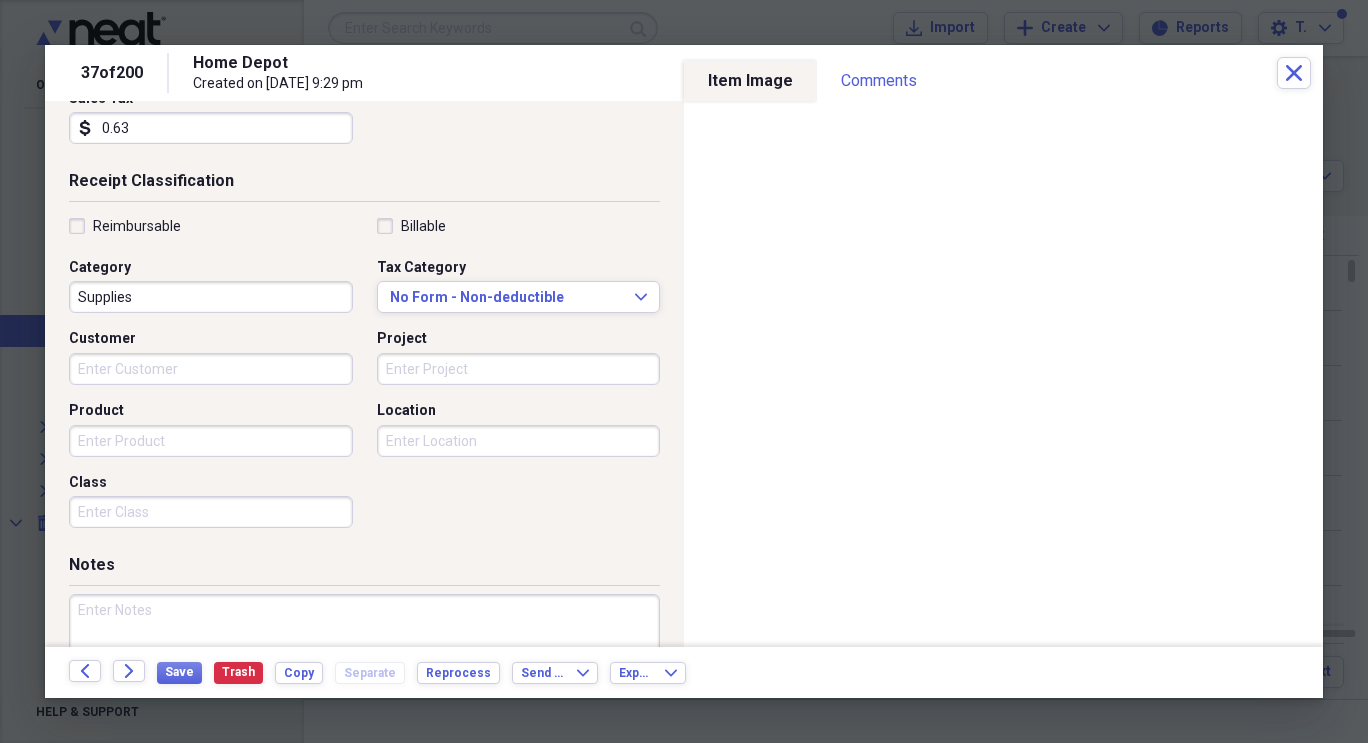 click on "Project" at bounding box center (519, 369) 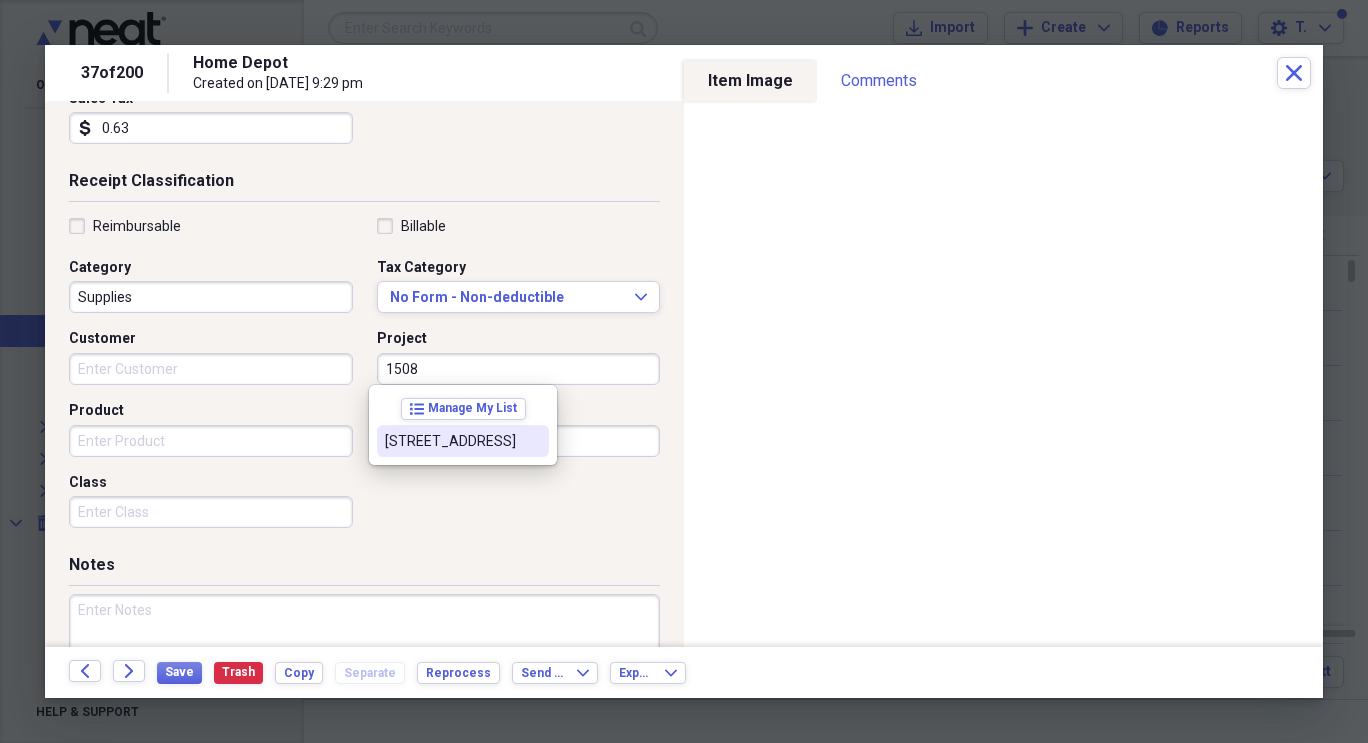 click on "[STREET_ADDRESS]" at bounding box center [451, 441] 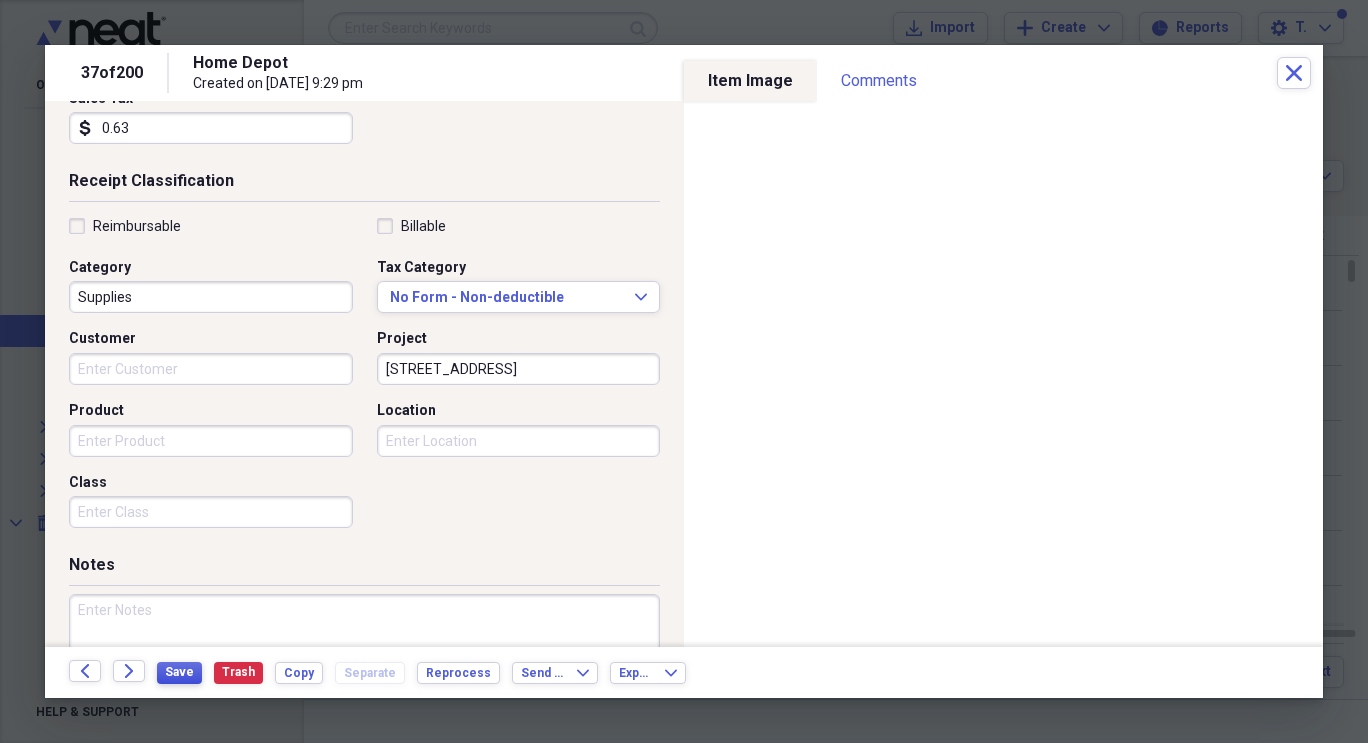 click on "Save" at bounding box center [179, 672] 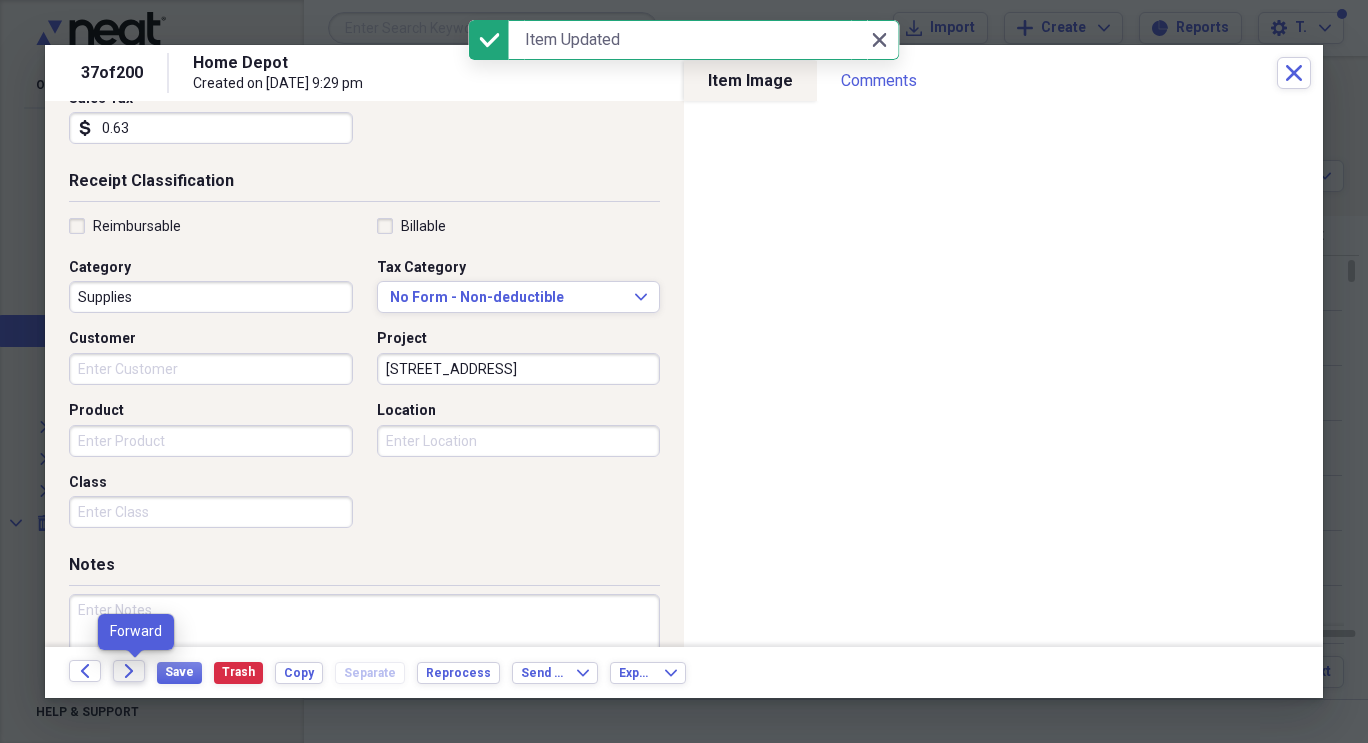 click on "Forward" 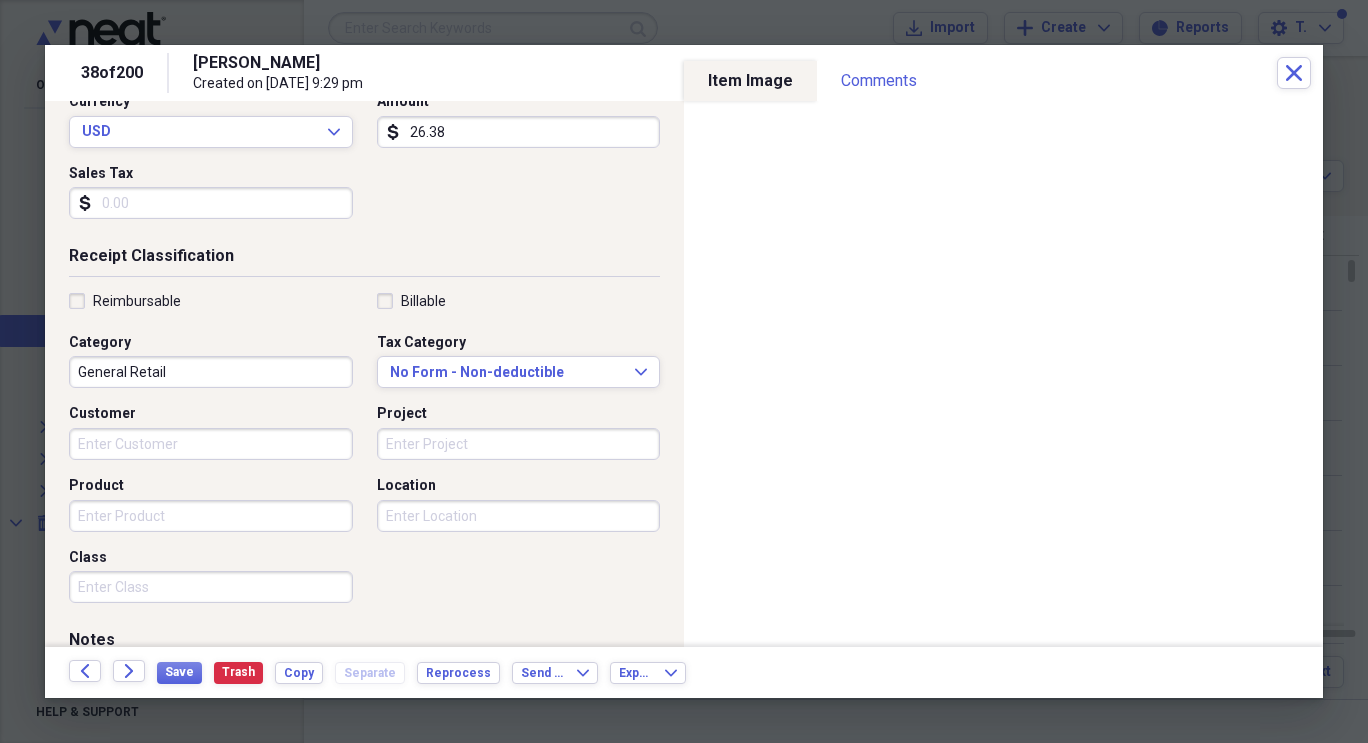 scroll, scrollTop: 366, scrollLeft: 0, axis: vertical 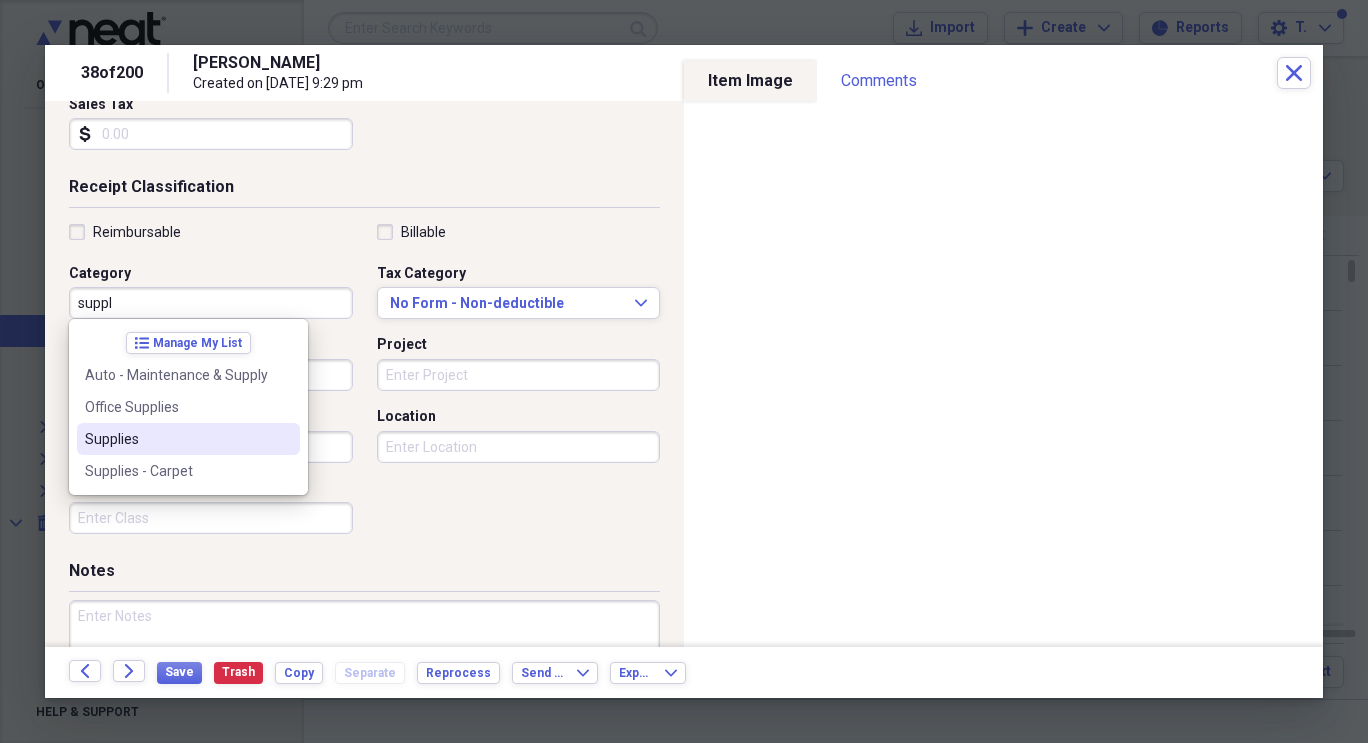 click on "Supplies" at bounding box center (176, 439) 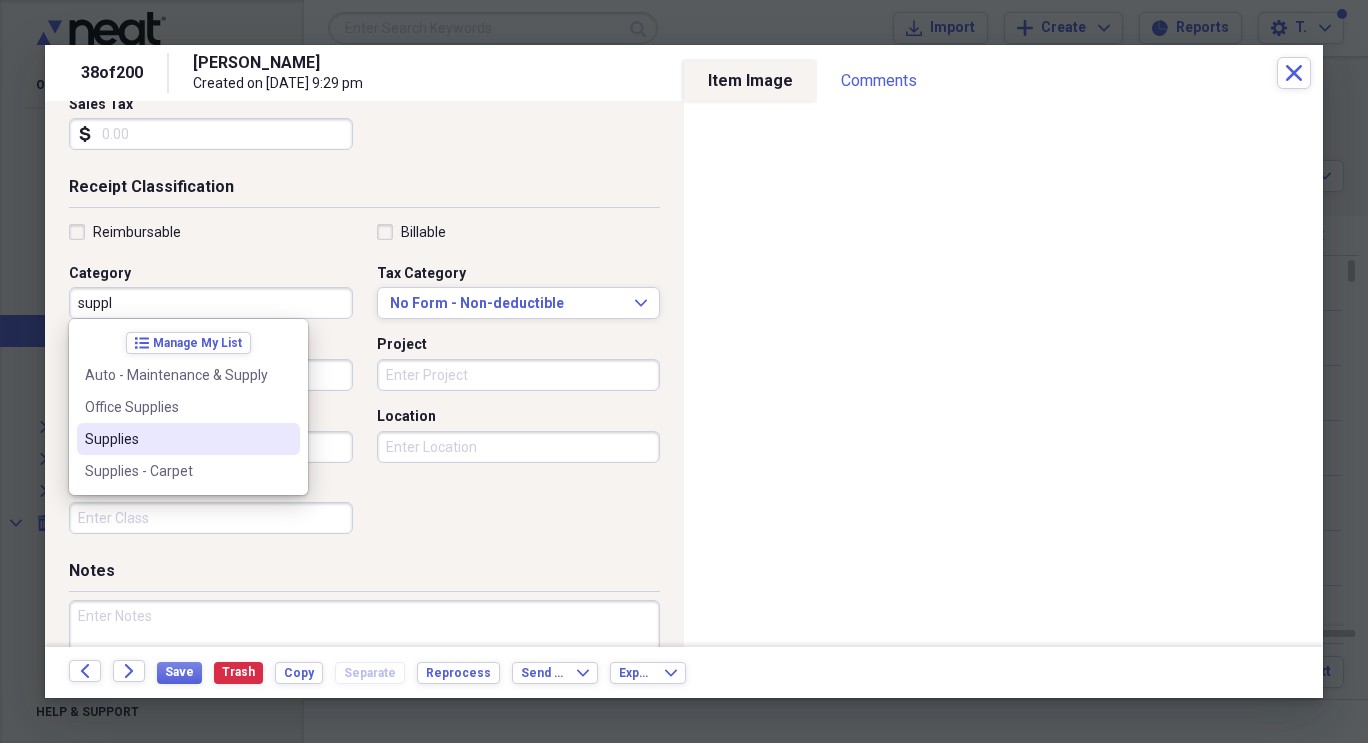 type on "Supplies" 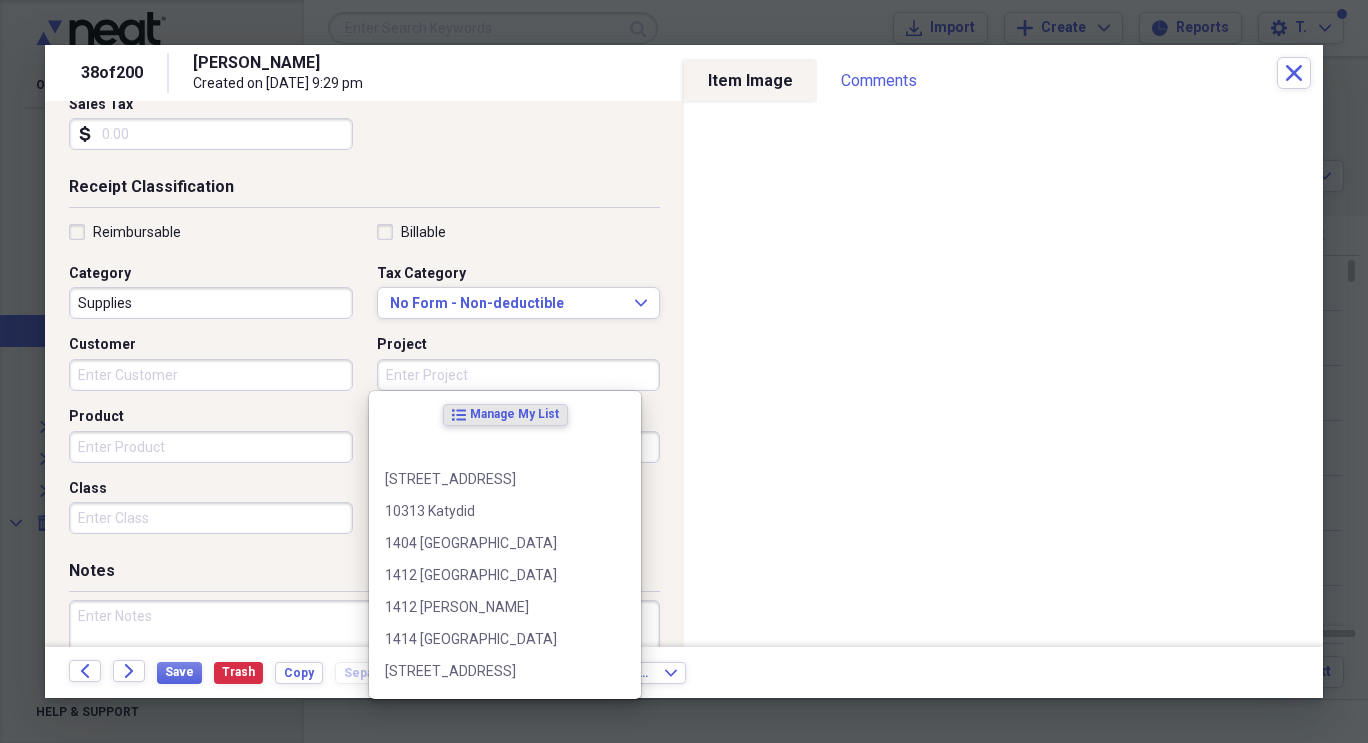 click on "Project" at bounding box center (519, 375) 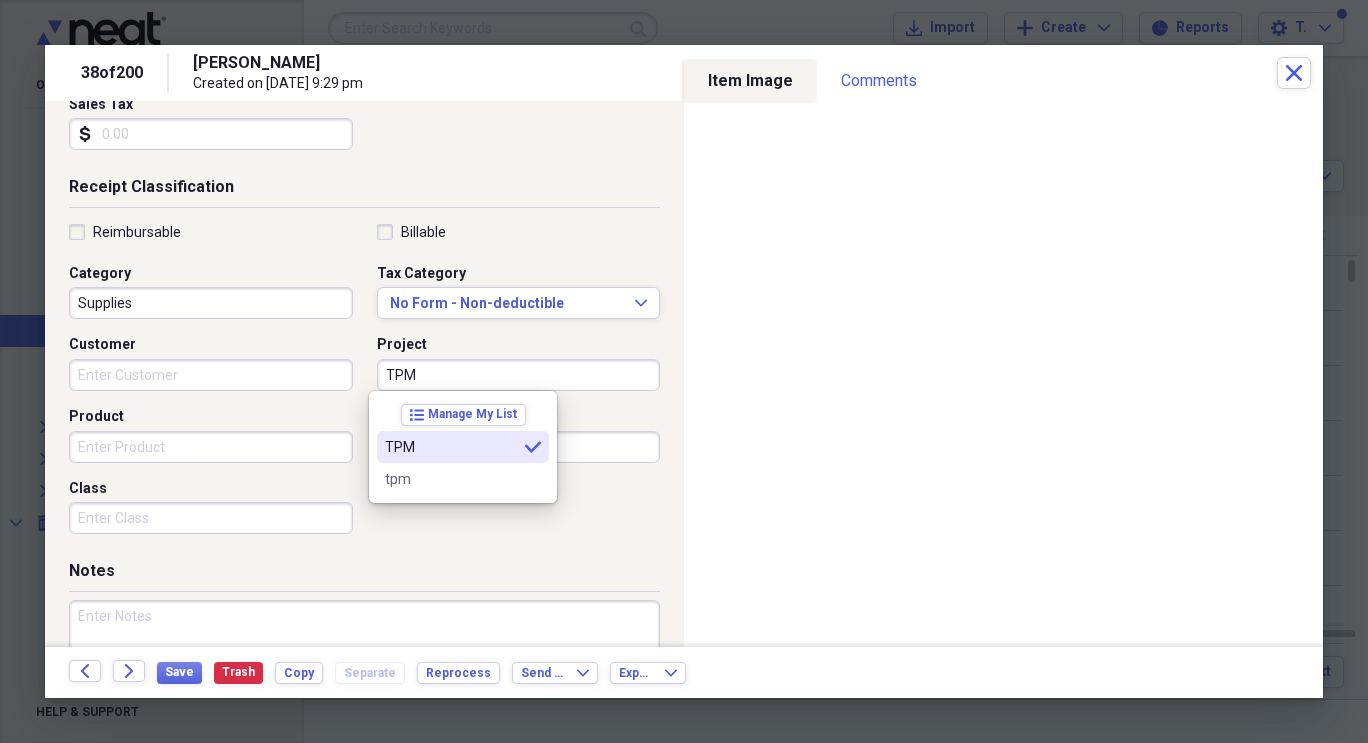 type on "TPM" 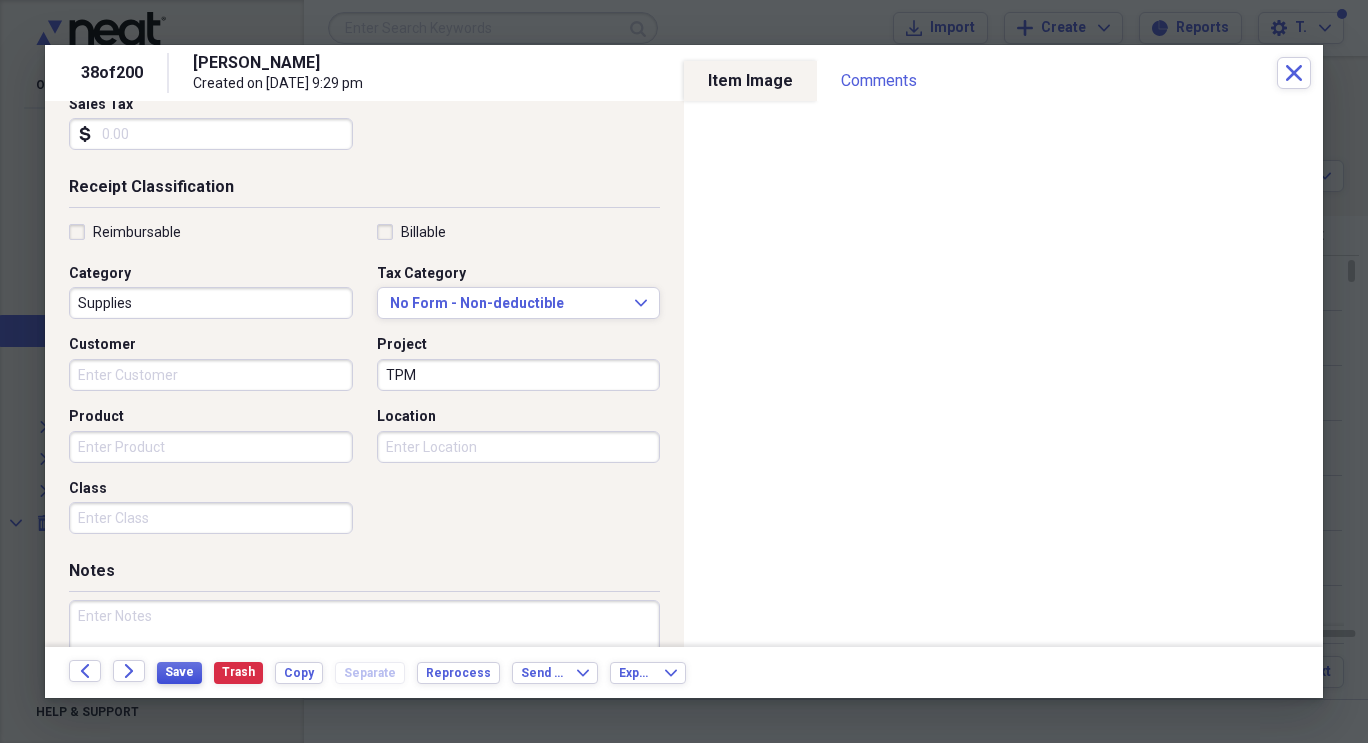 click on "Save" at bounding box center [179, 672] 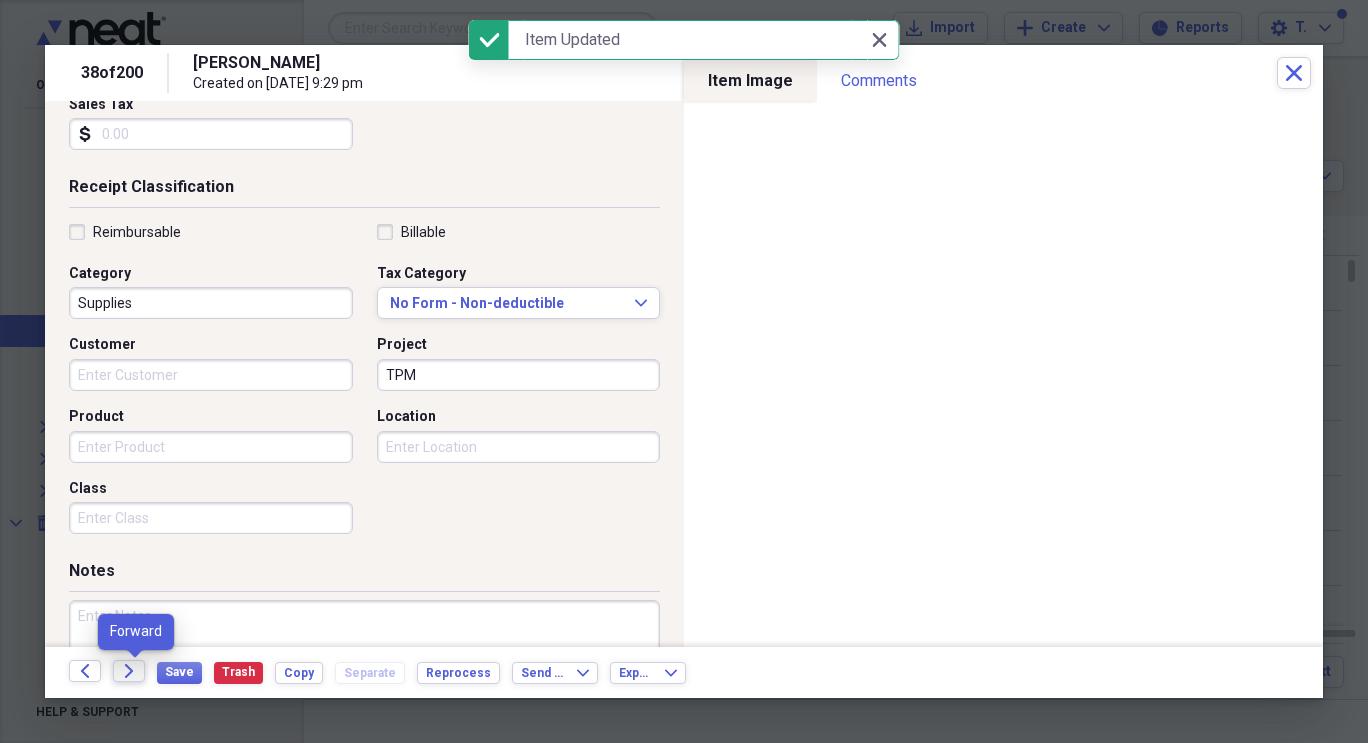 click 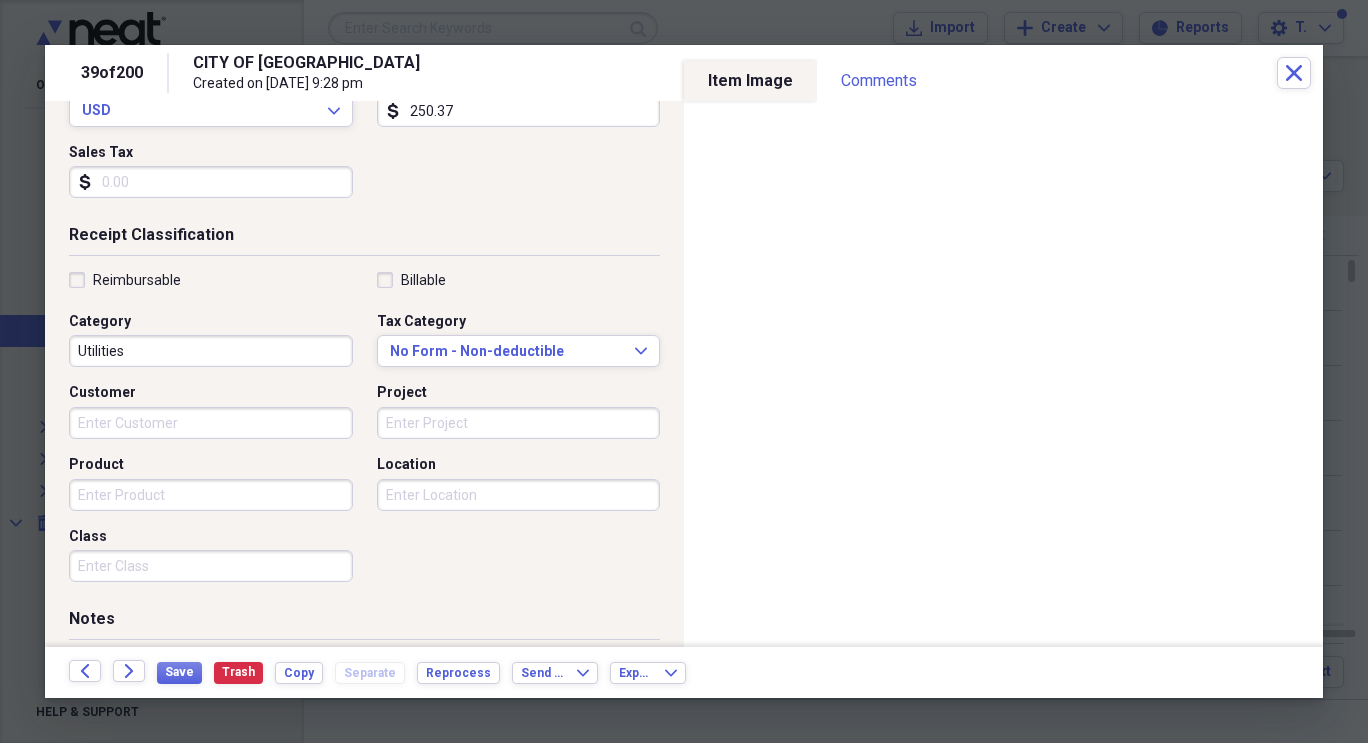 scroll, scrollTop: 321, scrollLeft: 0, axis: vertical 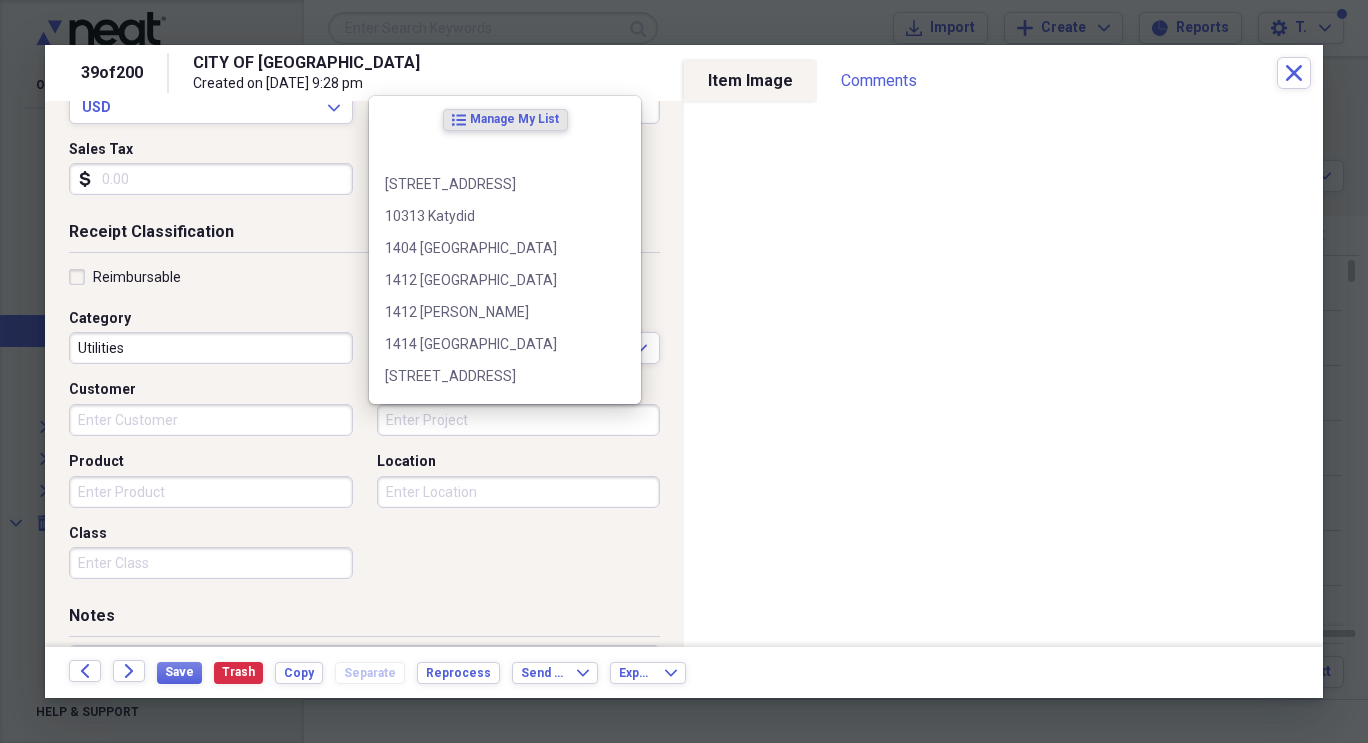 click on "Project" at bounding box center [519, 420] 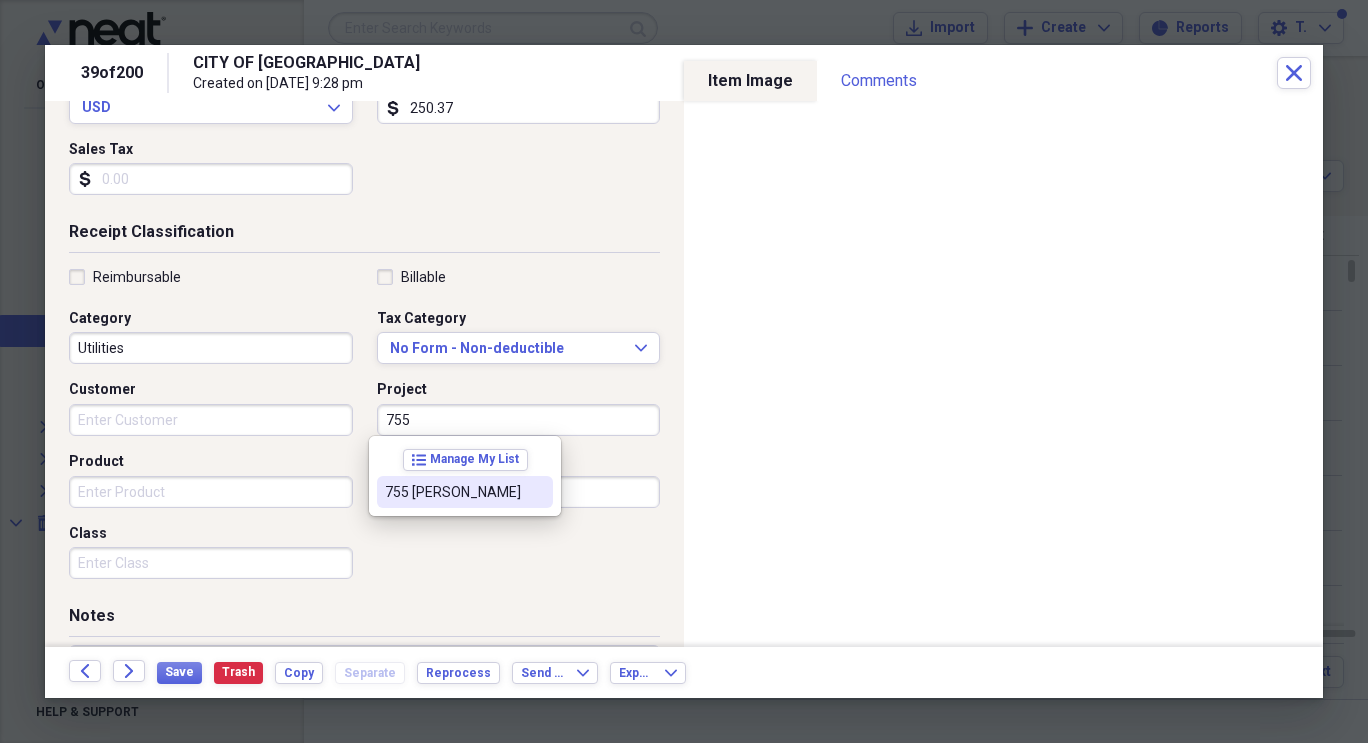 click on "755 [PERSON_NAME]" at bounding box center [453, 492] 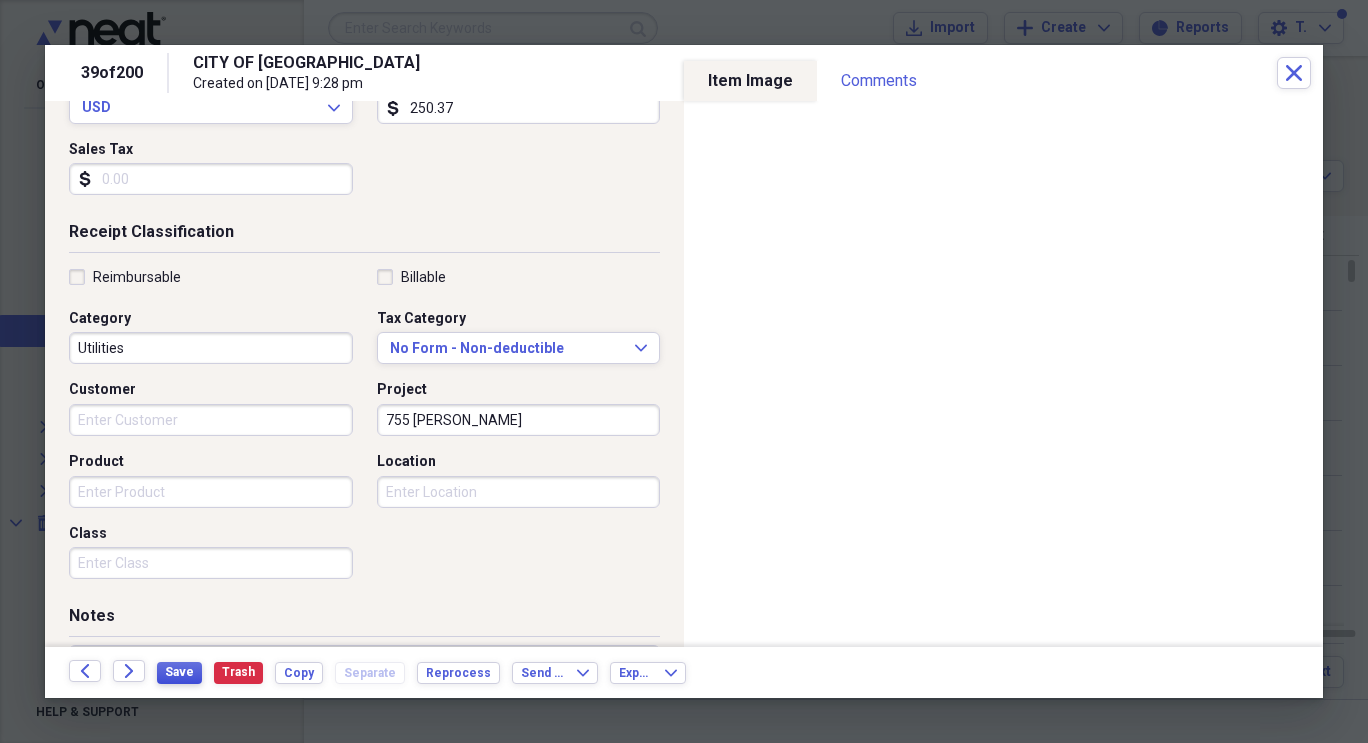 click on "Save" at bounding box center (179, 672) 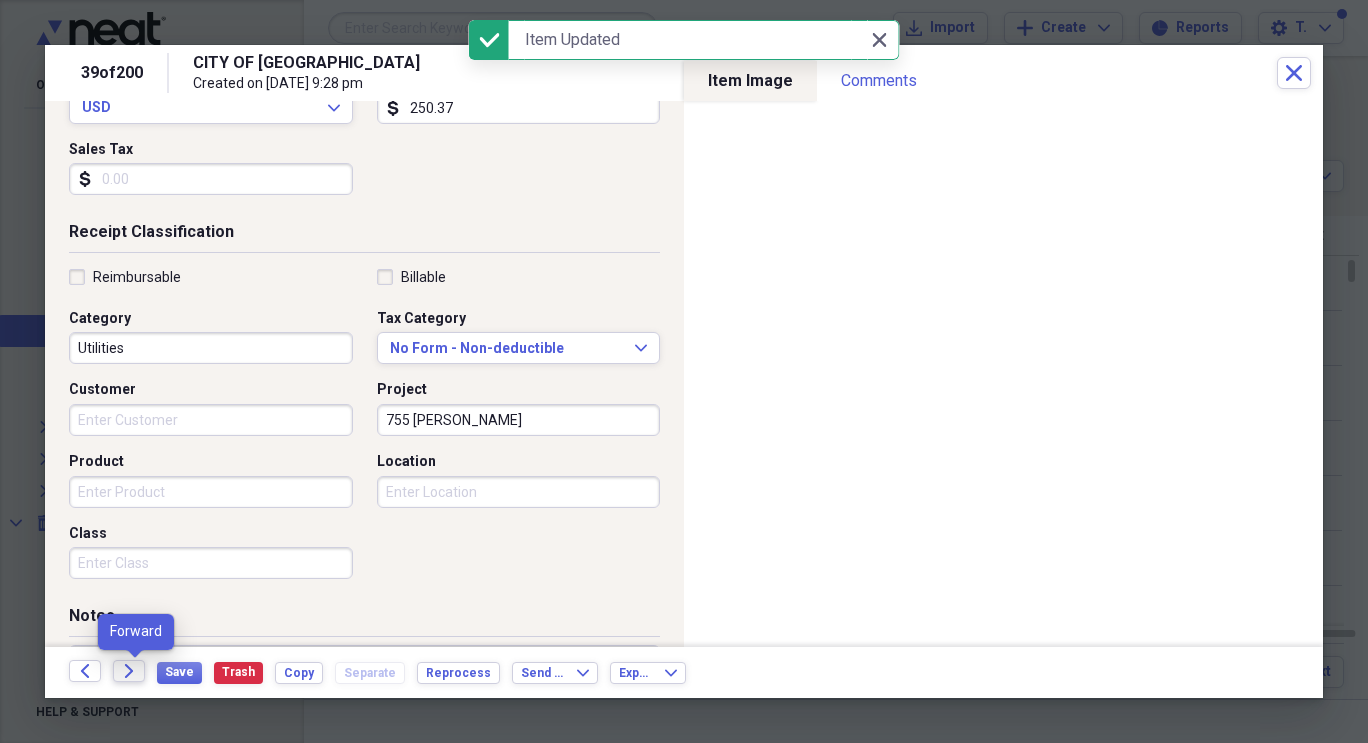 click 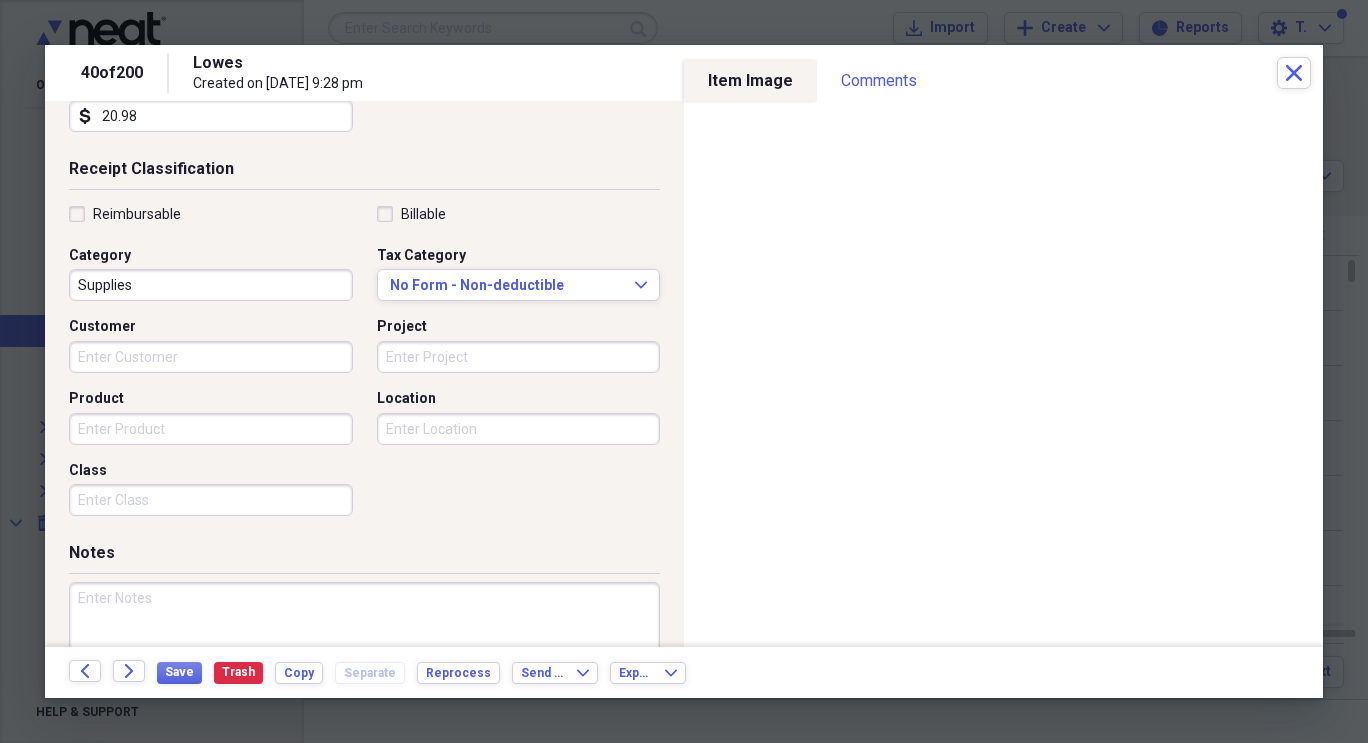 scroll, scrollTop: 401, scrollLeft: 0, axis: vertical 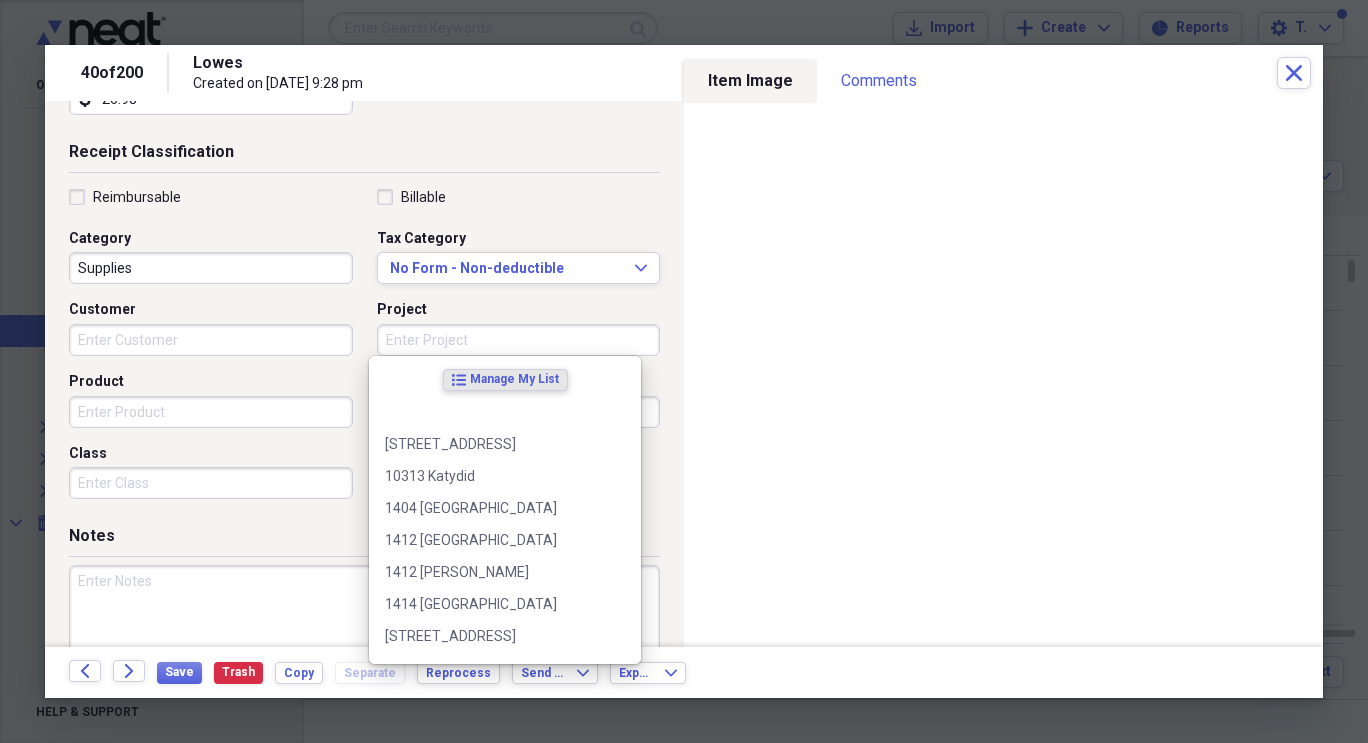 click on "Project" at bounding box center [519, 340] 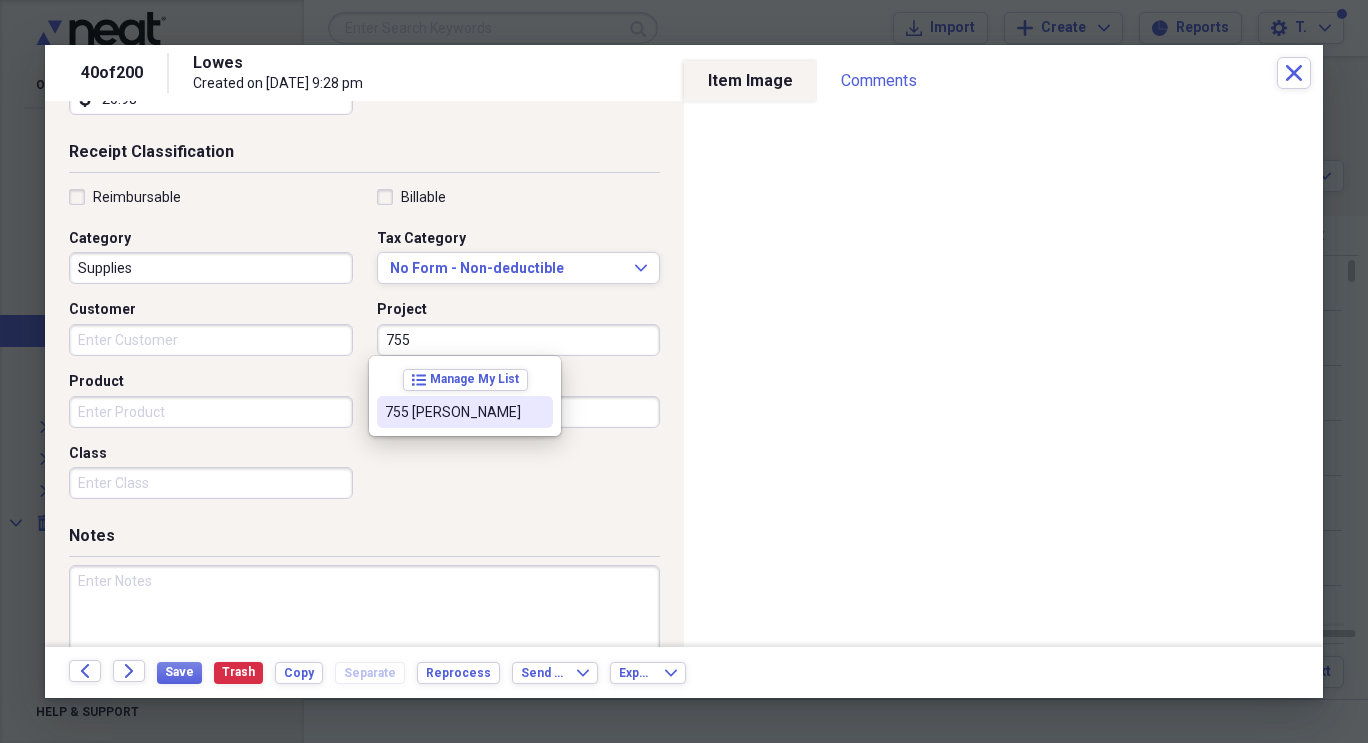 click on "755 [PERSON_NAME]" at bounding box center [453, 412] 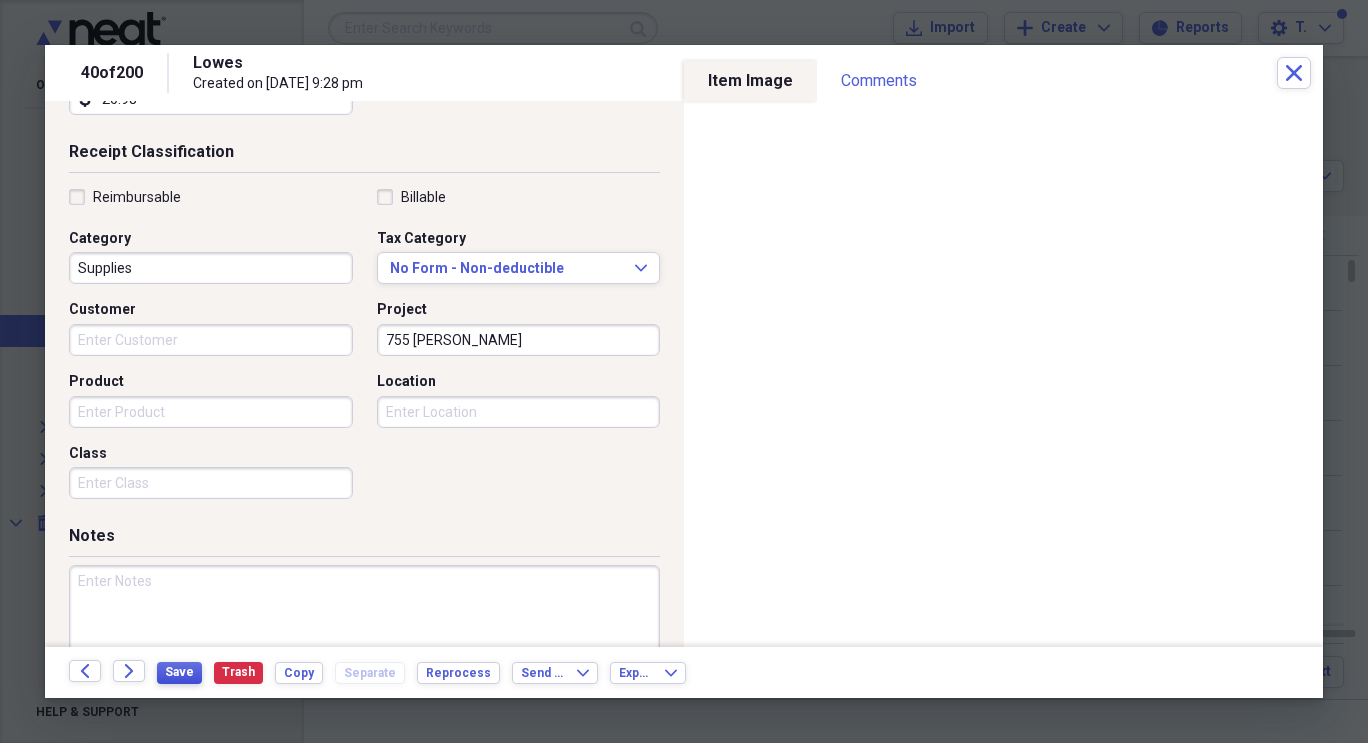 click on "Save" at bounding box center [179, 672] 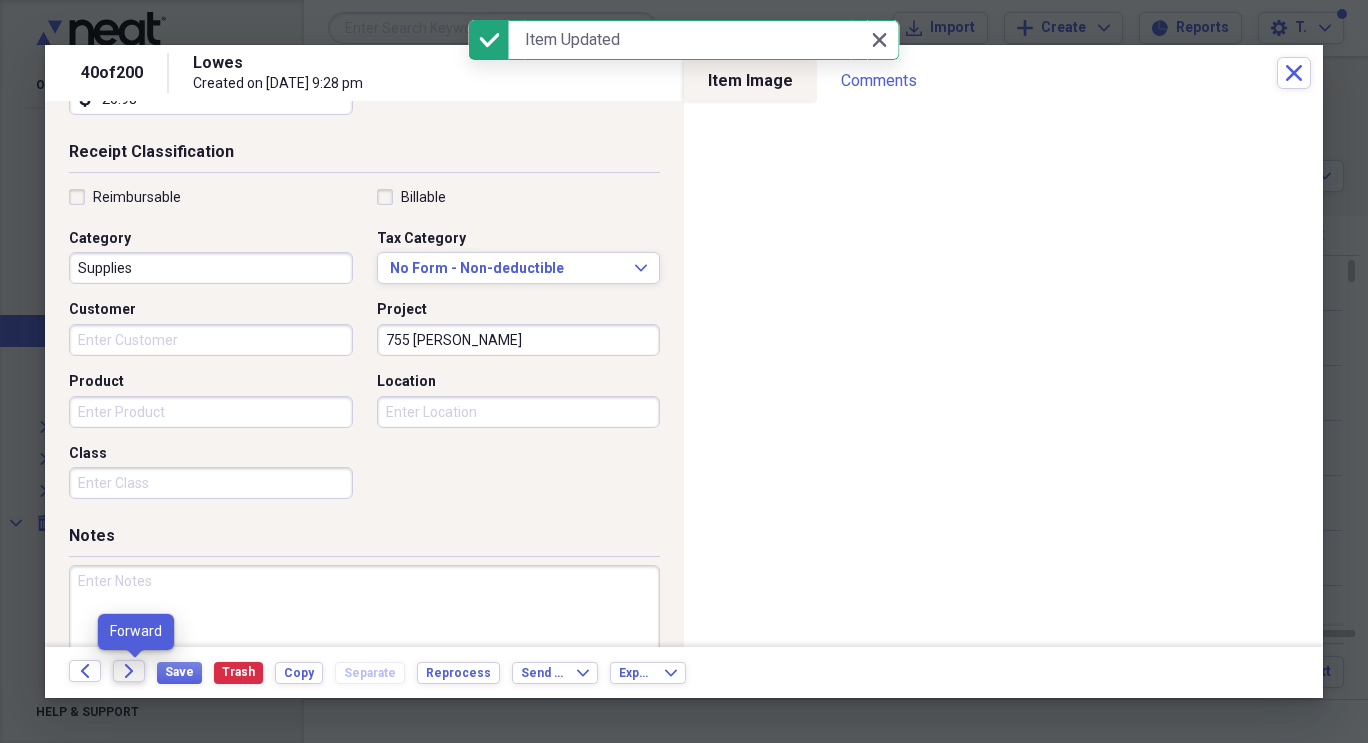 click on "Forward" 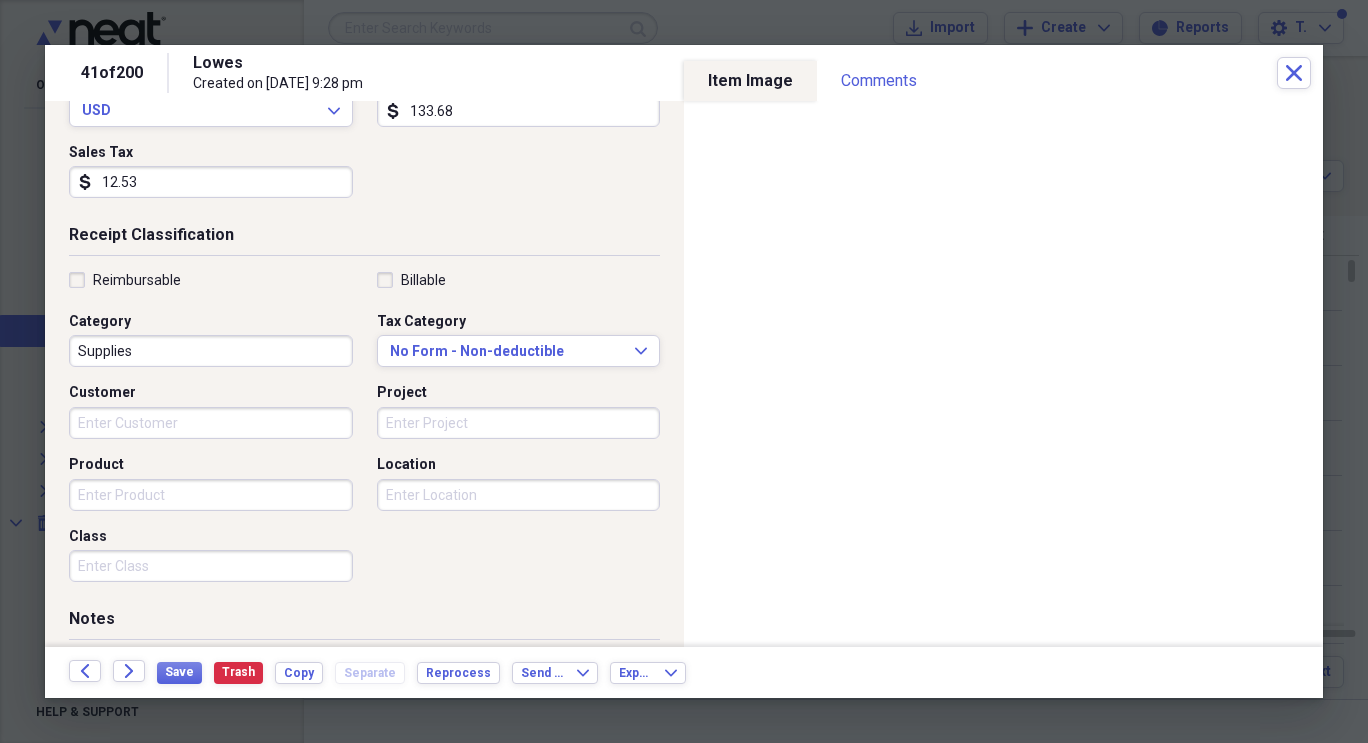 scroll, scrollTop: 360, scrollLeft: 0, axis: vertical 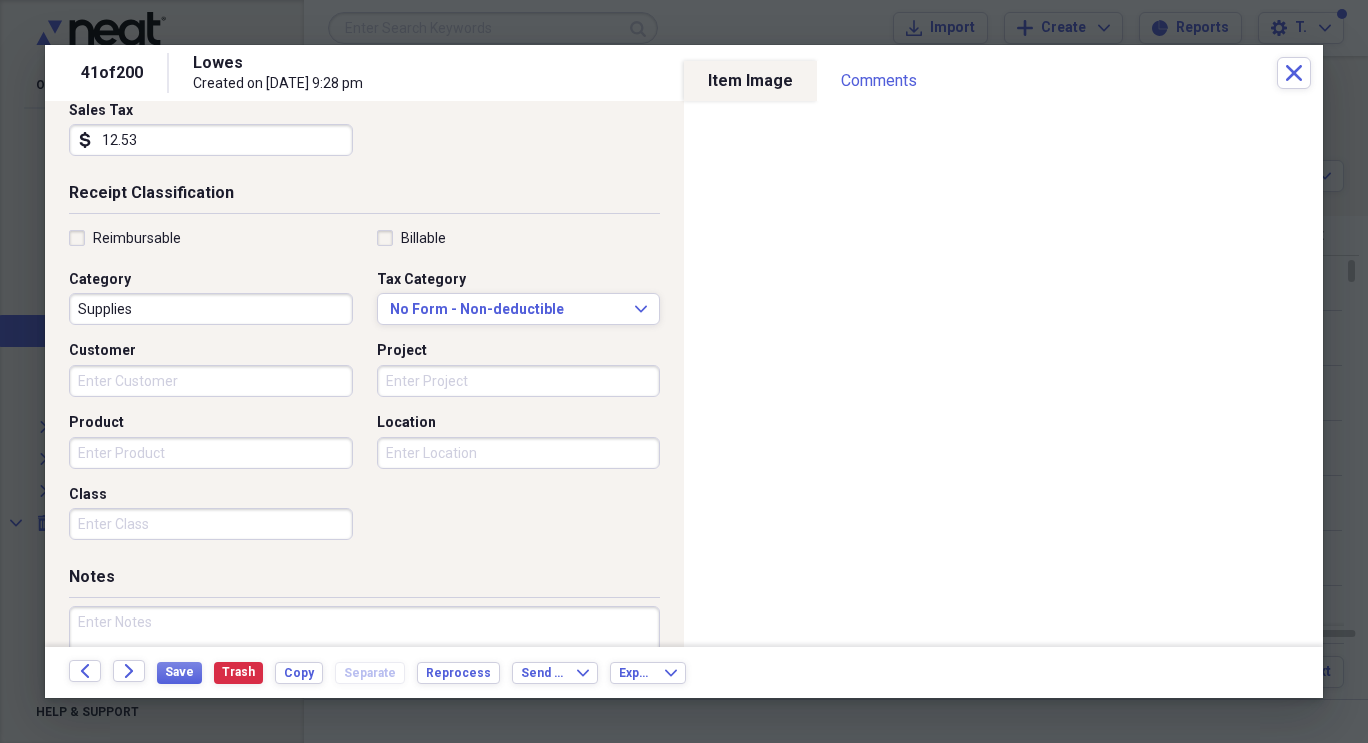 click on "Project" at bounding box center (519, 381) 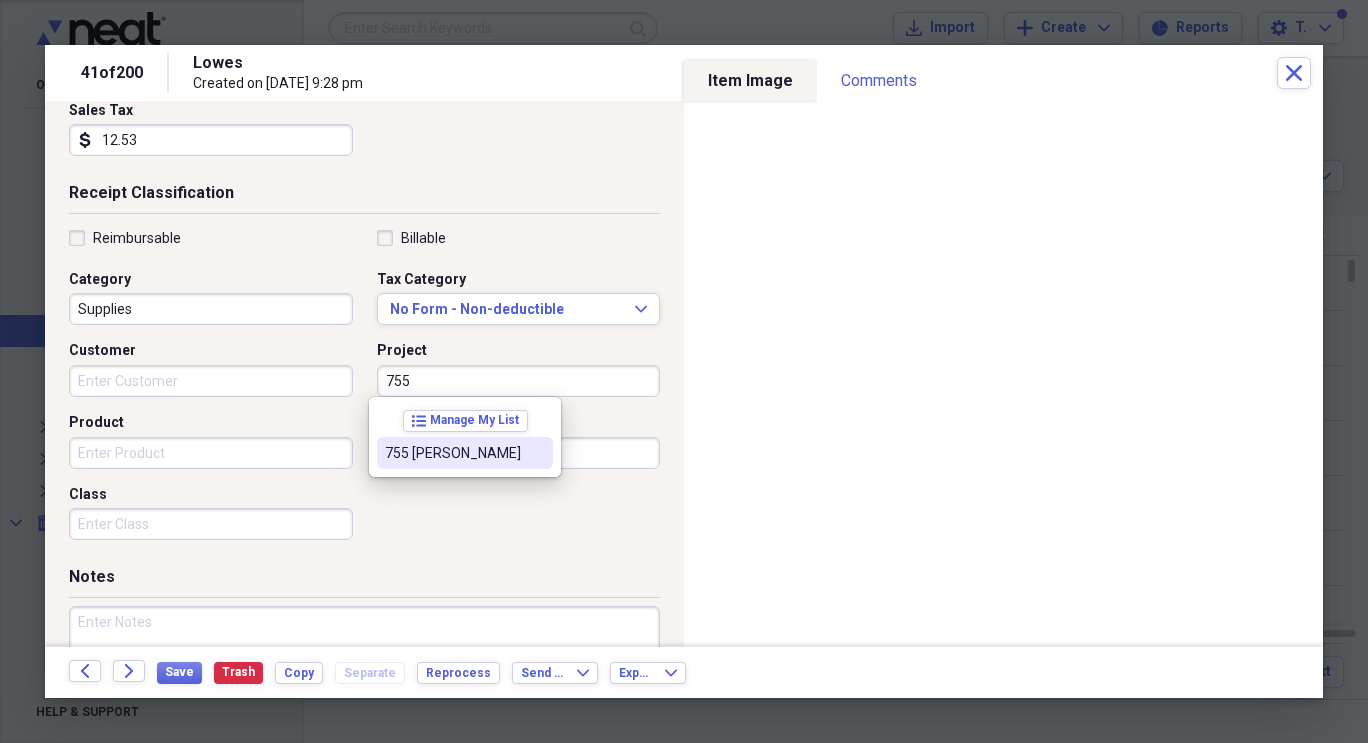 click on "755 [PERSON_NAME]" at bounding box center [453, 453] 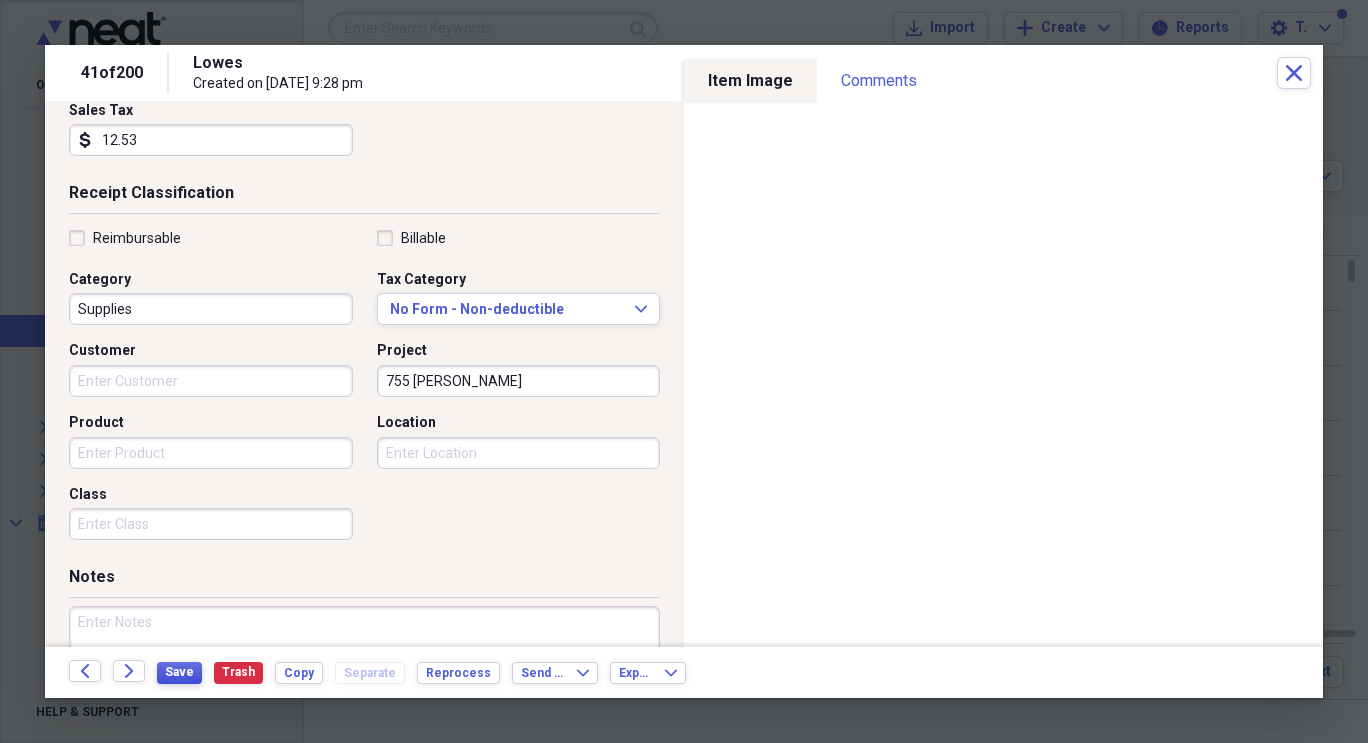 click on "Save" at bounding box center [179, 672] 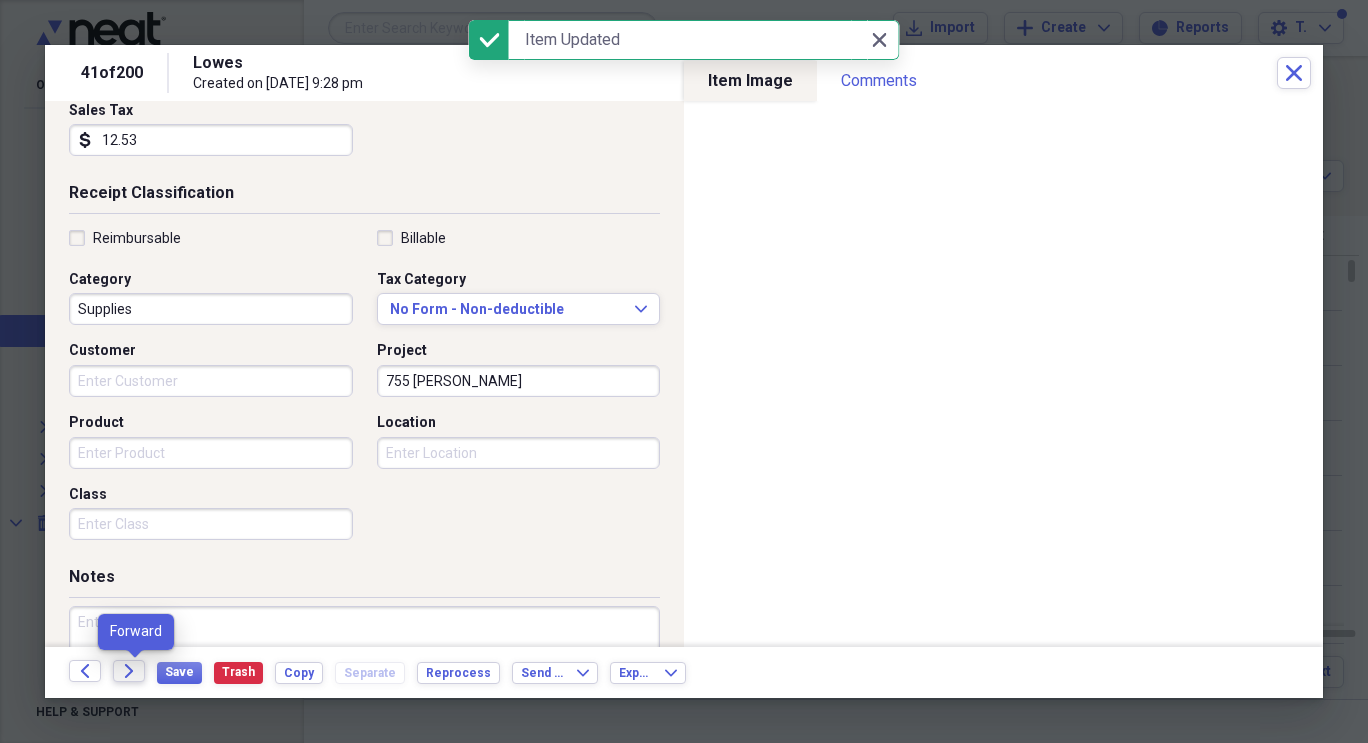 click 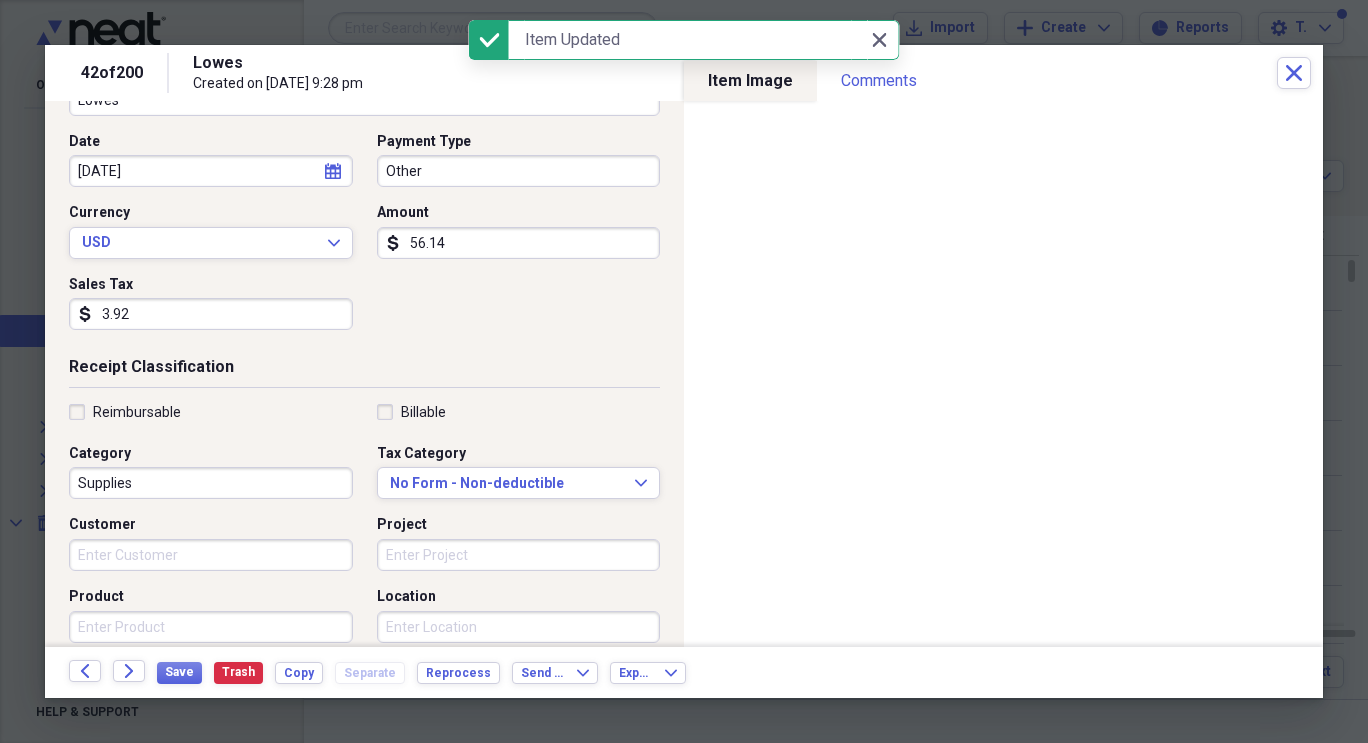 scroll, scrollTop: 336, scrollLeft: 0, axis: vertical 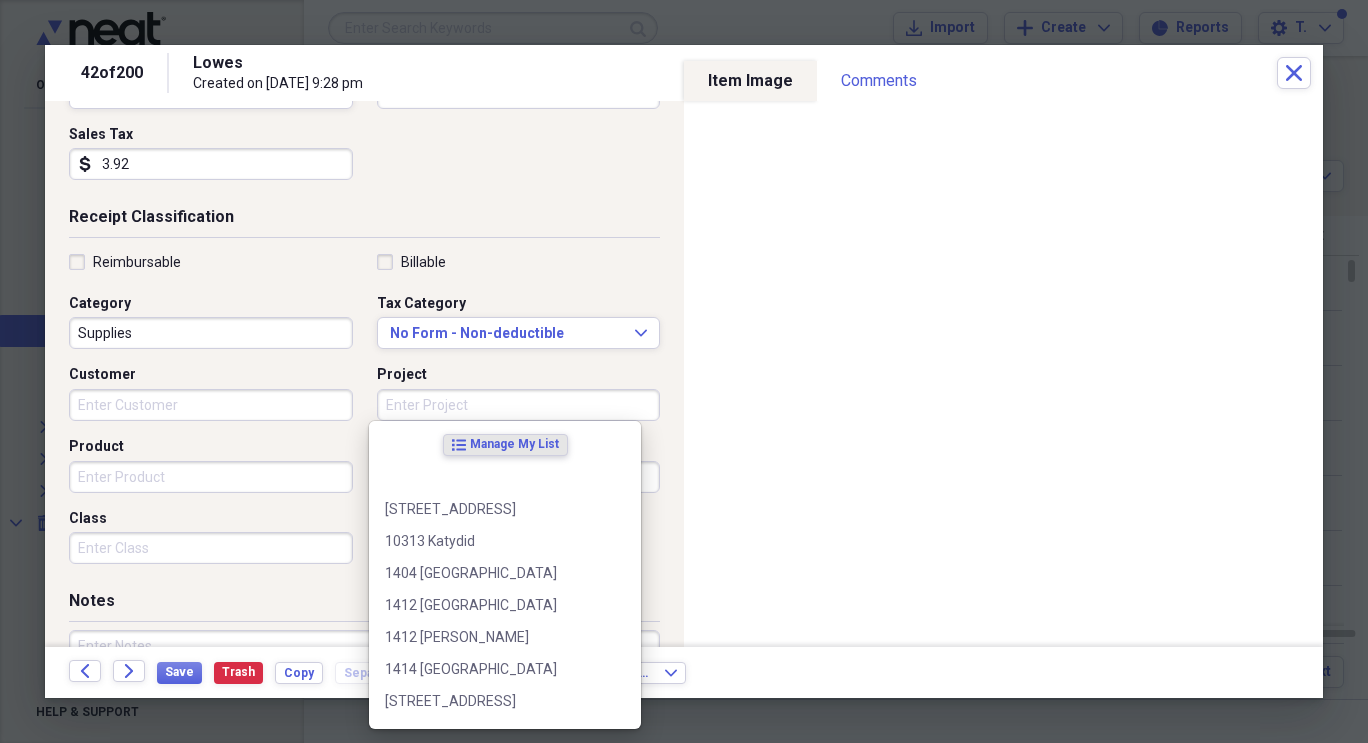 click on "Project" at bounding box center [519, 405] 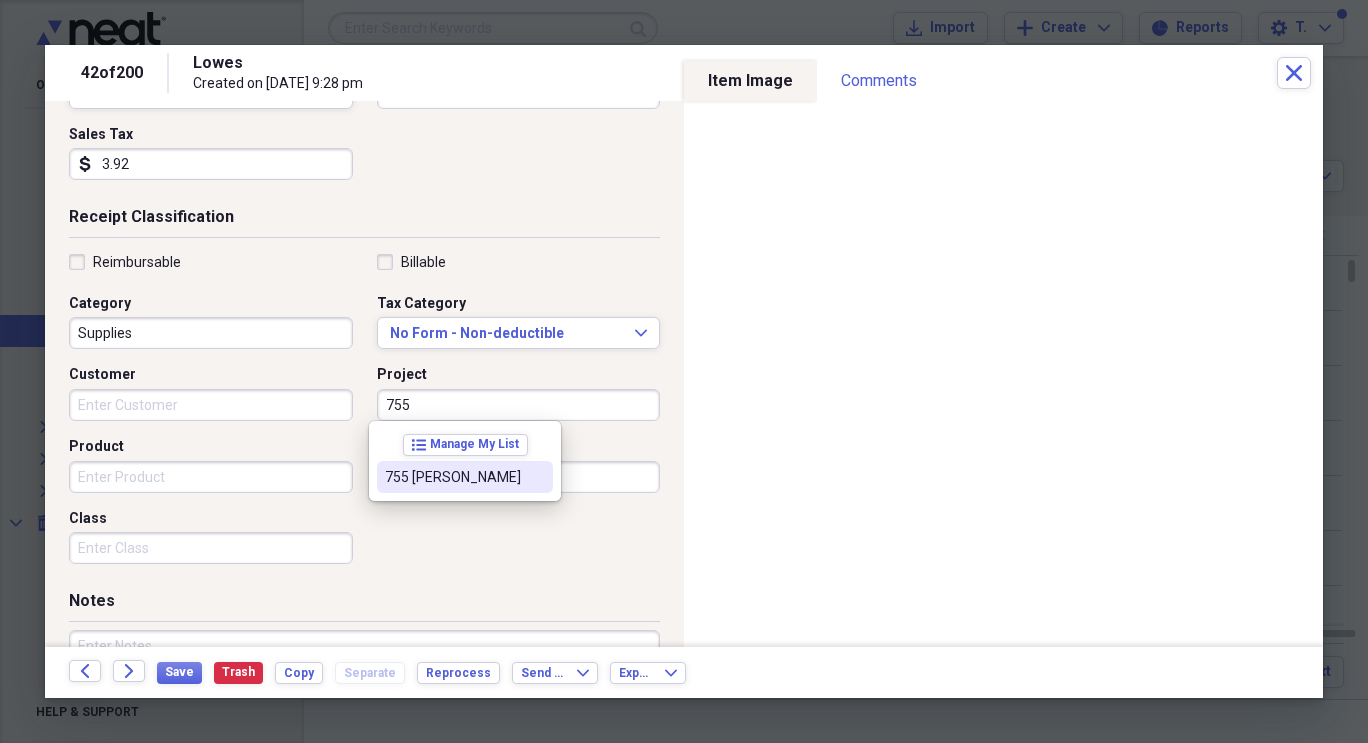 click on "755 [PERSON_NAME]" at bounding box center [453, 477] 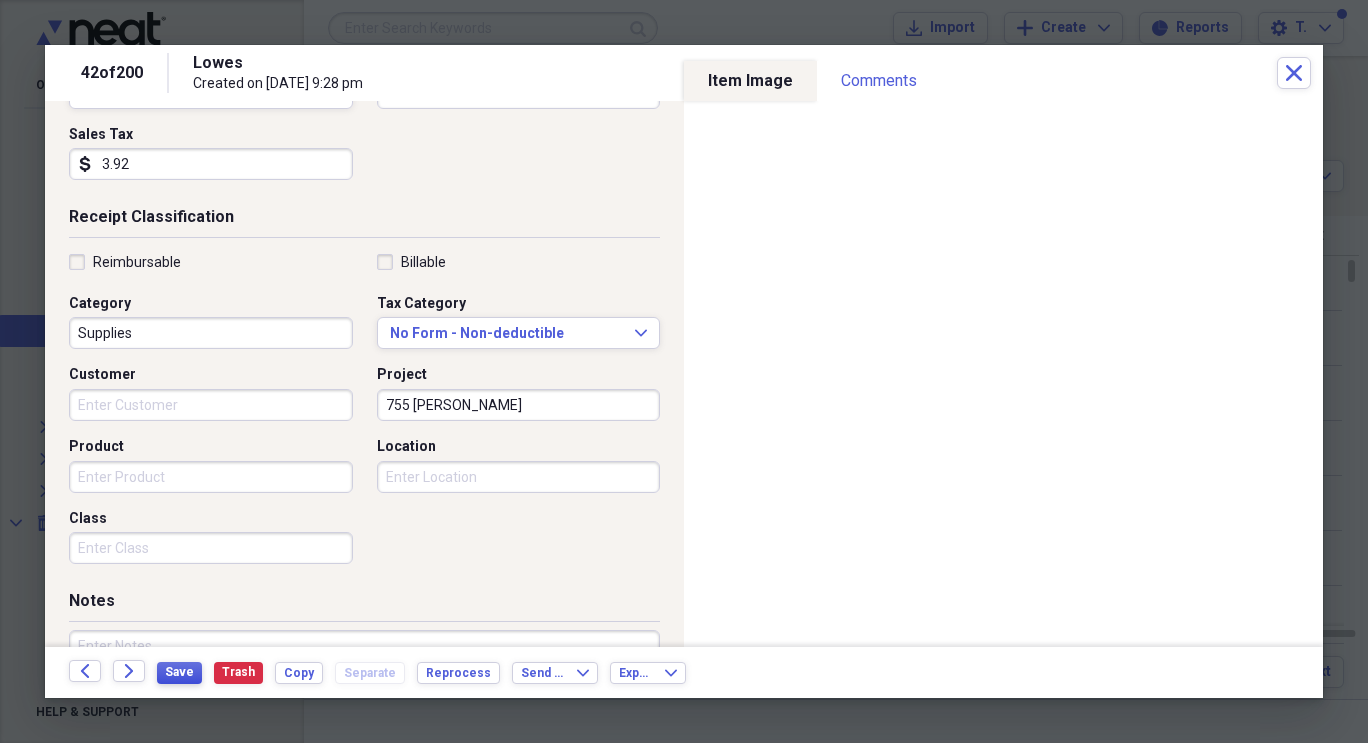 click on "Save" at bounding box center [179, 672] 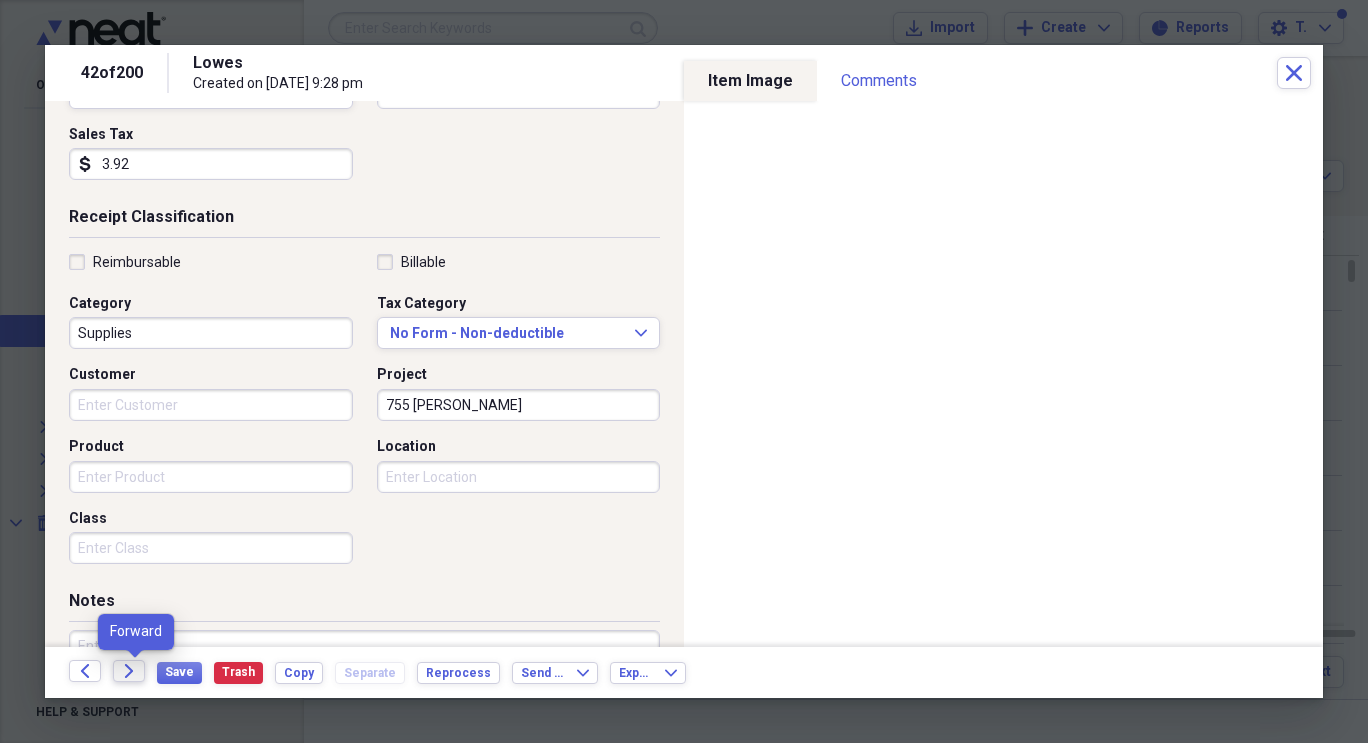 click on "Forward" 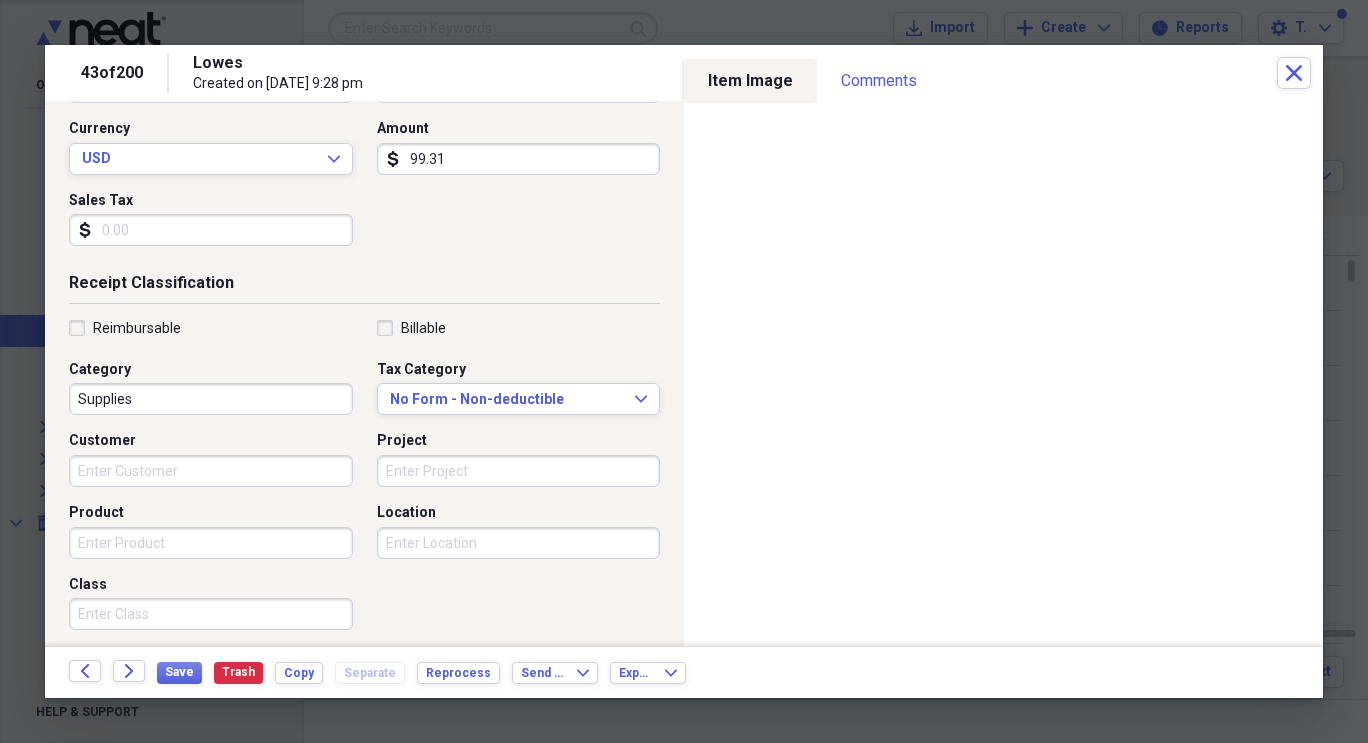 scroll, scrollTop: 299, scrollLeft: 0, axis: vertical 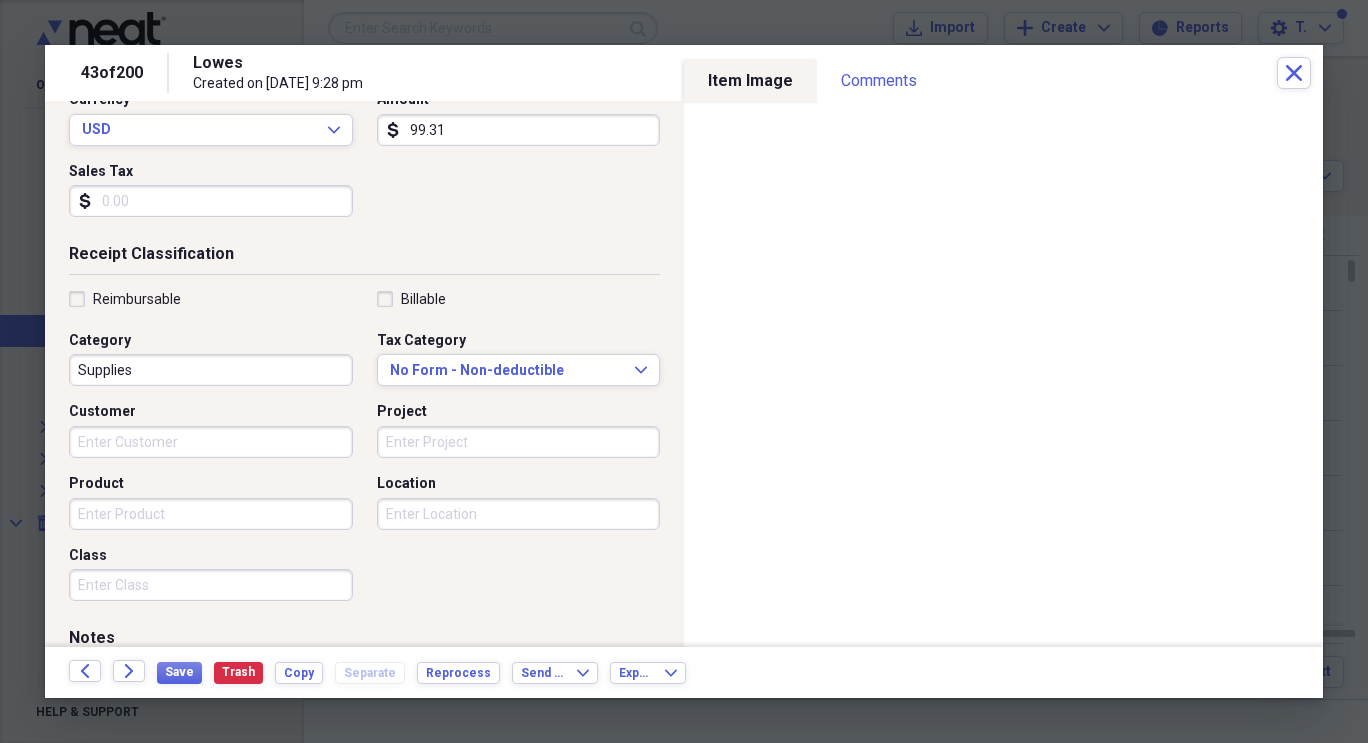 click on "Project" at bounding box center (519, 442) 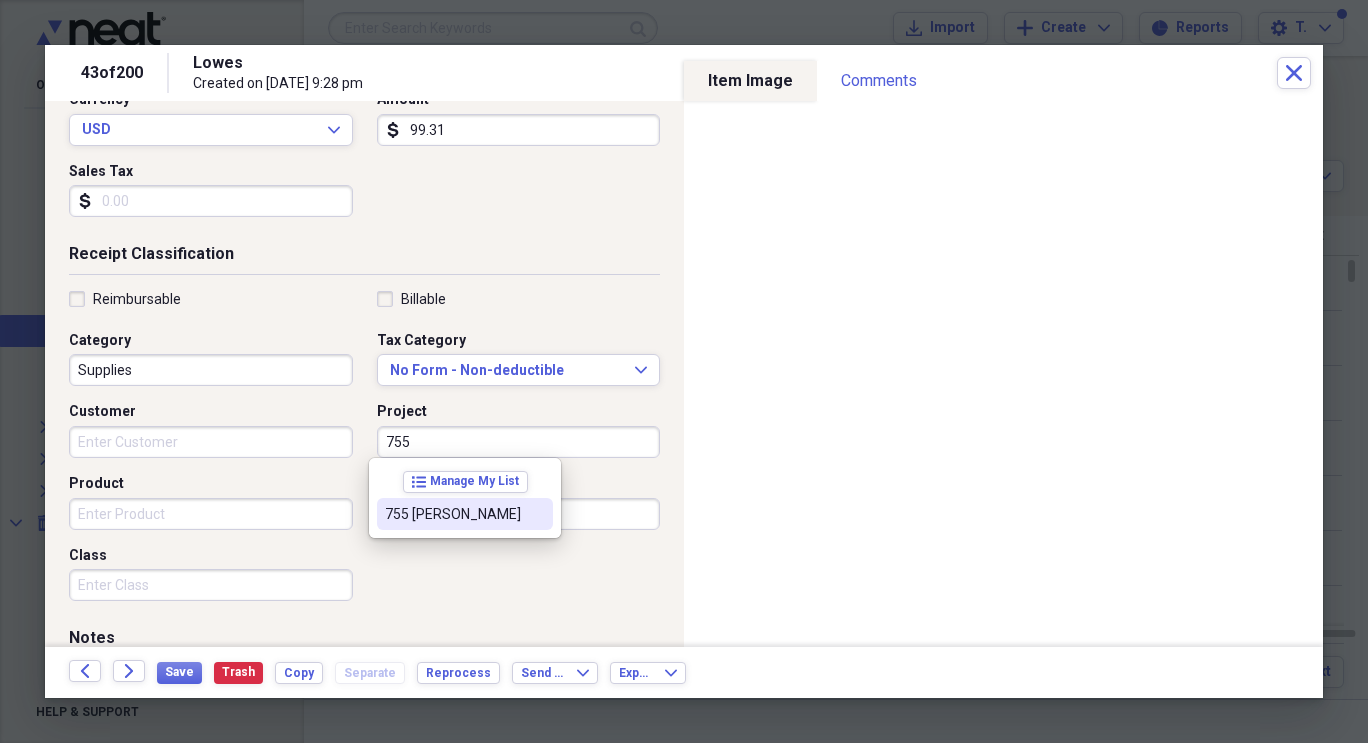 click on "755 [PERSON_NAME]" at bounding box center [453, 514] 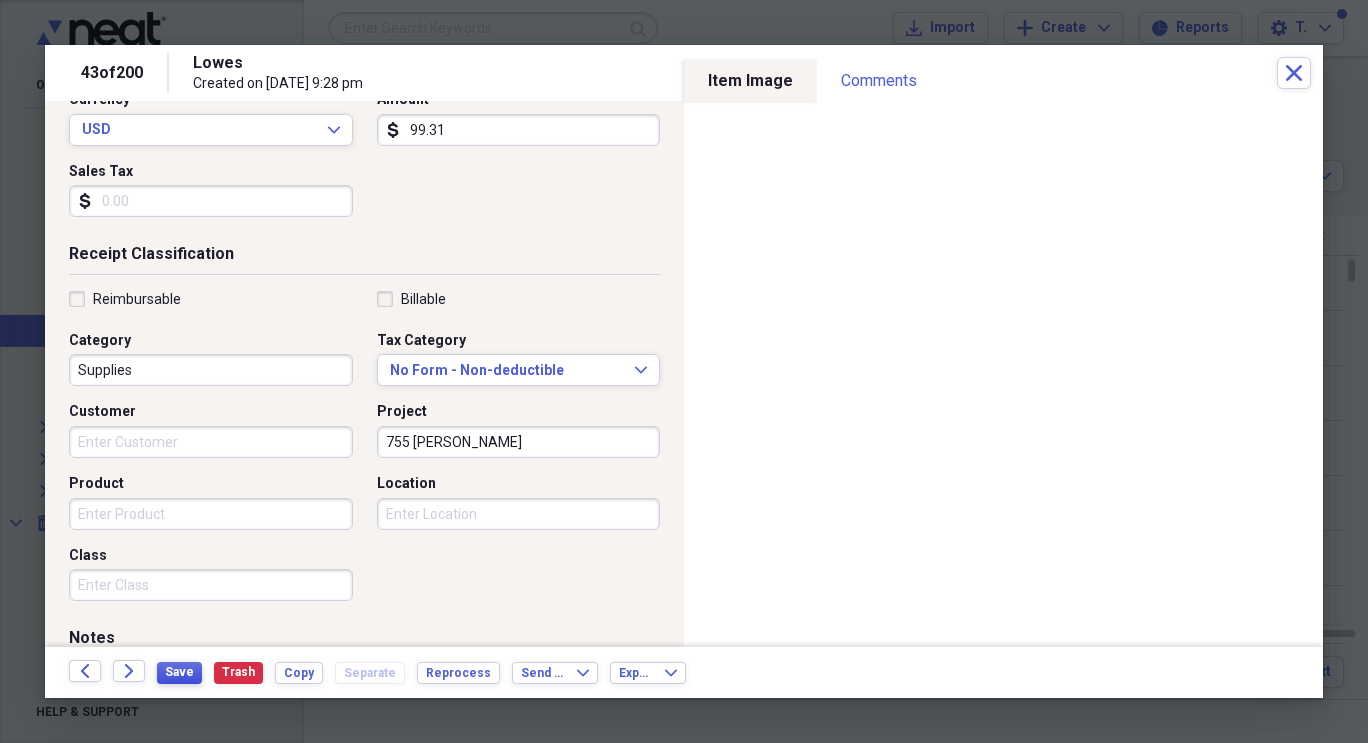 click on "Save" at bounding box center (179, 672) 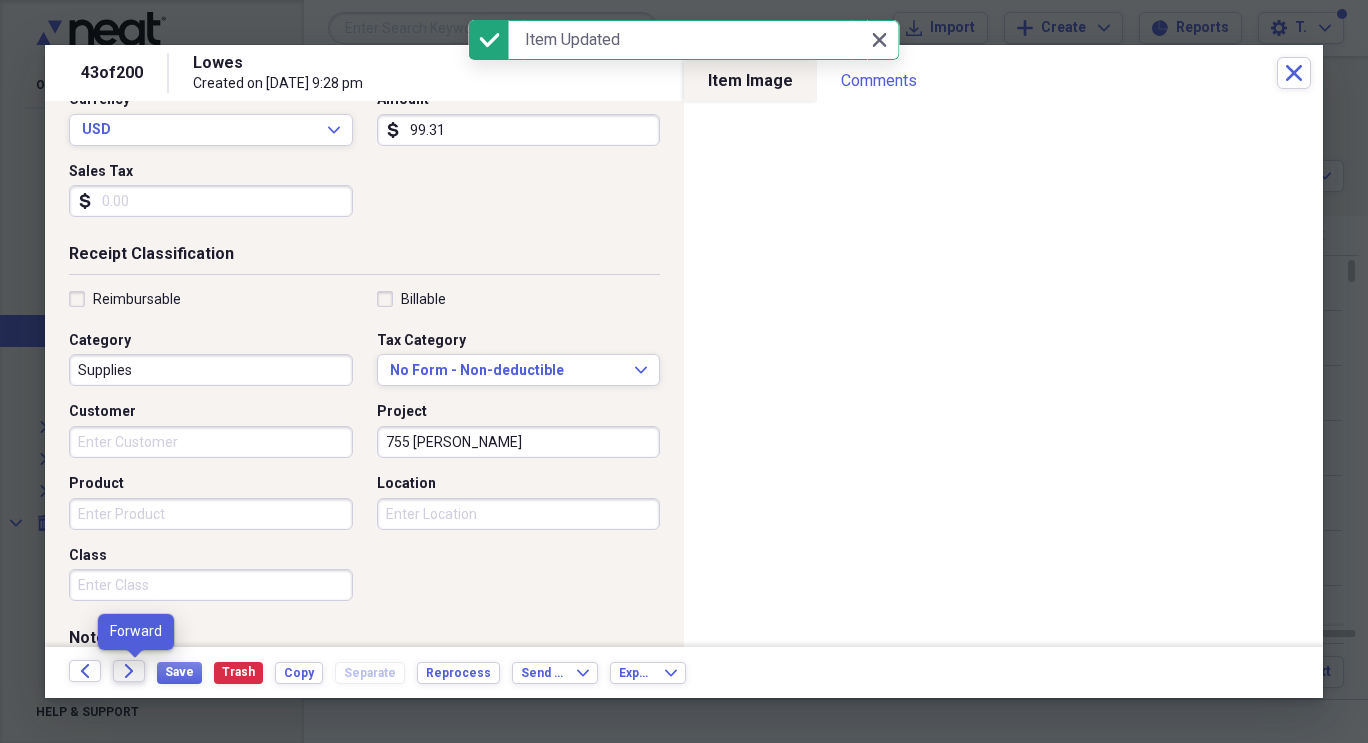 click on "Forward" 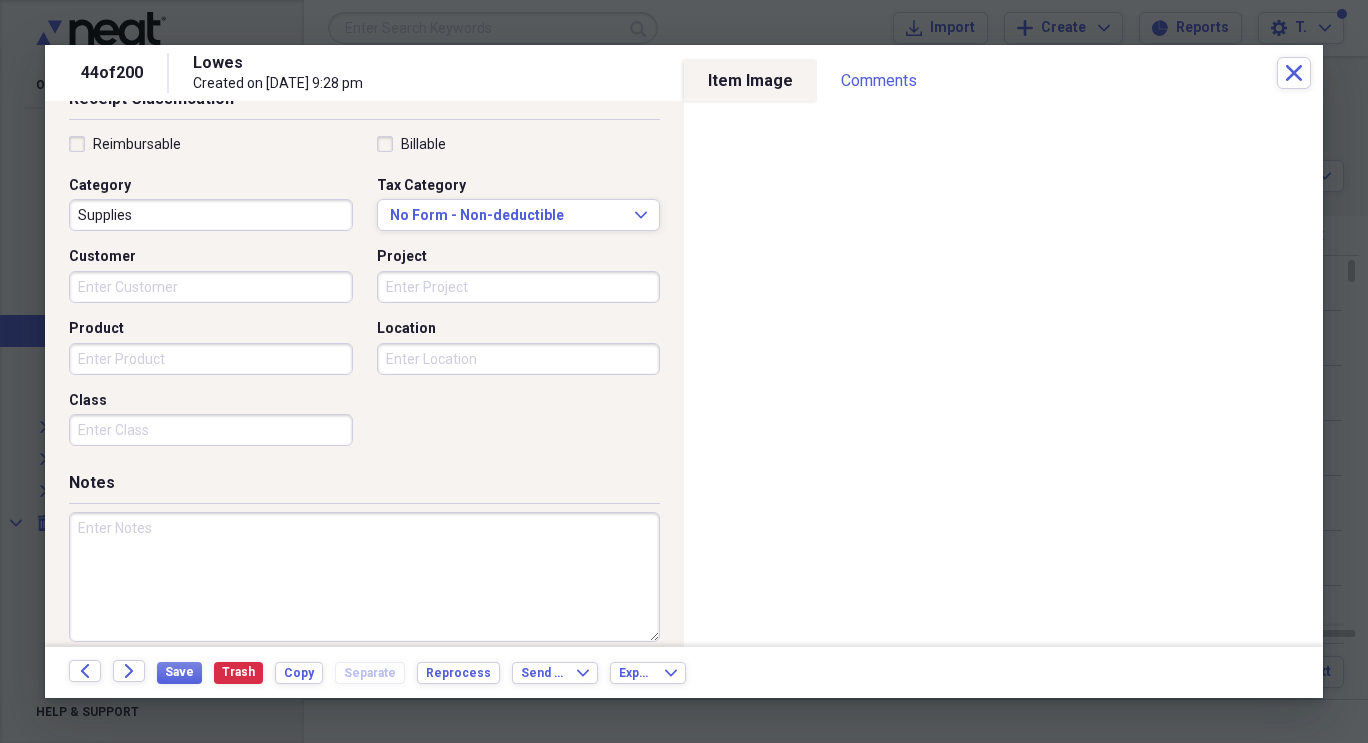 scroll, scrollTop: 457, scrollLeft: 0, axis: vertical 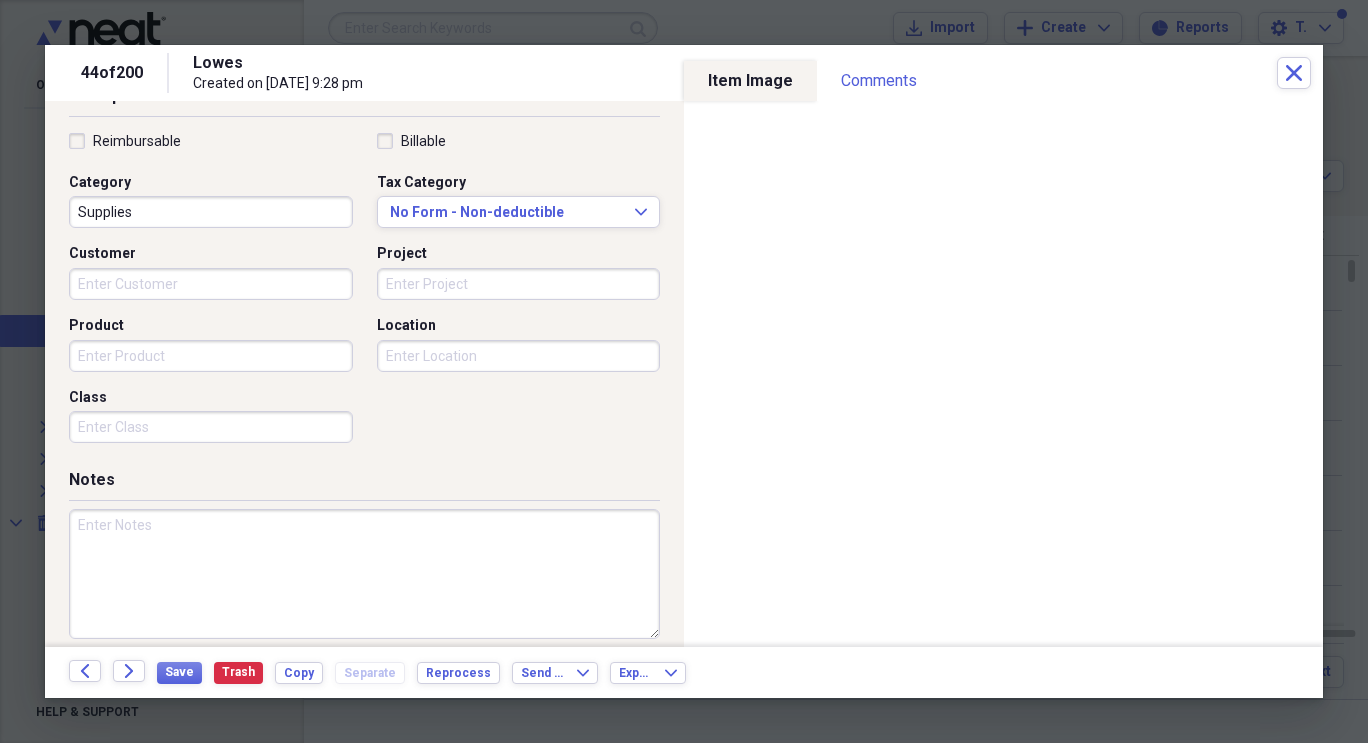 click on "Project" at bounding box center (519, 284) 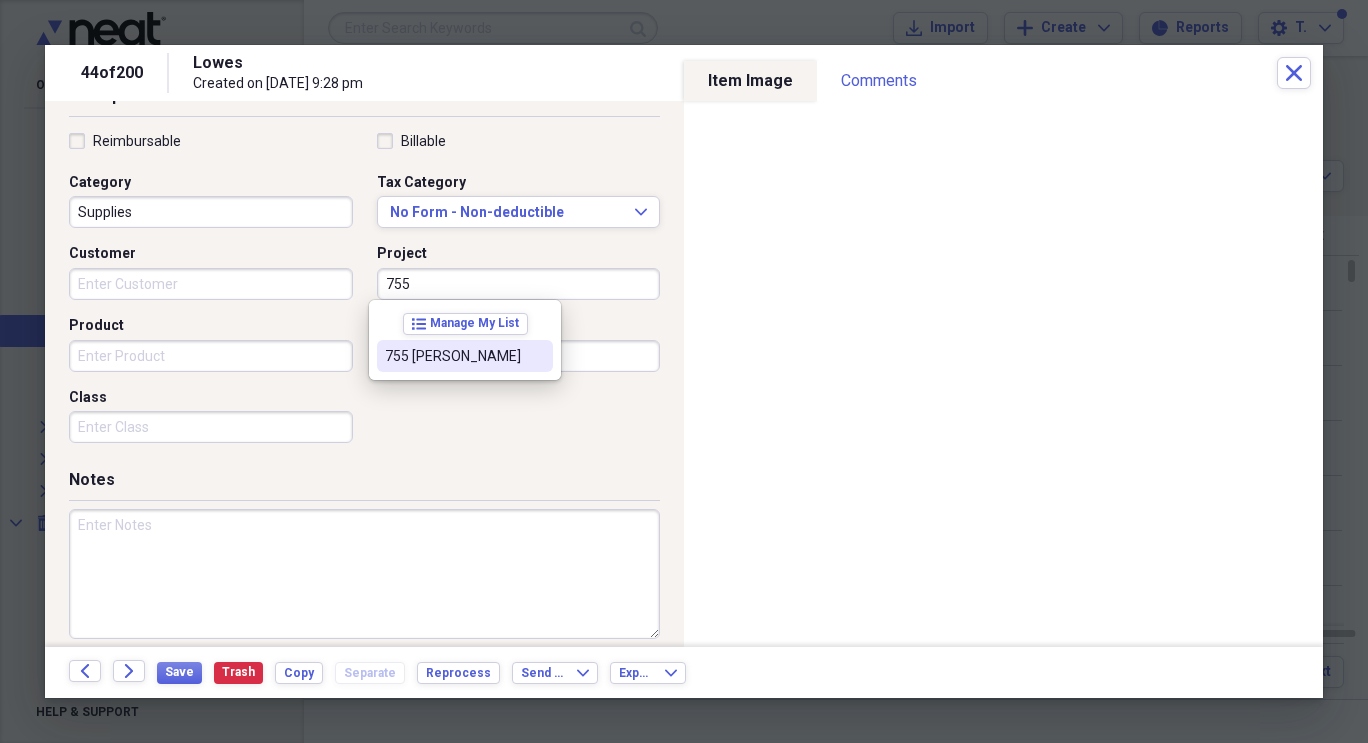 click on "Reimbursable Billable Category Supplies Tax Category No Form - Non-deductible Expand Customer Project 755 Product Location Class" at bounding box center [364, 292] 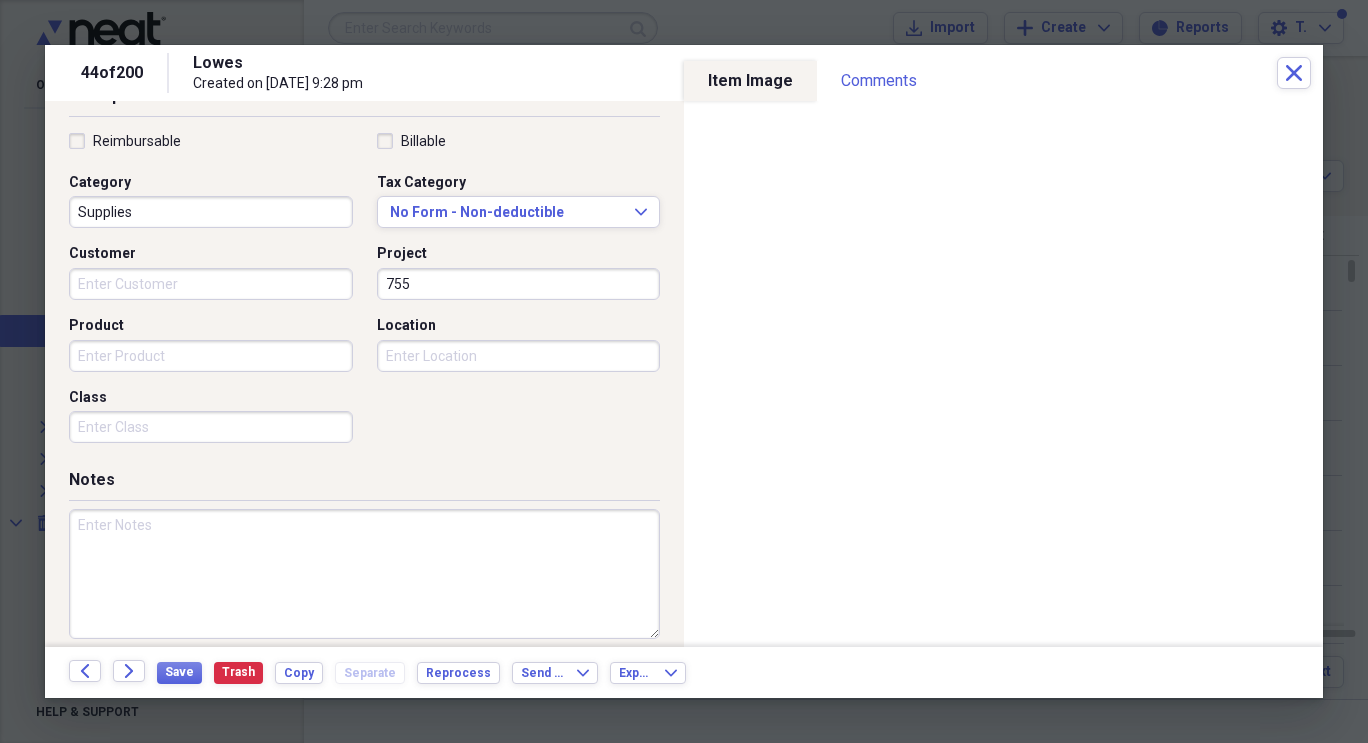 click on "755" at bounding box center (519, 284) 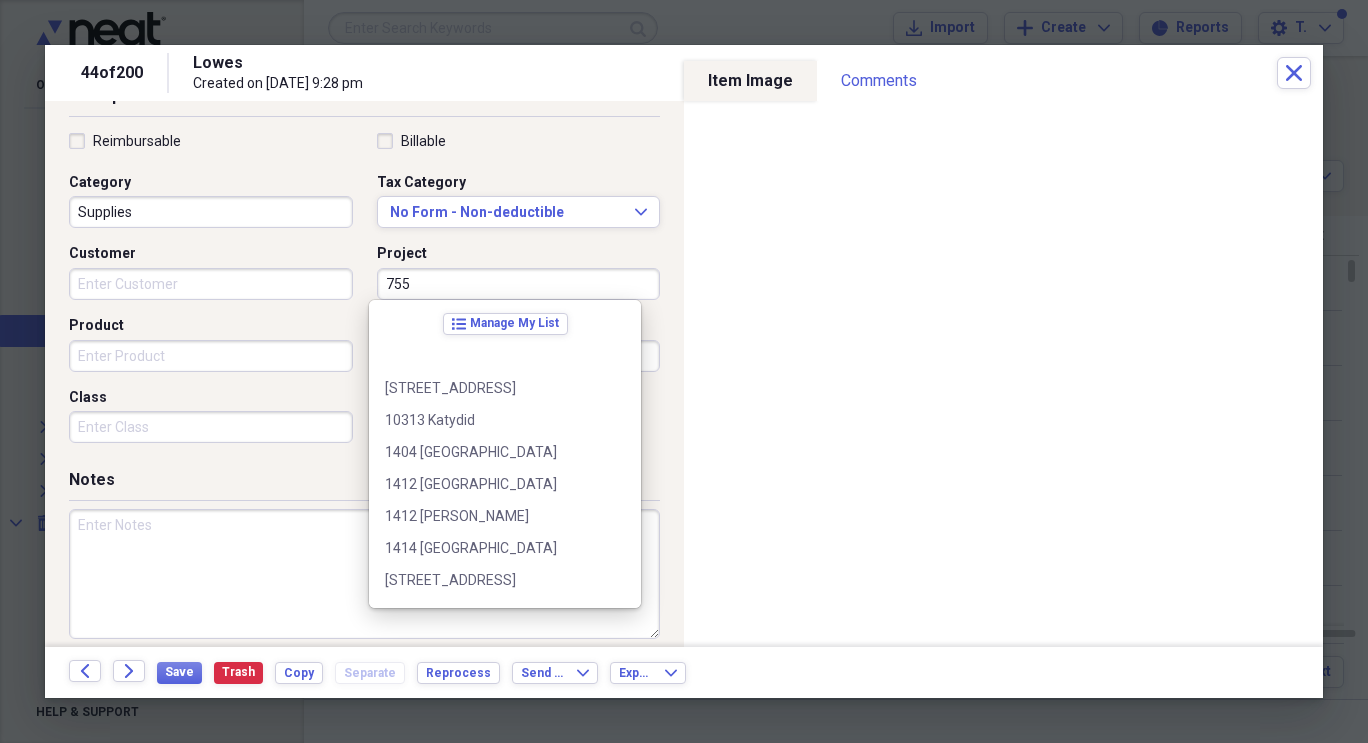 scroll, scrollTop: 668, scrollLeft: 0, axis: vertical 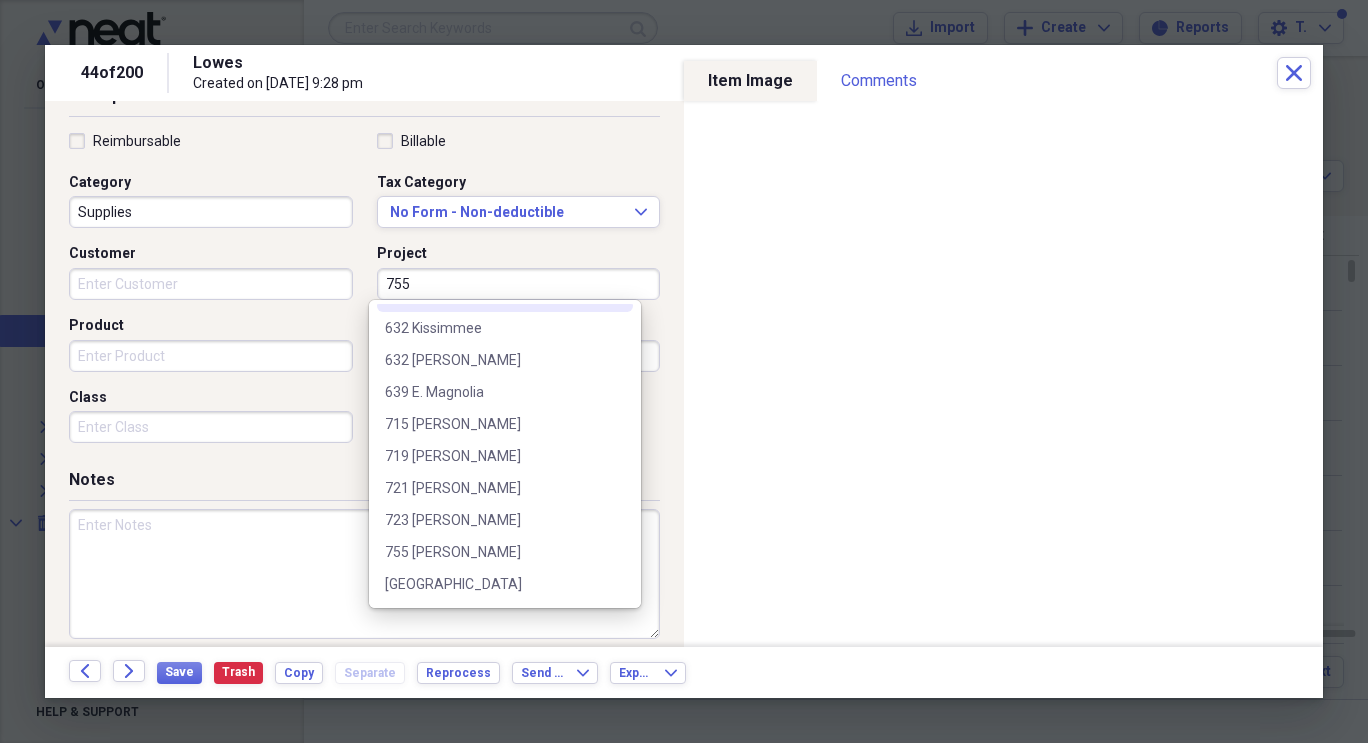 click on "755" at bounding box center (519, 284) 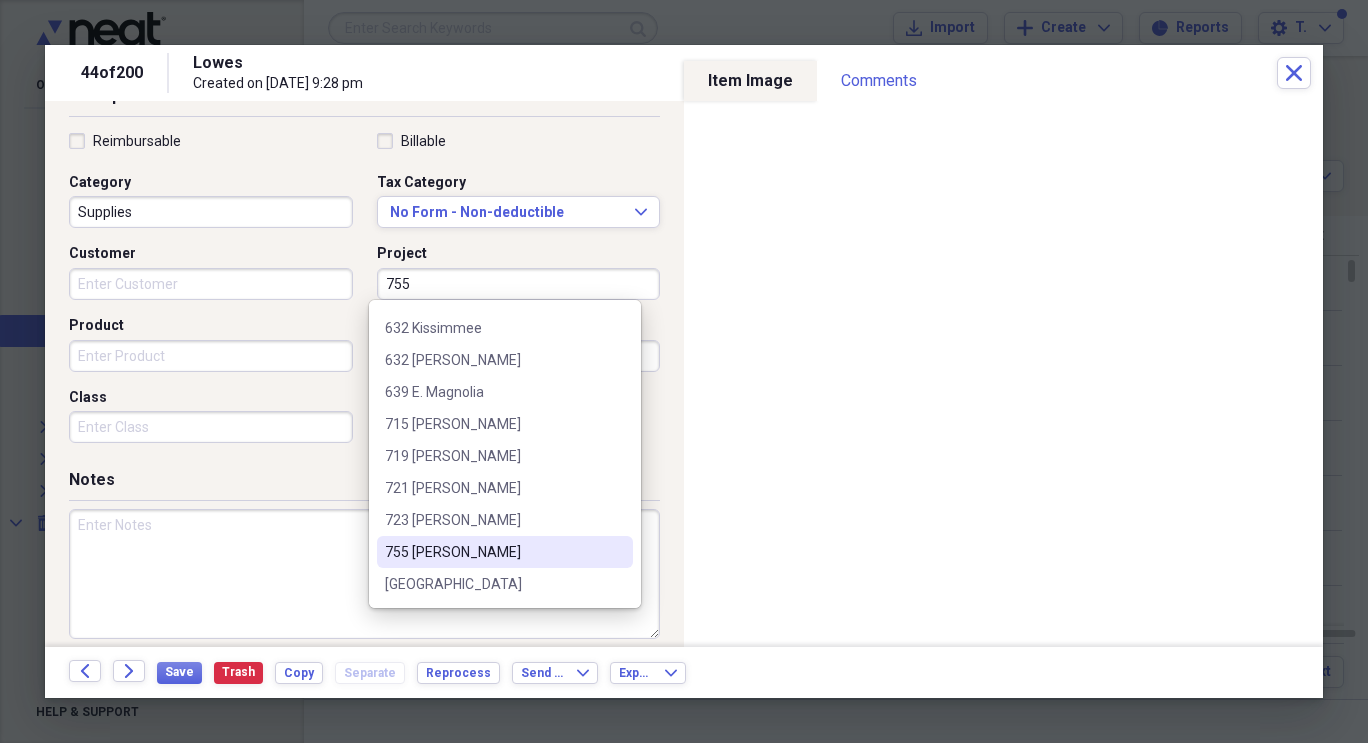 click on "755 [PERSON_NAME]" at bounding box center (493, 552) 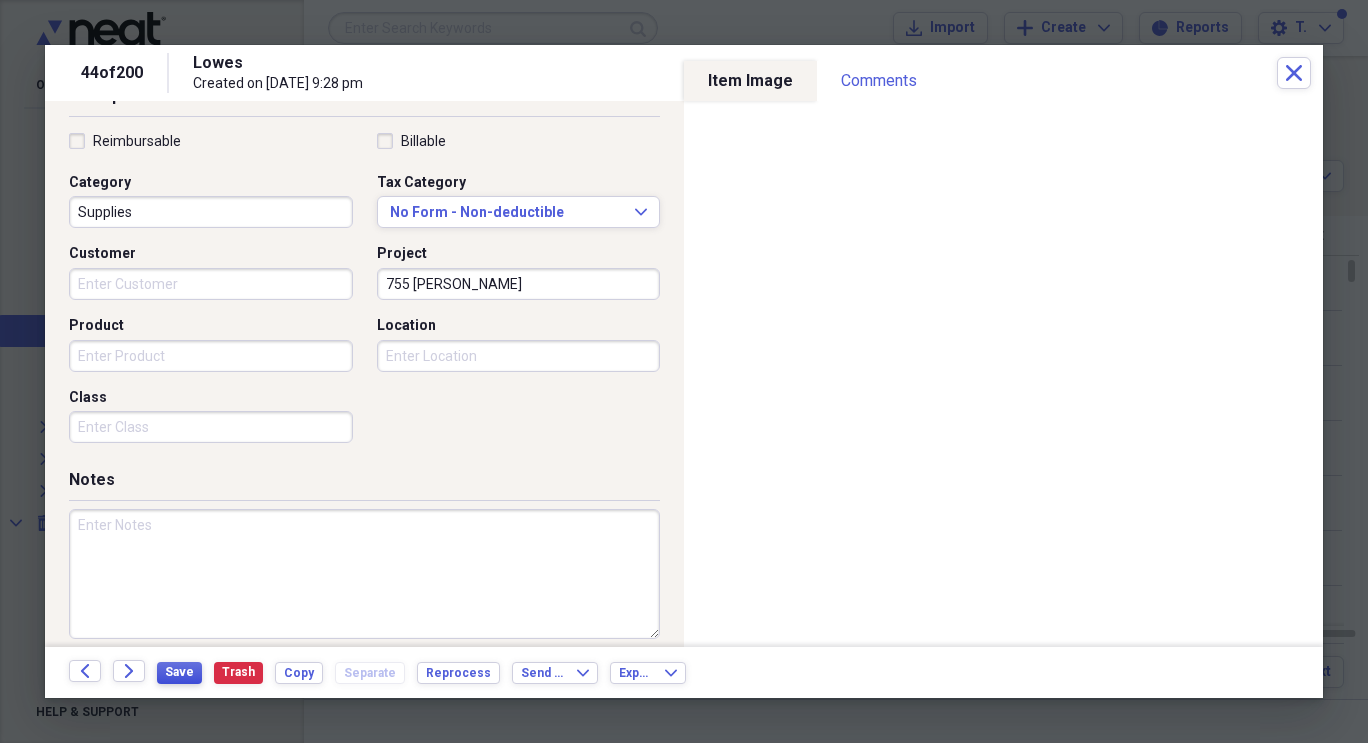 click on "Save" at bounding box center (179, 672) 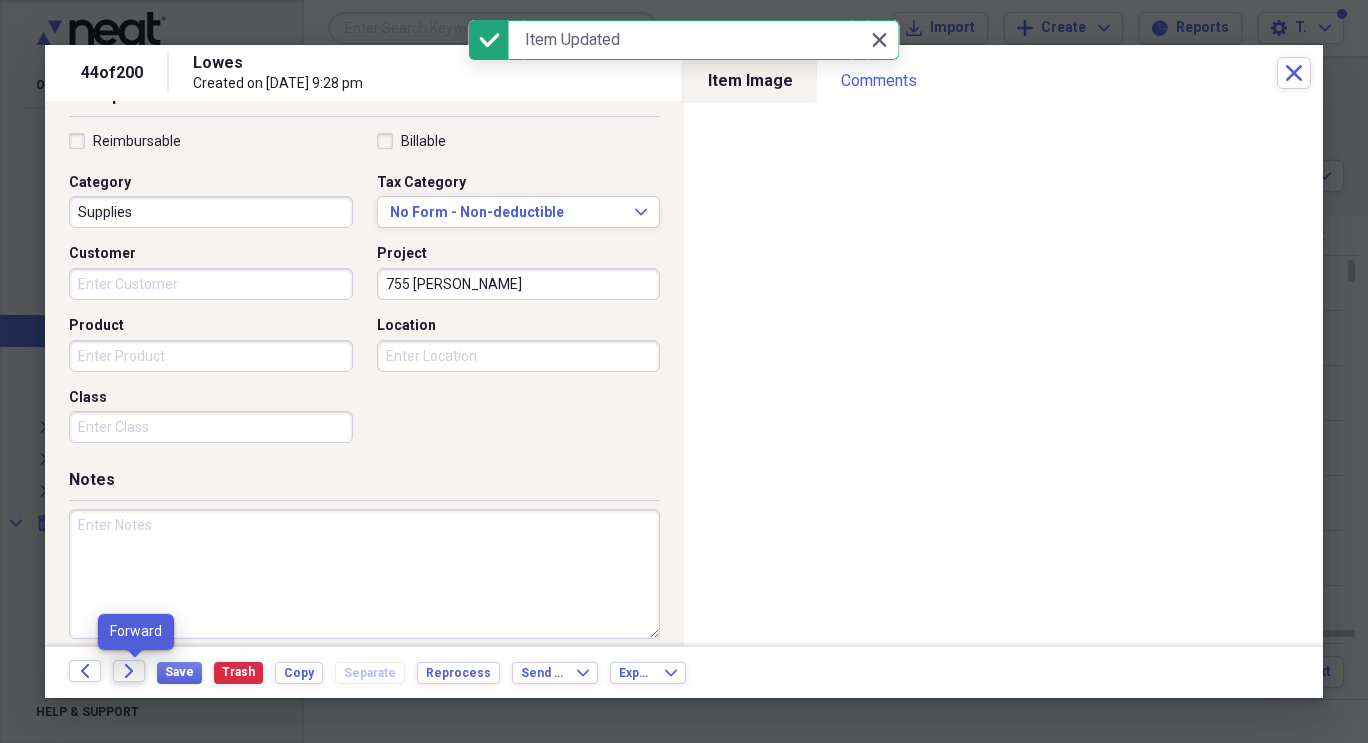 click on "Forward" at bounding box center (129, 671) 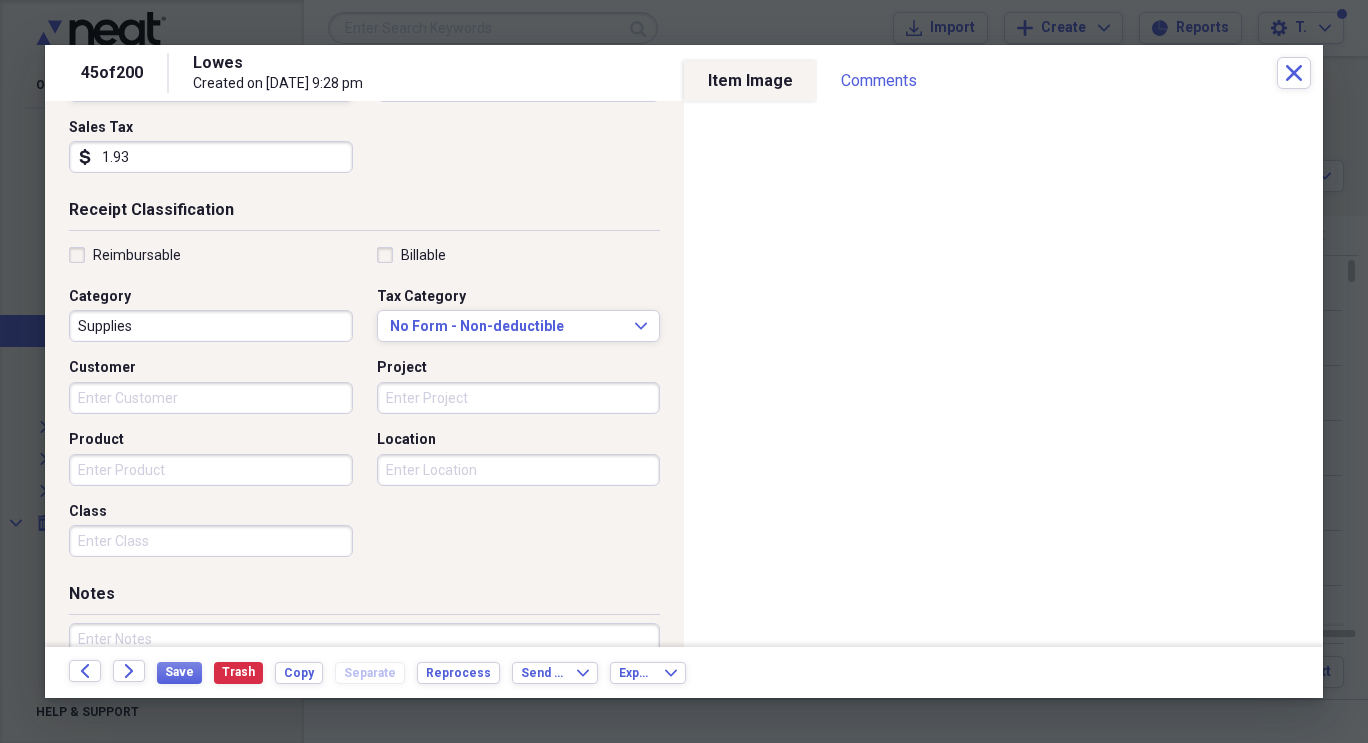 scroll, scrollTop: 355, scrollLeft: 0, axis: vertical 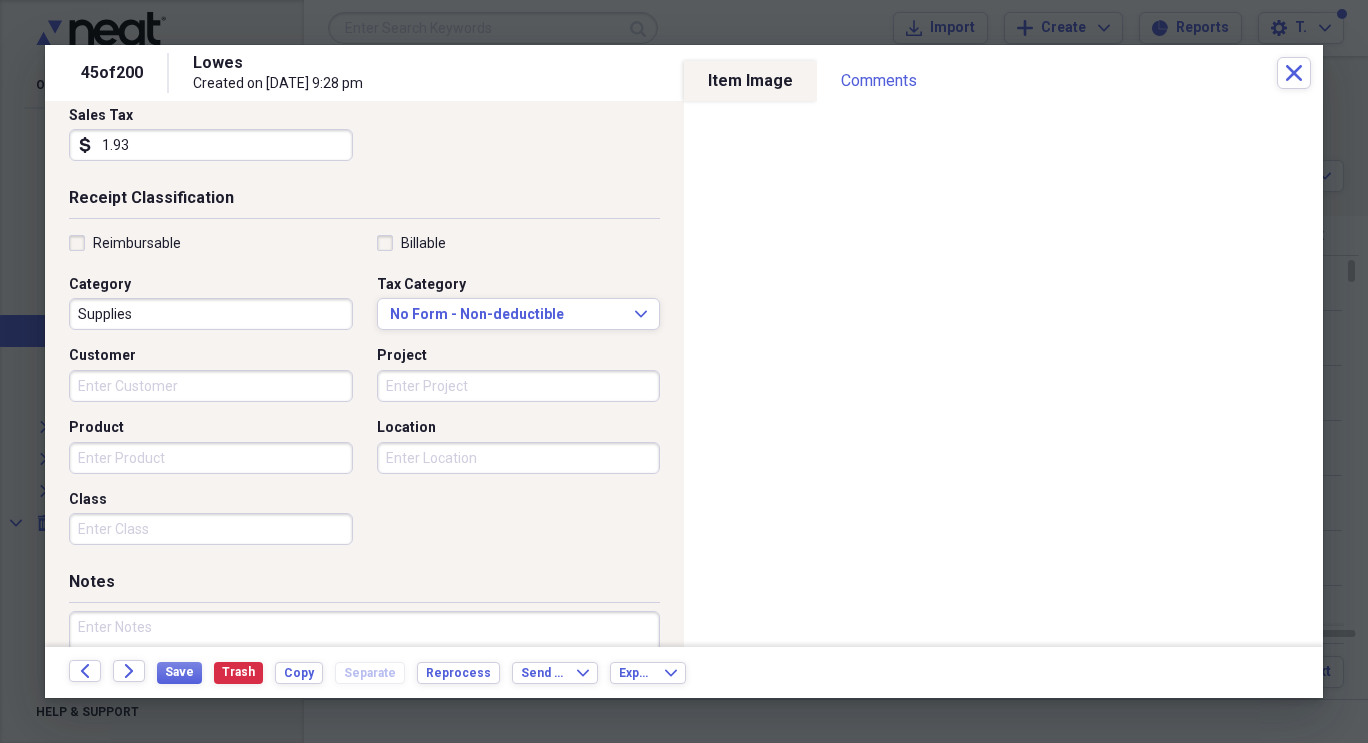 click on "Project" at bounding box center [519, 386] 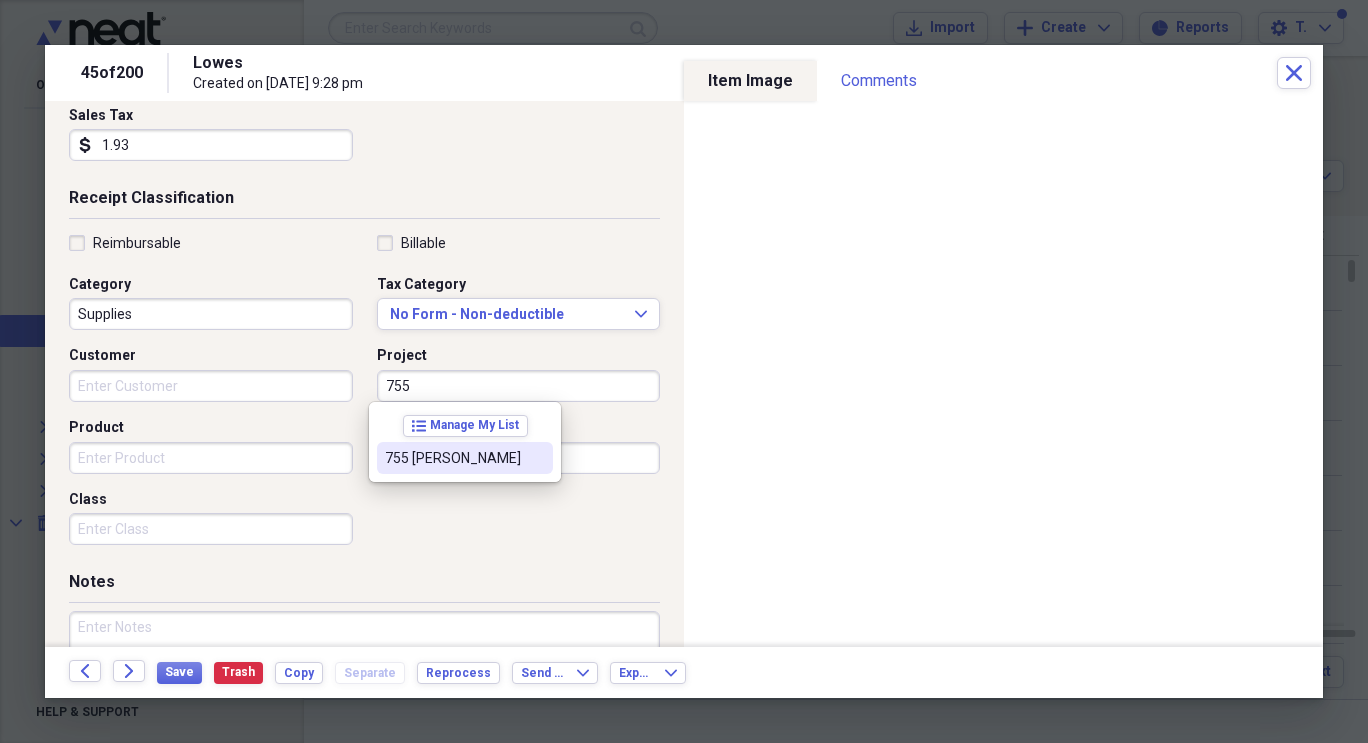 click on "755 [PERSON_NAME]" at bounding box center (453, 458) 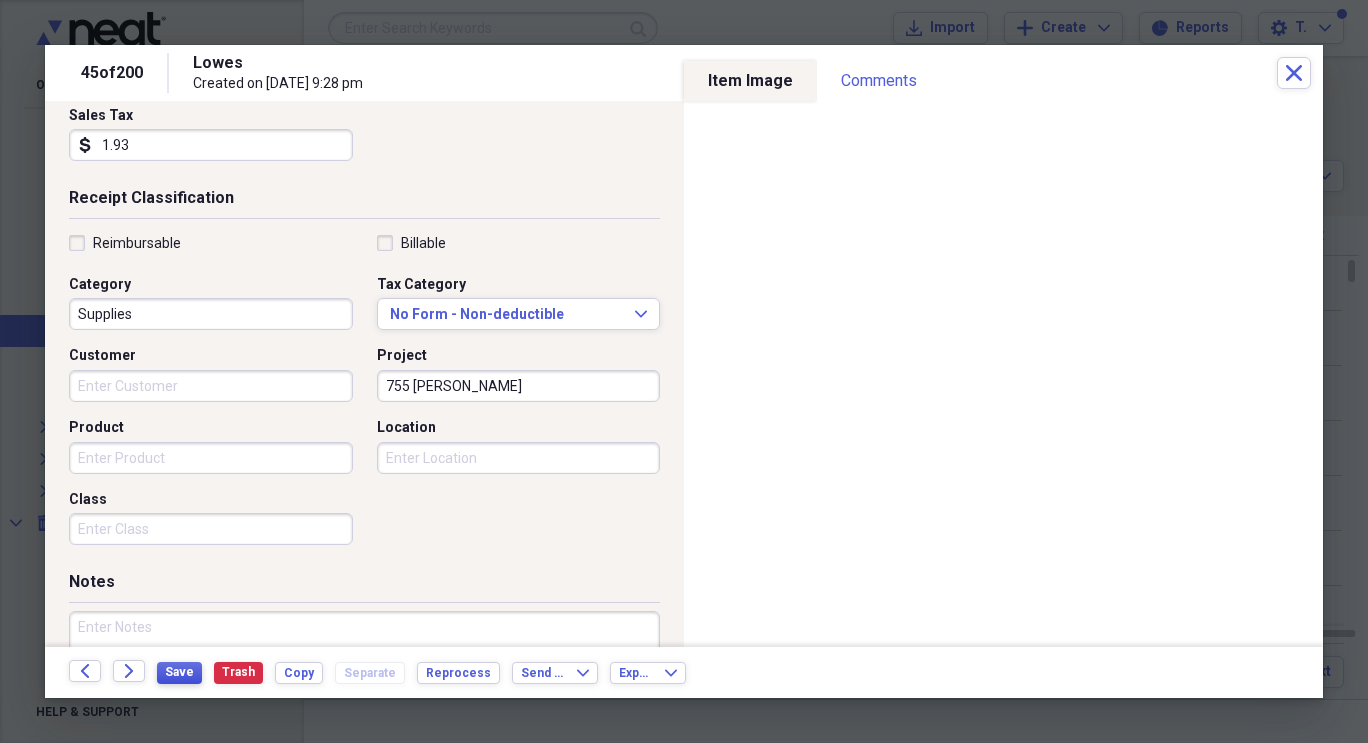 click on "Save" at bounding box center [179, 672] 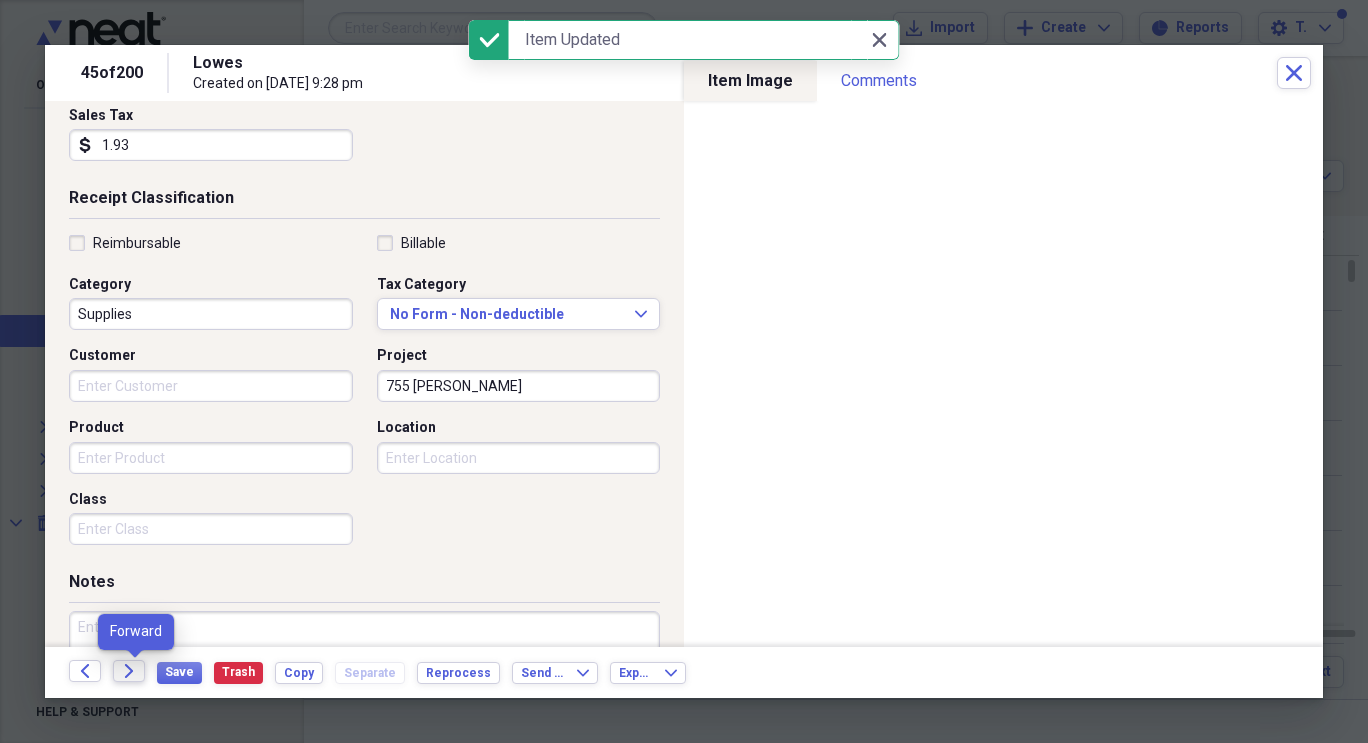 click on "Forward" 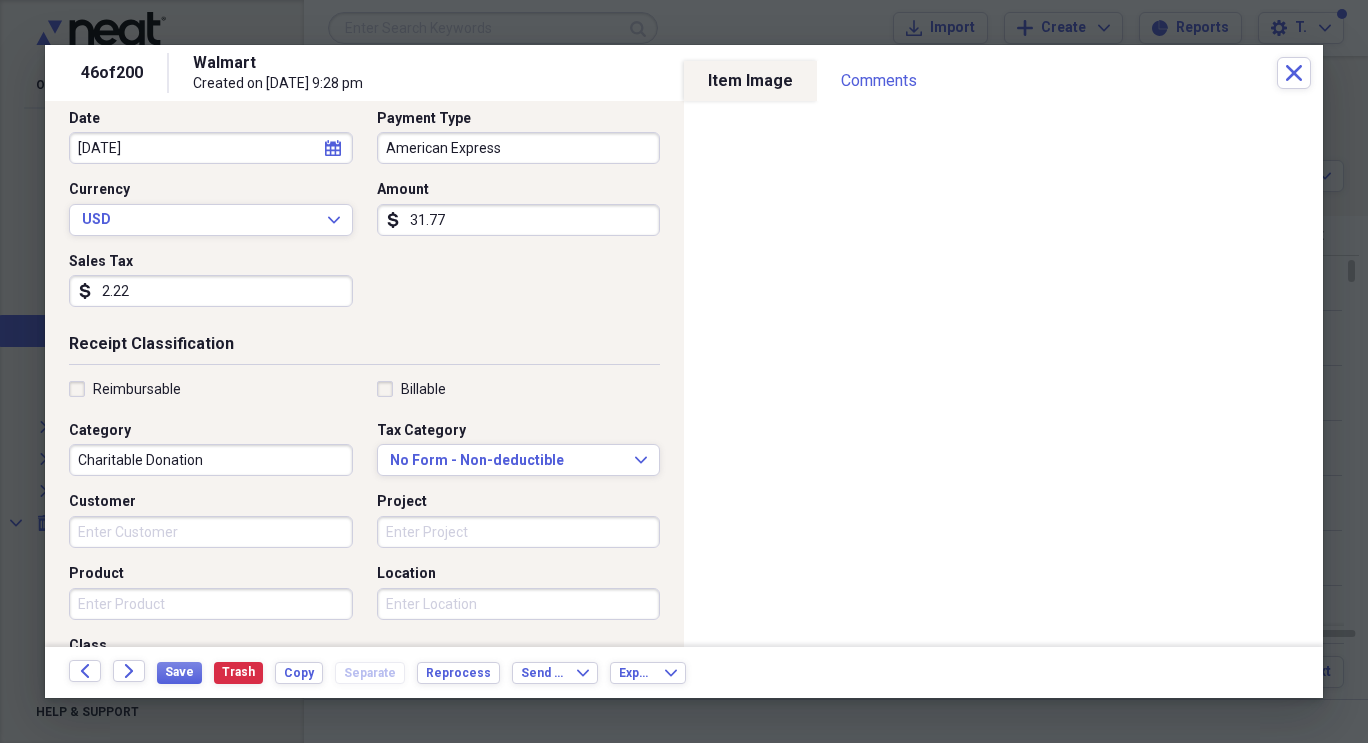 scroll, scrollTop: 321, scrollLeft: 0, axis: vertical 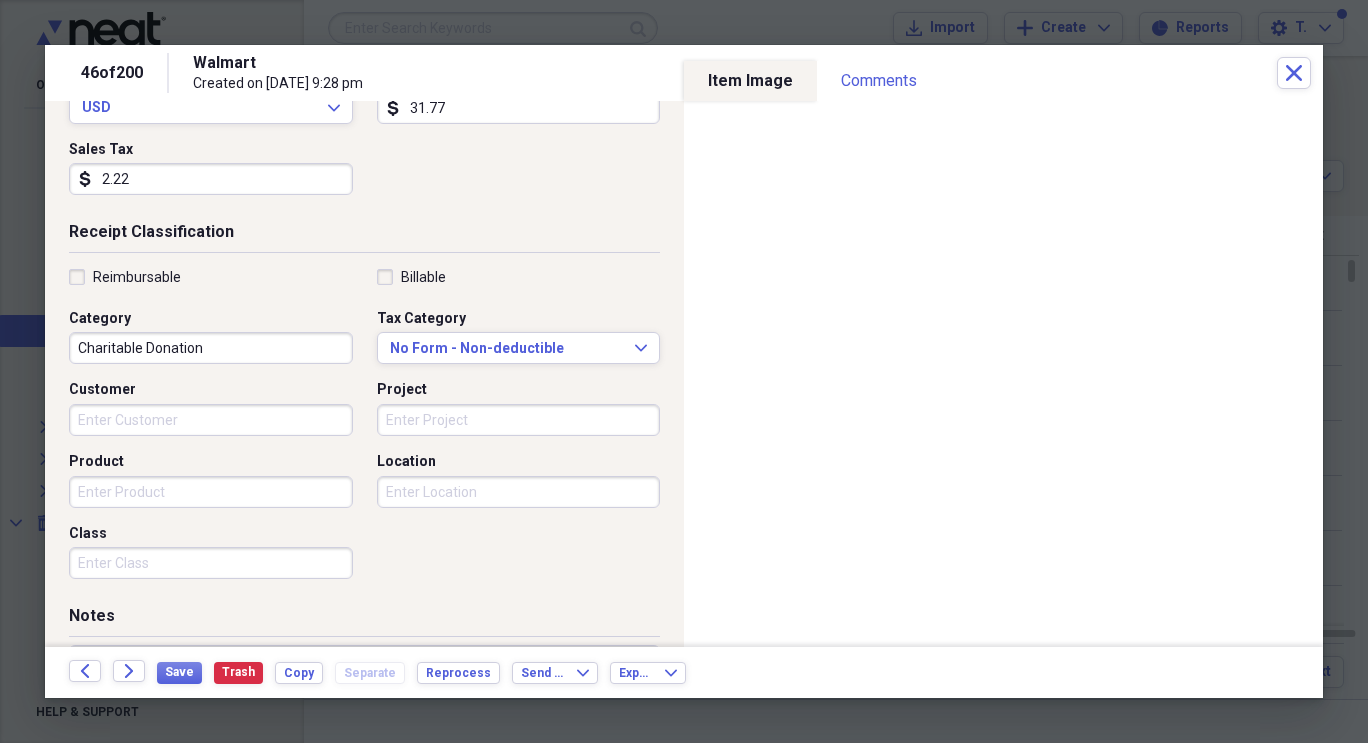 click on "Project" at bounding box center (519, 420) 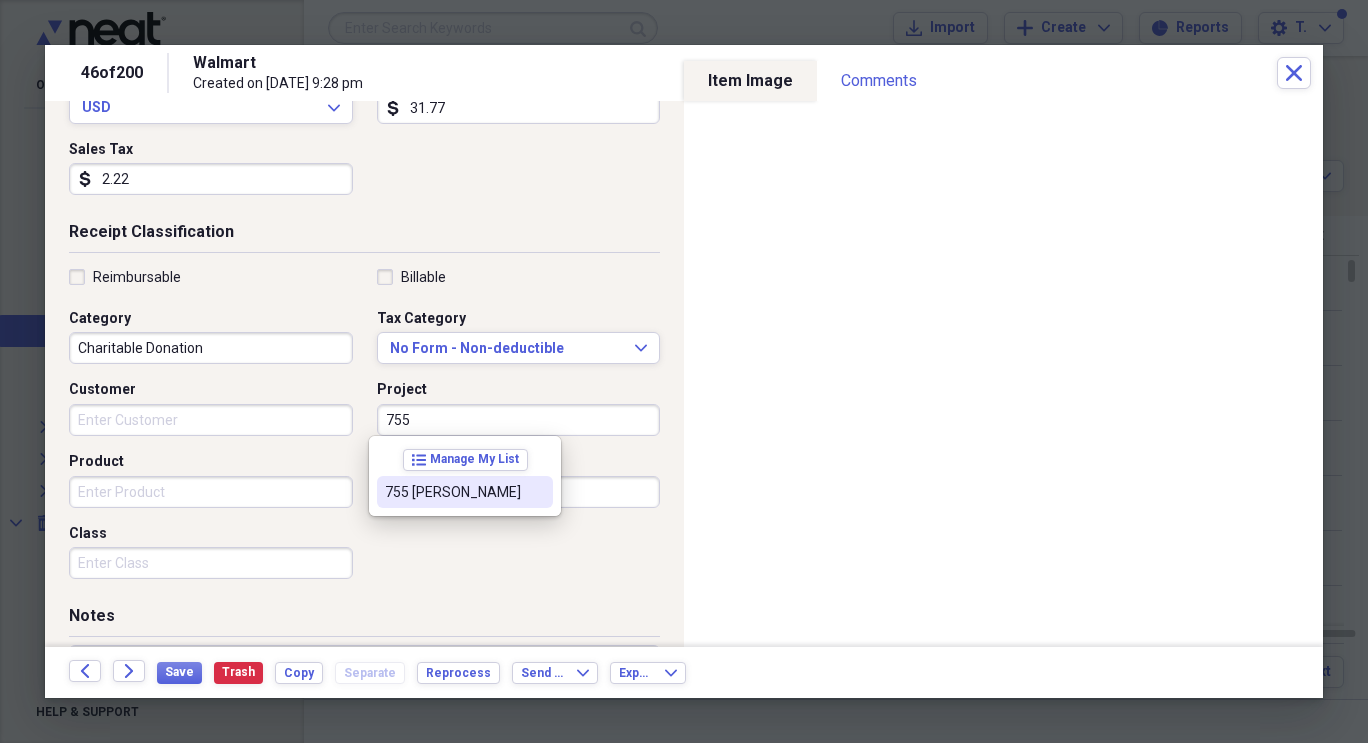 click on "755 [PERSON_NAME]" at bounding box center [465, 492] 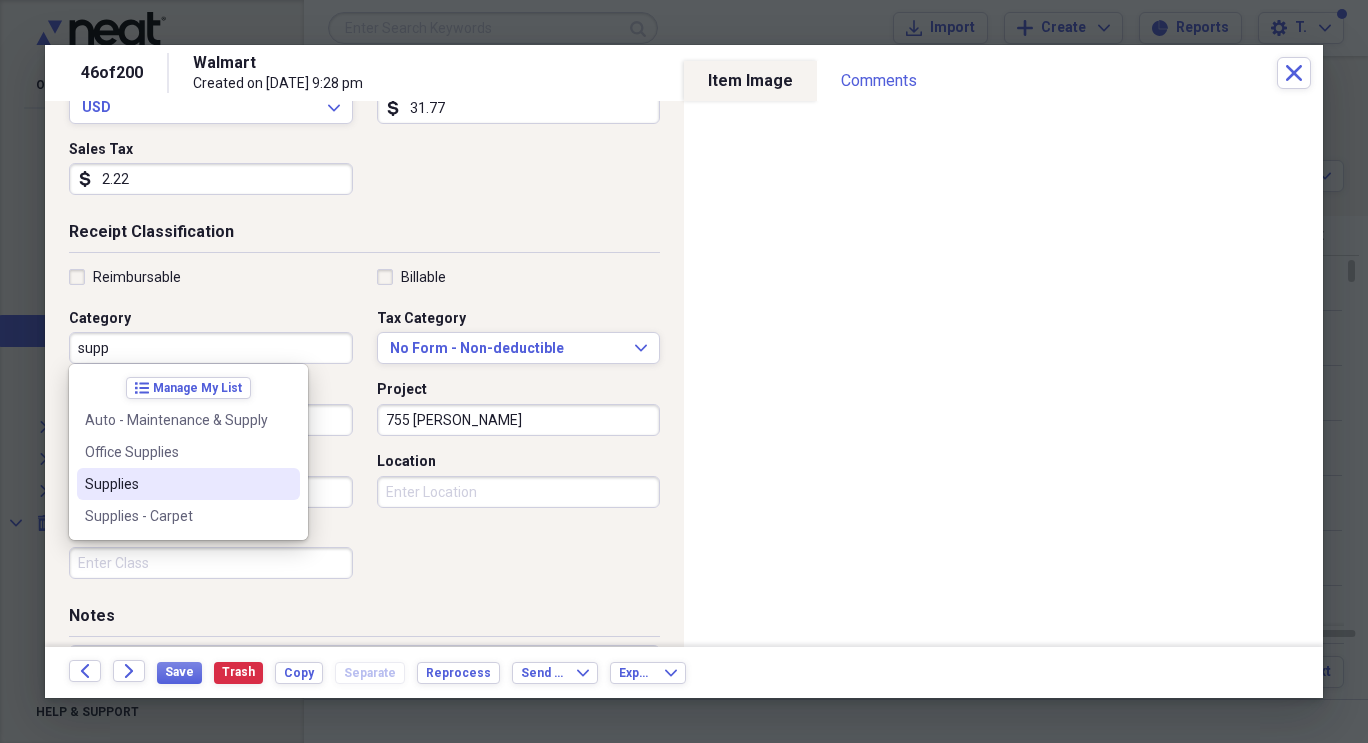 click on "Supplies" at bounding box center [176, 484] 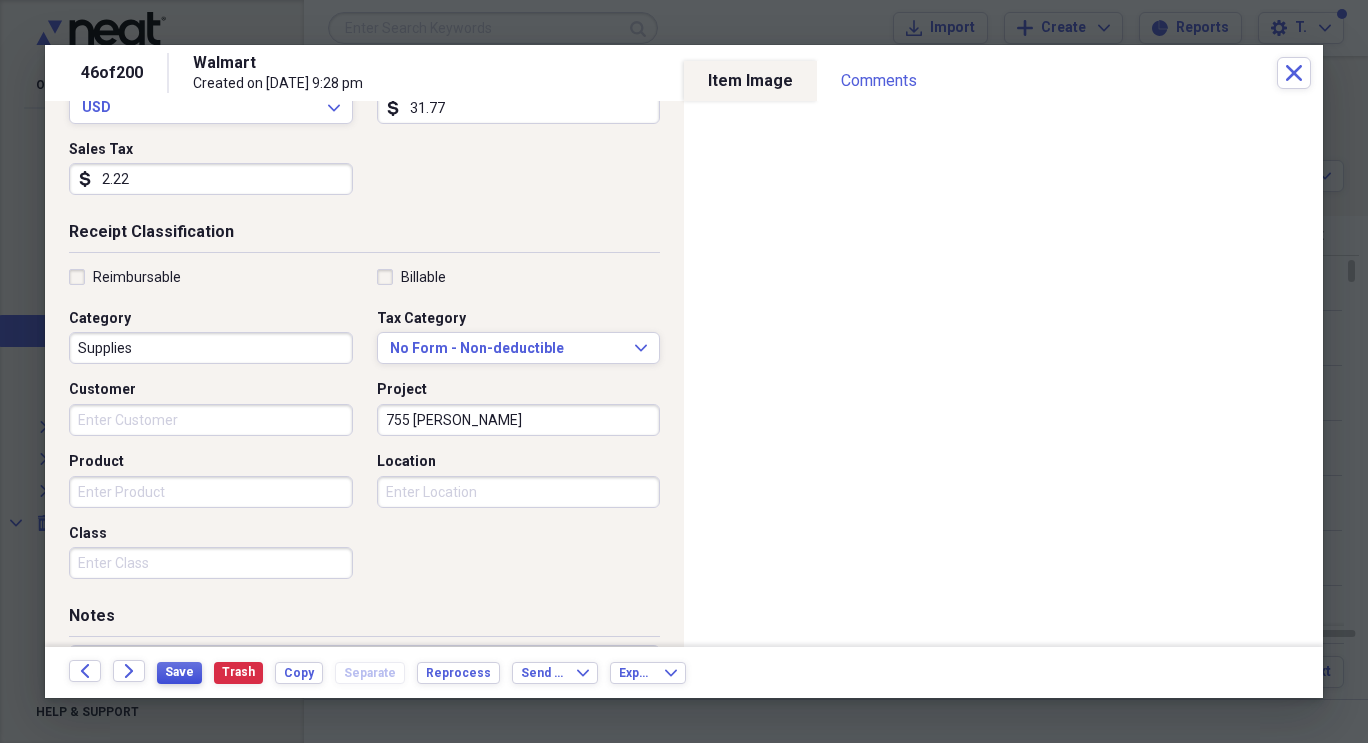click on "Save" at bounding box center (179, 672) 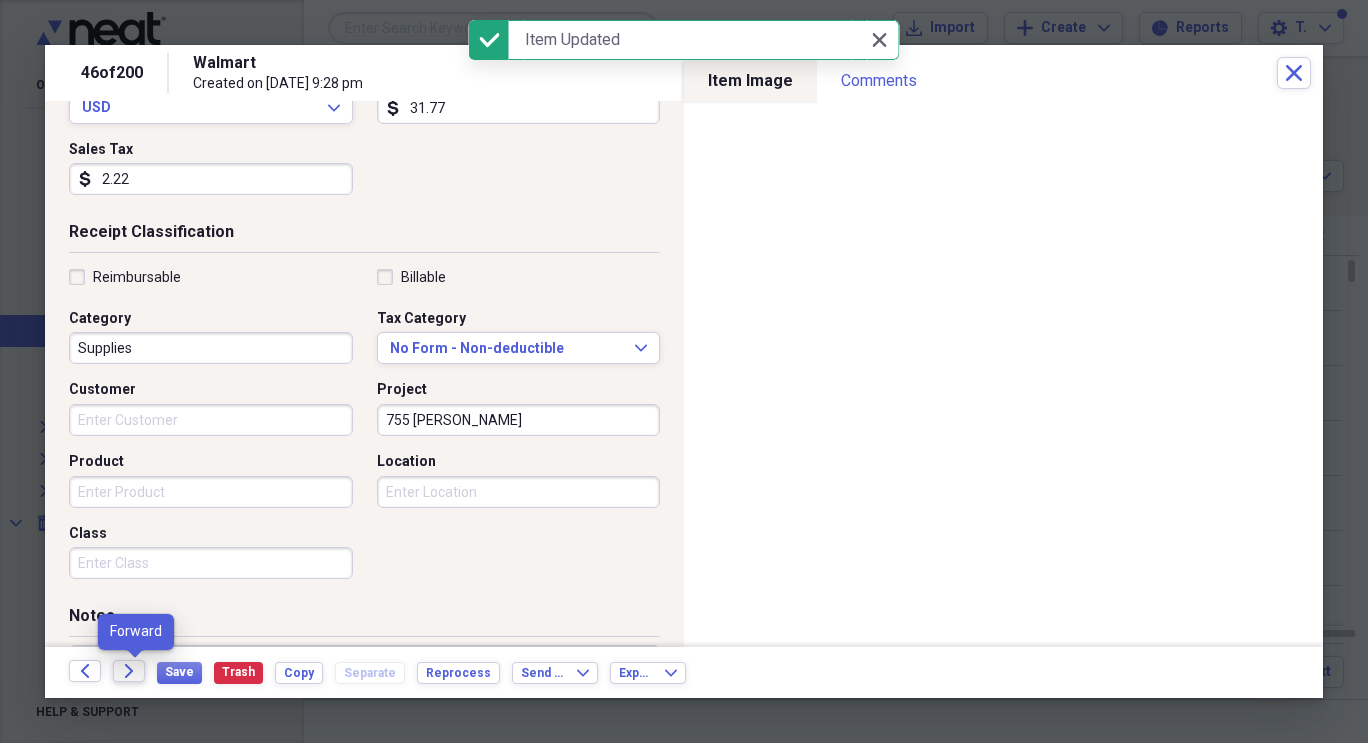 click on "Forward" 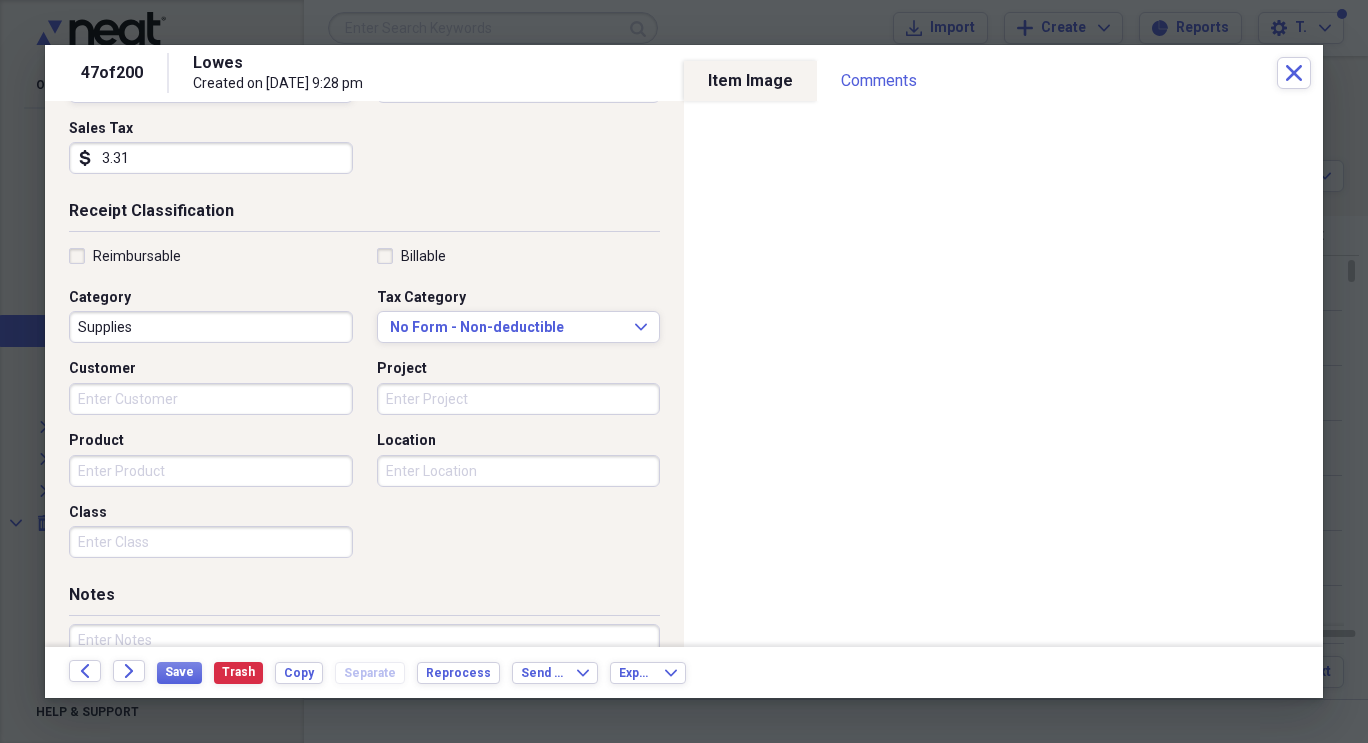 scroll, scrollTop: 348, scrollLeft: 0, axis: vertical 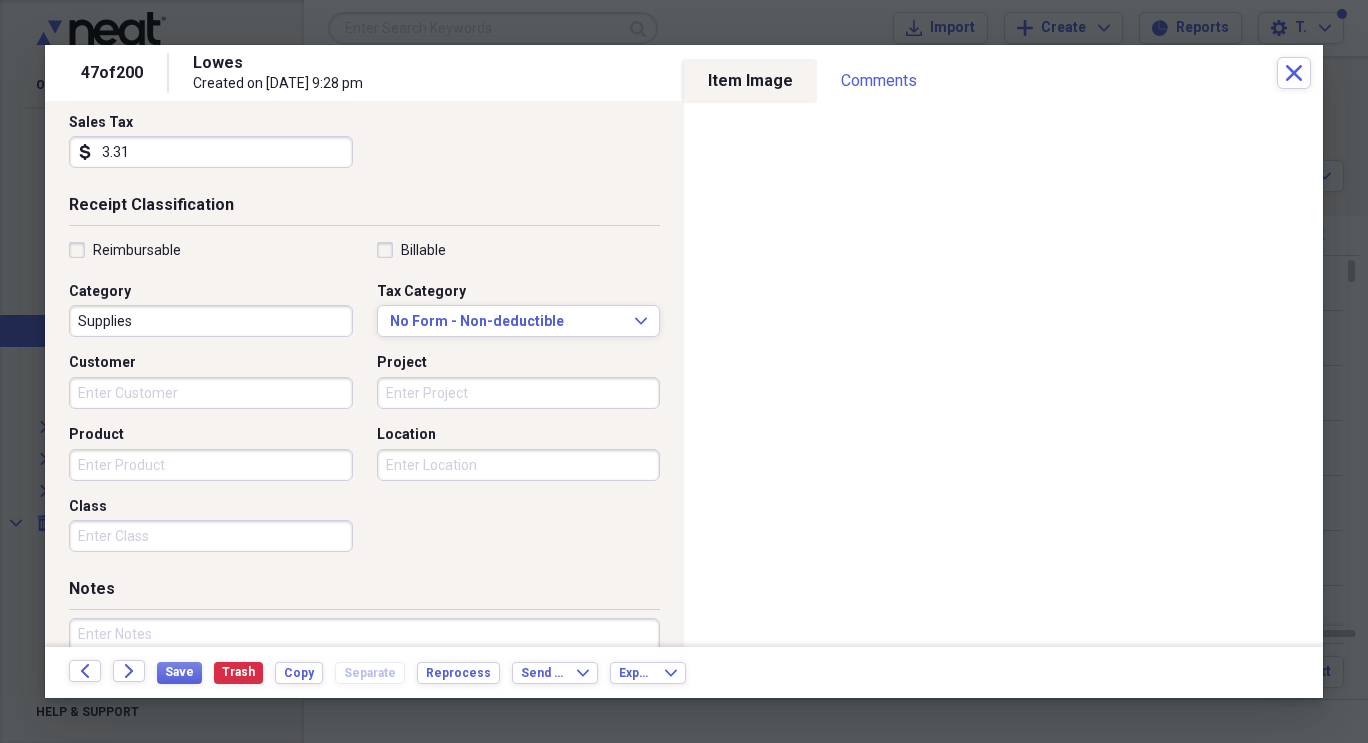 click on "Project" at bounding box center [519, 393] 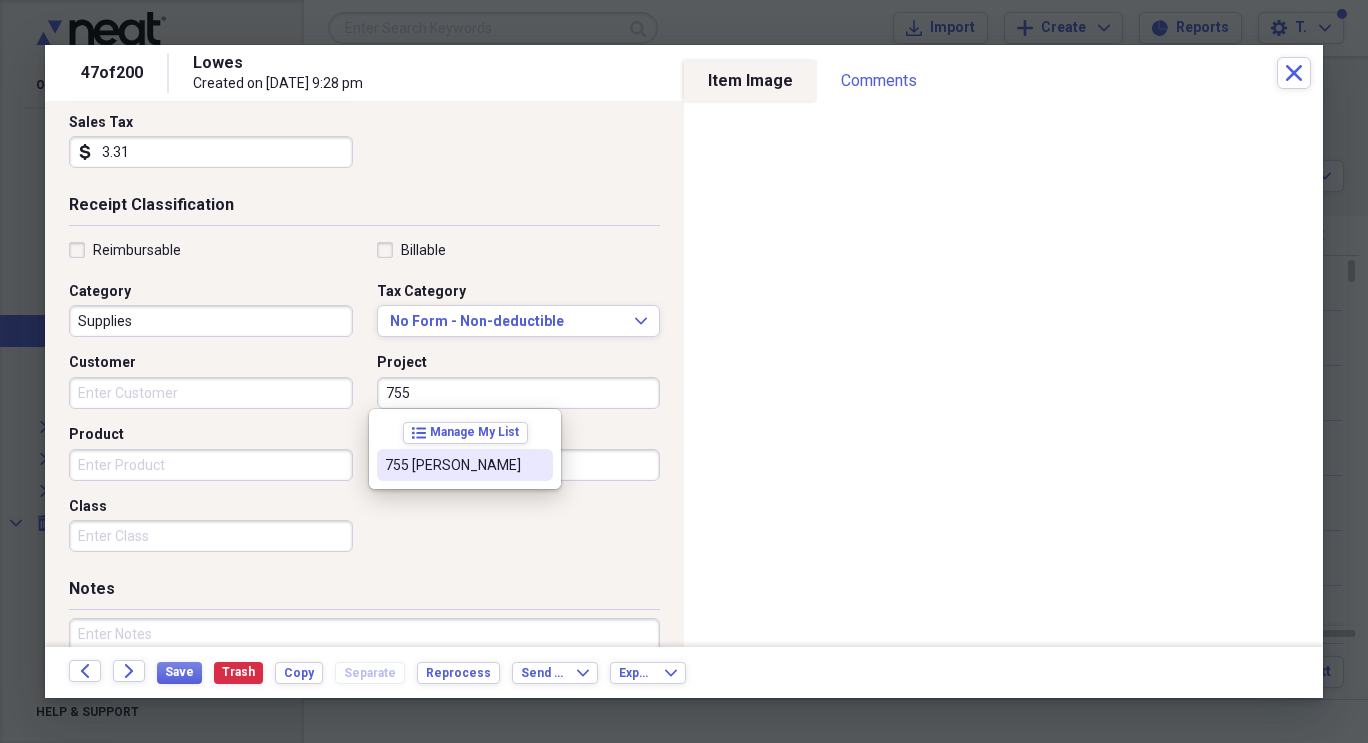 click on "755 [PERSON_NAME]" at bounding box center (453, 465) 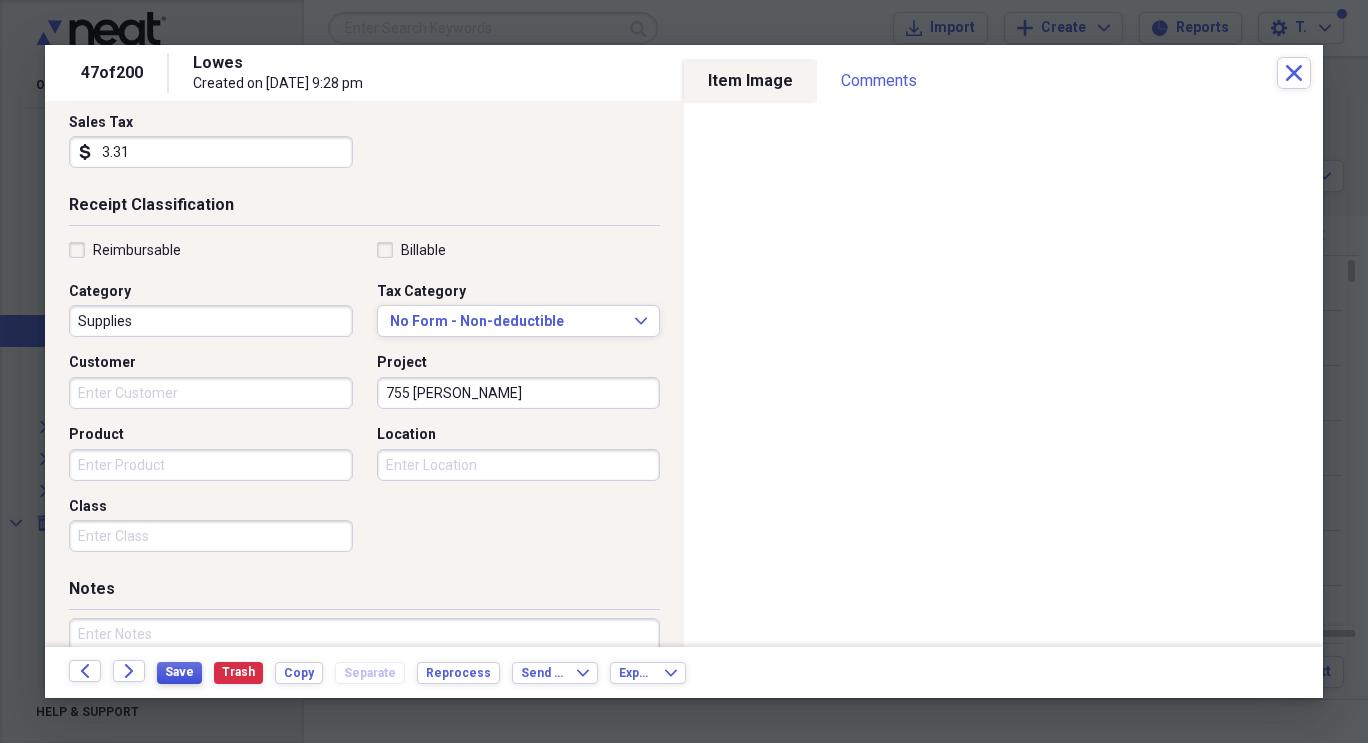 click on "Save" at bounding box center [179, 672] 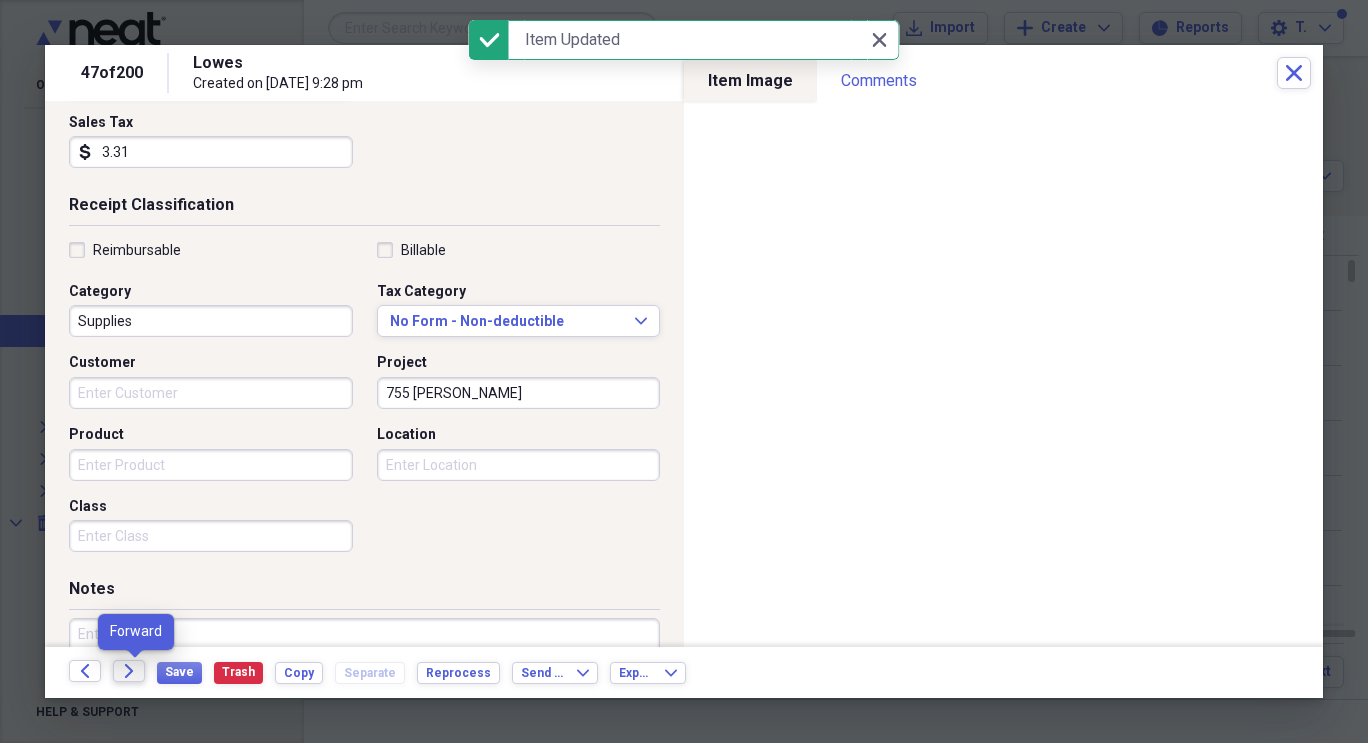 click 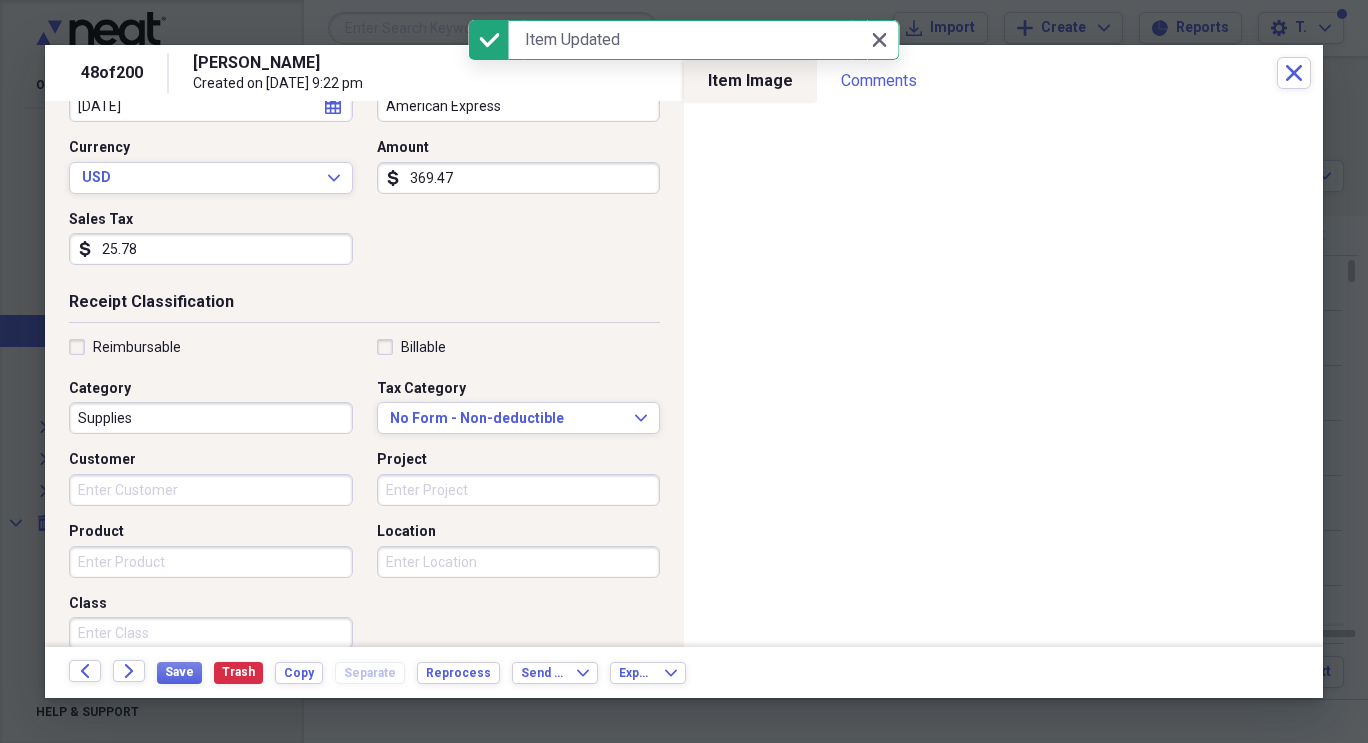 scroll, scrollTop: 258, scrollLeft: 0, axis: vertical 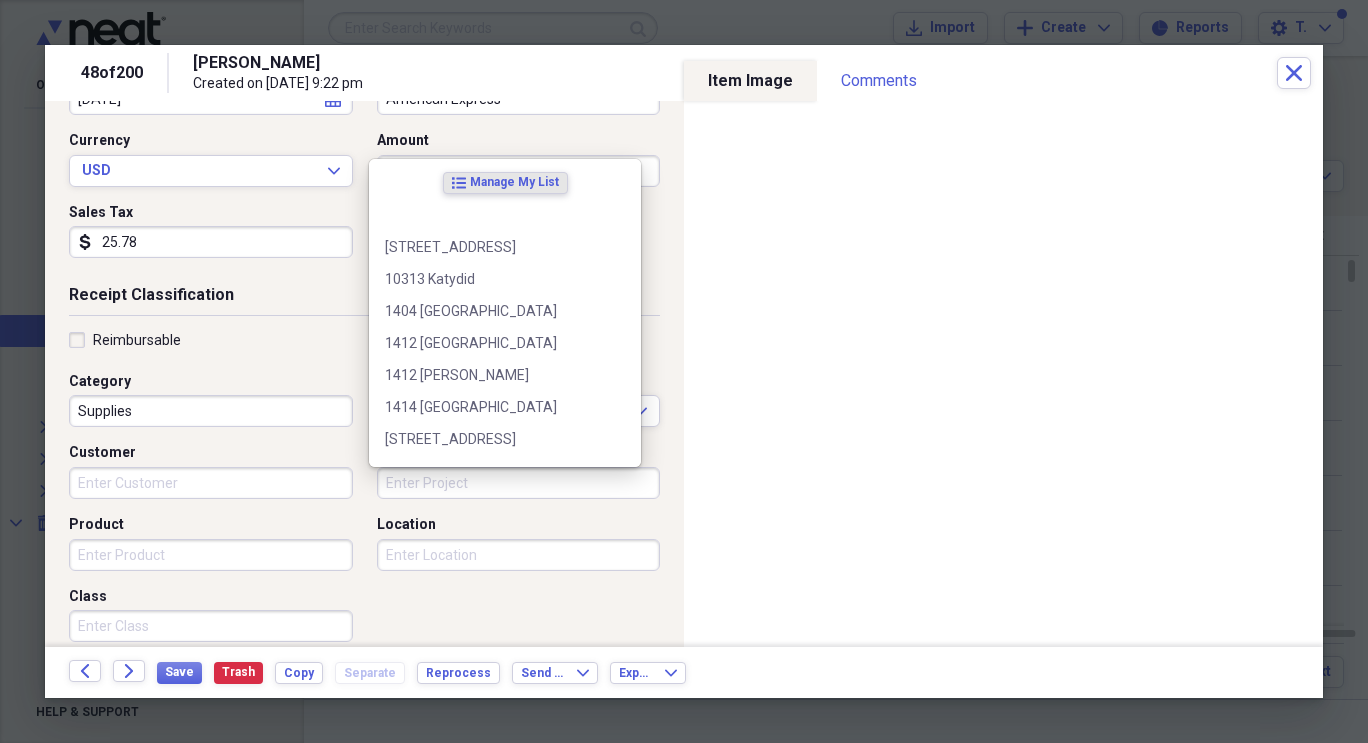 click on "Project" at bounding box center (519, 483) 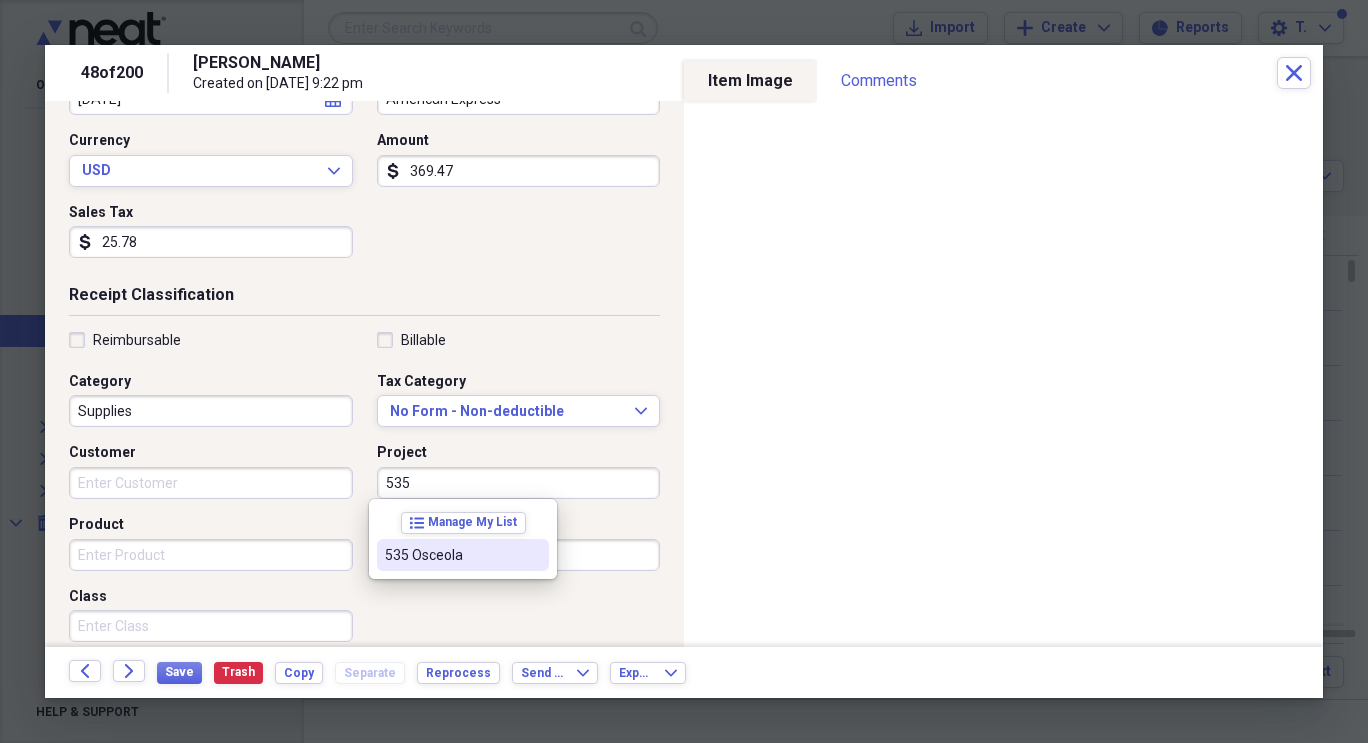 click on "535 Osceola" at bounding box center [451, 555] 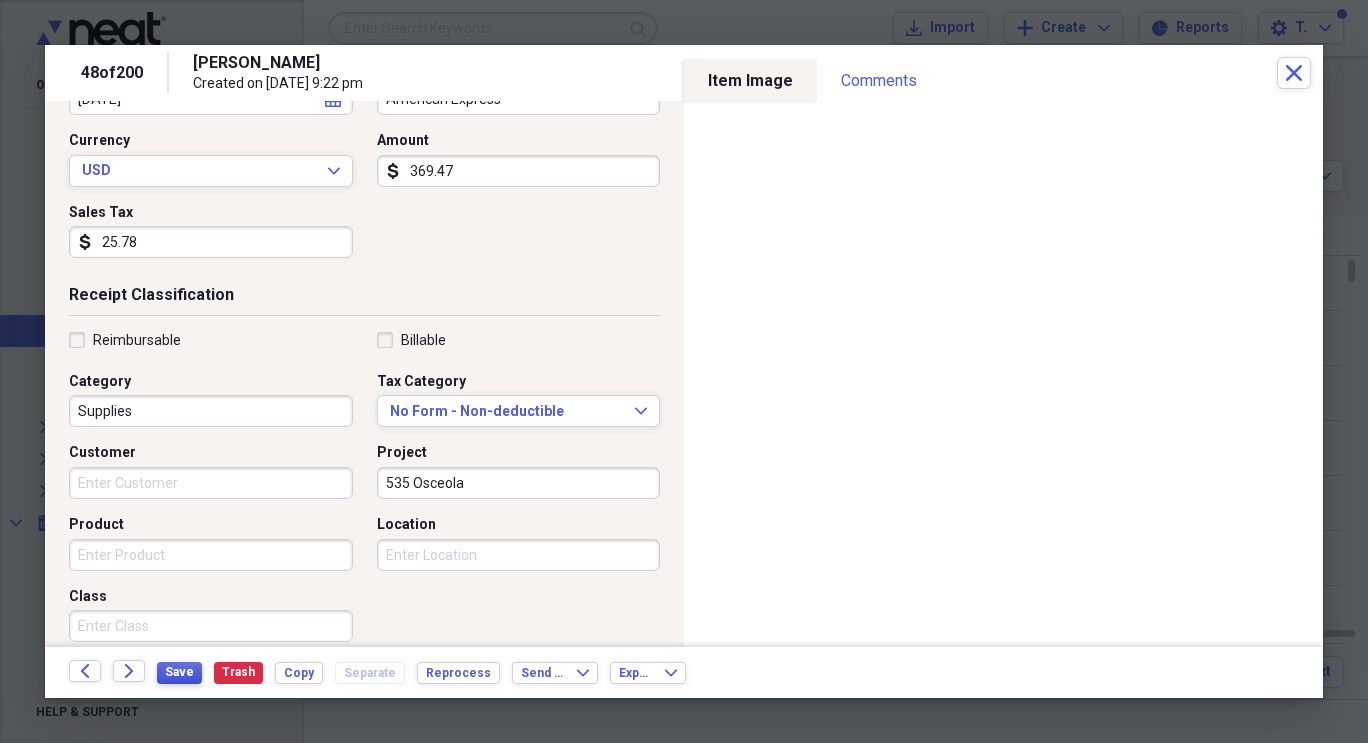 click on "Save" at bounding box center (179, 672) 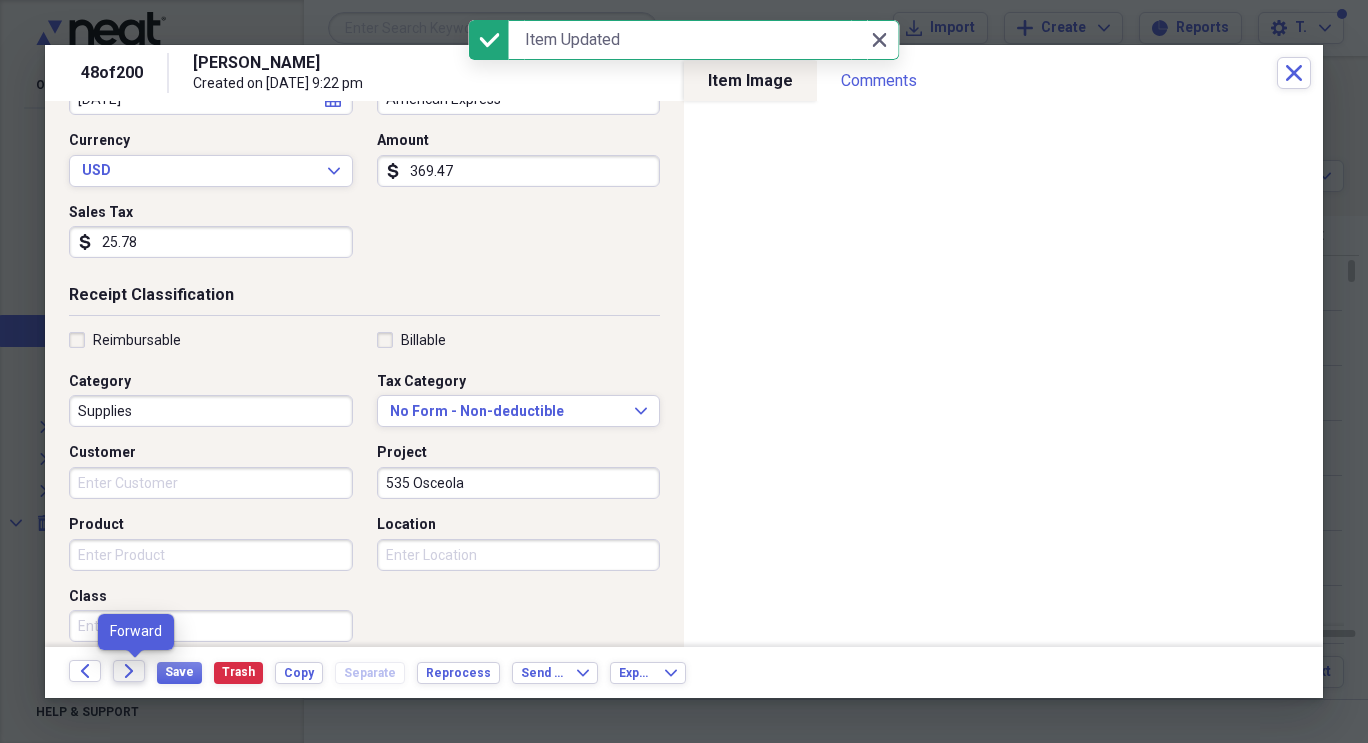 click on "Forward" 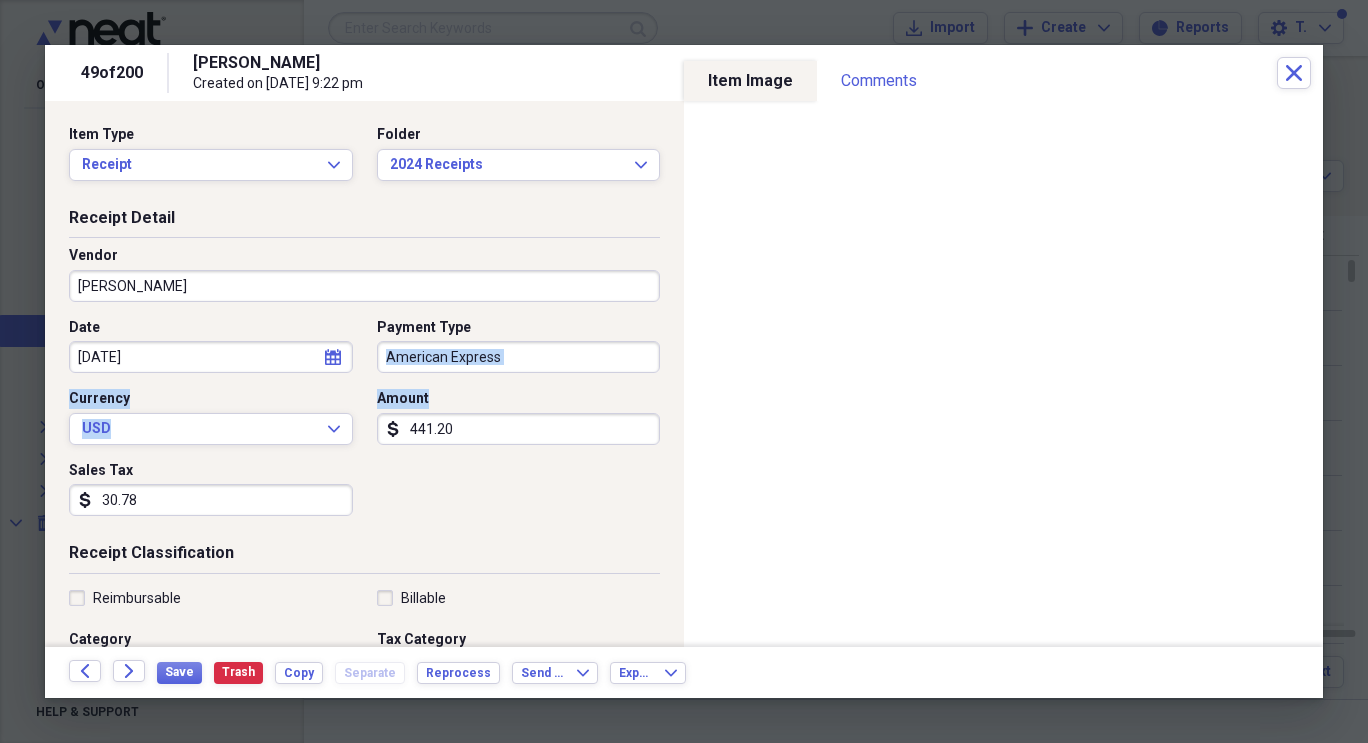 drag, startPoint x: 668, startPoint y: 361, endPoint x: 671, endPoint y: 440, distance: 79.05694 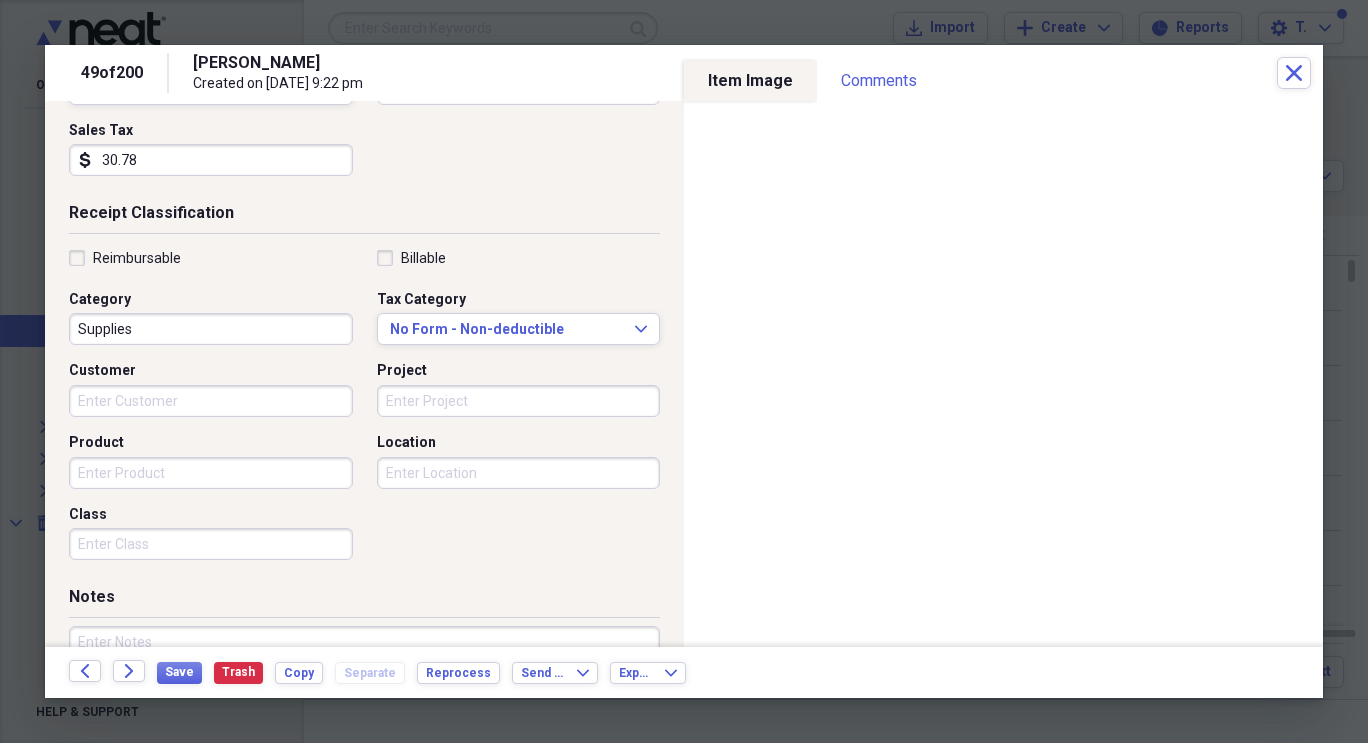 scroll, scrollTop: 342, scrollLeft: 0, axis: vertical 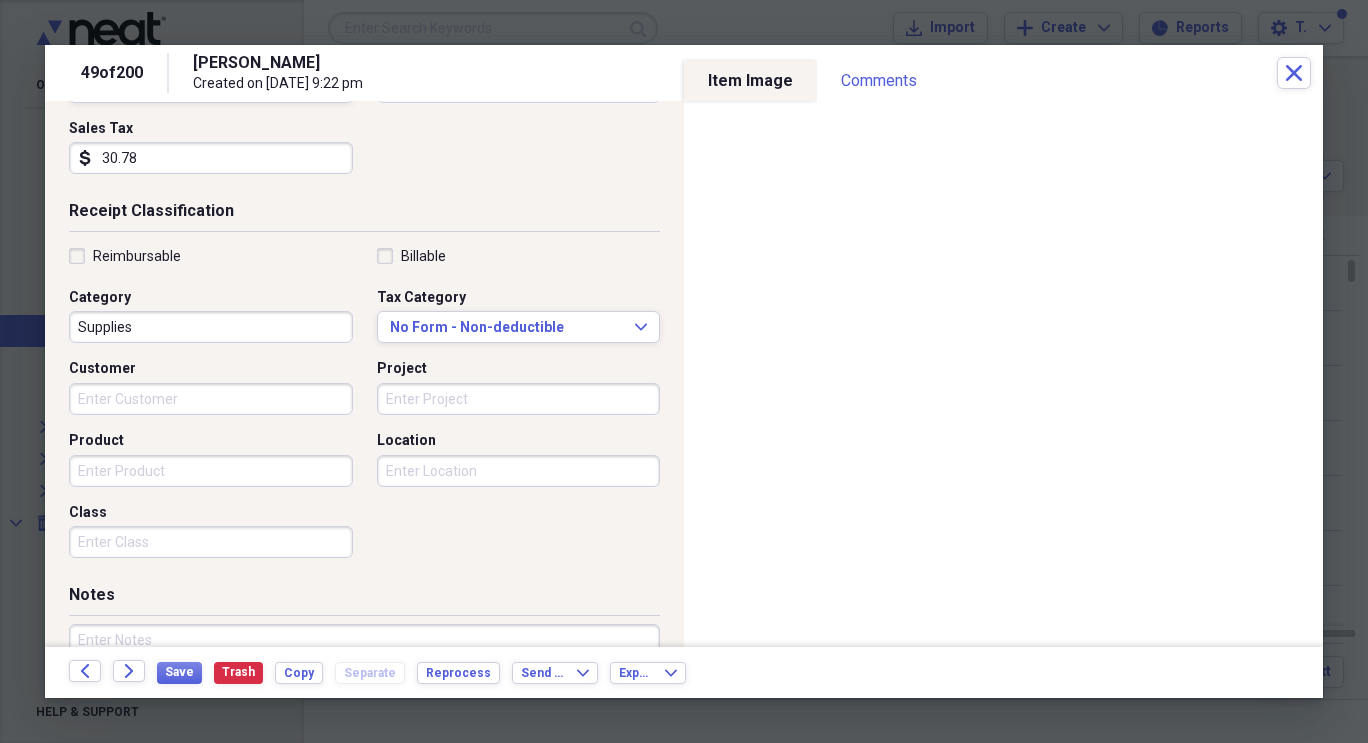 click on "Project" at bounding box center (519, 399) 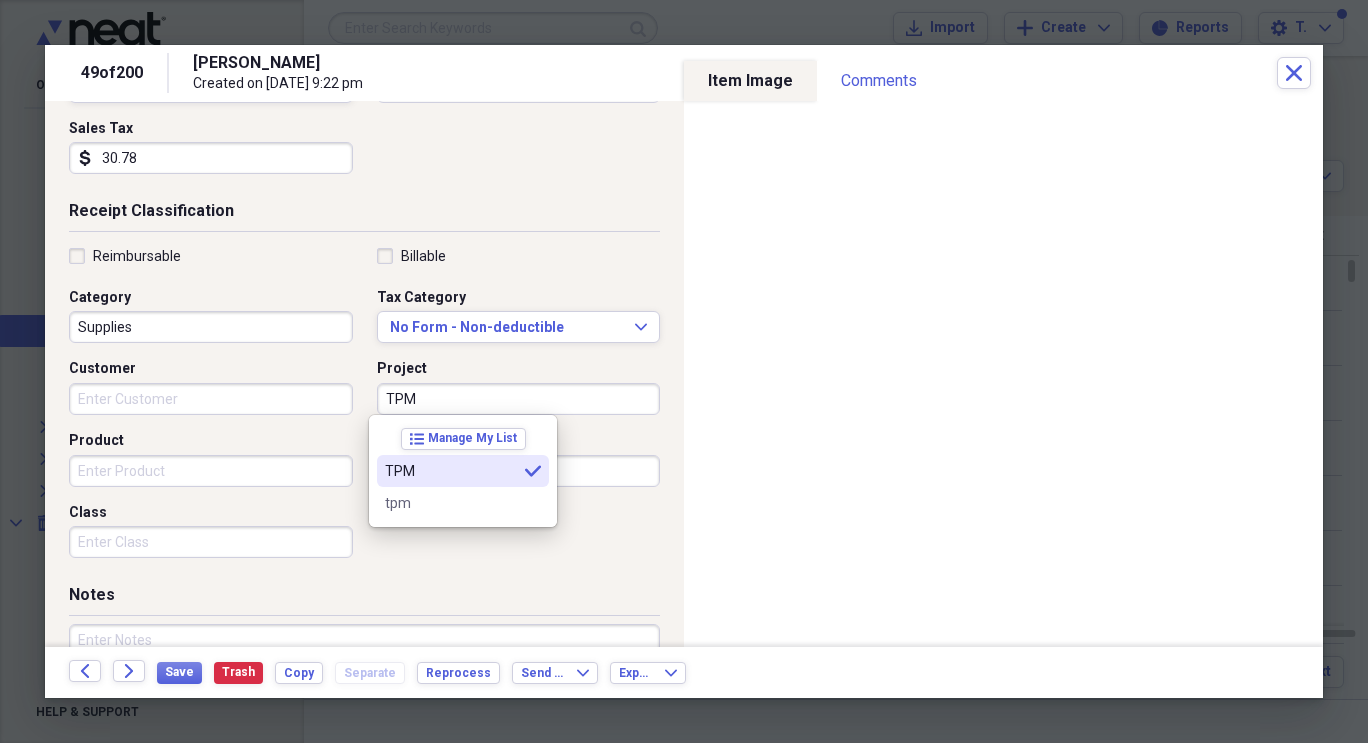type on "TPM" 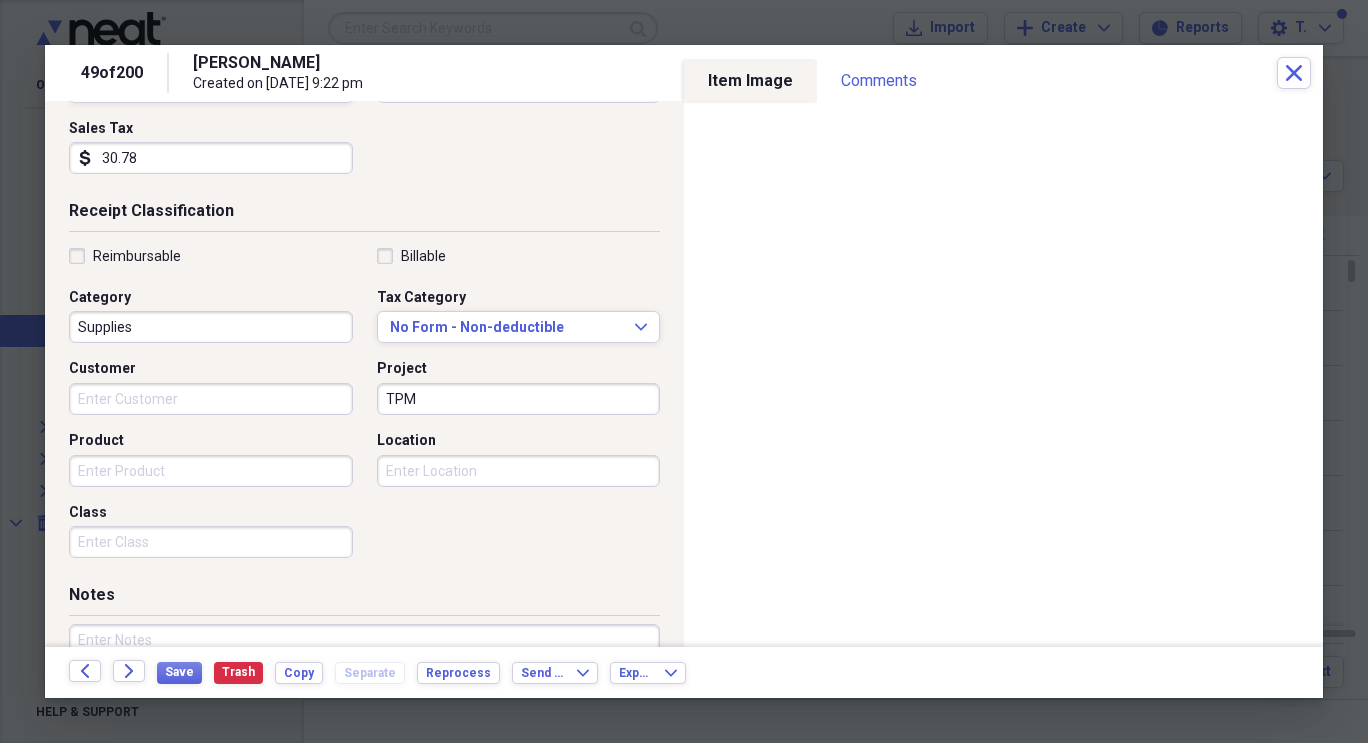 click on "Back Forward Save Trash Copy Separate Reprocess Send To Expand Export Expand" at bounding box center (684, 672) 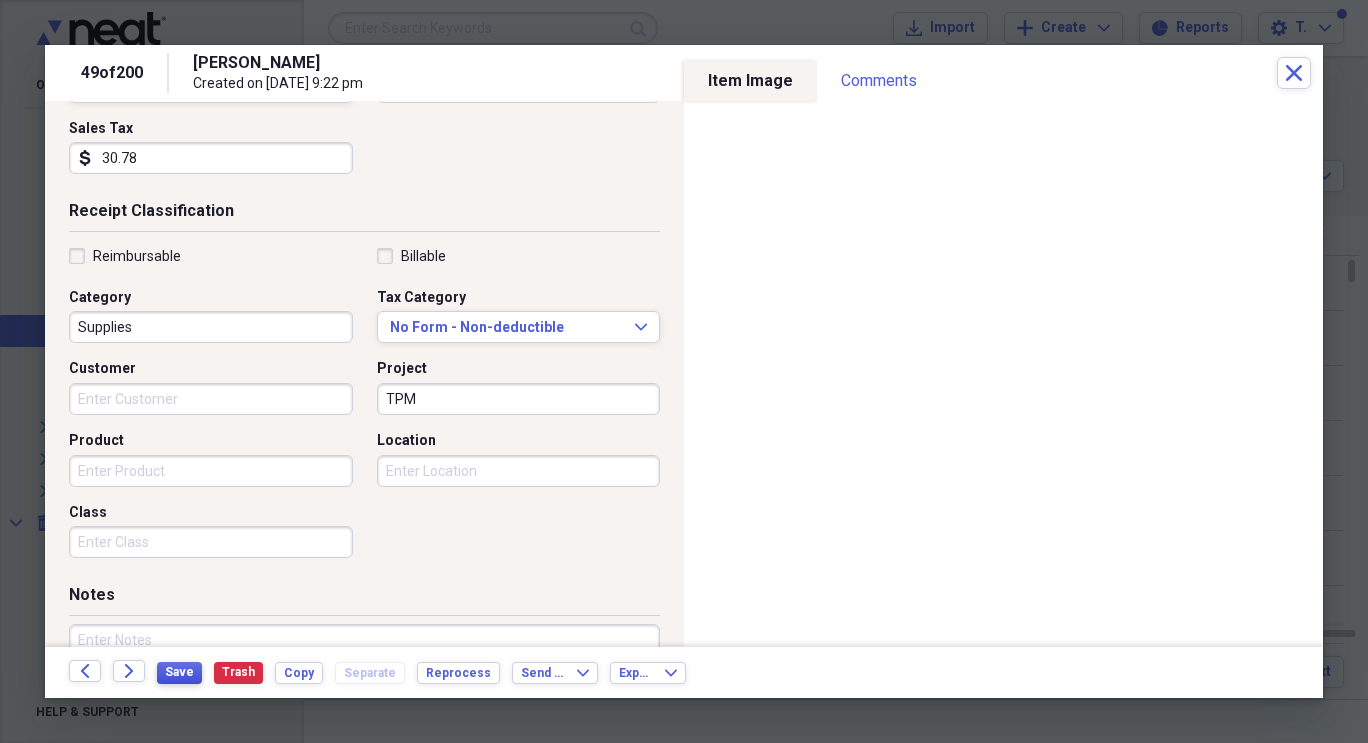 click on "Save" at bounding box center (179, 672) 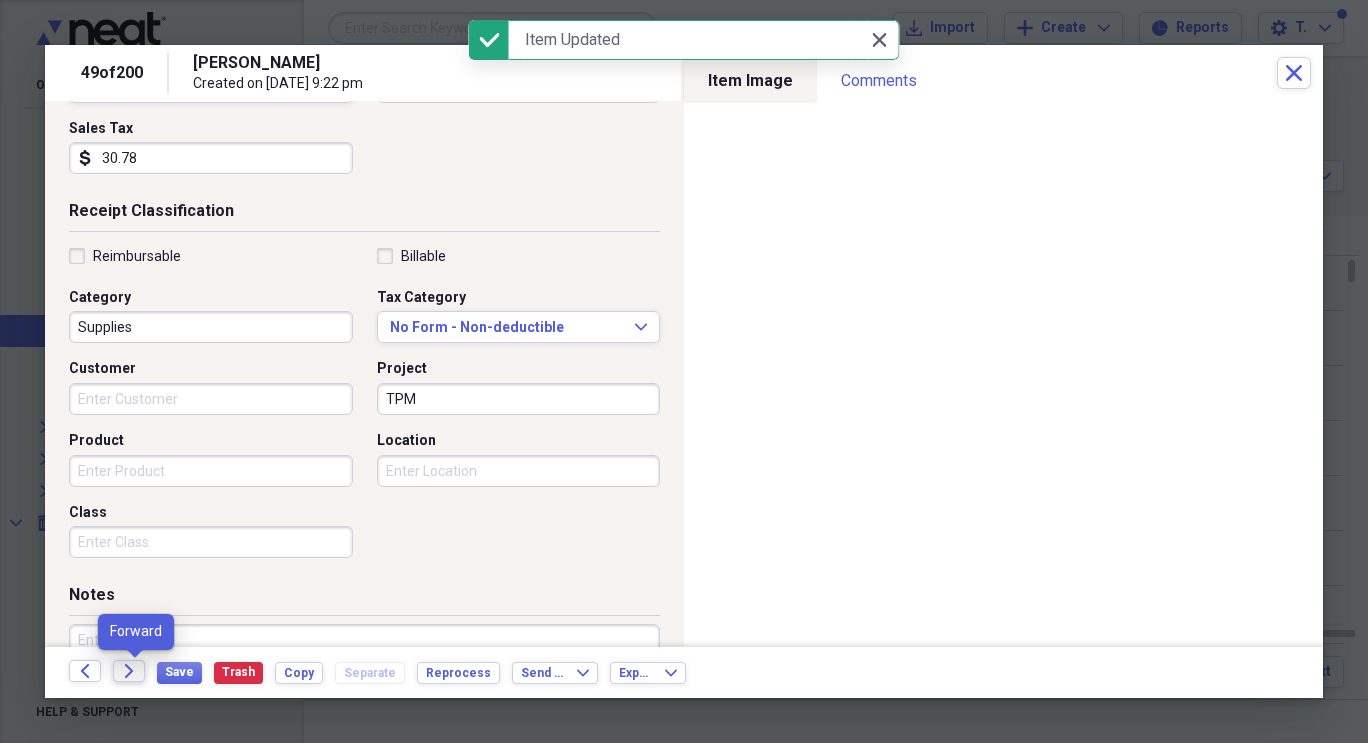 click on "Forward" 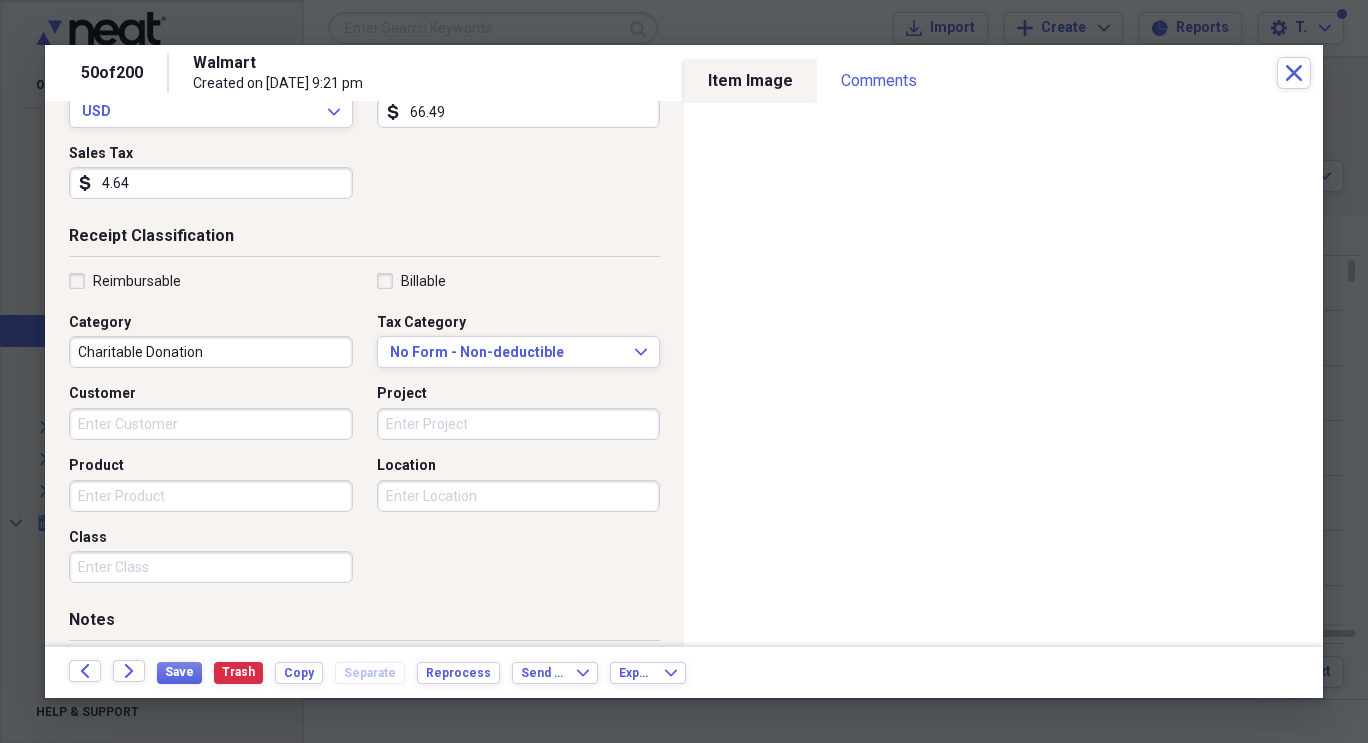 scroll, scrollTop: 319, scrollLeft: 0, axis: vertical 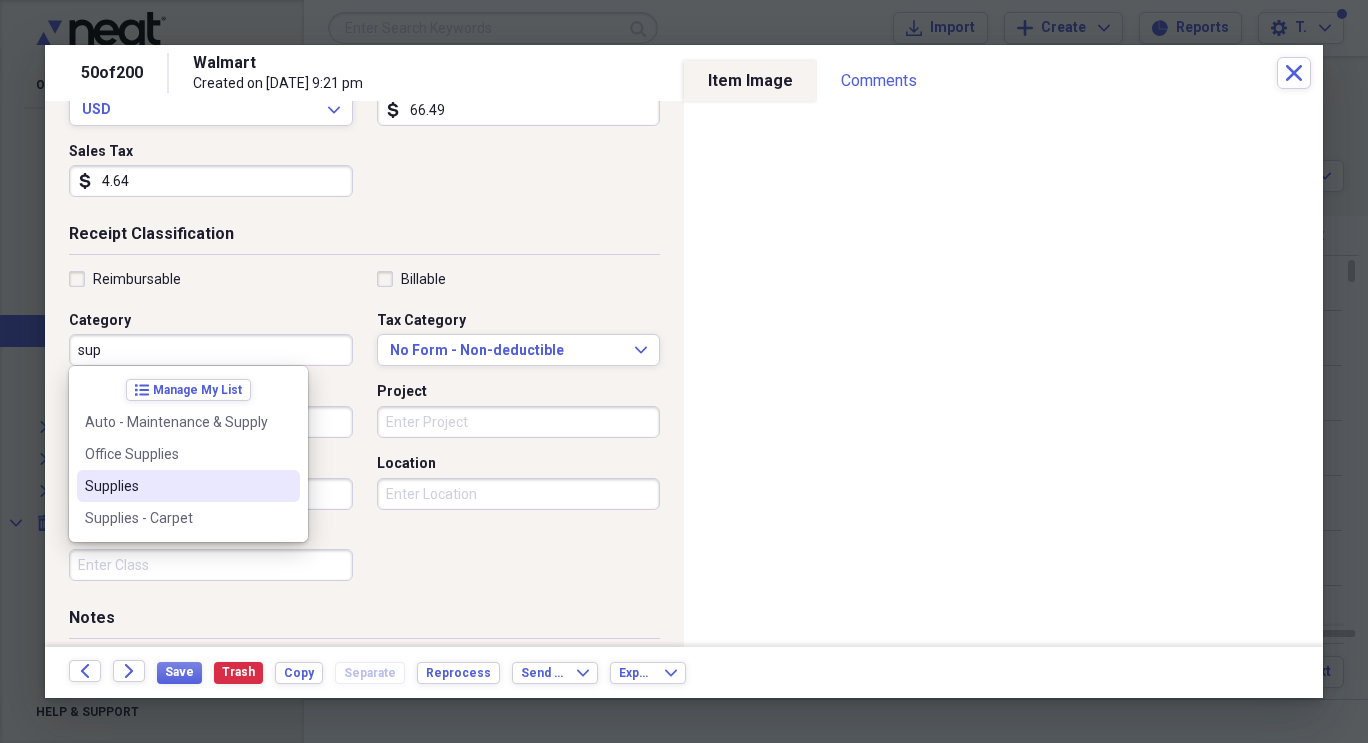 type on "Supplies" 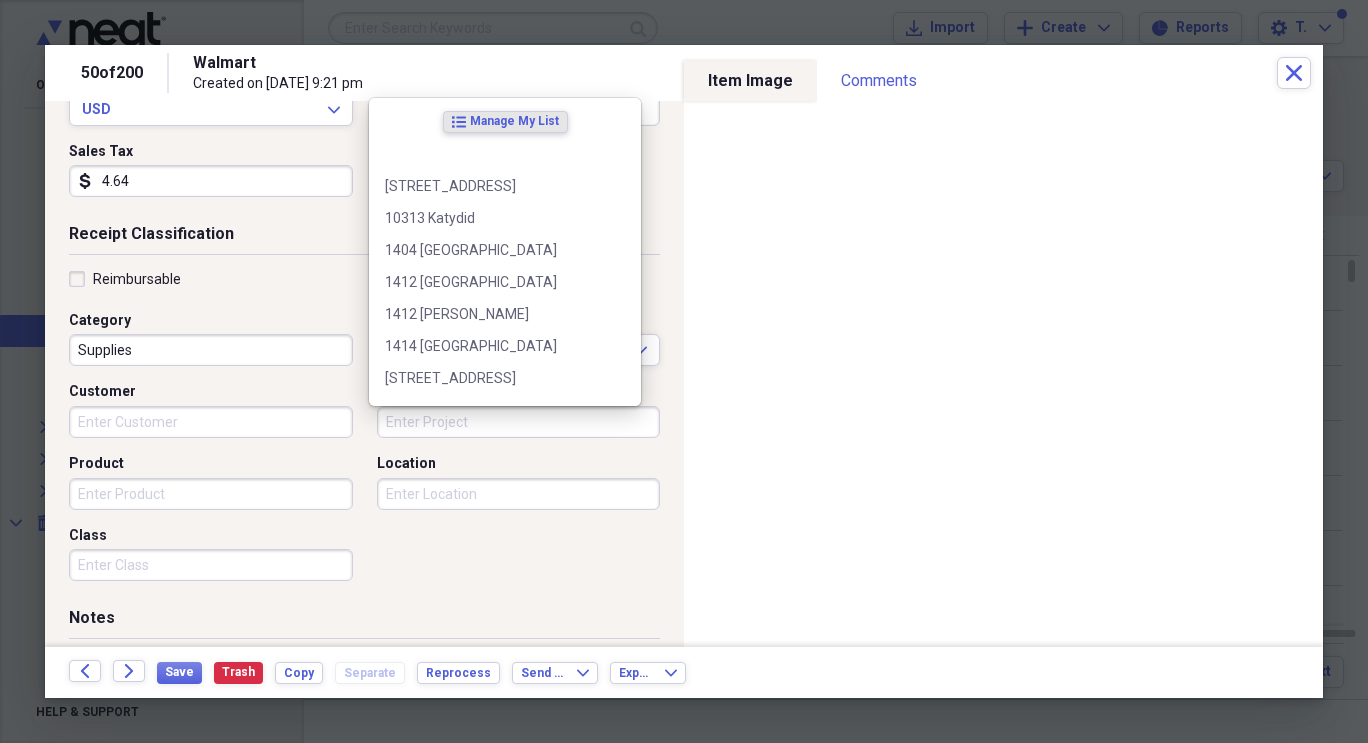 click on "Project" at bounding box center [519, 422] 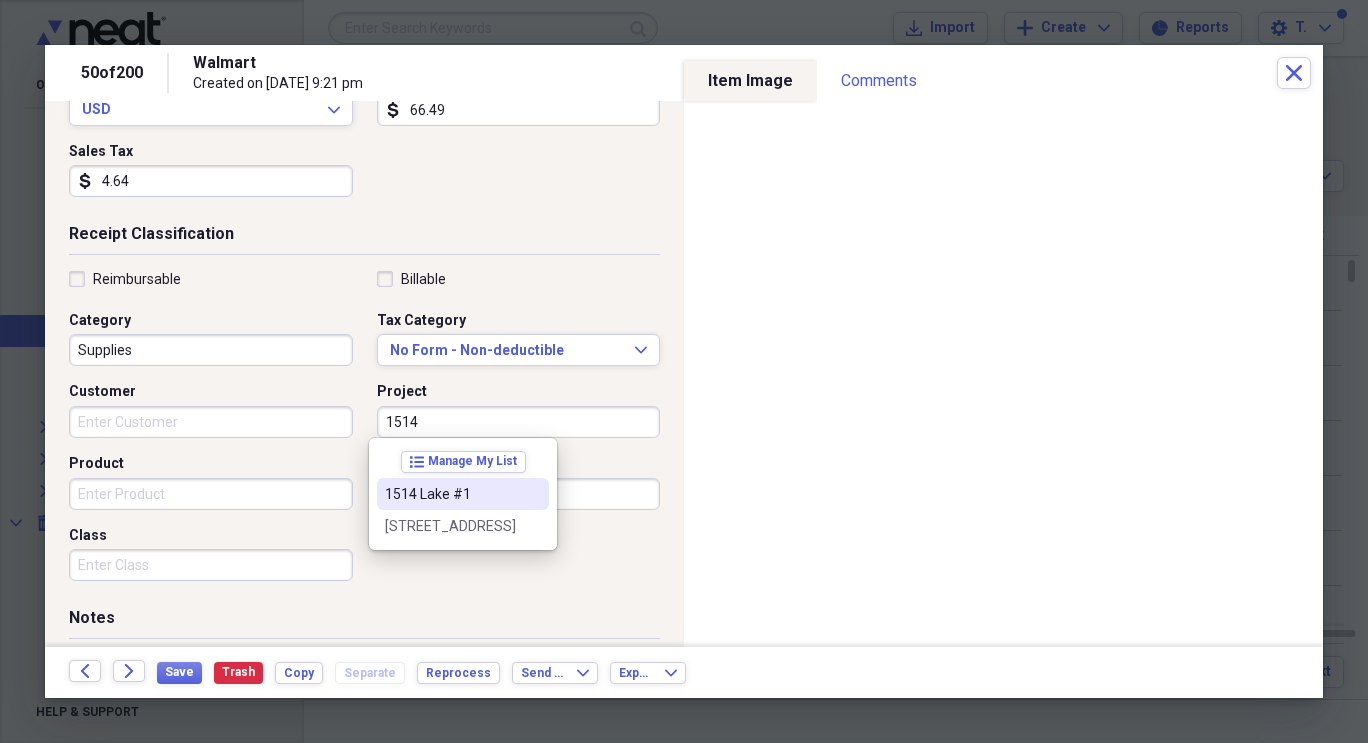 click on "1514 Lake #1" at bounding box center [451, 494] 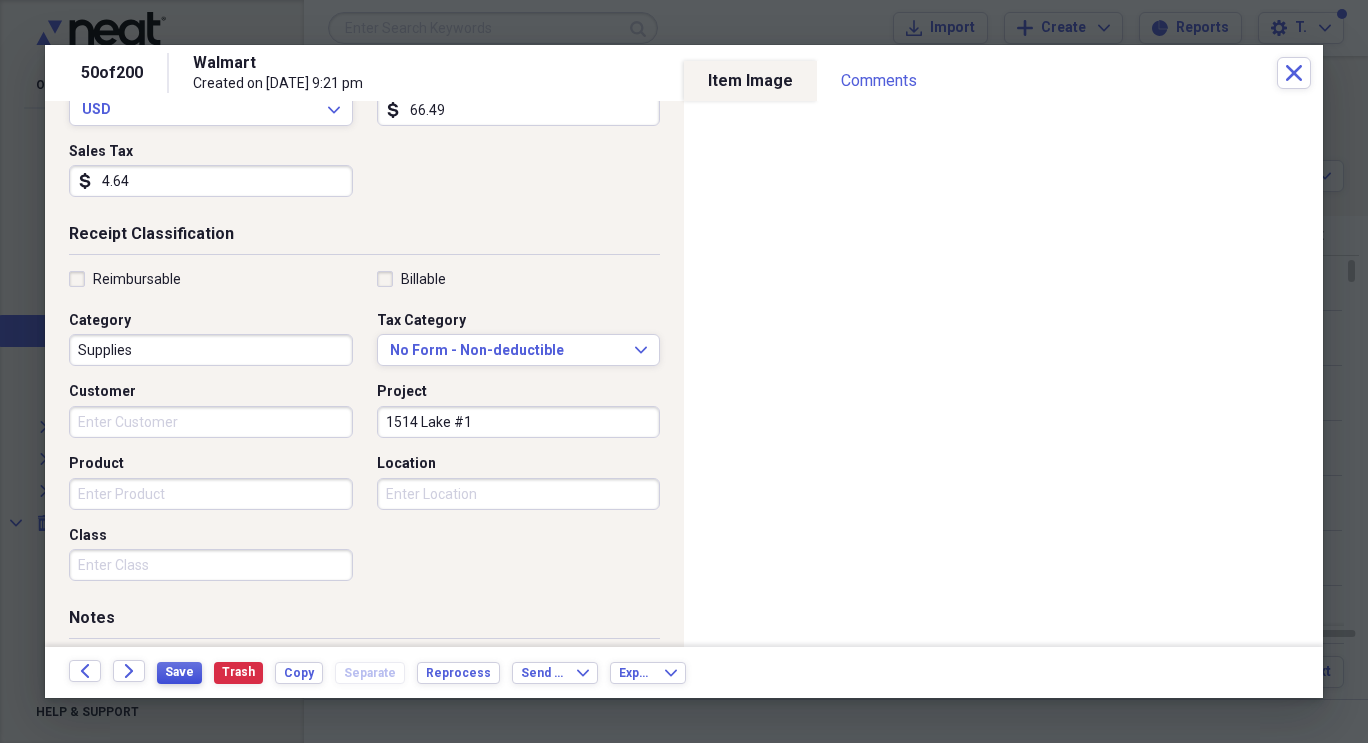 click on "Save" at bounding box center [179, 672] 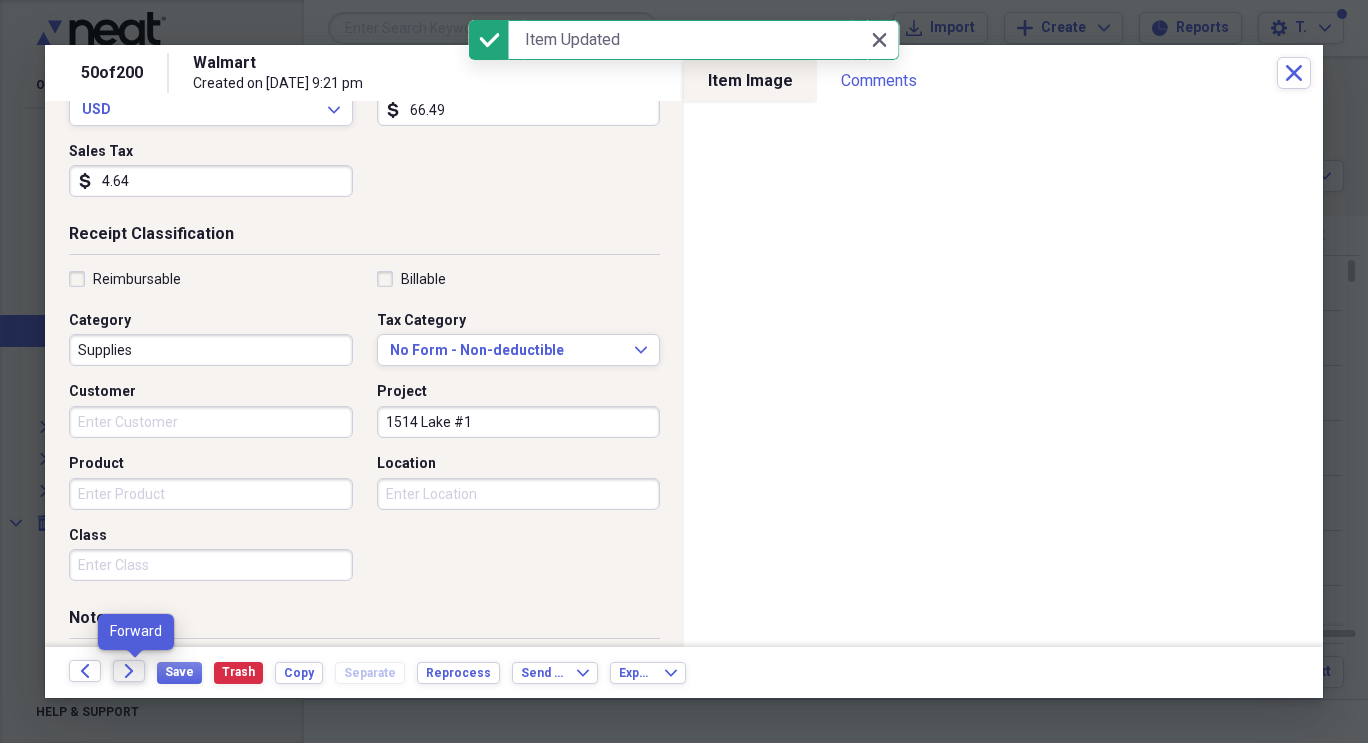 click 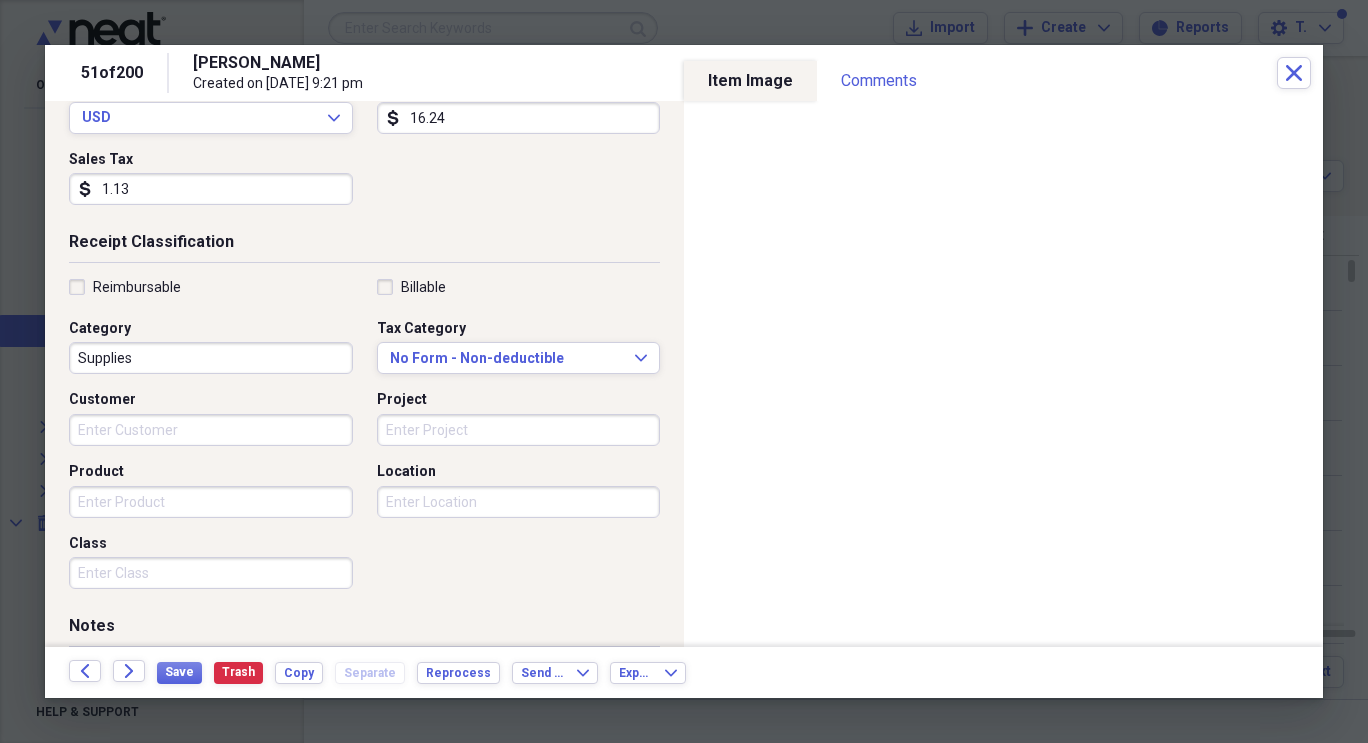 scroll, scrollTop: 319, scrollLeft: 0, axis: vertical 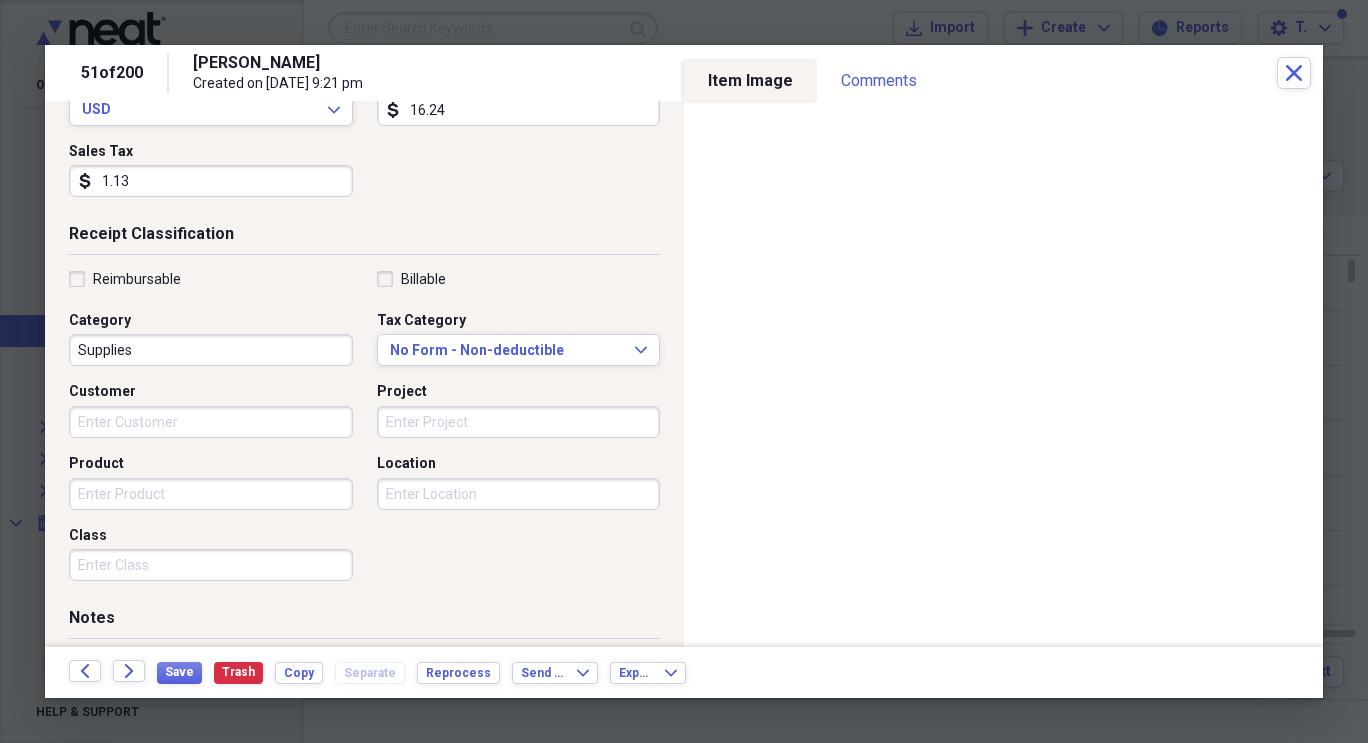 click on "Project" at bounding box center (519, 422) 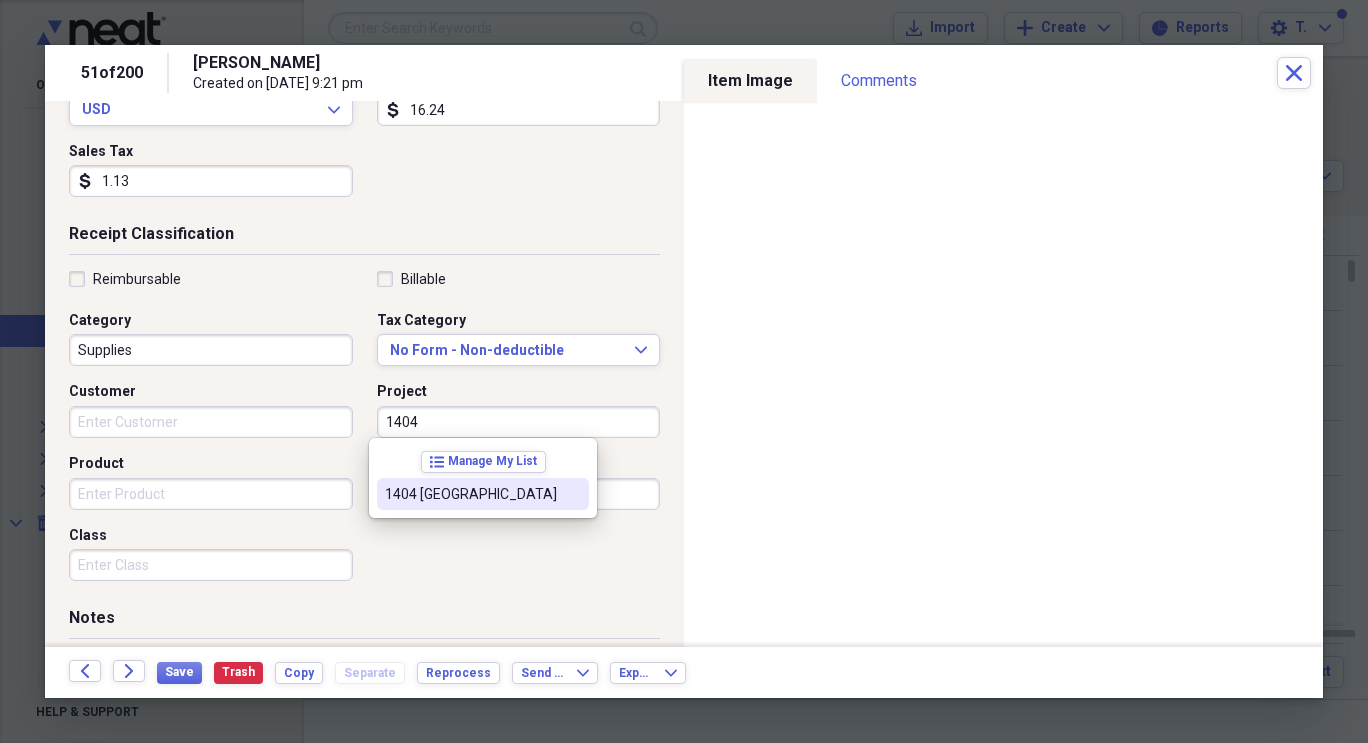 click on "1404 [GEOGRAPHIC_DATA]" at bounding box center (471, 494) 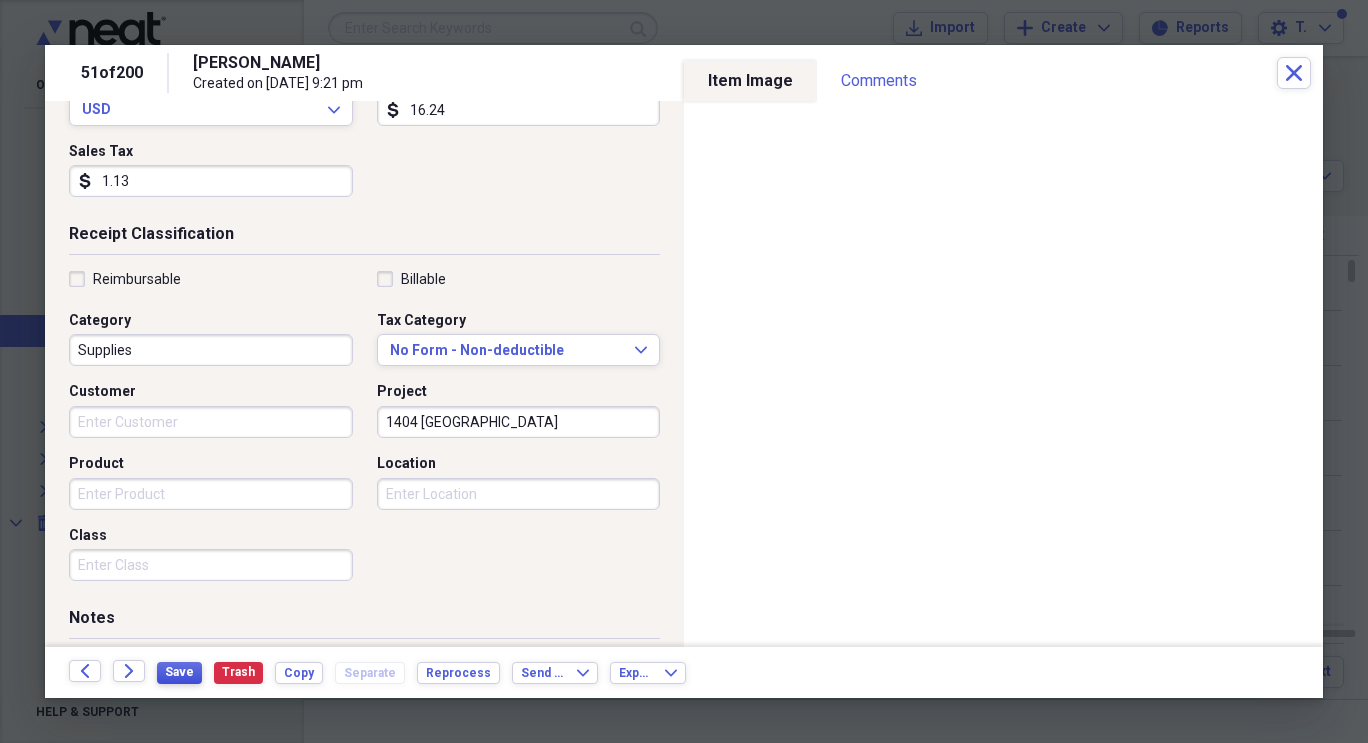 click on "Save" at bounding box center (179, 672) 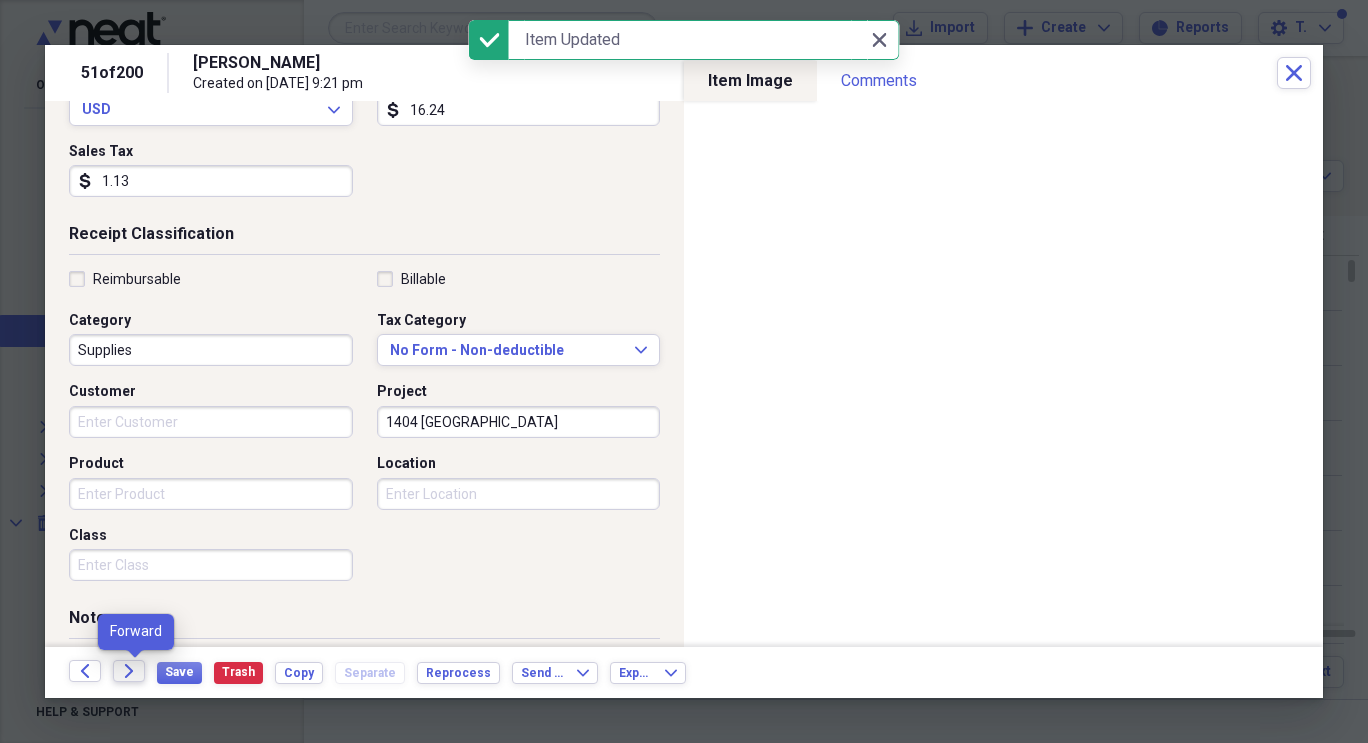 click 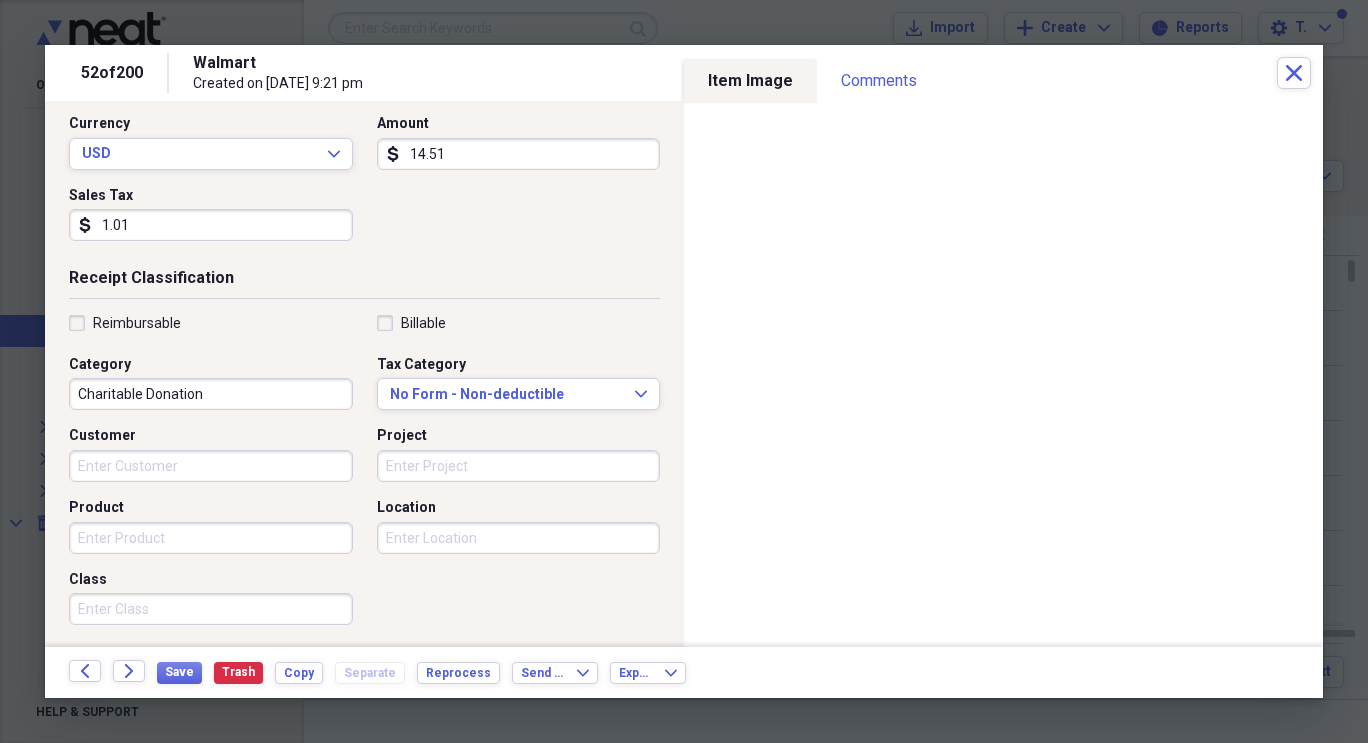 scroll, scrollTop: 294, scrollLeft: 0, axis: vertical 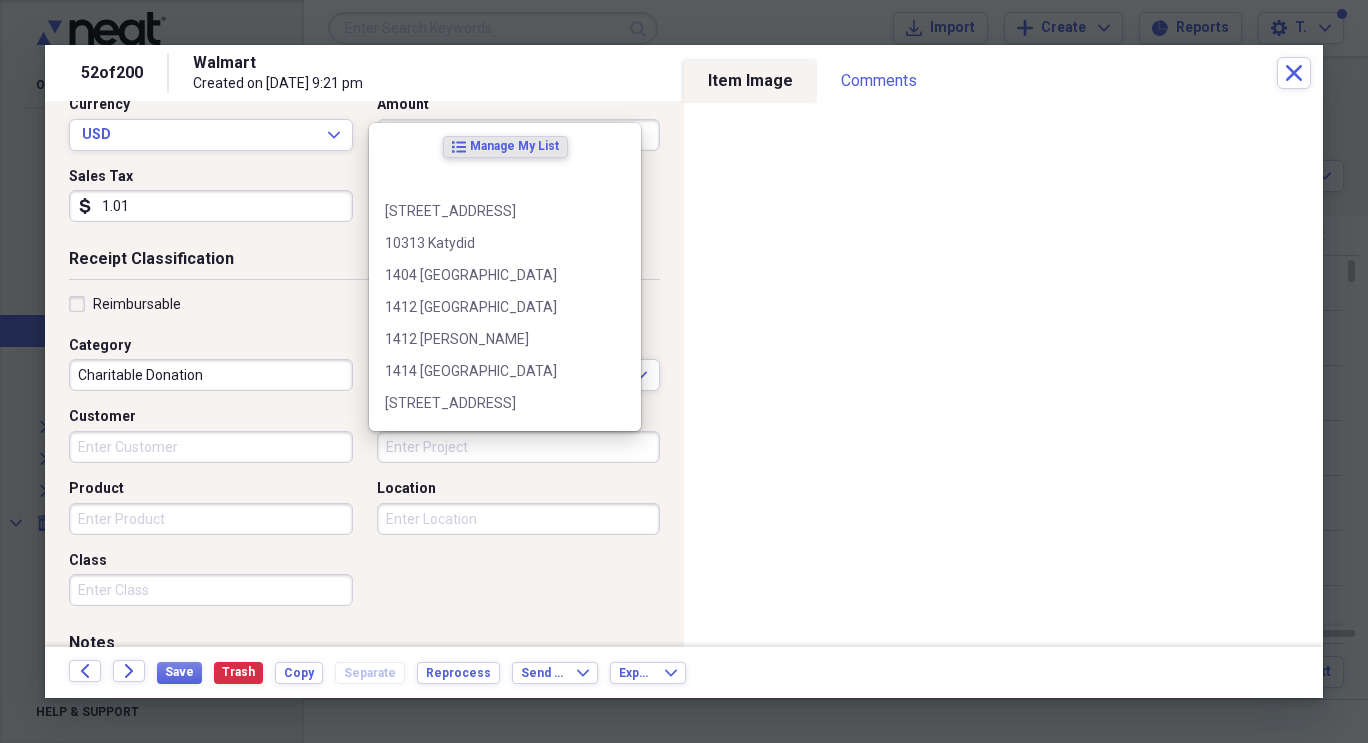 click on "Project" at bounding box center [519, 447] 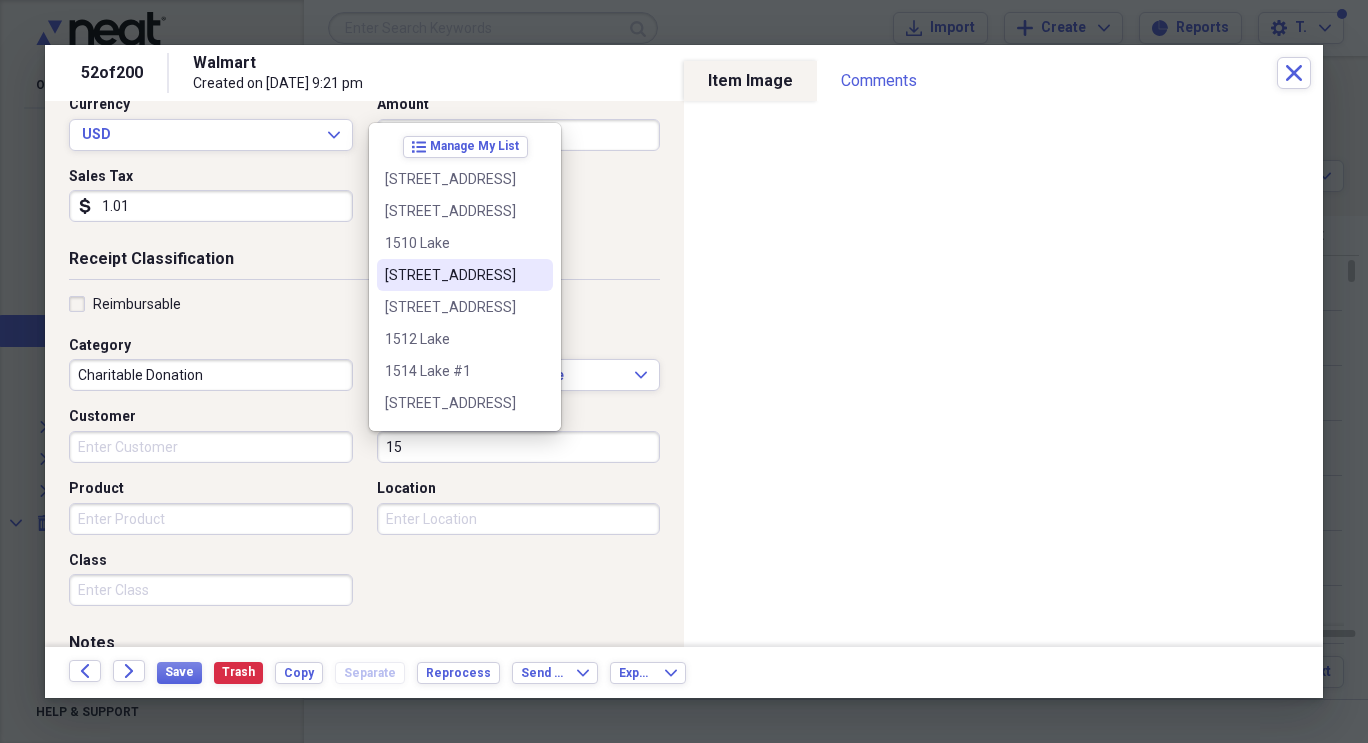 click on "[STREET_ADDRESS]" at bounding box center (453, 275) 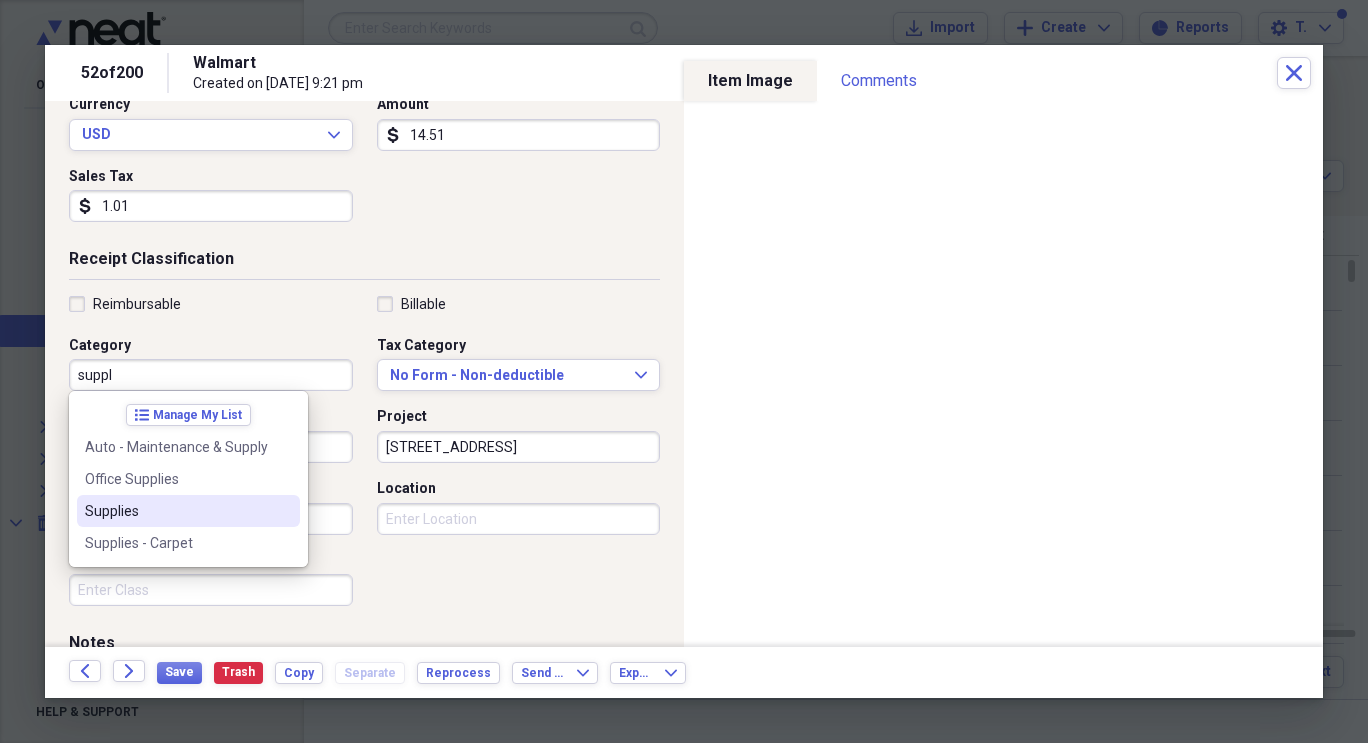 click on "Supplies" at bounding box center (176, 511) 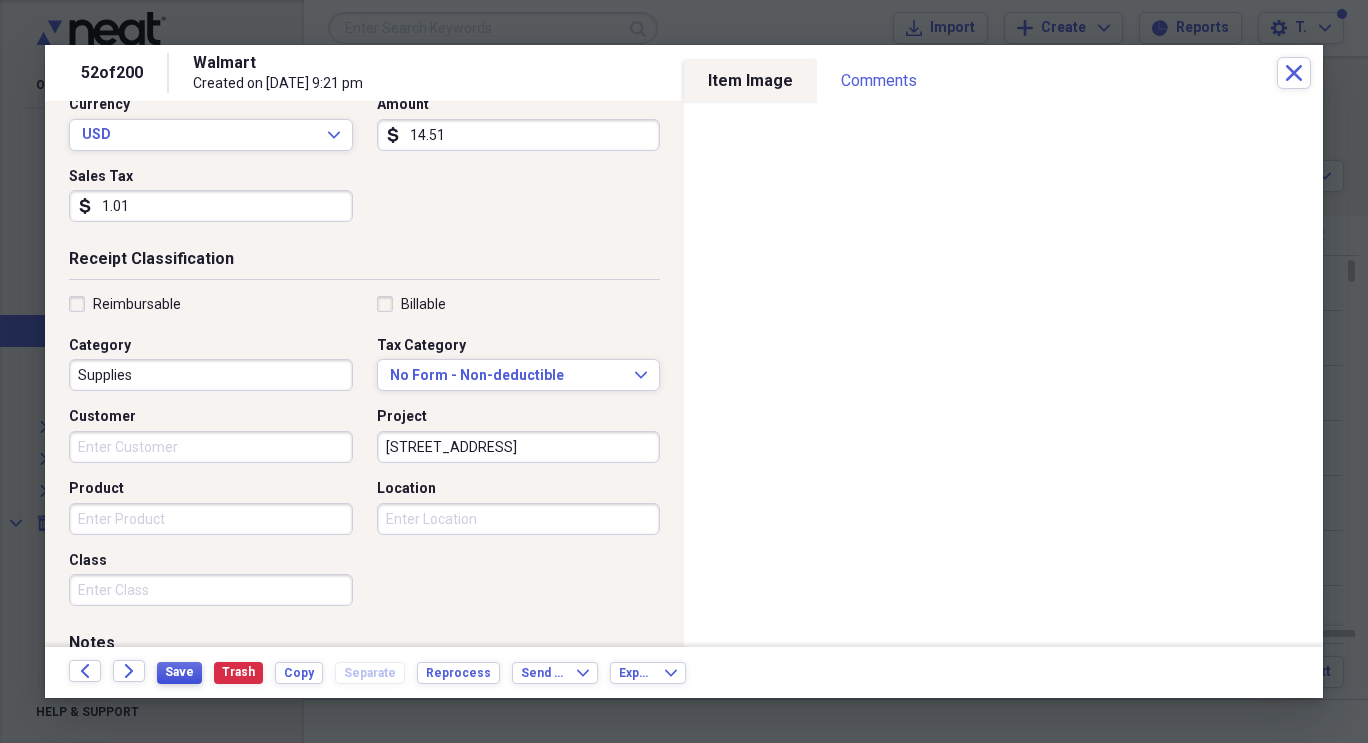 click on "Save" at bounding box center (179, 672) 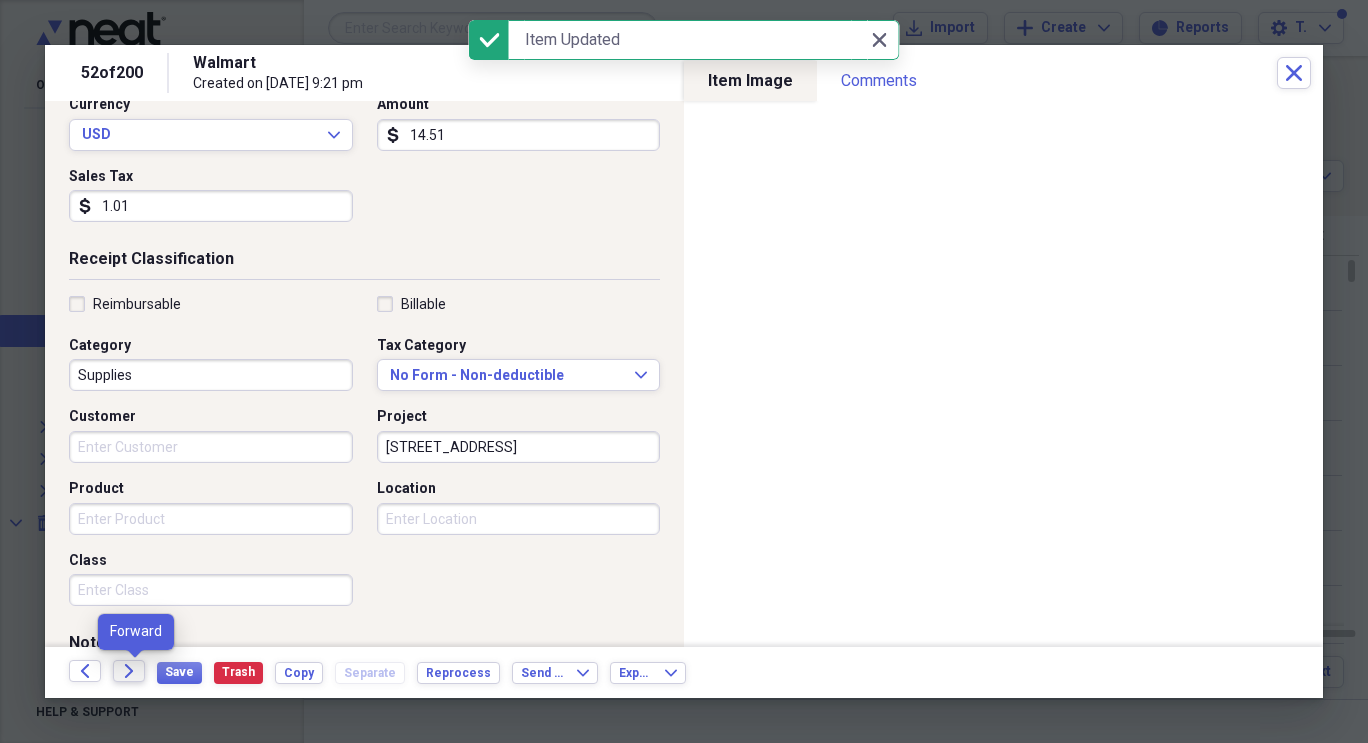 click on "Forward" 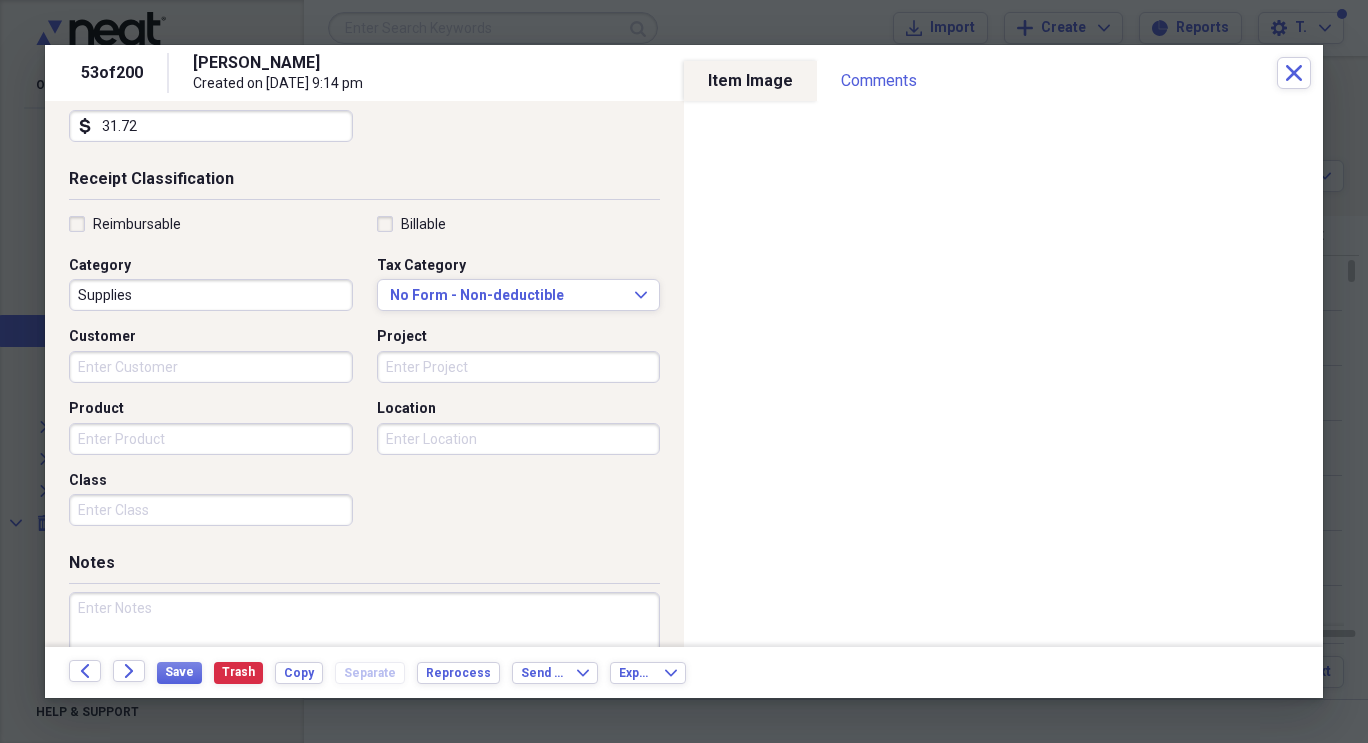 scroll, scrollTop: 384, scrollLeft: 0, axis: vertical 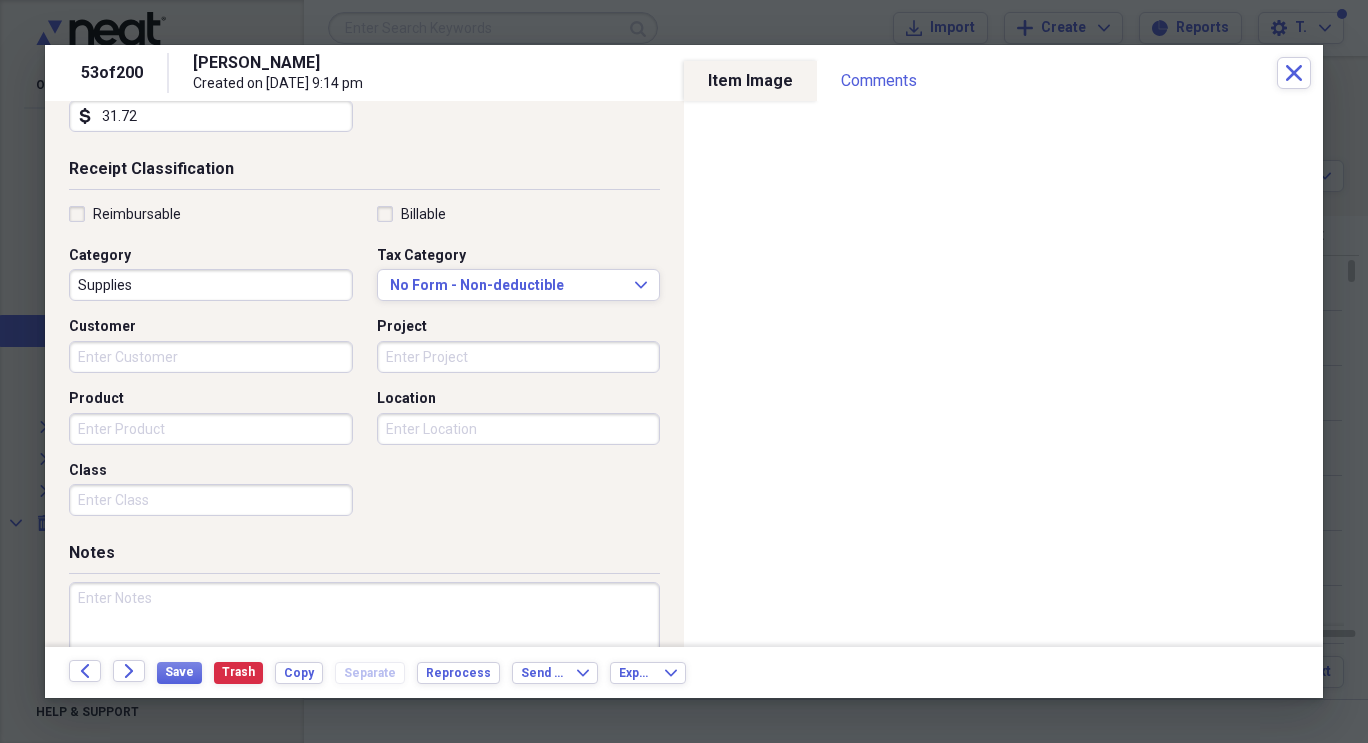click on "Project" at bounding box center (519, 357) 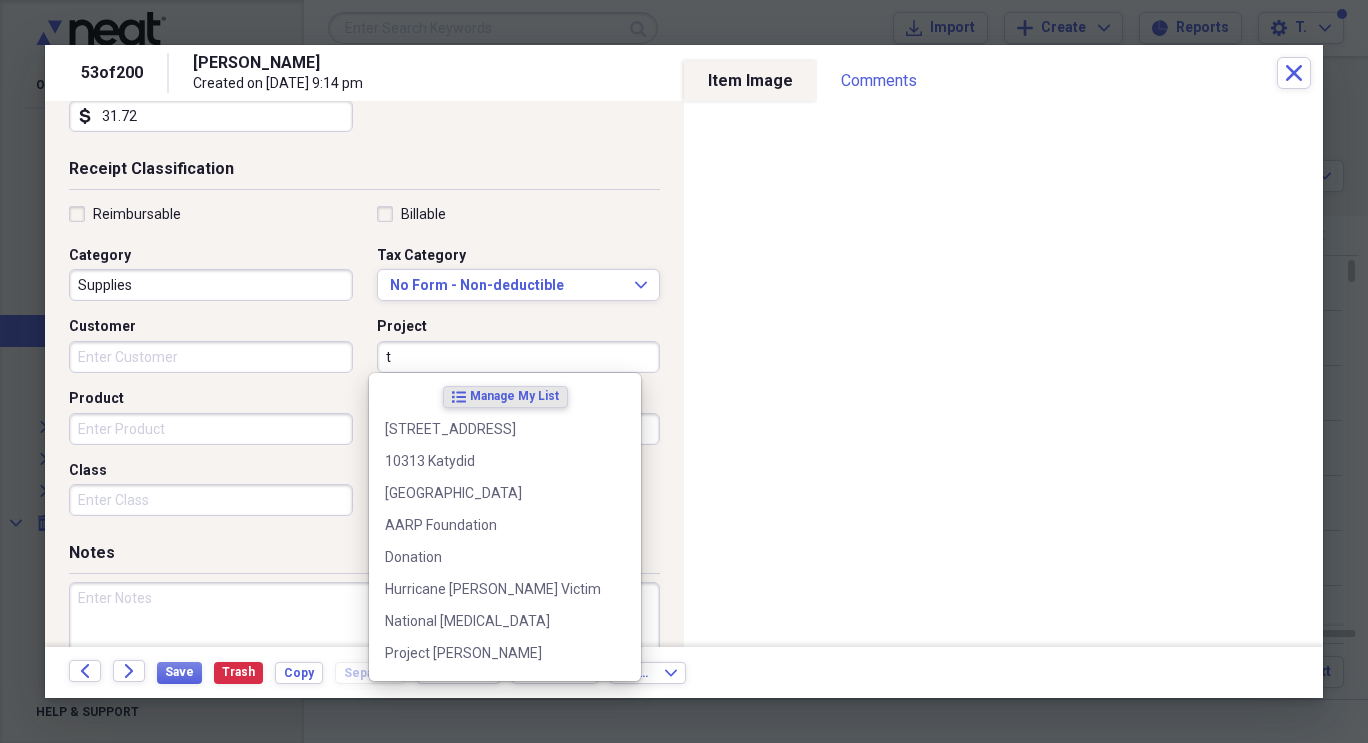 click on "t" at bounding box center (519, 357) 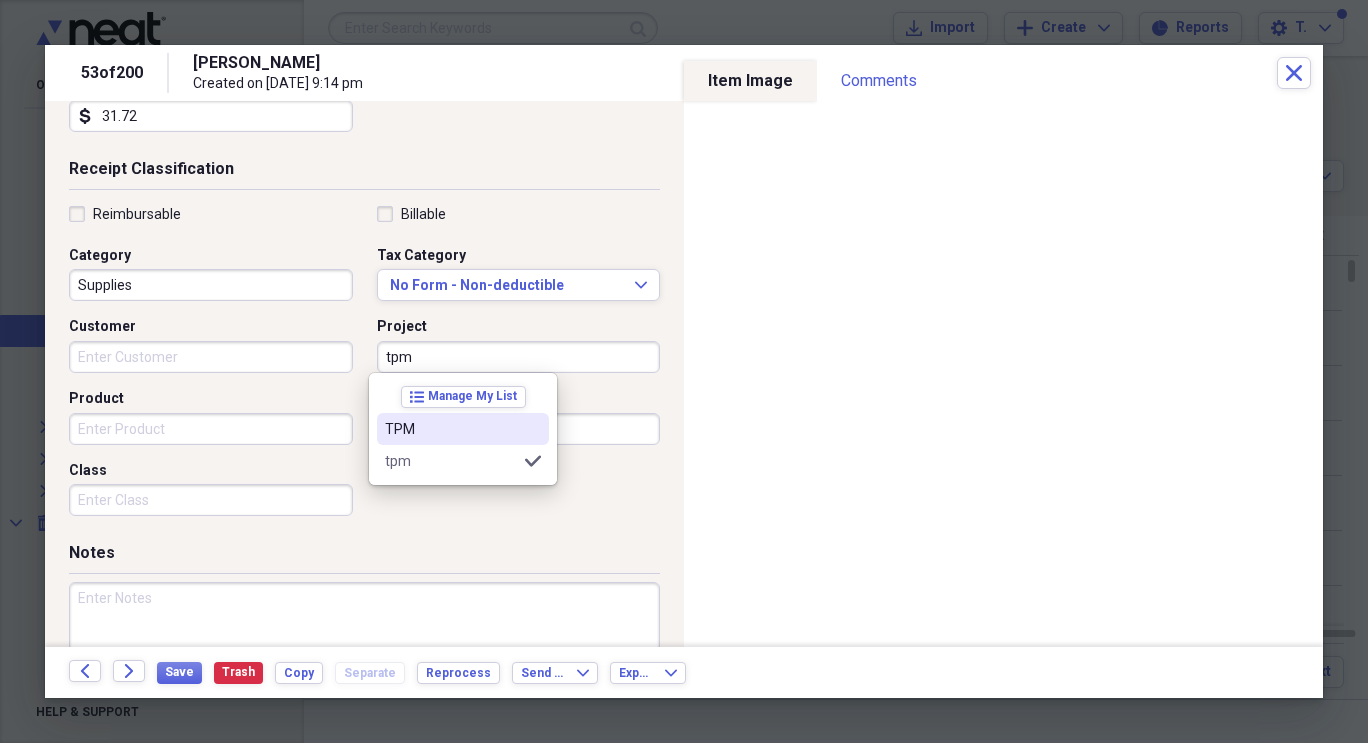 click on "TPM" at bounding box center (451, 429) 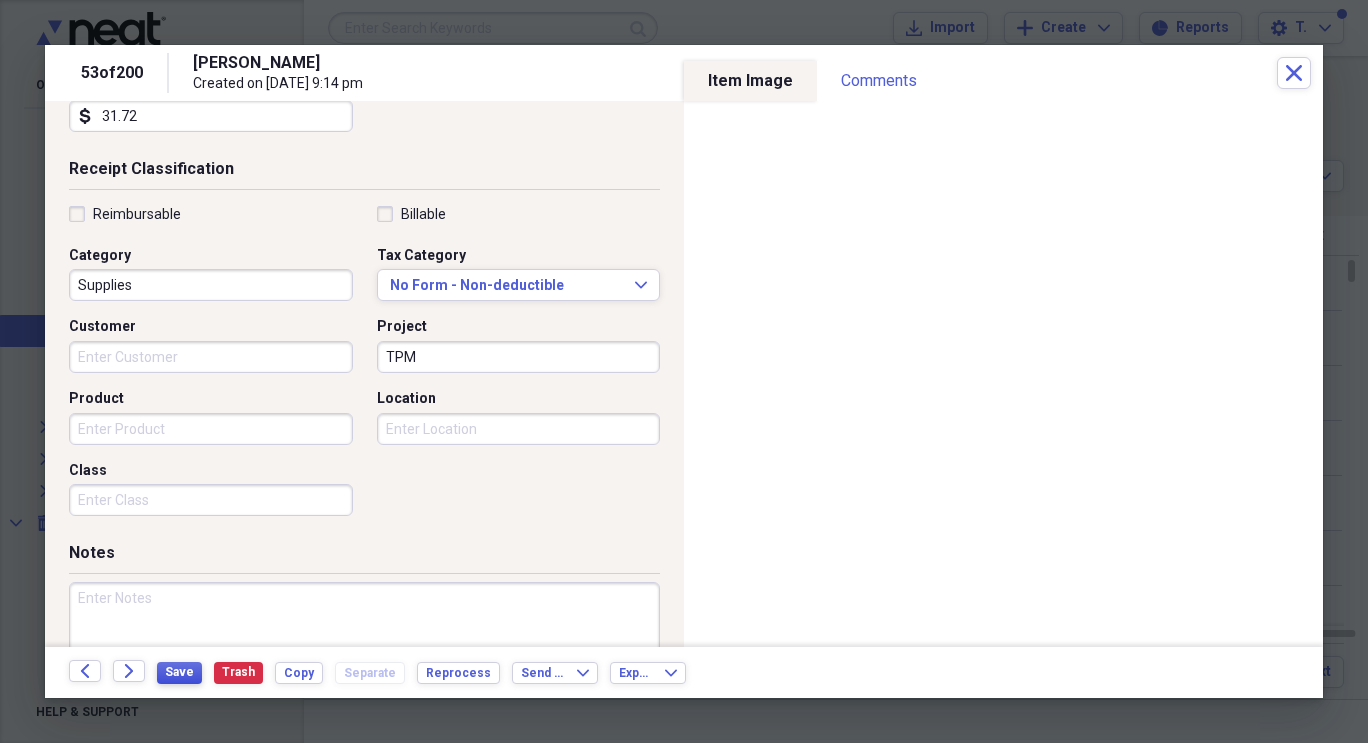 click on "Save" at bounding box center [179, 672] 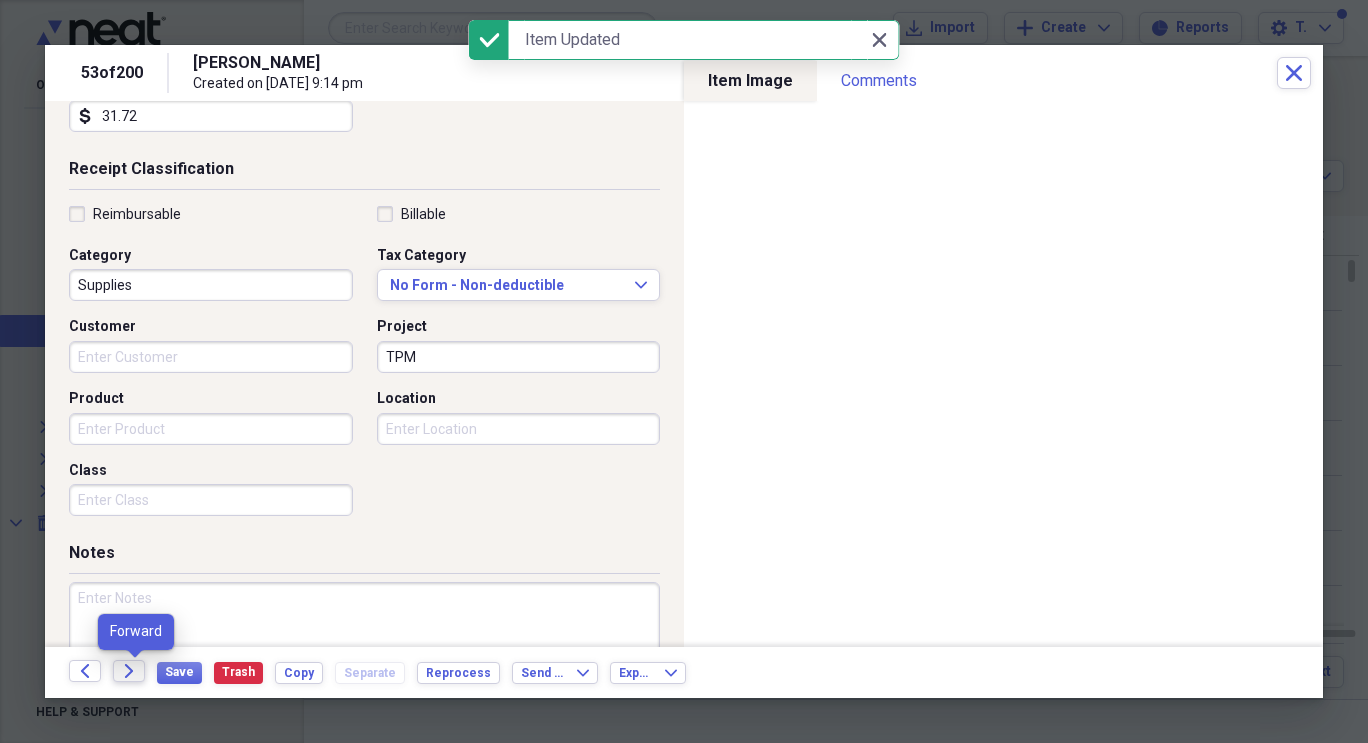 click 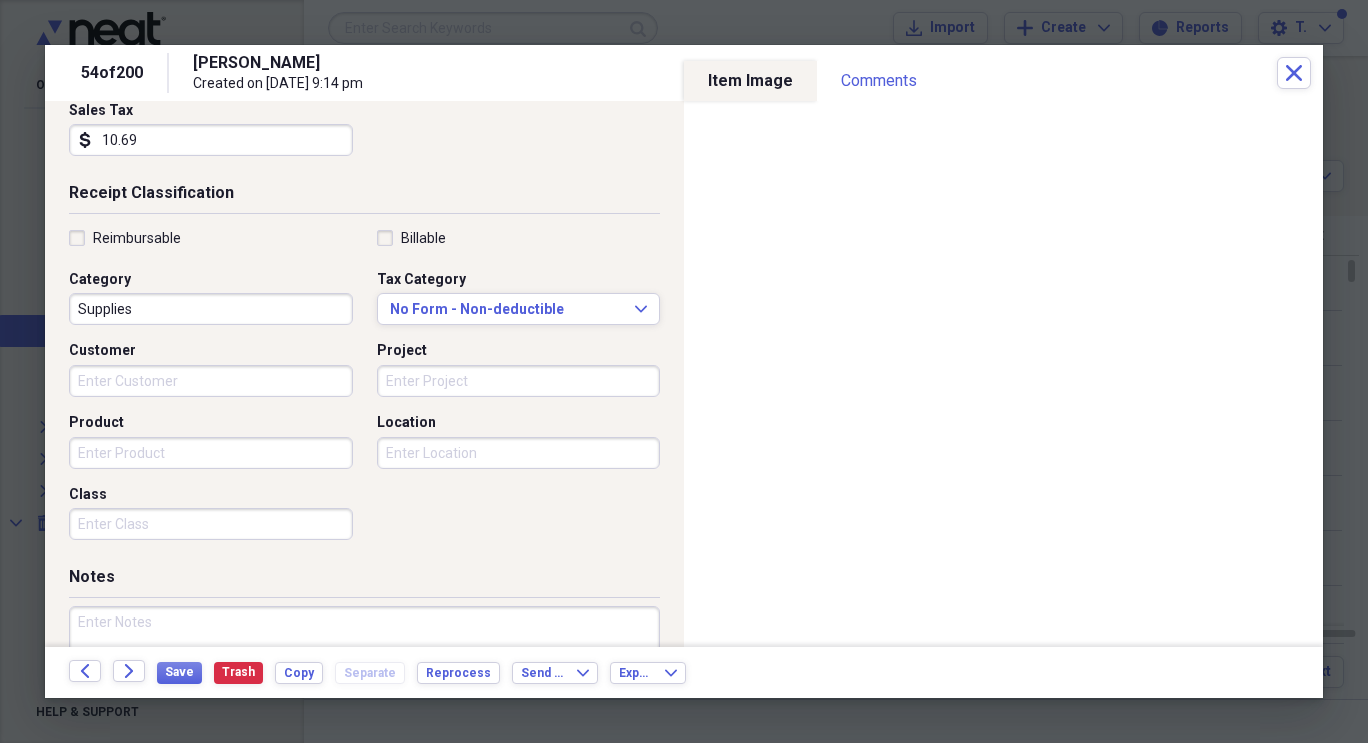 scroll, scrollTop: 364, scrollLeft: 0, axis: vertical 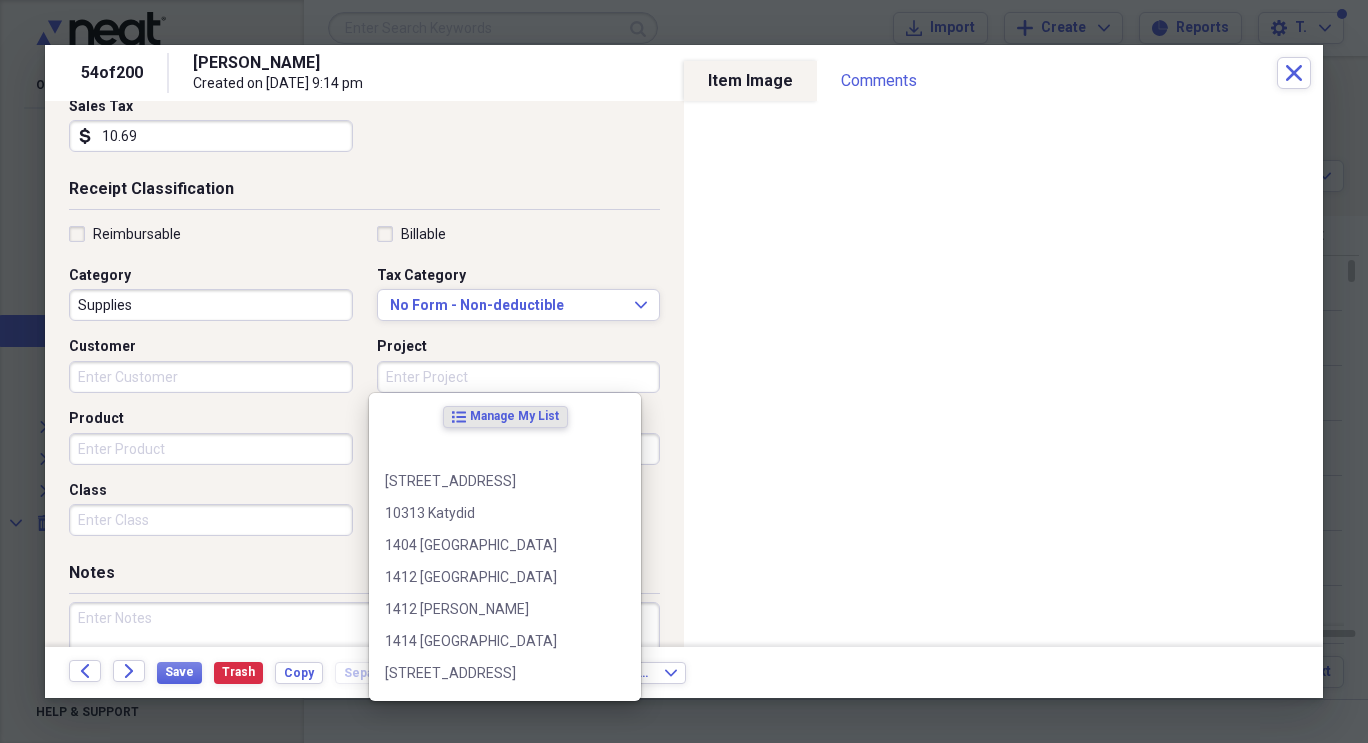 click on "Project" at bounding box center [519, 377] 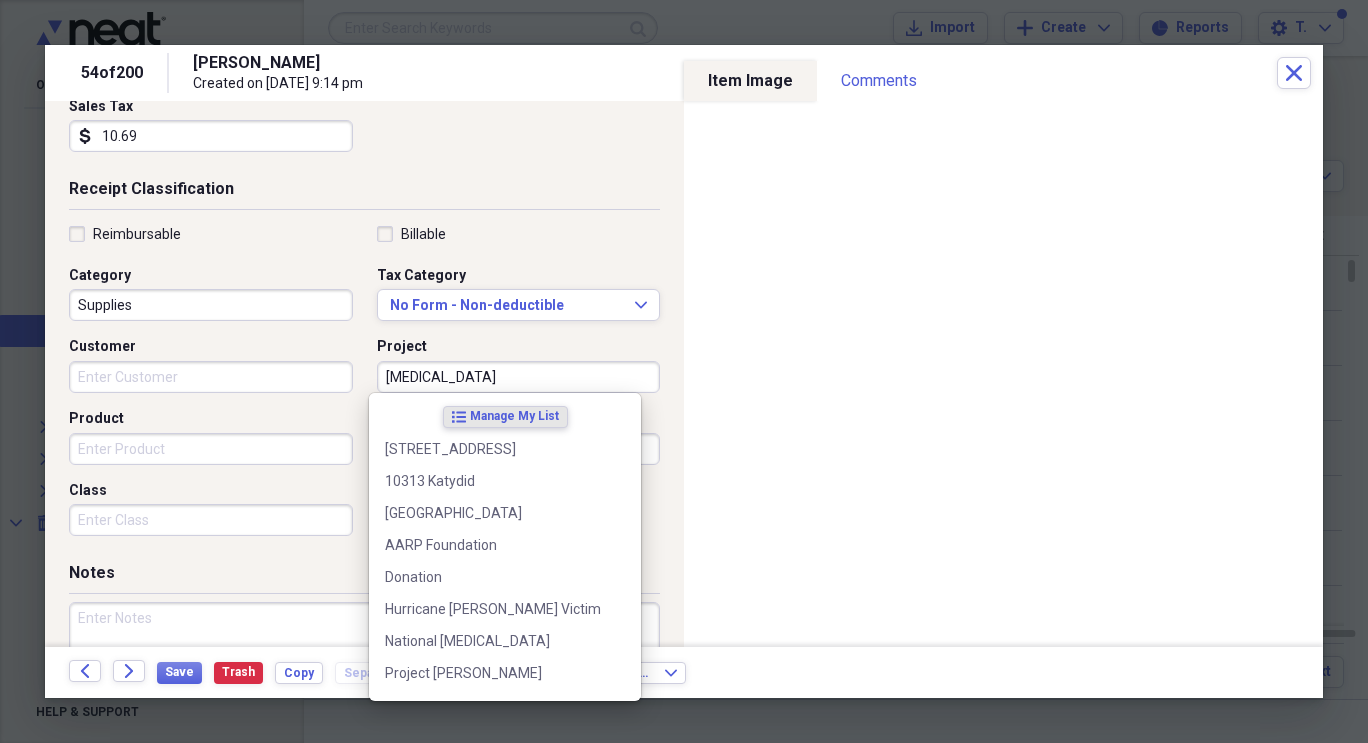 type on "t" 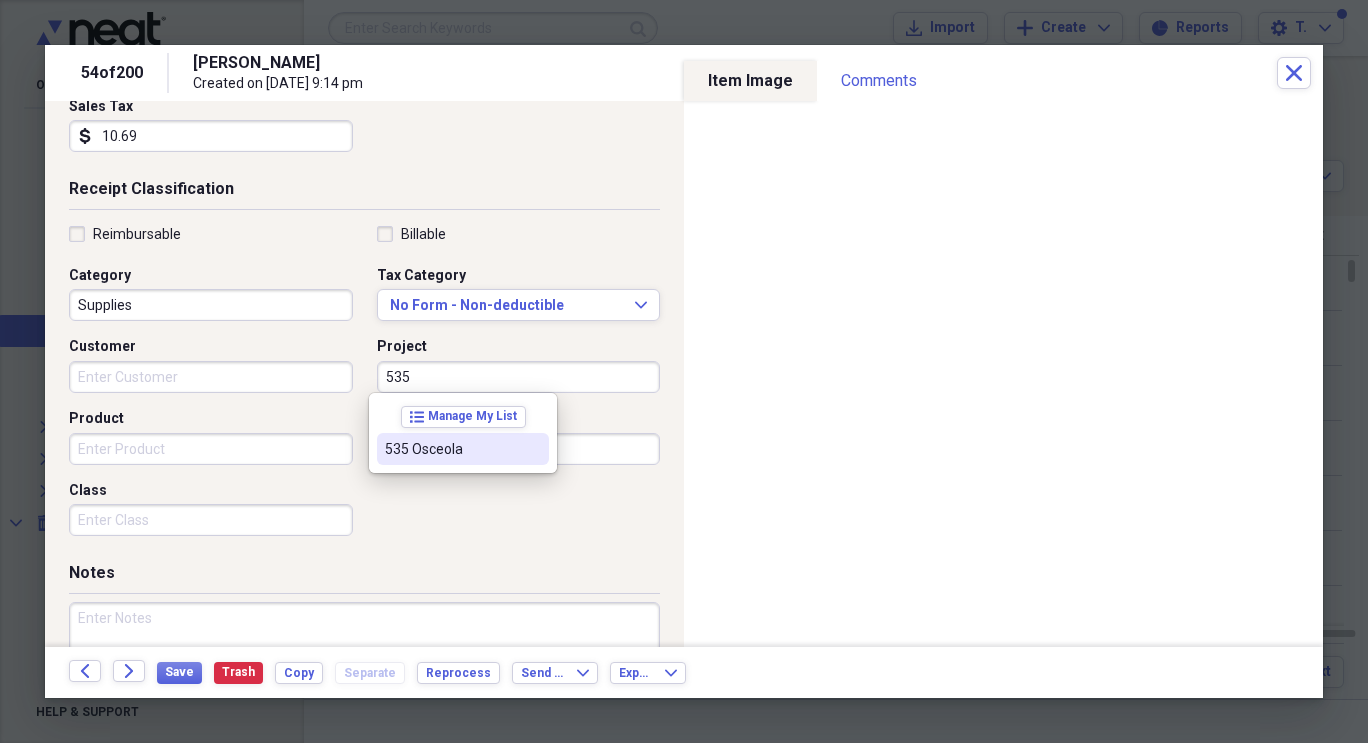 type on "535 Osceola" 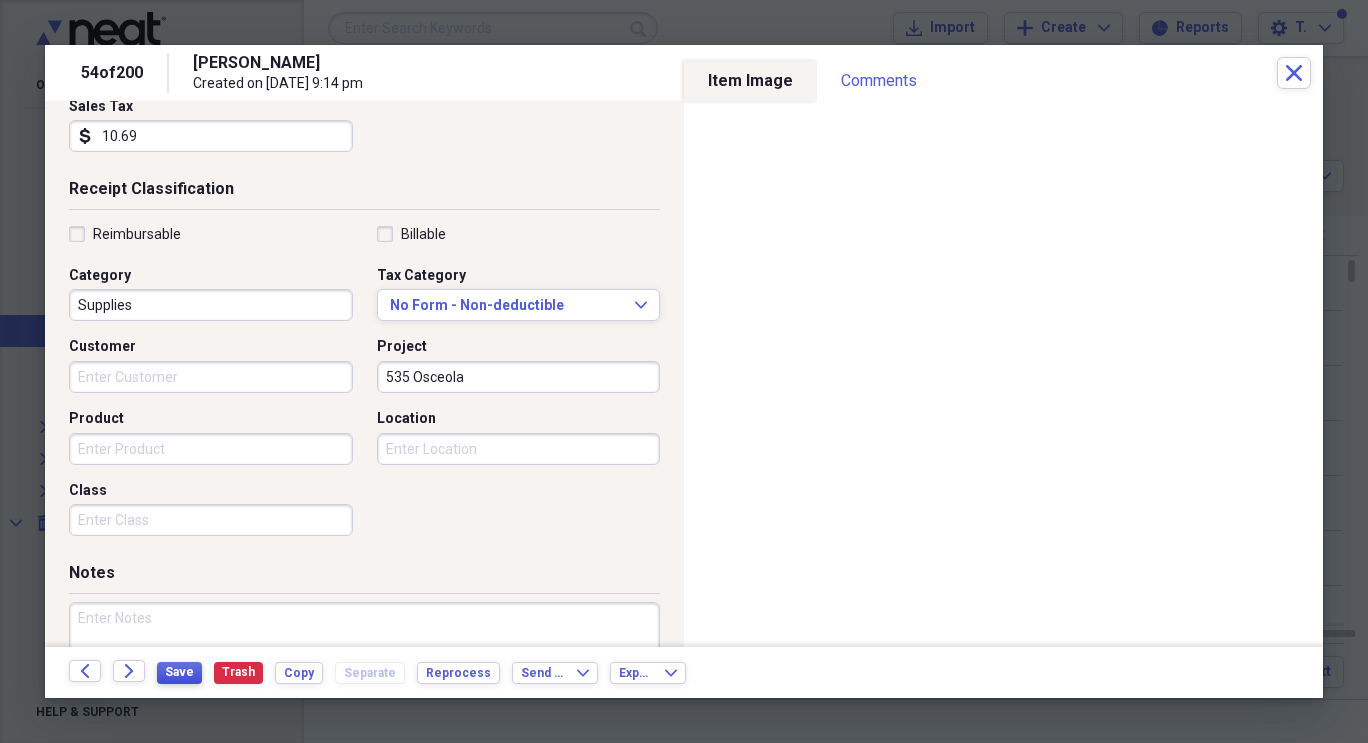 click on "Save" at bounding box center [179, 672] 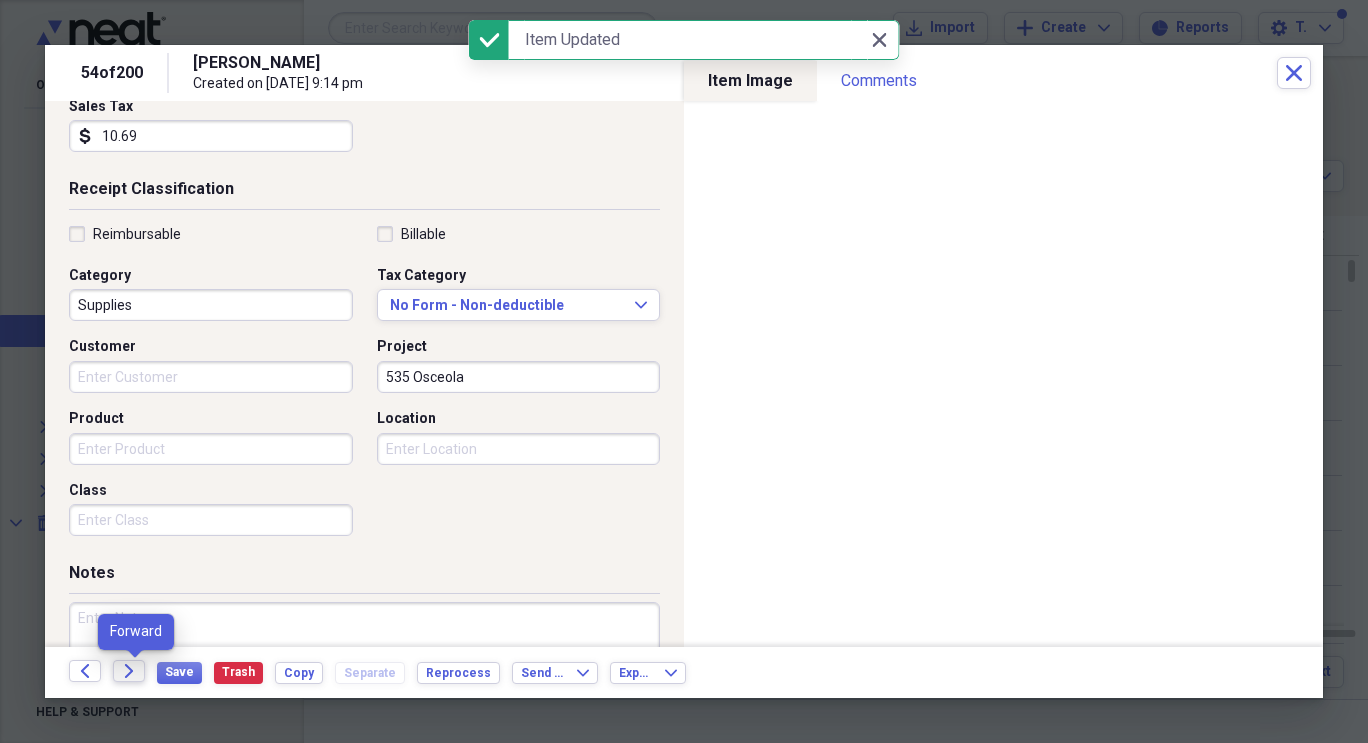 click on "Forward" 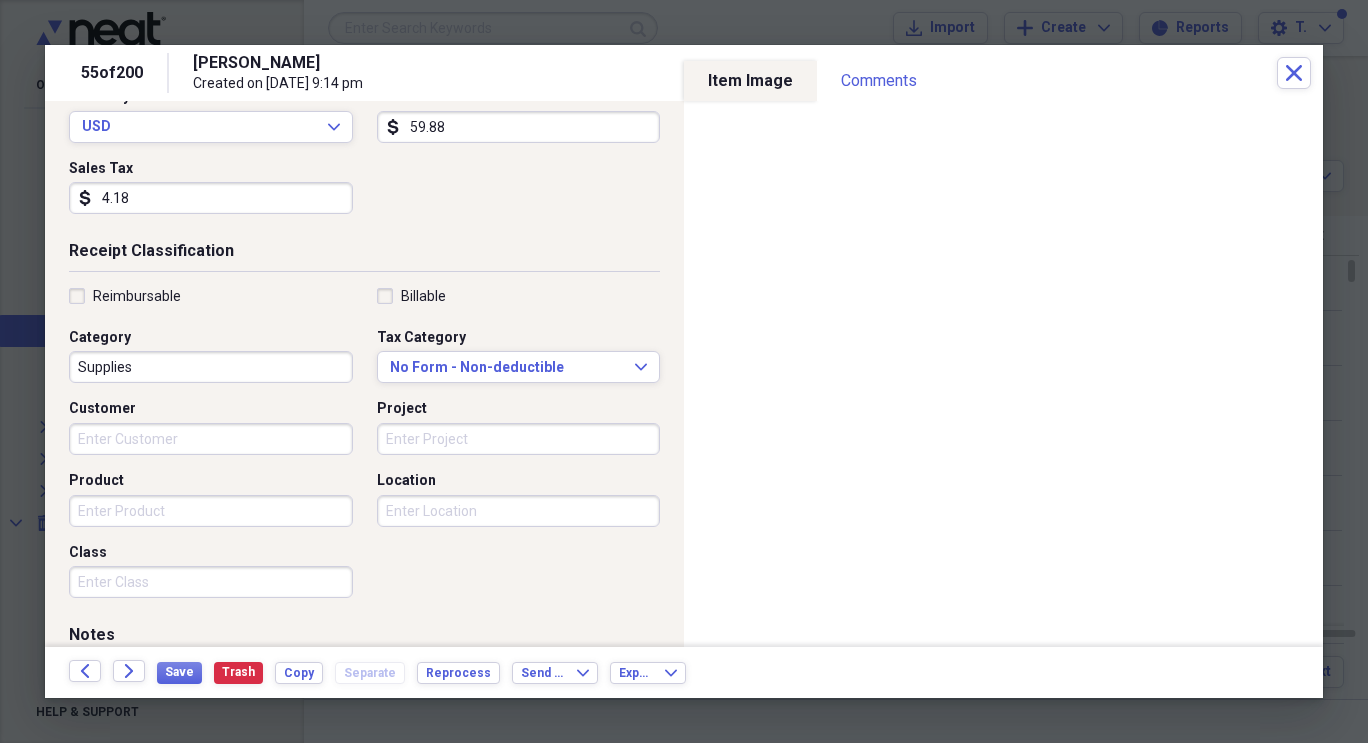 scroll, scrollTop: 307, scrollLeft: 0, axis: vertical 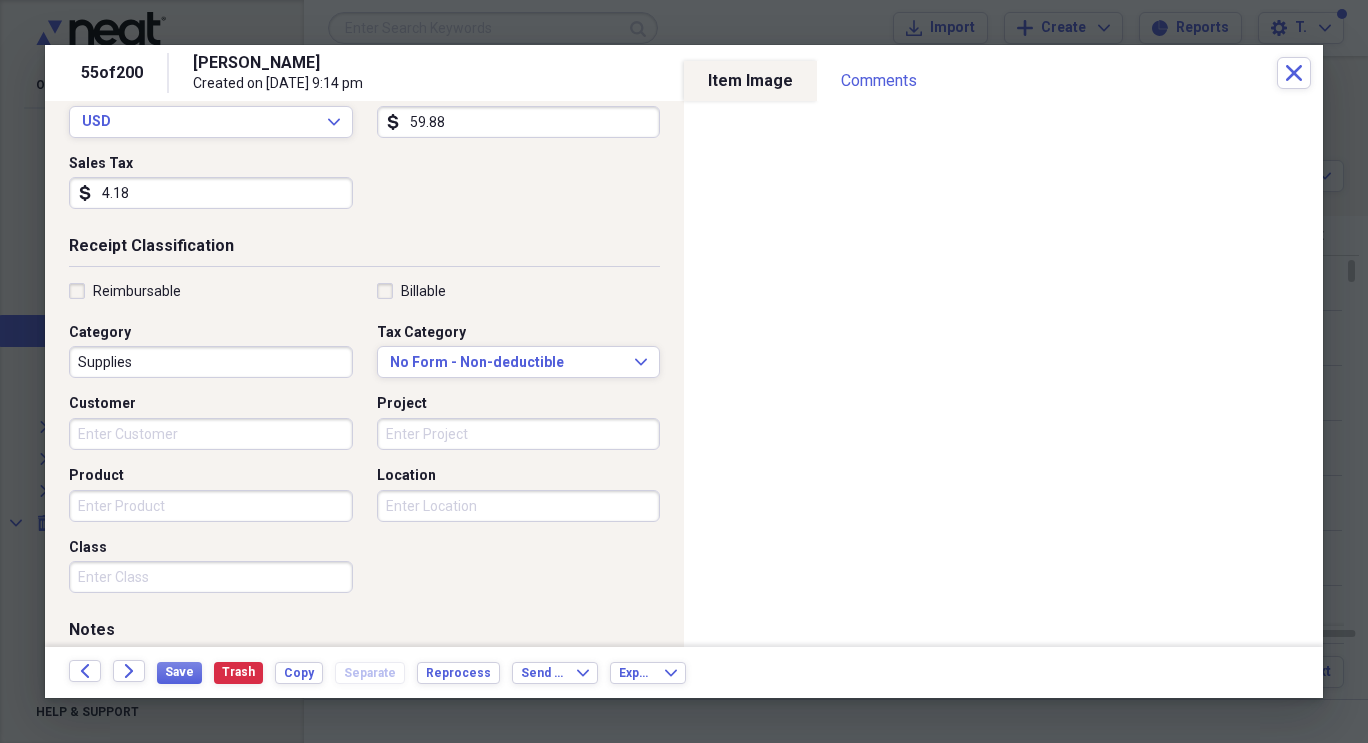 click on "Customer" at bounding box center (211, 434) 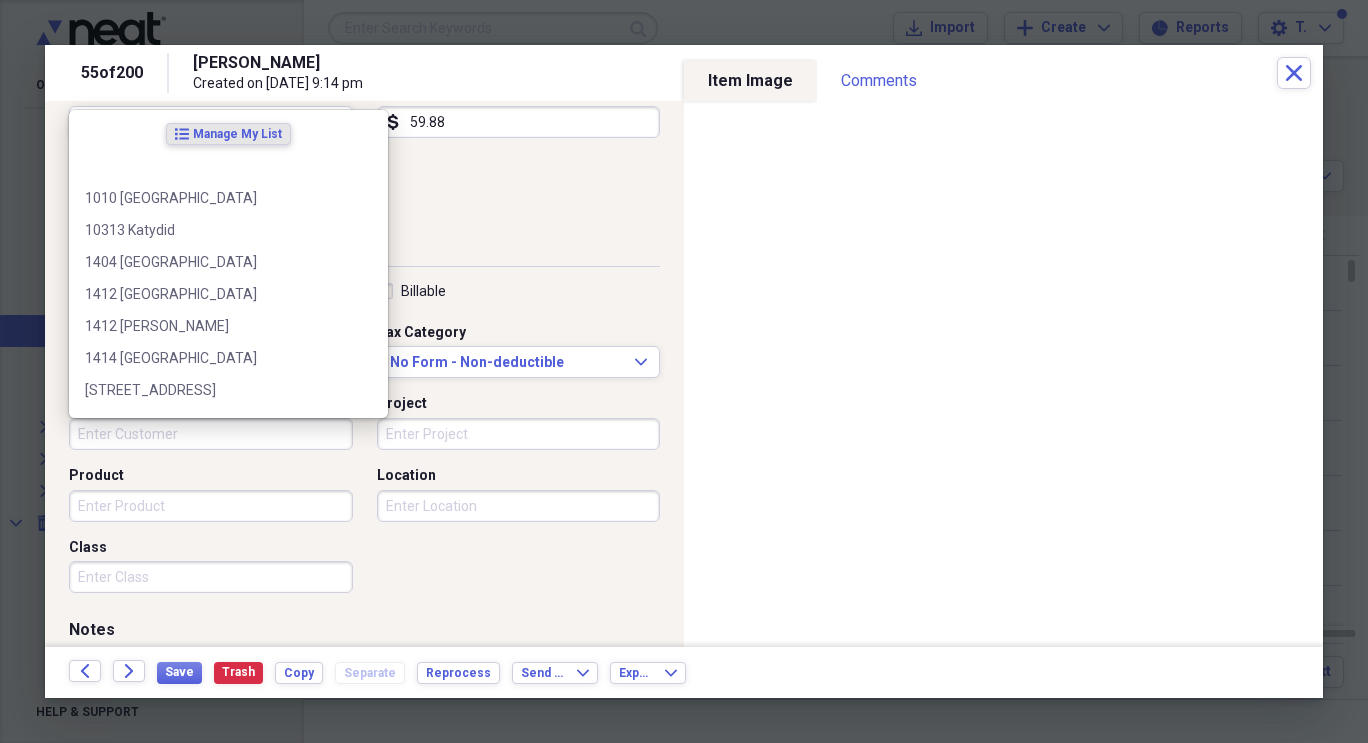 click on "Customer" at bounding box center (211, 434) 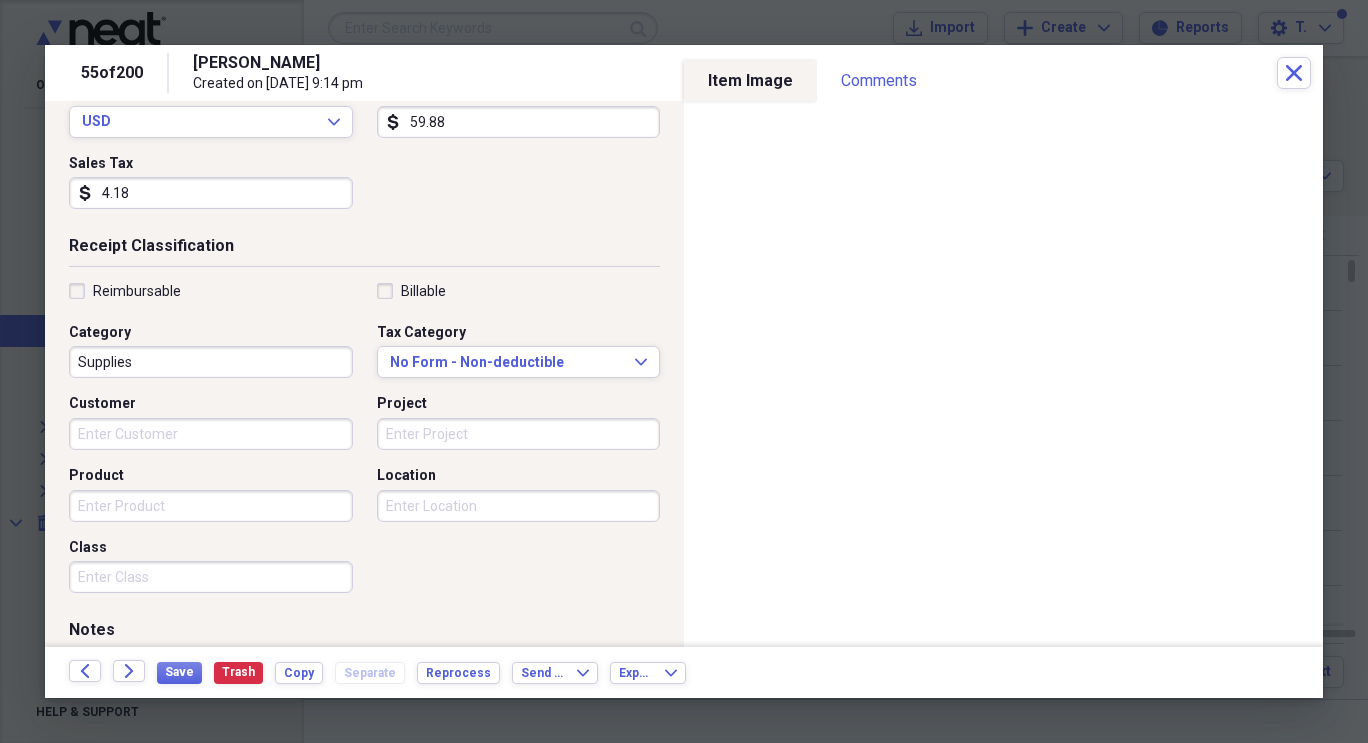 click on "Project" at bounding box center (519, 404) 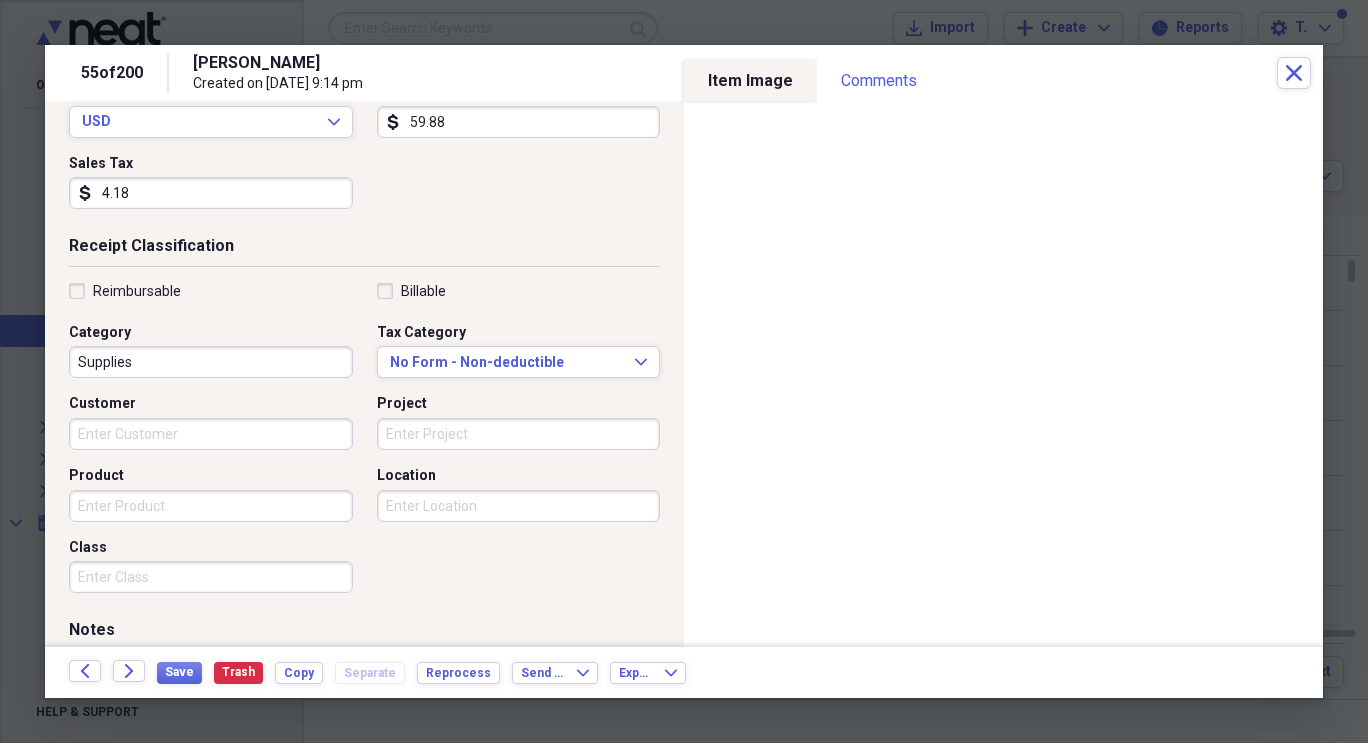 click on "Project" at bounding box center [519, 434] 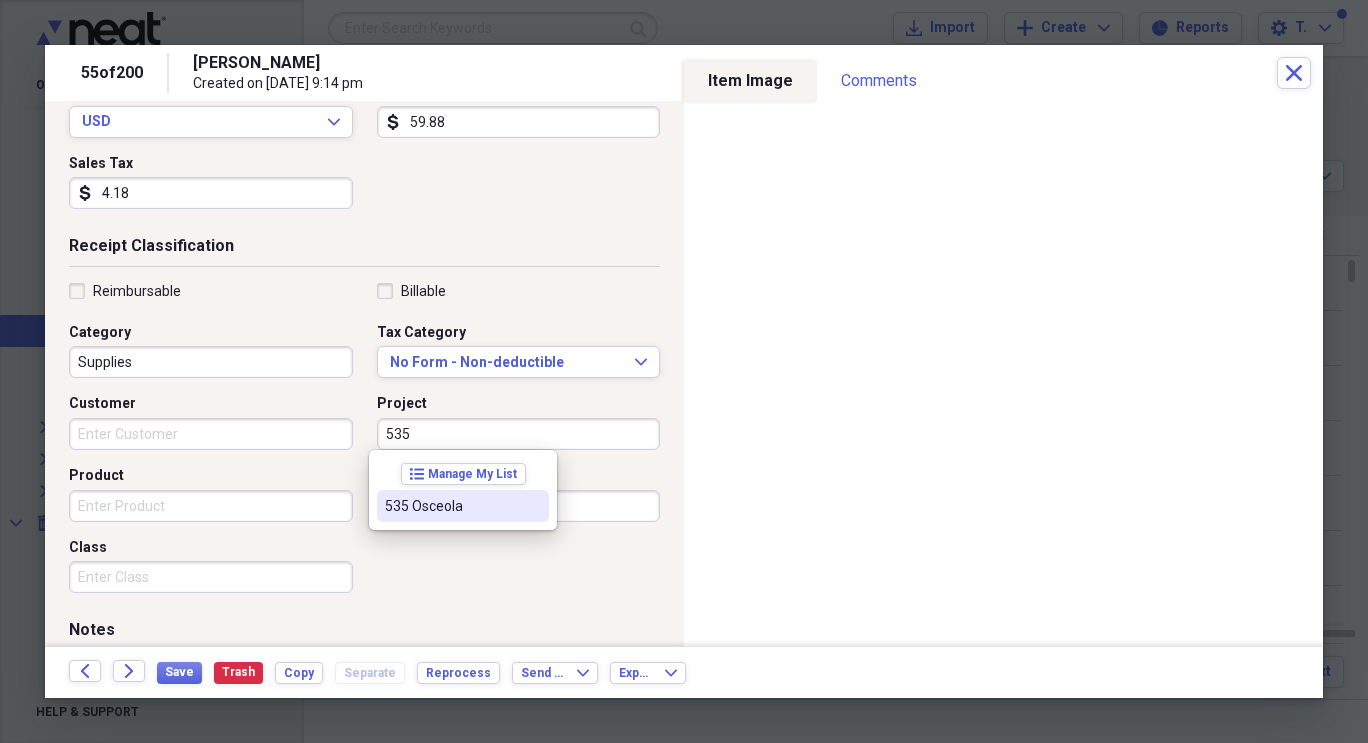 type on "535 Osceola" 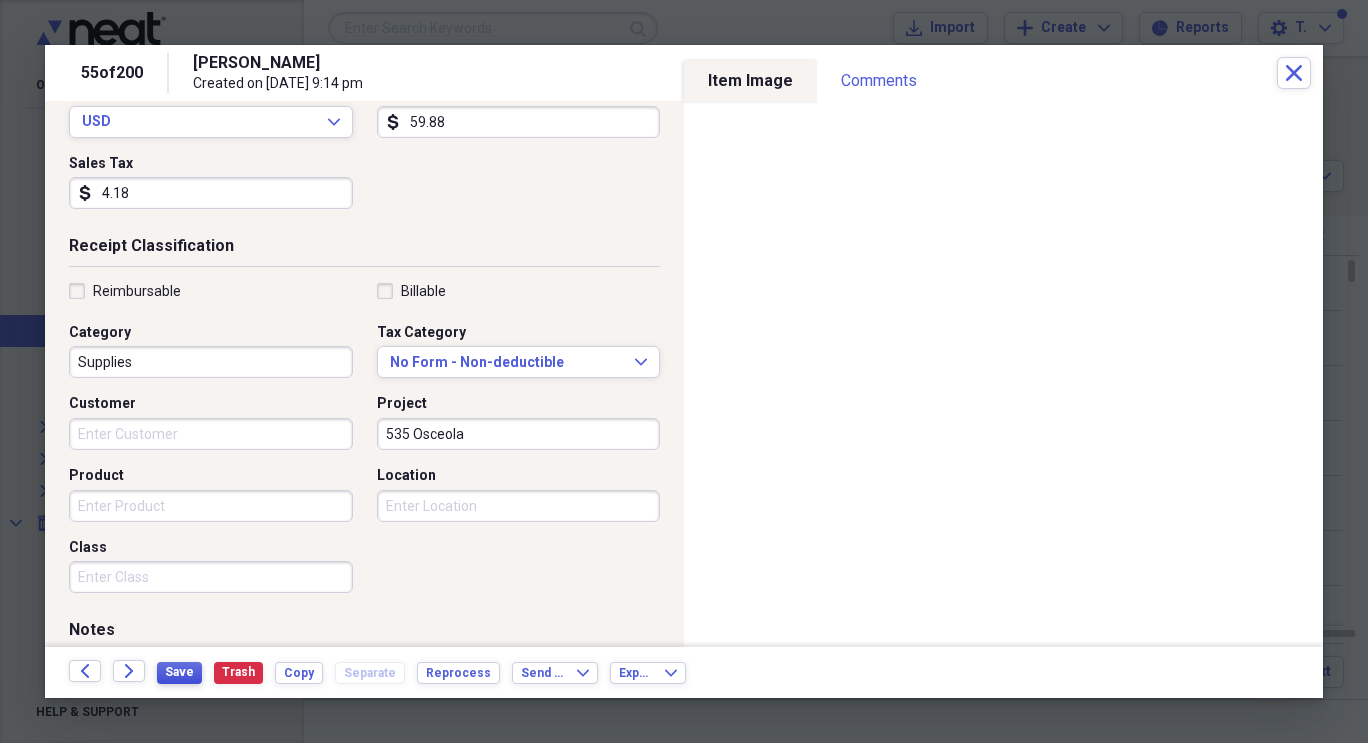 click on "Save" at bounding box center [179, 673] 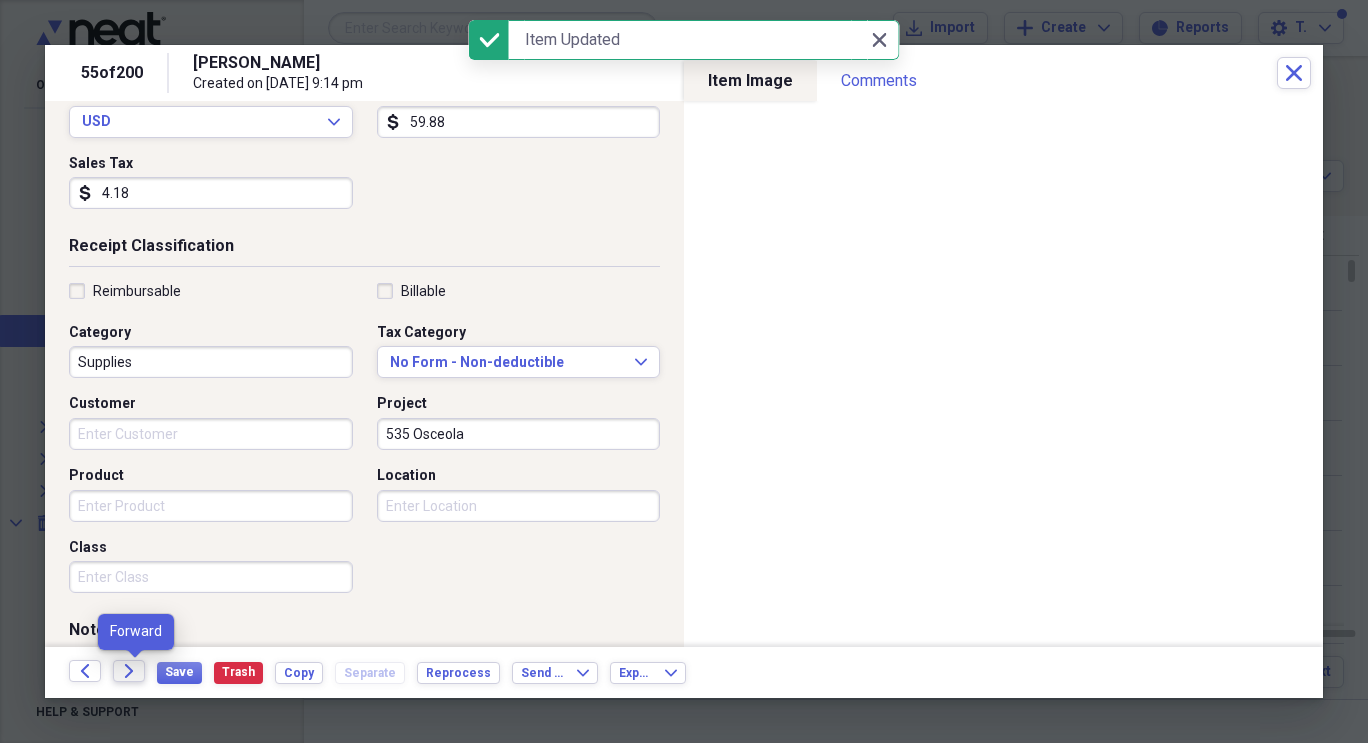 click 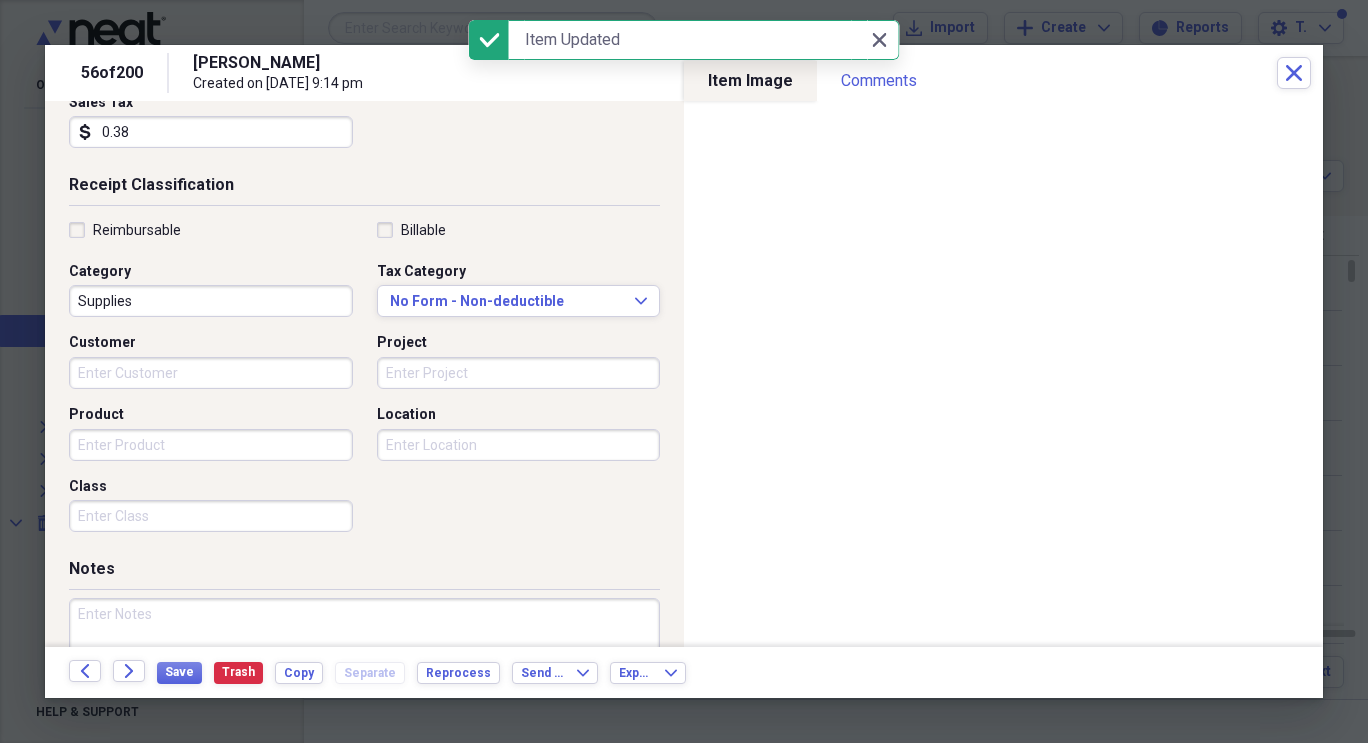 scroll, scrollTop: 395, scrollLeft: 0, axis: vertical 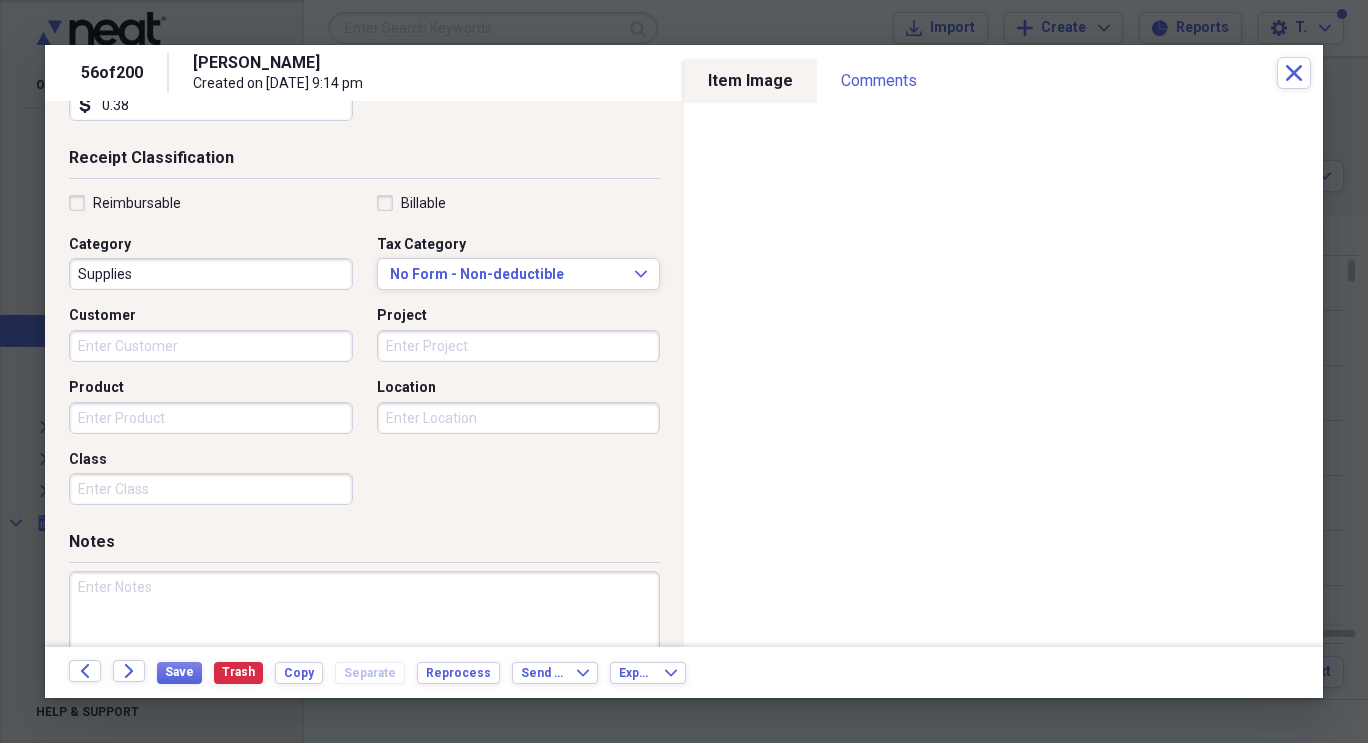 click on "Project" at bounding box center [519, 346] 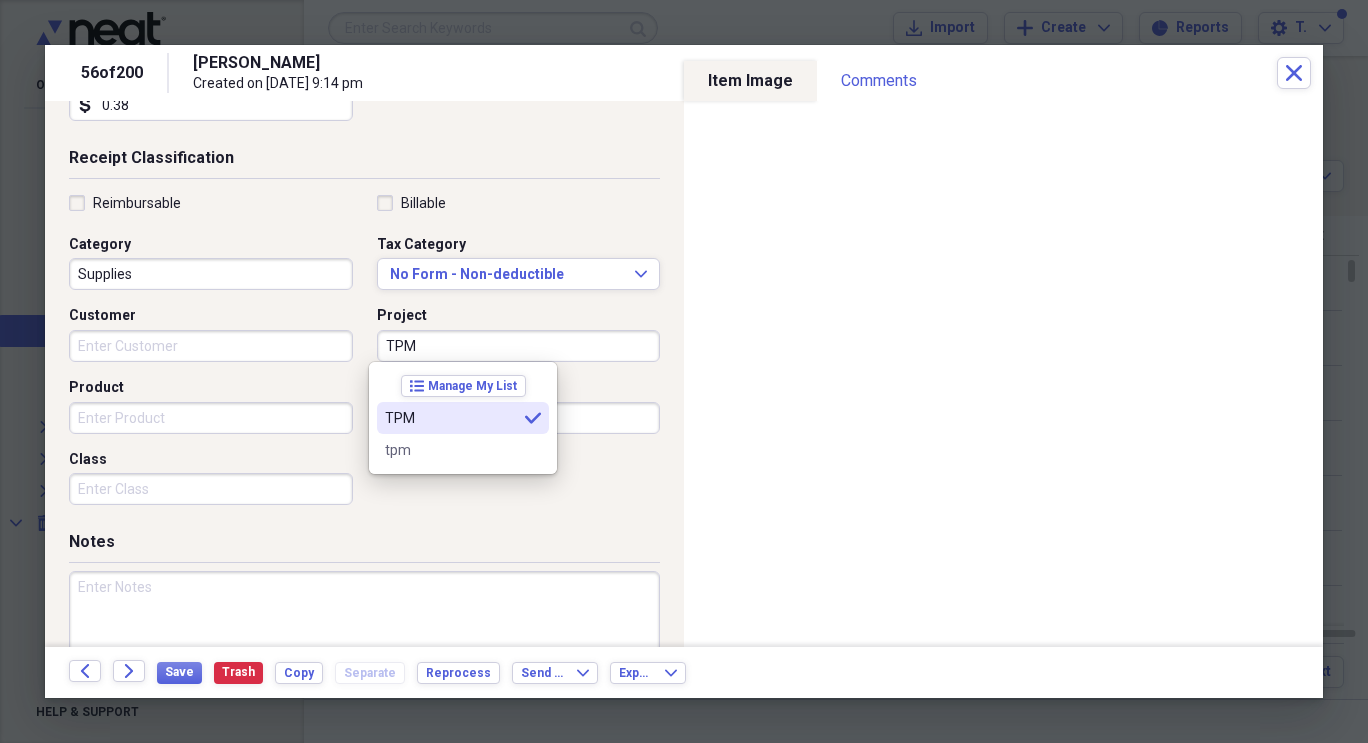 type on "TPM" 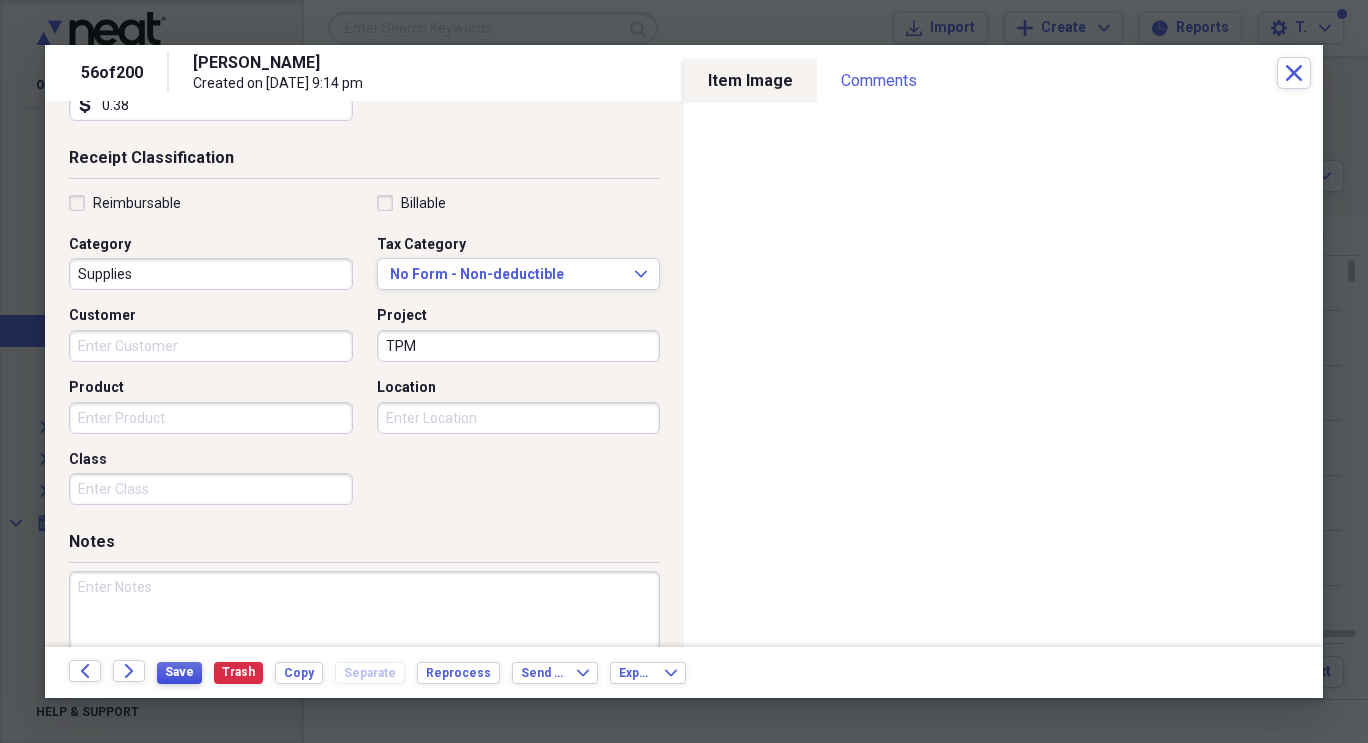 click on "Save" at bounding box center (179, 672) 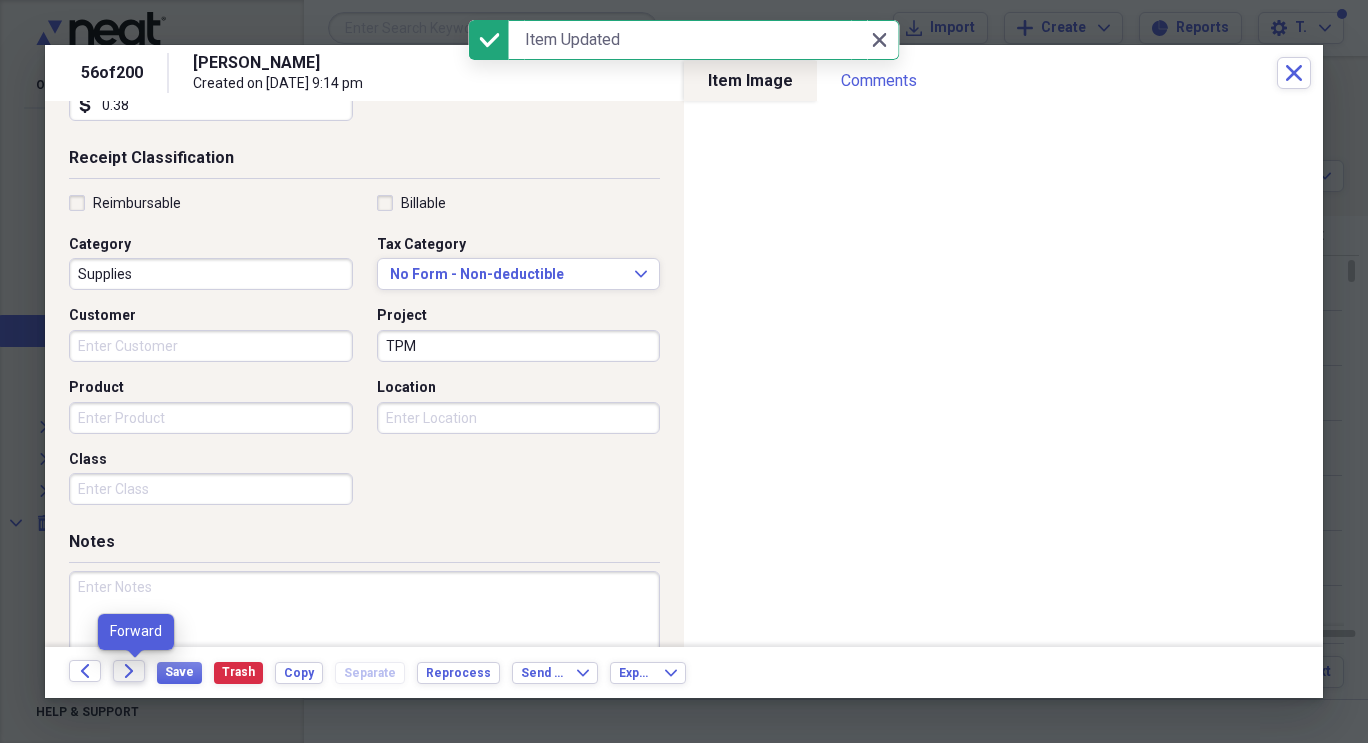 click on "Forward" 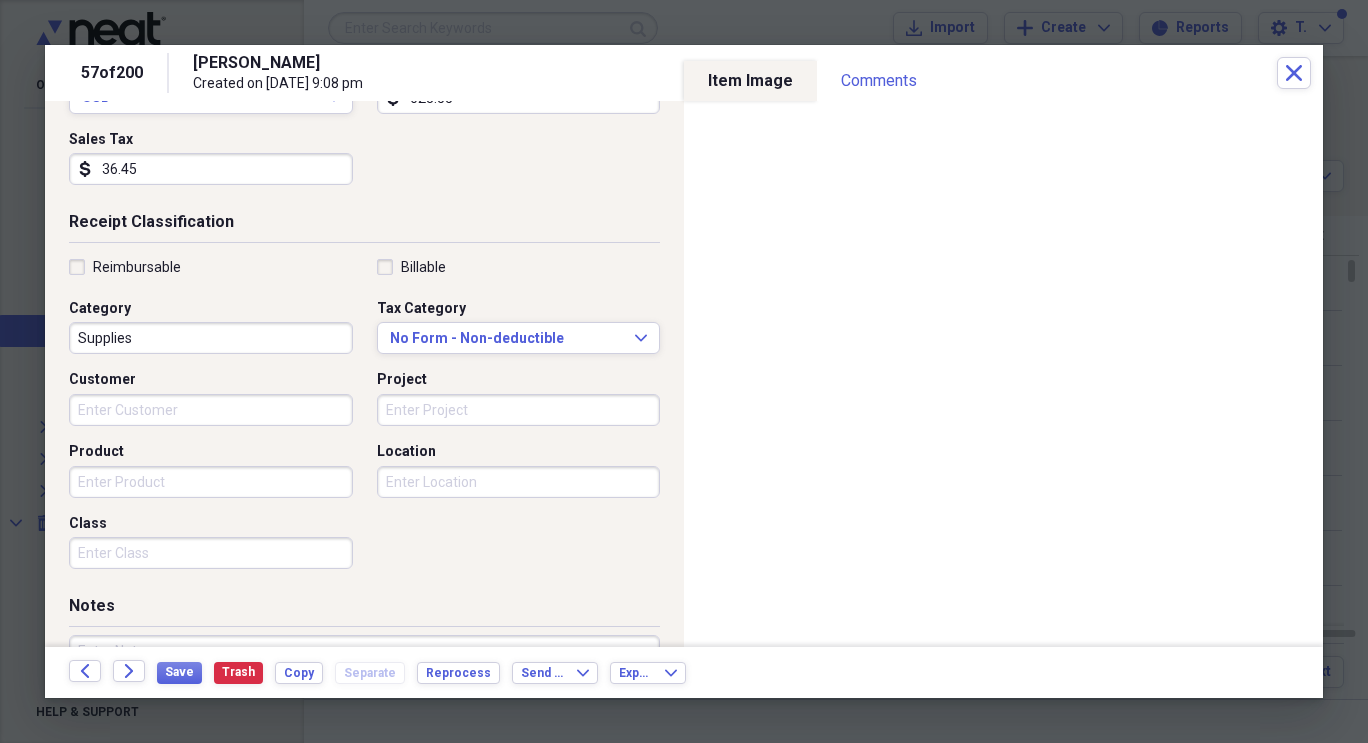 scroll, scrollTop: 367, scrollLeft: 0, axis: vertical 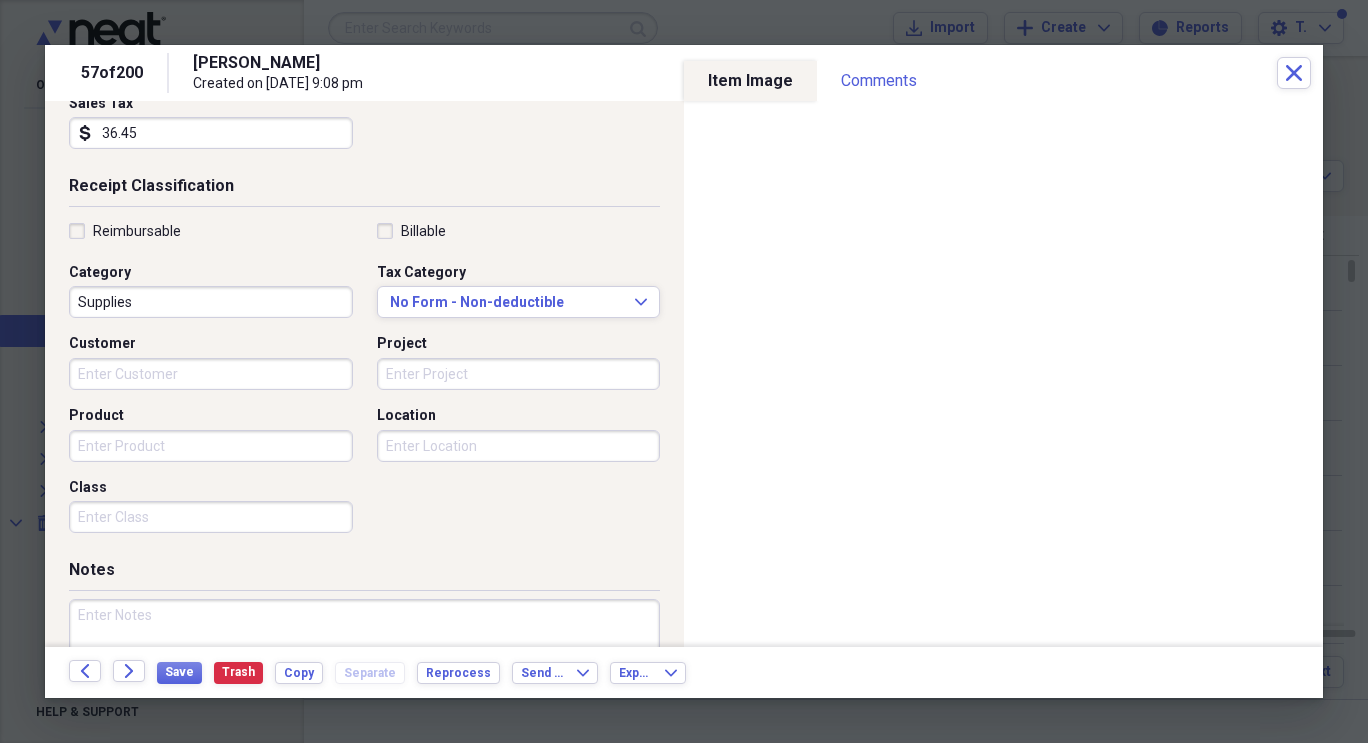 click on "Project" at bounding box center [519, 374] 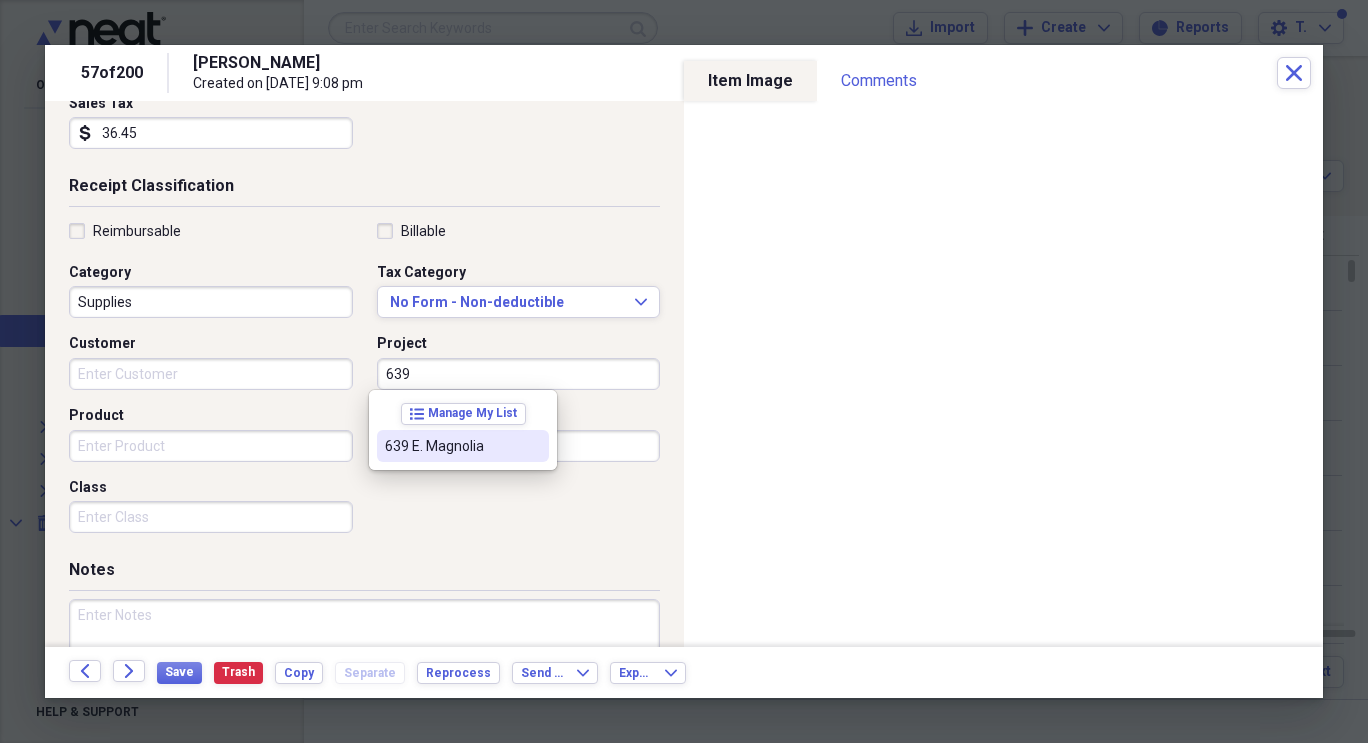 type on "639 E. Magnolia" 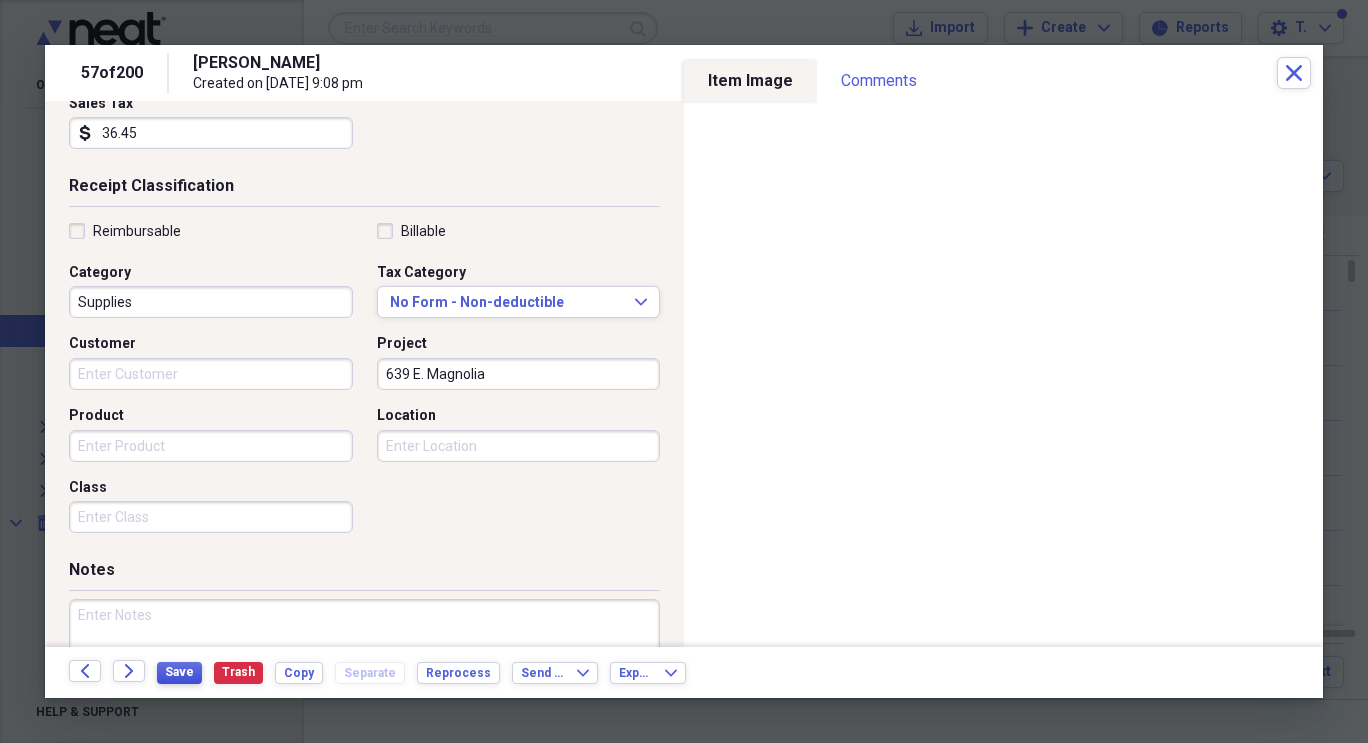 click on "Save" at bounding box center (179, 672) 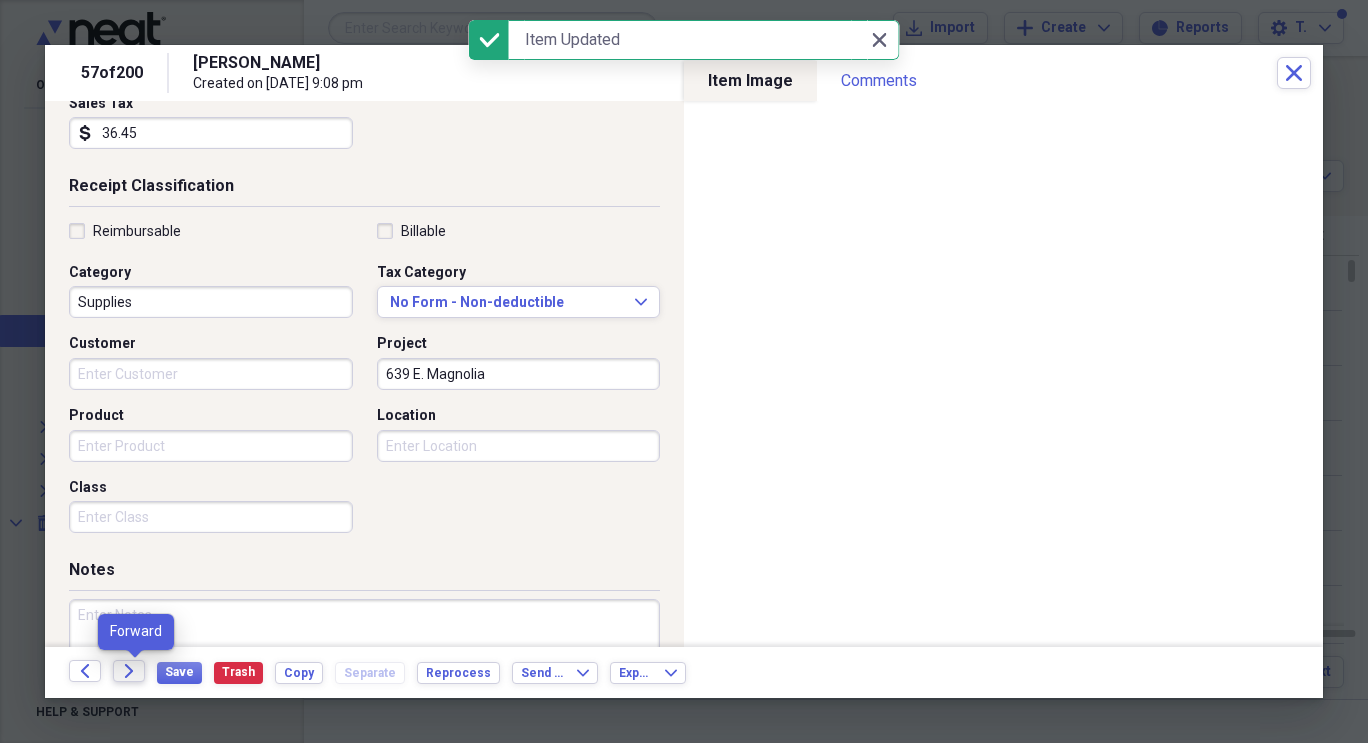click on "Forward" at bounding box center [129, 671] 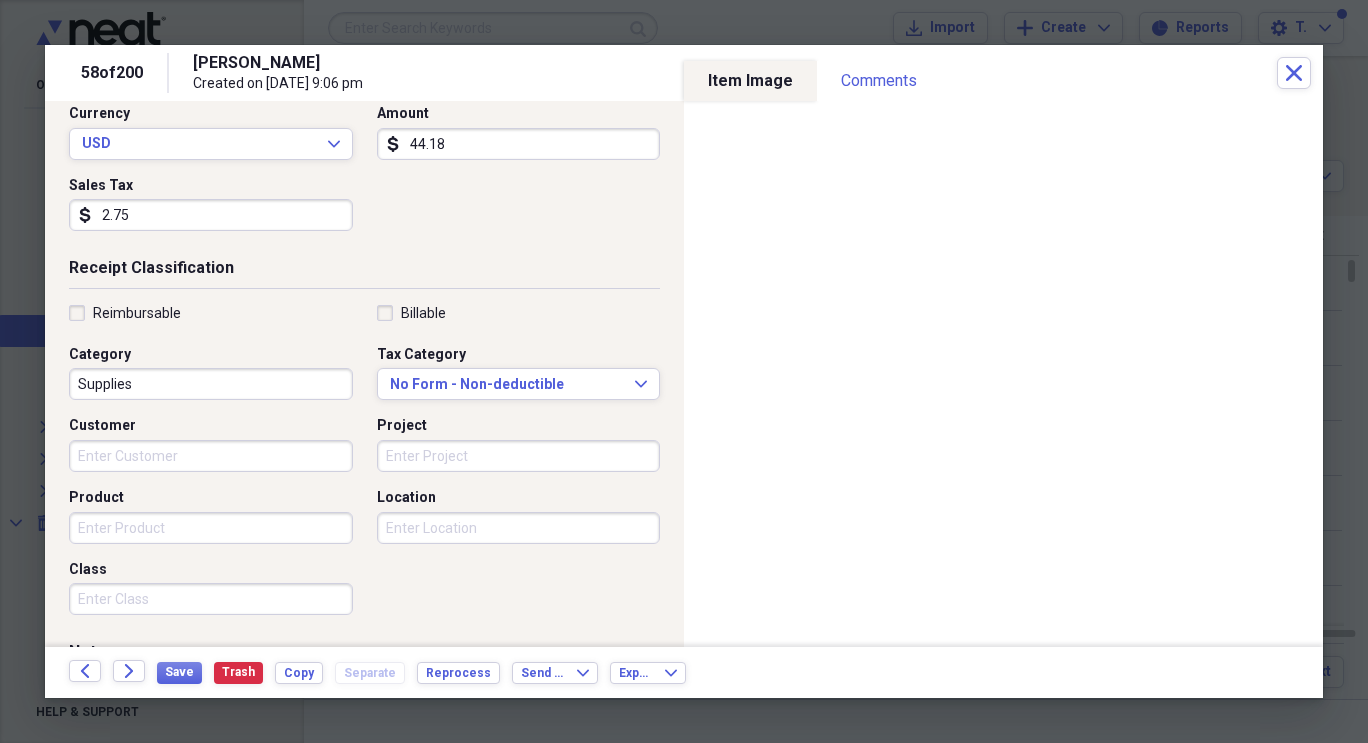 scroll, scrollTop: 352, scrollLeft: 0, axis: vertical 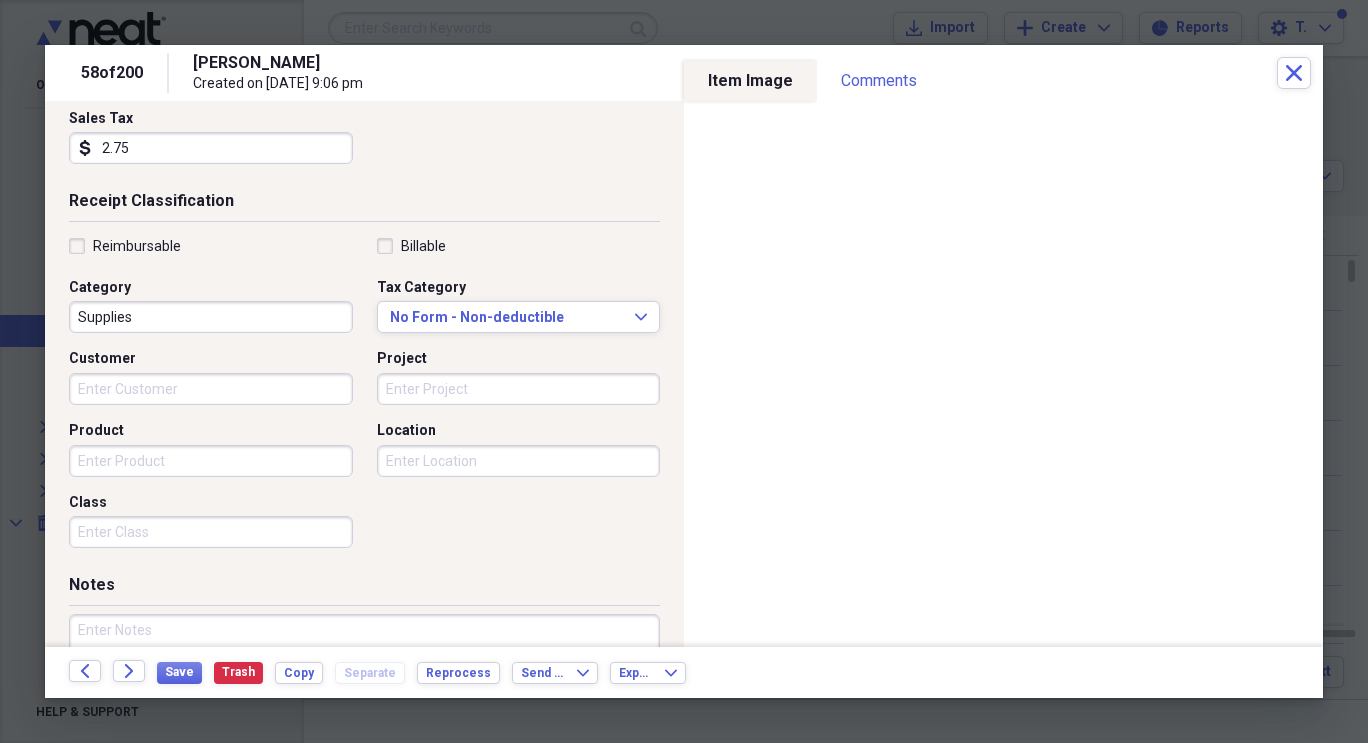 click on "Project" at bounding box center (519, 389) 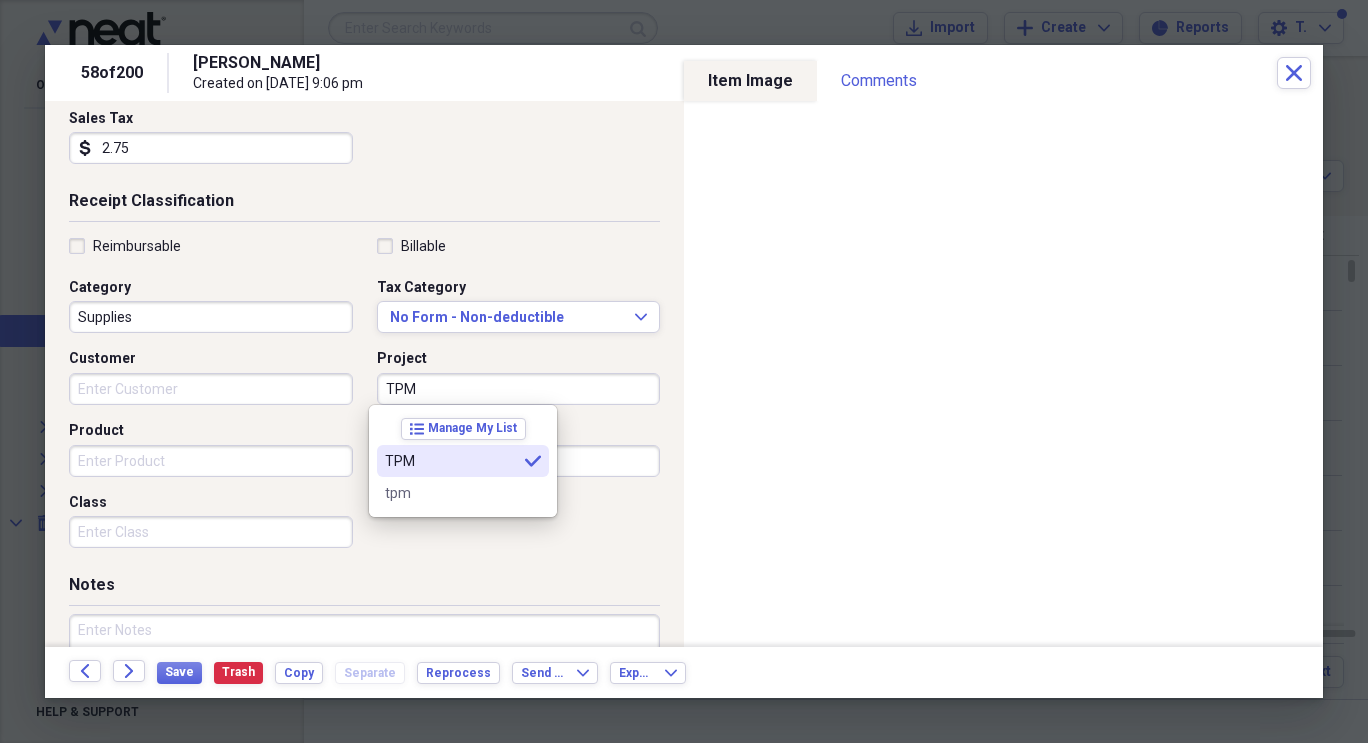 type on "TPM" 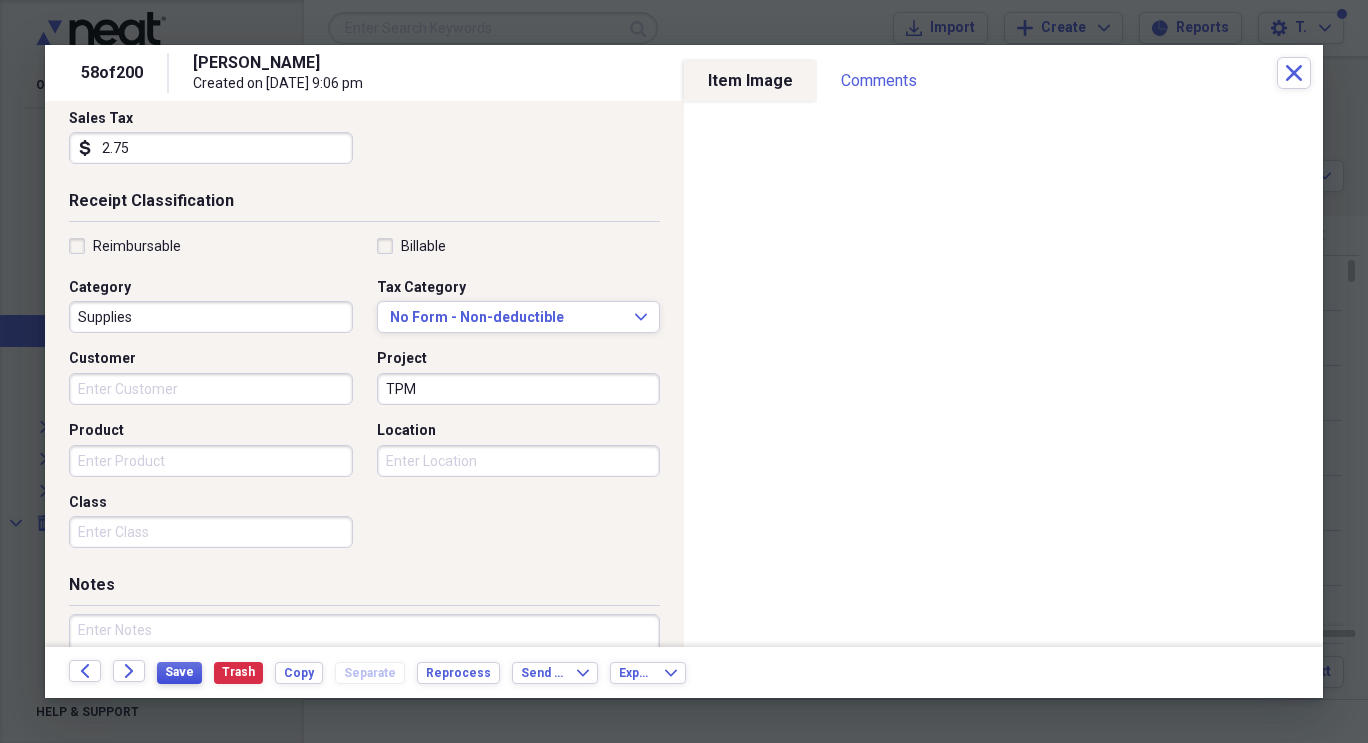 click on "Save" at bounding box center (179, 672) 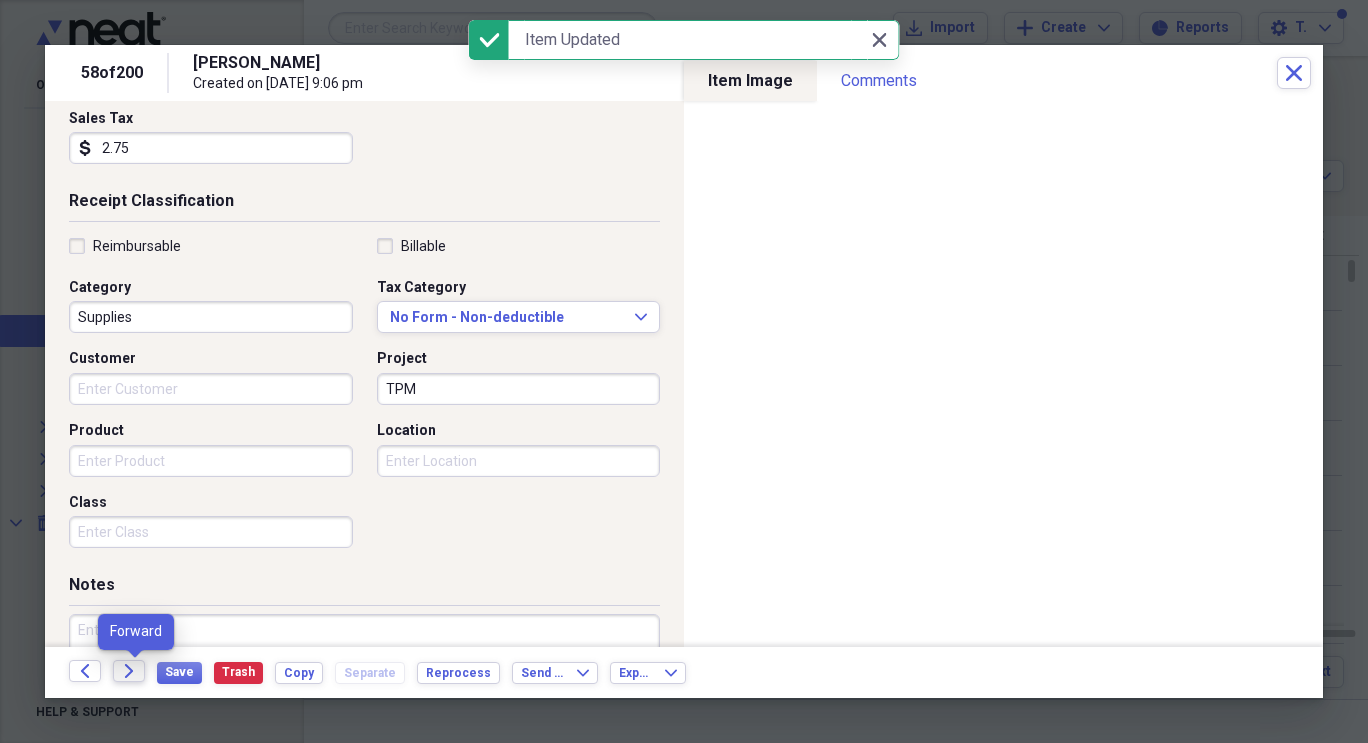 click on "Forward" at bounding box center [129, 671] 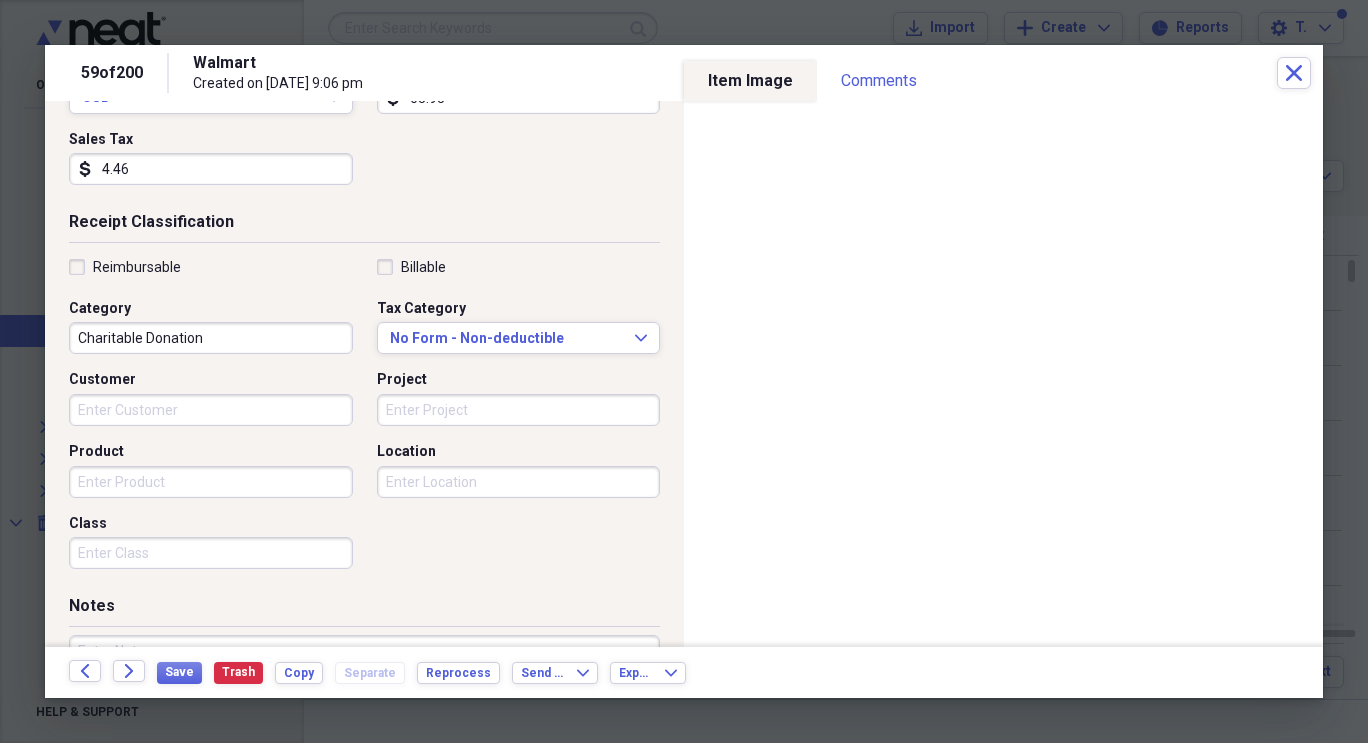 scroll, scrollTop: 333, scrollLeft: 0, axis: vertical 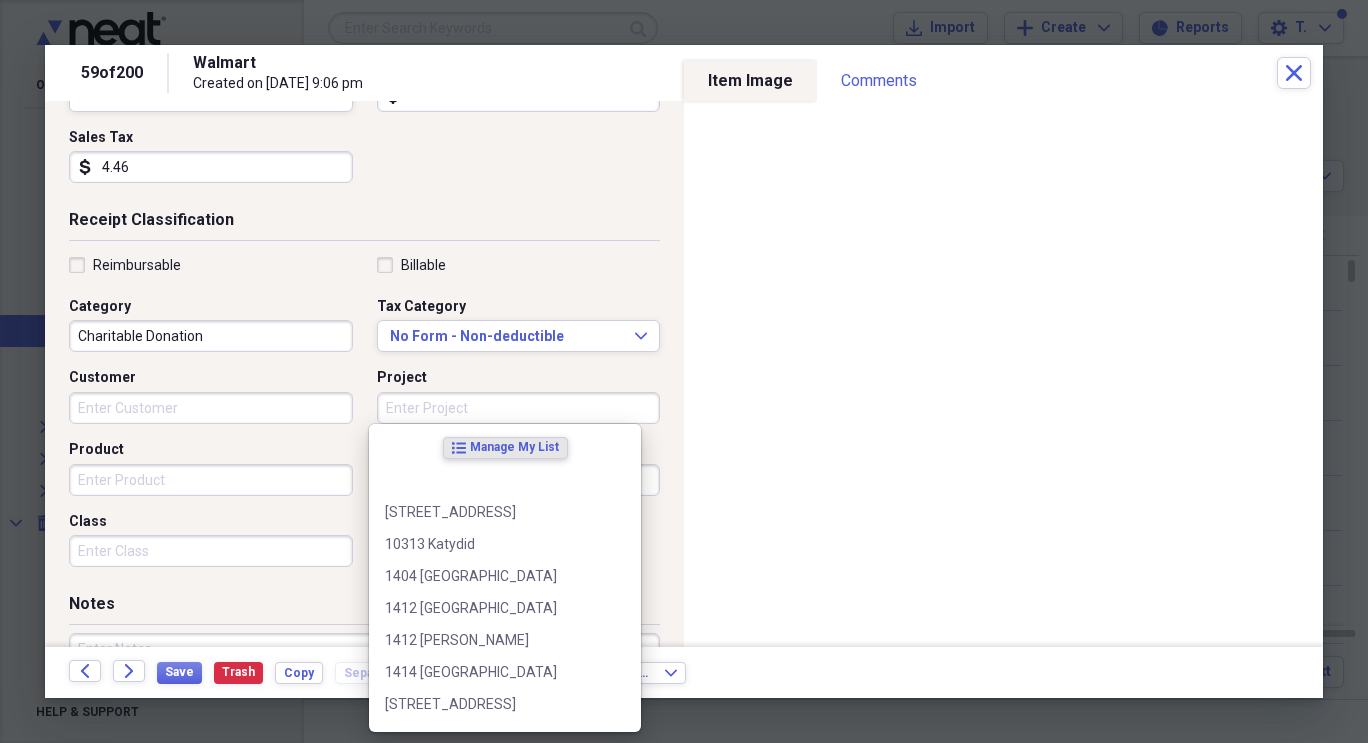 click on "Project" at bounding box center [519, 408] 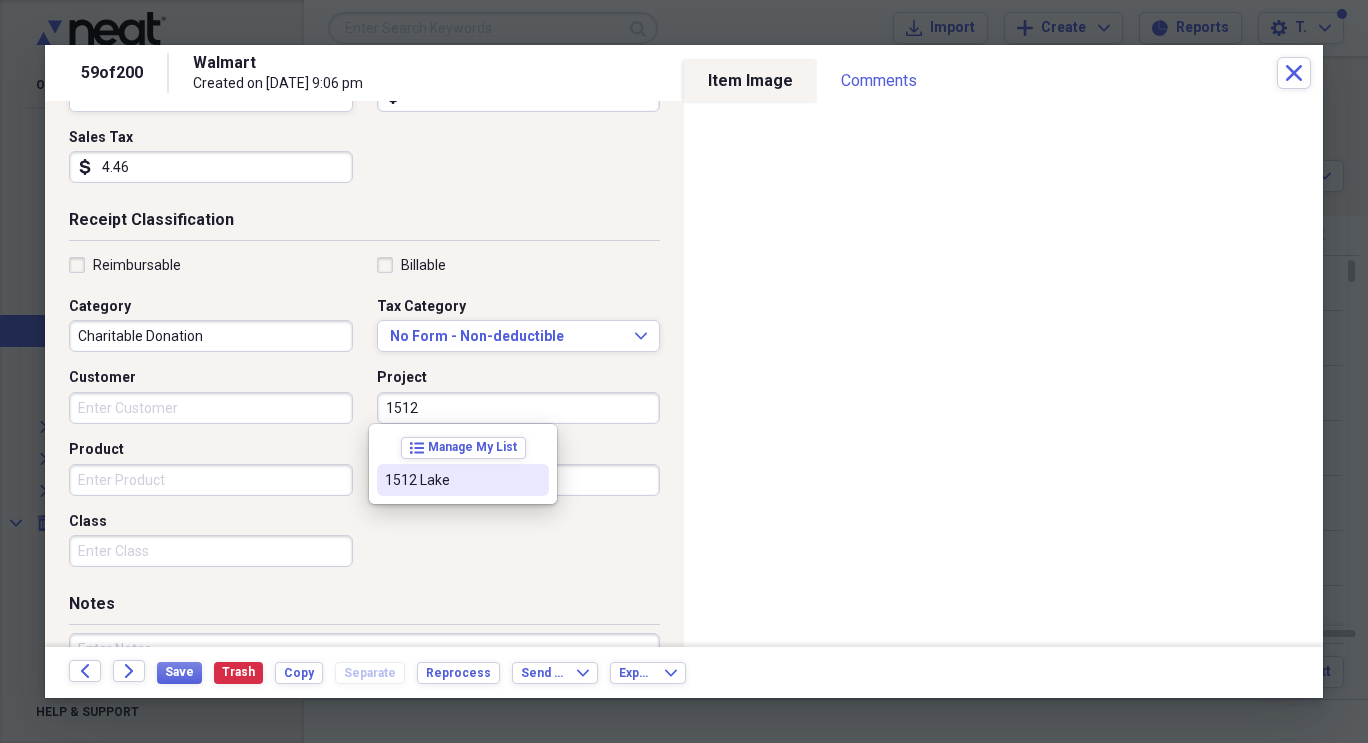 click on "1512 Lake" at bounding box center (451, 480) 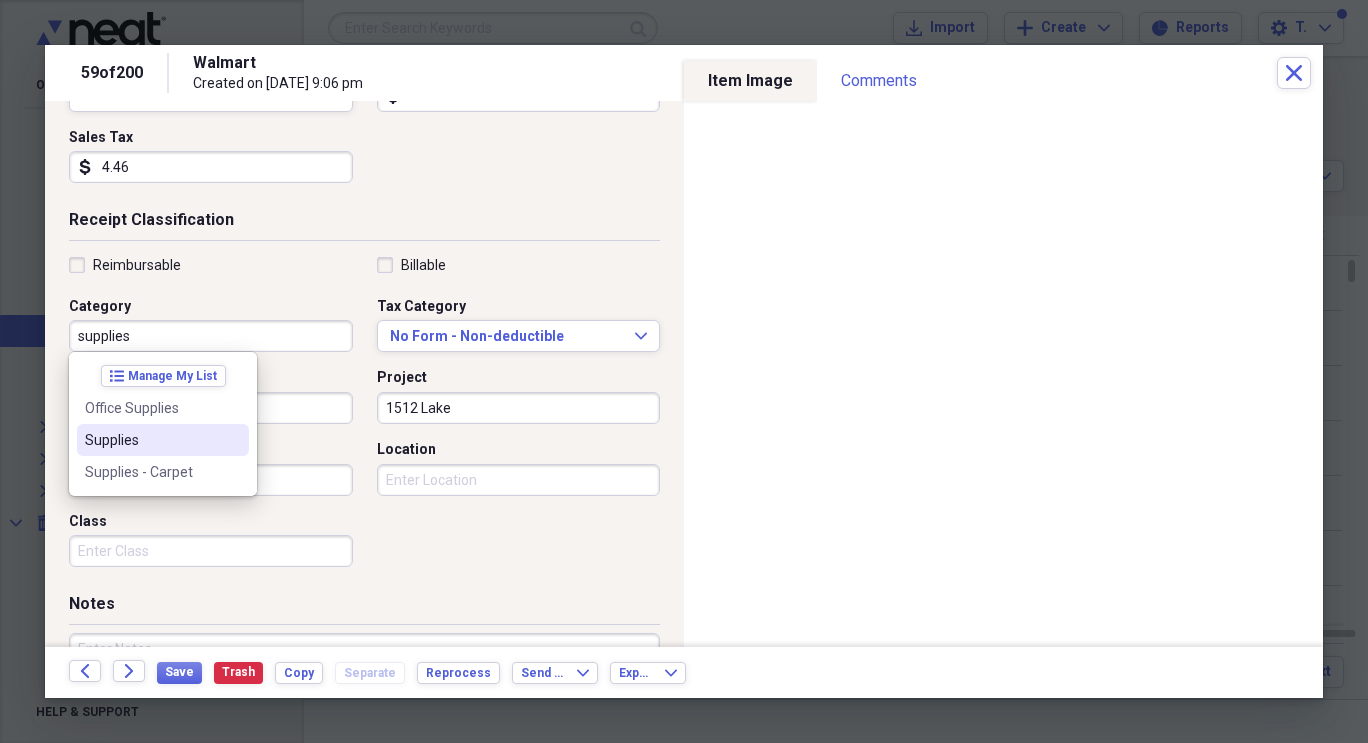 click on "Supplies" at bounding box center (151, 440) 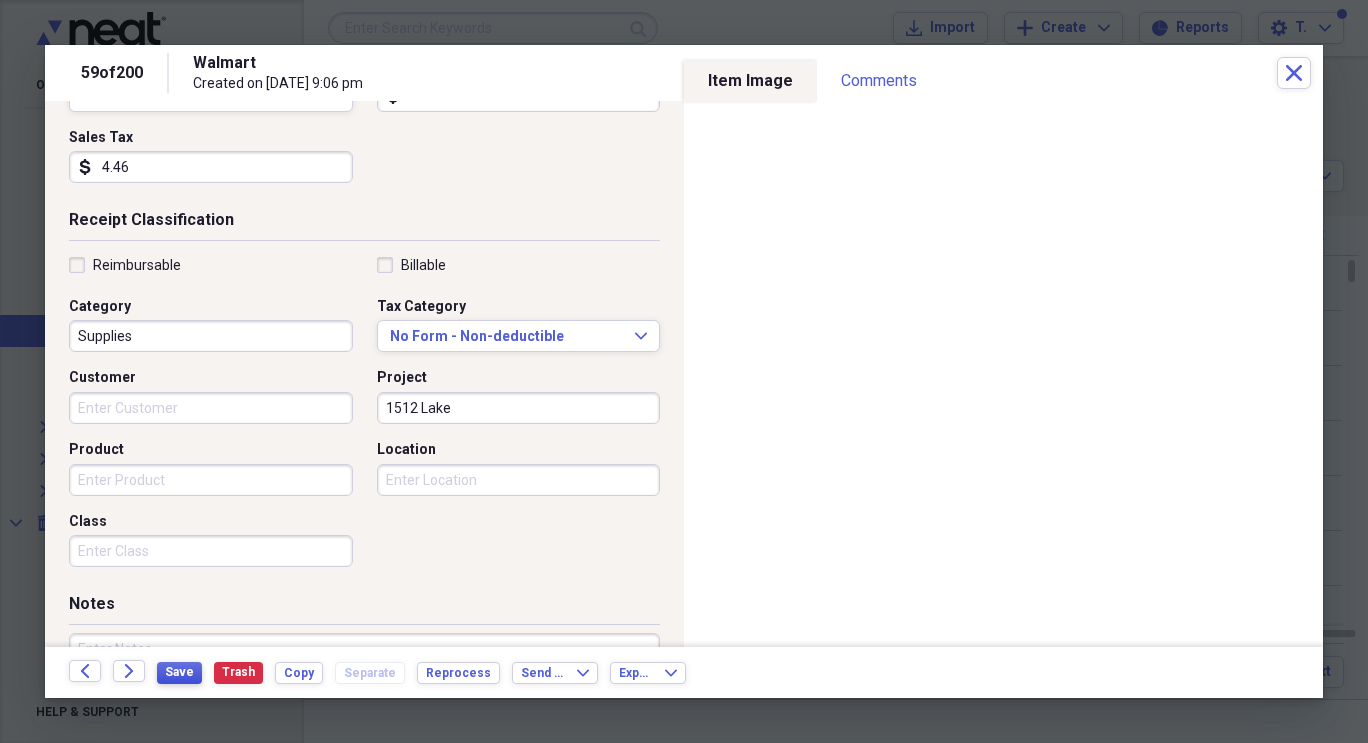 click on "Save" at bounding box center [179, 672] 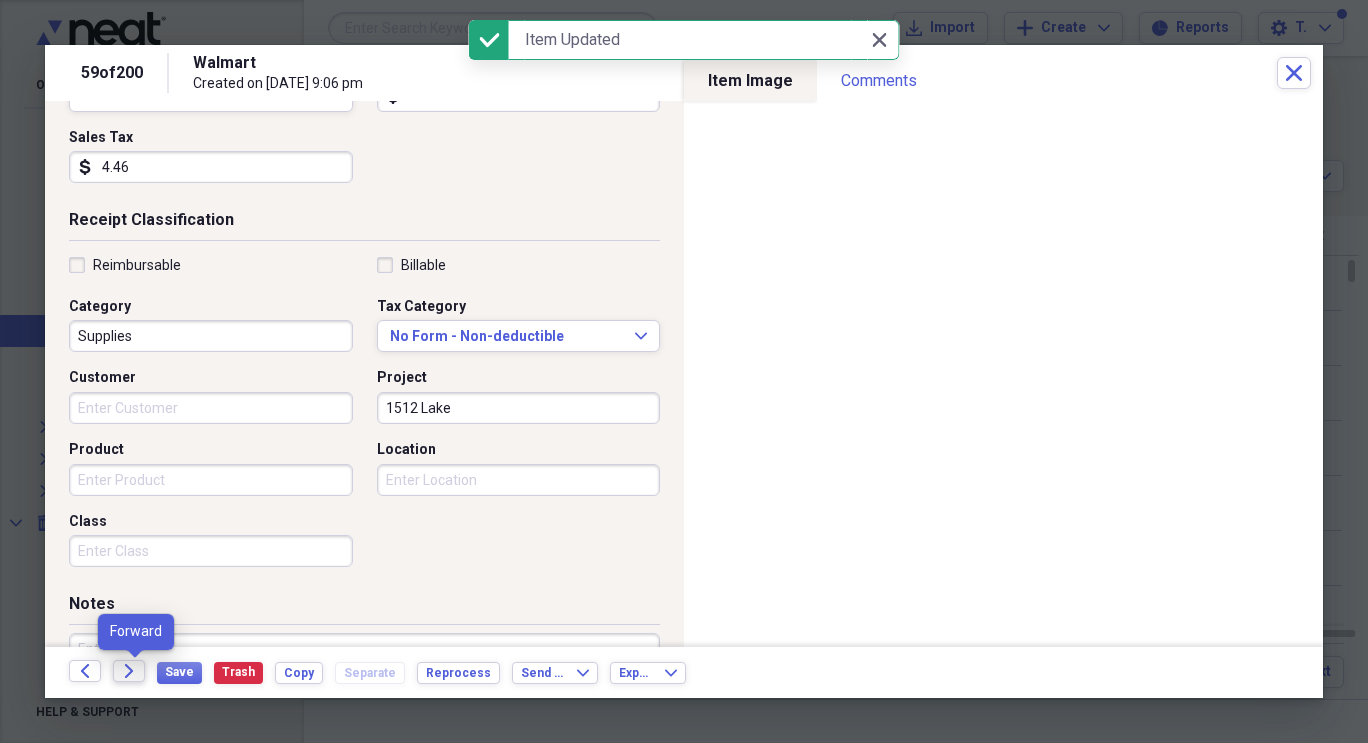 click 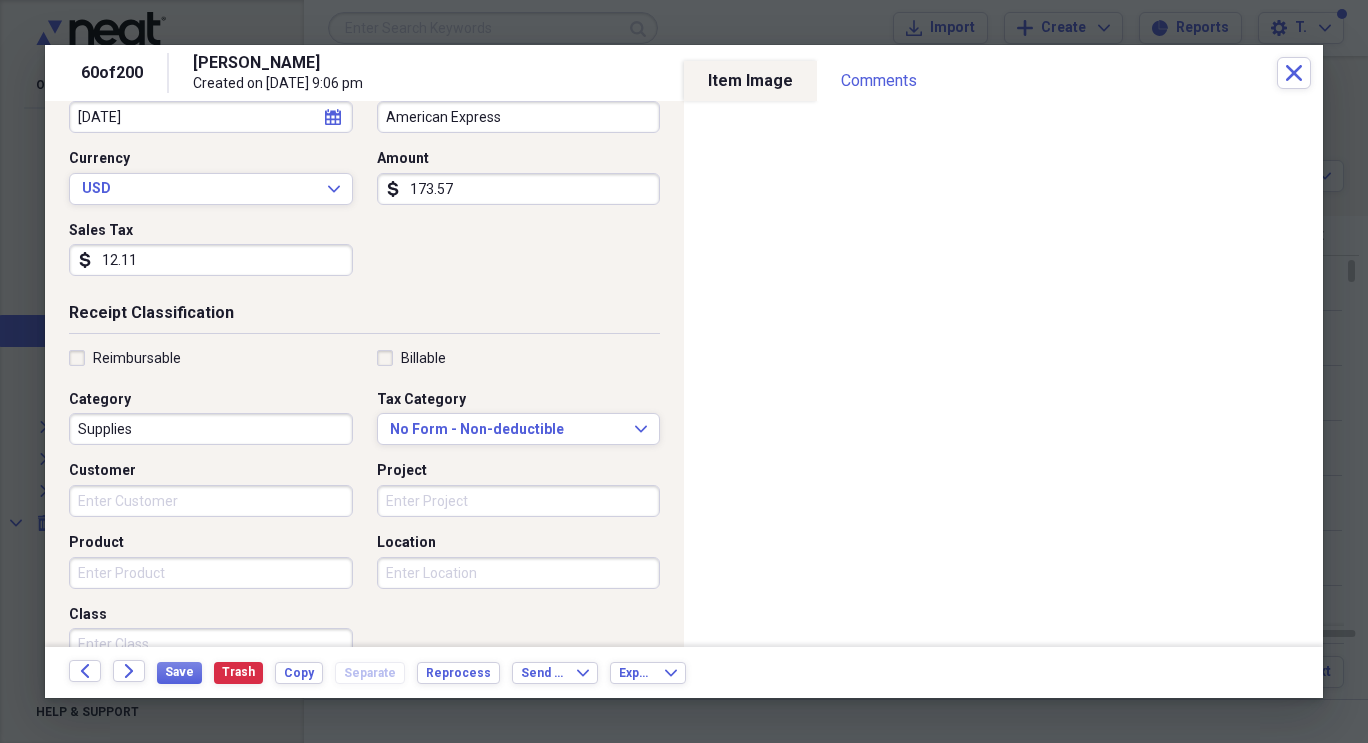 scroll, scrollTop: 365, scrollLeft: 0, axis: vertical 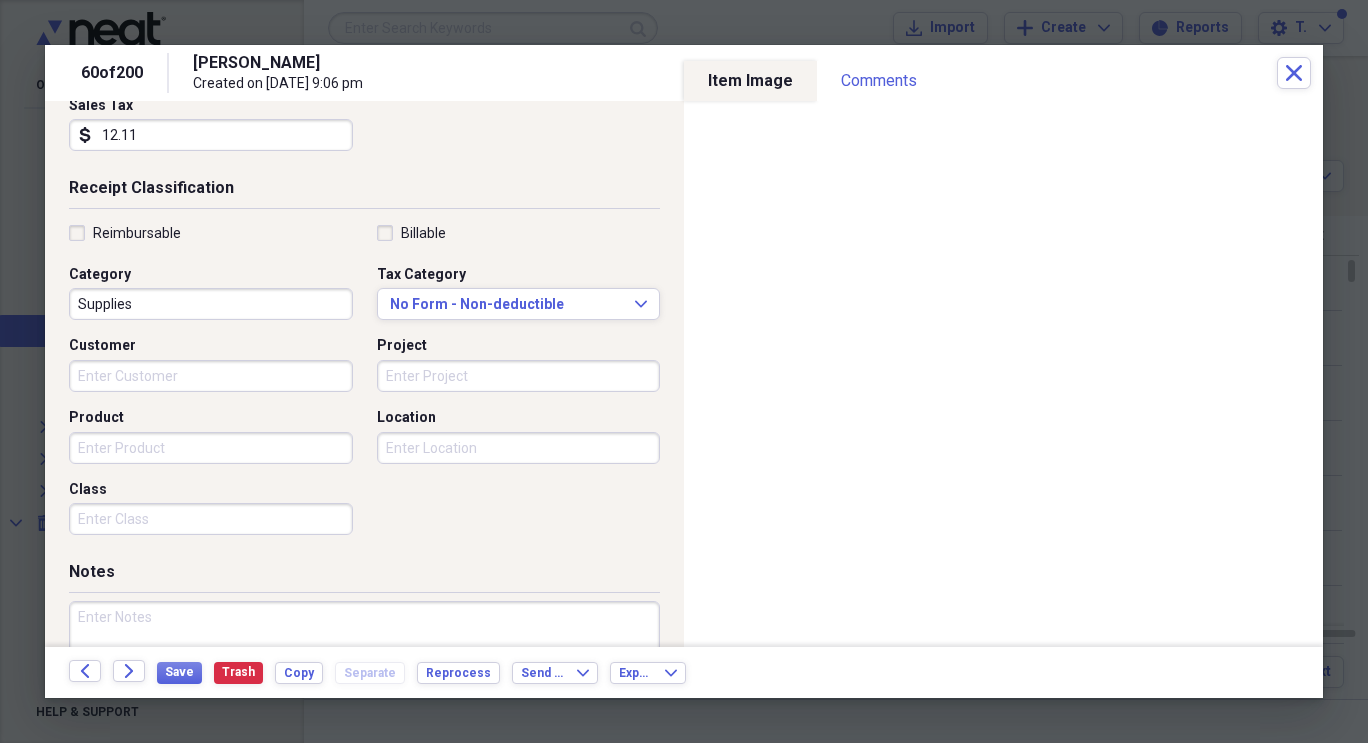 click on "Project" at bounding box center (519, 376) 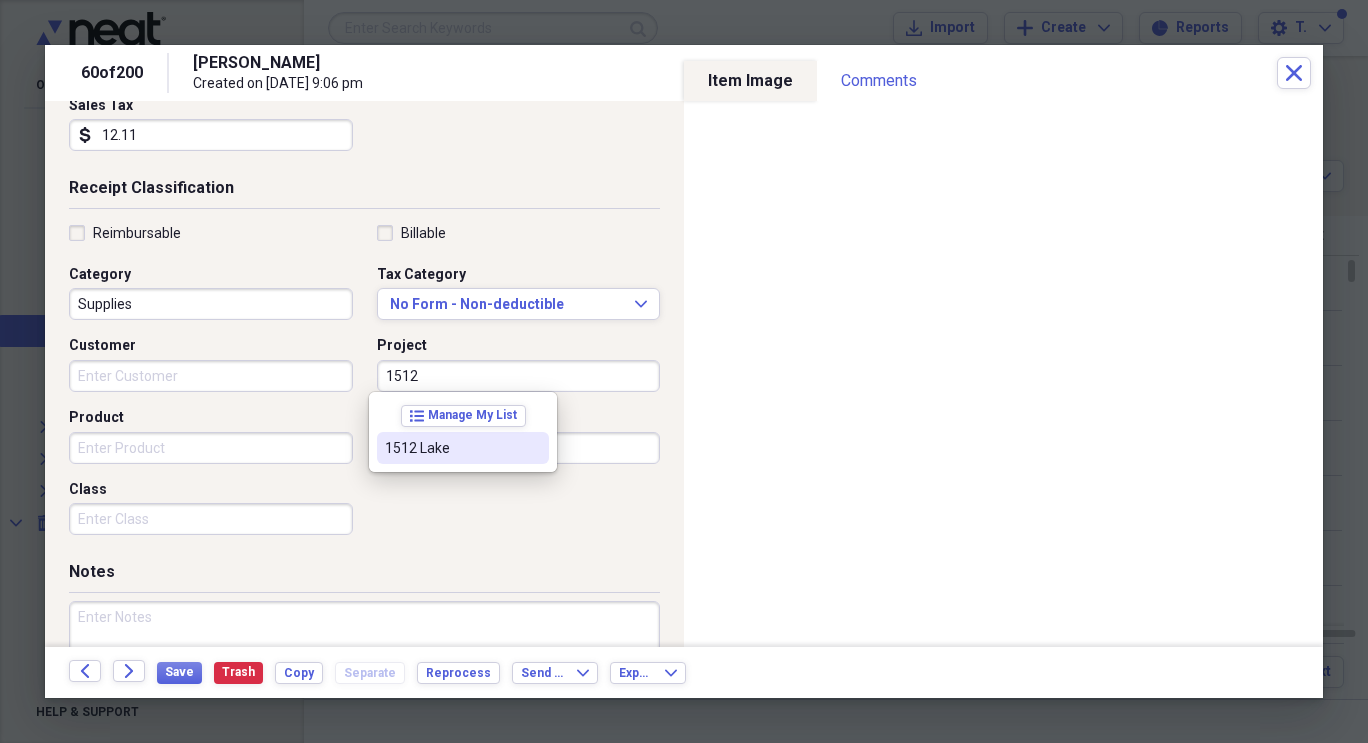 click on "1512 Lake" at bounding box center (451, 448) 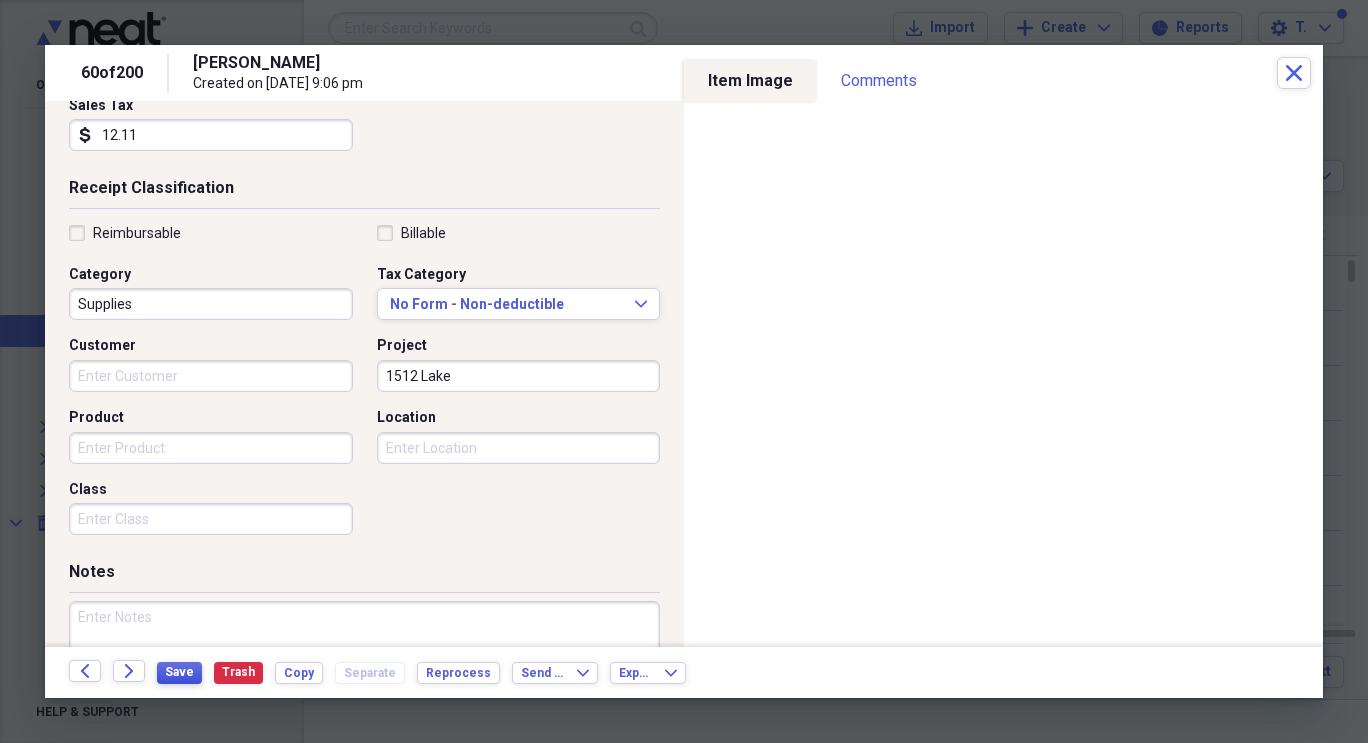 click on "Save" at bounding box center (179, 672) 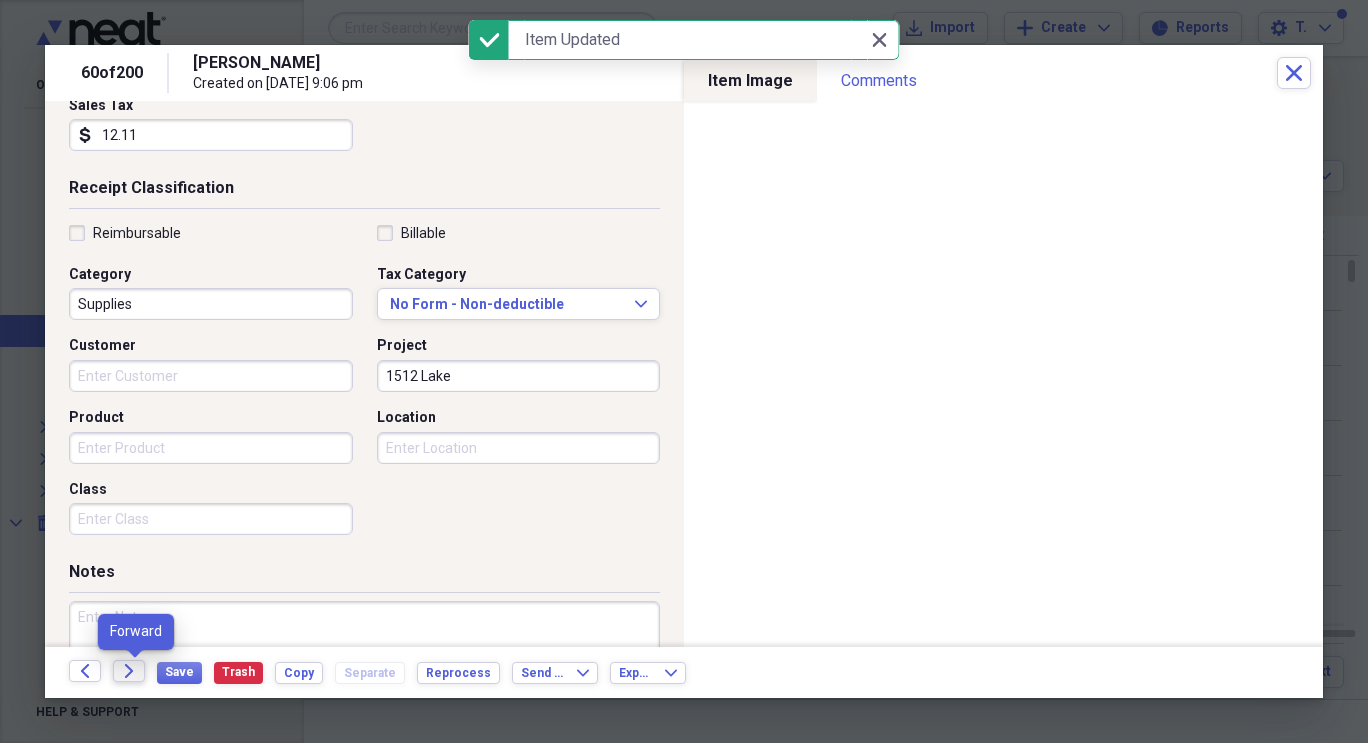 click on "Forward" 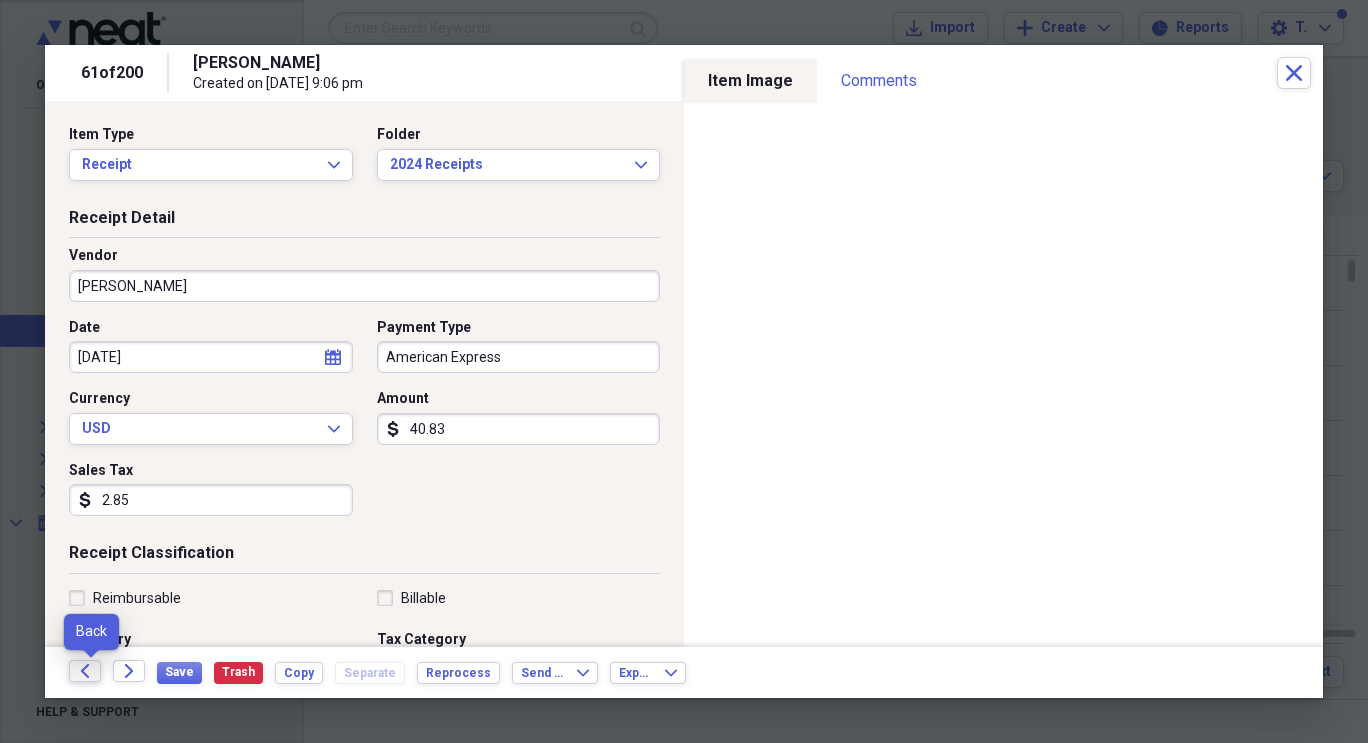 click on "Back" at bounding box center (85, 671) 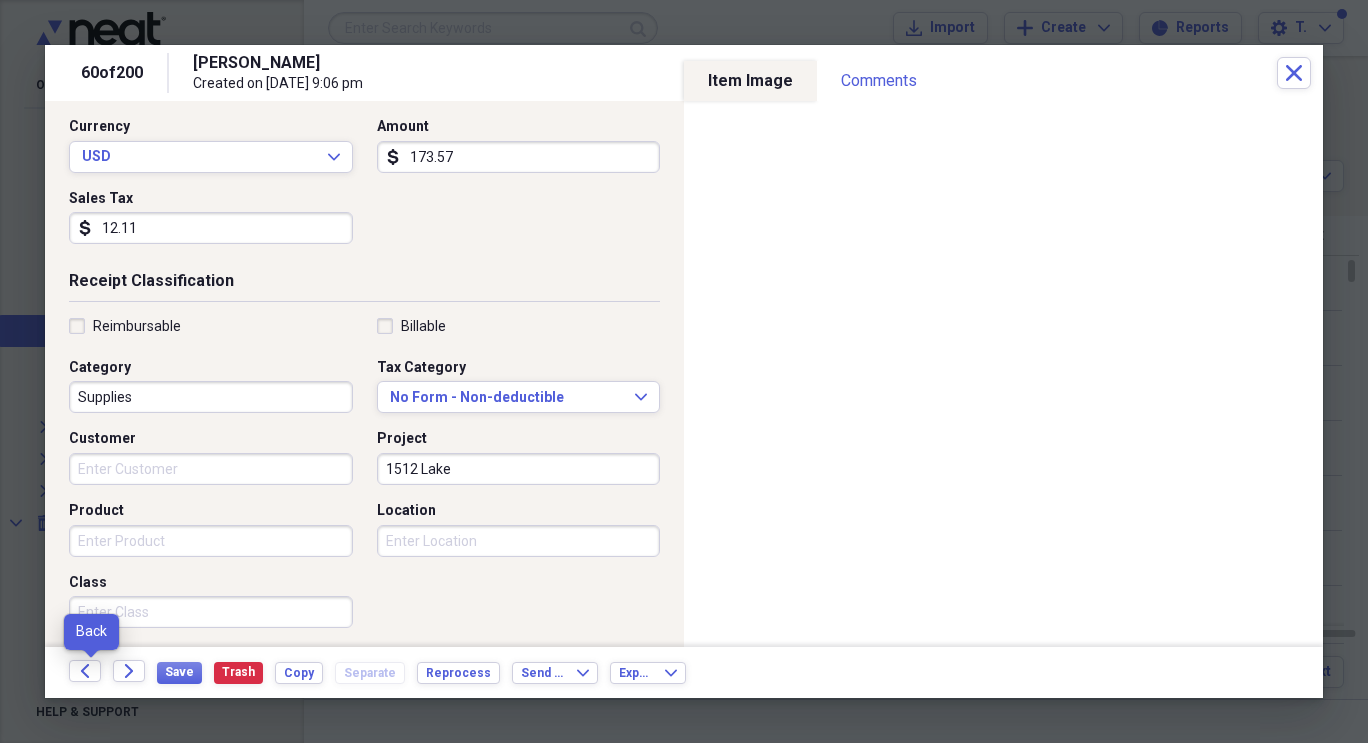 scroll, scrollTop: 273, scrollLeft: 0, axis: vertical 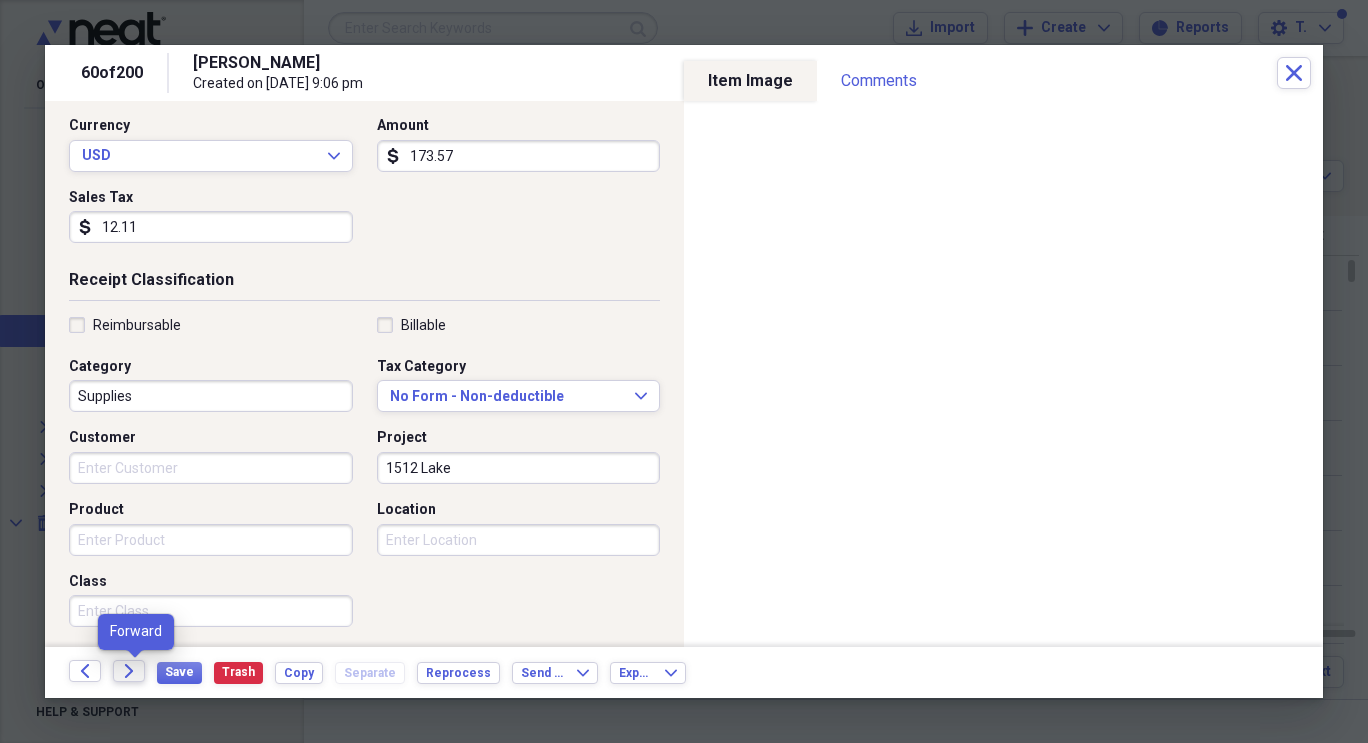 click 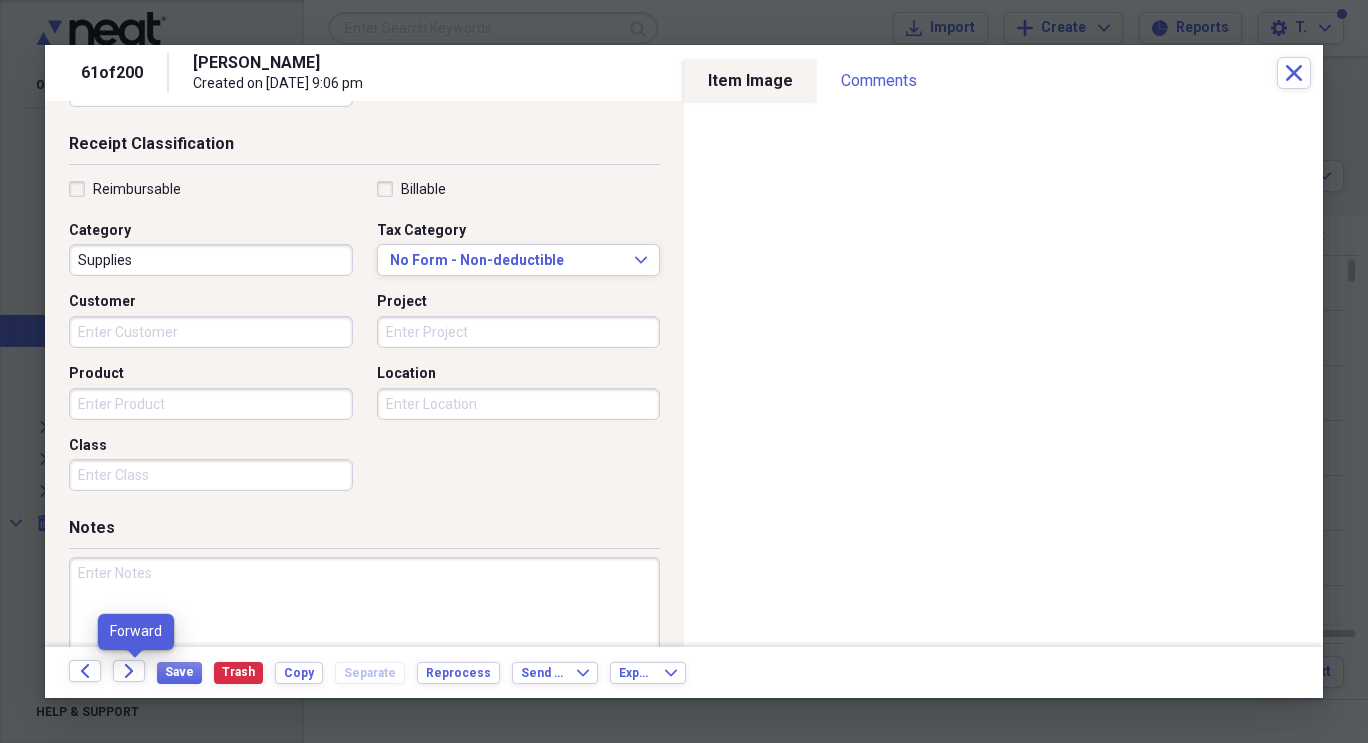 scroll, scrollTop: 410, scrollLeft: 0, axis: vertical 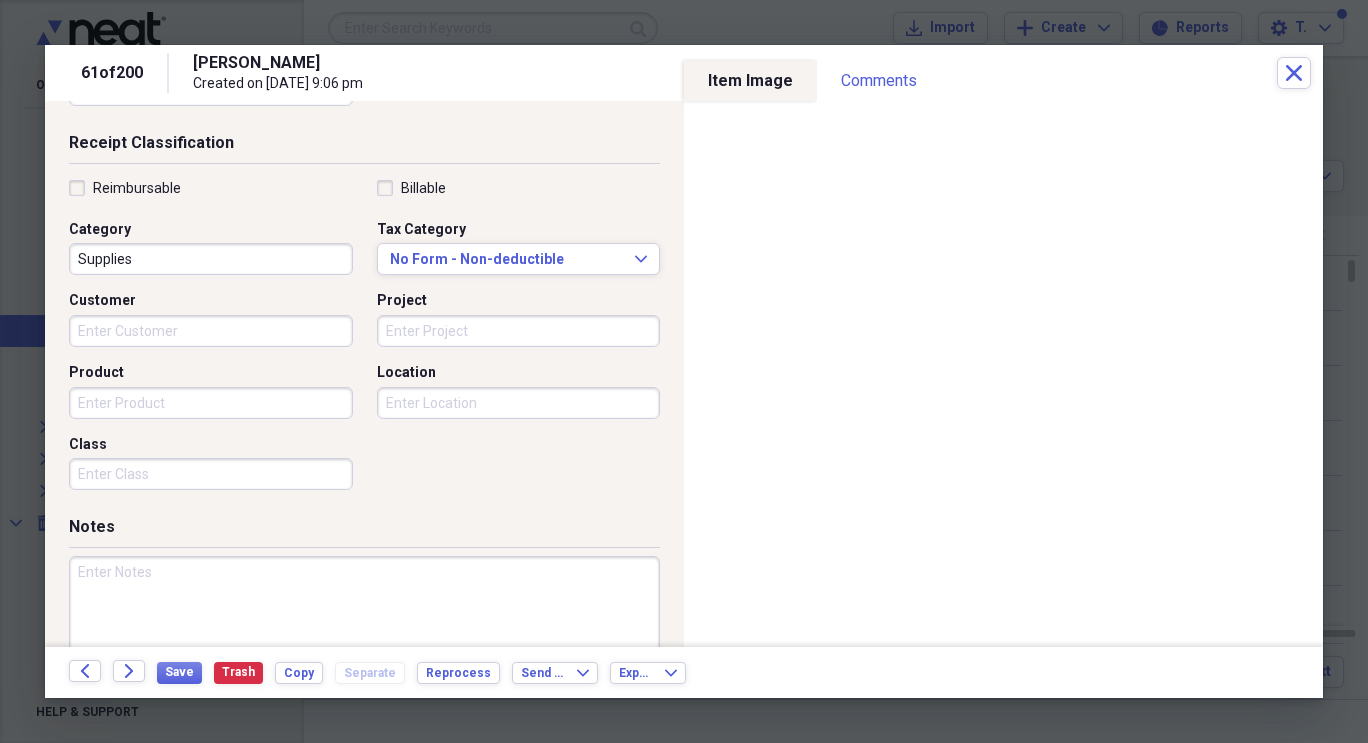 click on "Project" at bounding box center (519, 331) 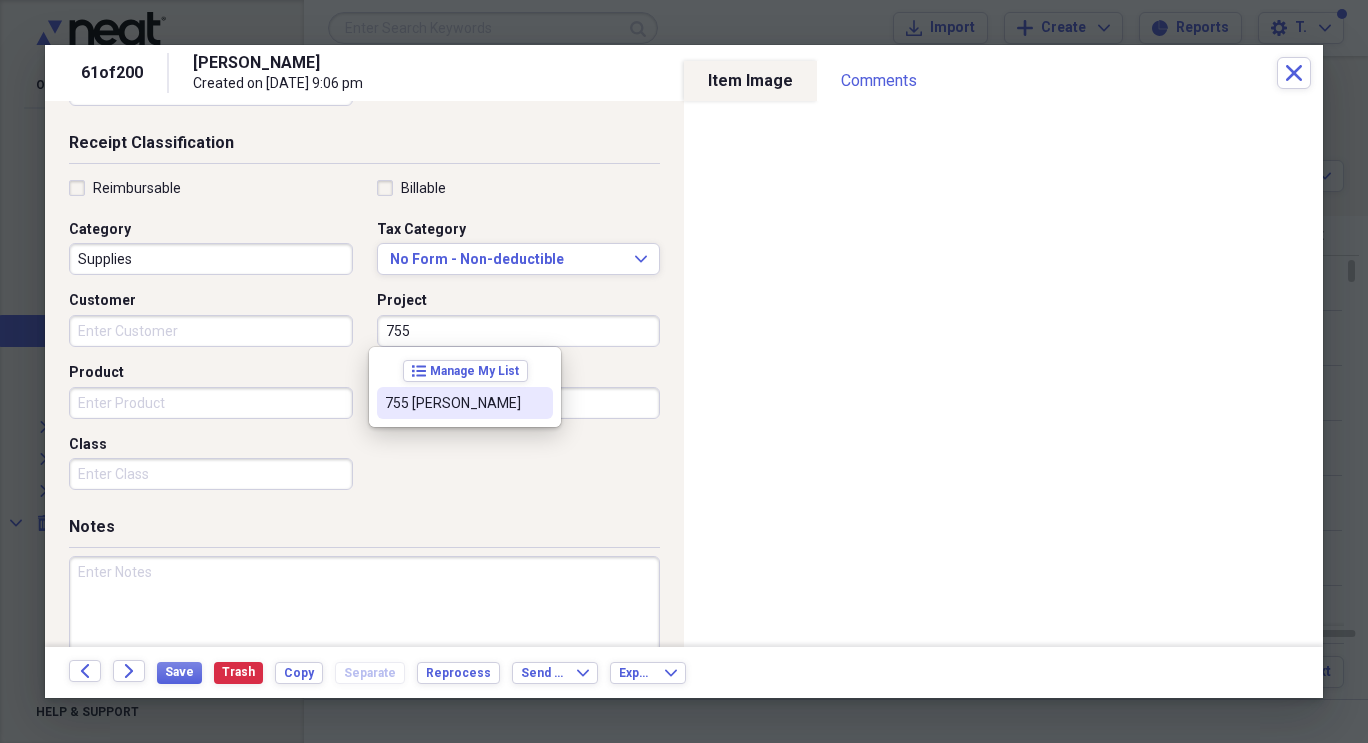 click on "755 [PERSON_NAME]" at bounding box center [453, 403] 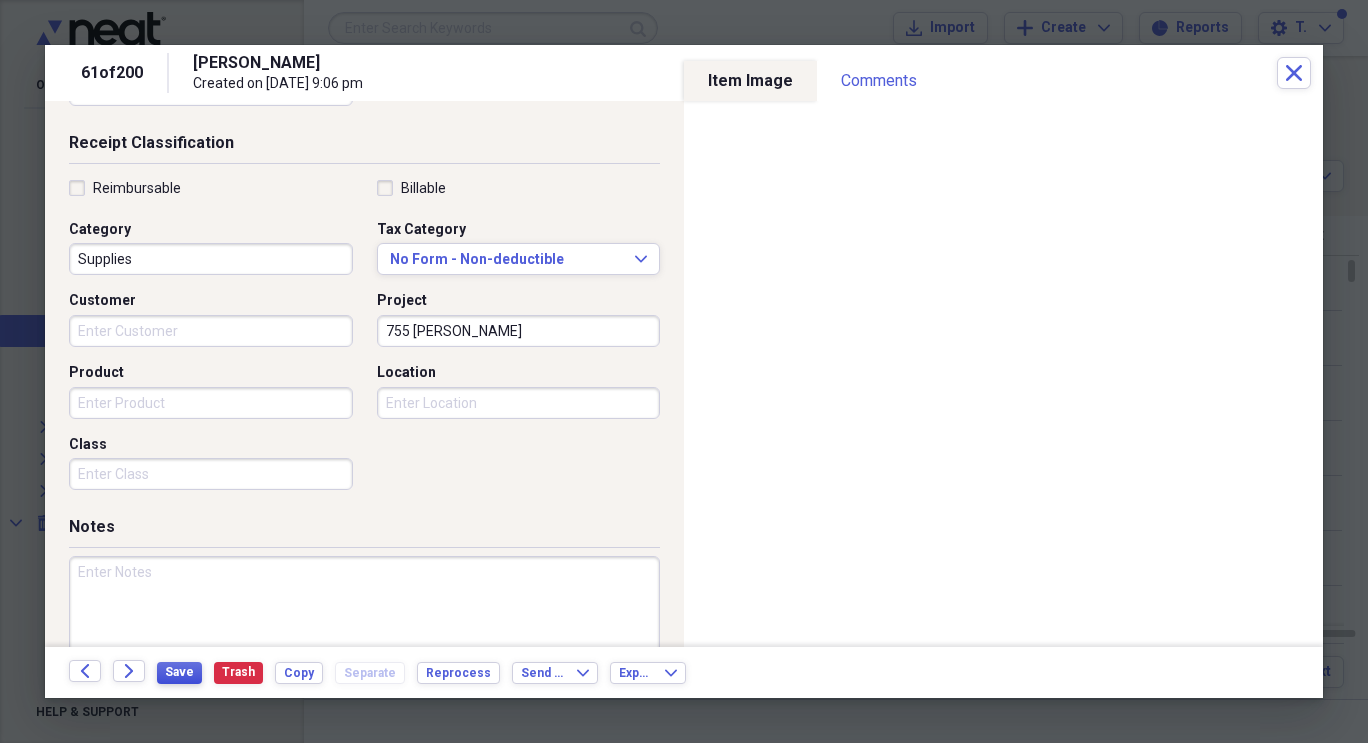 click on "Save" at bounding box center (179, 673) 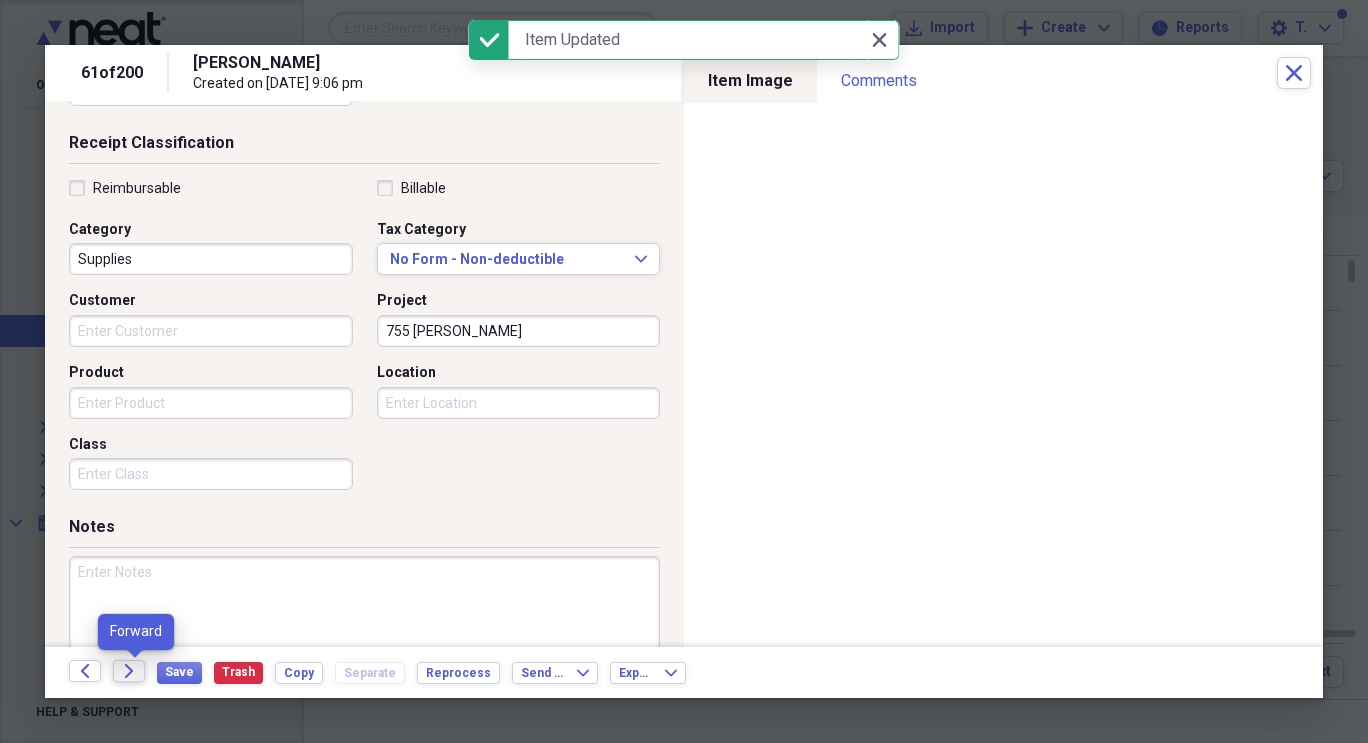 click 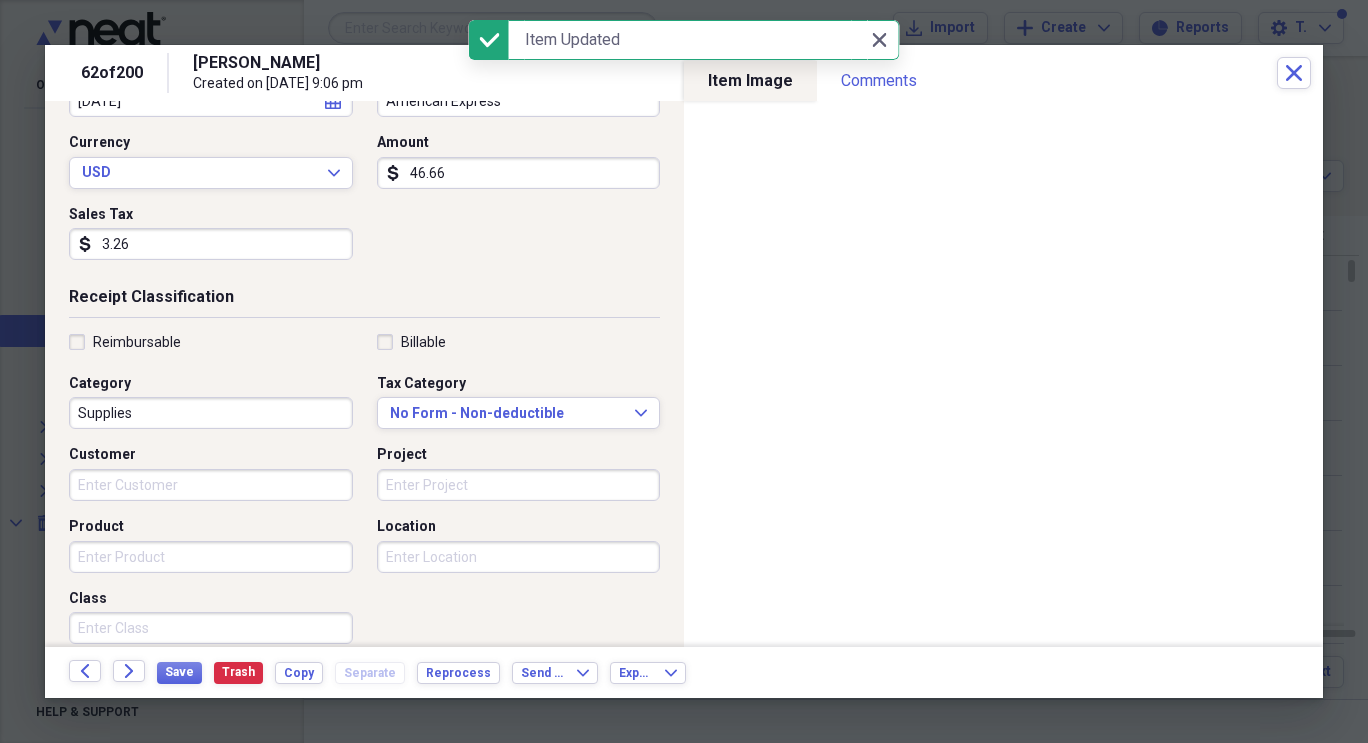 scroll, scrollTop: 294, scrollLeft: 0, axis: vertical 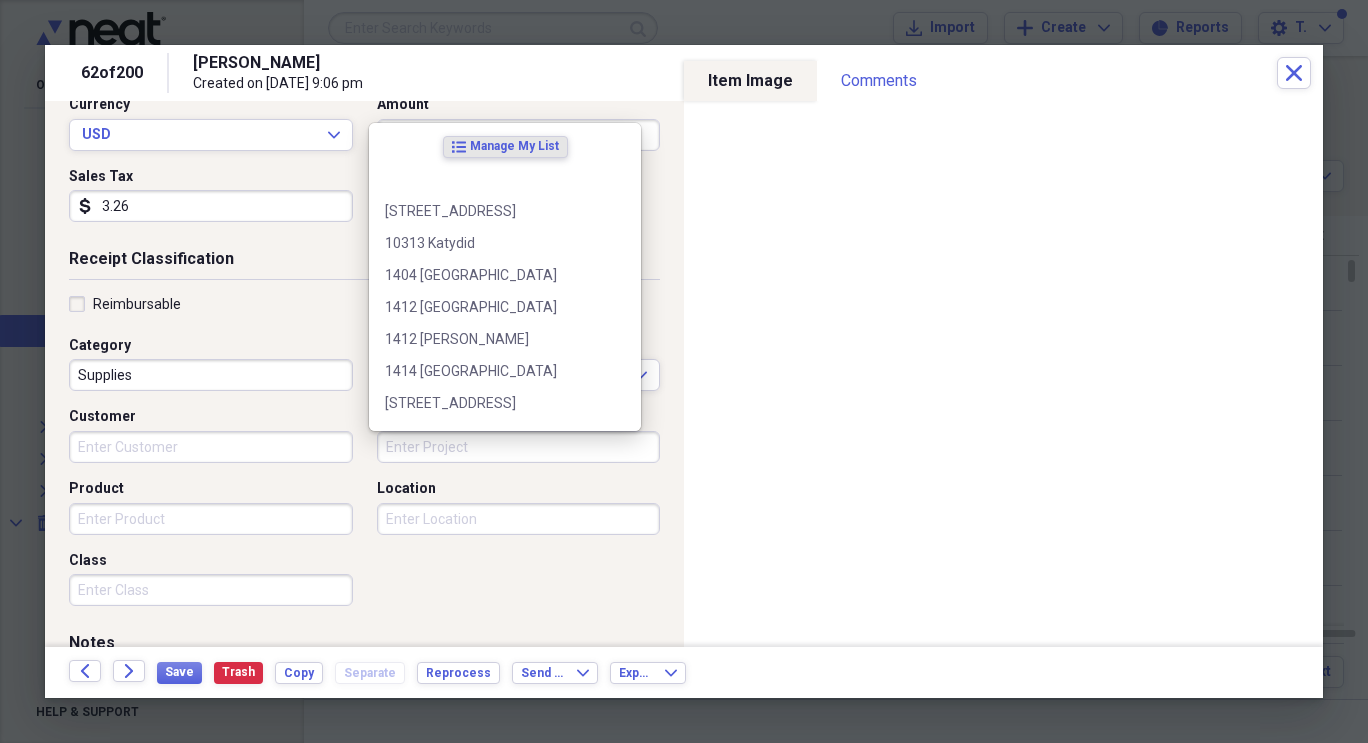 click on "Organize My Files 1 Collapse Unfiled Needs Review 1 Unfiled All Files Unfiled Unfiled Unfiled Saved Reports Collapse My Cabinet TPM Cabinet Add Folder Folder 2012 Genesis Add Folder Folder 2014_Receipts Add Folder Folder 2015_Receipts Add Folder Folder 2016_Receipts Add Folder Folder 2017 Receipts Add Folder Folder 2018_Receipts Add Folder Folder 2018_ReceiptsPart2 Add Folder Folder 2019 Receipts Add Folder Folder 2020_JamesReceipts Add Folder Folder 2020_TPM Receipts Add Folder Folder 2021 Receipts Add Folder Folder 2022 TJ & LJ Add Folder Folder 2022 TPM Add Folder Folder 2023 TJ and Lo Add Folder Folder 2023 TPM Expenses Add Folder Folder 2024 Receipts Add Folder Folder 2024 TJ & Lo Add Folder Folder AHMED #37 Add Folder Expand Folder Business Add Folder Expand Folder Home Add Folder Expand Folder Reports Add Folder Collapse Trash Trash Folder 2019_Receipts V2 Folder 2021 Receipts Folder 2023 TPM Folder 2024 TPM Receipts Folder RH #73 Help & Support Submit Import Import Add Create Expand Reports Reports T." at bounding box center (684, 371) 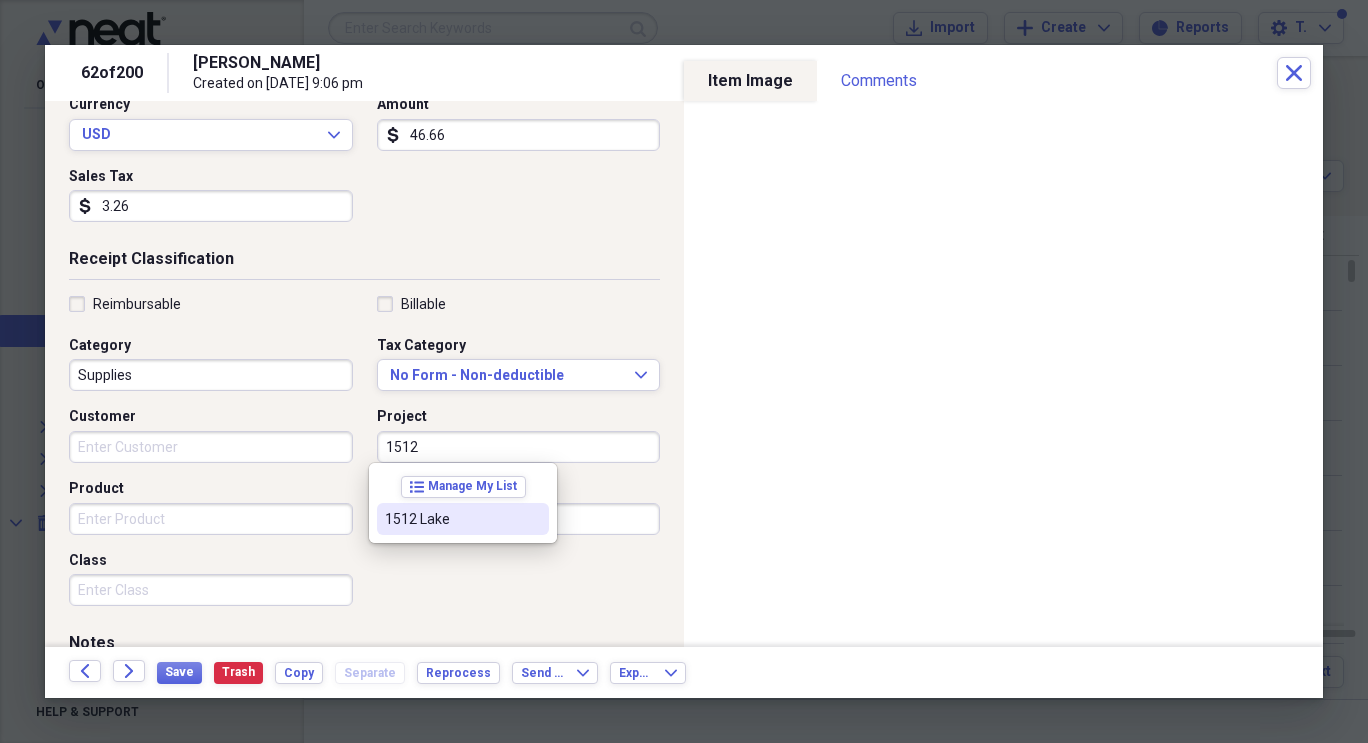 type on "1512 Lake" 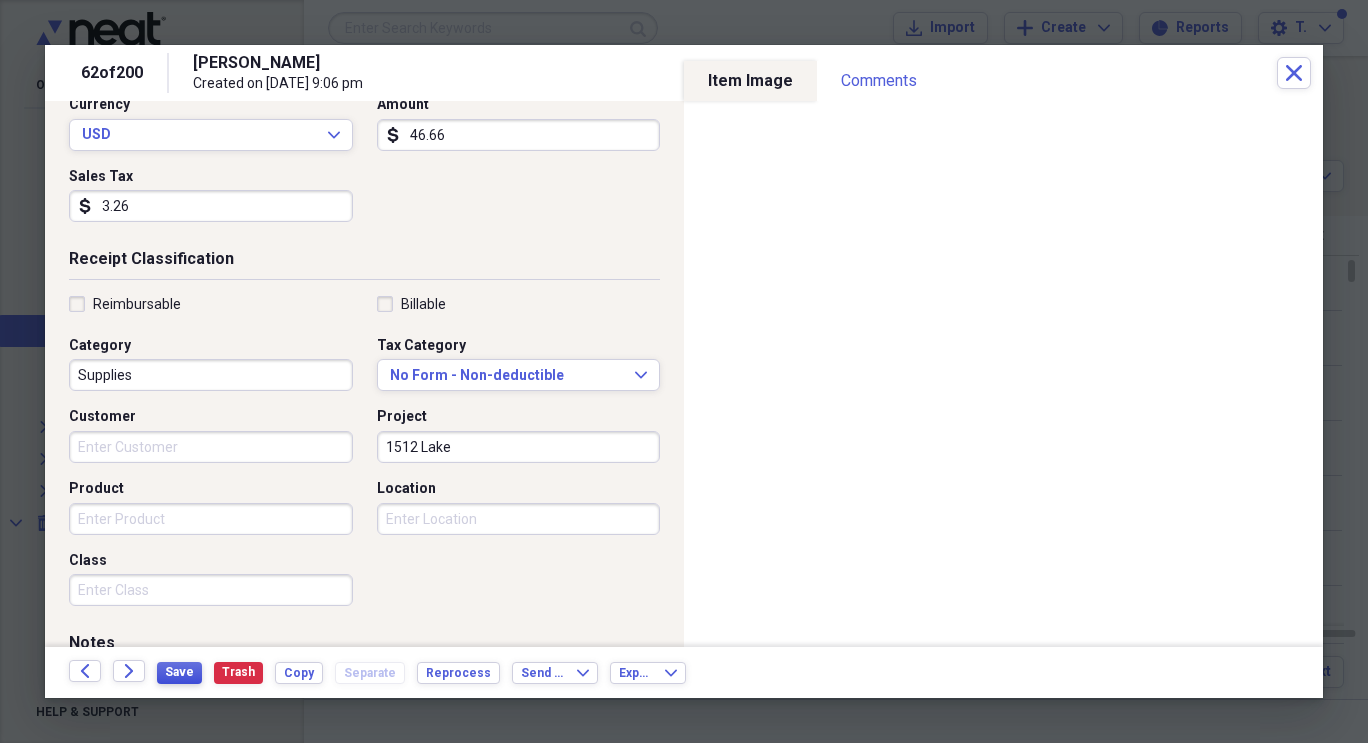 click on "Save" at bounding box center (179, 672) 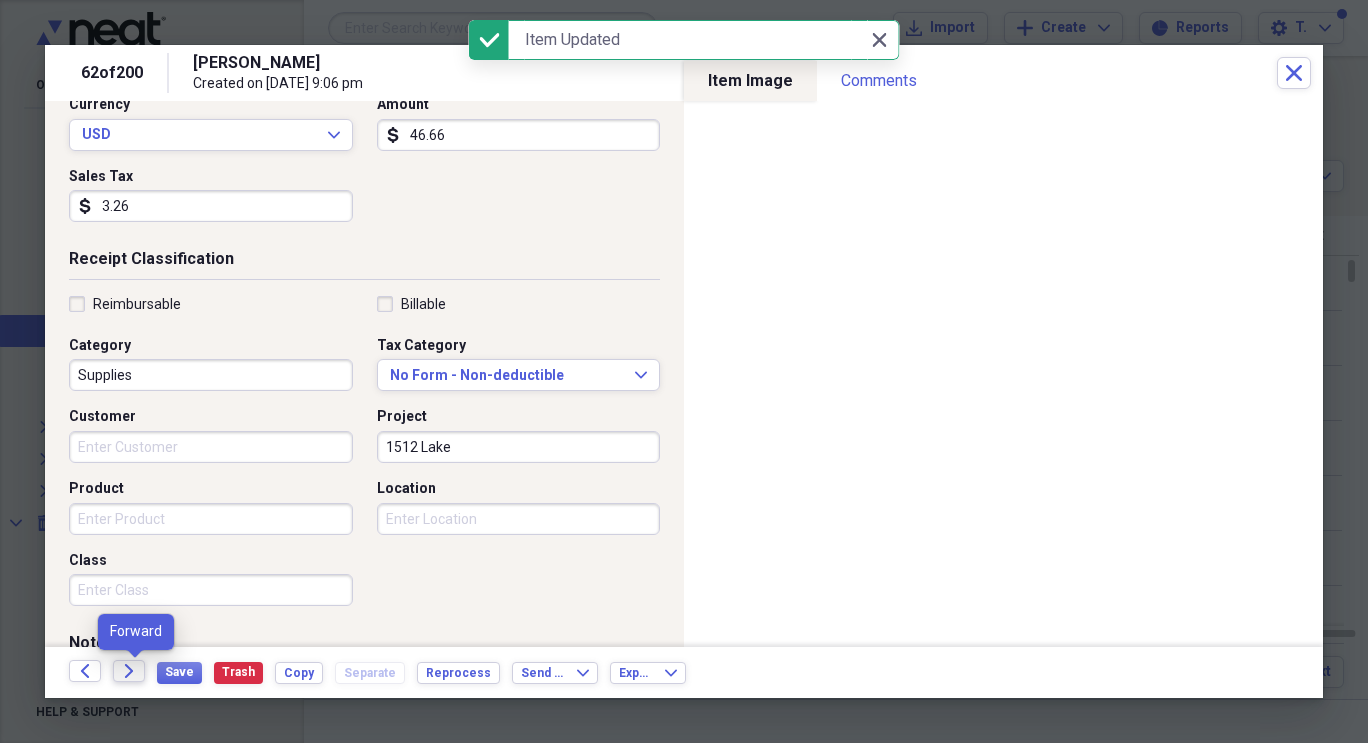 click on "Forward" 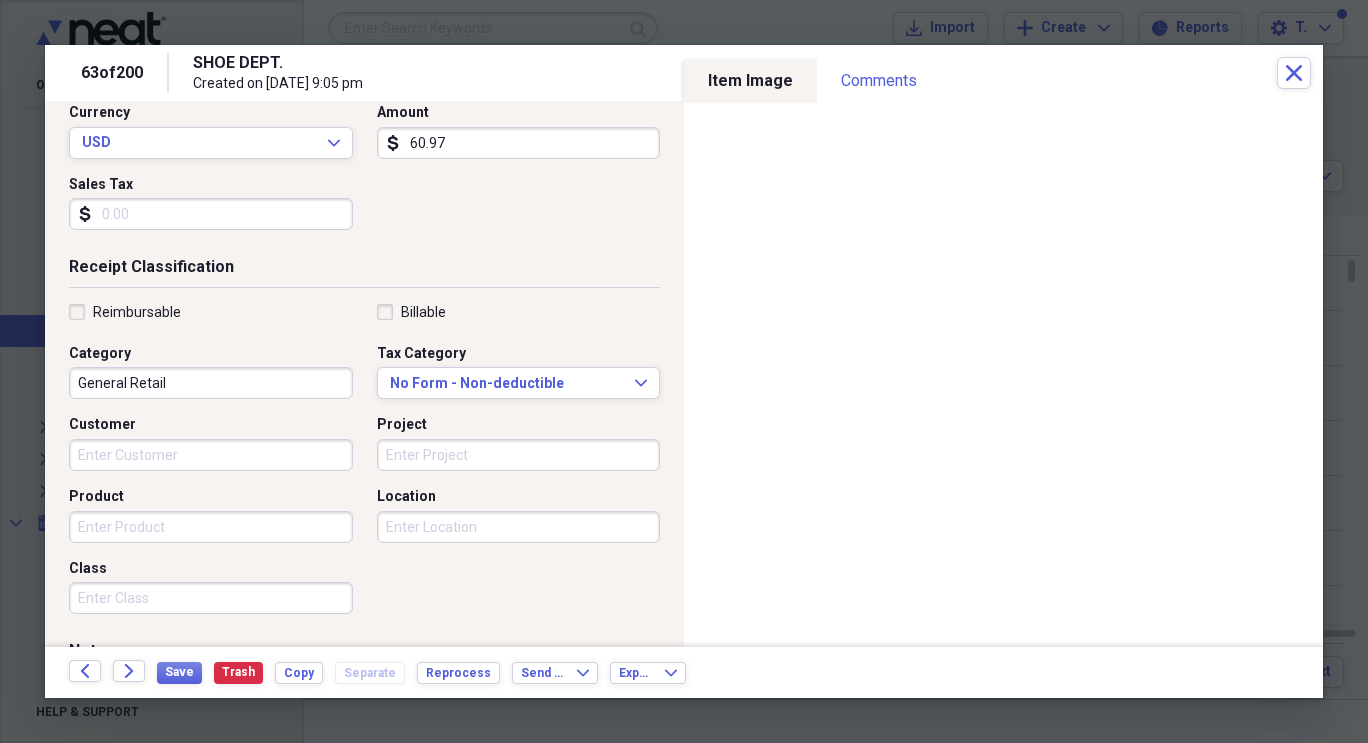 scroll, scrollTop: 474, scrollLeft: 0, axis: vertical 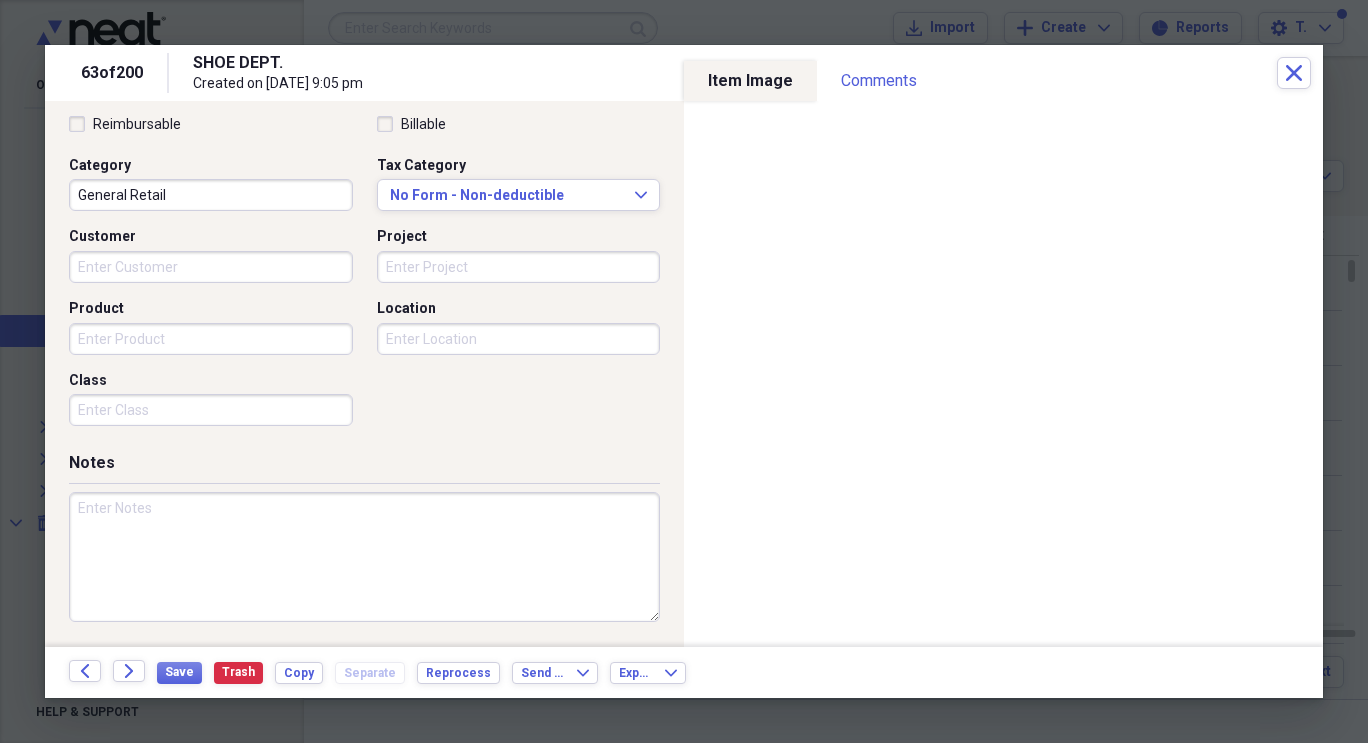 click on "Project" at bounding box center (519, 267) 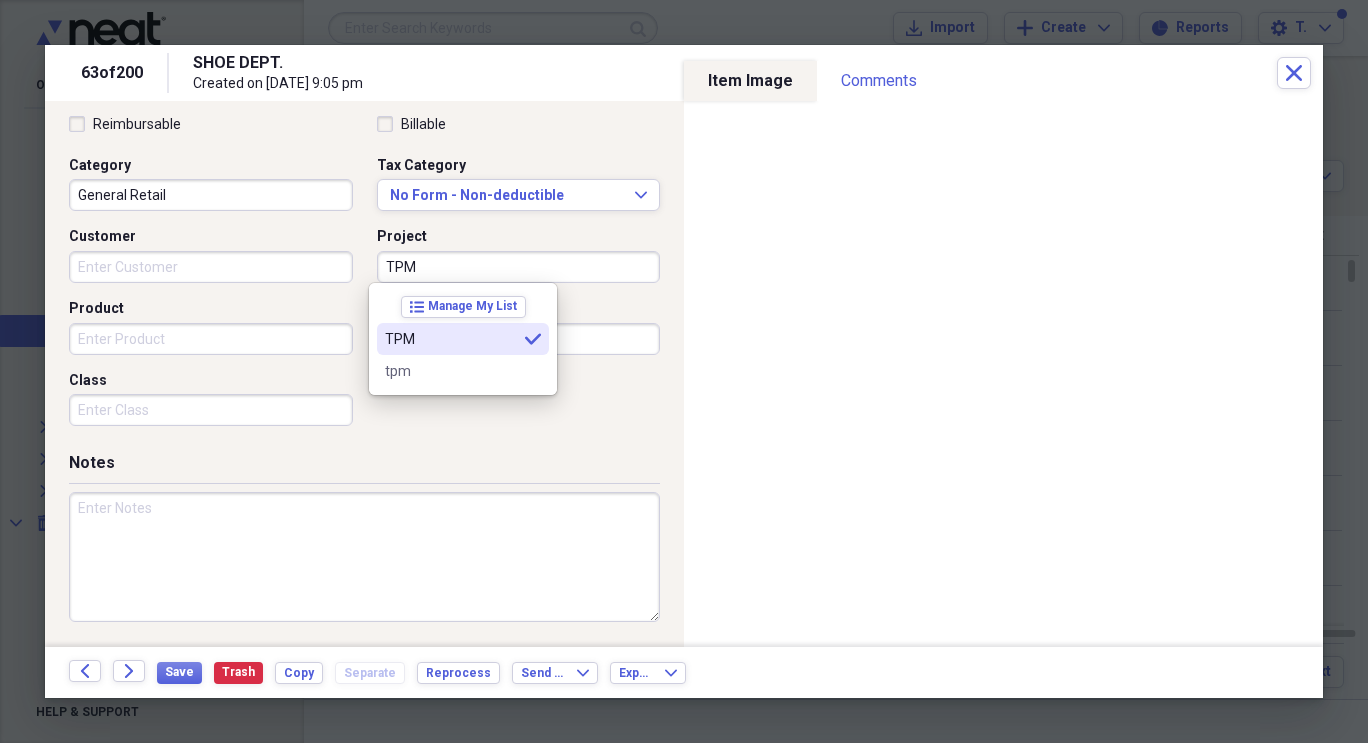 type on "TPM" 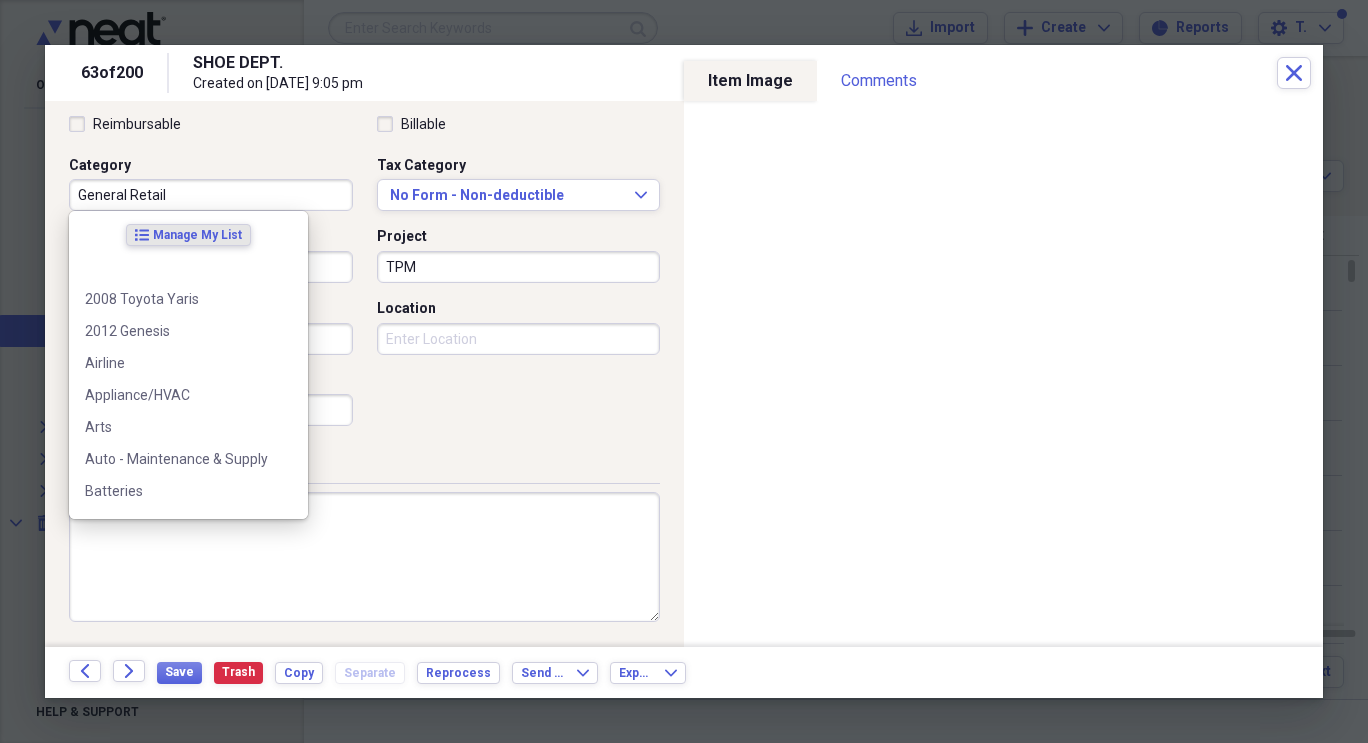 click on "General Retail" at bounding box center (211, 195) 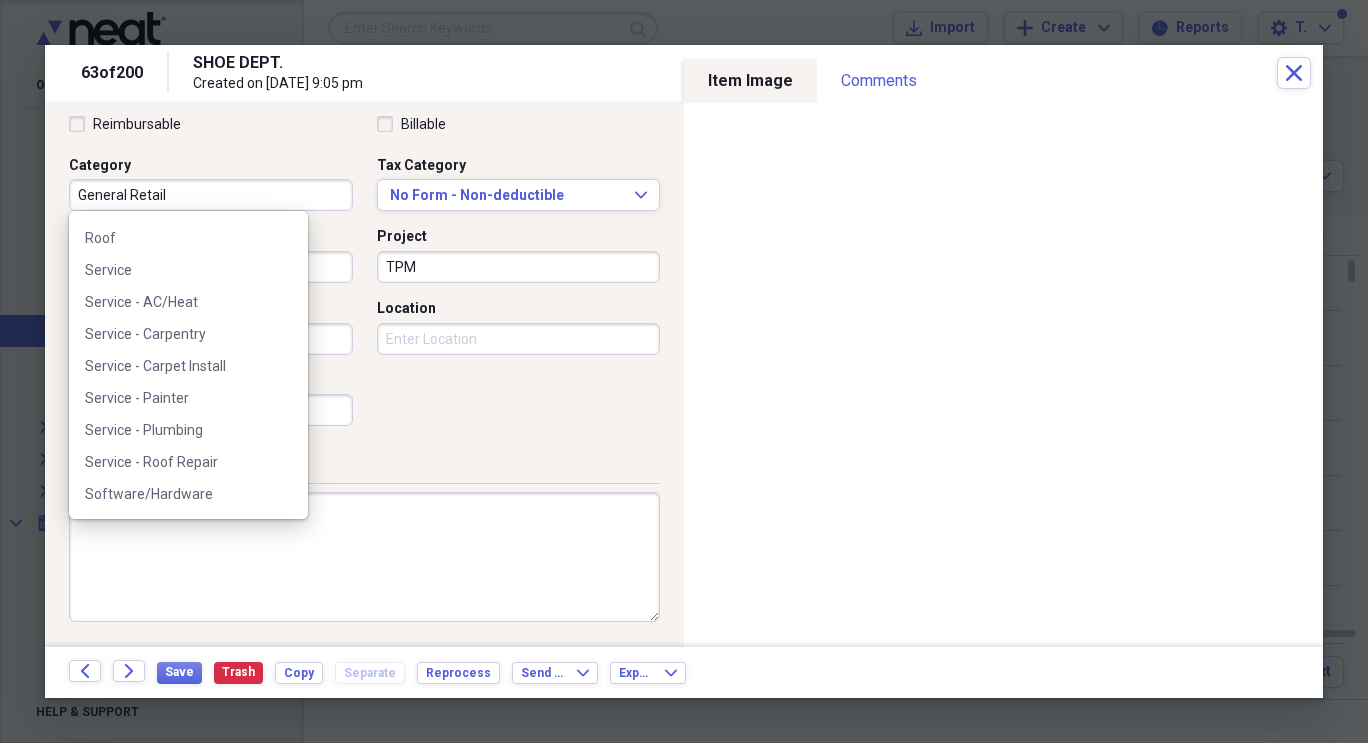 scroll, scrollTop: 1852, scrollLeft: 0, axis: vertical 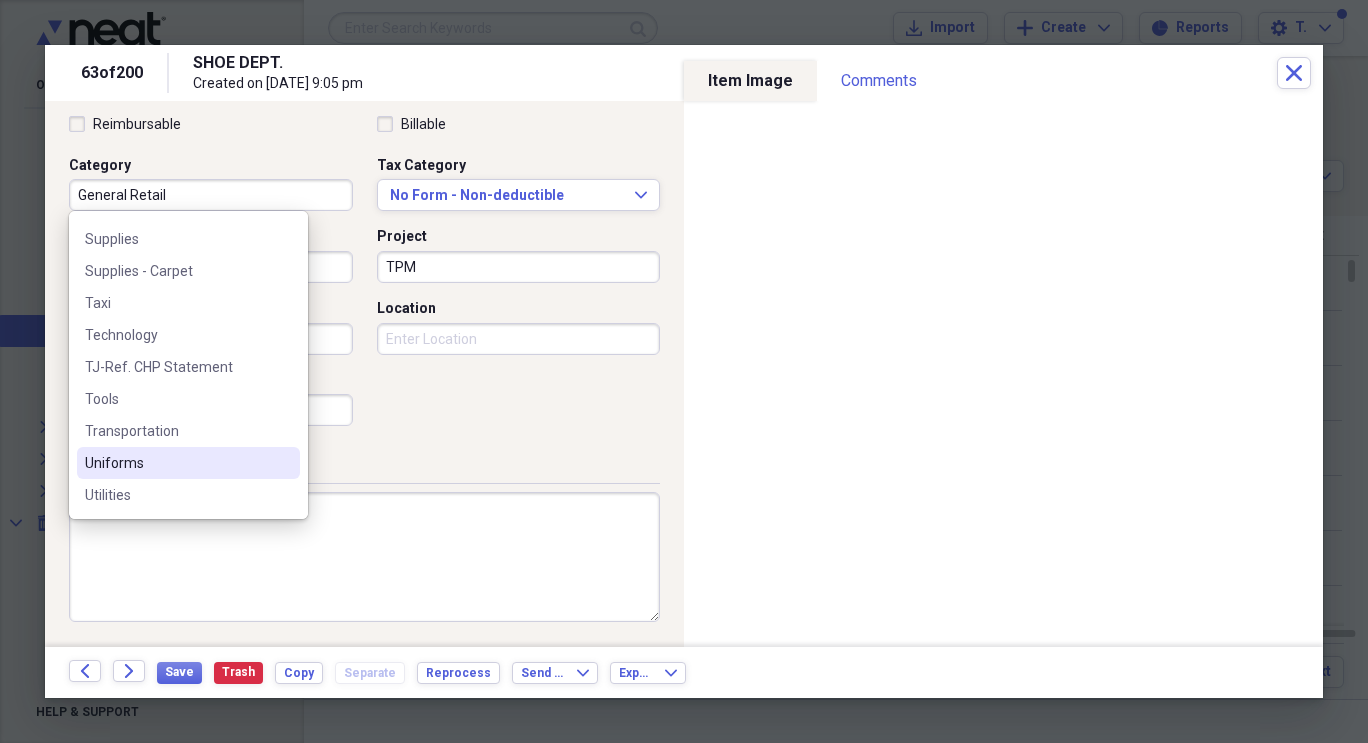 click on "Uniforms" at bounding box center (176, 463) 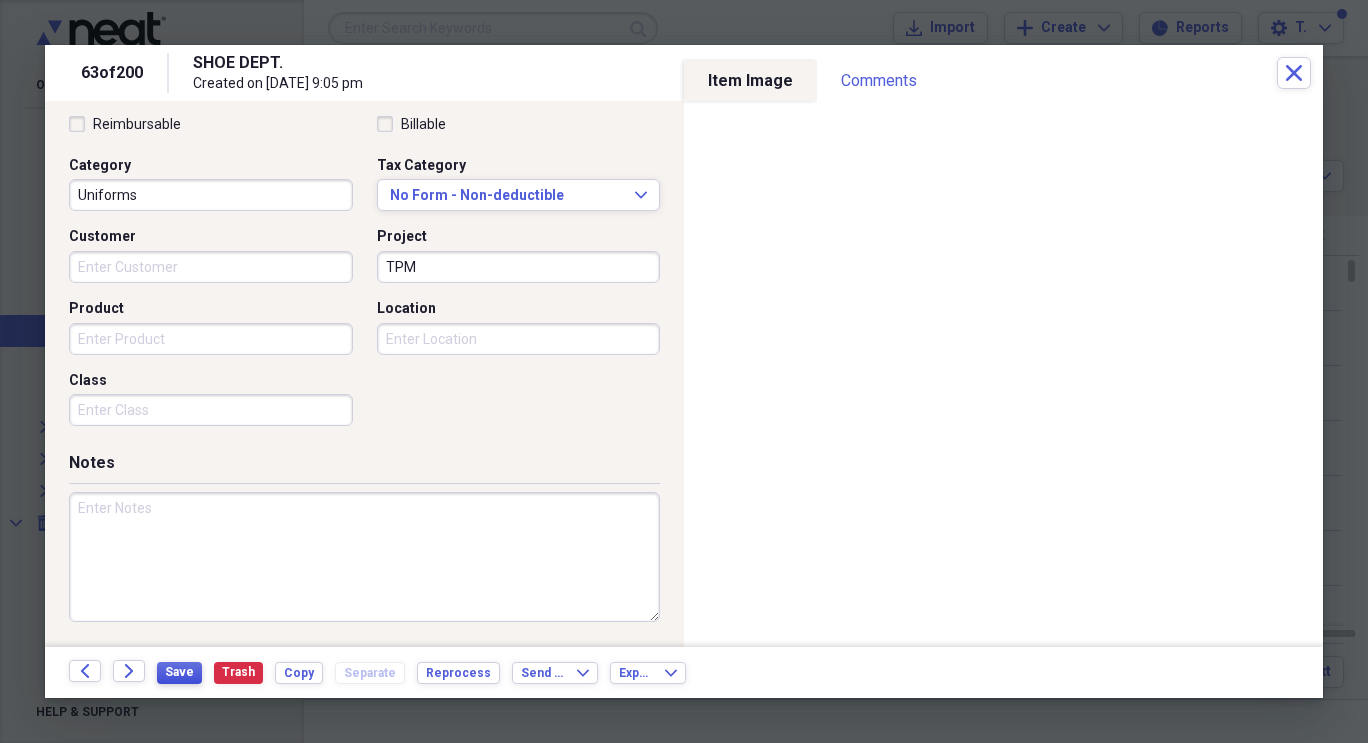 click on "Save" at bounding box center [179, 672] 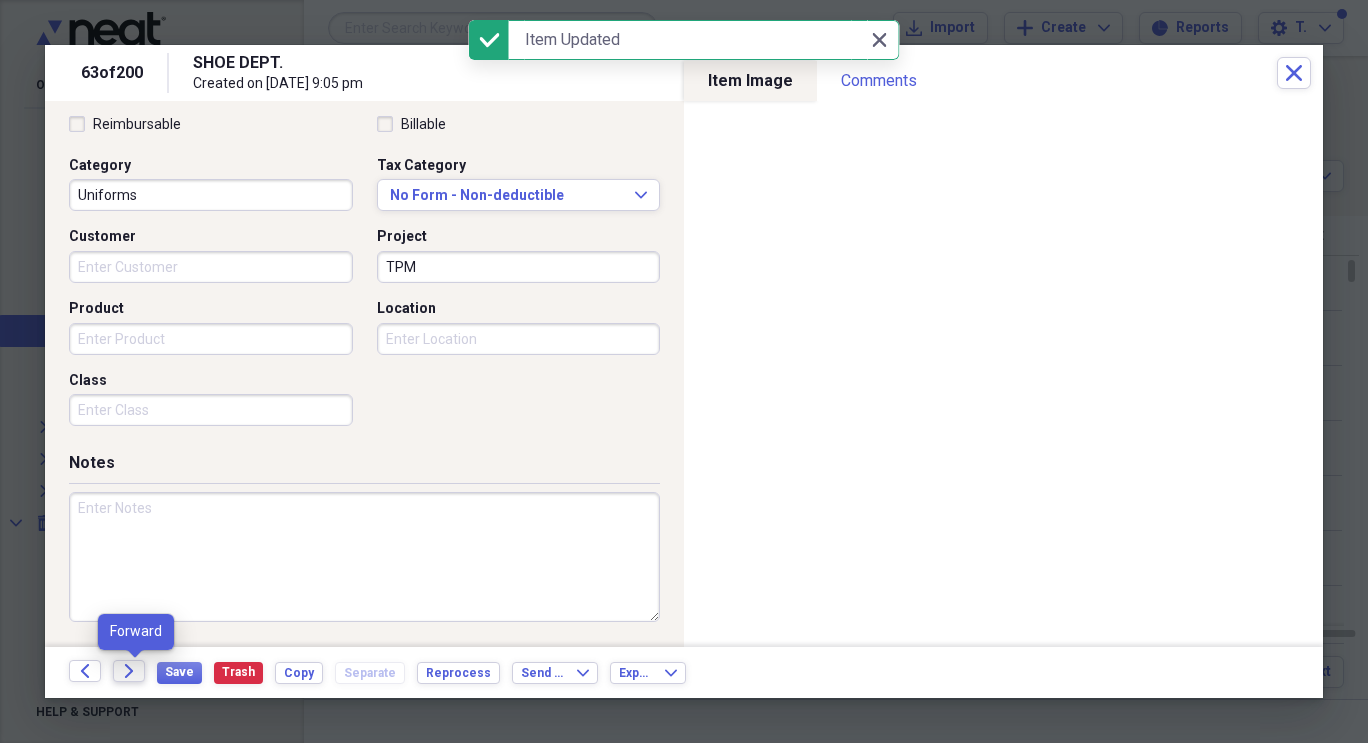 click 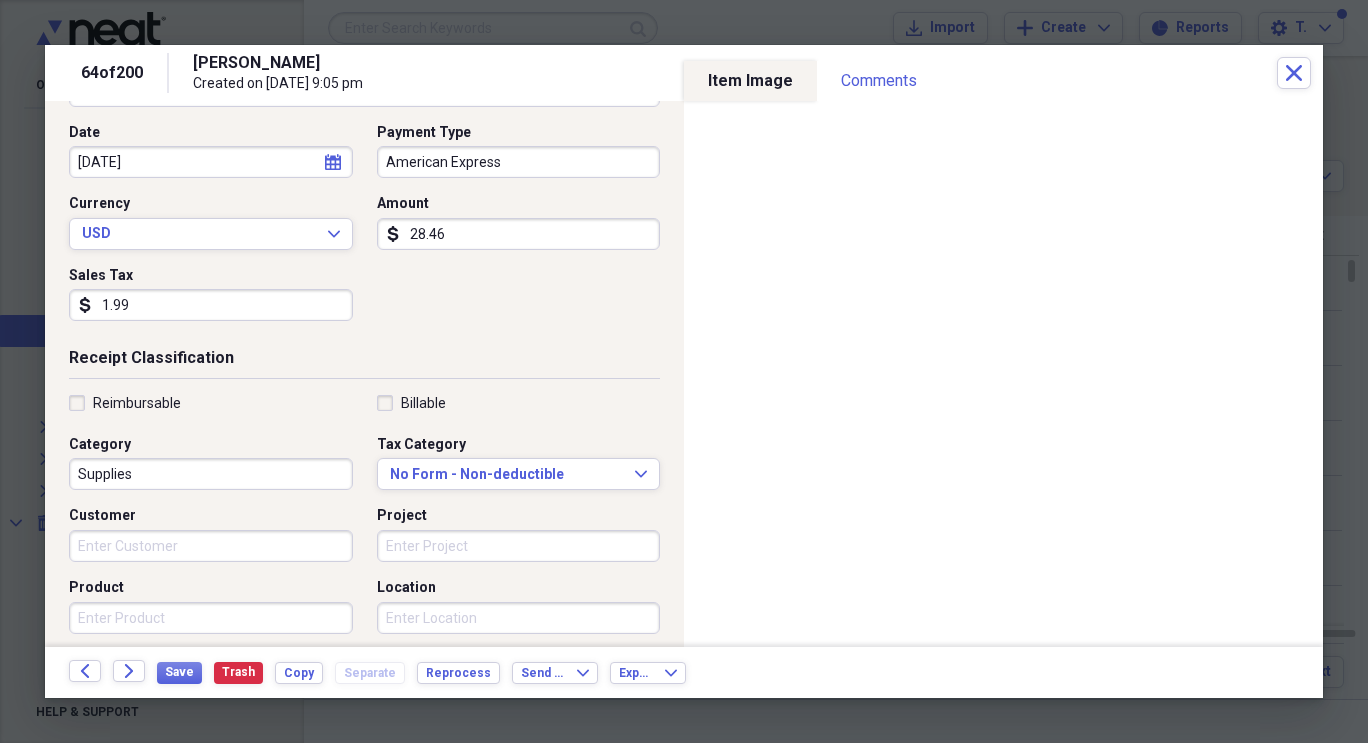 scroll, scrollTop: 474, scrollLeft: 0, axis: vertical 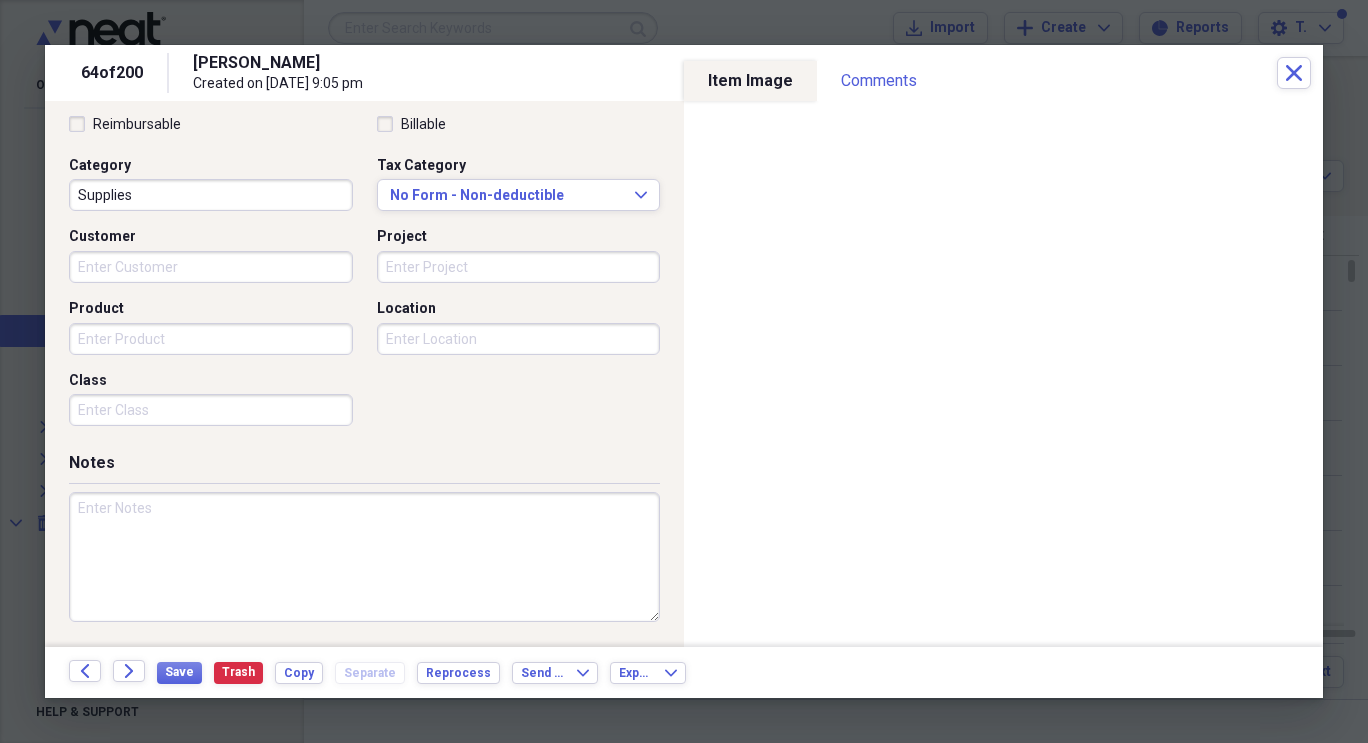 click on "Reimbursable Billable Category Supplies Tax Category No Form - Non-deductible Expand Customer Project Product Location Class" at bounding box center (364, 275) 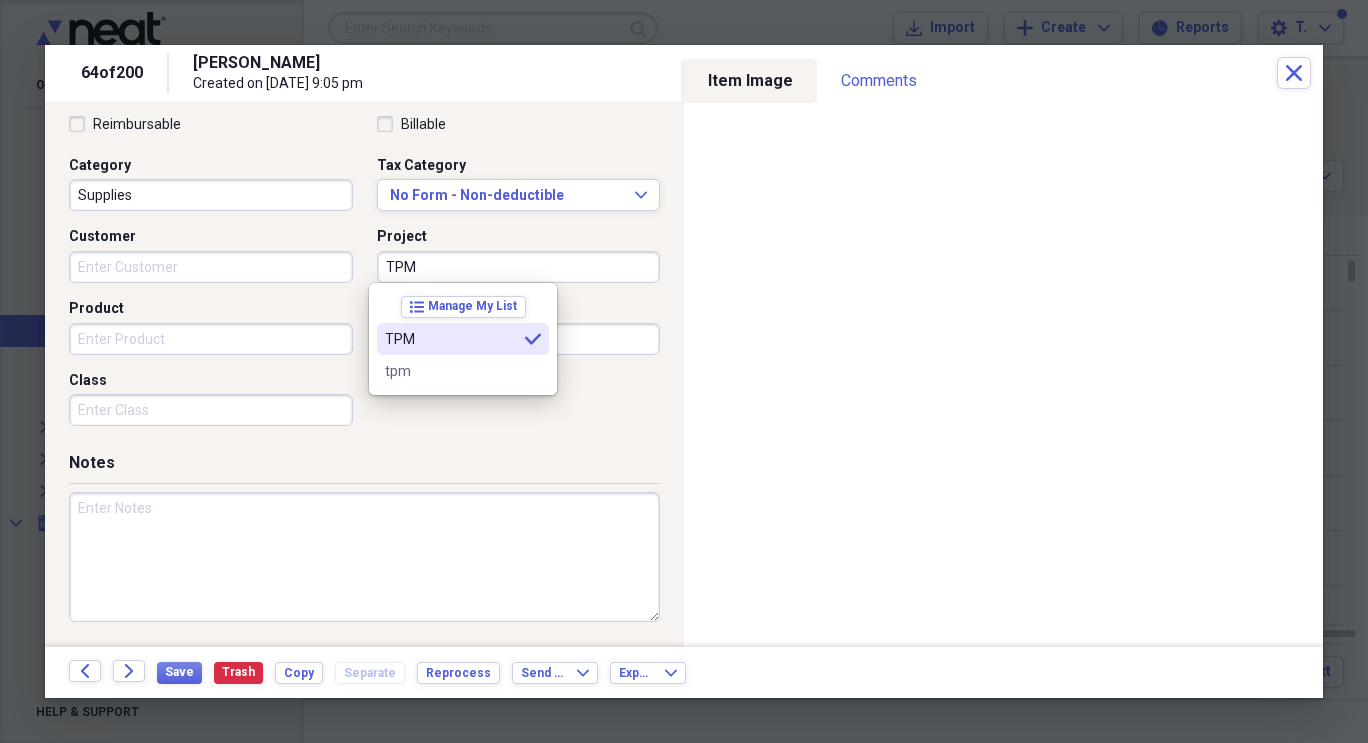 type on "TPM" 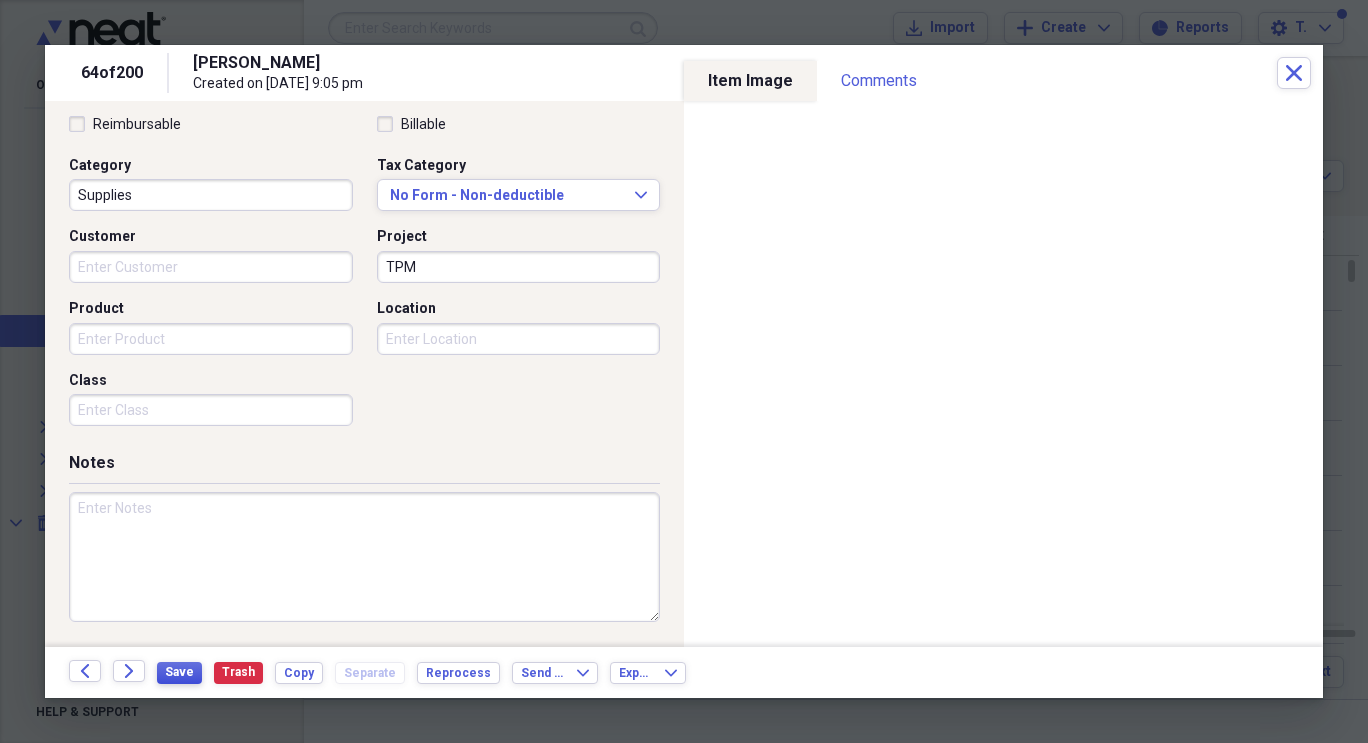 click on "Save" at bounding box center [179, 672] 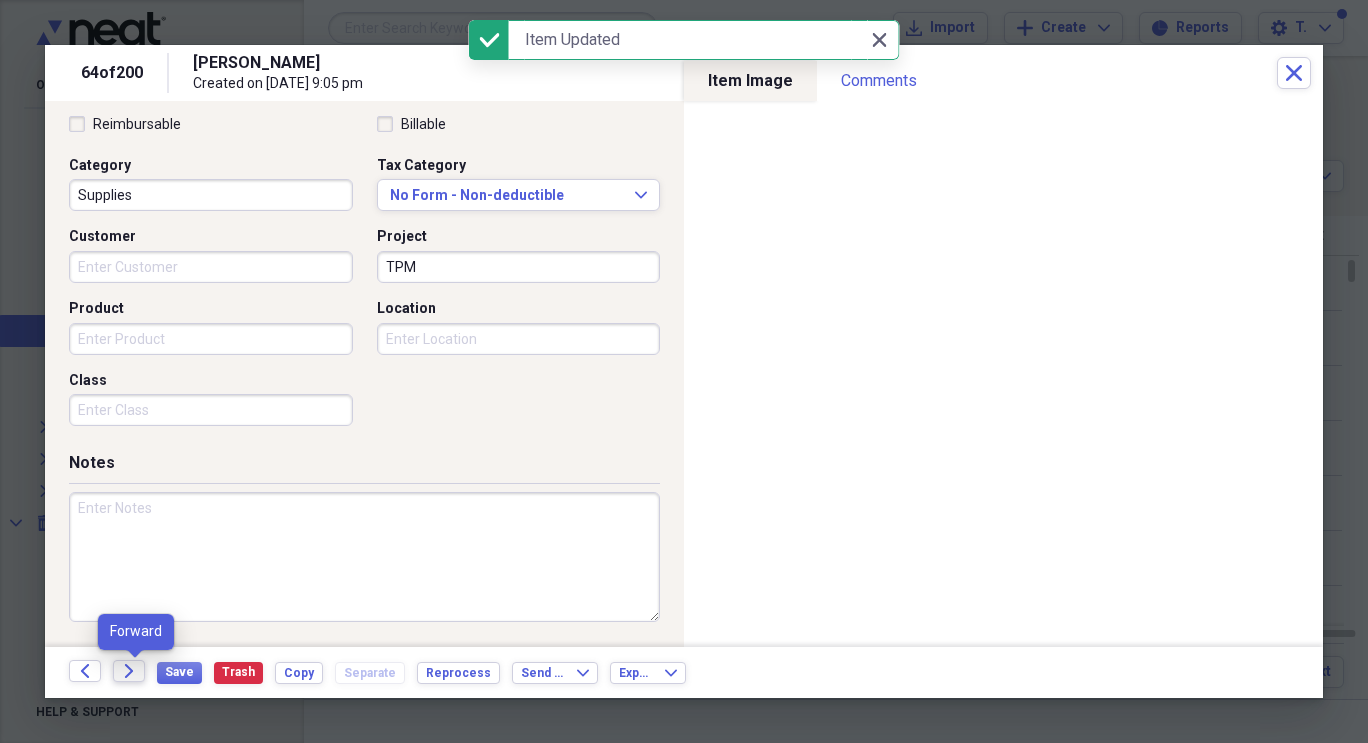 click on "Forward" 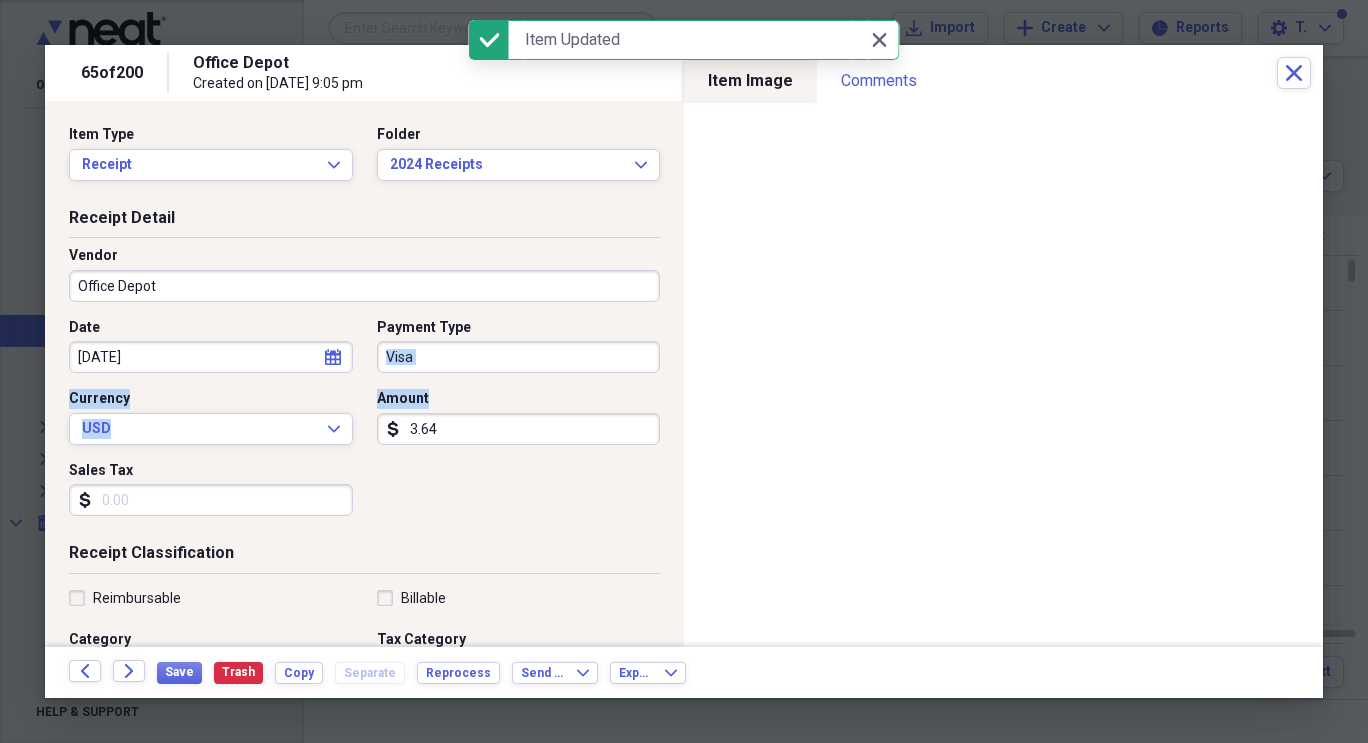 drag, startPoint x: 666, startPoint y: 319, endPoint x: 659, endPoint y: 405, distance: 86.28442 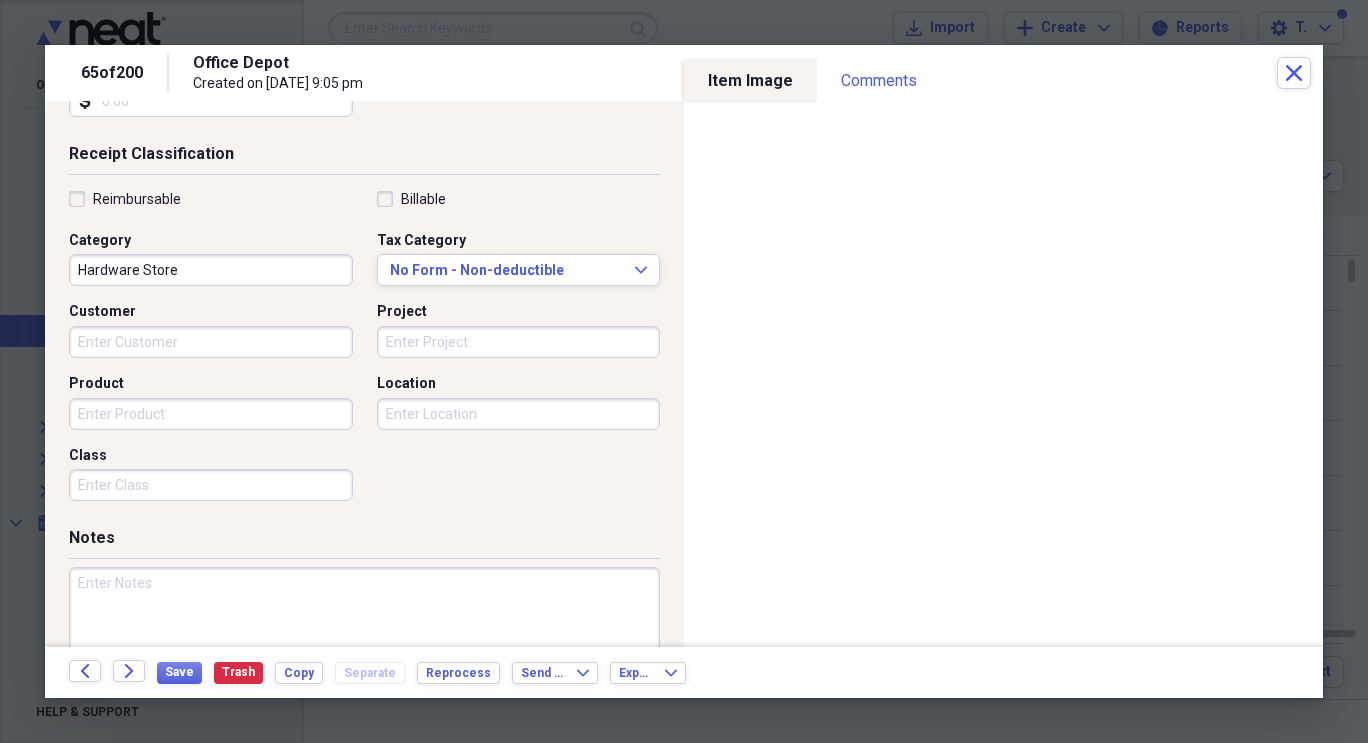 scroll, scrollTop: 404, scrollLeft: 0, axis: vertical 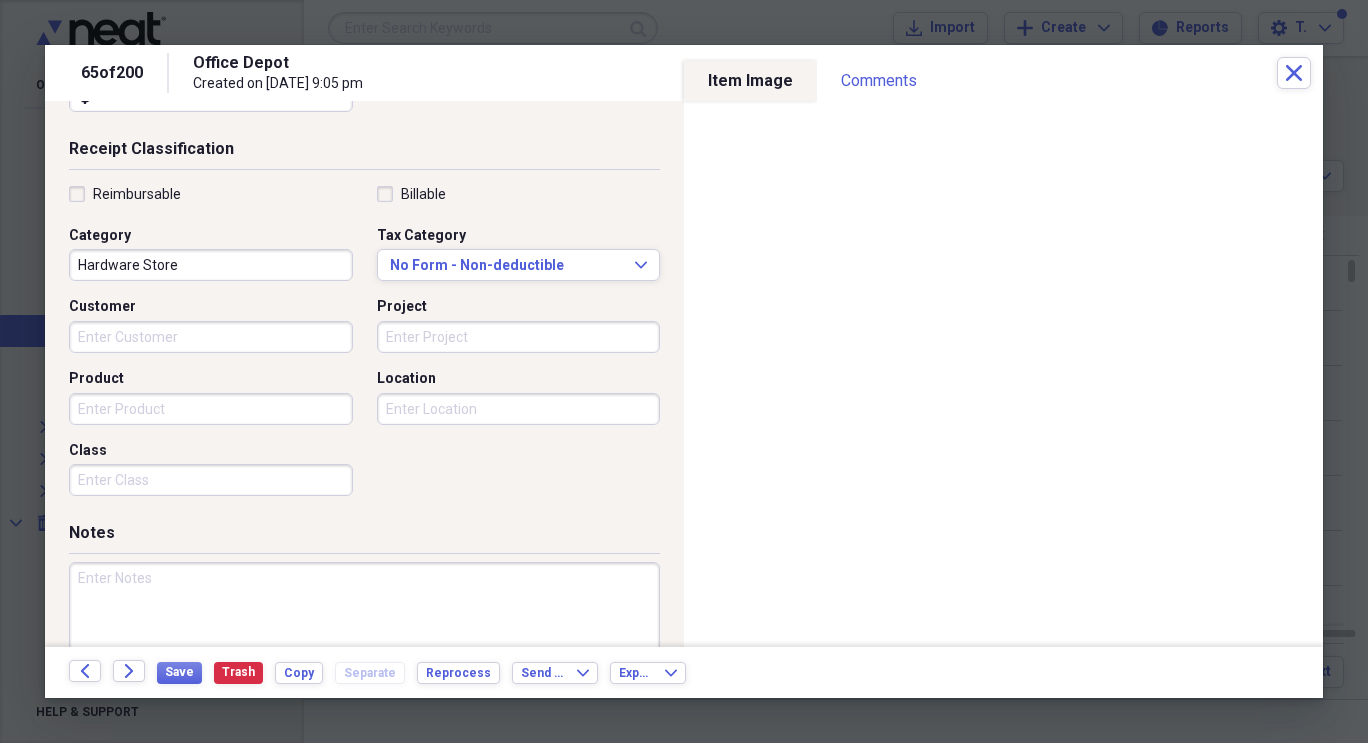 click on "Hardware Store" at bounding box center (211, 265) 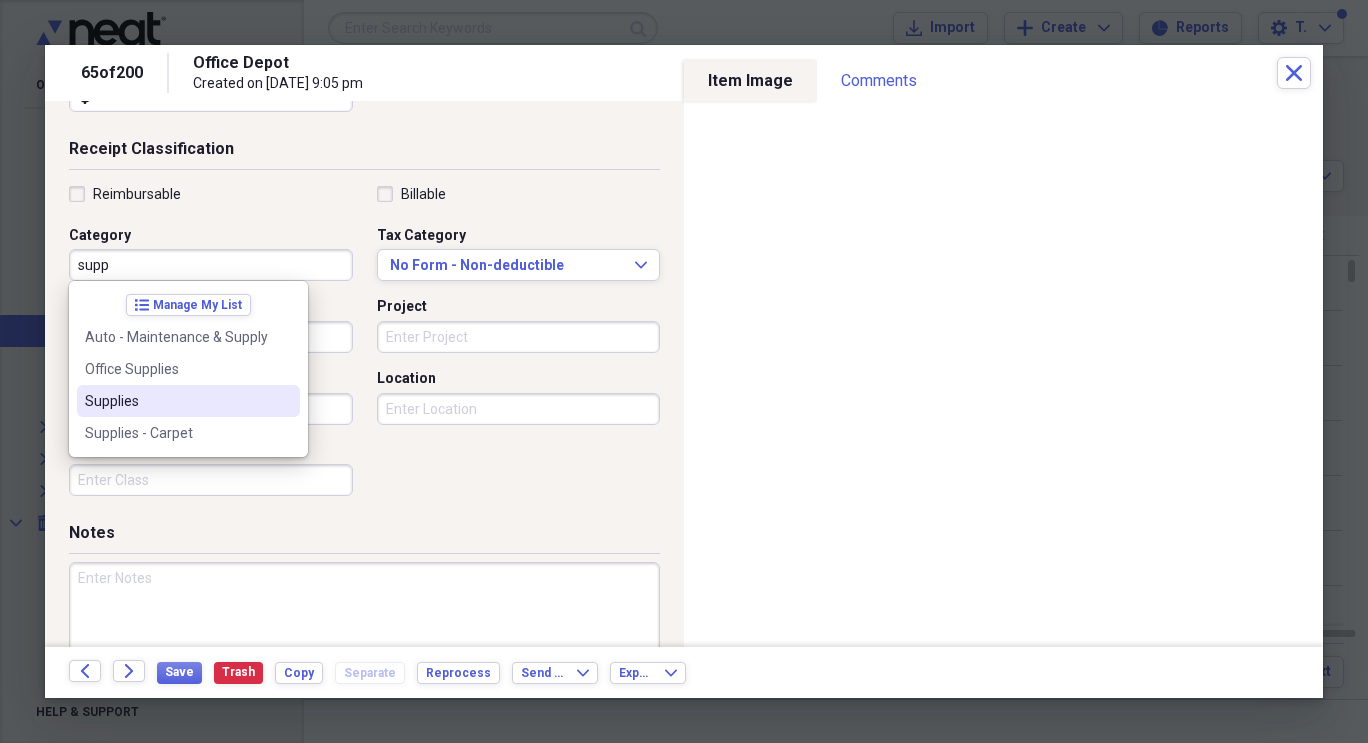 click on "Supplies" at bounding box center (176, 401) 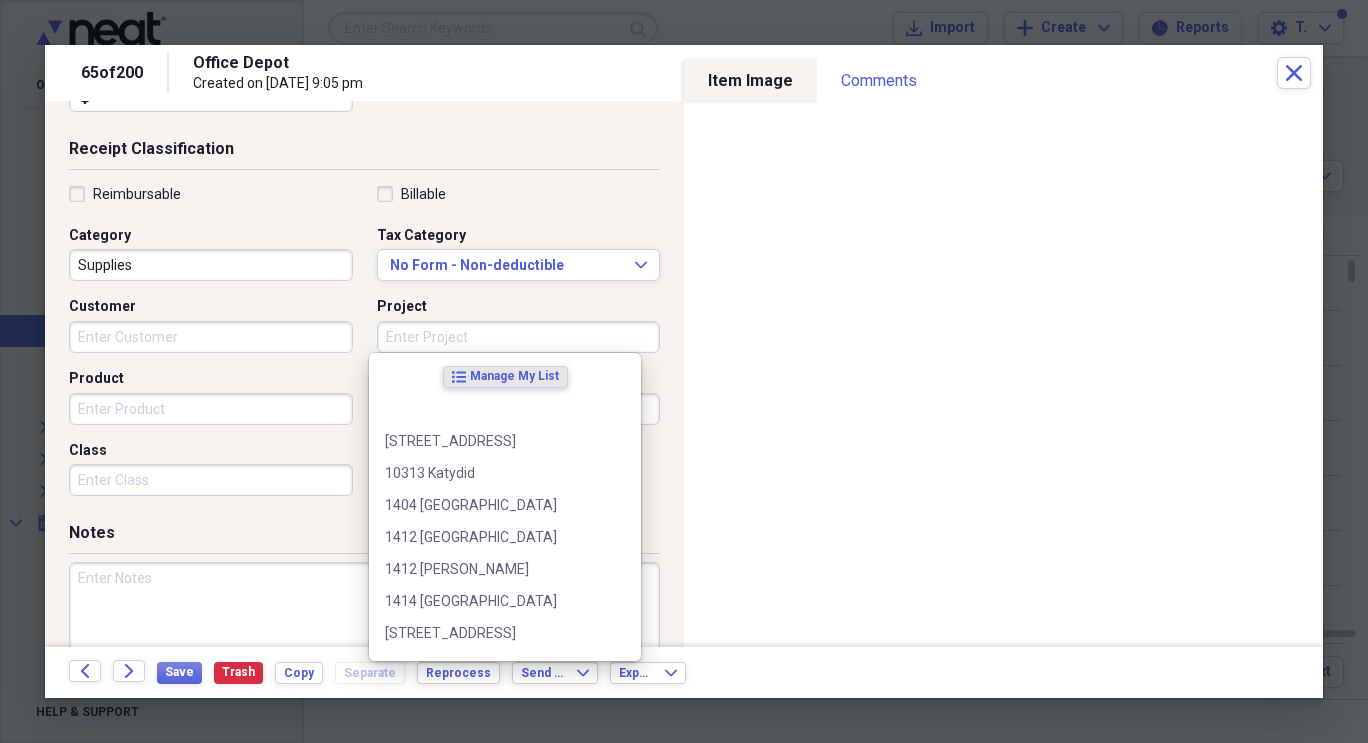 click on "Project" at bounding box center (519, 337) 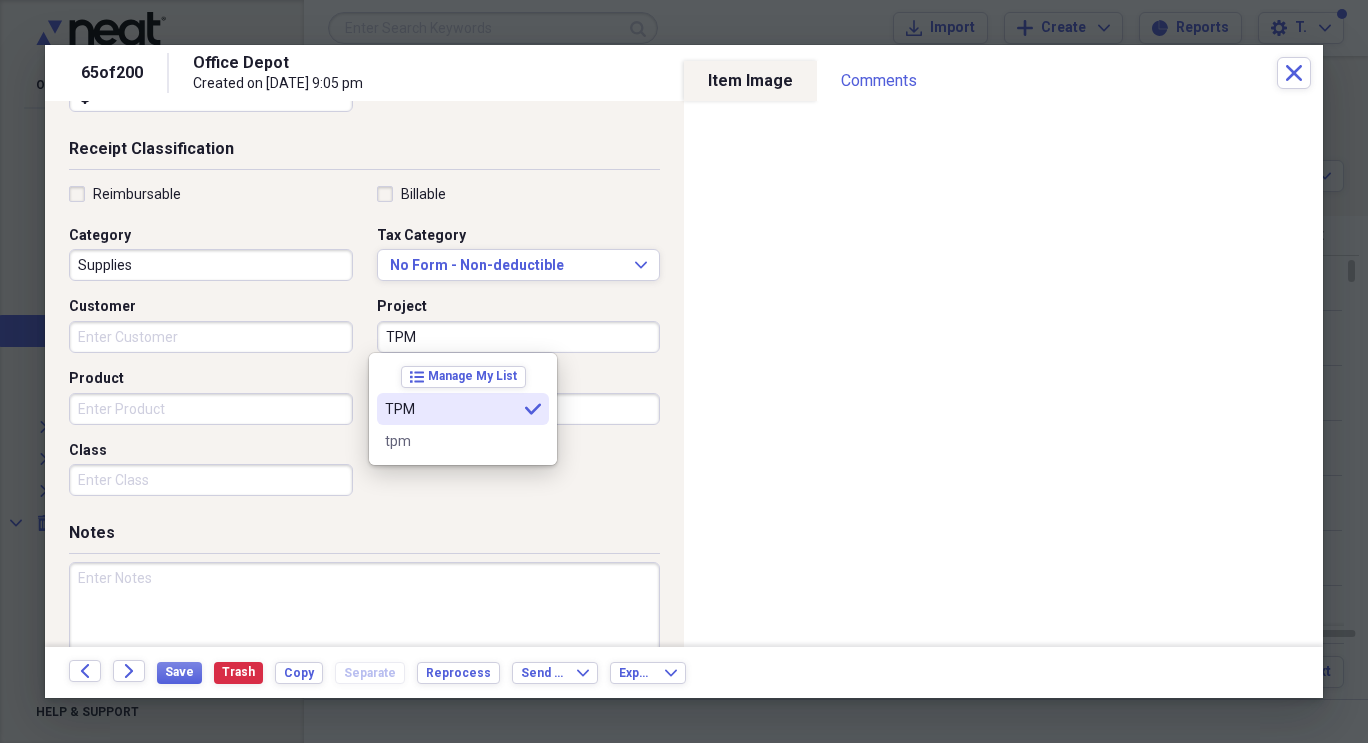 type on "TPM" 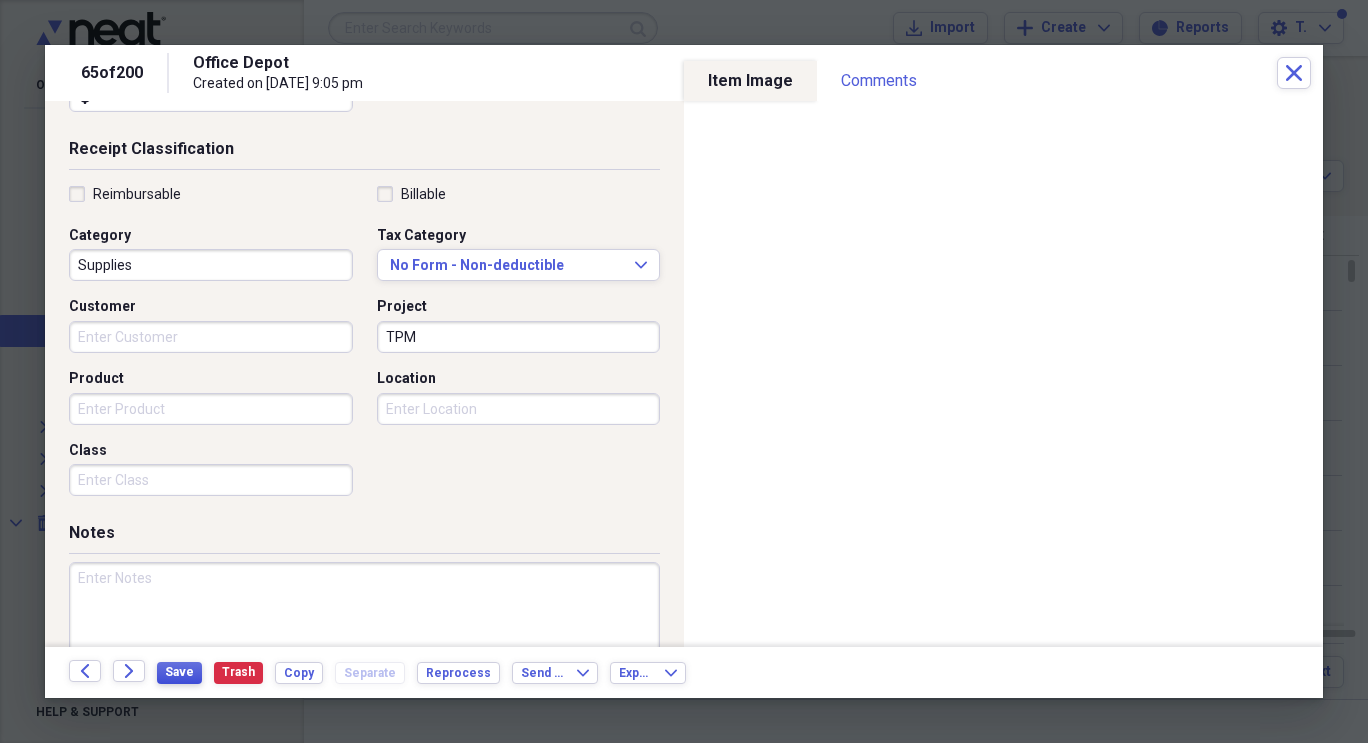 click on "Save" at bounding box center (179, 672) 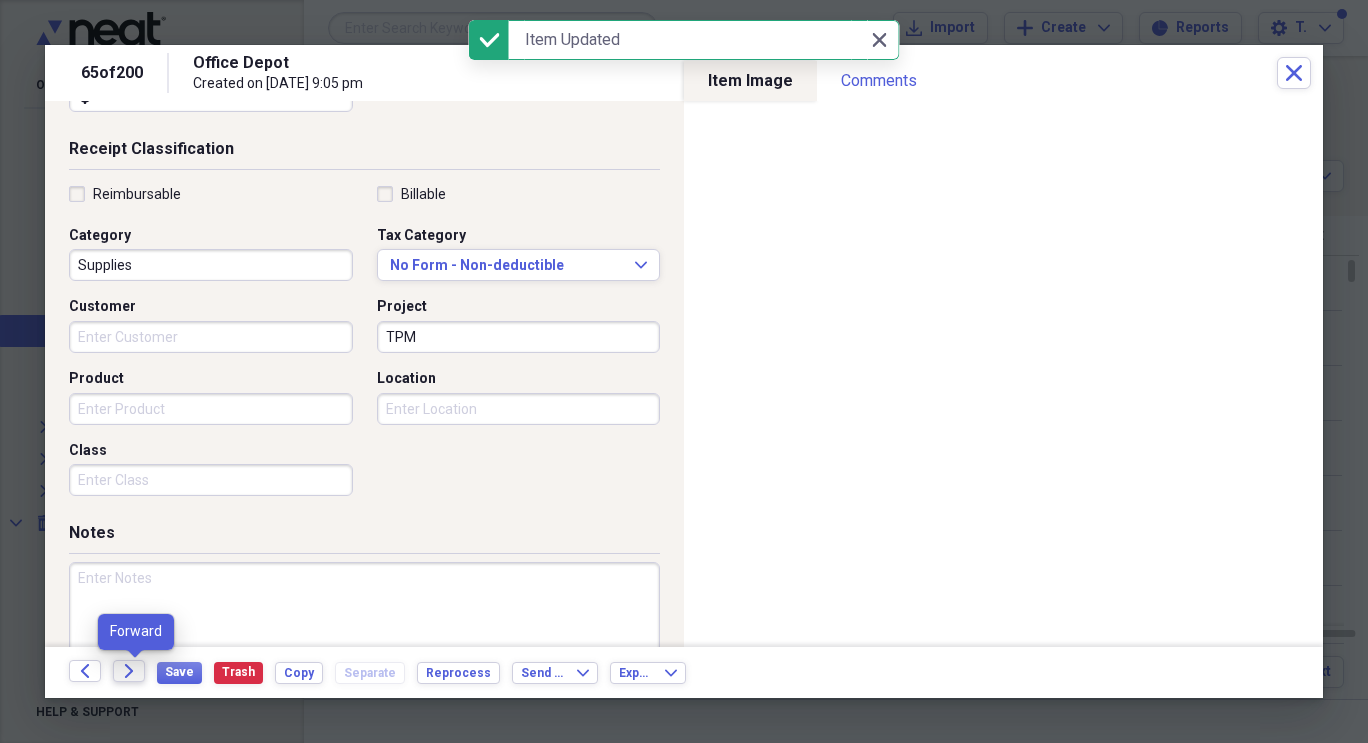 click on "Forward" 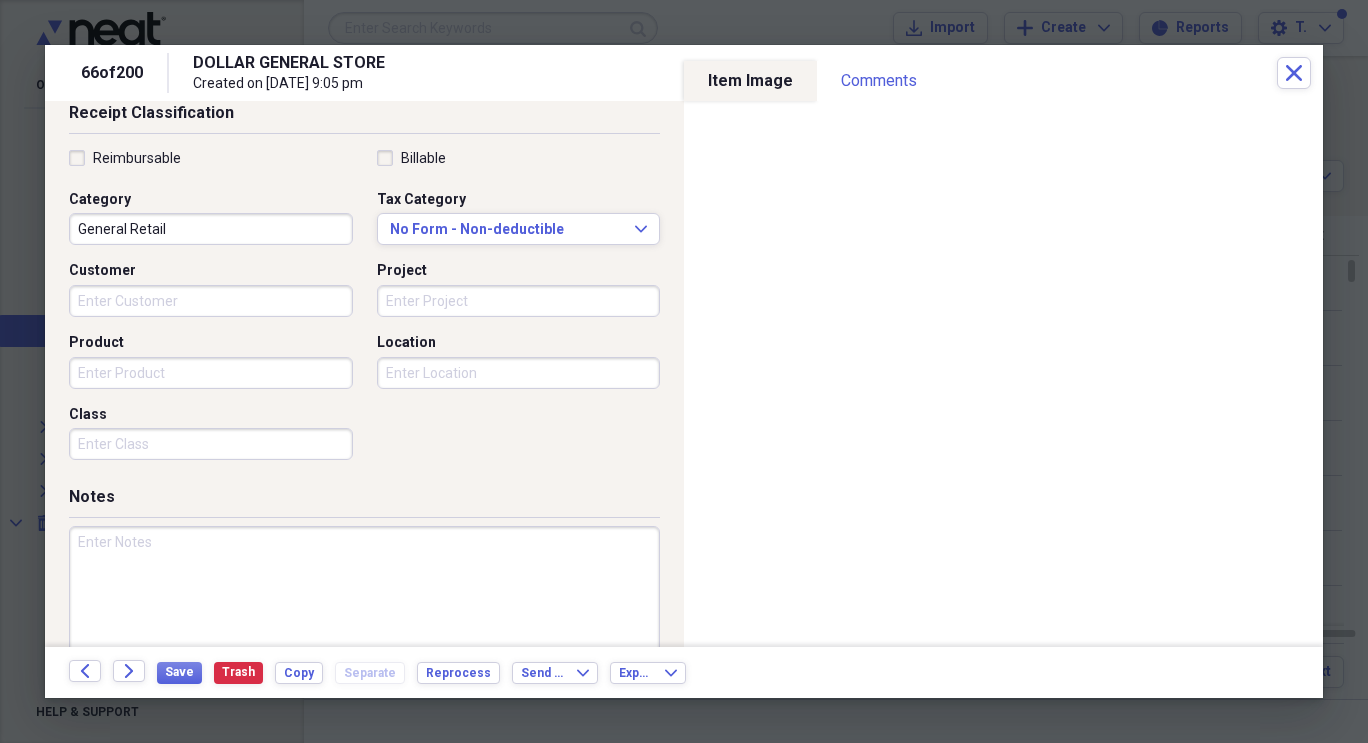 scroll, scrollTop: 474, scrollLeft: 0, axis: vertical 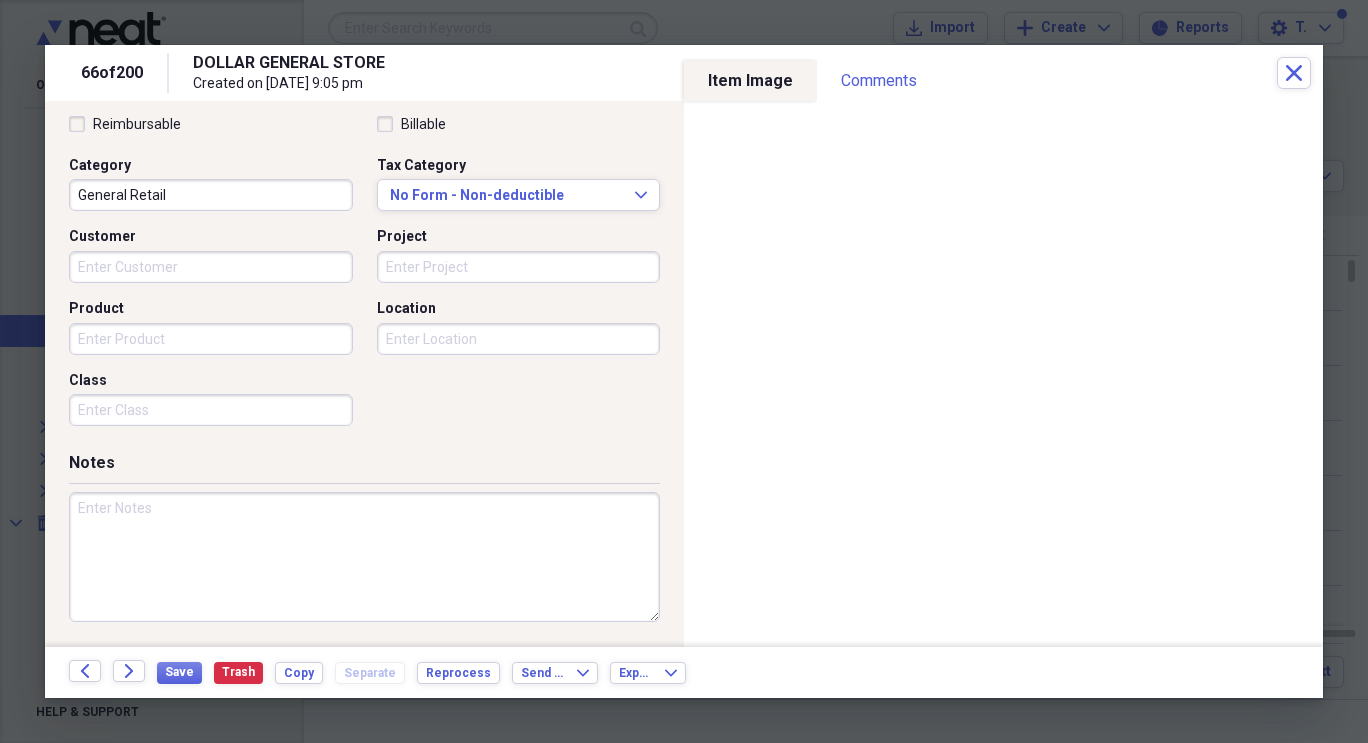 click on "Project" at bounding box center [519, 267] 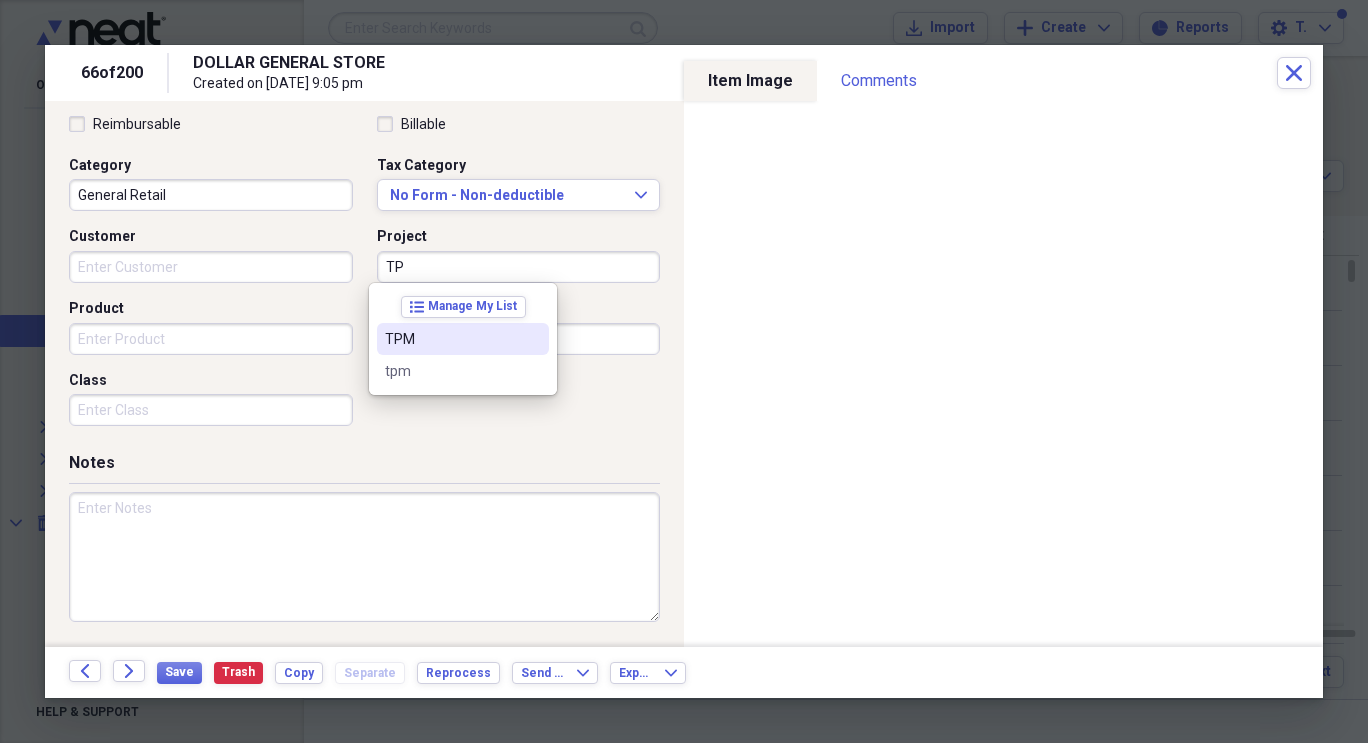 click on "TPM" at bounding box center (451, 339) 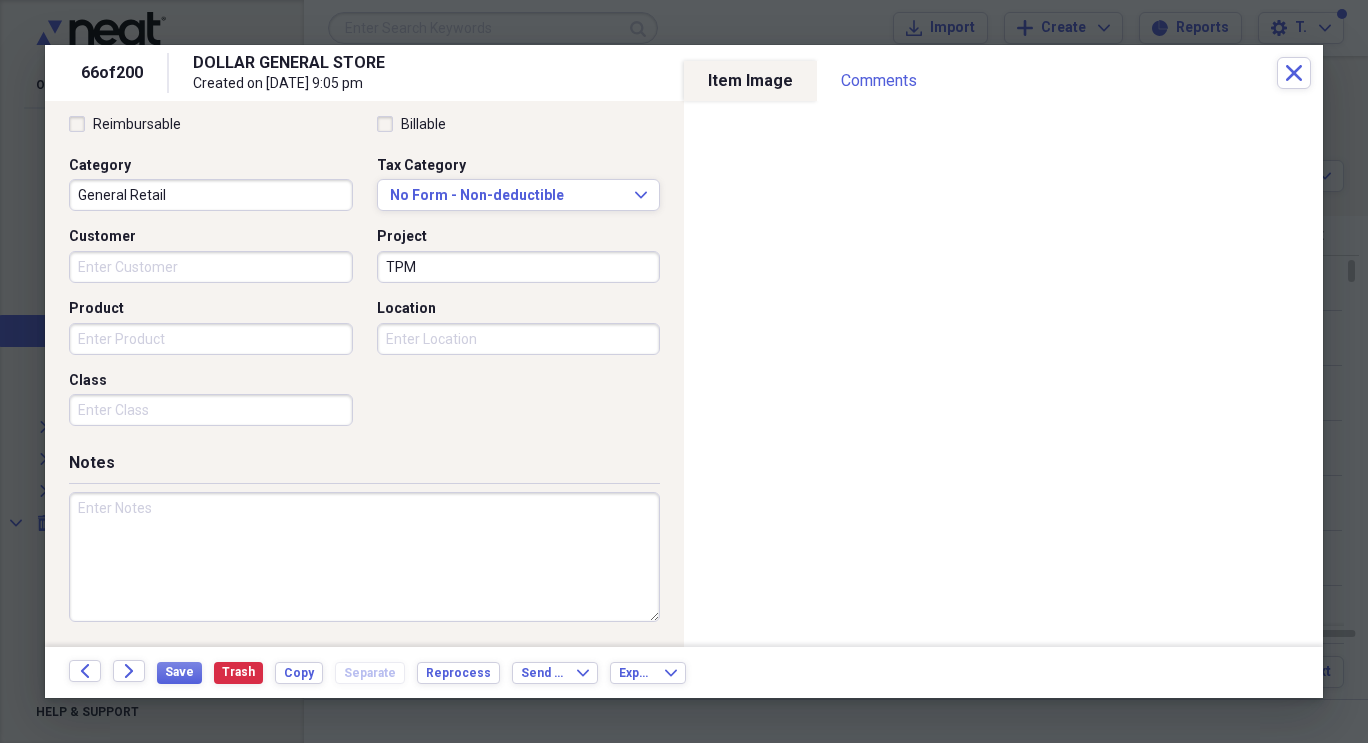 click on "General Retail" at bounding box center [211, 195] 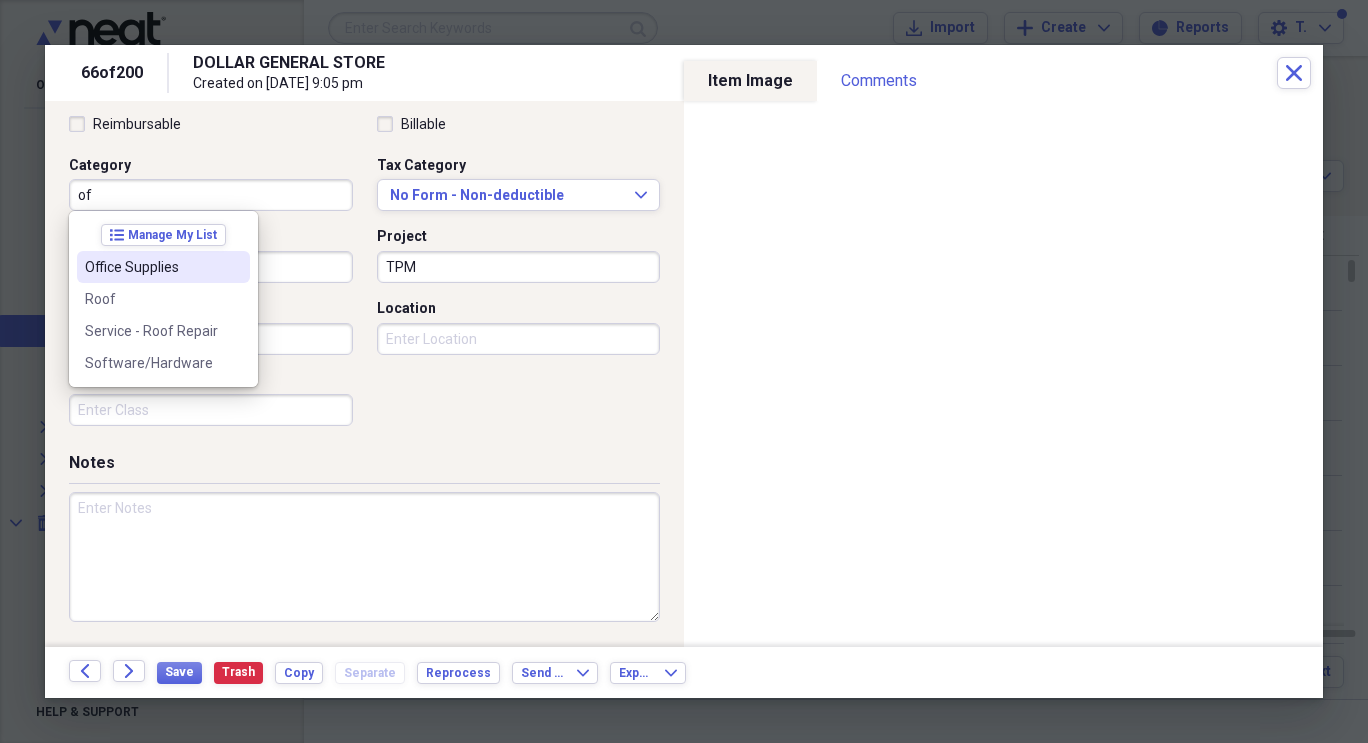 click on "Office Supplies" at bounding box center [151, 267] 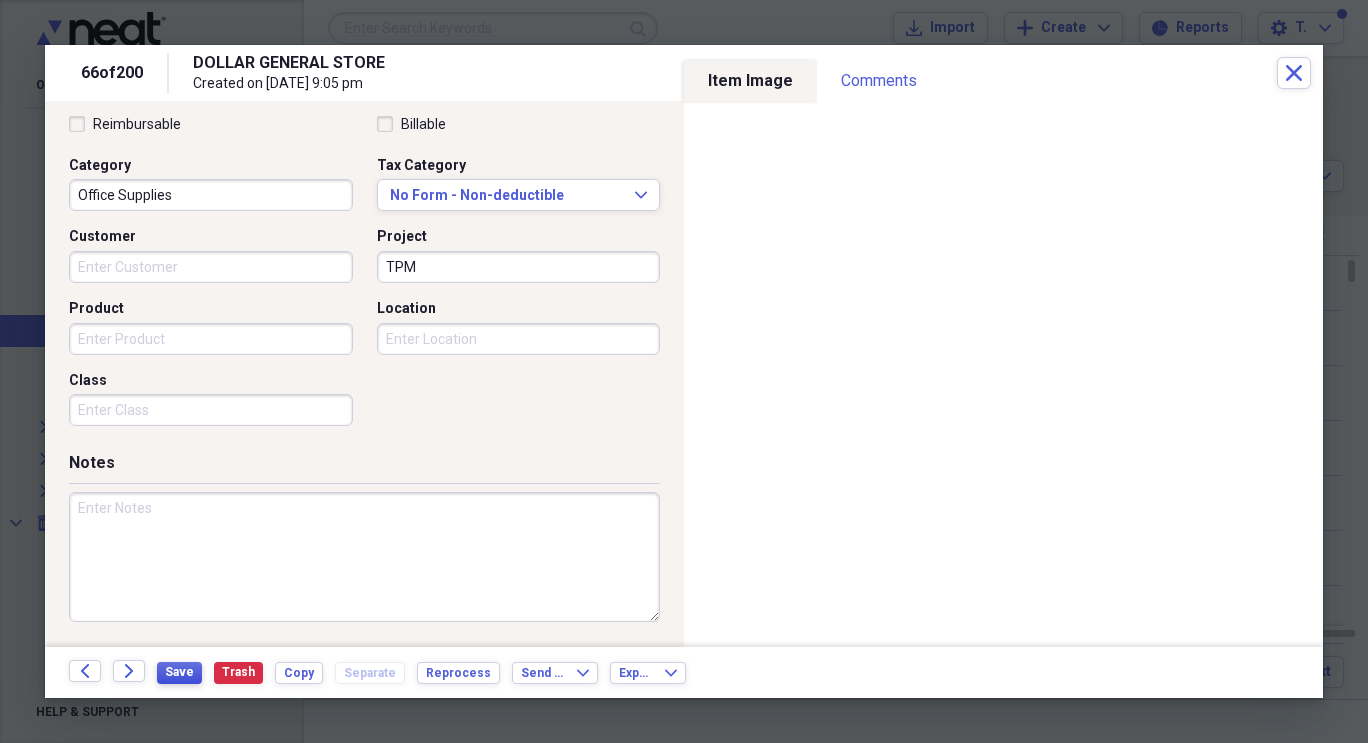 click on "Save" at bounding box center [179, 672] 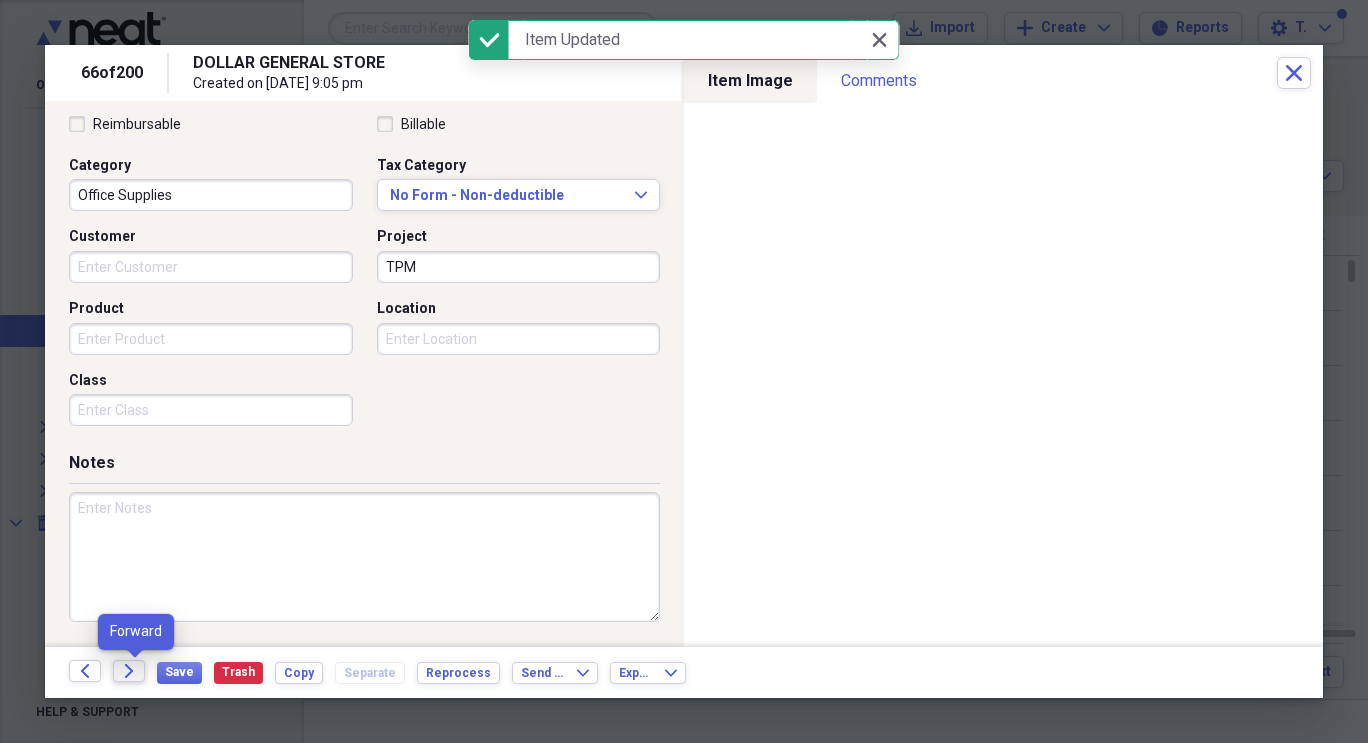 click on "Forward" at bounding box center [129, 671] 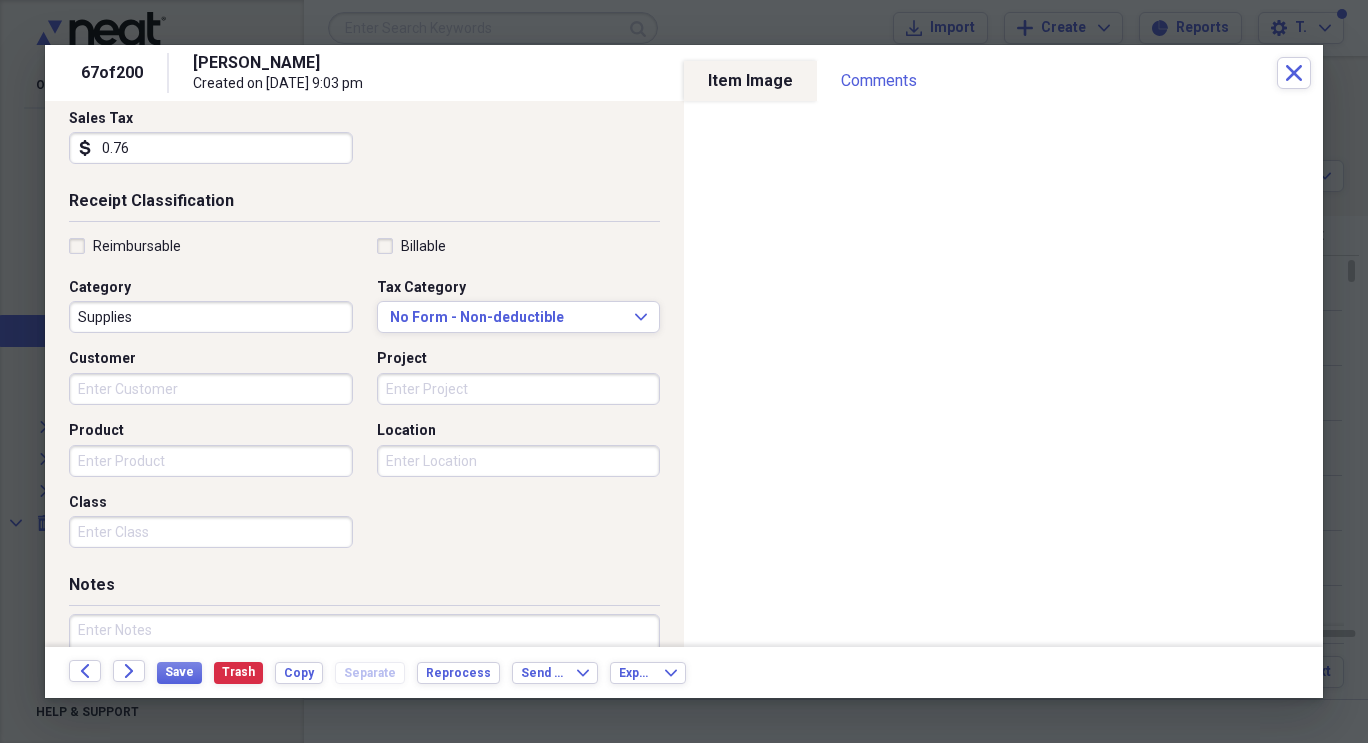 scroll, scrollTop: 353, scrollLeft: 0, axis: vertical 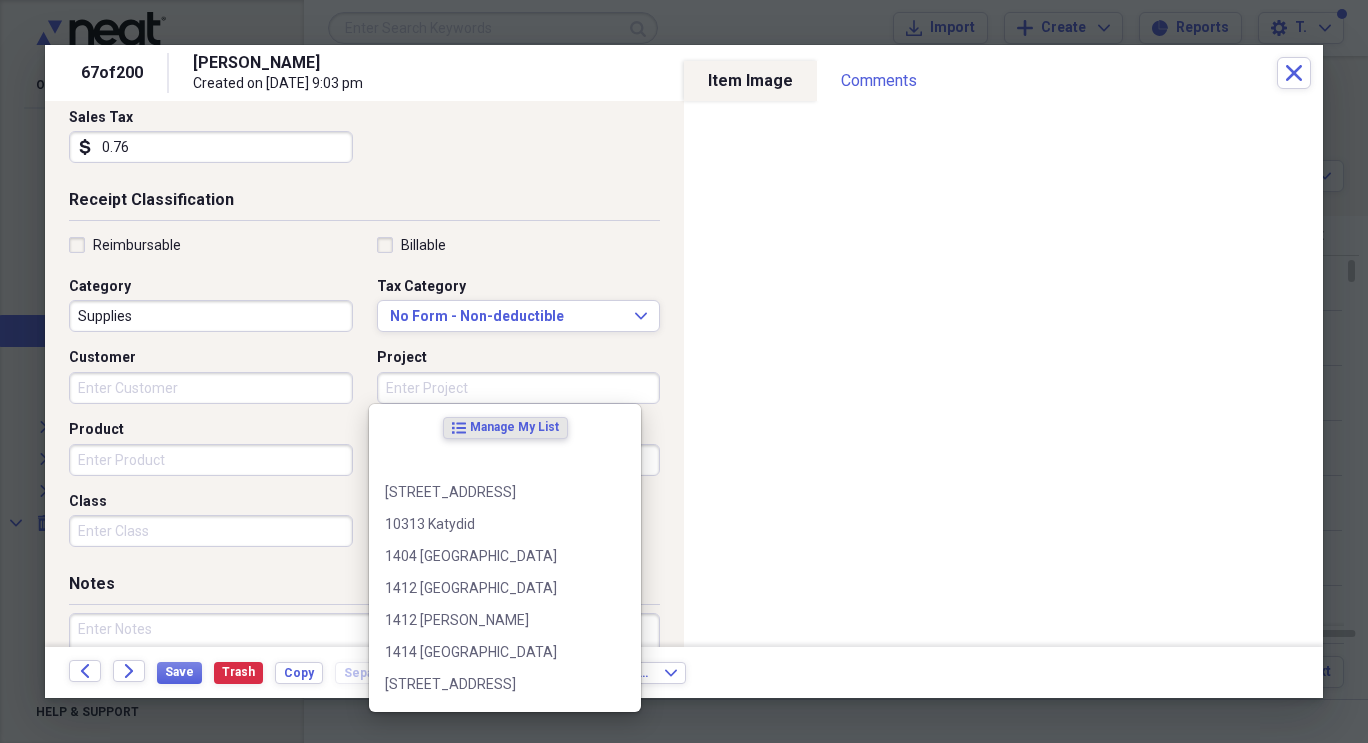 click on "Project" at bounding box center [519, 388] 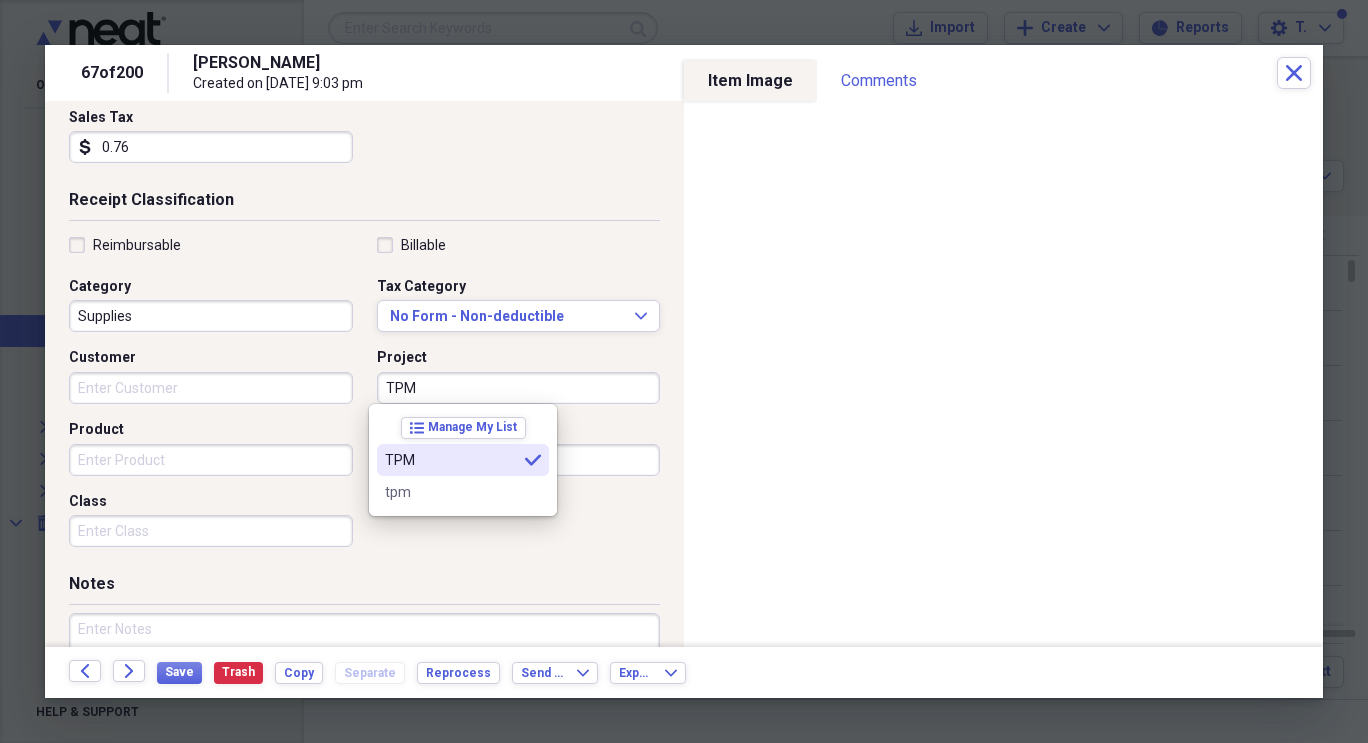 type on "TPM" 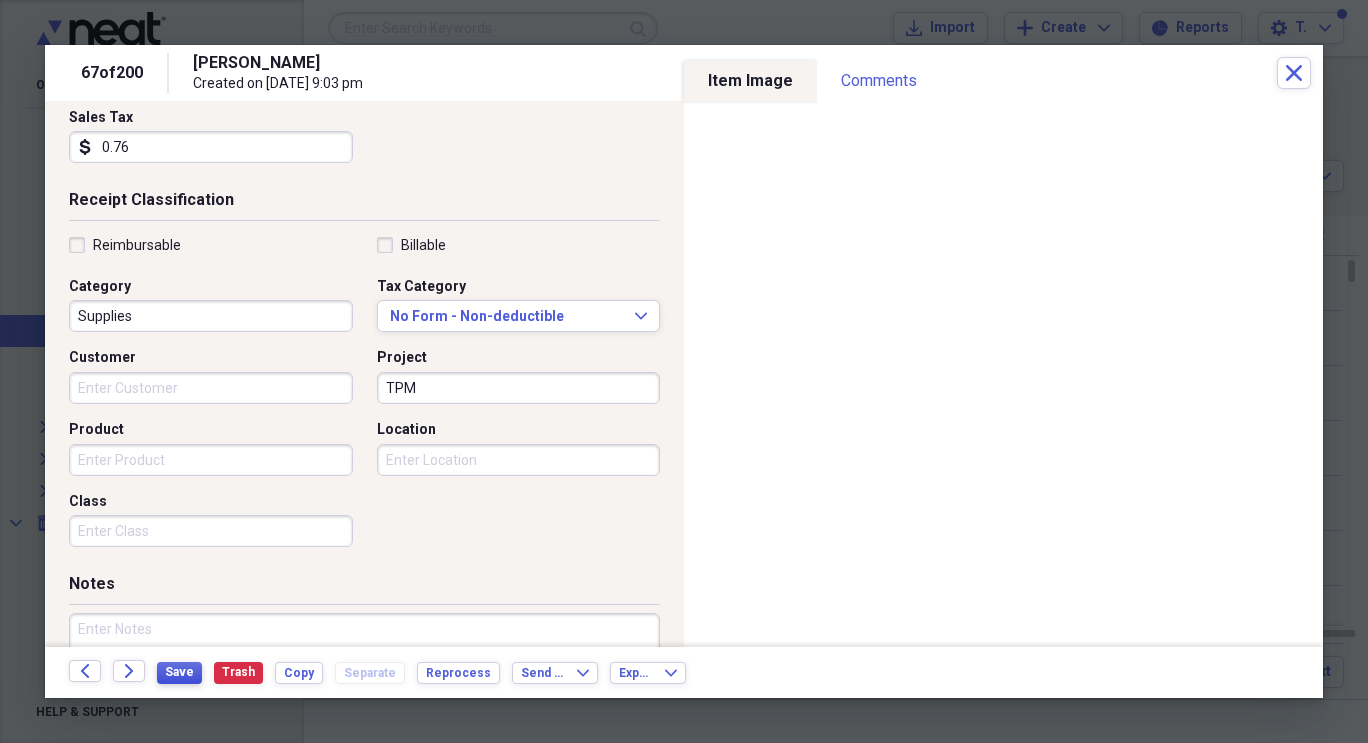 click on "Save" at bounding box center (179, 672) 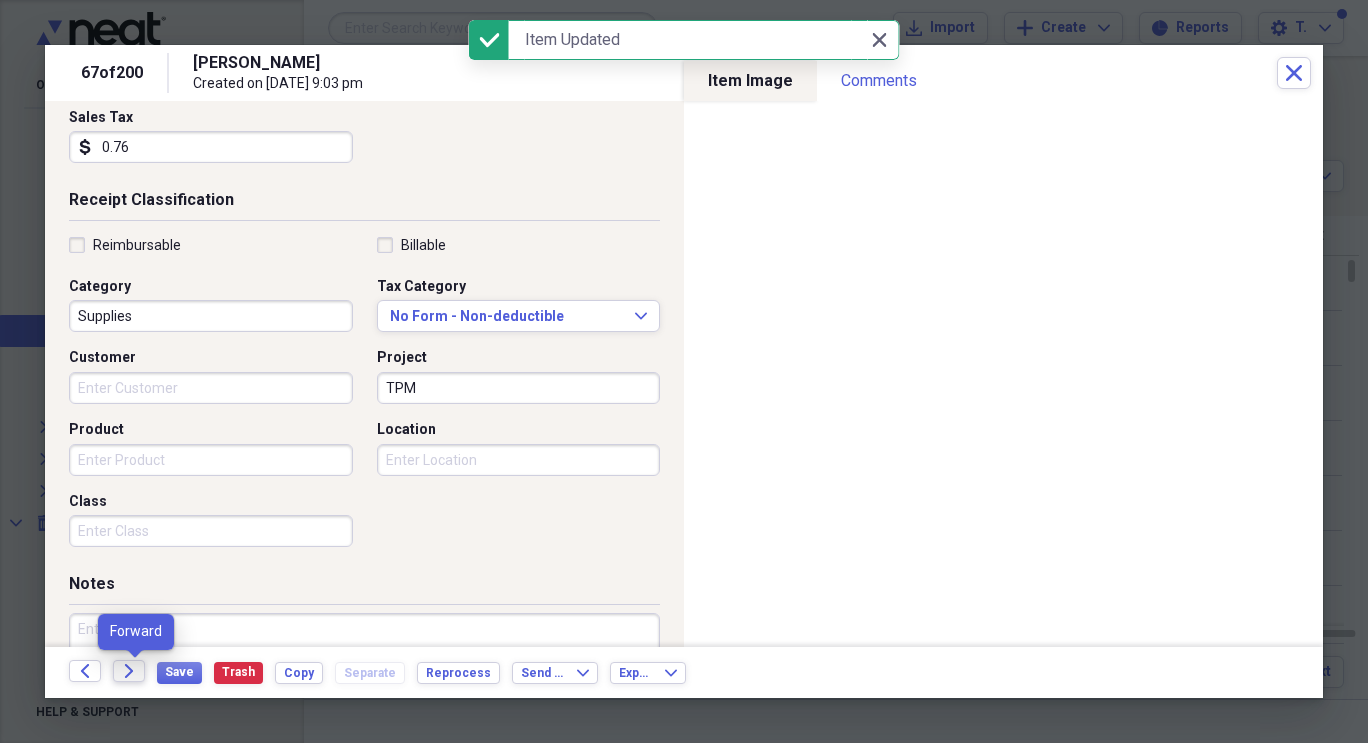 click 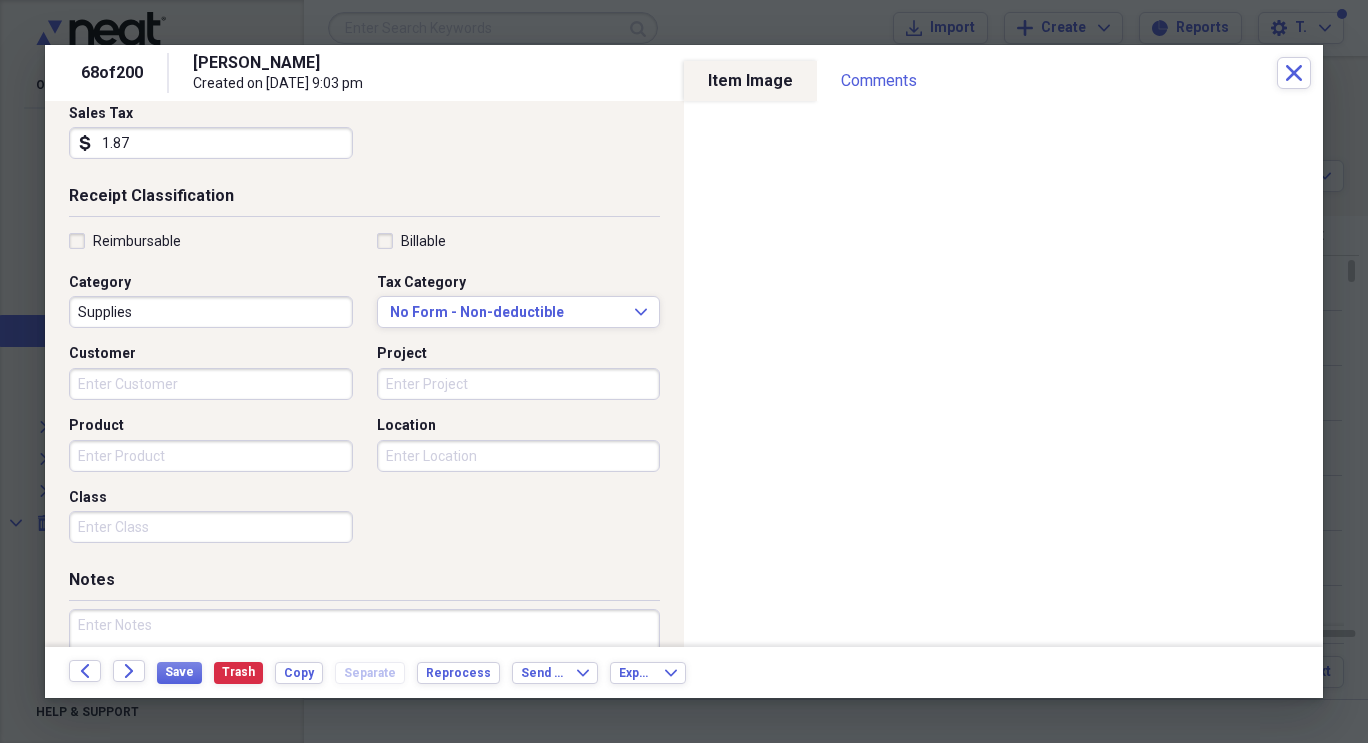 scroll, scrollTop: 435, scrollLeft: 0, axis: vertical 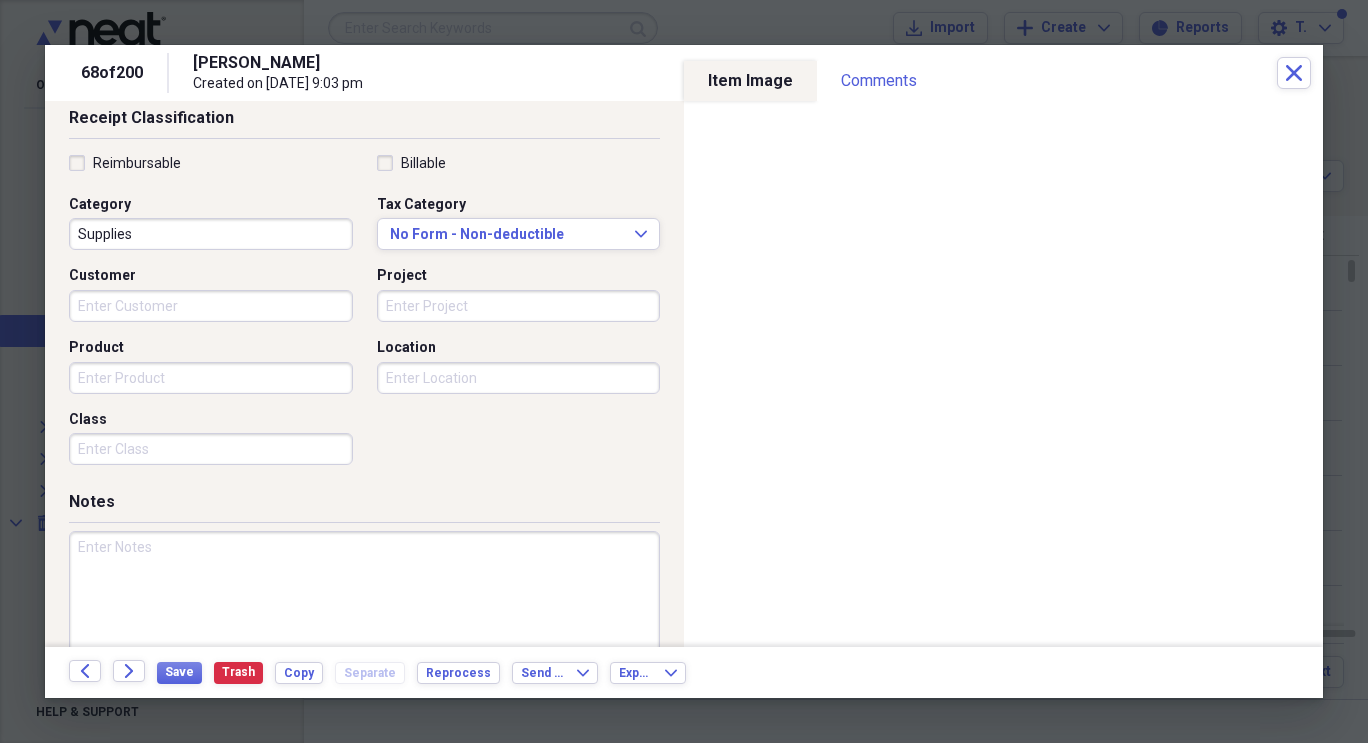 click on "Project" at bounding box center [519, 276] 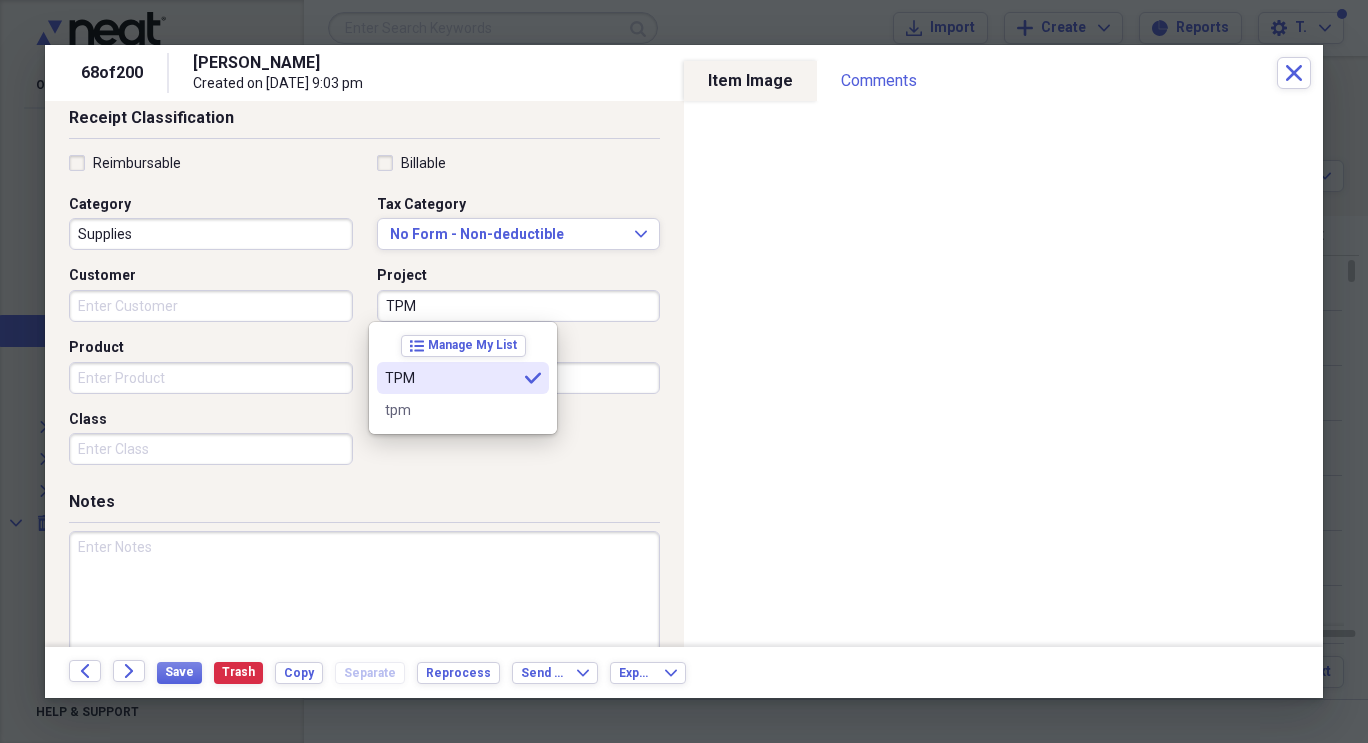 type on "TPM" 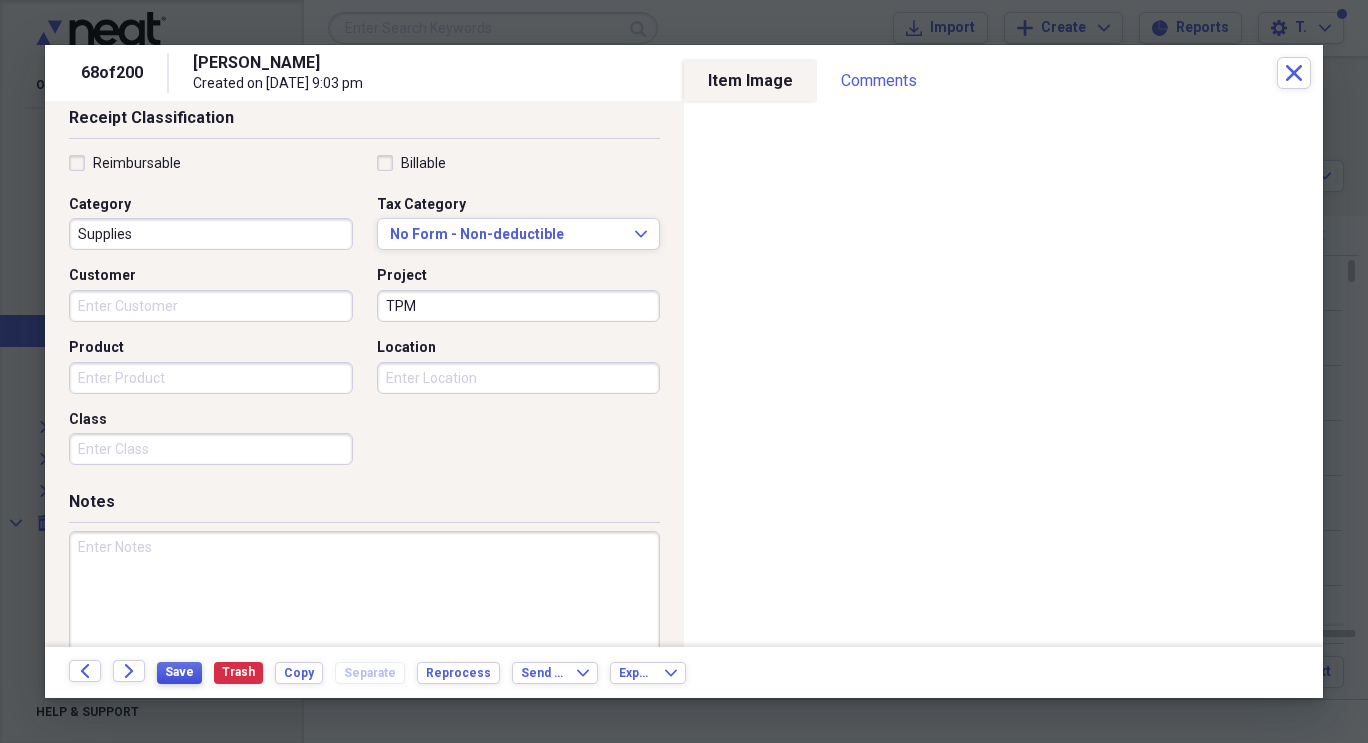 click on "Save" at bounding box center (179, 673) 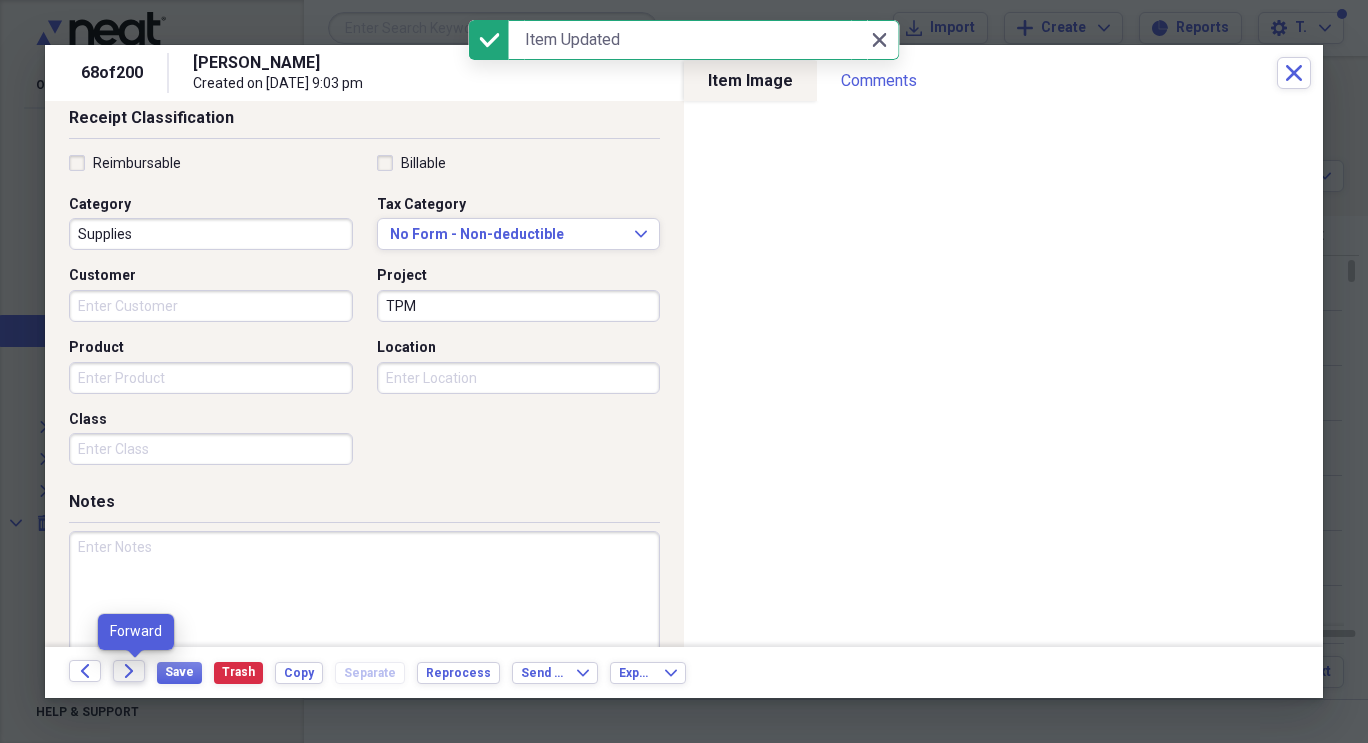 click on "Forward" 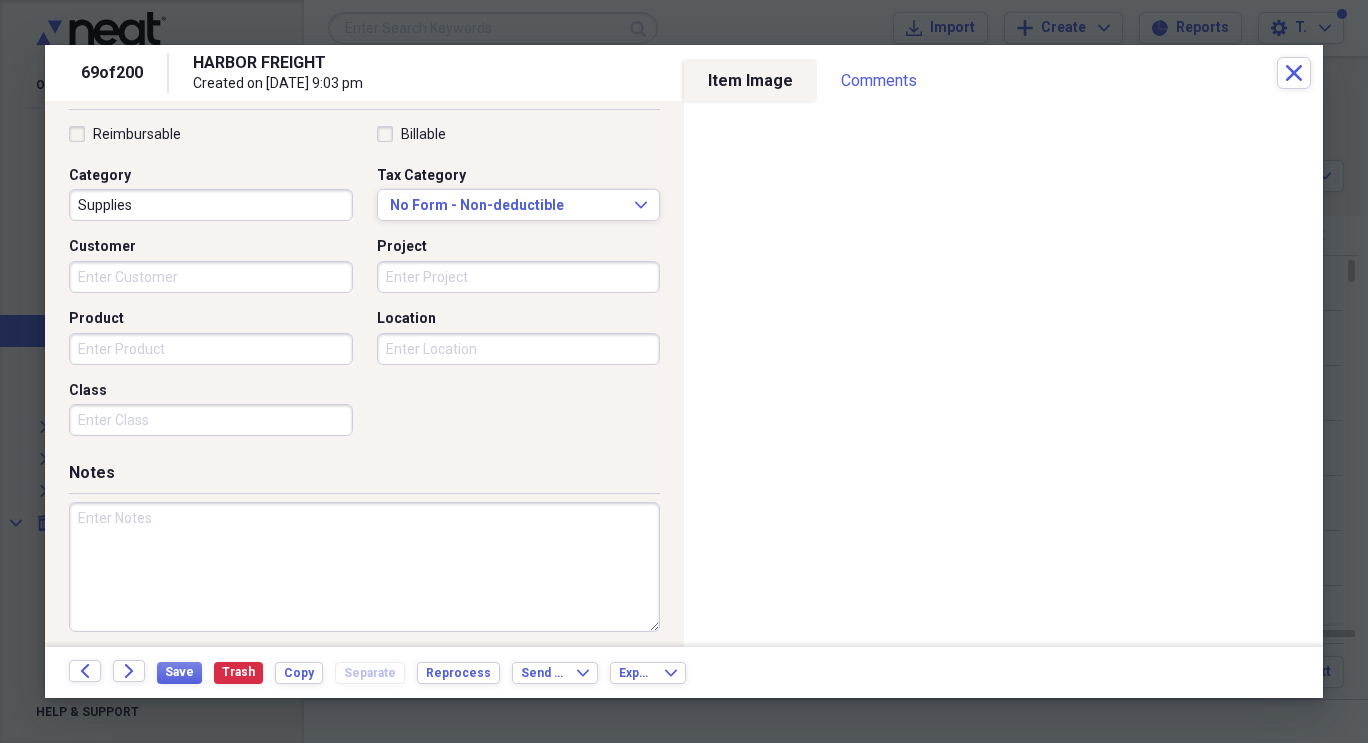 scroll, scrollTop: 470, scrollLeft: 0, axis: vertical 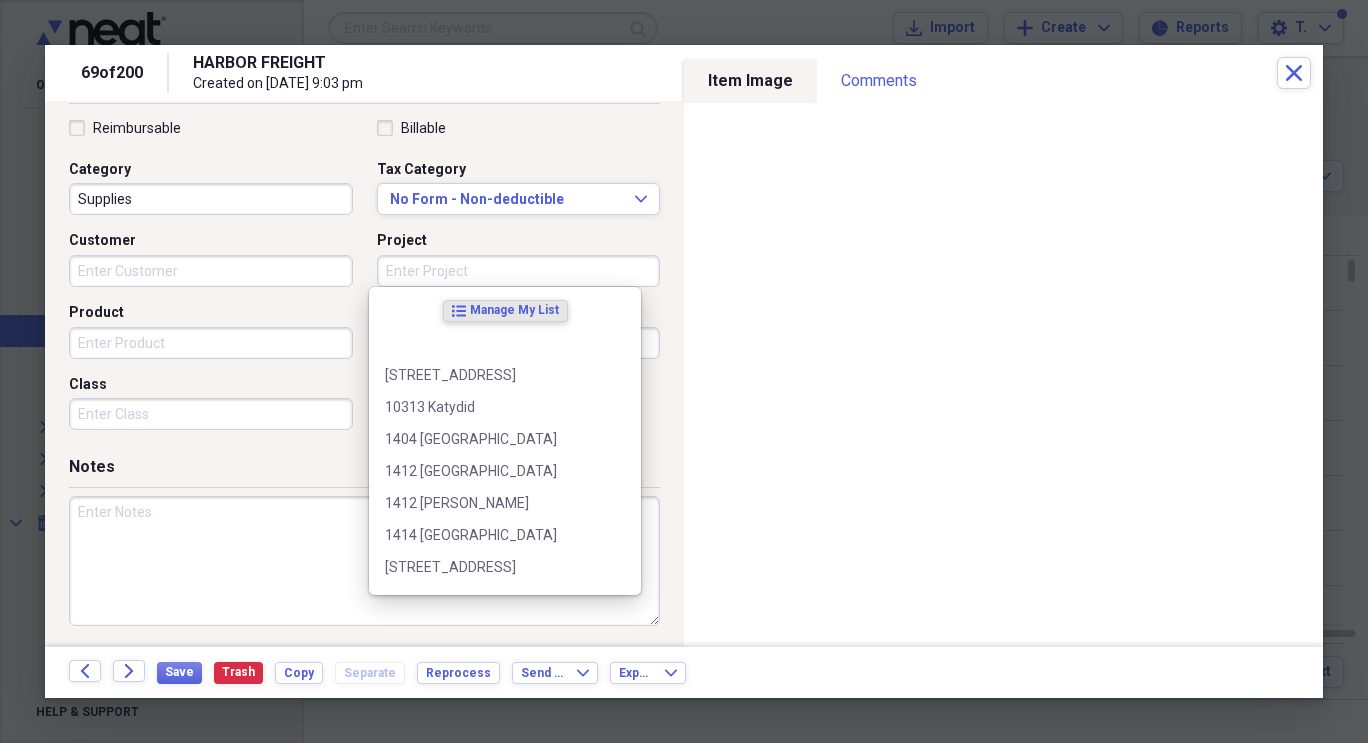 click on "Project" at bounding box center [519, 271] 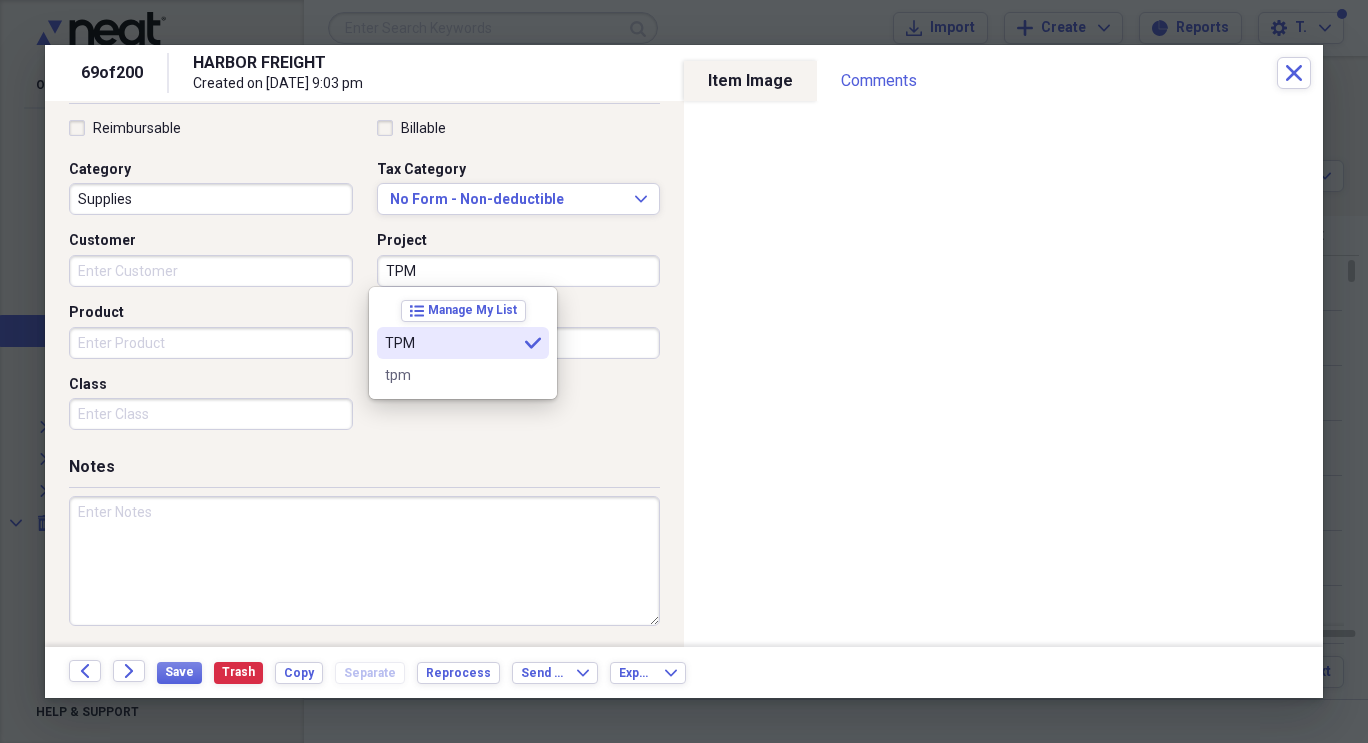 type on "TPM" 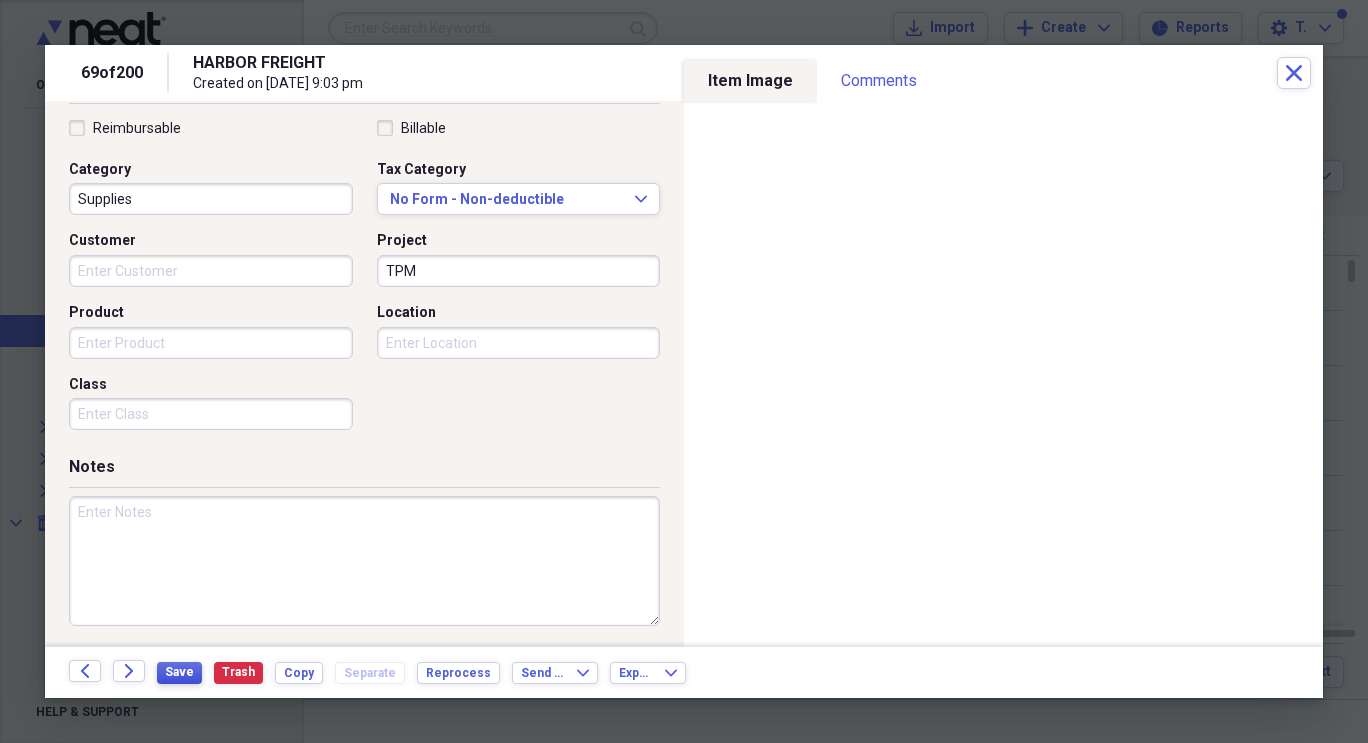 click on "Save" at bounding box center (179, 672) 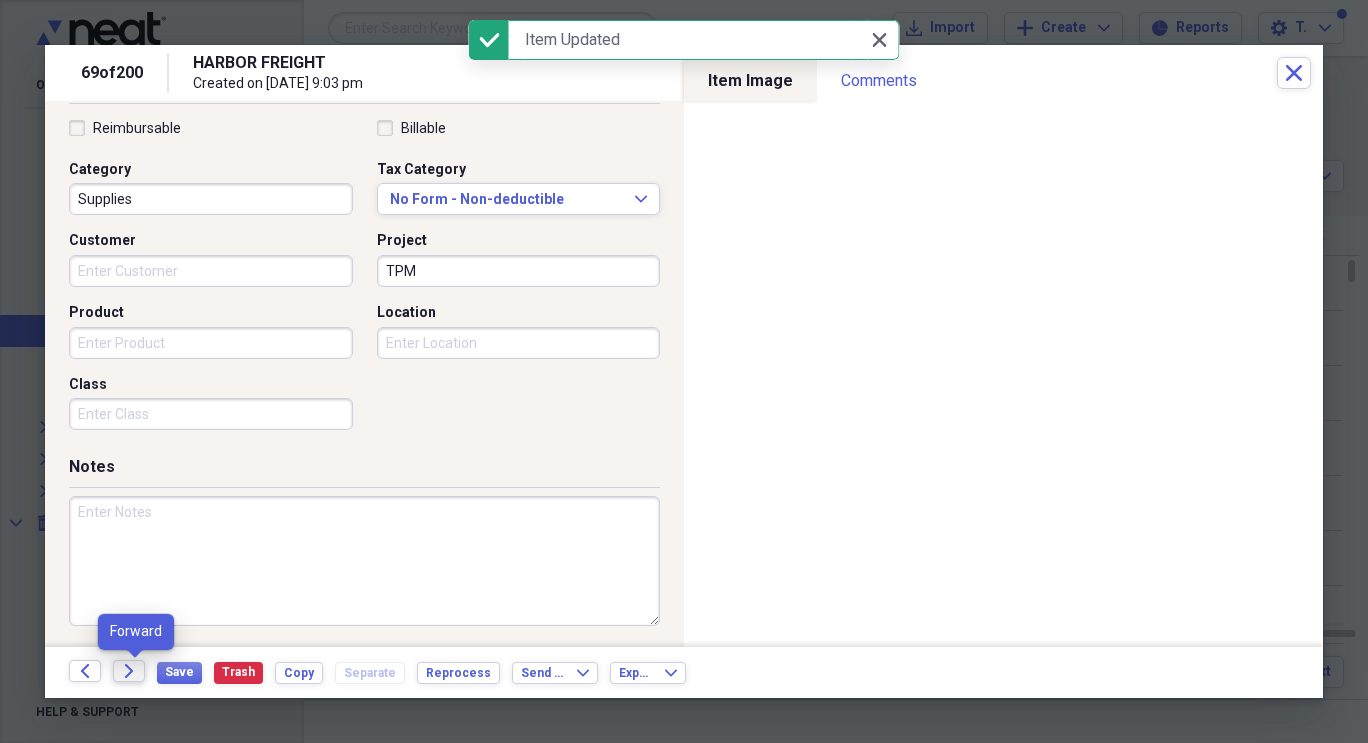 click on "Forward" 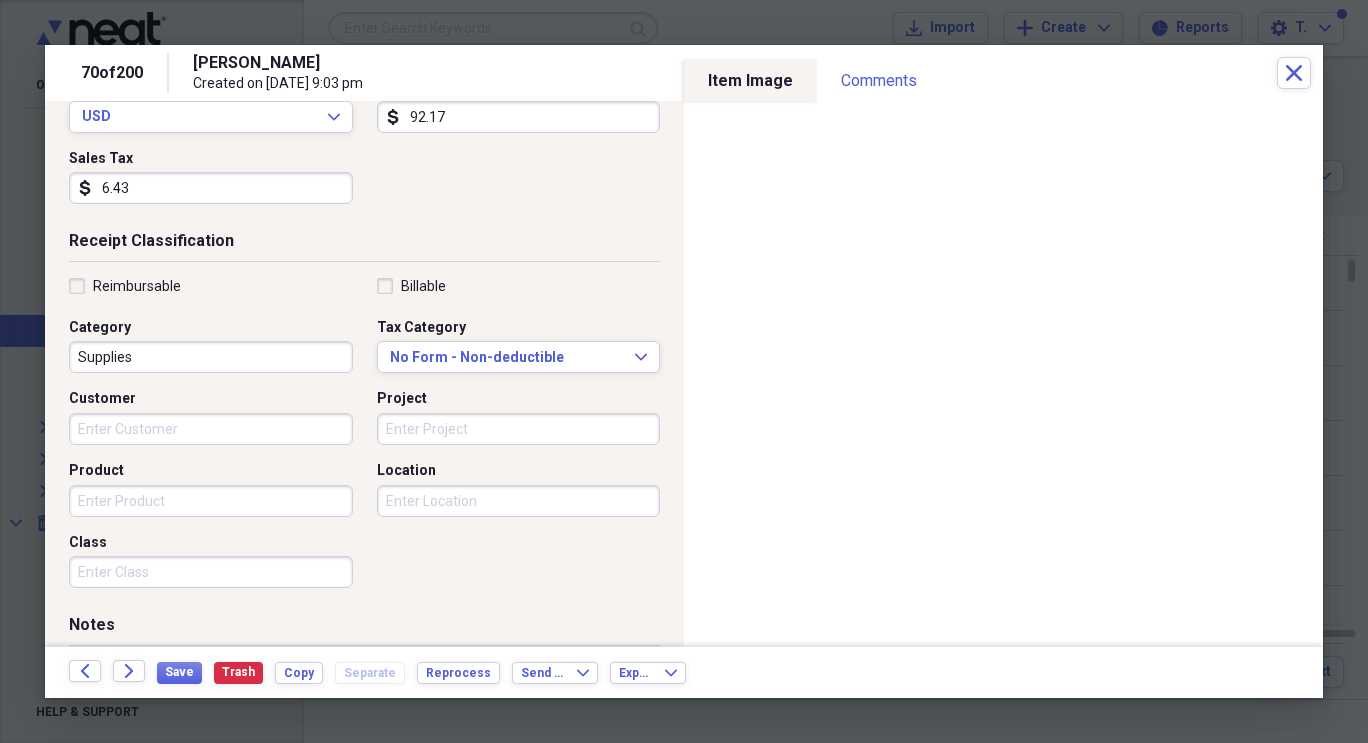 scroll, scrollTop: 318, scrollLeft: 0, axis: vertical 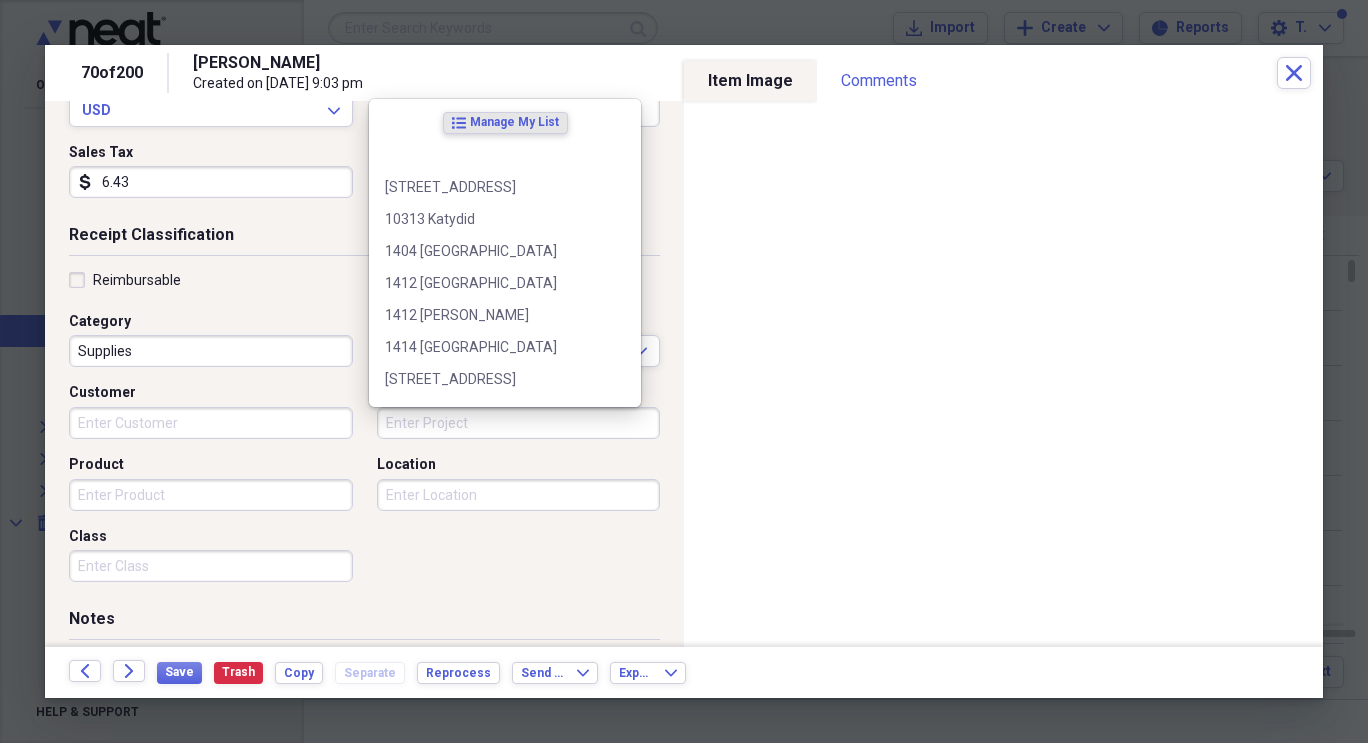 click on "Project" at bounding box center (519, 423) 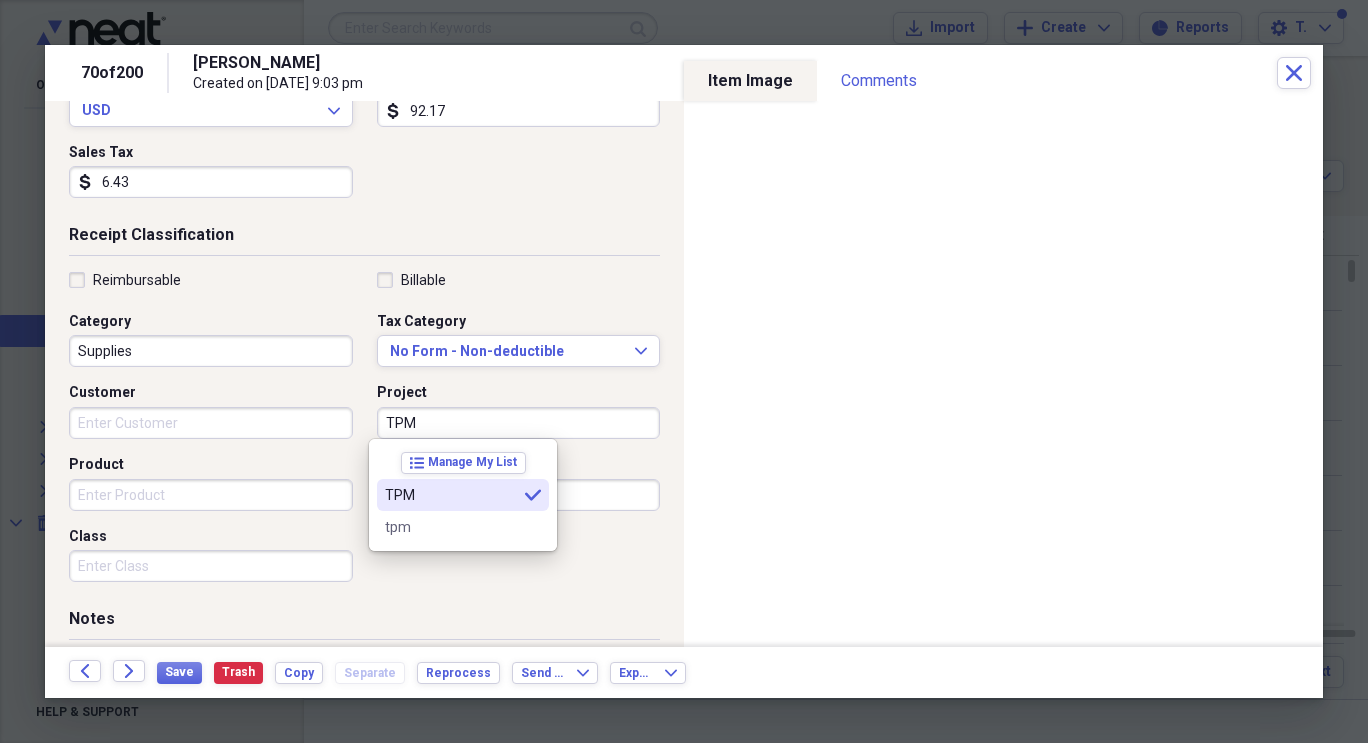type on "TPM" 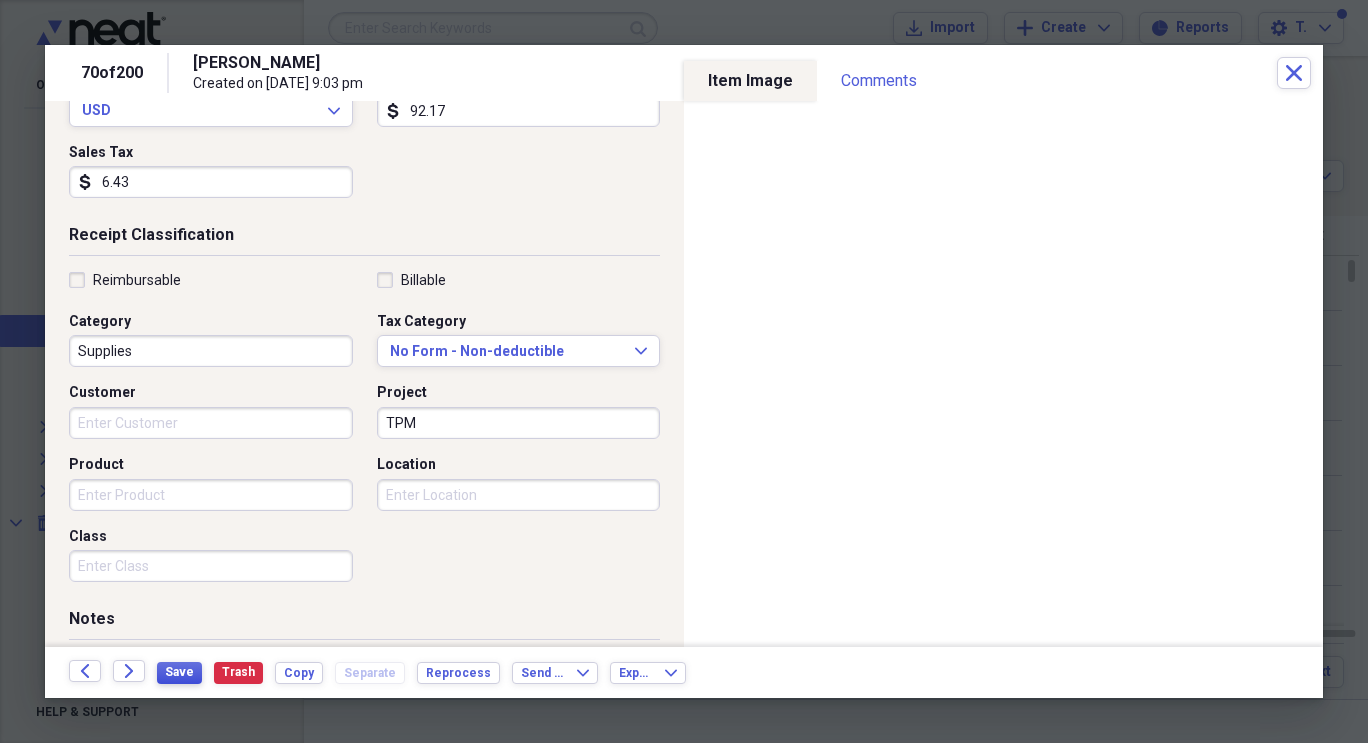 click on "Save" at bounding box center (179, 672) 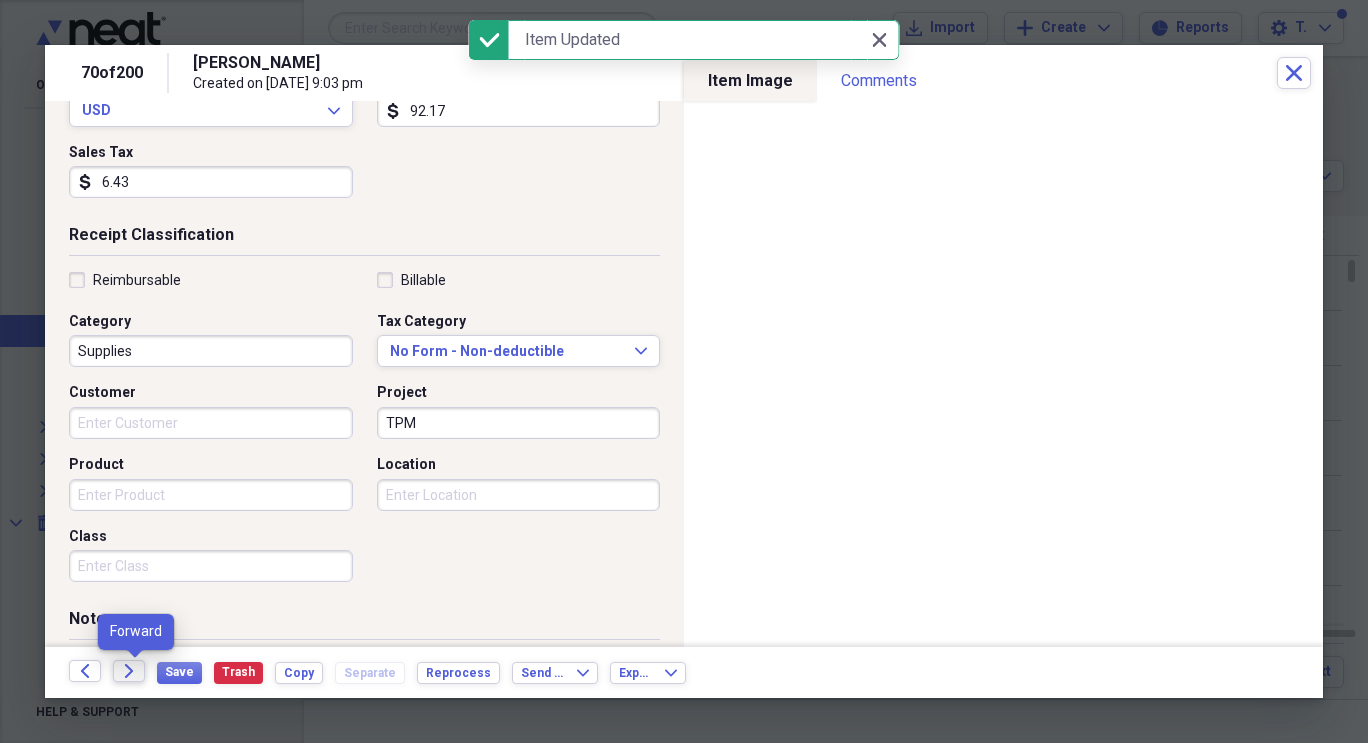 click on "Forward" 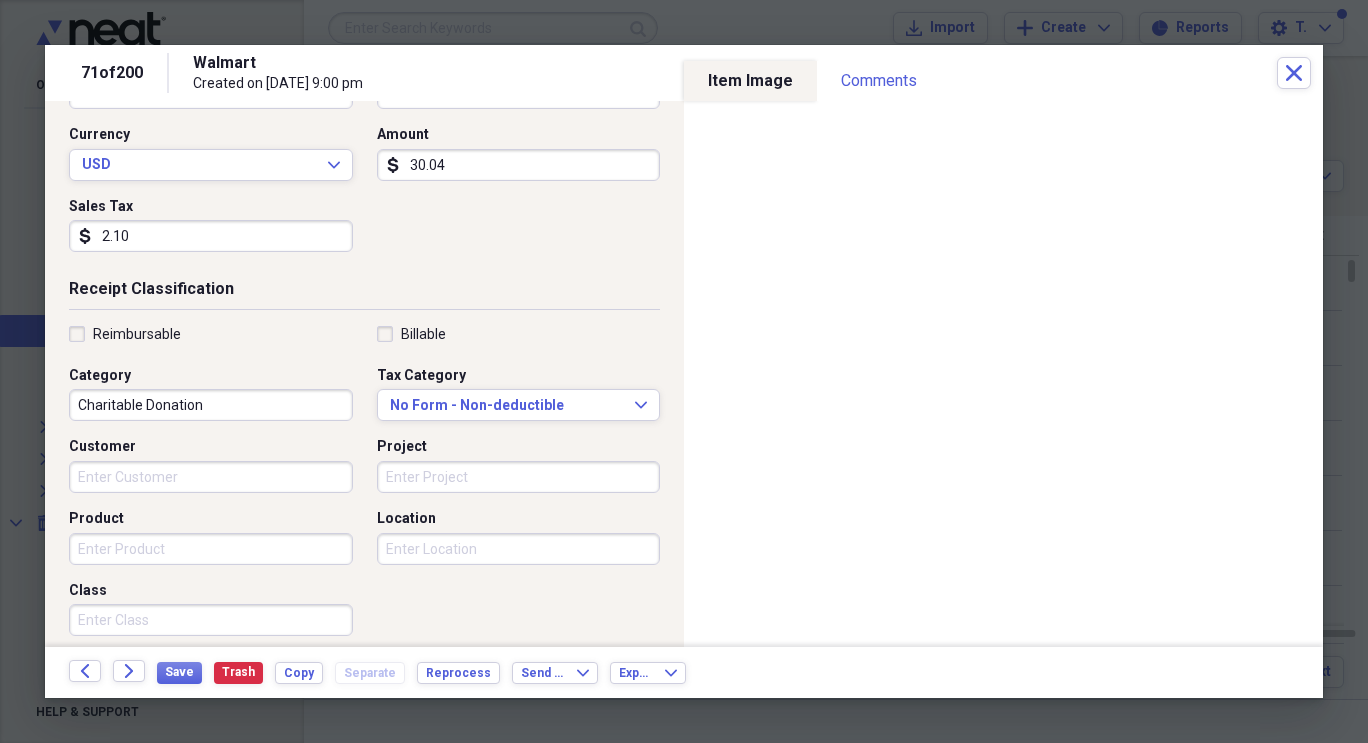 scroll, scrollTop: 398, scrollLeft: 0, axis: vertical 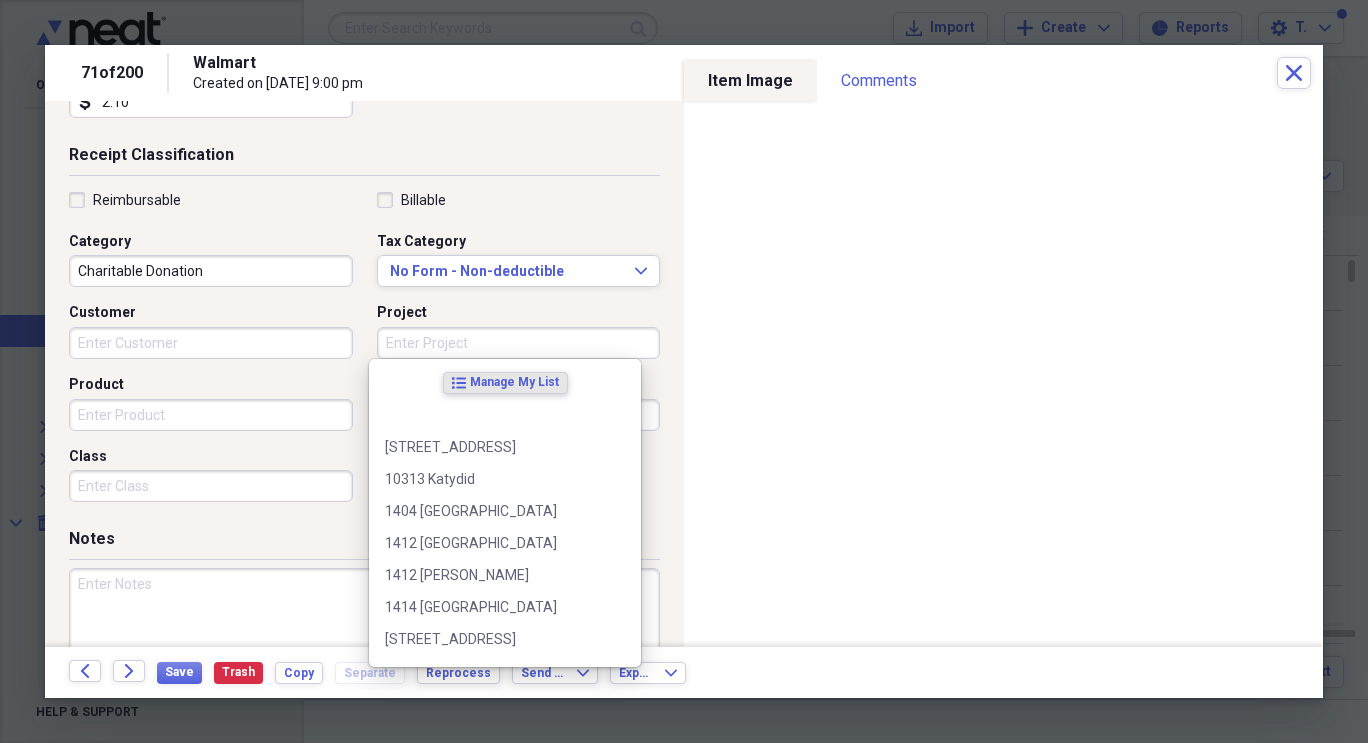 click on "Project" at bounding box center [519, 343] 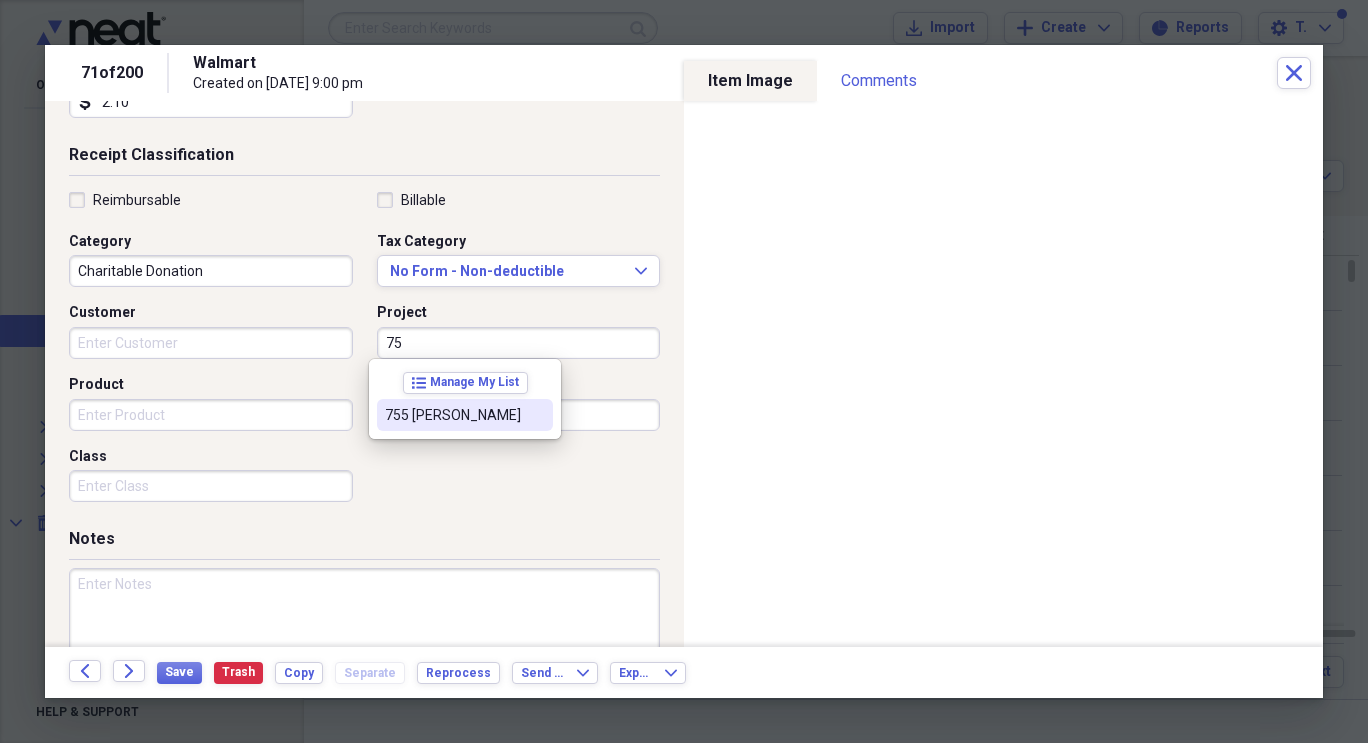 click on "755 [PERSON_NAME]" at bounding box center [465, 415] 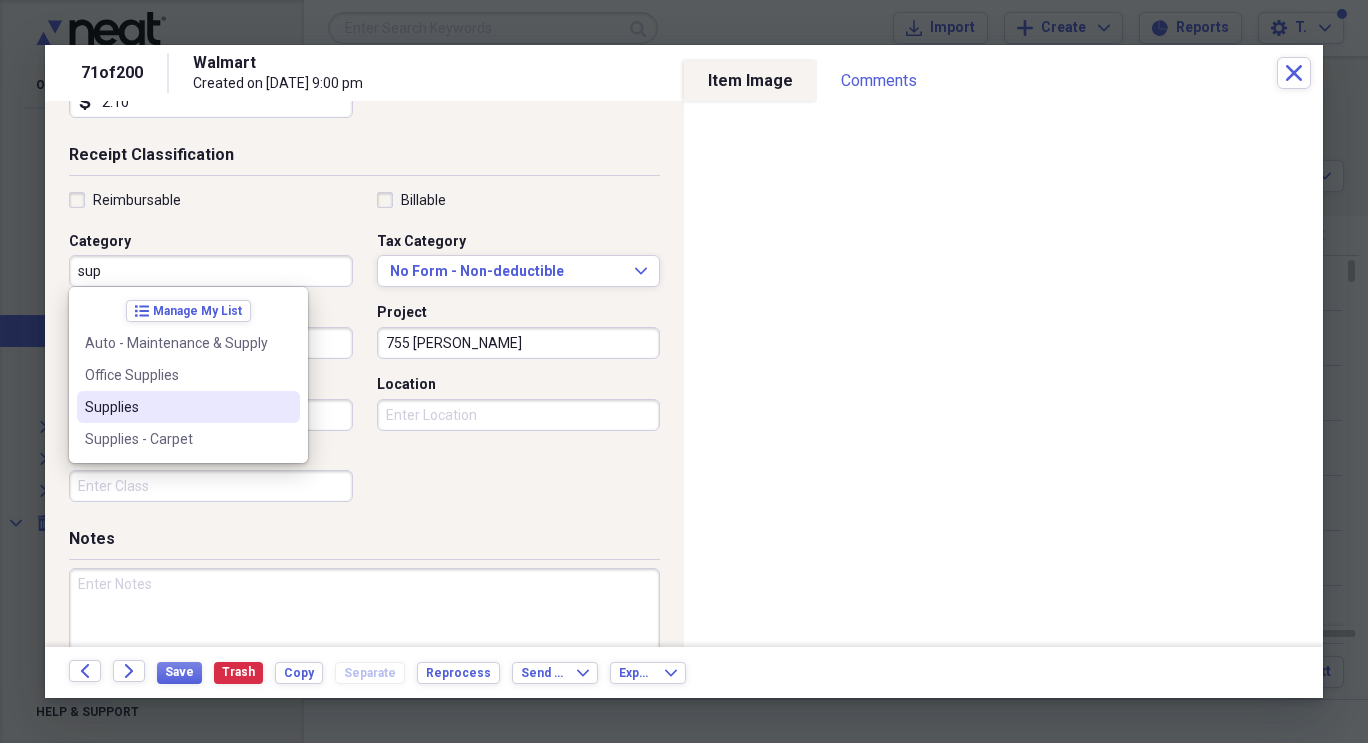 click on "Supplies" at bounding box center (188, 407) 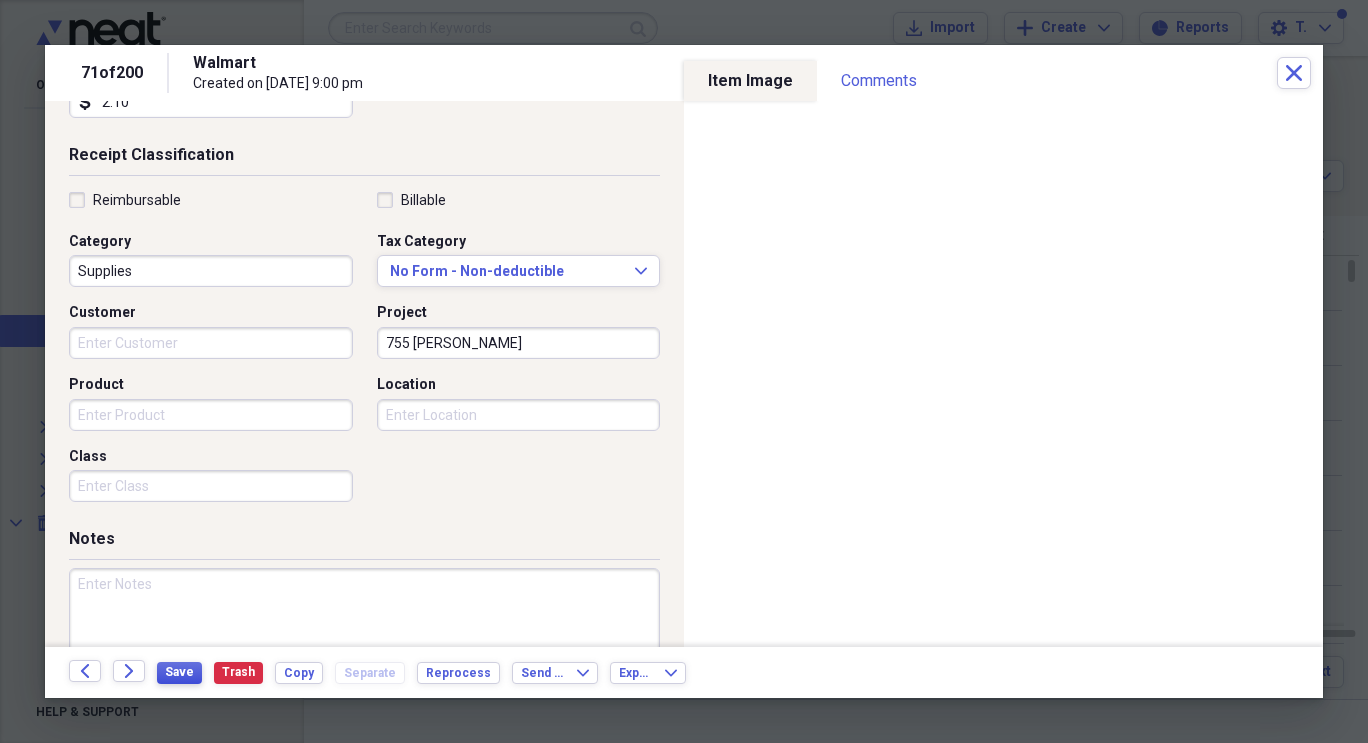 click on "Save" at bounding box center (179, 672) 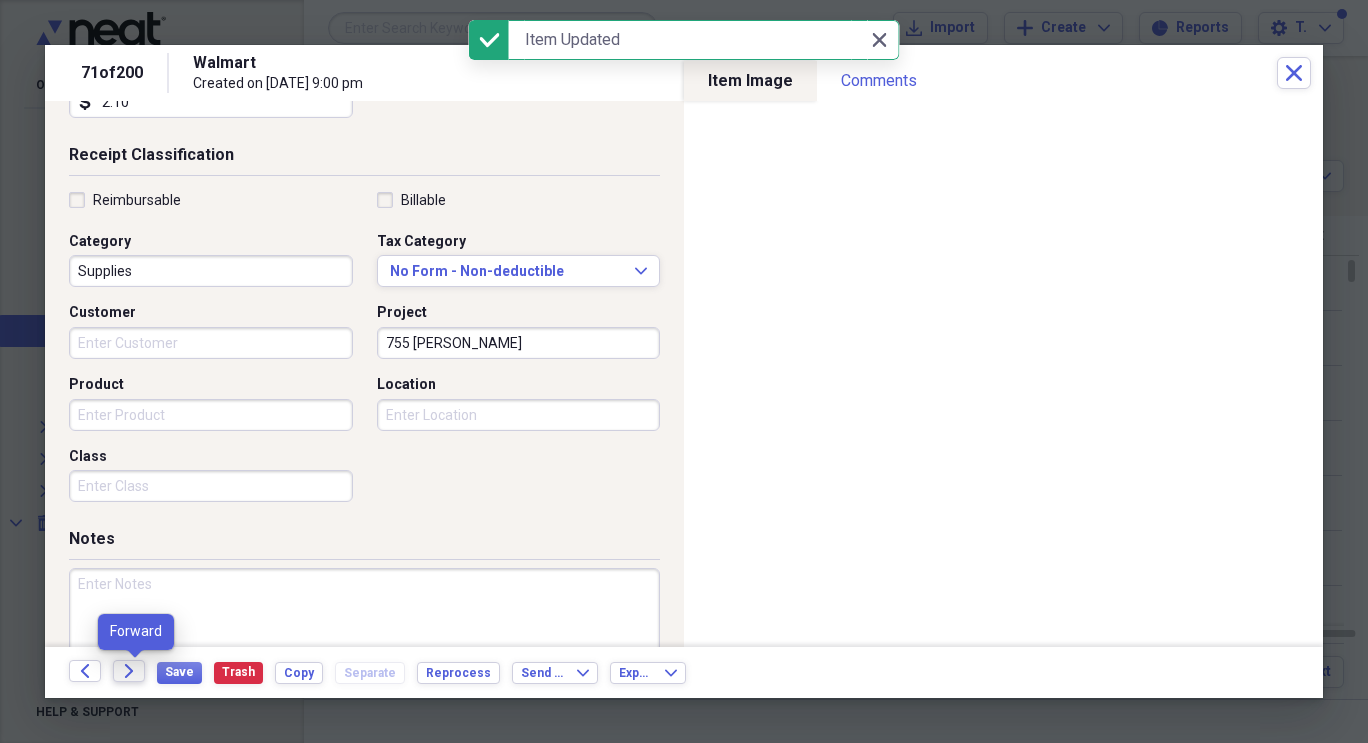 click on "Forward" 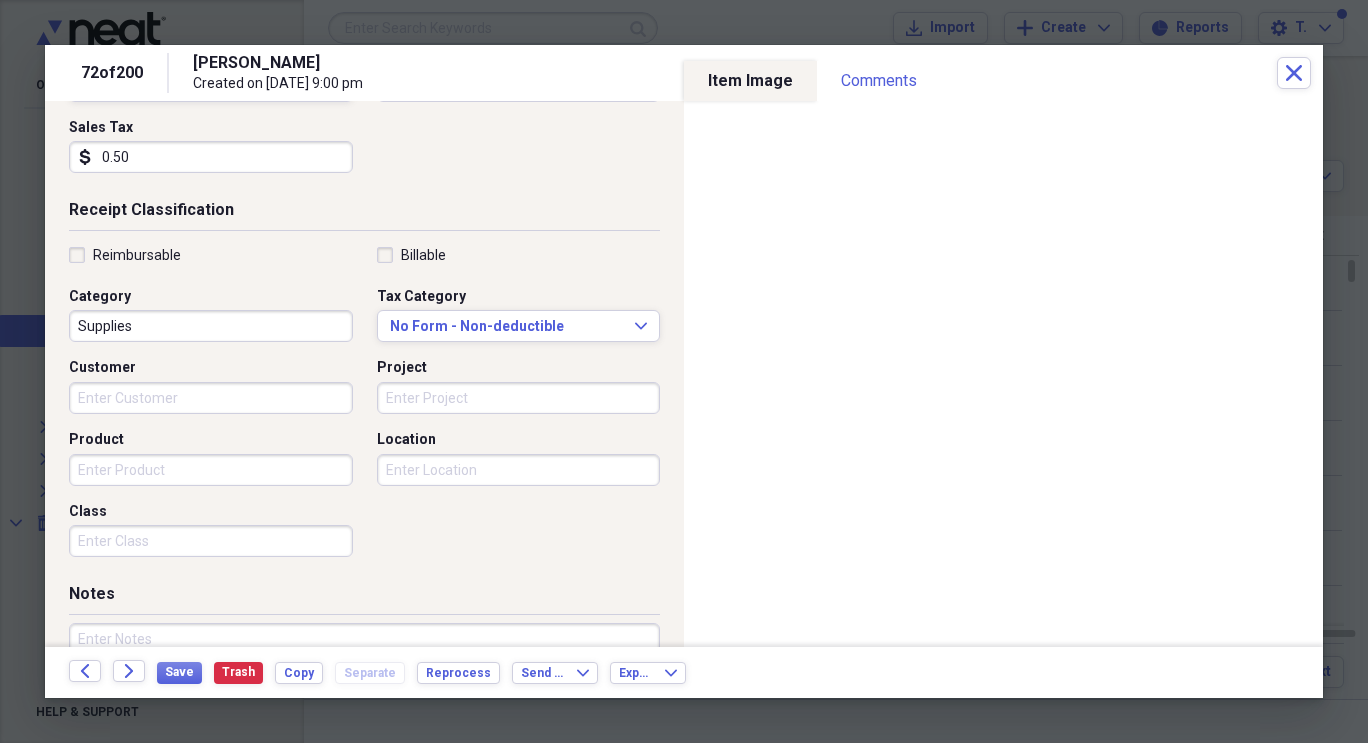 scroll, scrollTop: 350, scrollLeft: 0, axis: vertical 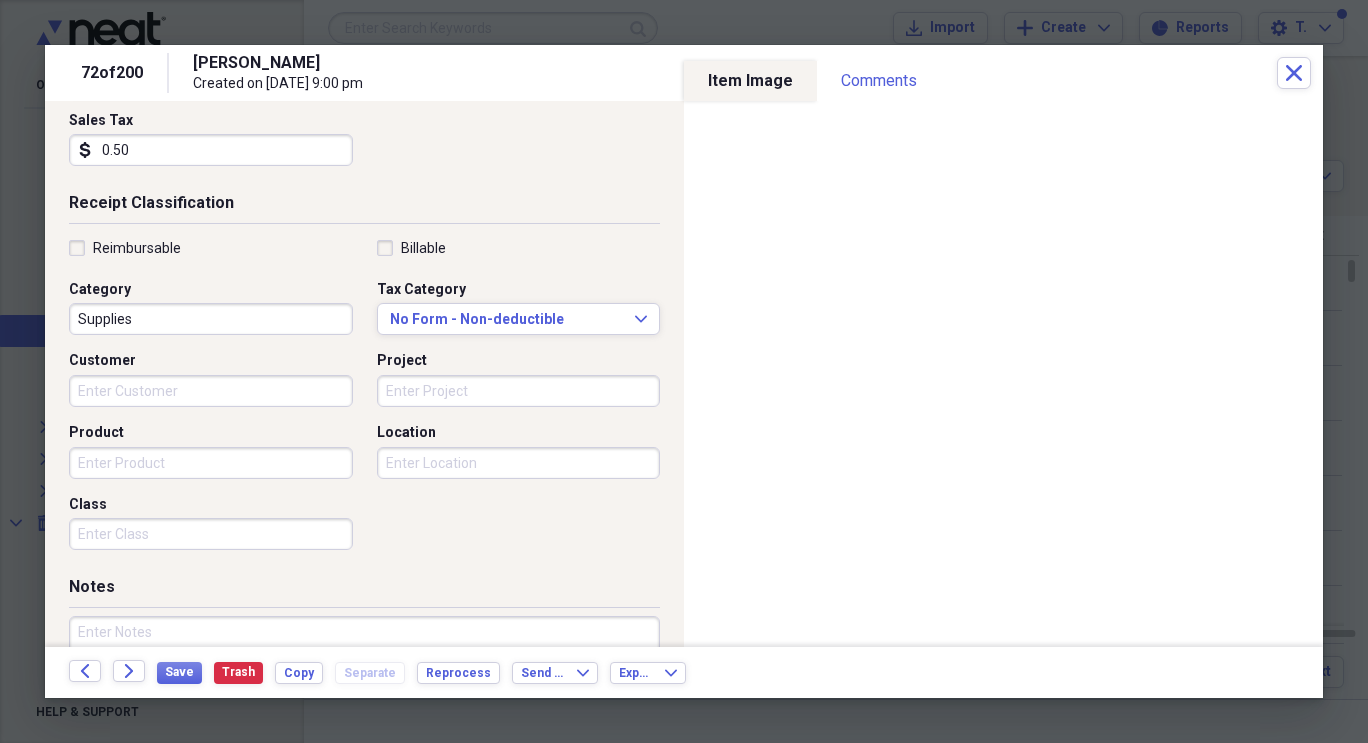 click on "Reimbursable Billable Category Supplies Tax Category No Form - Non-deductible Expand Customer Project Product Location Class" at bounding box center [364, 399] 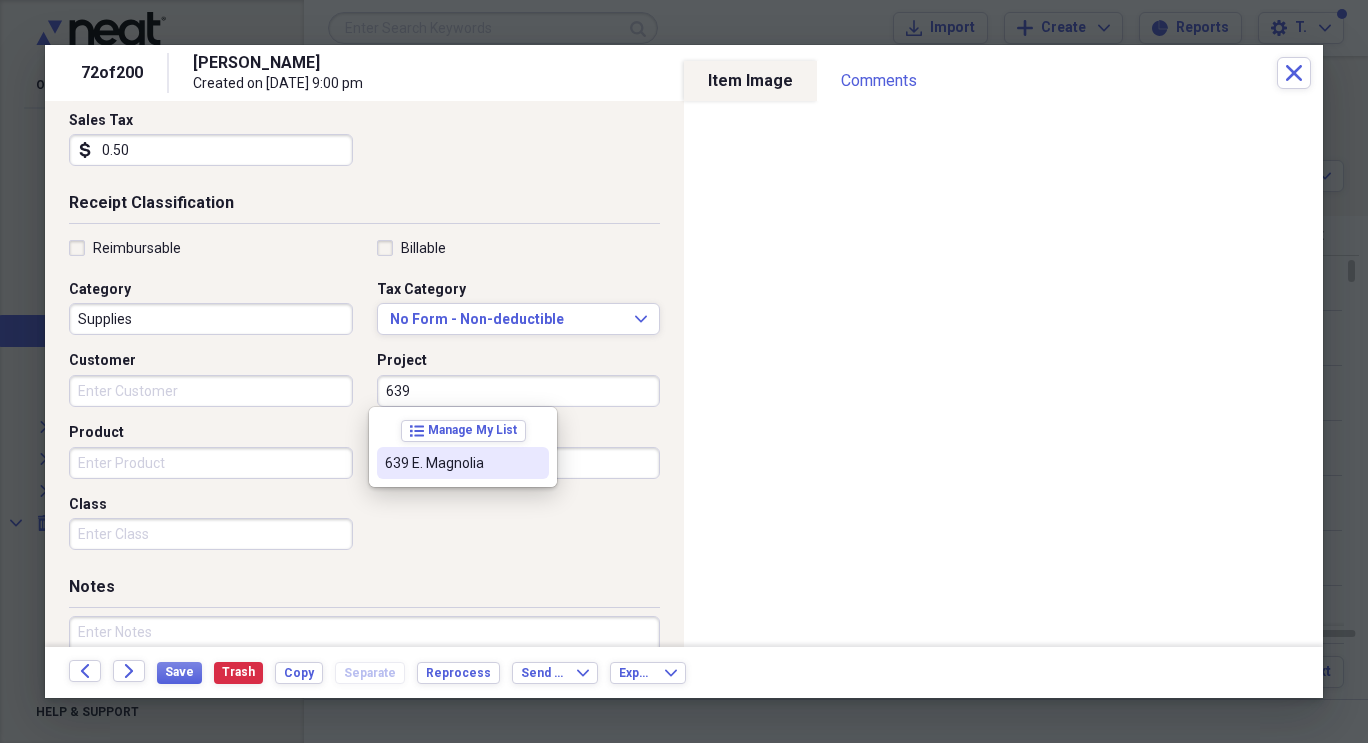click on "639 E. Magnolia" at bounding box center (463, 463) 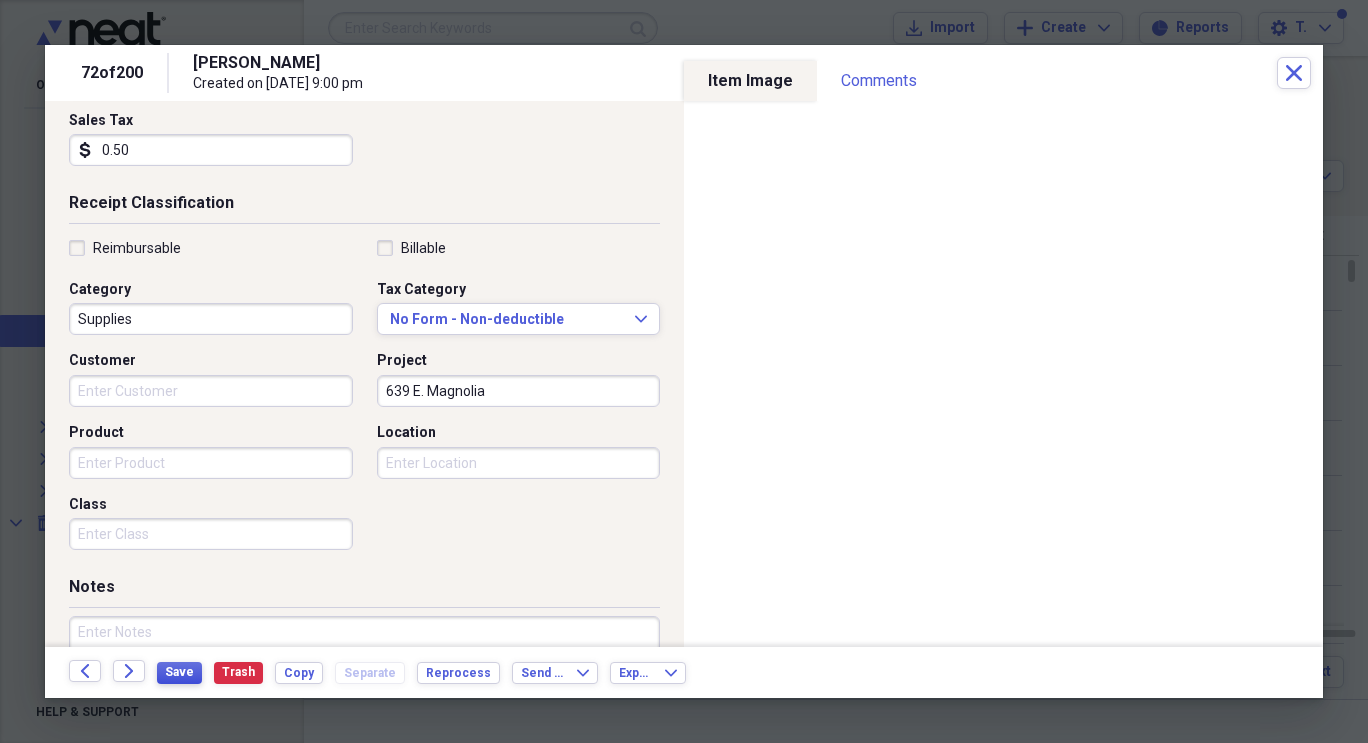 click on "Save" at bounding box center (179, 672) 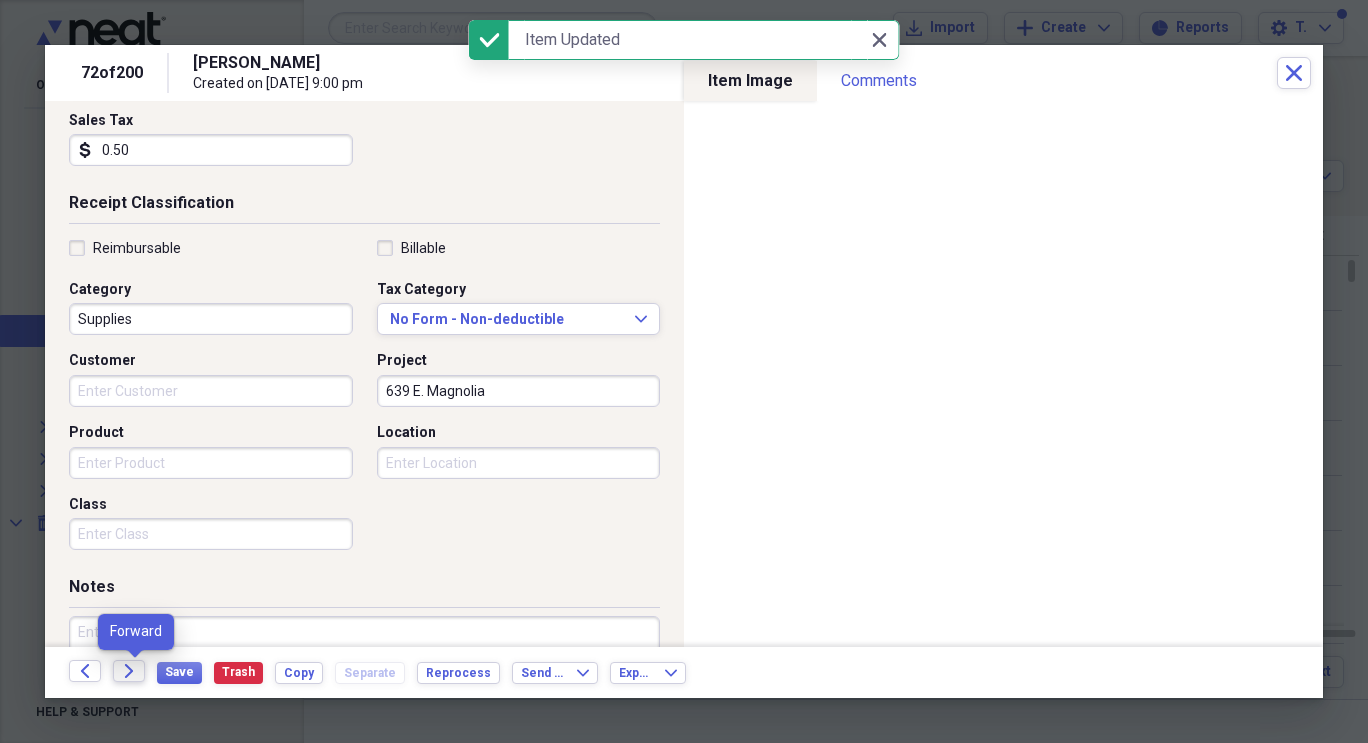 click on "Forward" 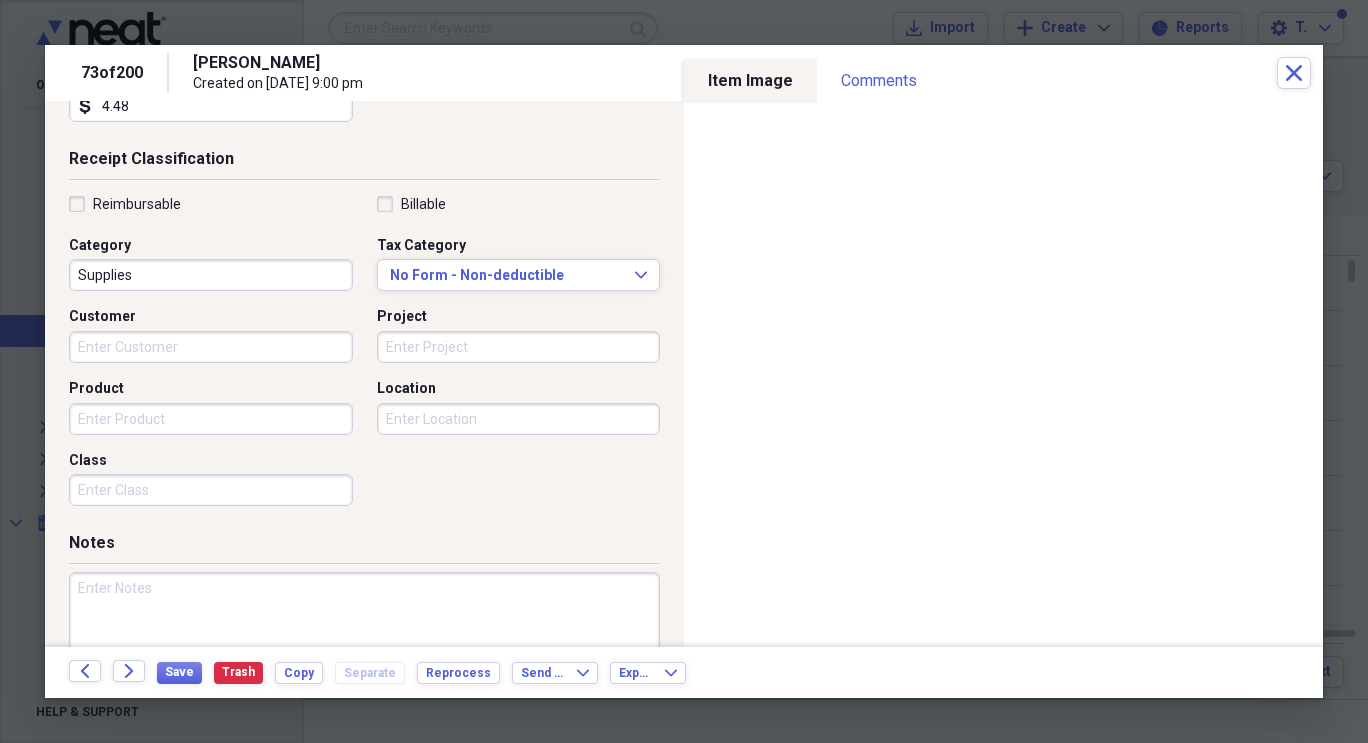 scroll, scrollTop: 409, scrollLeft: 0, axis: vertical 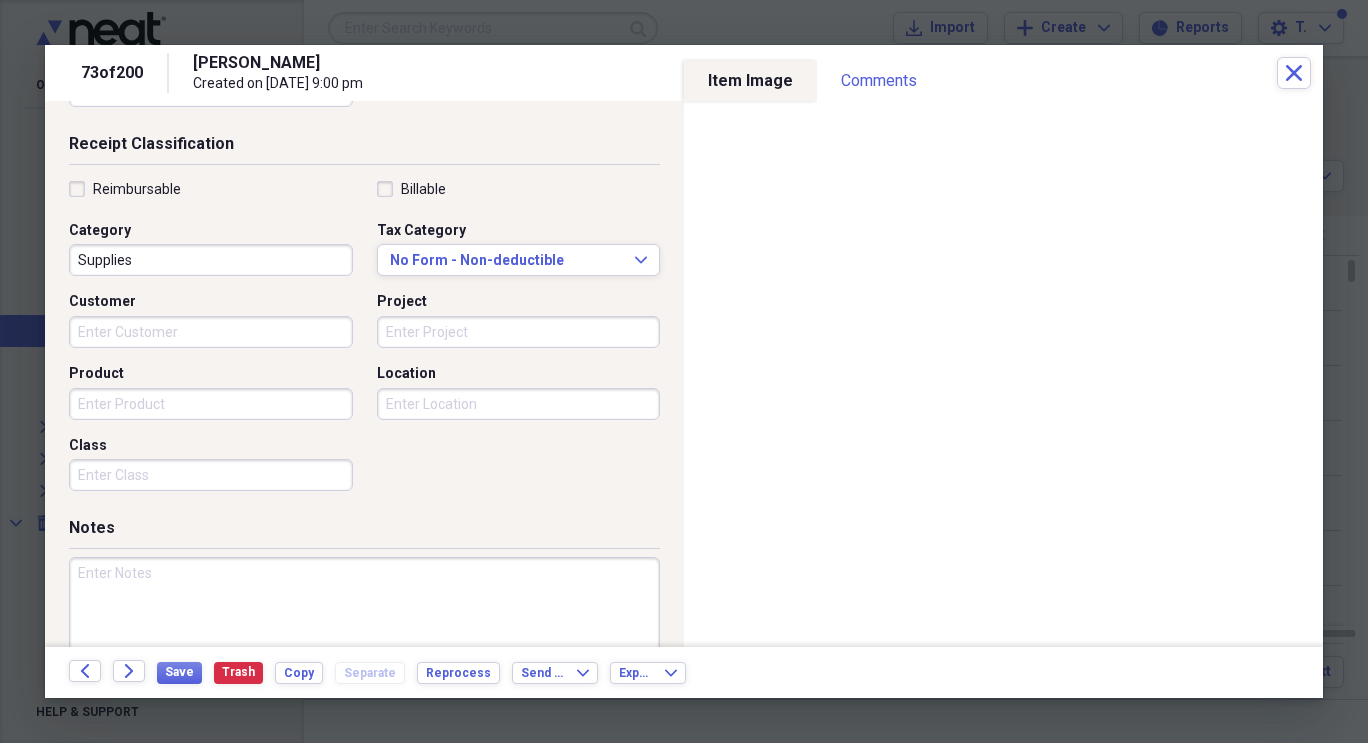 click on "Project" at bounding box center (519, 332) 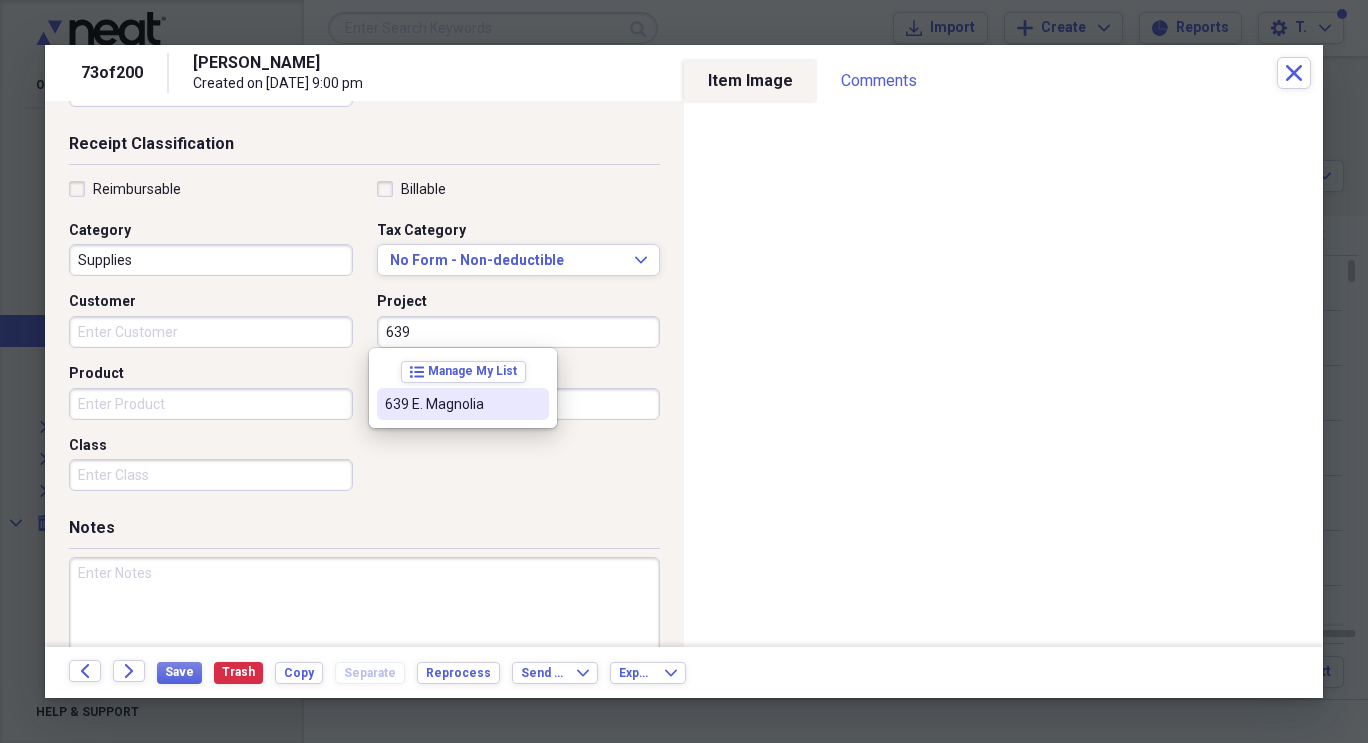 click on "639 E. Magnolia" at bounding box center [451, 404] 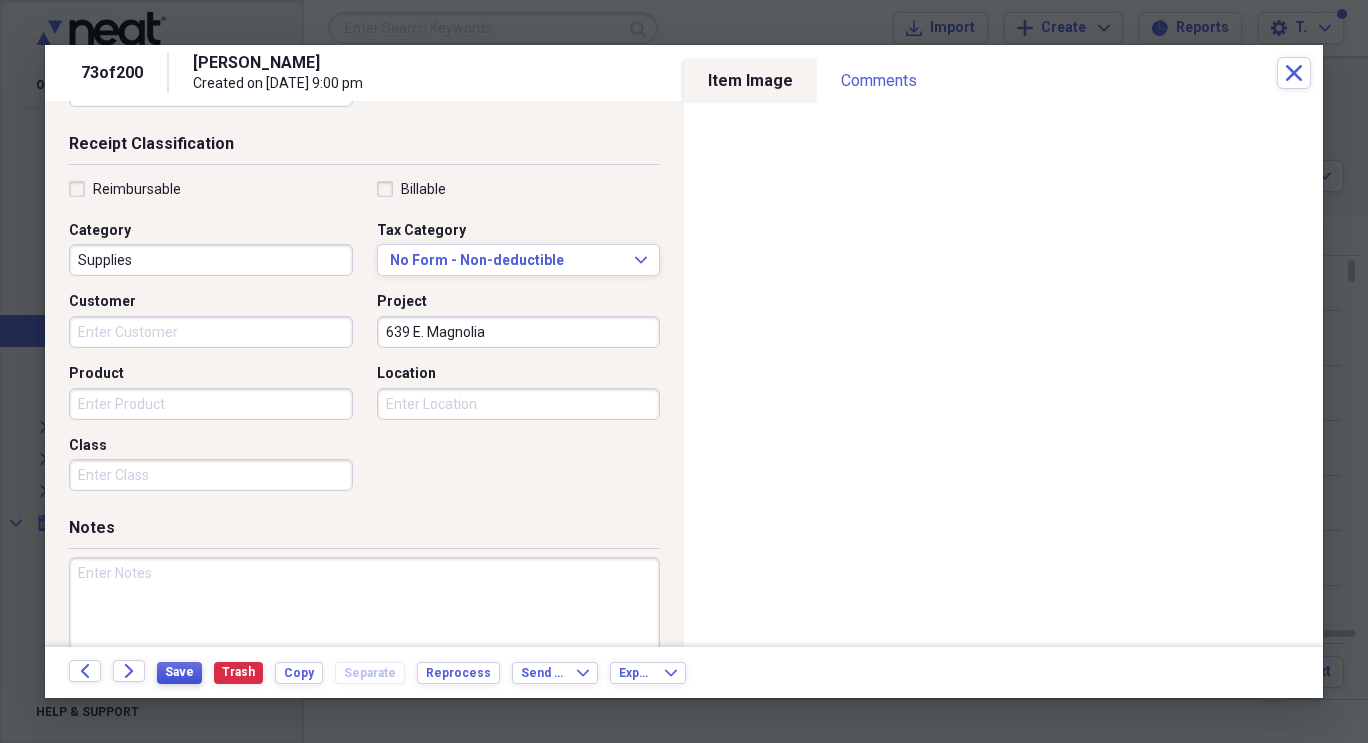 click on "Save" at bounding box center (179, 673) 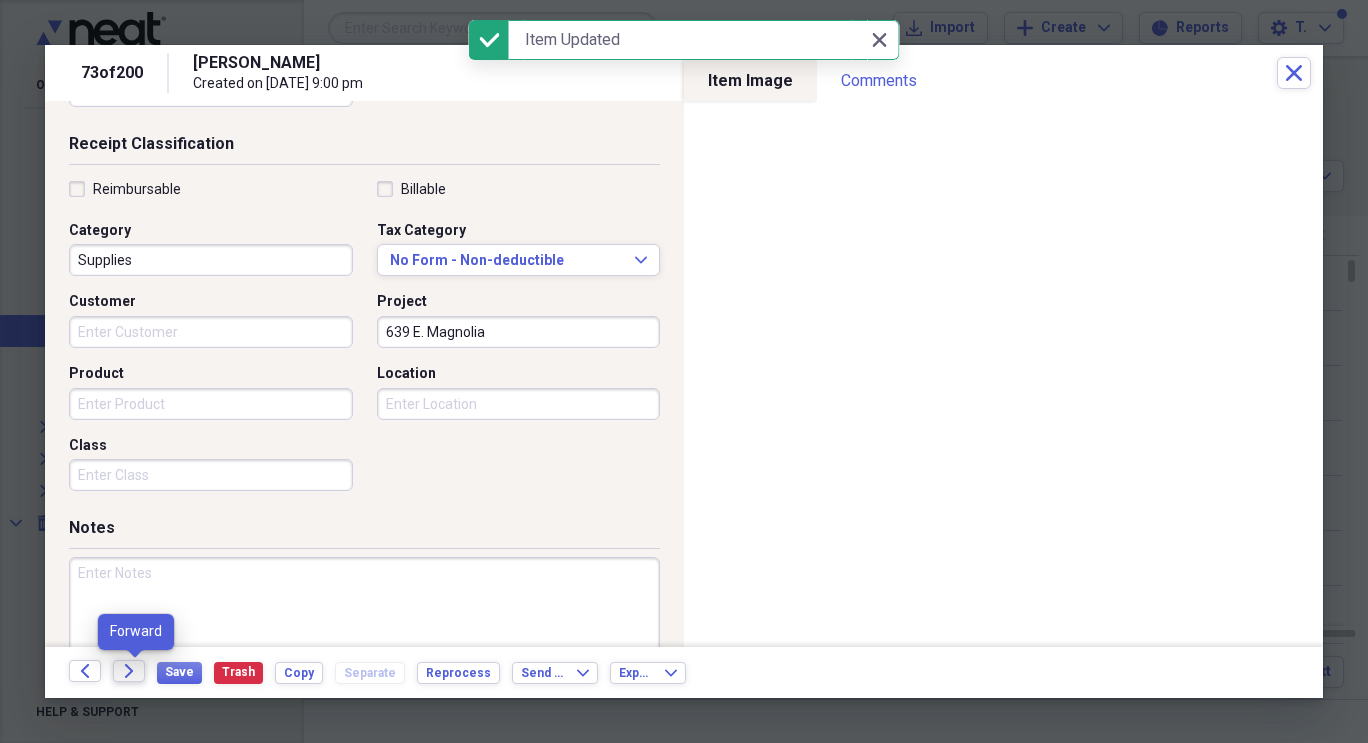click 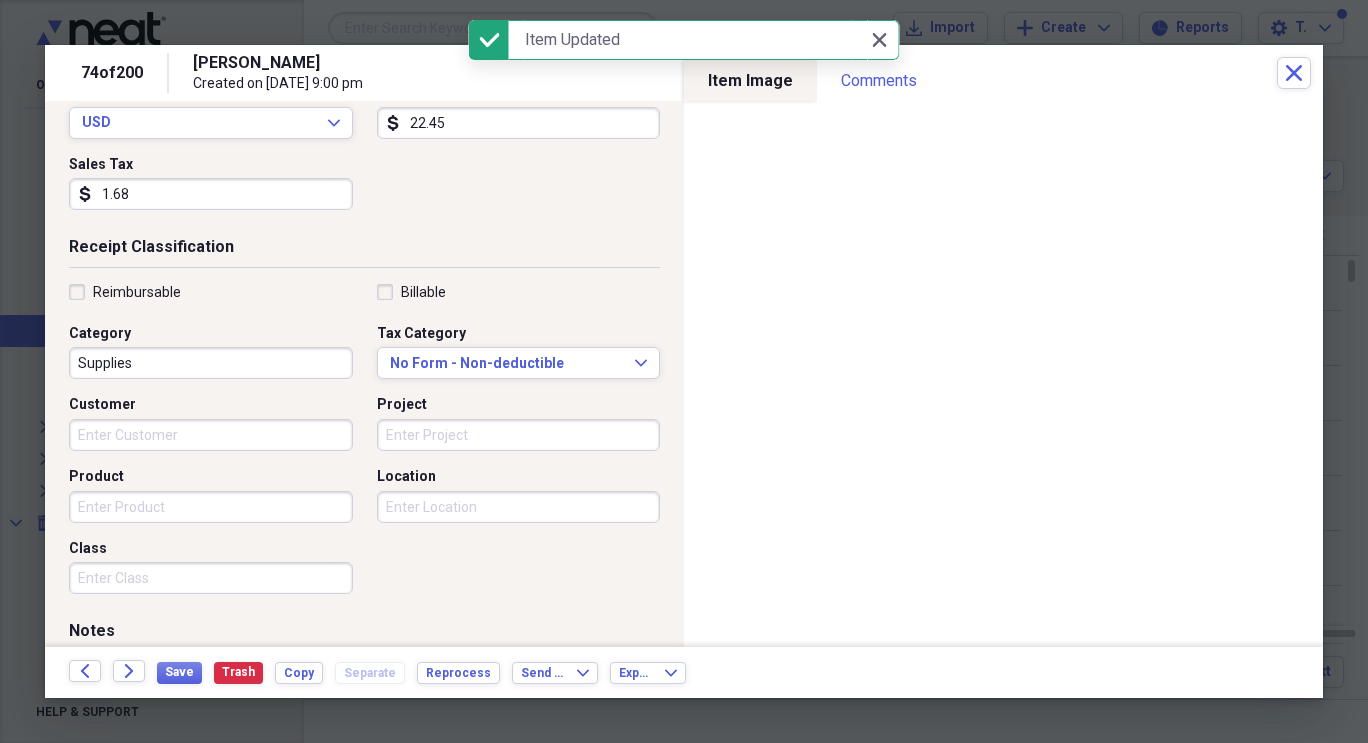scroll, scrollTop: 325, scrollLeft: 0, axis: vertical 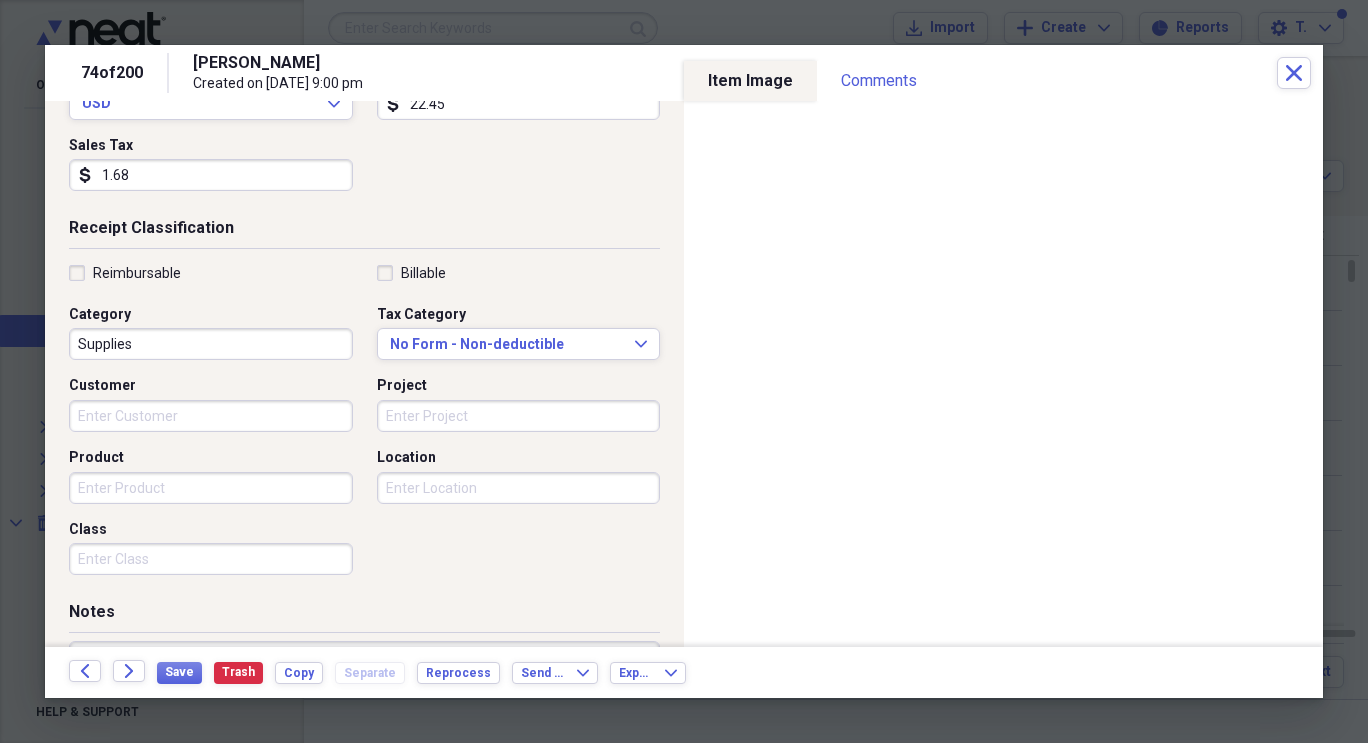 click on "Project" at bounding box center [519, 416] 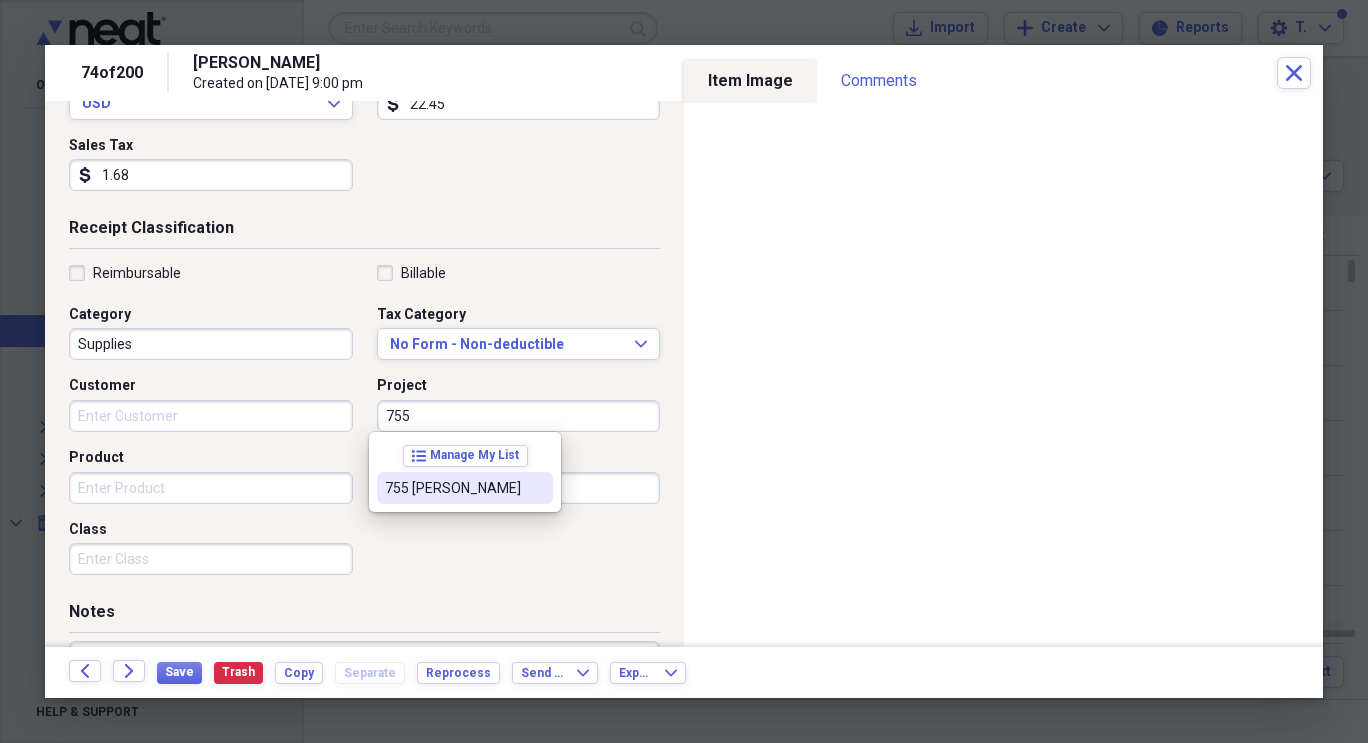 click on "755 [PERSON_NAME]" at bounding box center (453, 488) 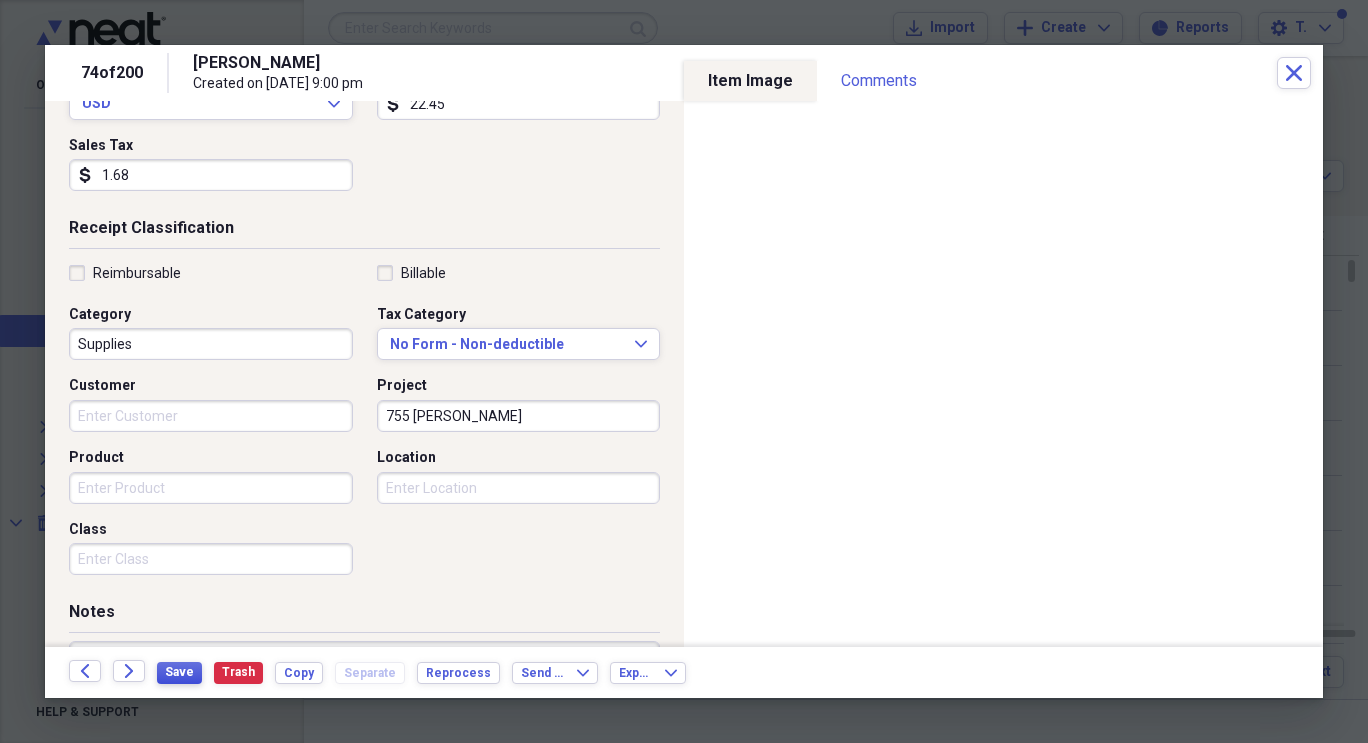 click on "Save" at bounding box center (179, 672) 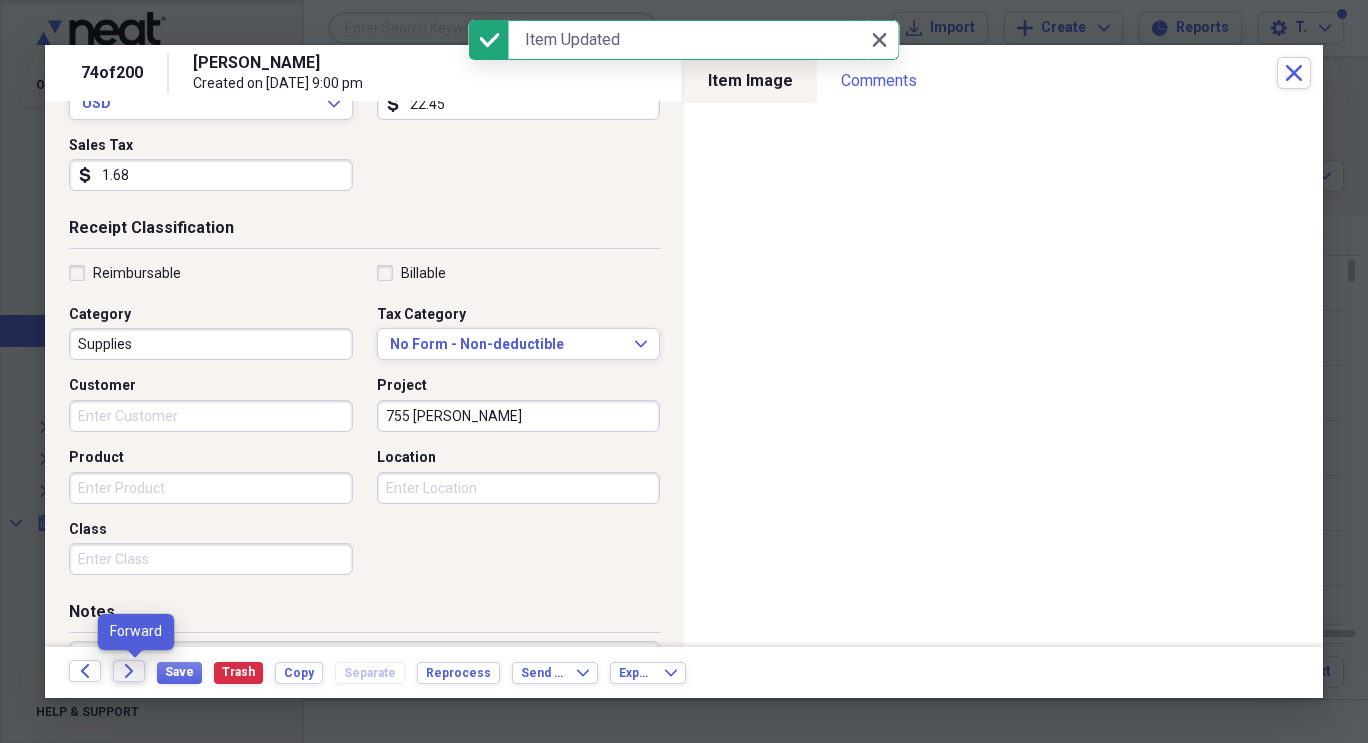 click on "Forward" 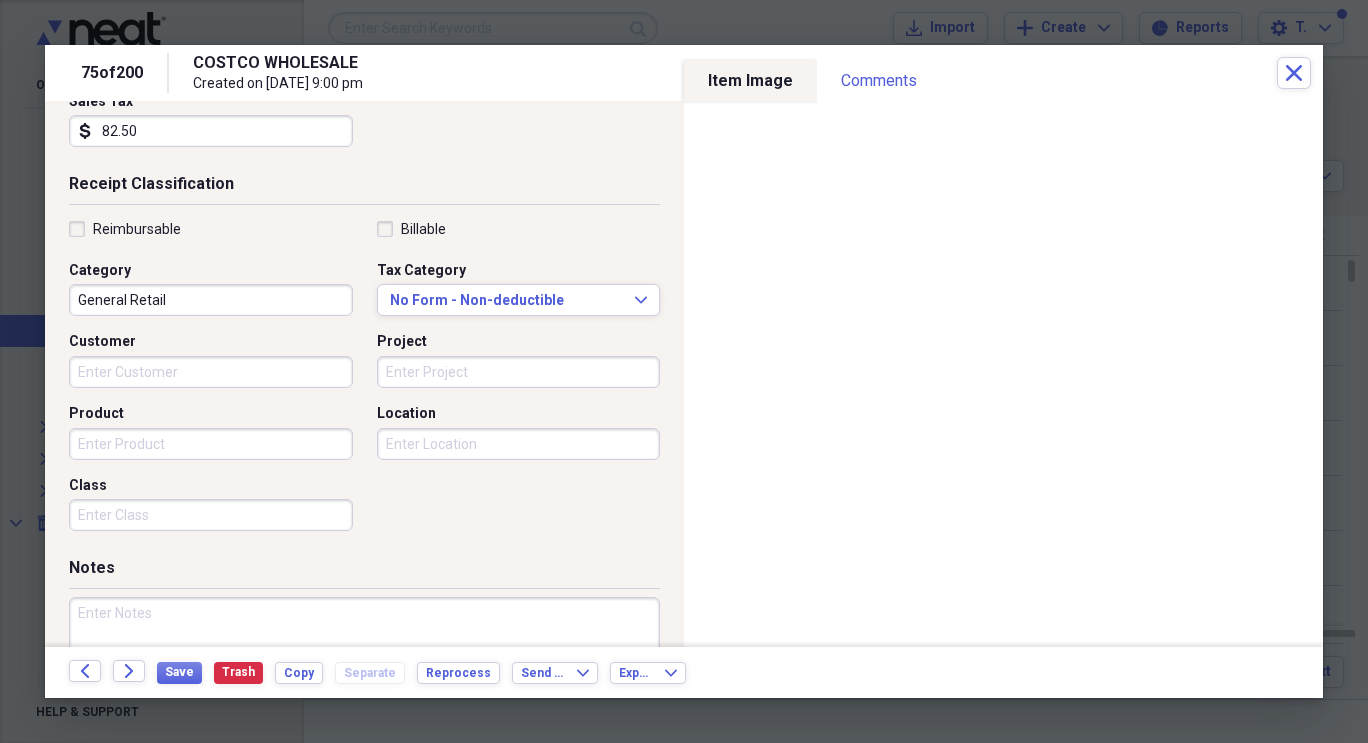 scroll, scrollTop: 372, scrollLeft: 0, axis: vertical 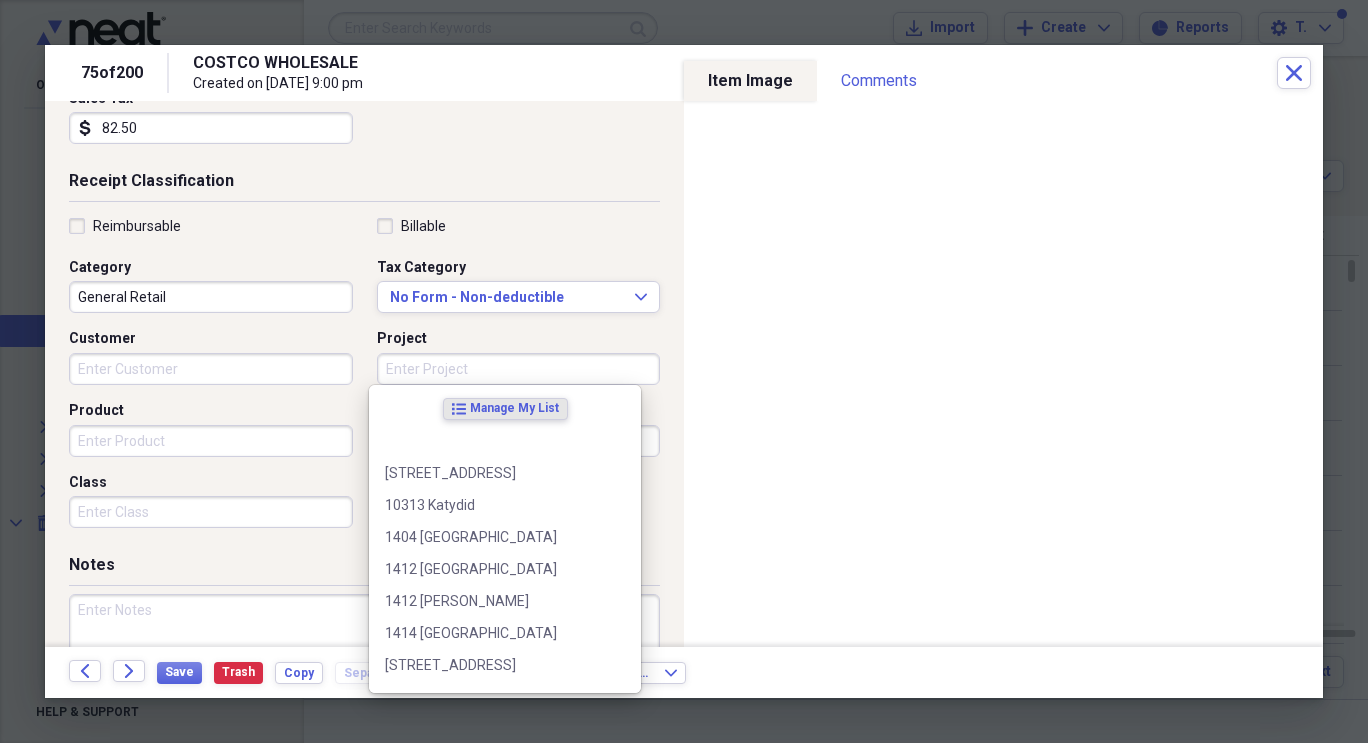 click on "Project" at bounding box center (519, 369) 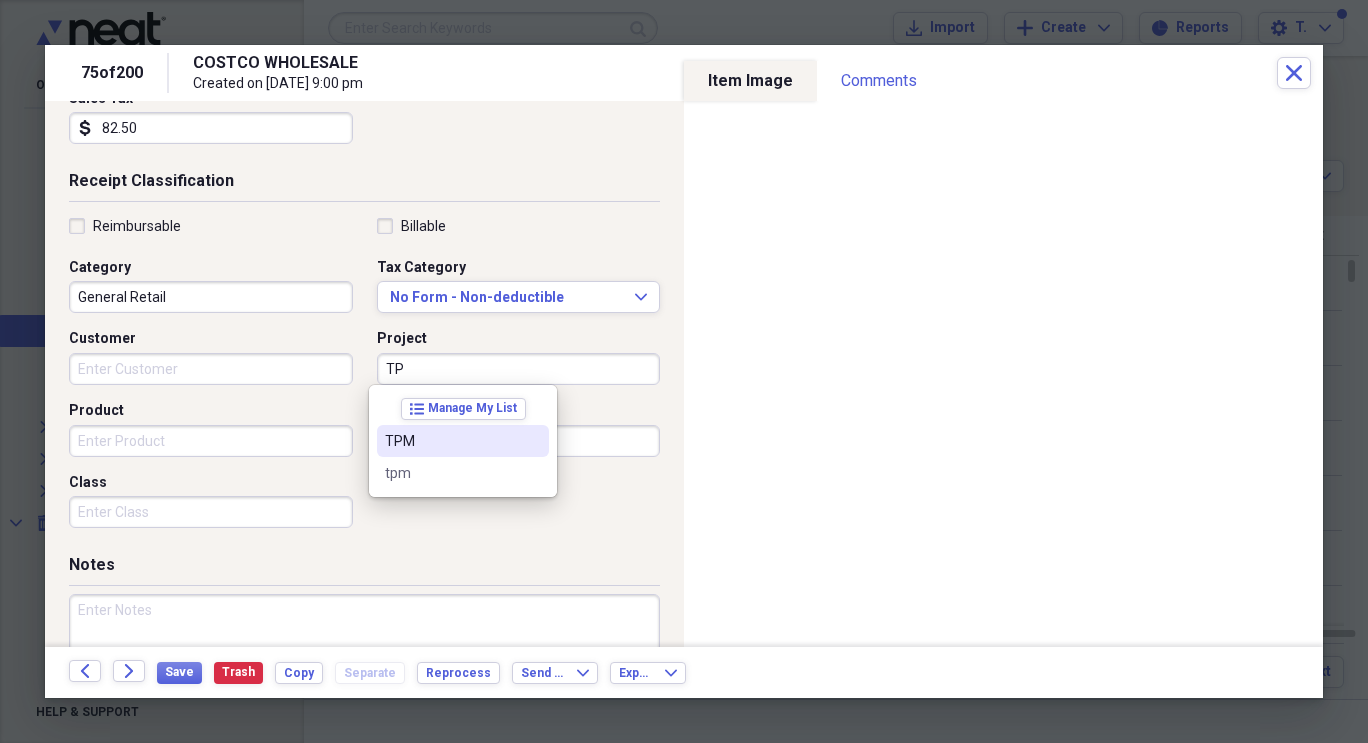 click on "TPM" at bounding box center (463, 441) 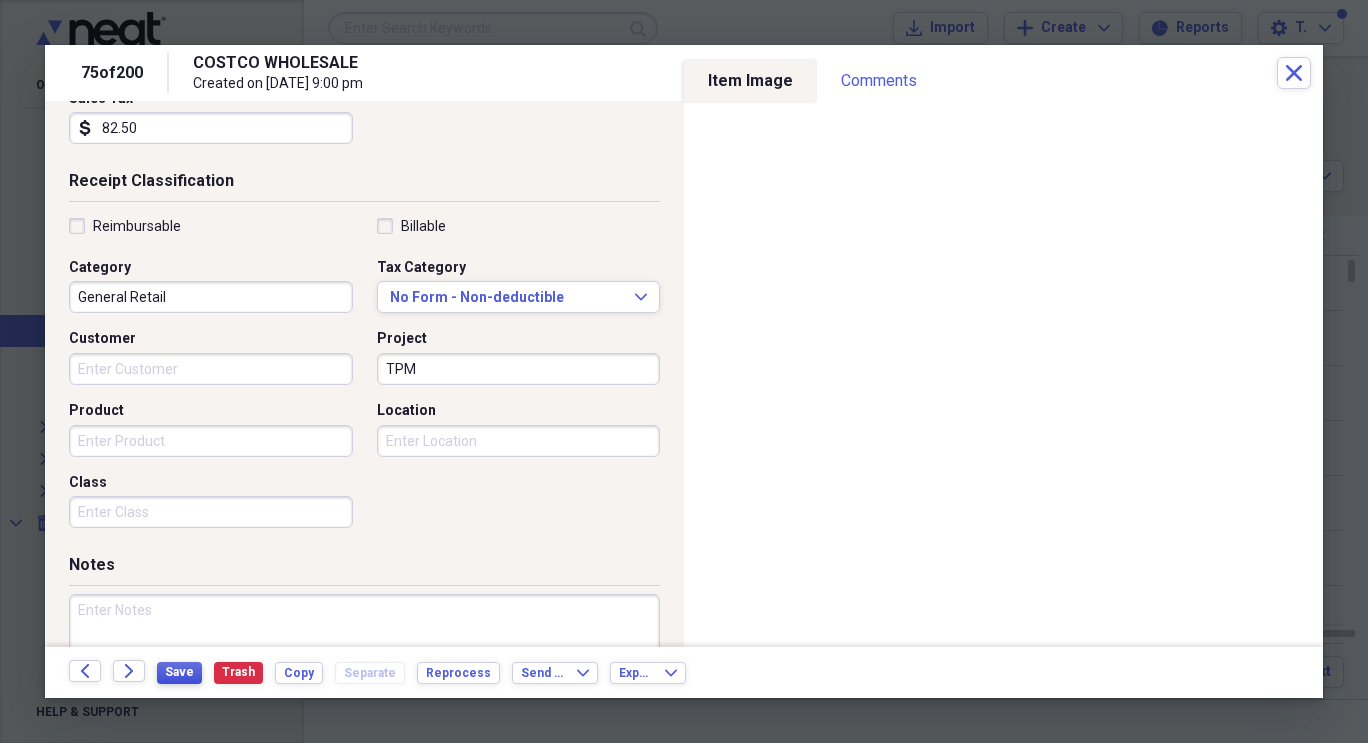 click on "Save" at bounding box center [179, 672] 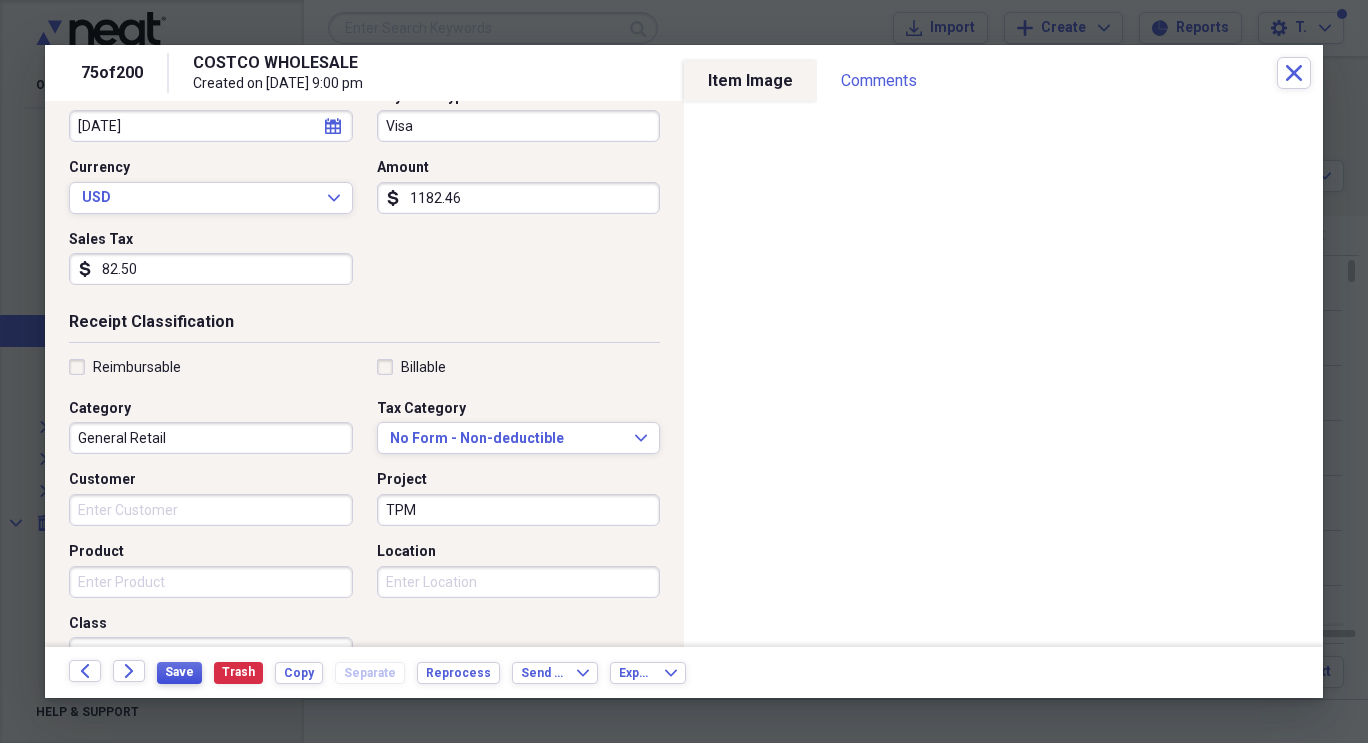scroll, scrollTop: 232, scrollLeft: 0, axis: vertical 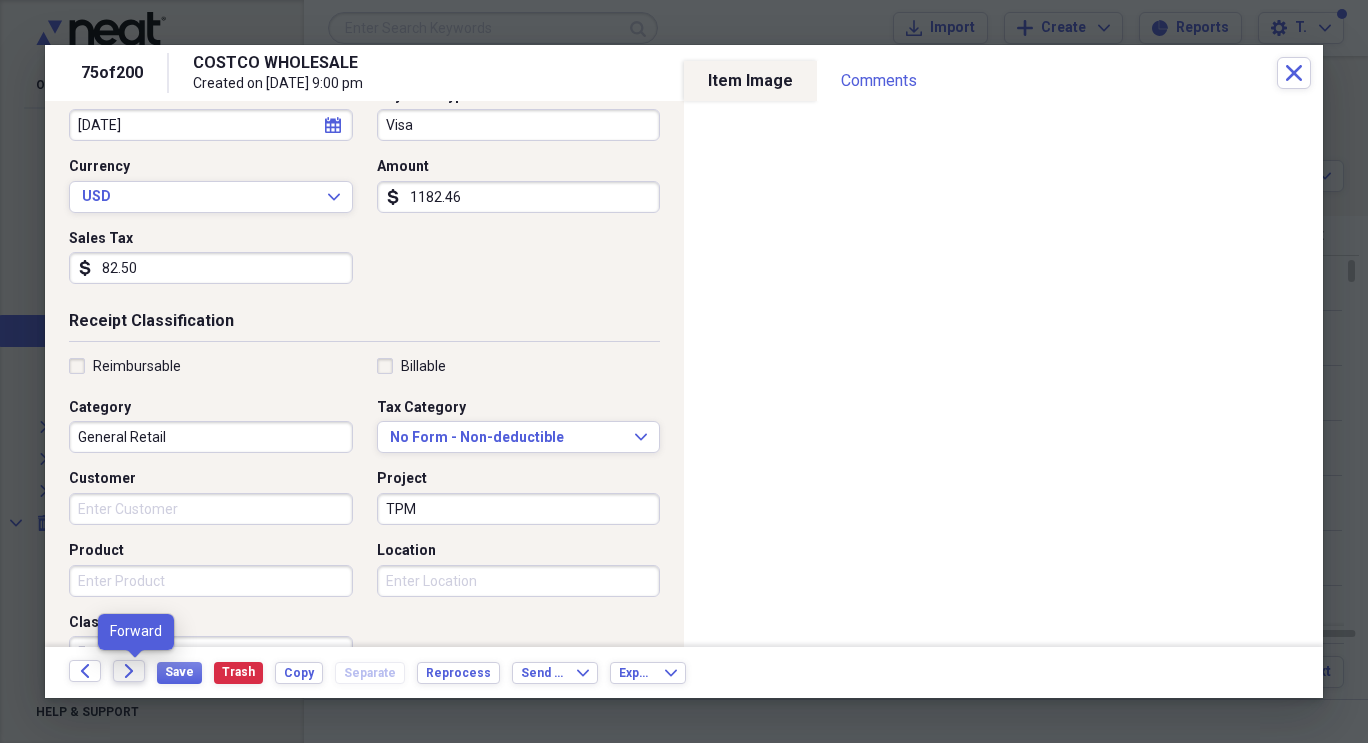 click on "Forward" 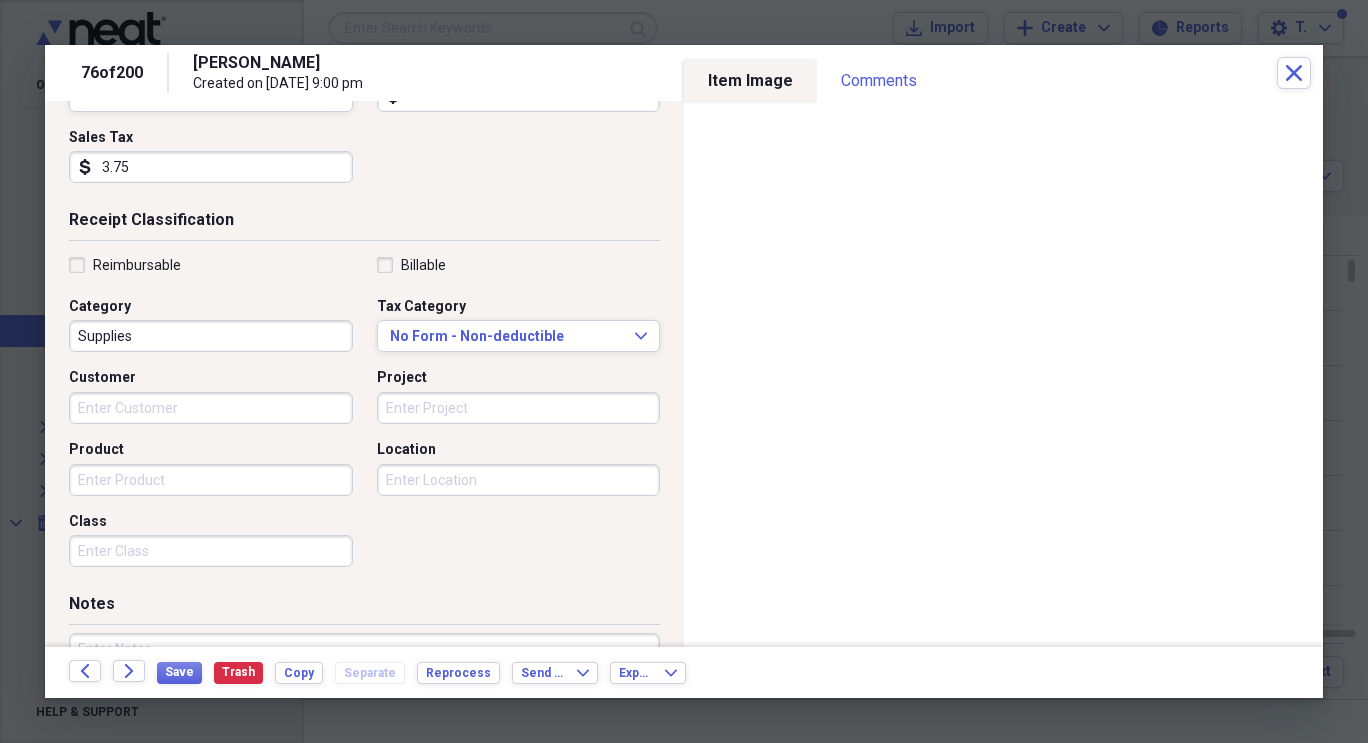 scroll, scrollTop: 335, scrollLeft: 0, axis: vertical 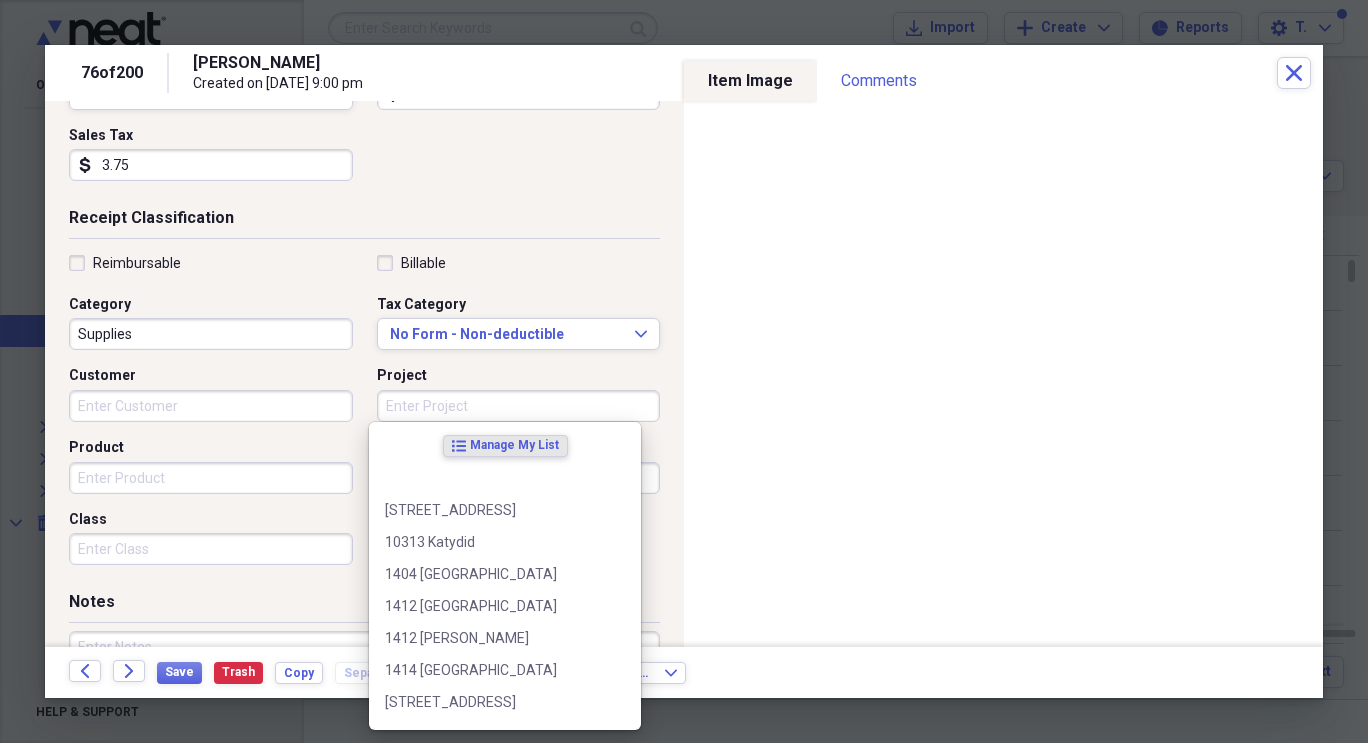 drag, startPoint x: 485, startPoint y: 406, endPoint x: 395, endPoint y: 392, distance: 91.08238 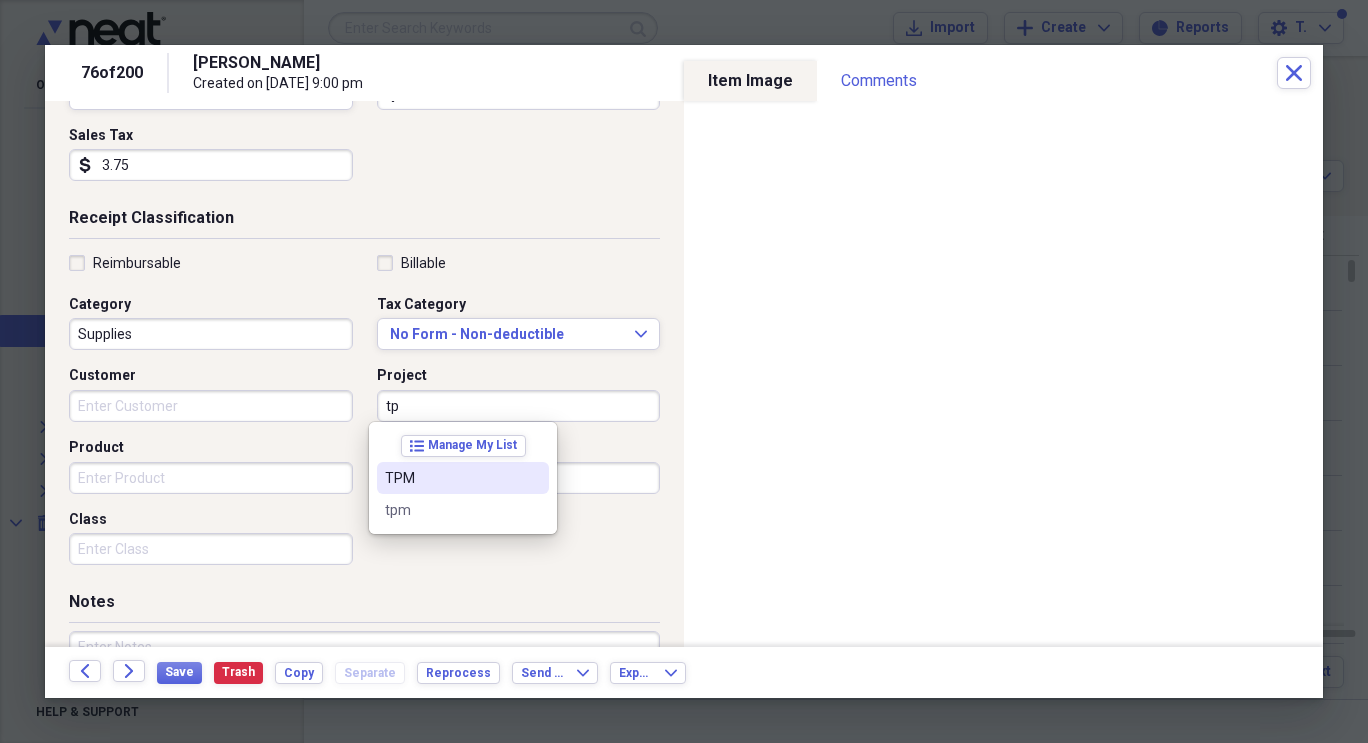 click on "TPM" at bounding box center (451, 478) 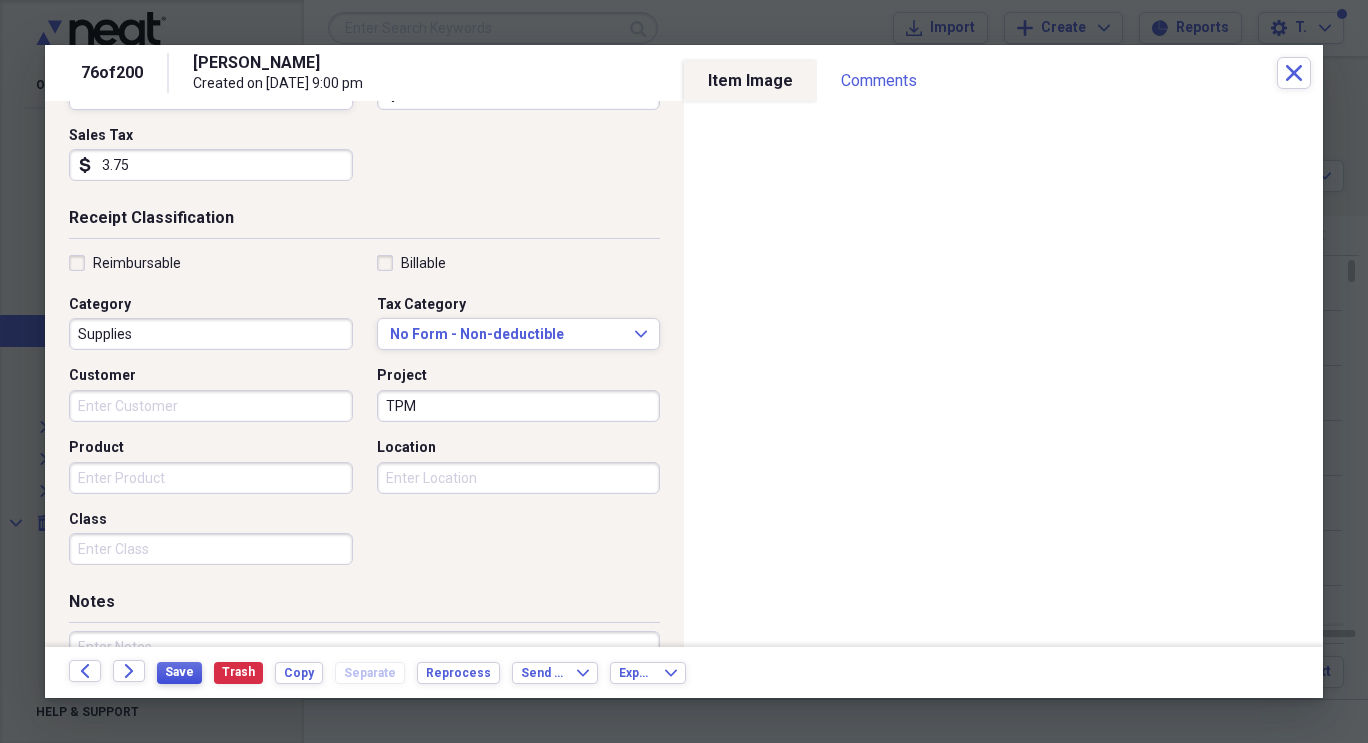 click on "Save" at bounding box center (179, 672) 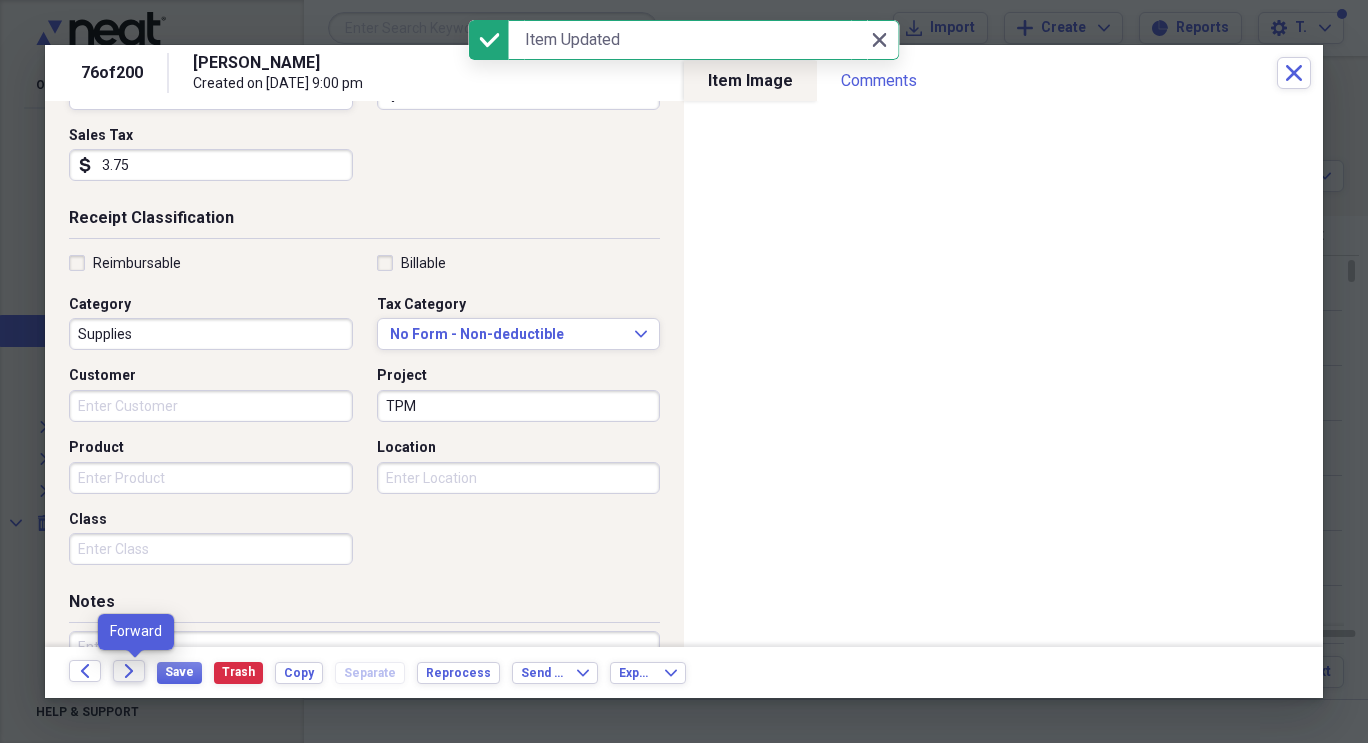 click on "Forward" 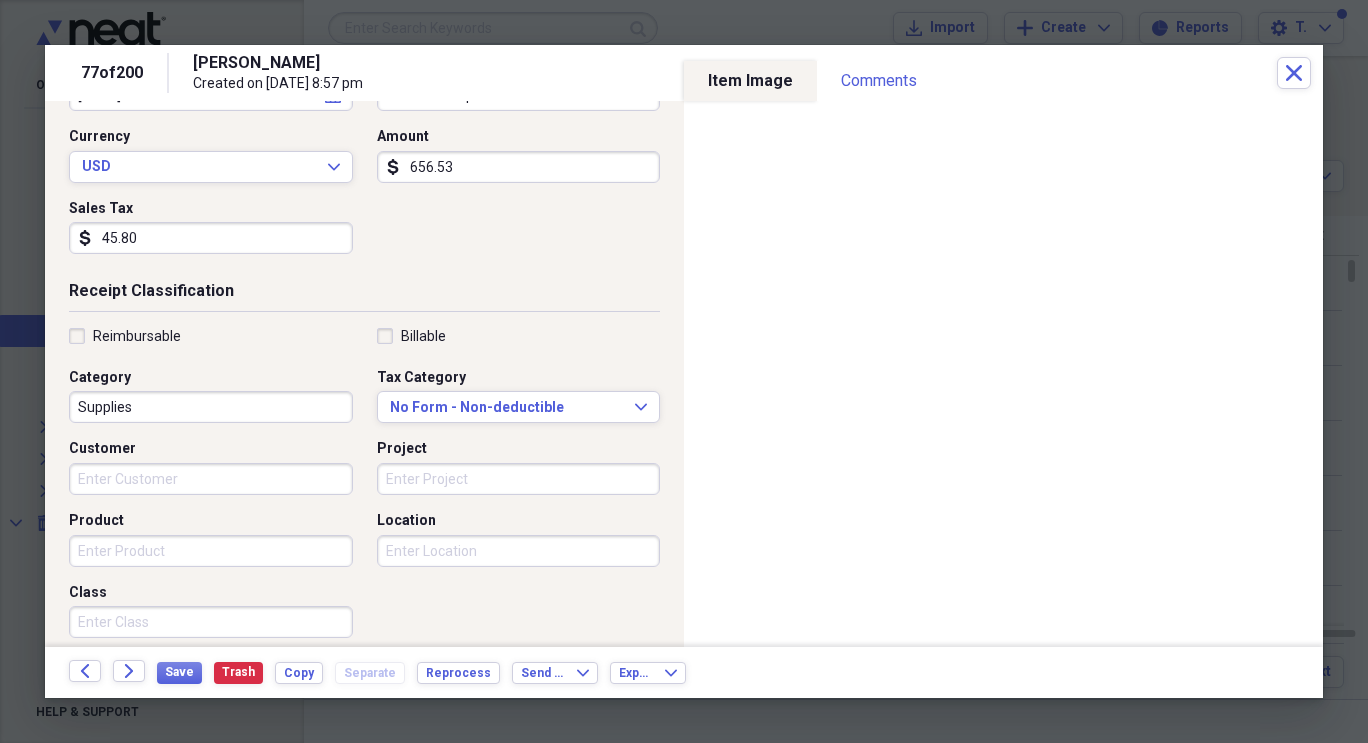 scroll, scrollTop: 309, scrollLeft: 0, axis: vertical 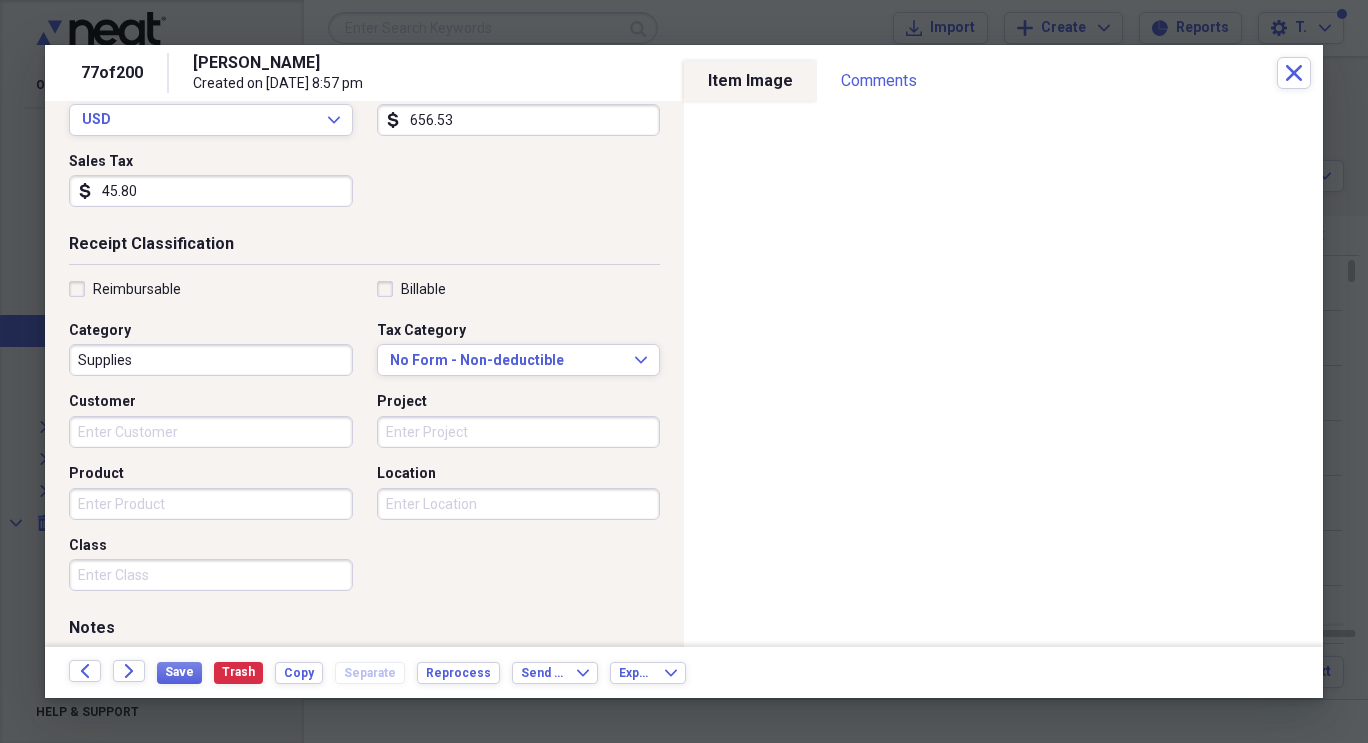 click on "Project" at bounding box center (513, 420) 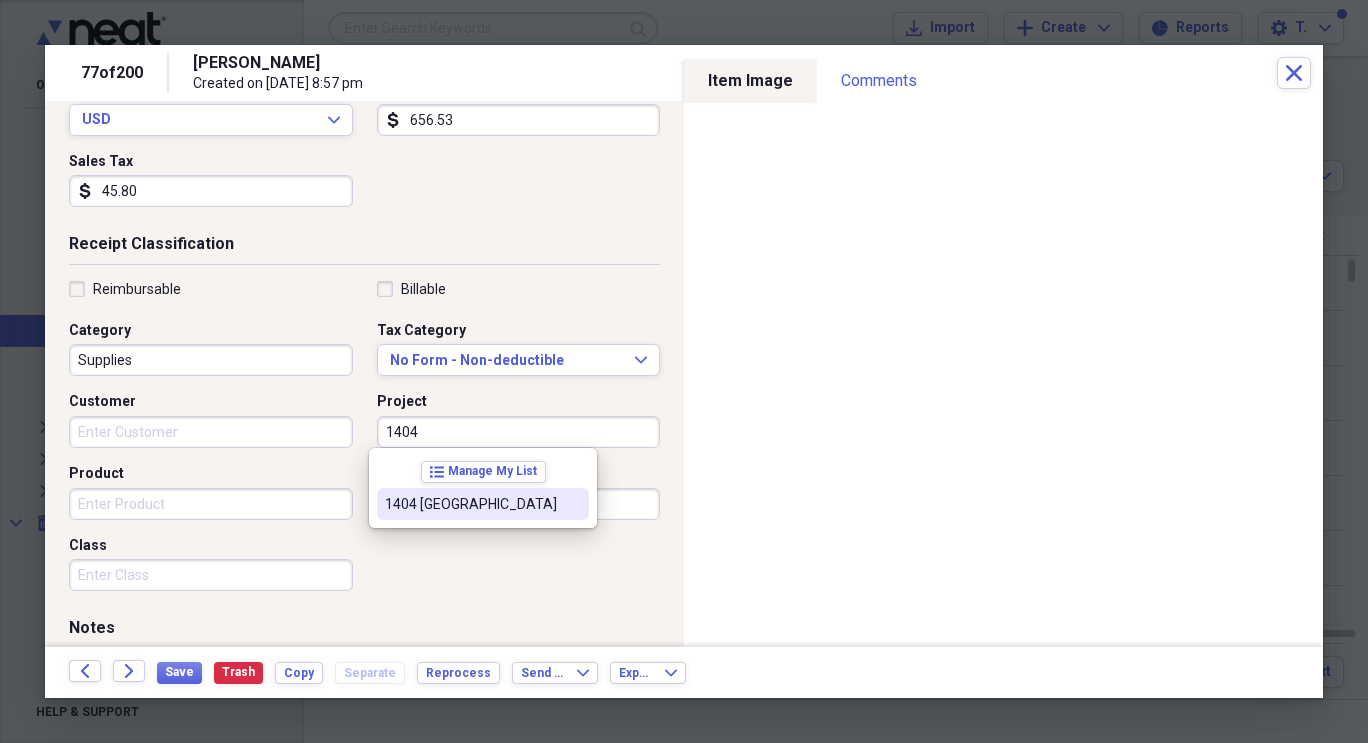 type on "1404 [GEOGRAPHIC_DATA]" 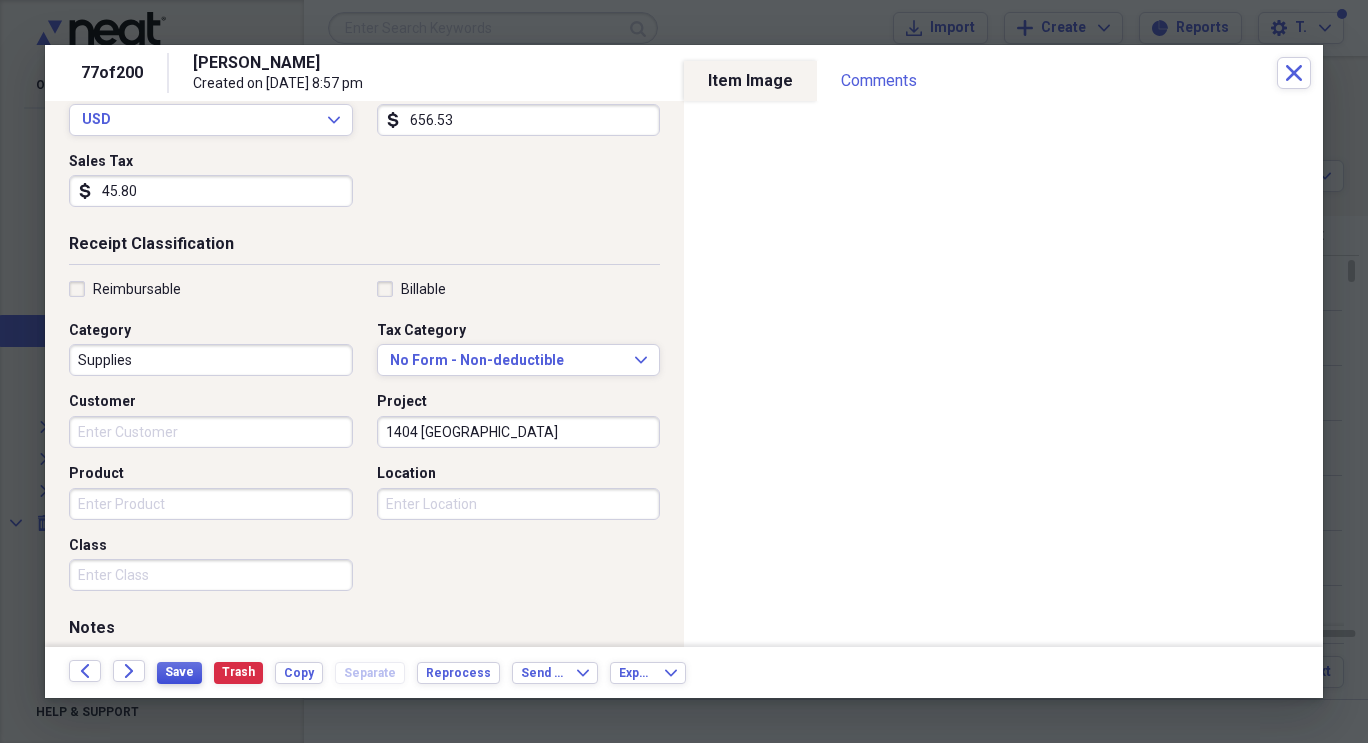 click on "Save" at bounding box center [179, 672] 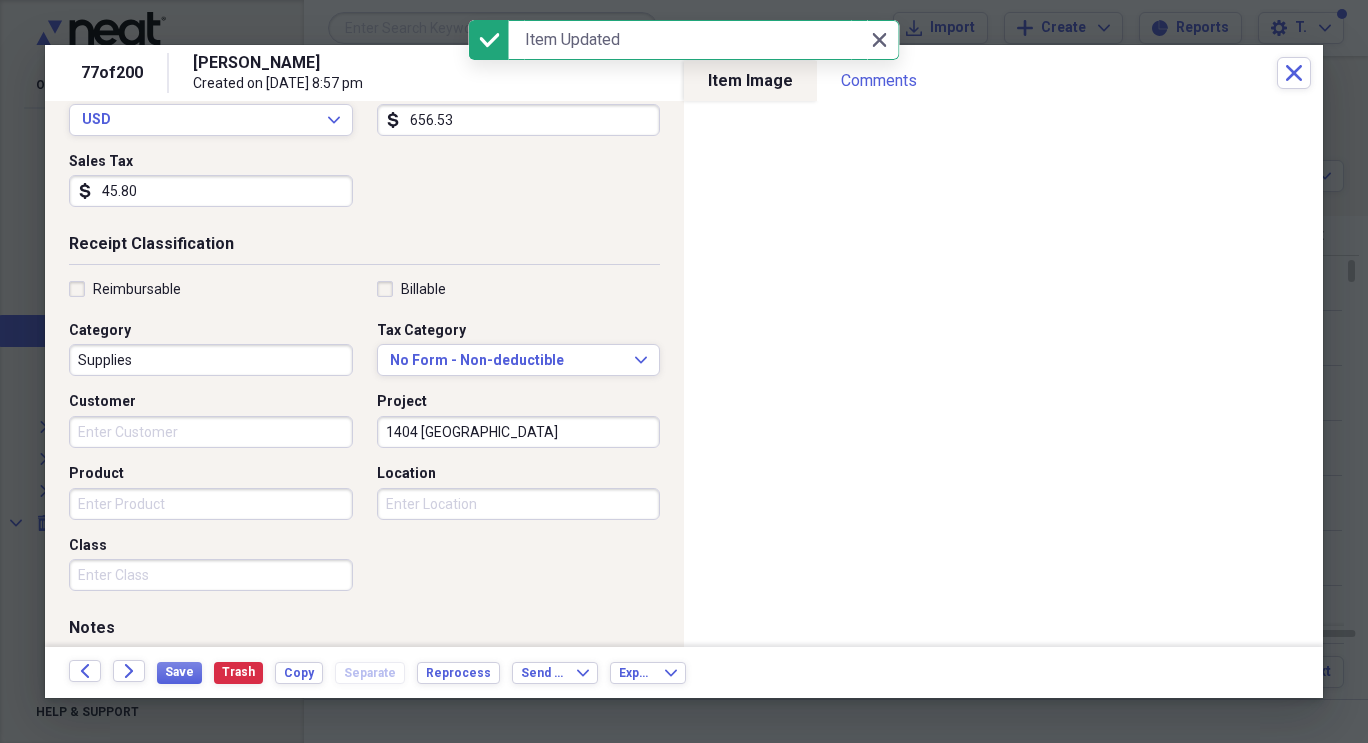 click on "Back Forward" at bounding box center [113, 672] 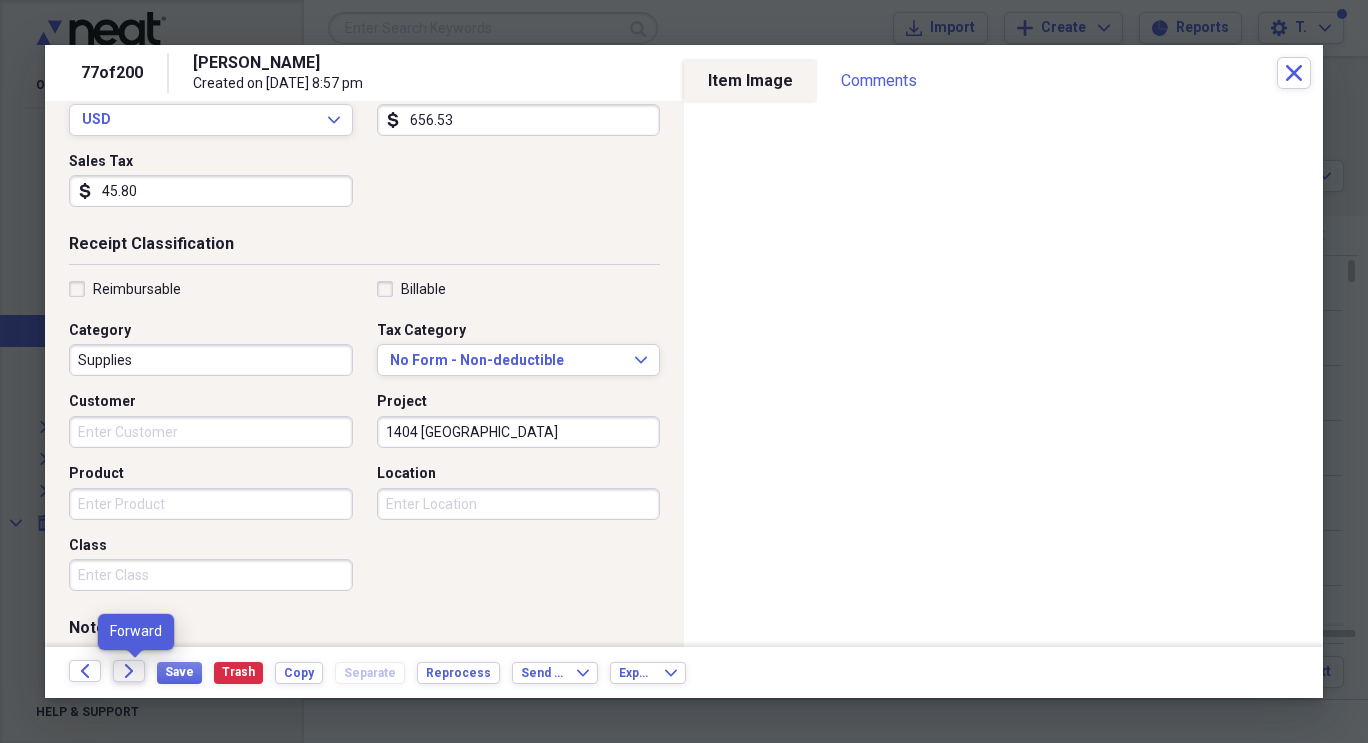 click on "Forward" 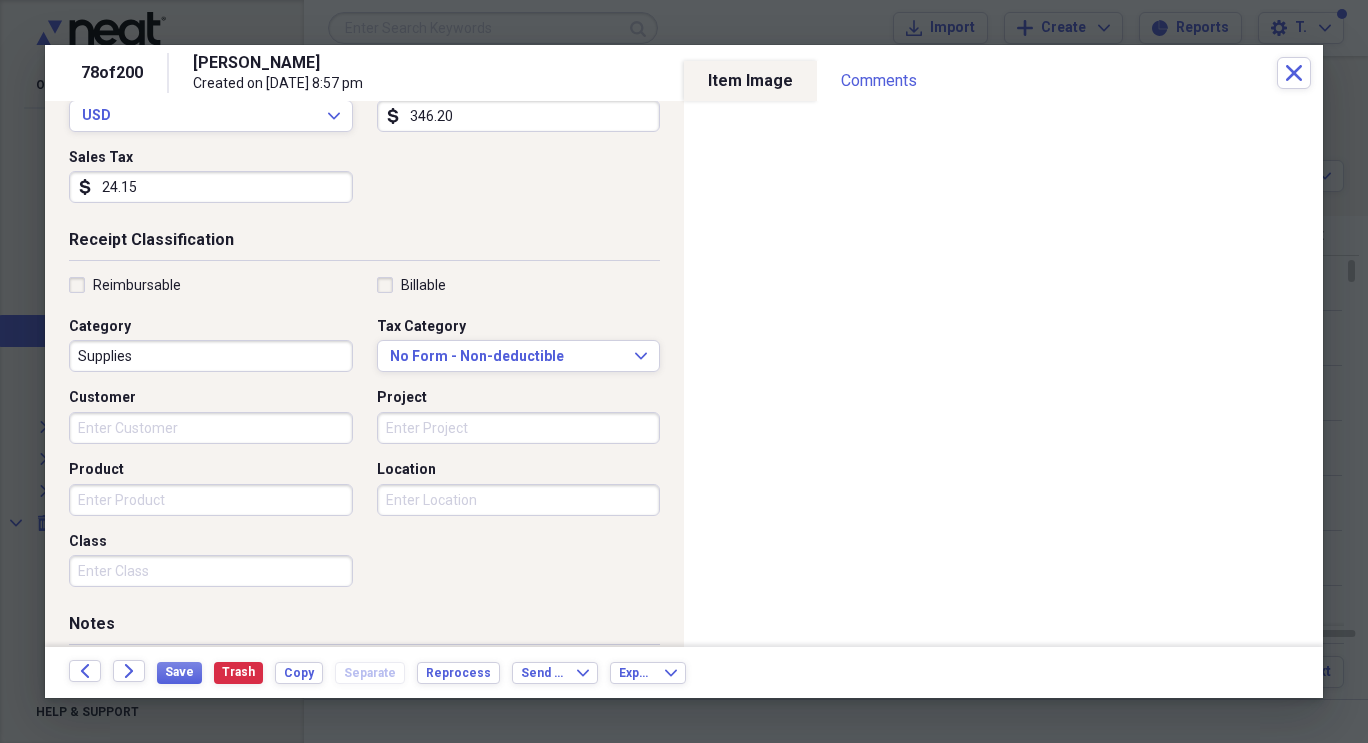scroll, scrollTop: 398, scrollLeft: 0, axis: vertical 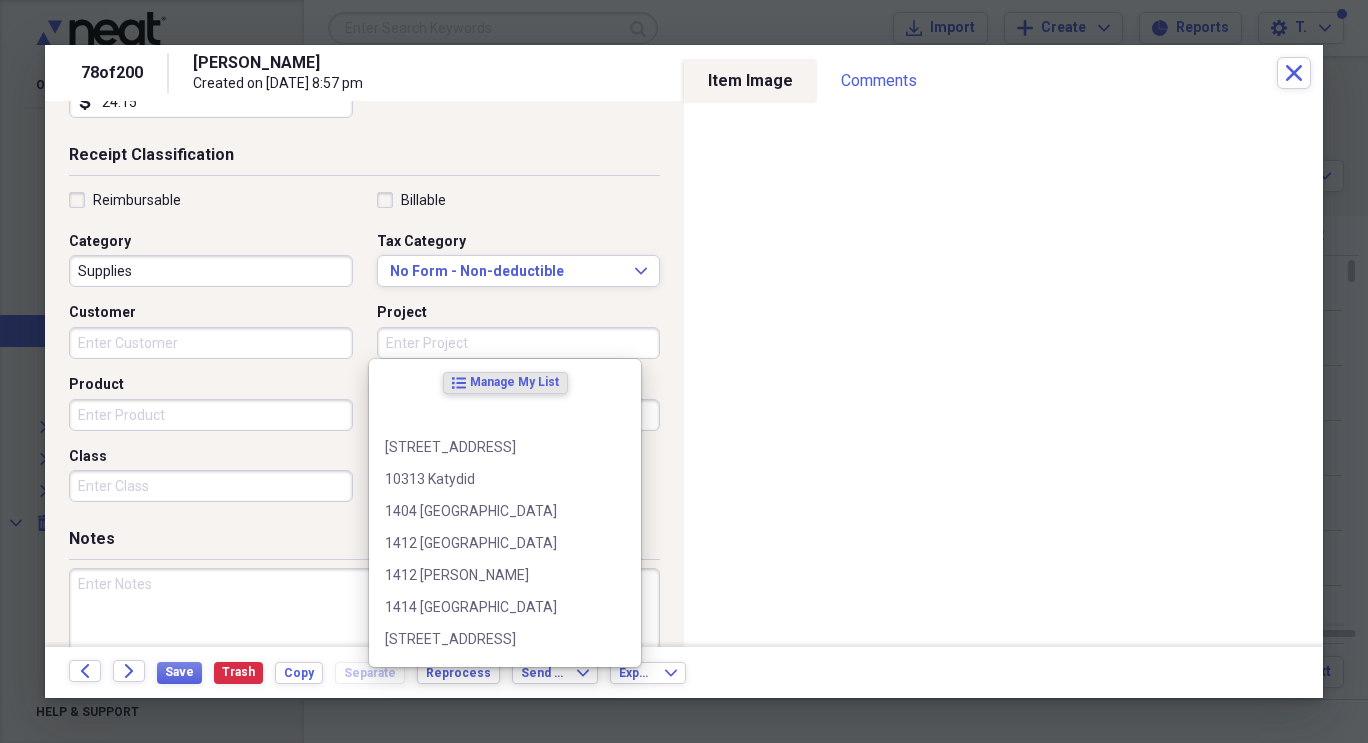 click on "Project" at bounding box center (519, 343) 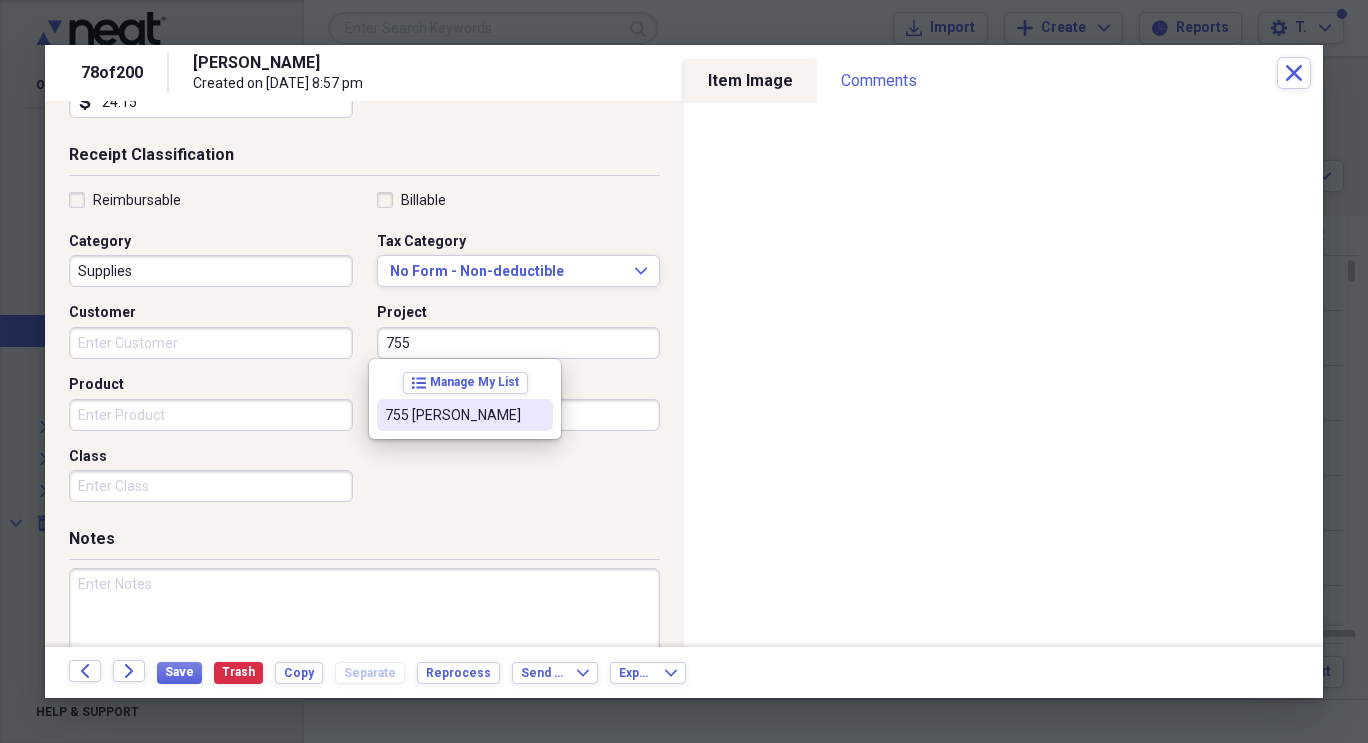 click on "755 [PERSON_NAME]" at bounding box center (453, 415) 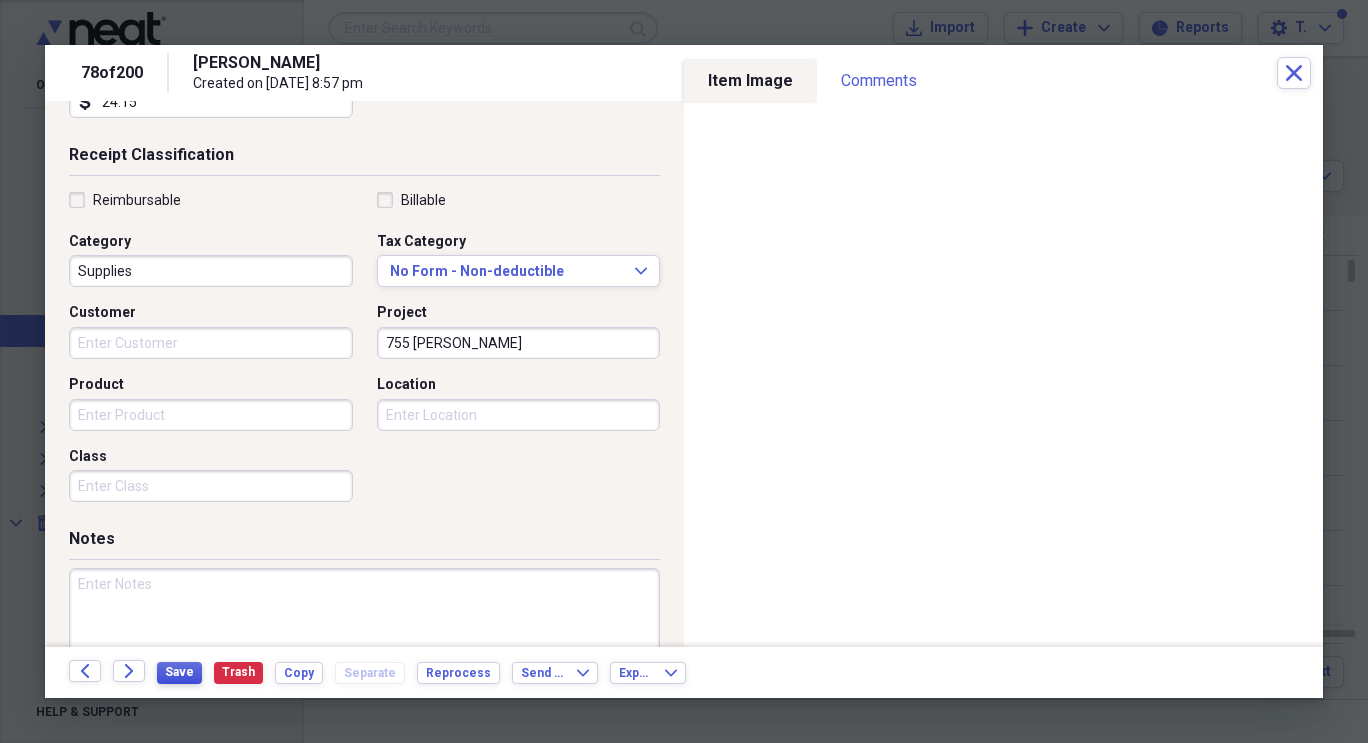 click on "Save" at bounding box center [179, 672] 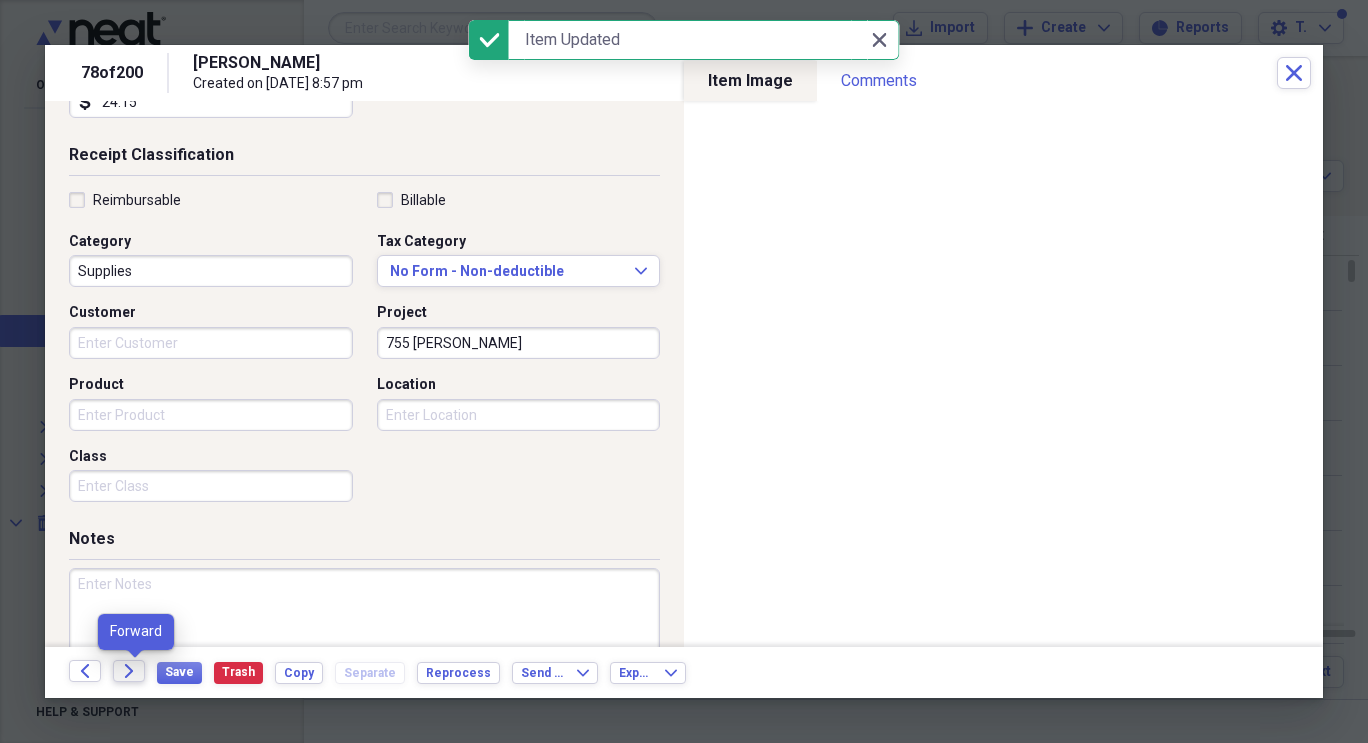 click on "Forward" 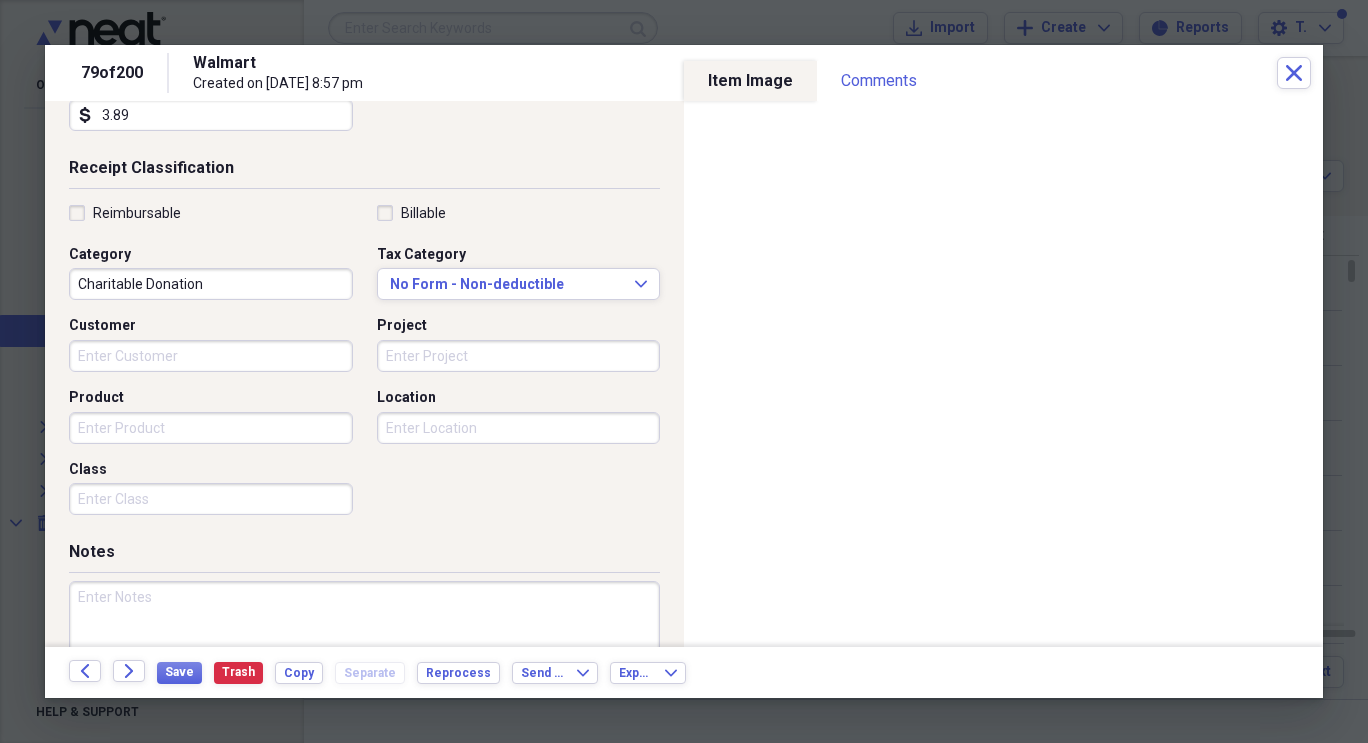 scroll, scrollTop: 433, scrollLeft: 0, axis: vertical 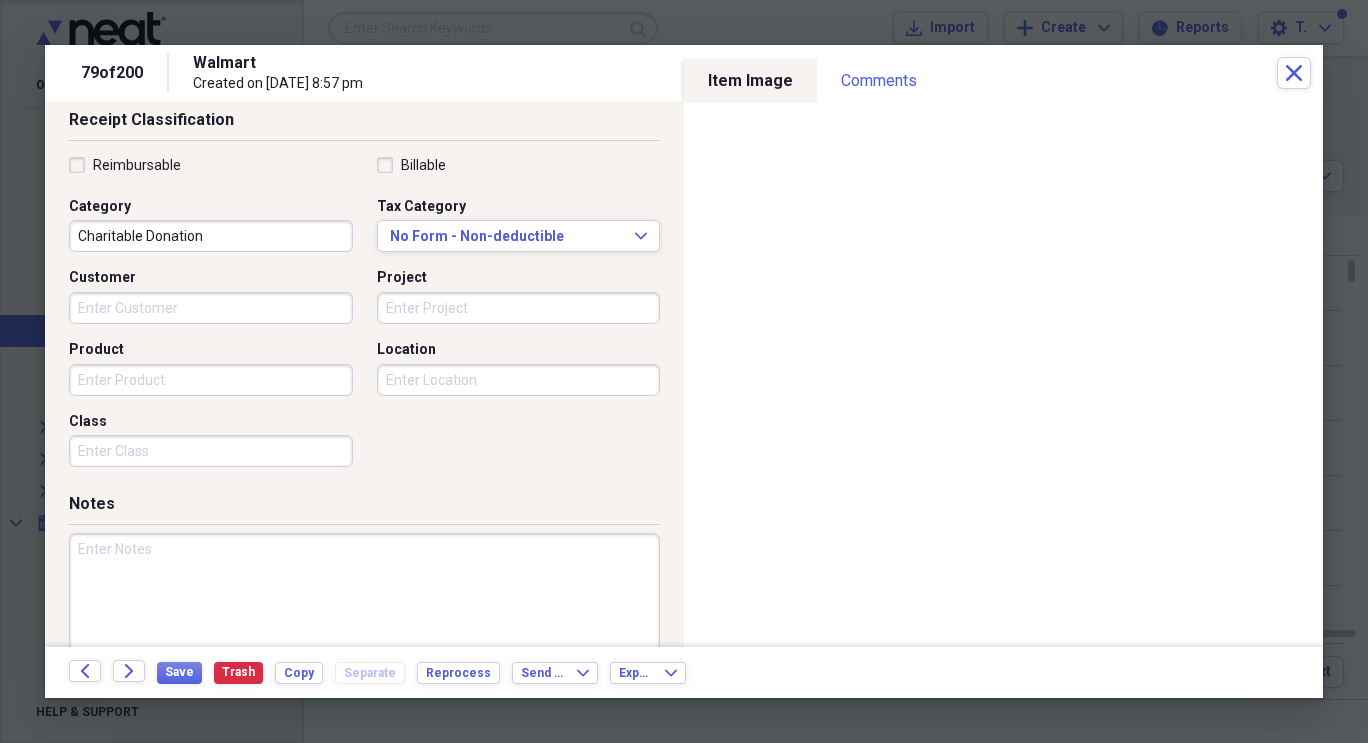 click on "Project" at bounding box center [519, 308] 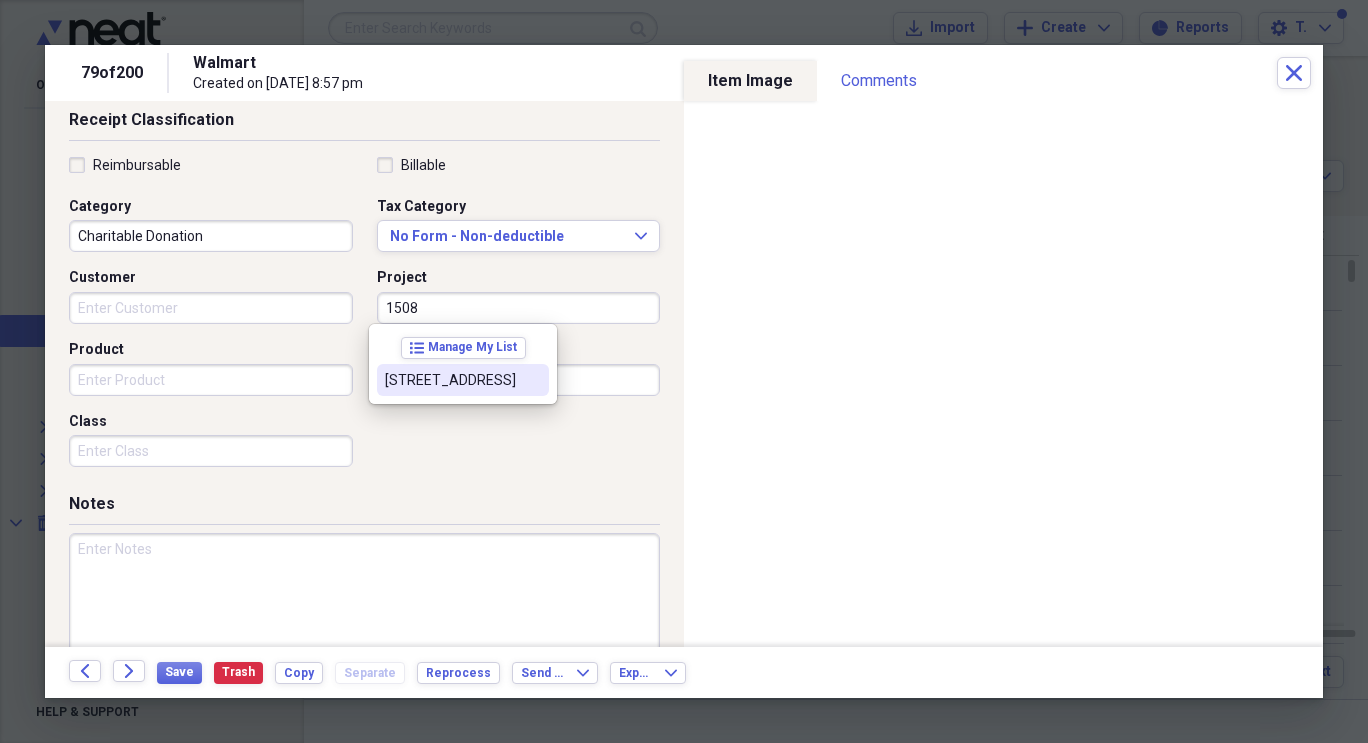 click on "[STREET_ADDRESS]" at bounding box center [463, 380] 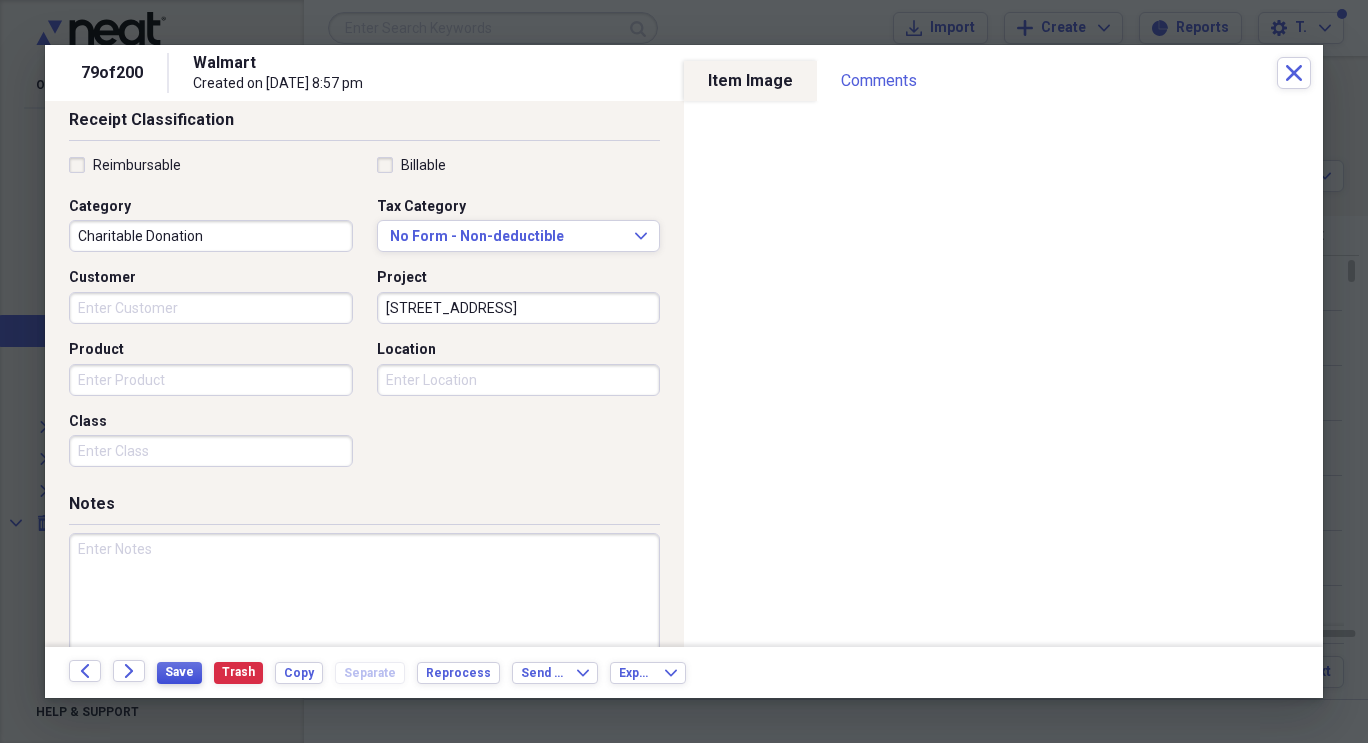 click on "Save" at bounding box center [179, 672] 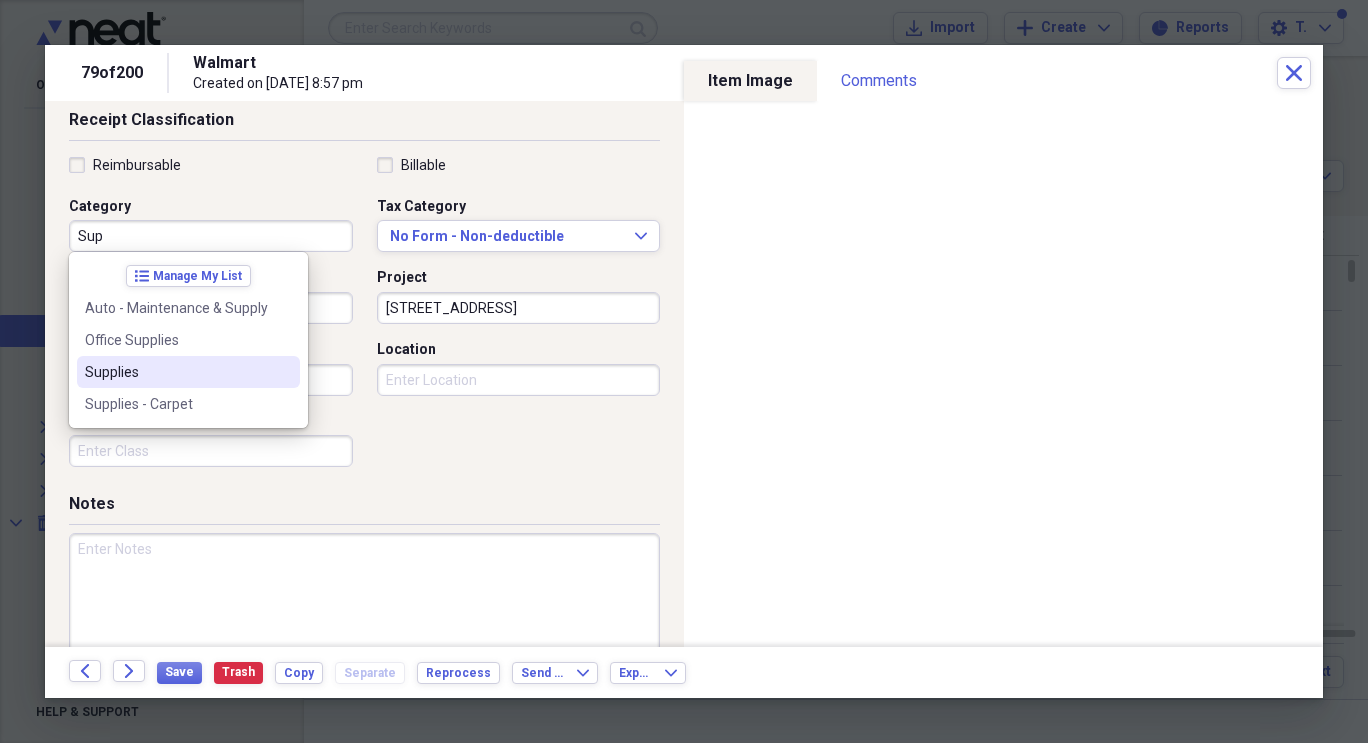 click on "Supplies" at bounding box center (176, 372) 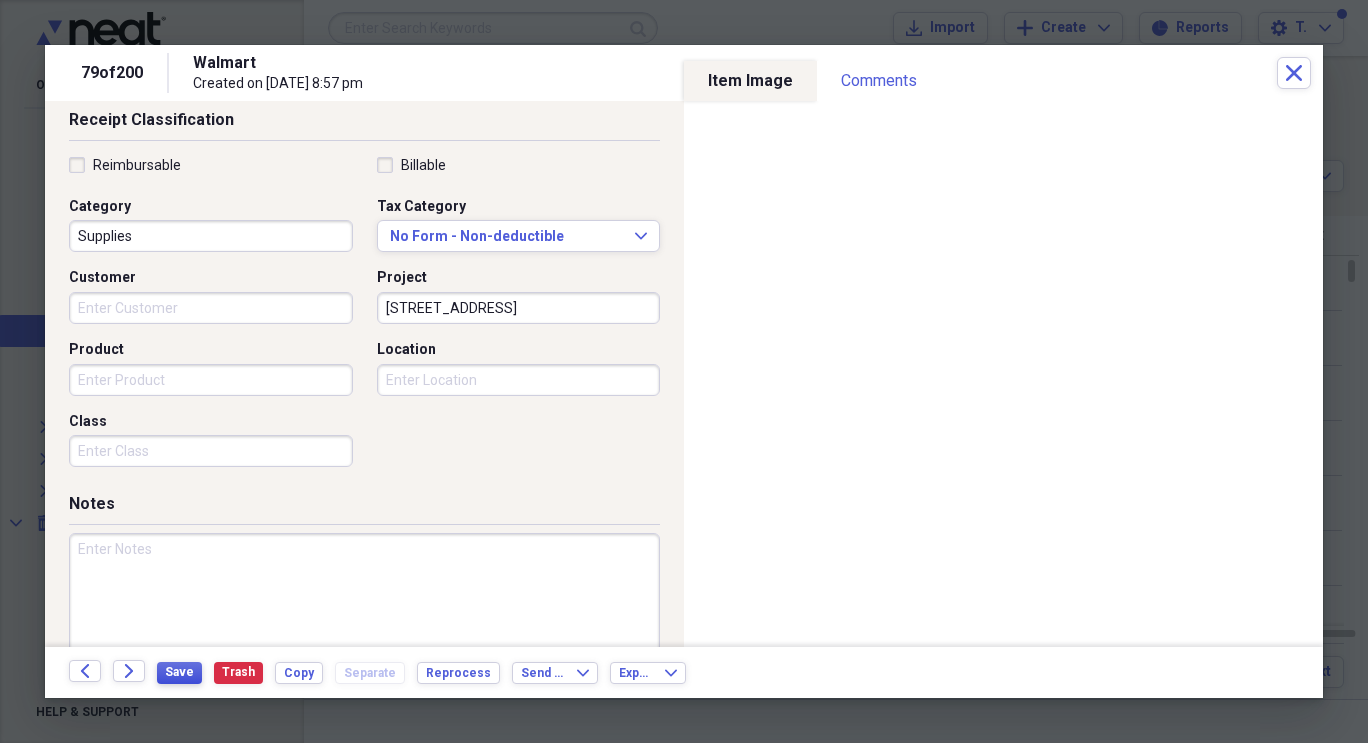 click on "Save" at bounding box center [179, 672] 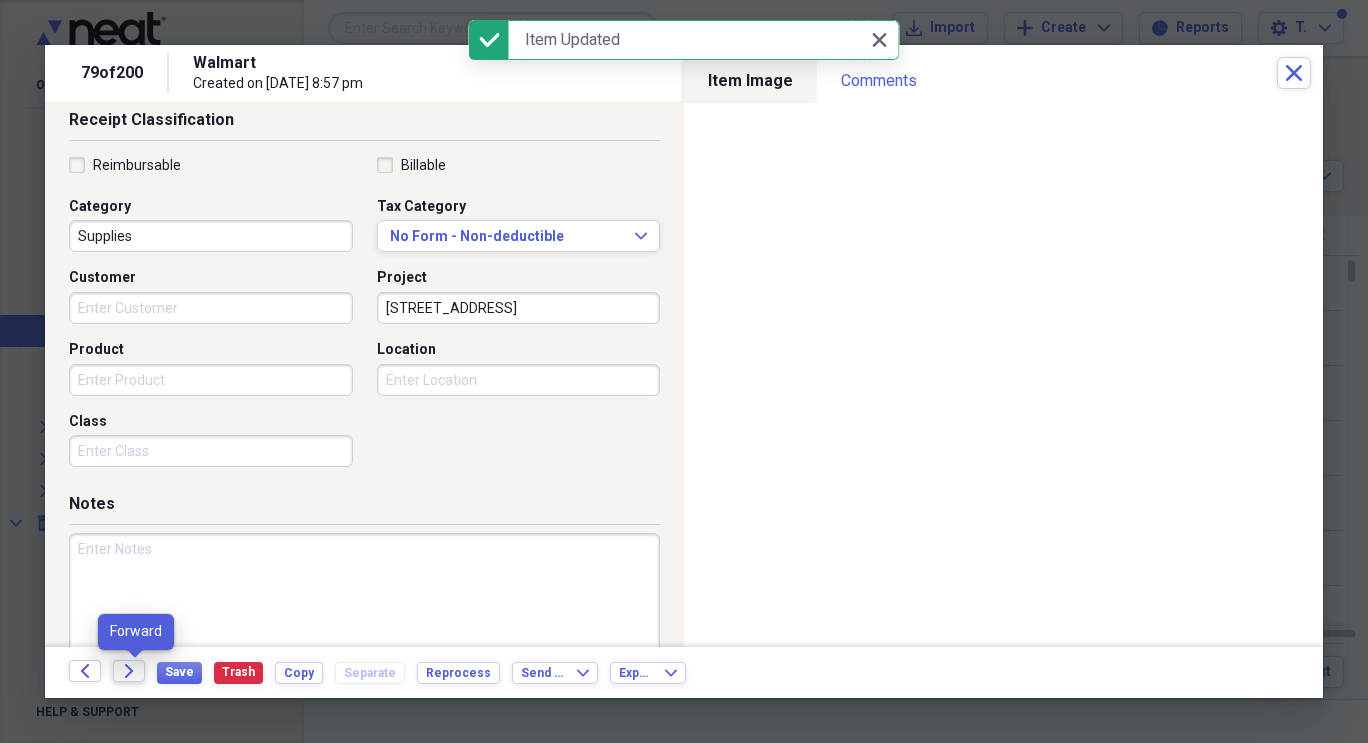 click on "Forward" 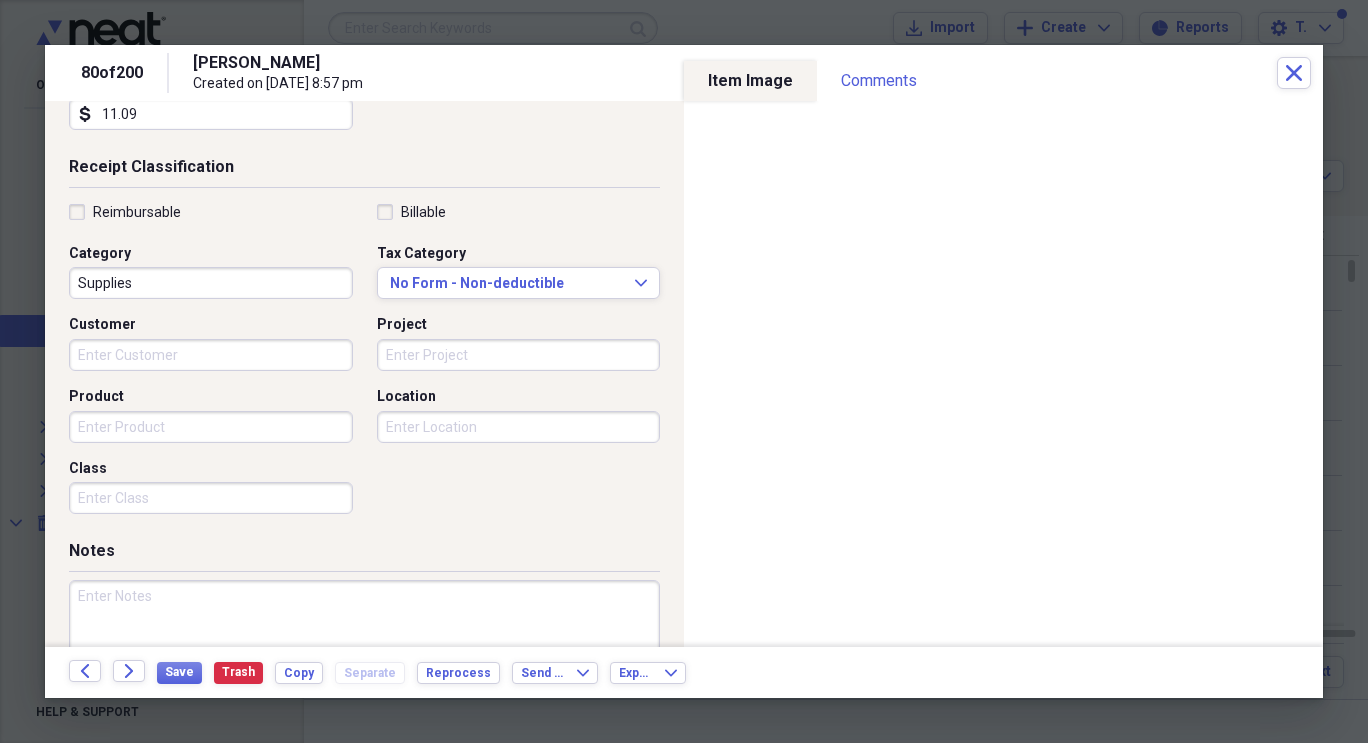 scroll, scrollTop: 399, scrollLeft: 0, axis: vertical 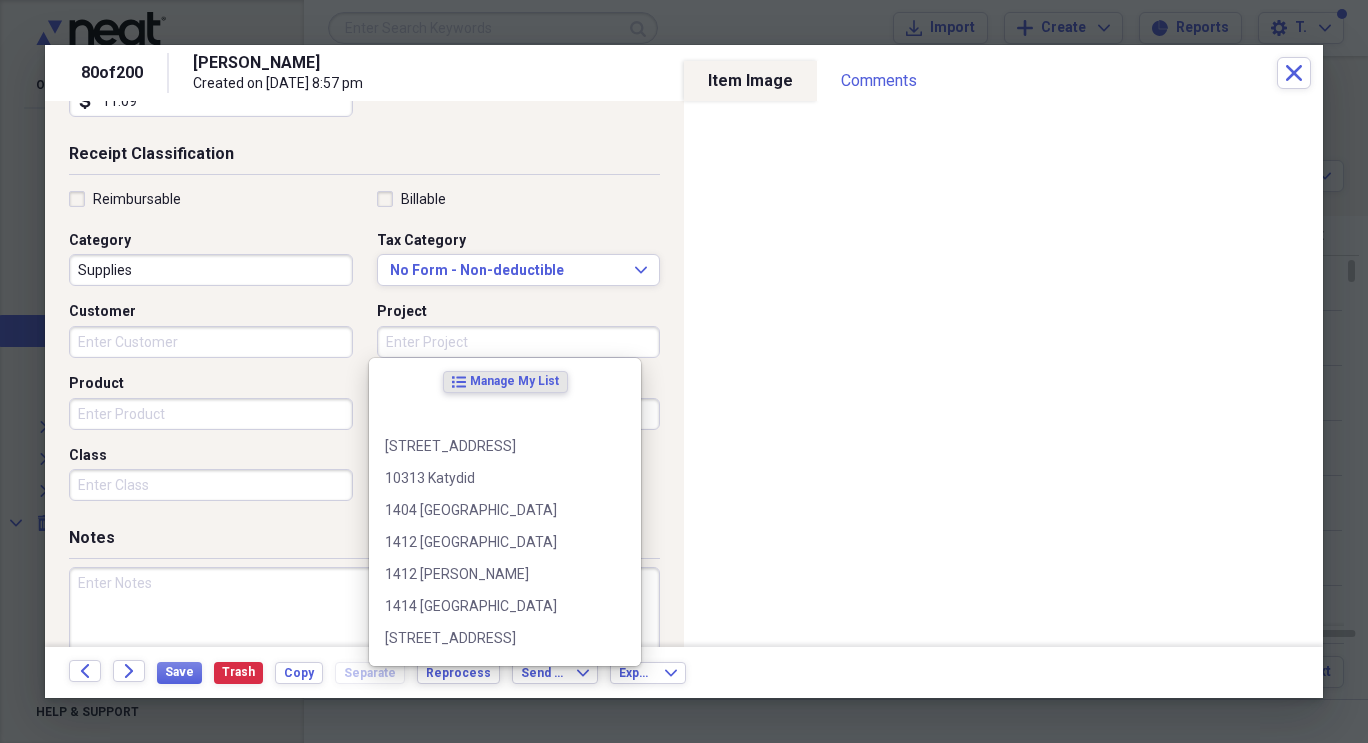 click on "Project" at bounding box center (519, 342) 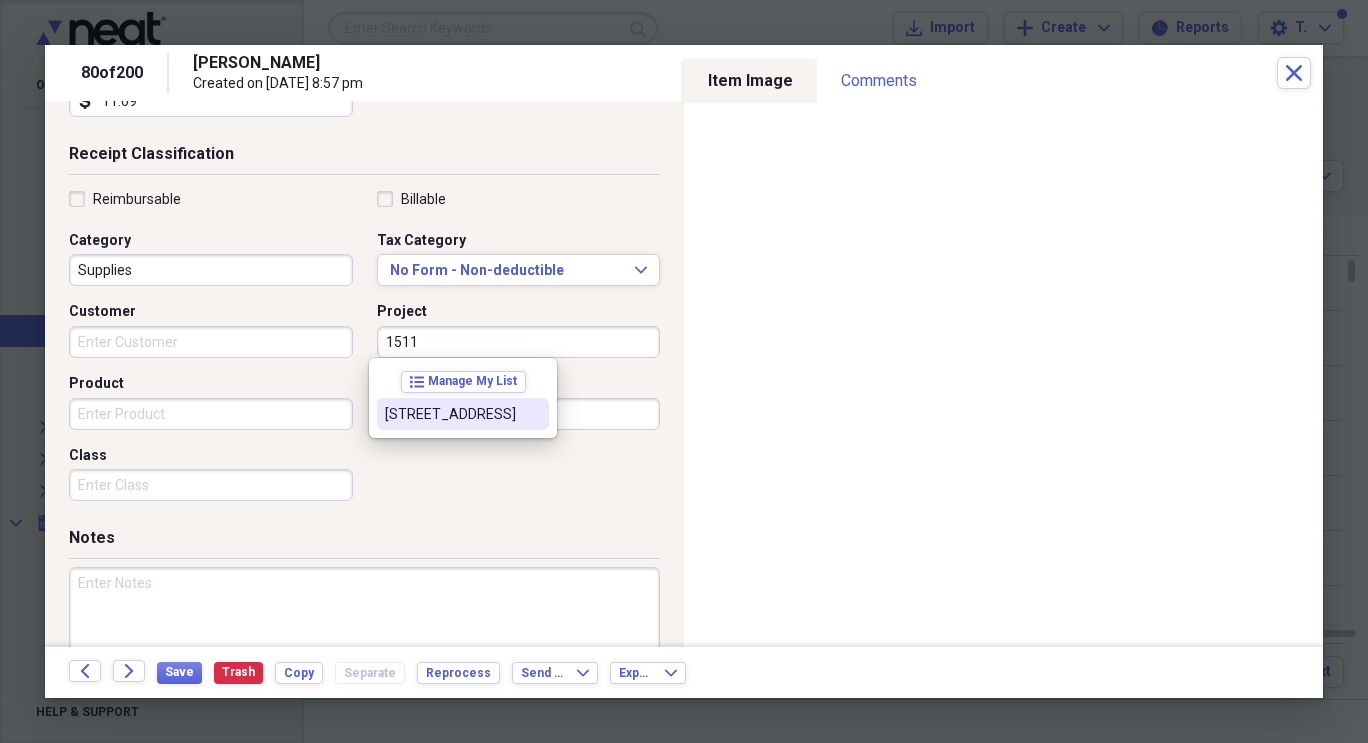 click on "[STREET_ADDRESS]" at bounding box center (451, 414) 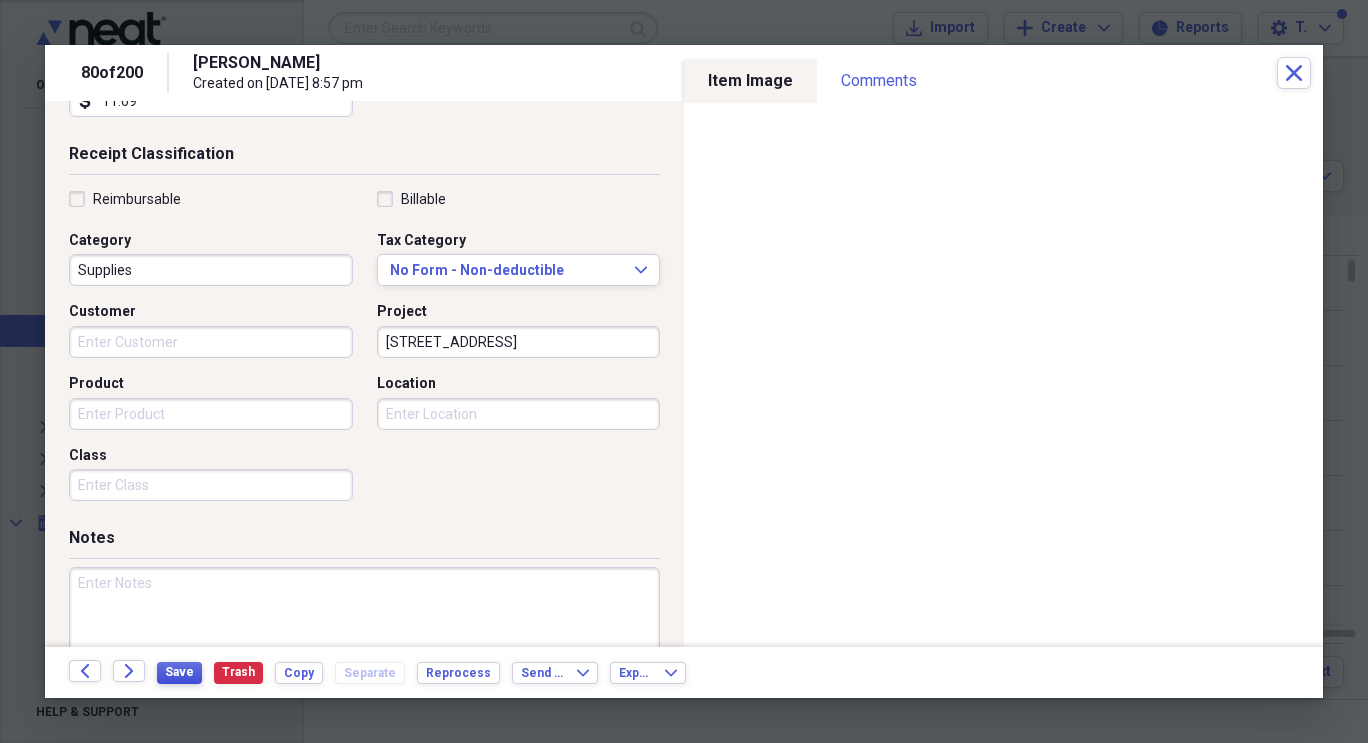 click on "Save" at bounding box center [179, 672] 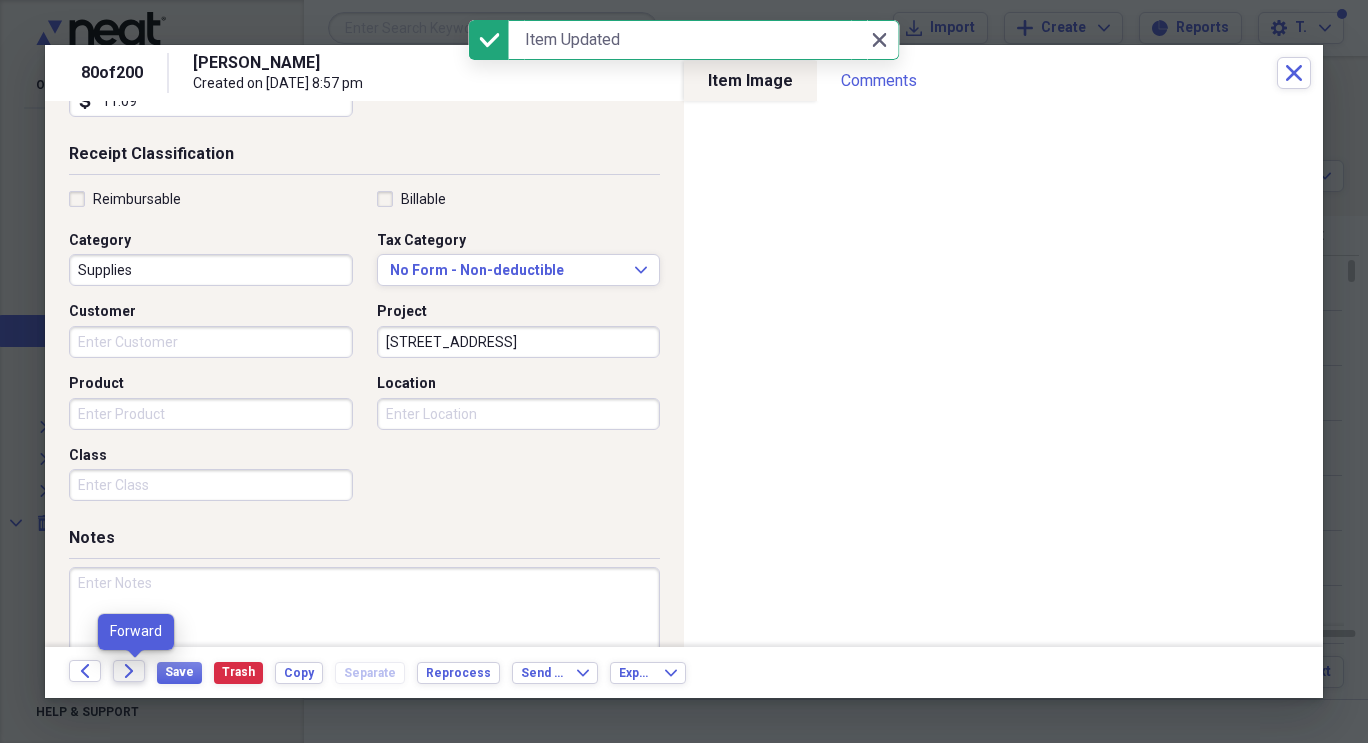 click on "Forward" 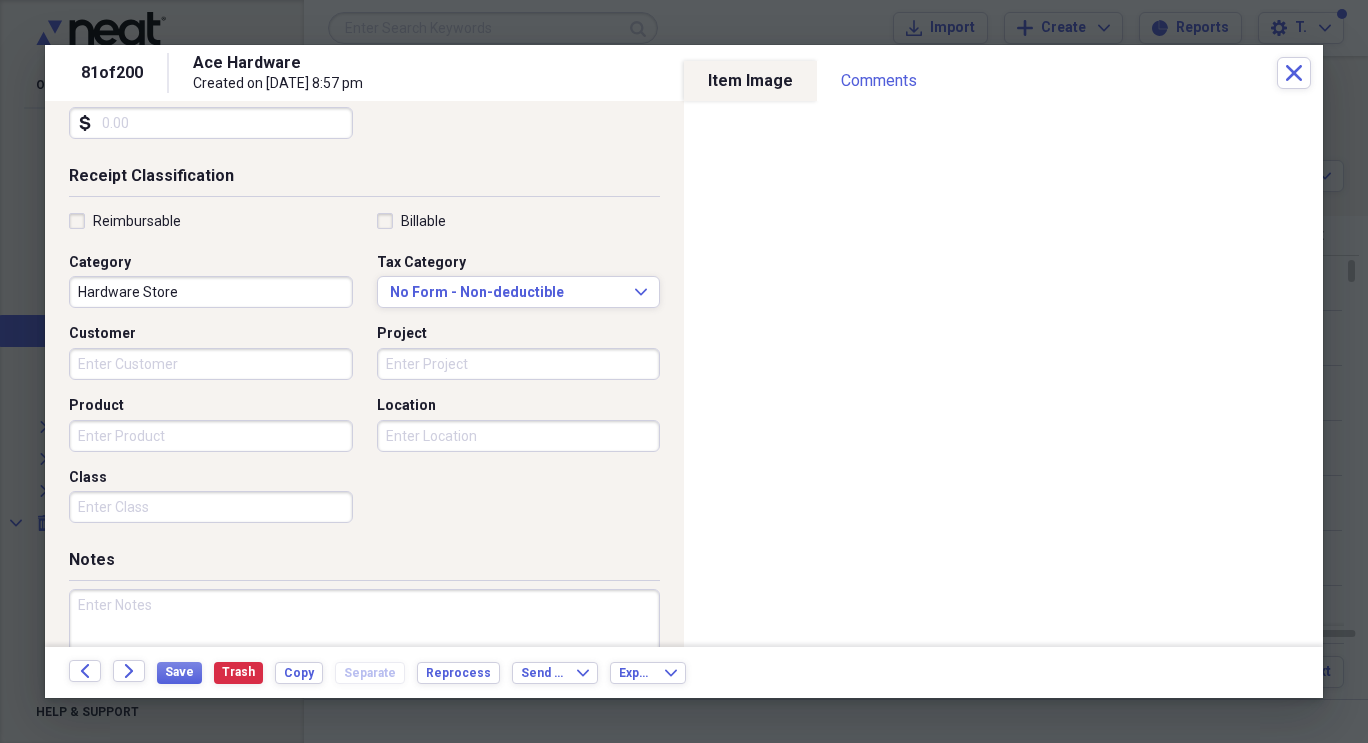 scroll, scrollTop: 455, scrollLeft: 0, axis: vertical 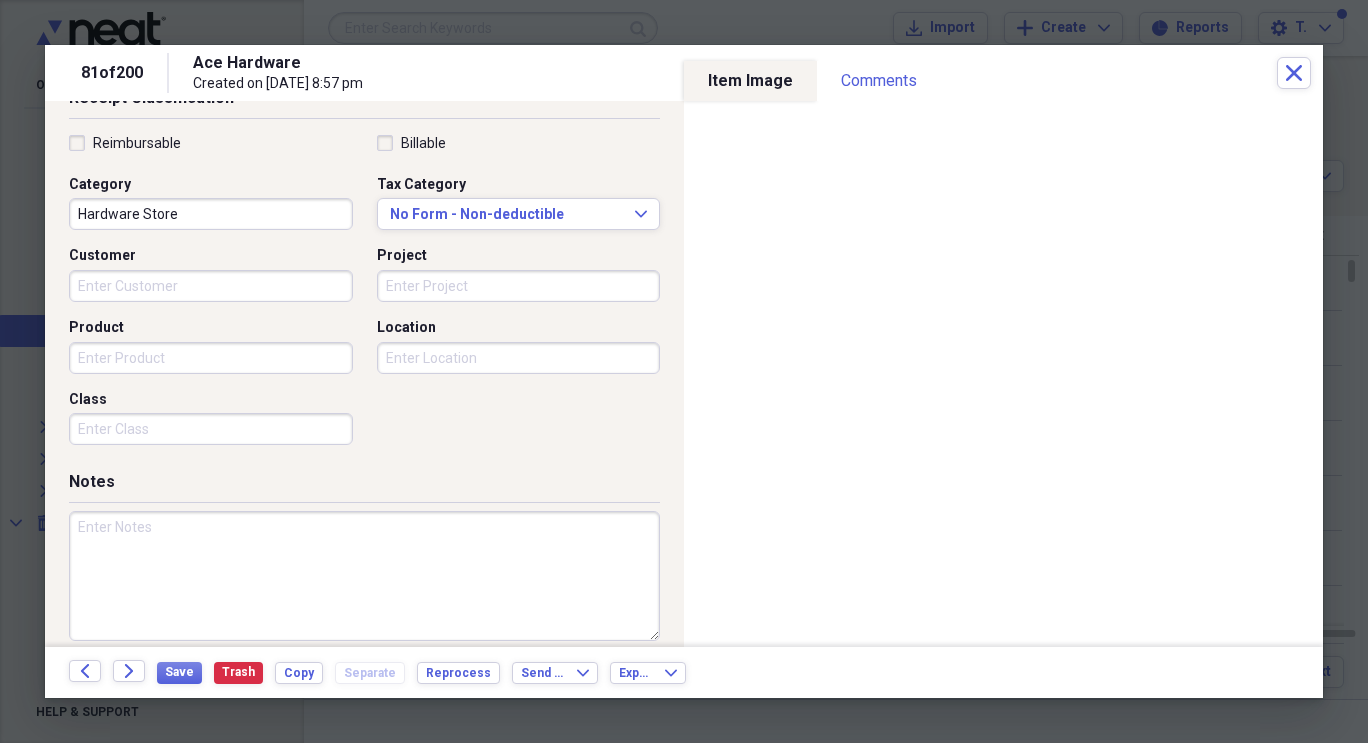 click on "Project" at bounding box center (519, 286) 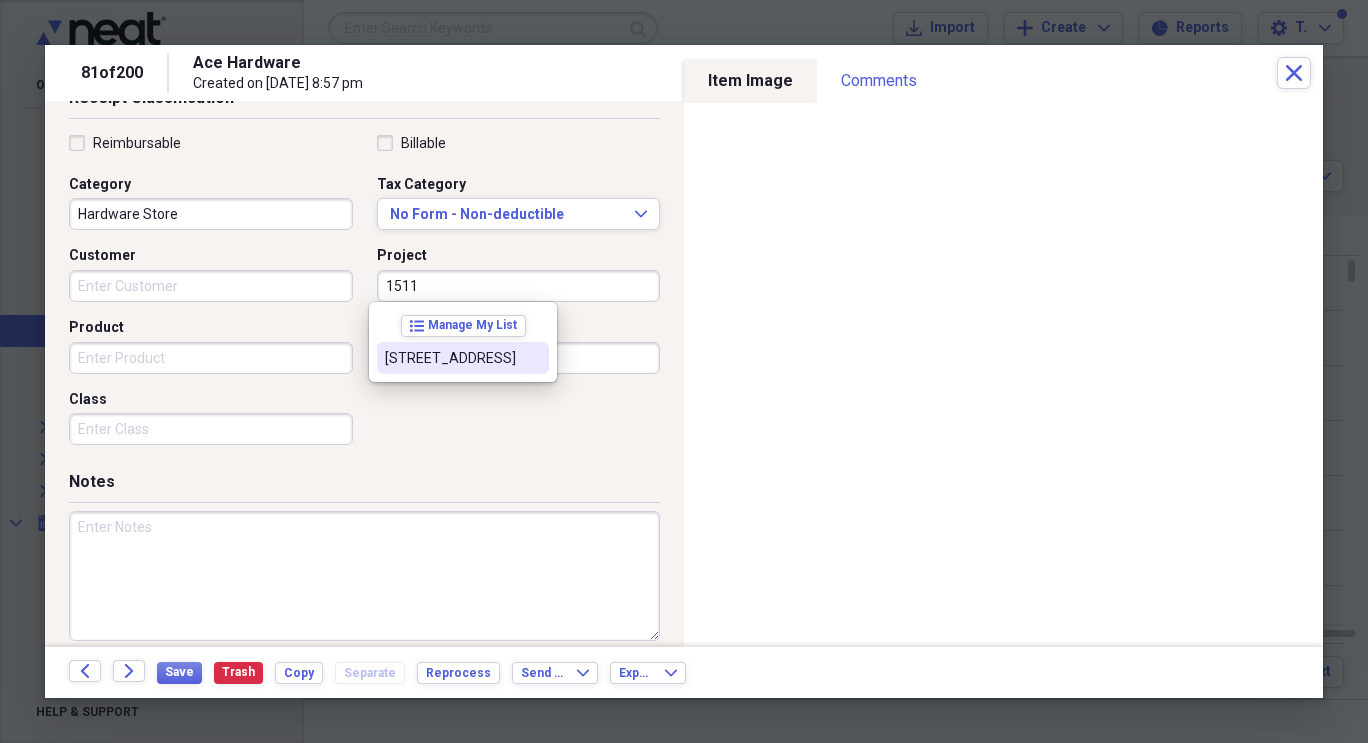click on "[STREET_ADDRESS]" at bounding box center (451, 358) 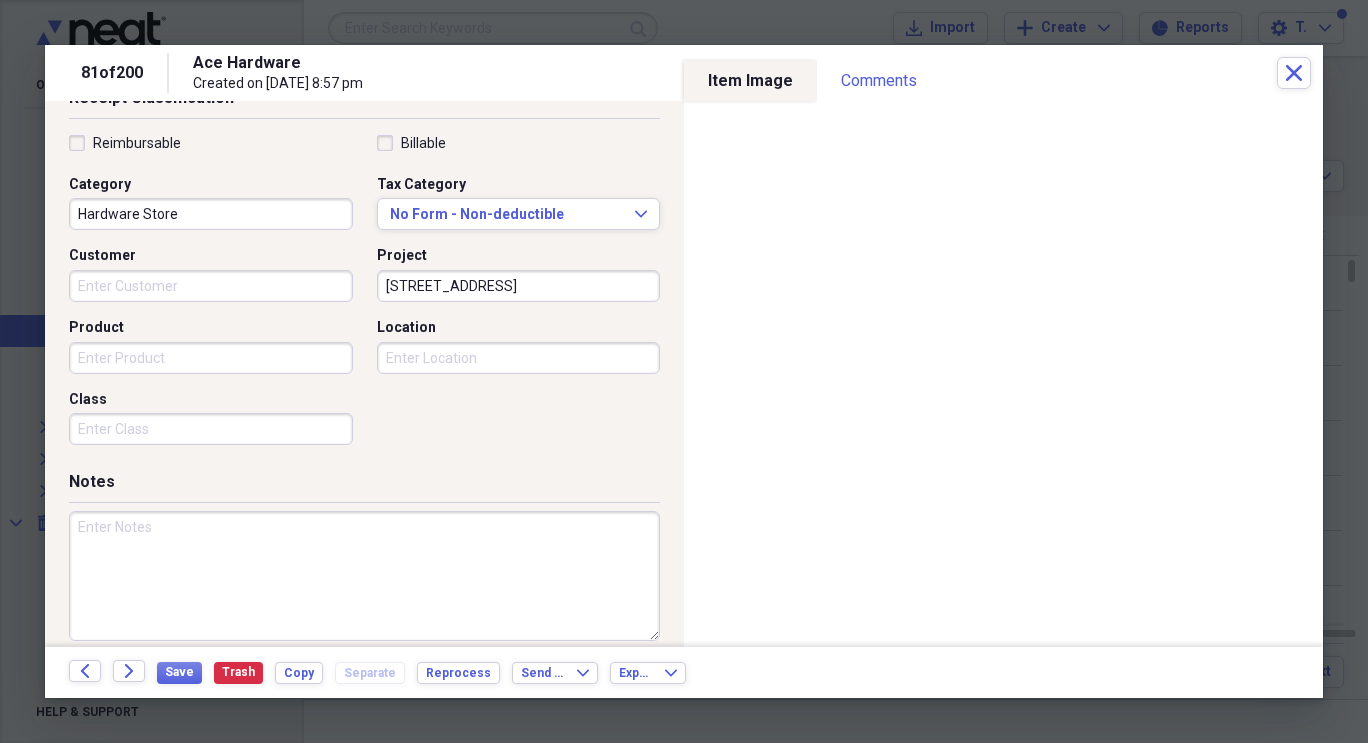 click on "Hardware Store" at bounding box center (211, 214) 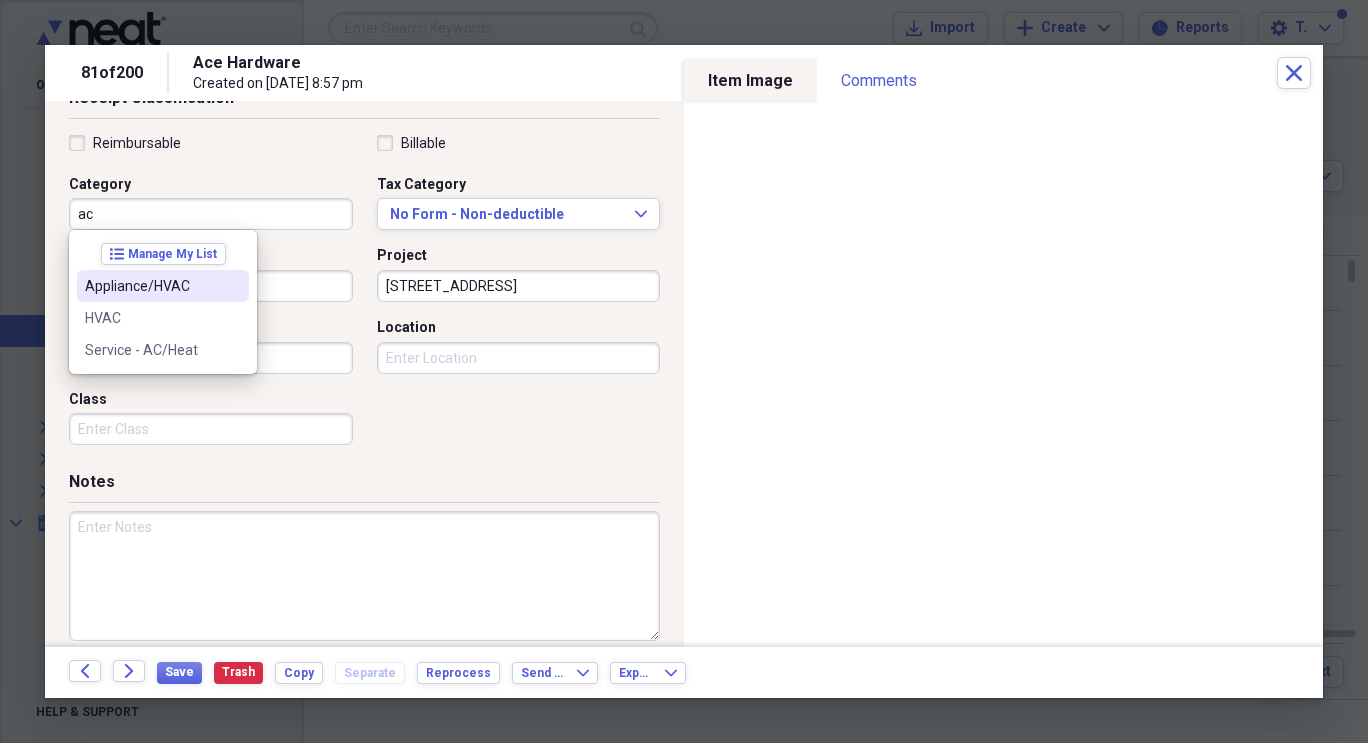 click on "ac" at bounding box center (211, 214) 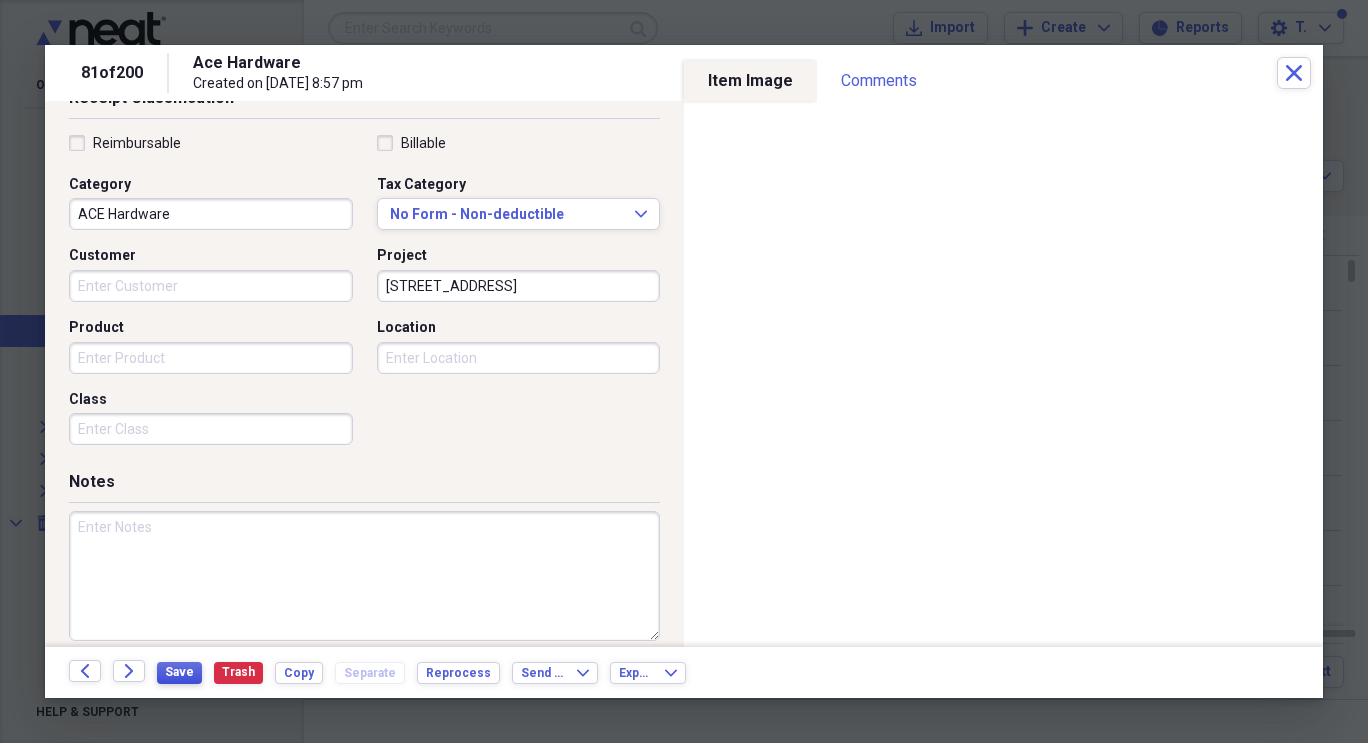 click on "Save" at bounding box center (179, 673) 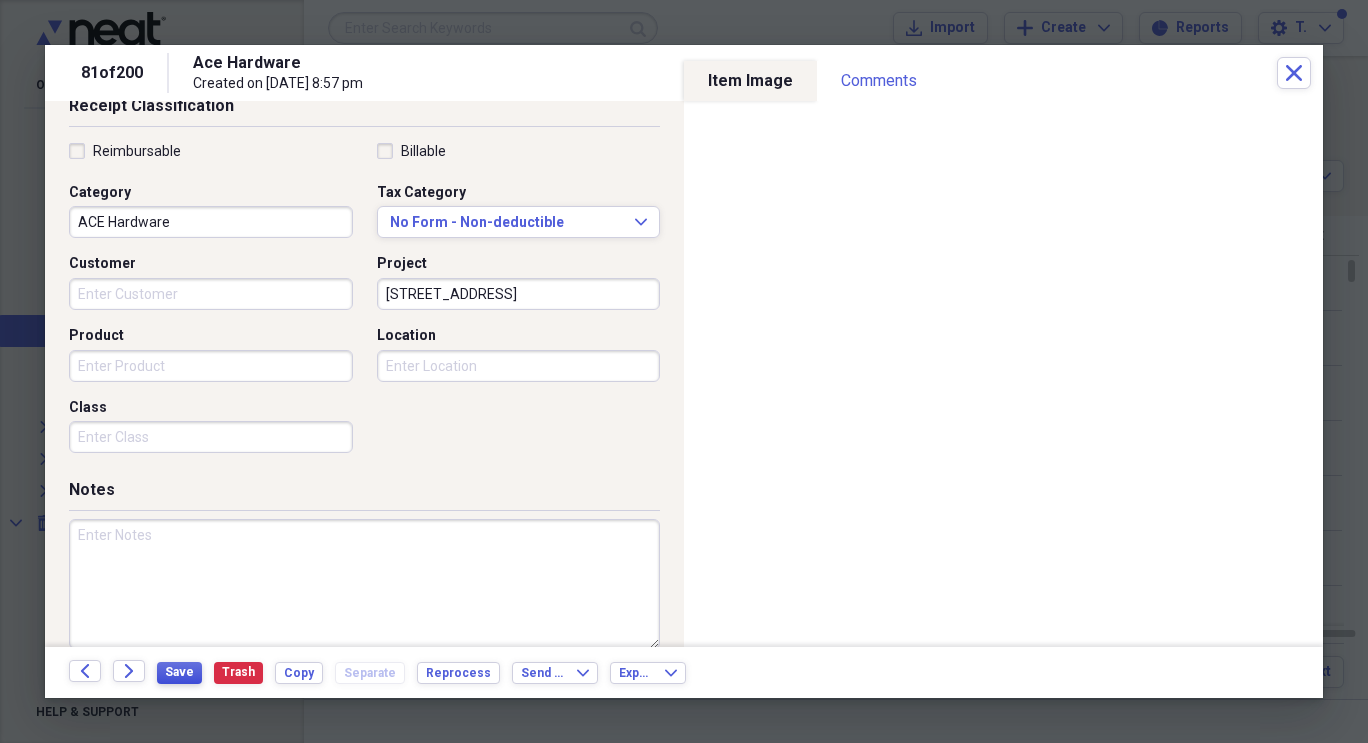 scroll, scrollTop: 449, scrollLeft: 0, axis: vertical 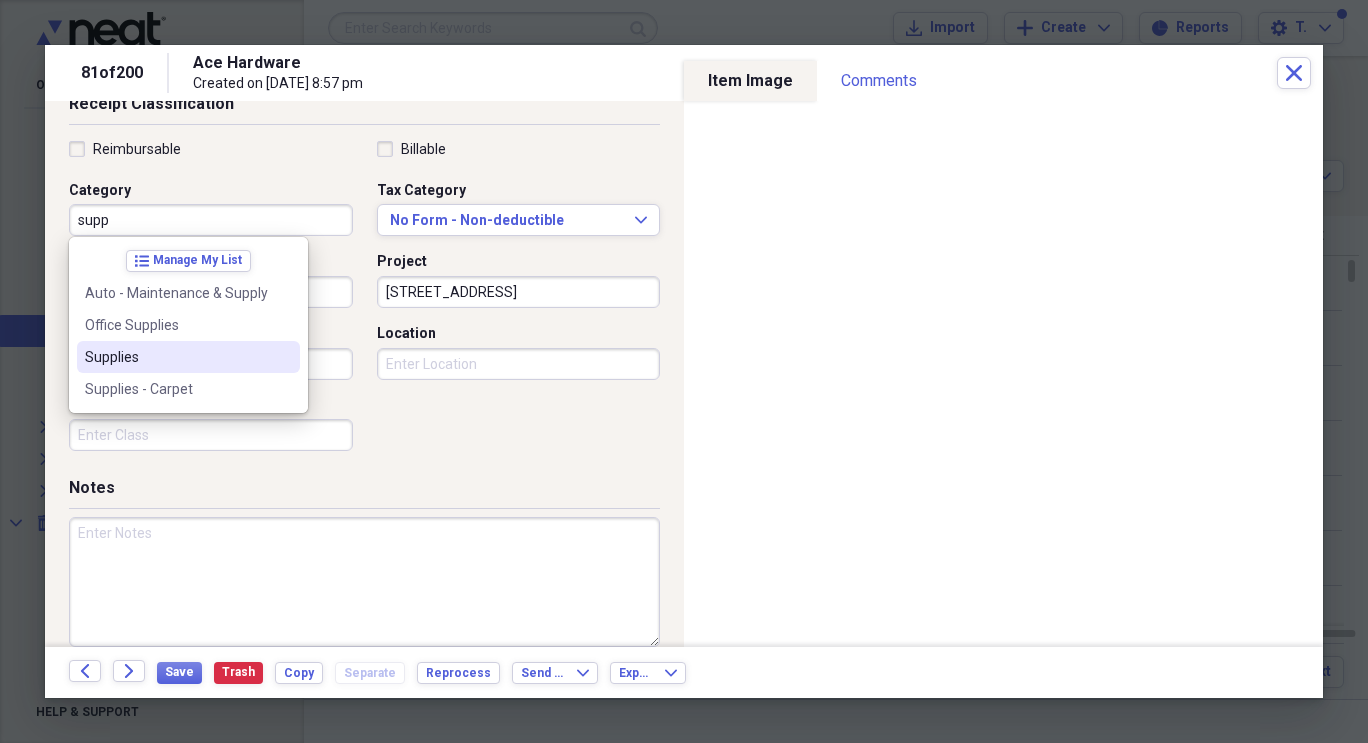 click on "Supplies" at bounding box center (188, 357) 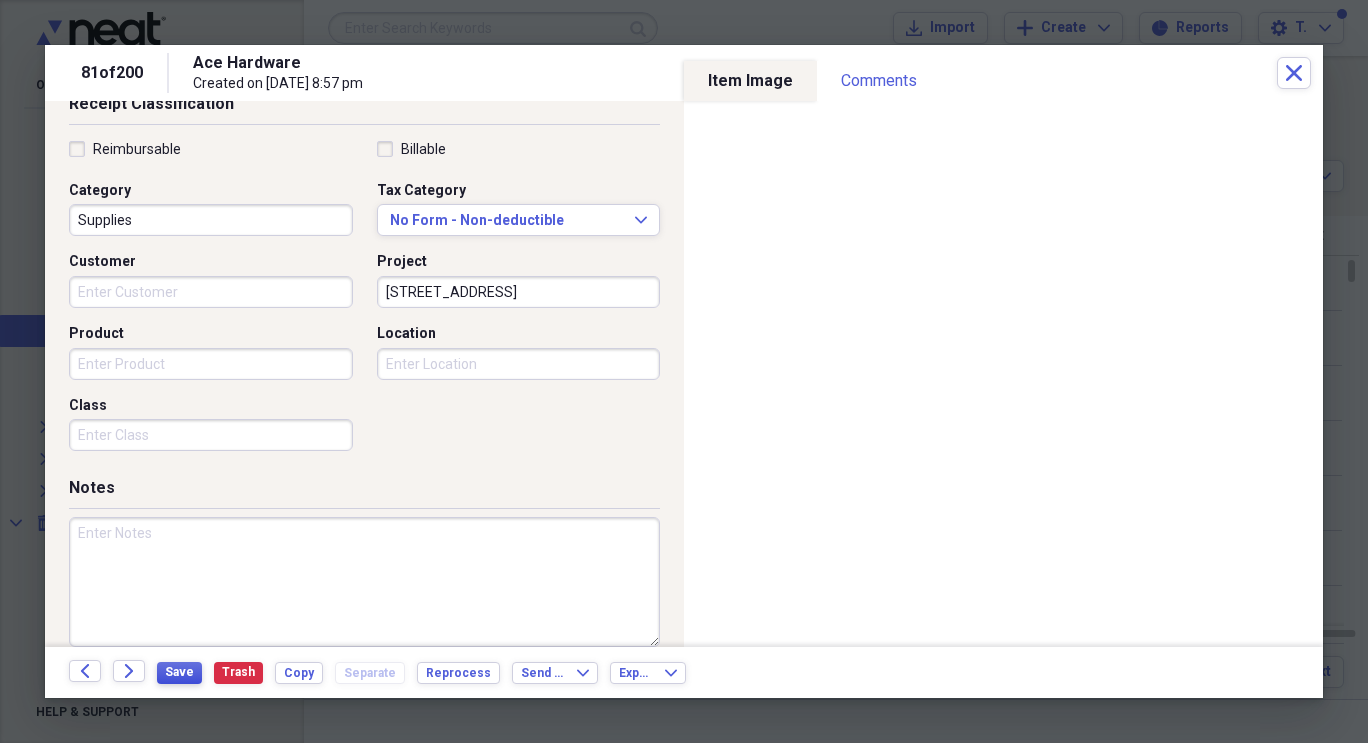 click on "Save" at bounding box center [179, 672] 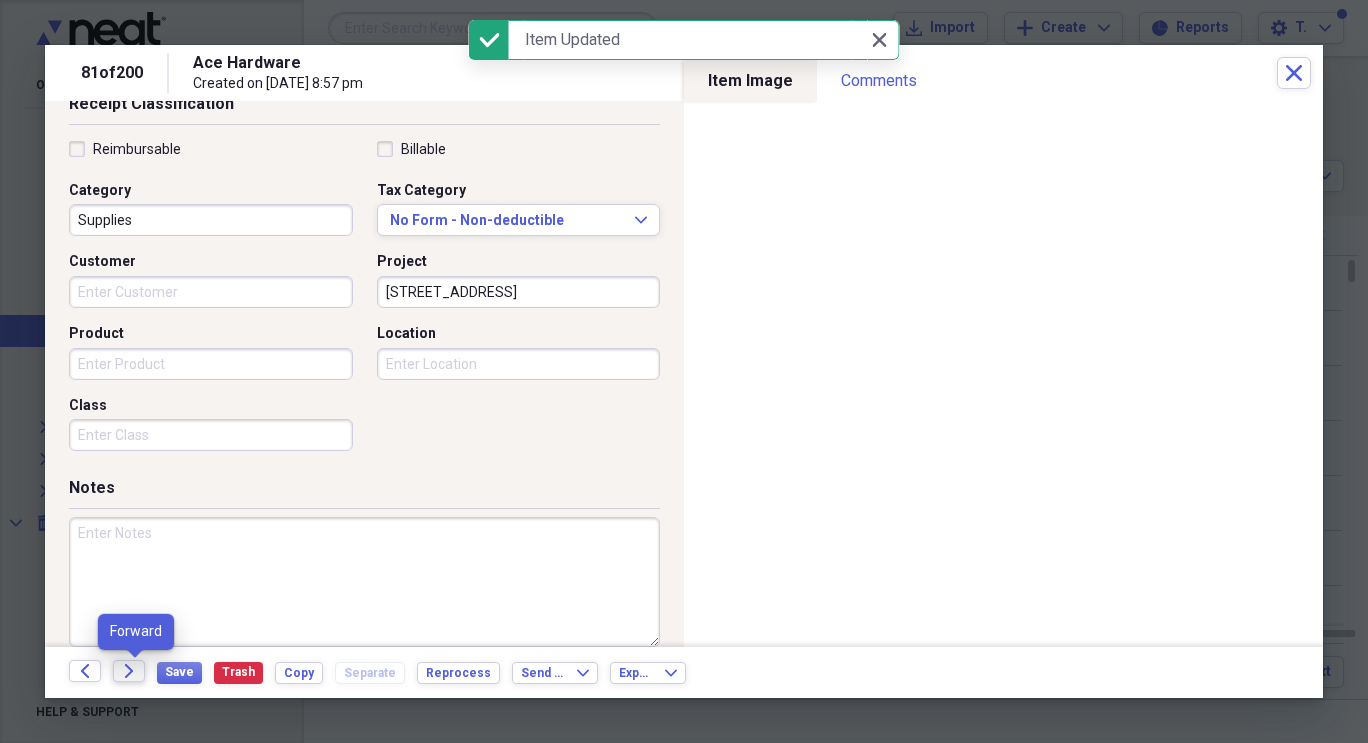 click on "Forward" at bounding box center (129, 671) 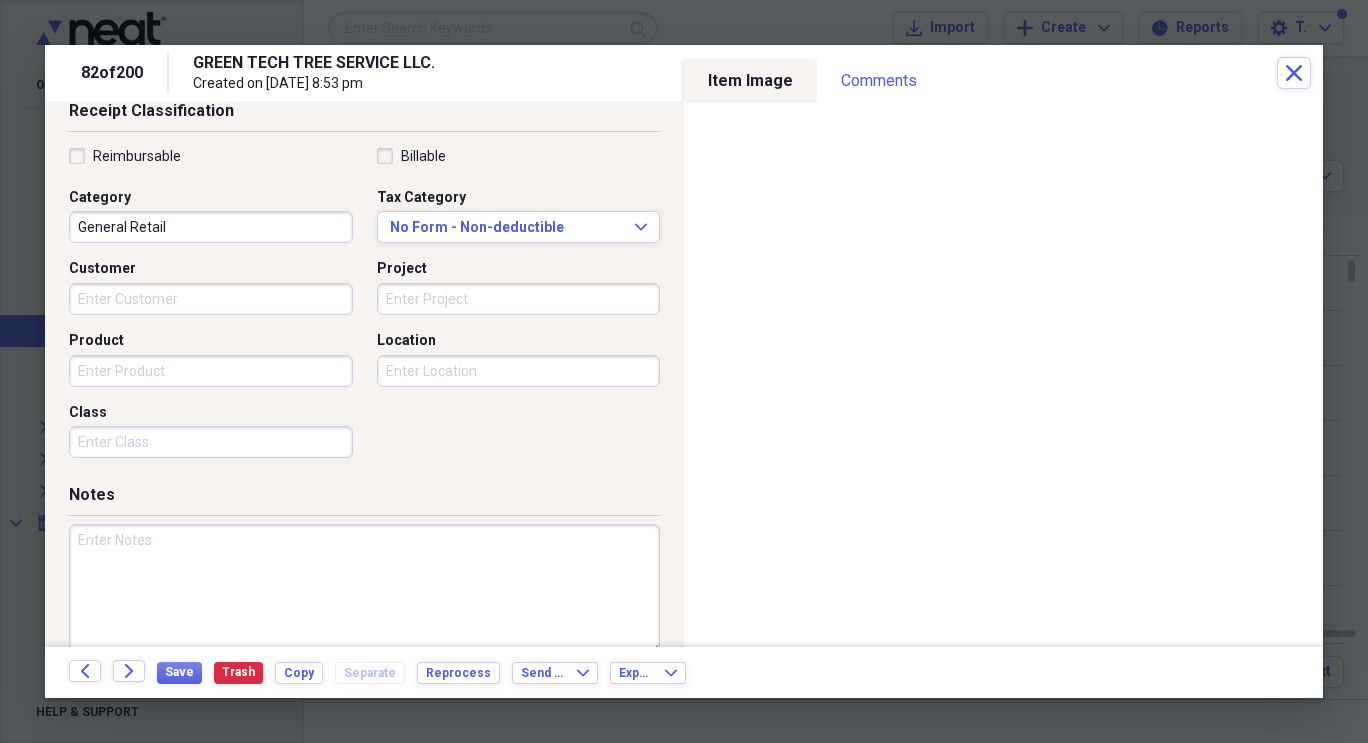 scroll, scrollTop: 456, scrollLeft: 0, axis: vertical 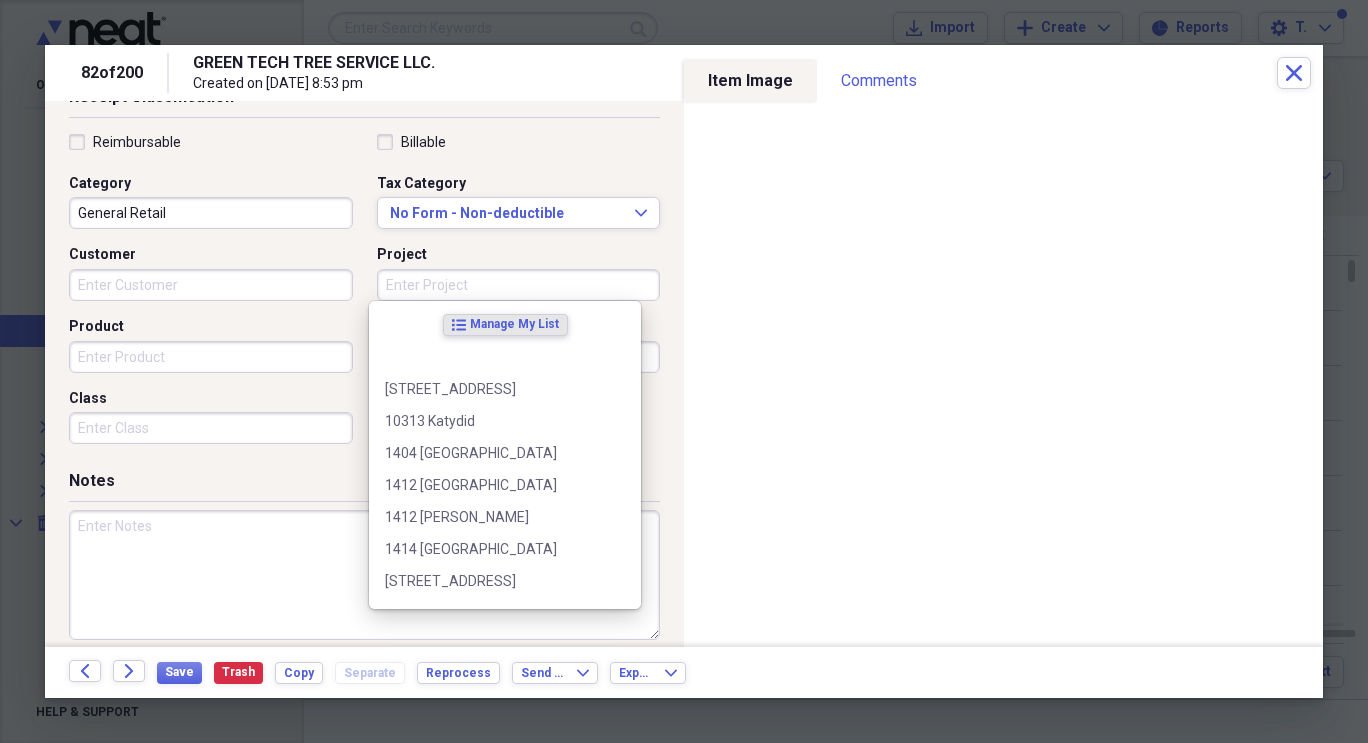 click on "Project" at bounding box center (519, 285) 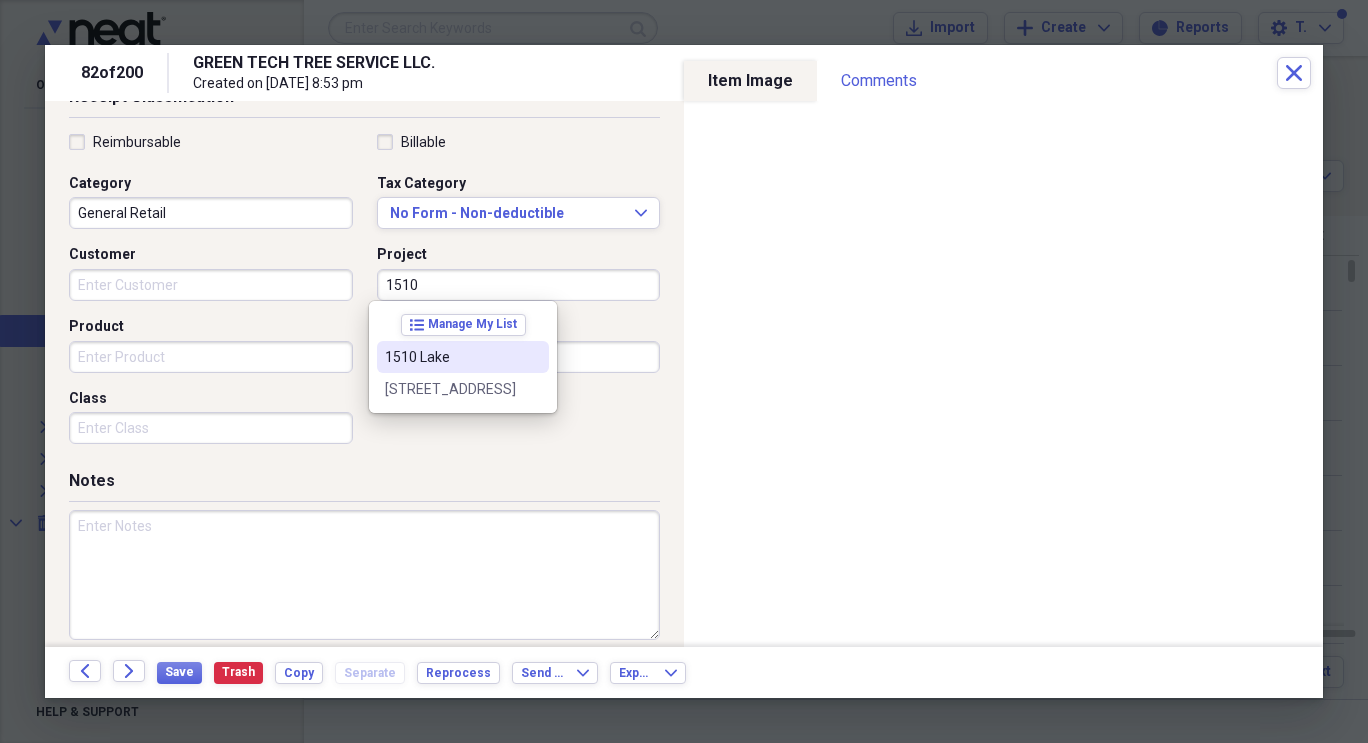 click on "[STREET_ADDRESS]" at bounding box center (463, 389) 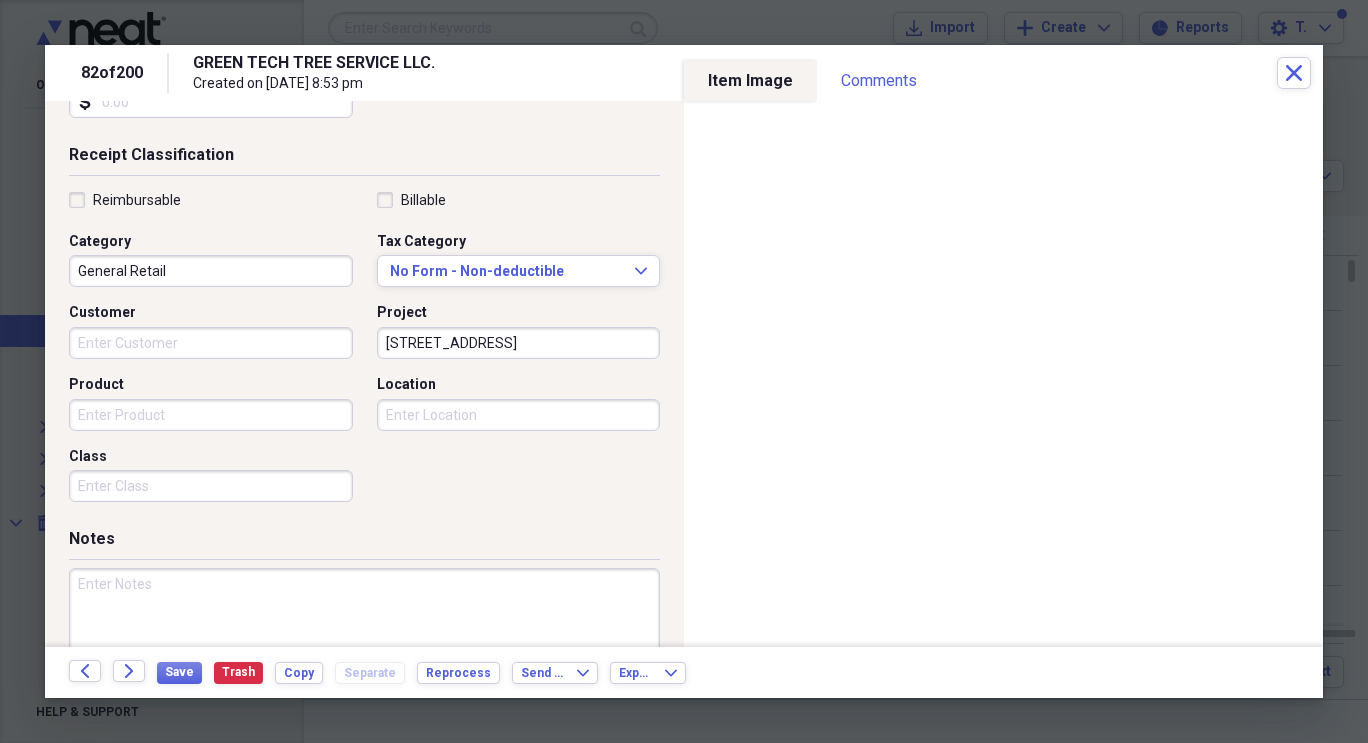 scroll, scrollTop: 406, scrollLeft: 0, axis: vertical 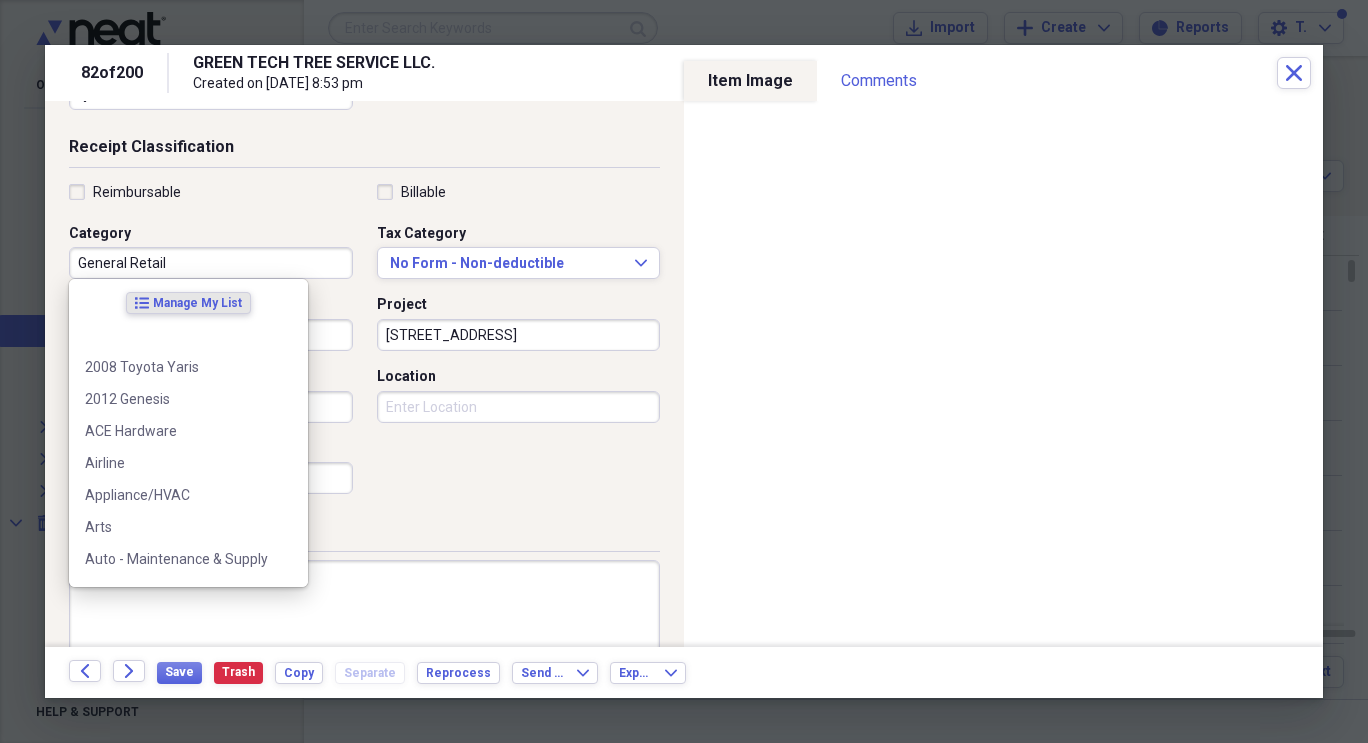 click on "General Retail" at bounding box center [211, 263] 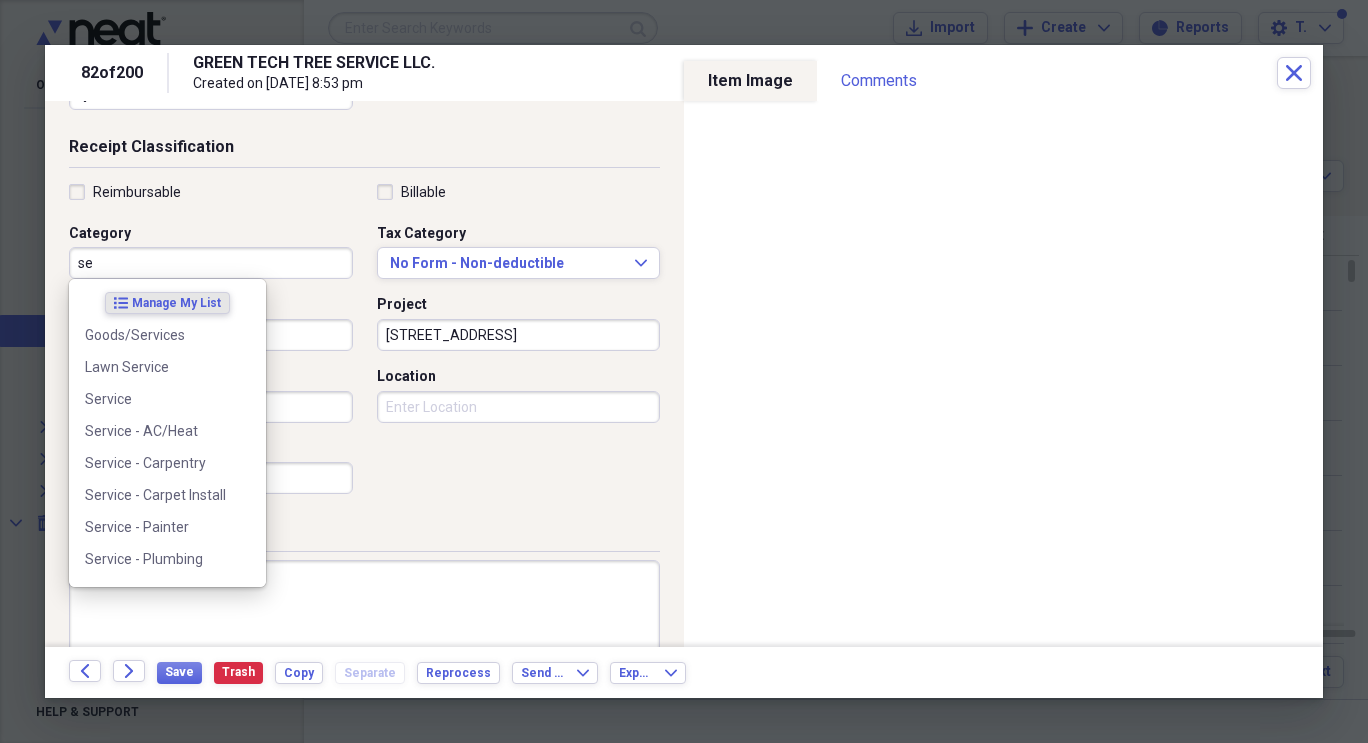 type on "s" 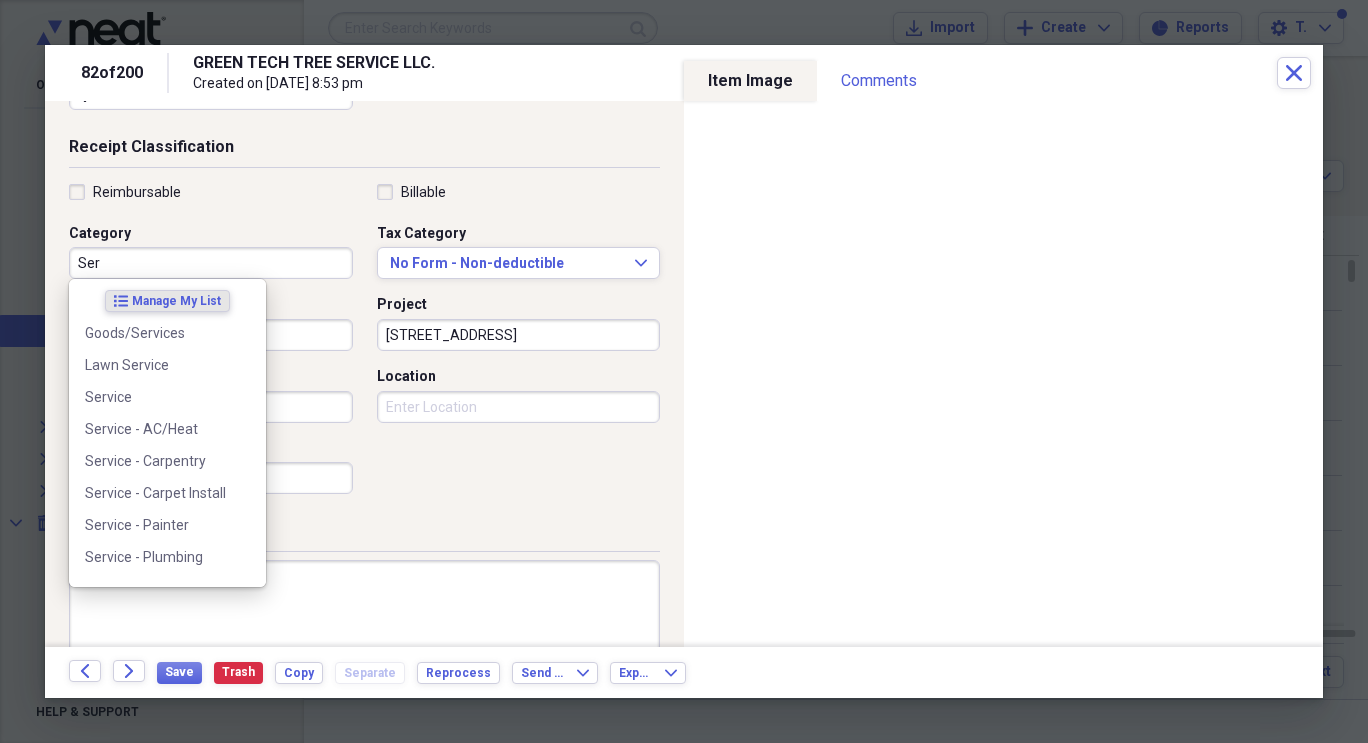 scroll, scrollTop: 0, scrollLeft: 0, axis: both 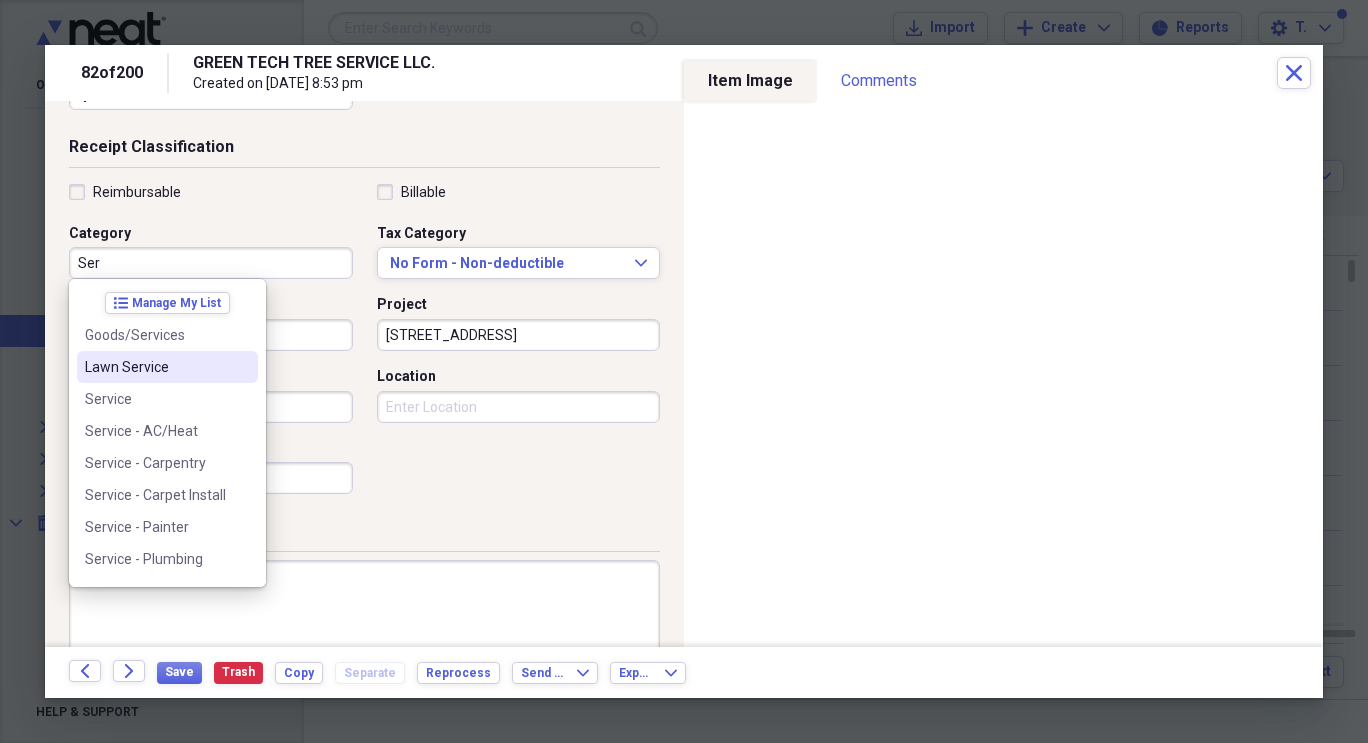 click on "Lawn Service" at bounding box center (167, 367) 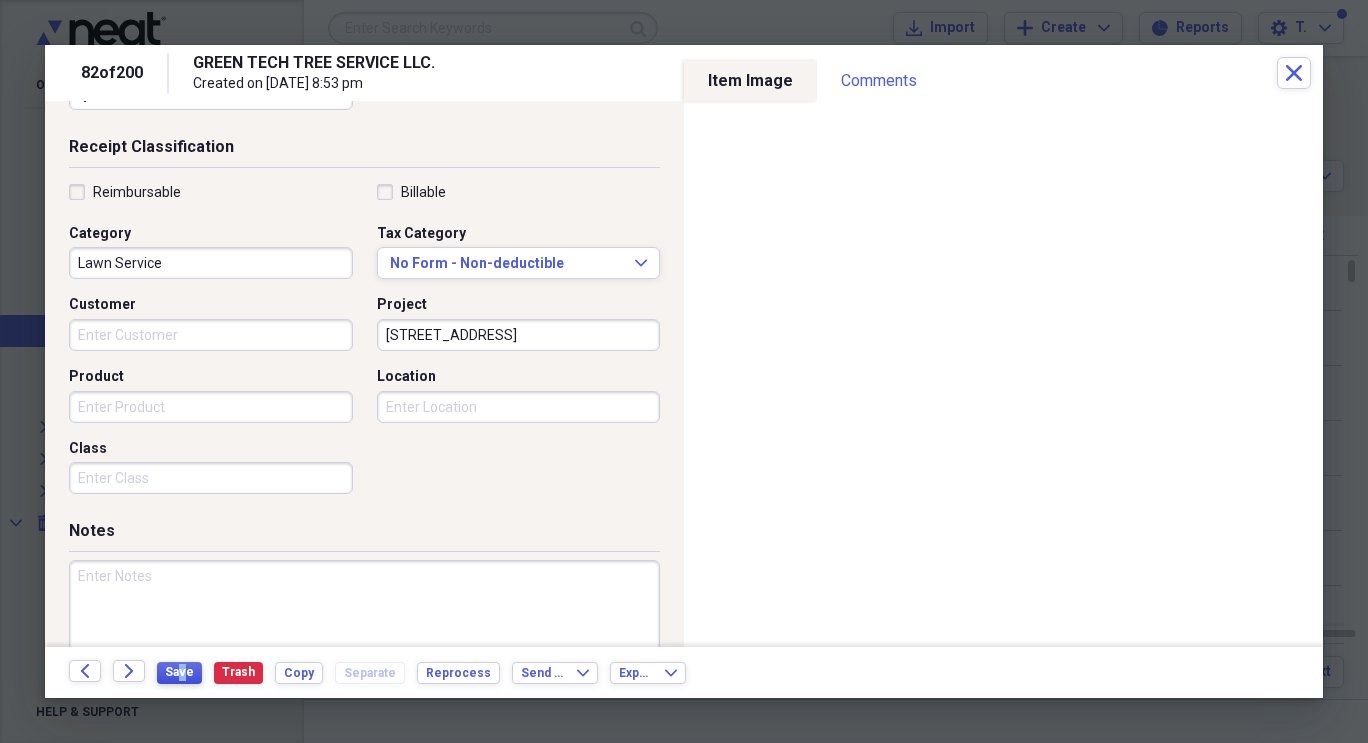 drag, startPoint x: 177, startPoint y: 694, endPoint x: 184, endPoint y: 673, distance: 22.135944 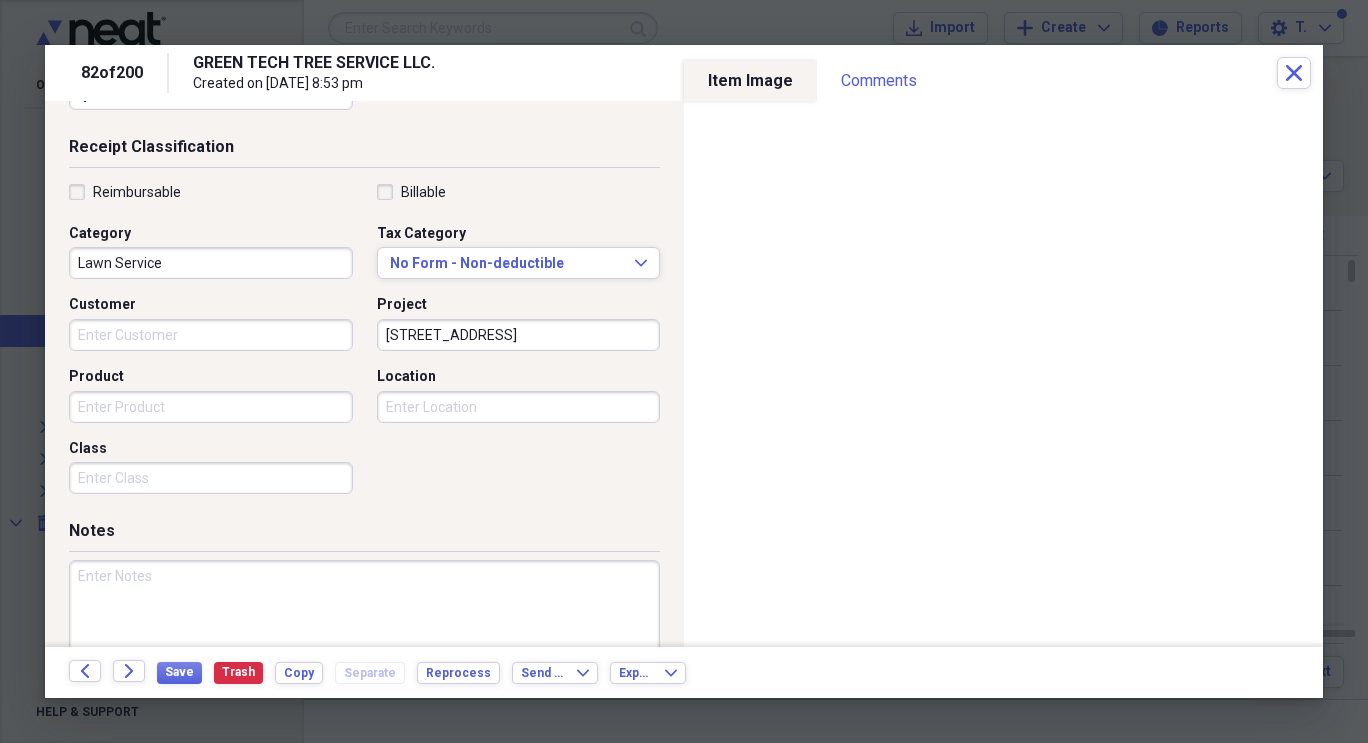 drag, startPoint x: 130, startPoint y: 672, endPoint x: 606, endPoint y: 351, distance: 574.1228 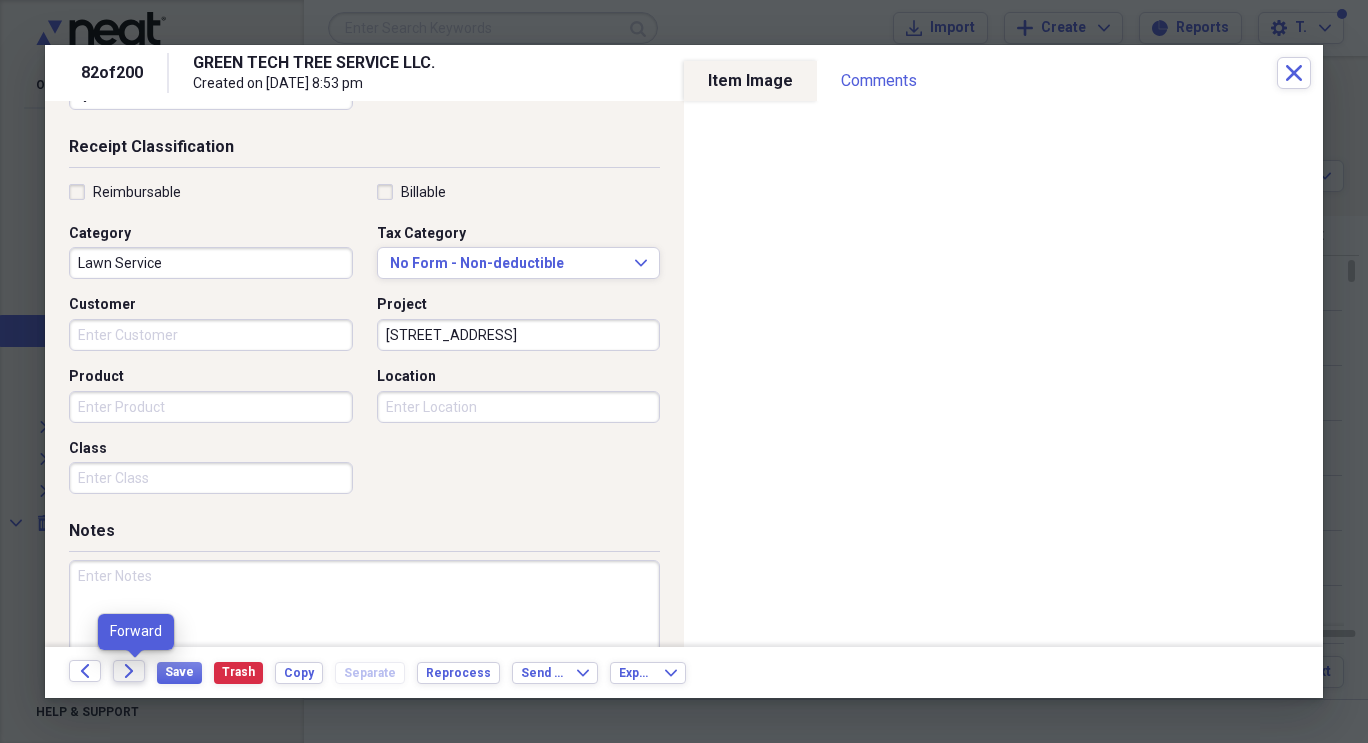click on "Forward" 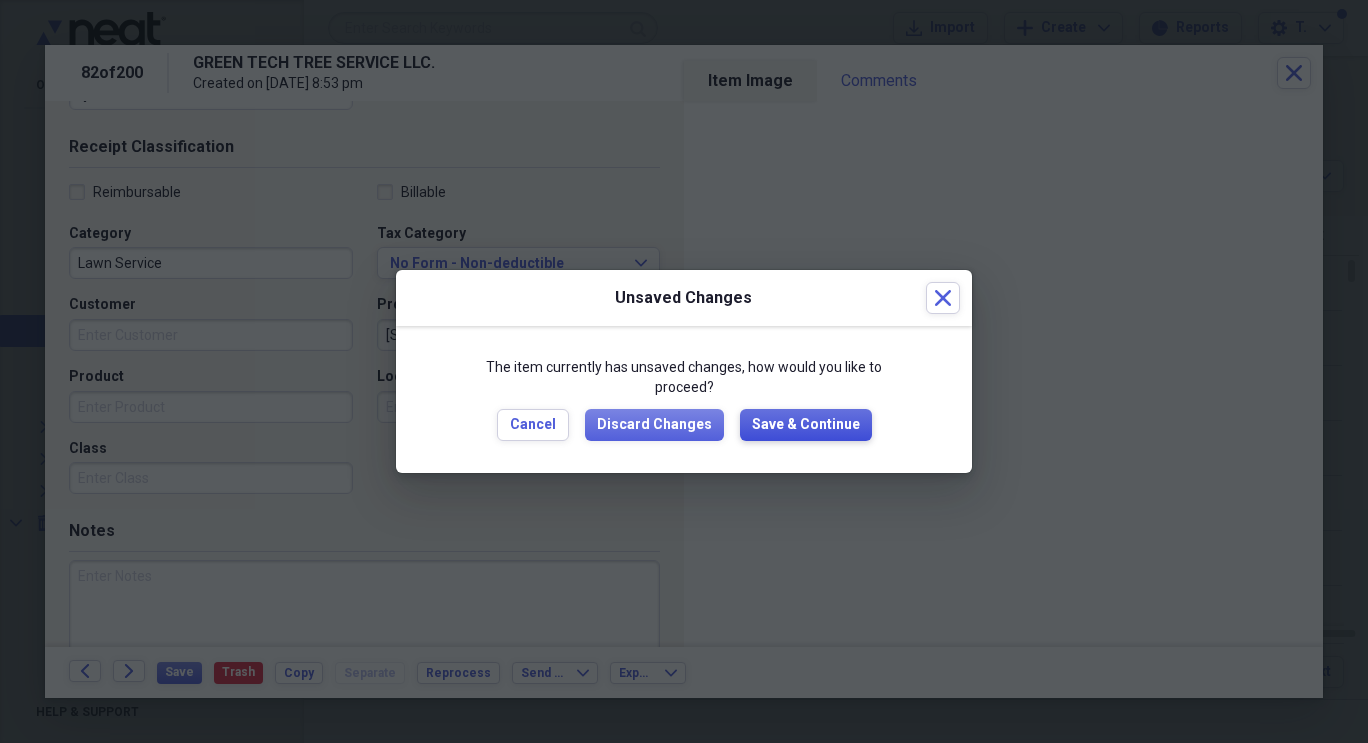 click on "Save & Continue" at bounding box center (806, 425) 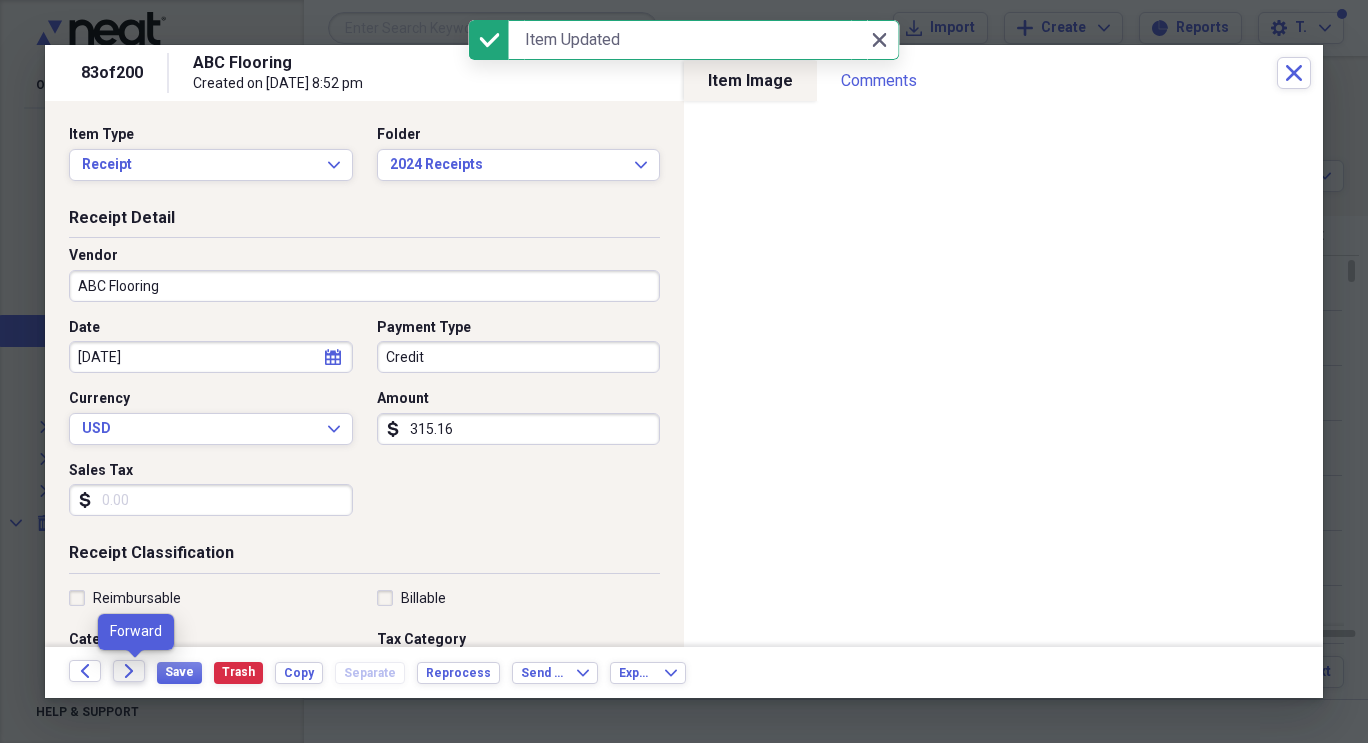 click on "Forward" 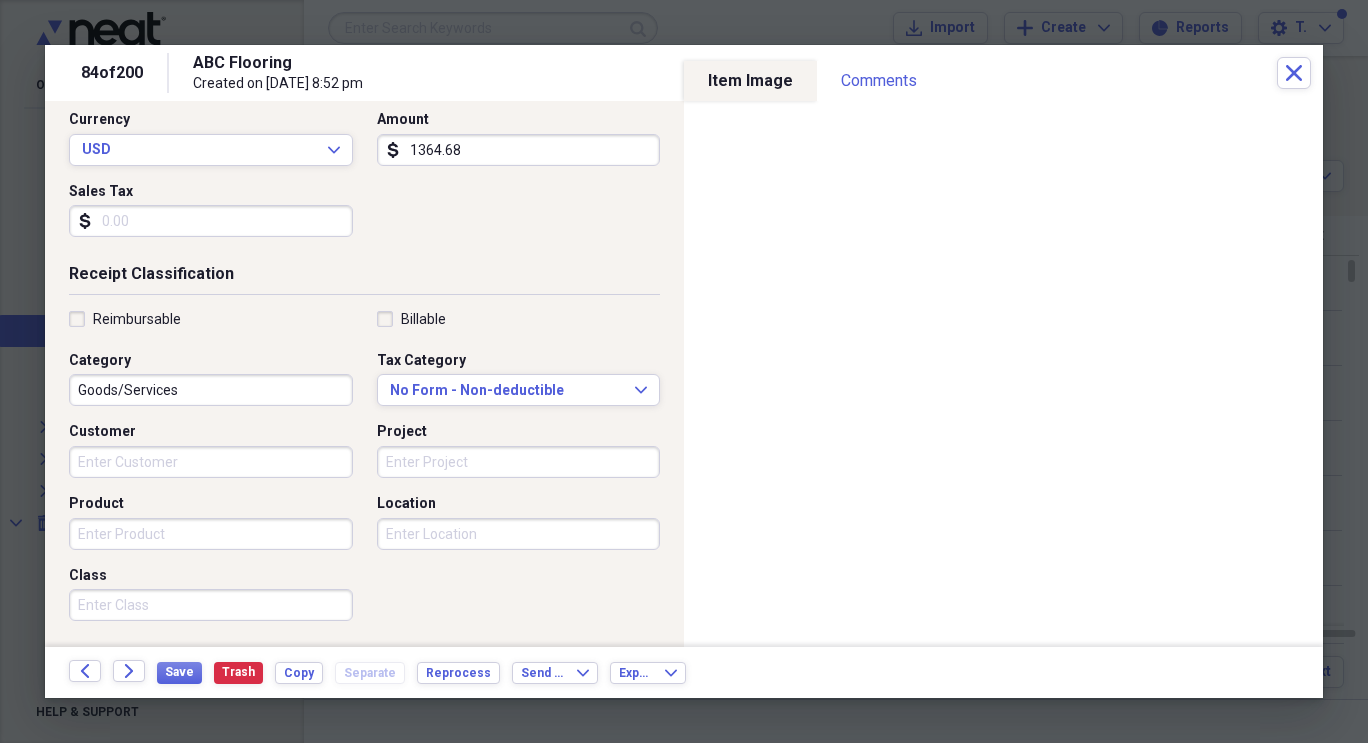 scroll, scrollTop: 349, scrollLeft: 0, axis: vertical 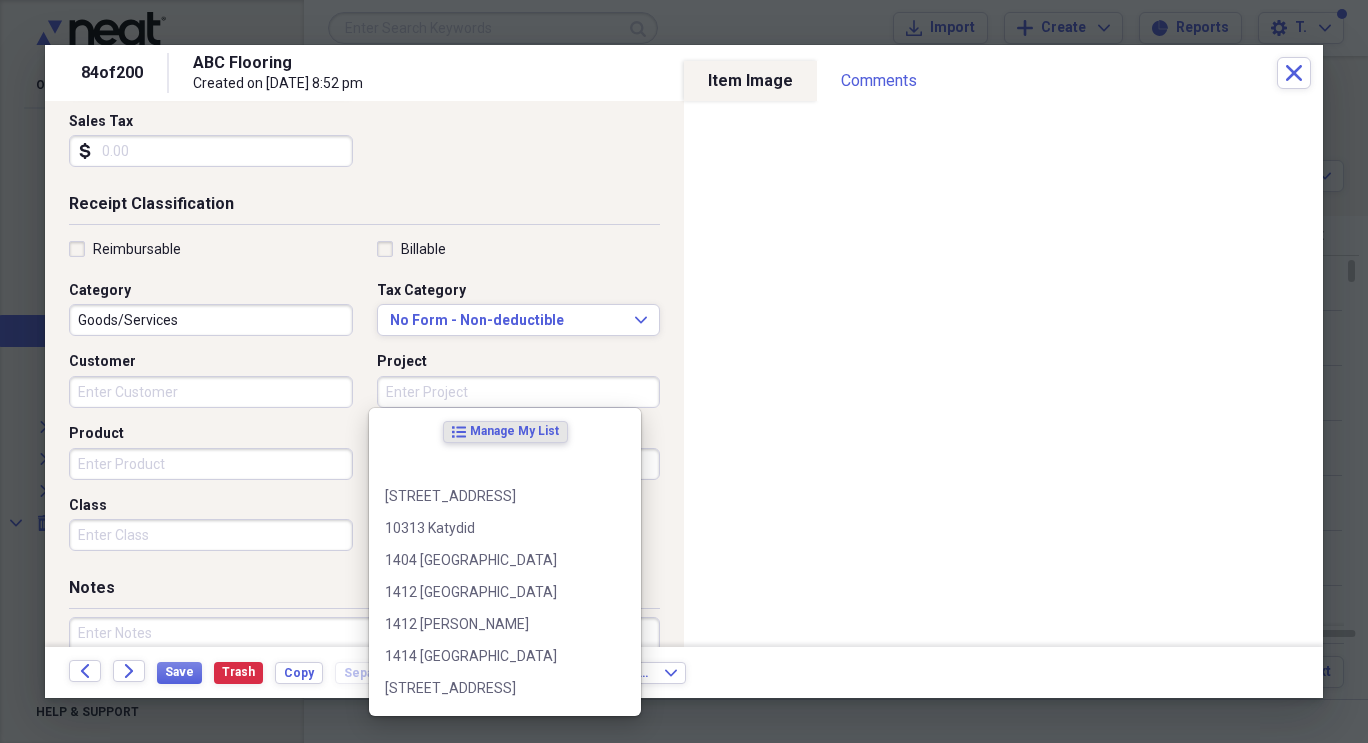 click on "Project" at bounding box center (519, 392) 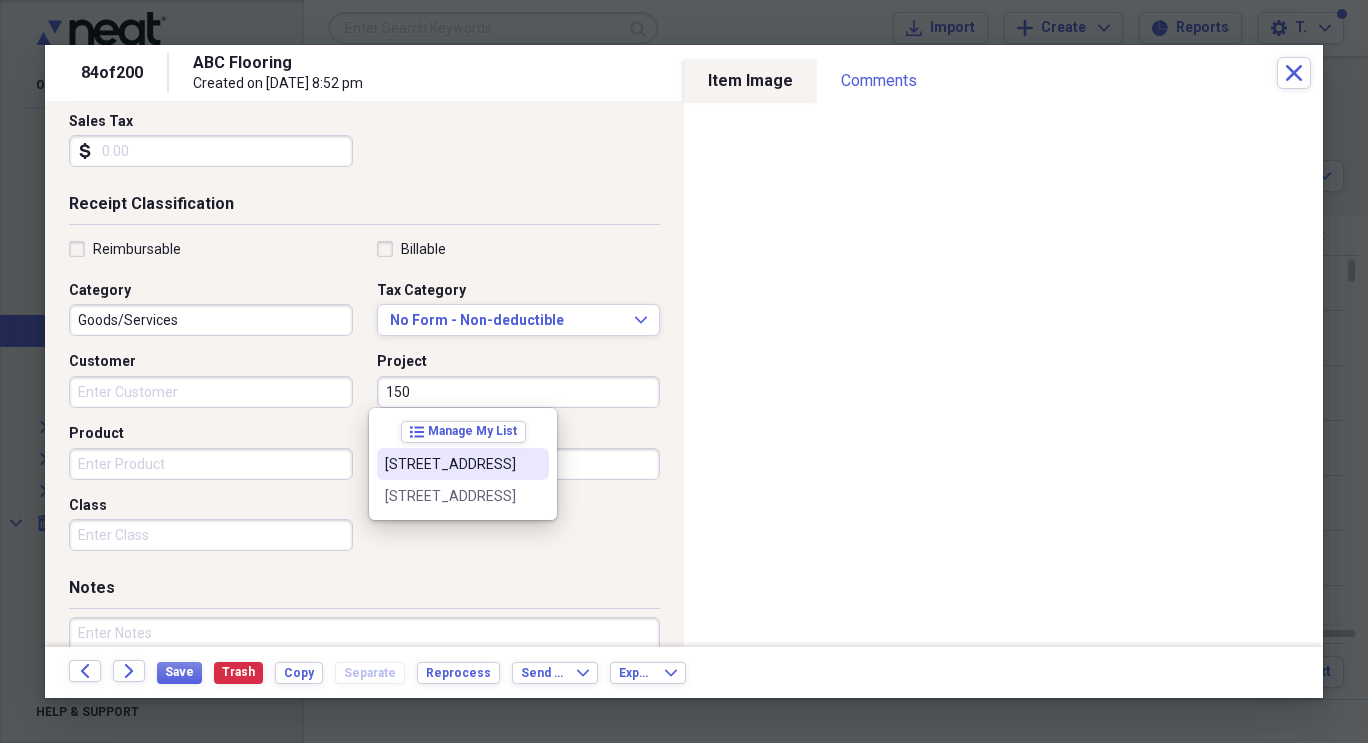 click on "[STREET_ADDRESS]" at bounding box center (451, 464) 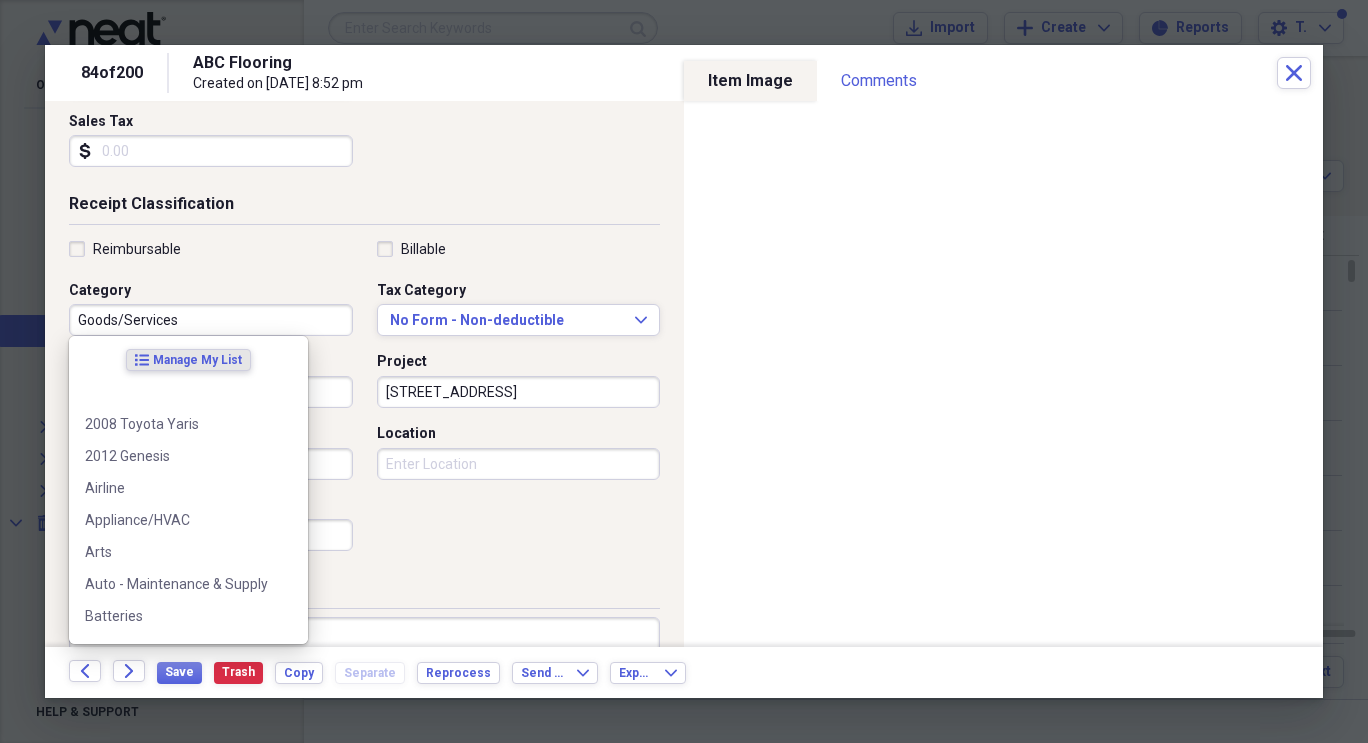 click on "Goods/Services" at bounding box center (211, 320) 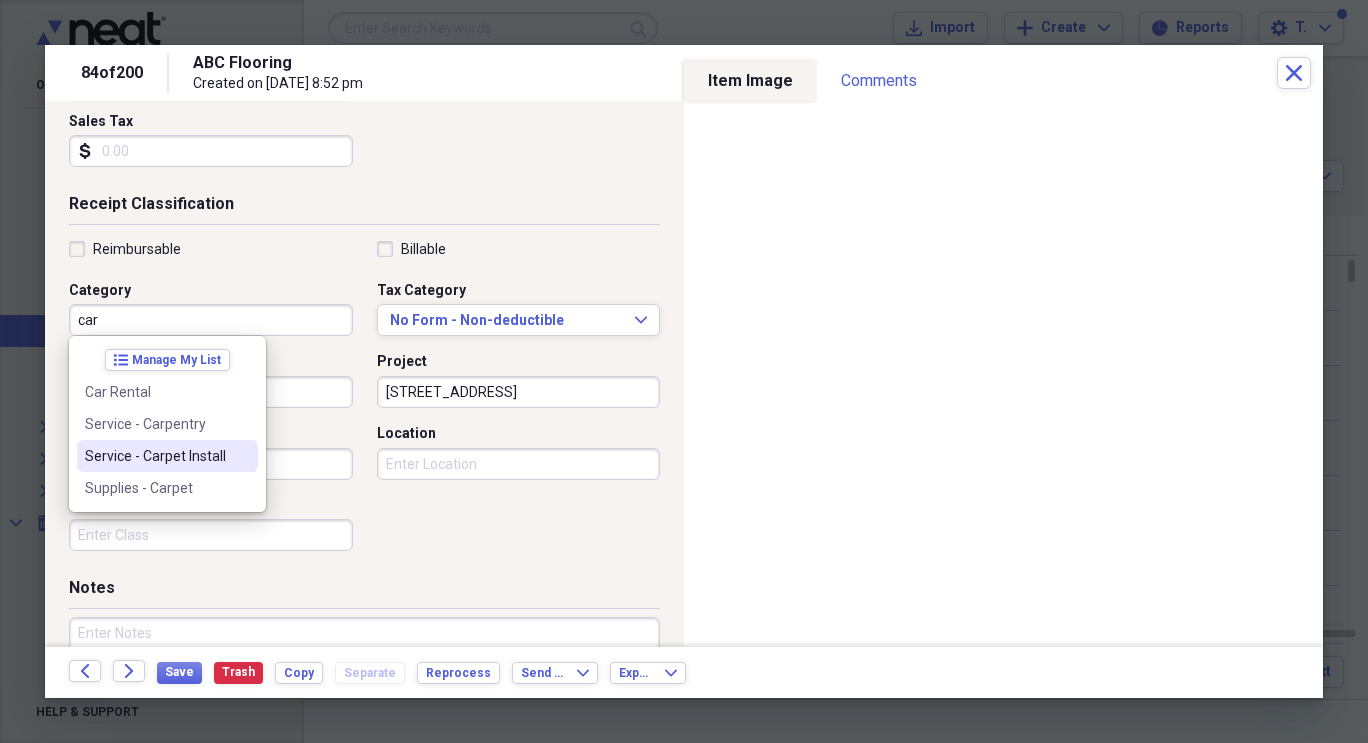 click on "Service - Carpet Install" at bounding box center (167, 456) 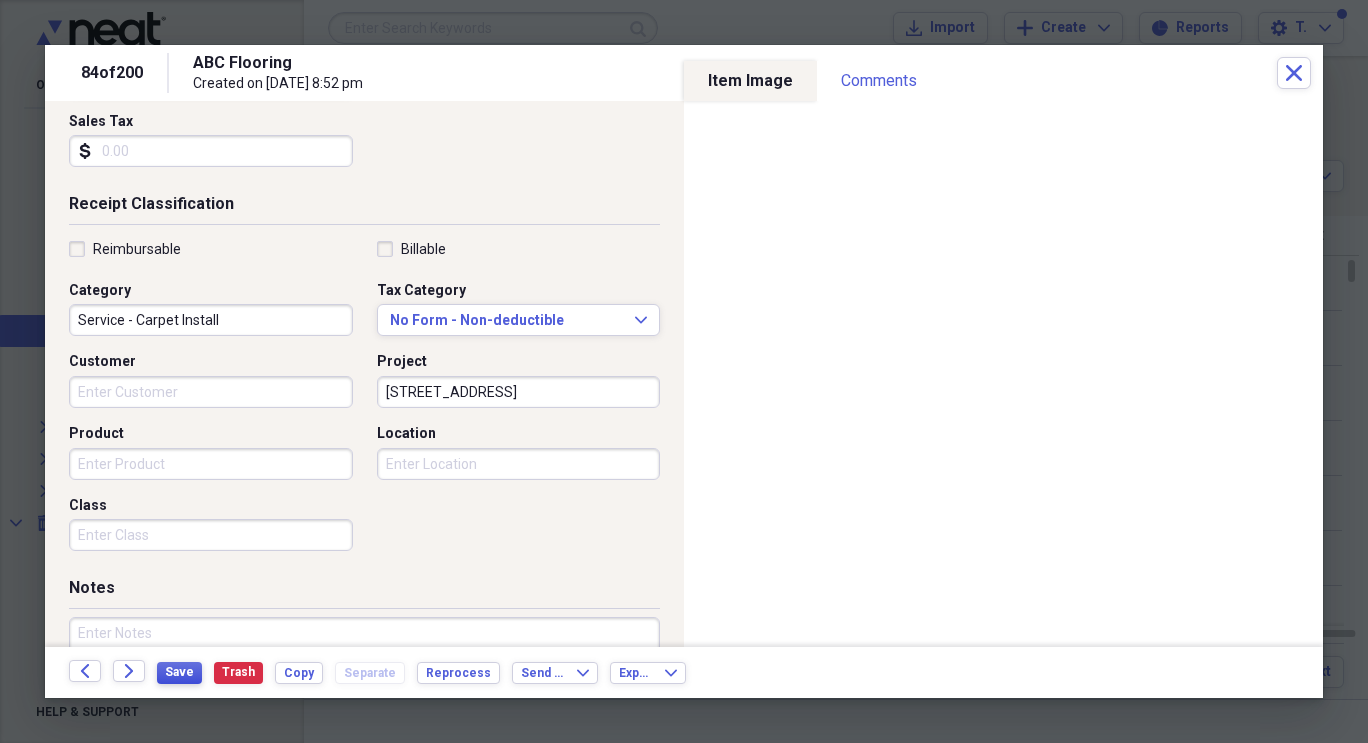 click on "Save" at bounding box center (179, 672) 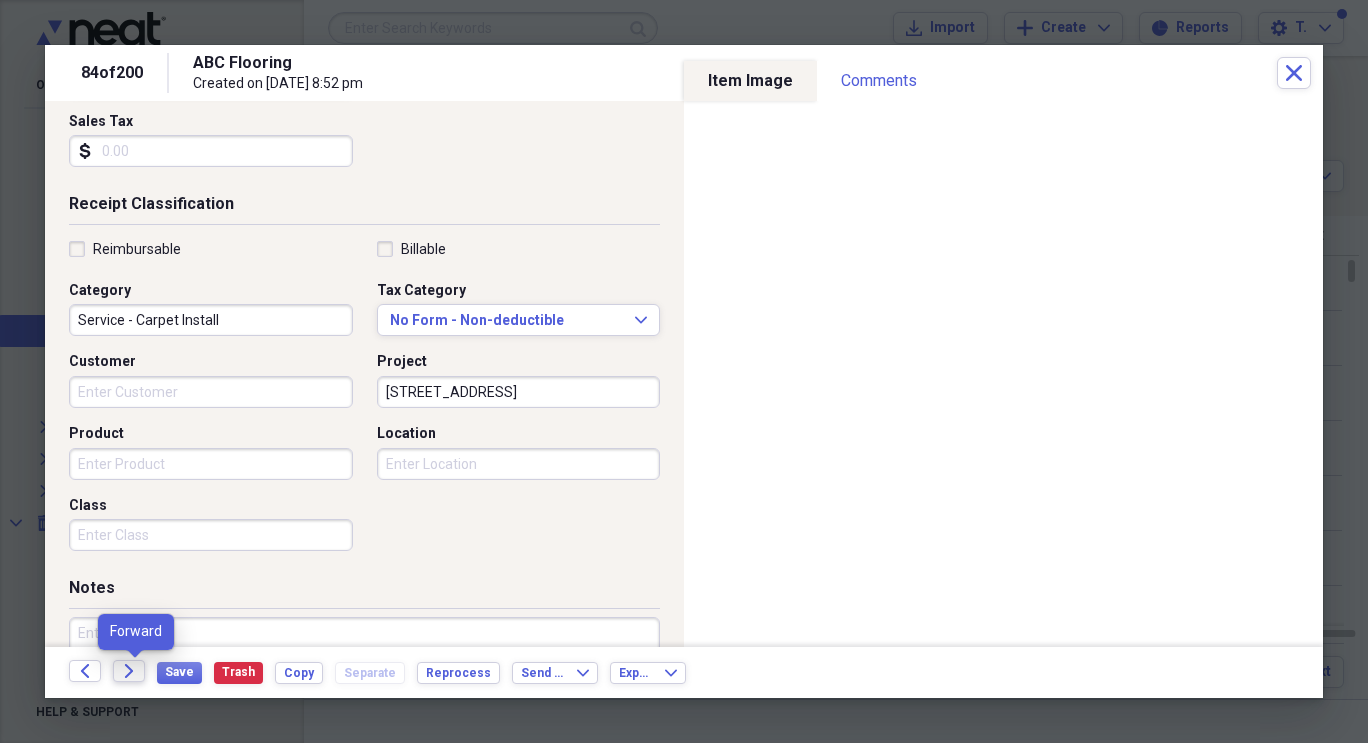 click on "Forward" at bounding box center [129, 671] 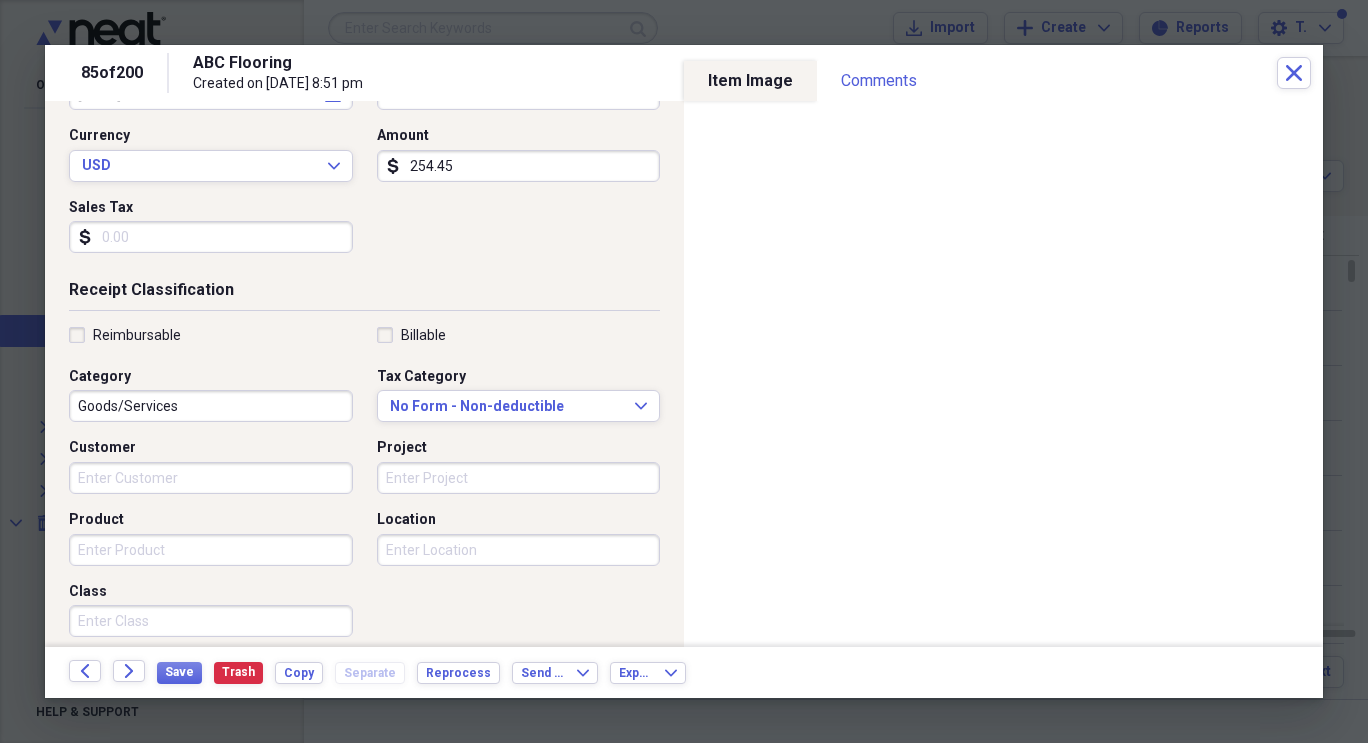 scroll, scrollTop: 276, scrollLeft: 0, axis: vertical 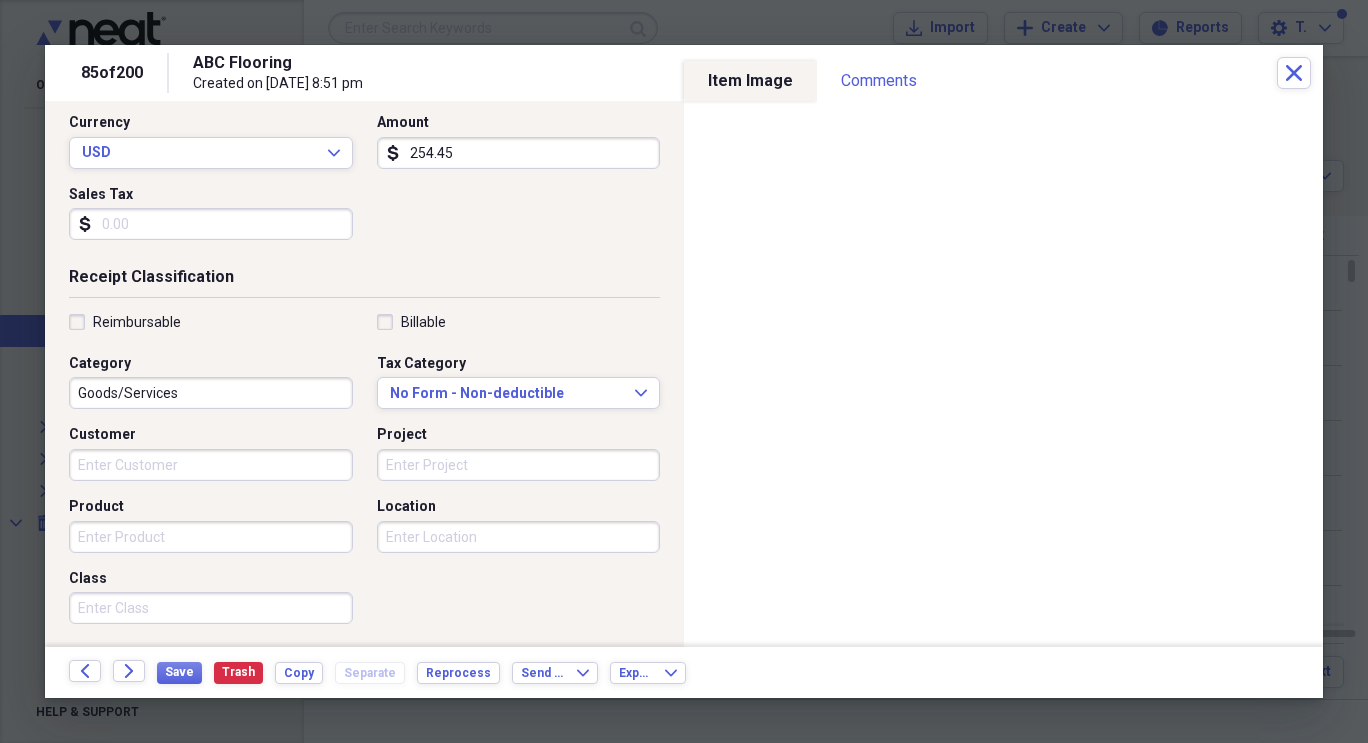 click on "Project" at bounding box center (519, 465) 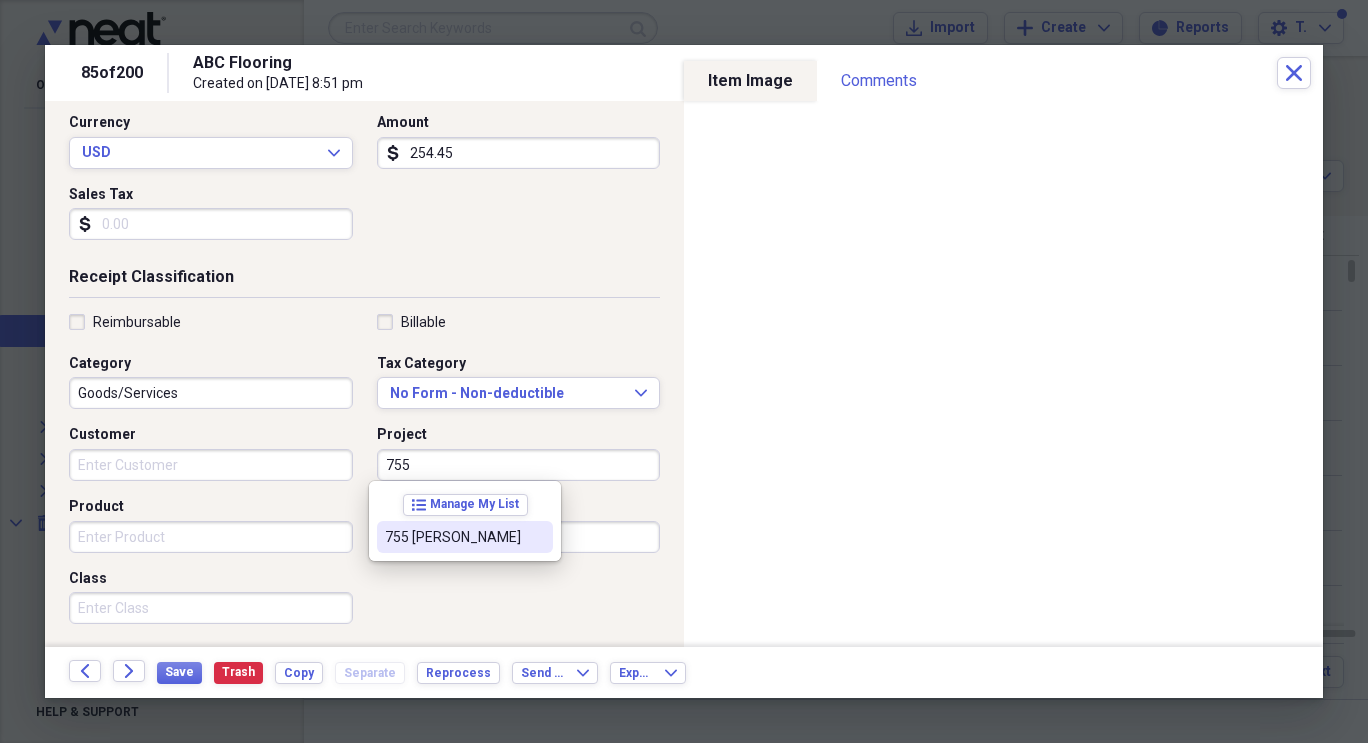 click on "755 [PERSON_NAME]" at bounding box center [453, 537] 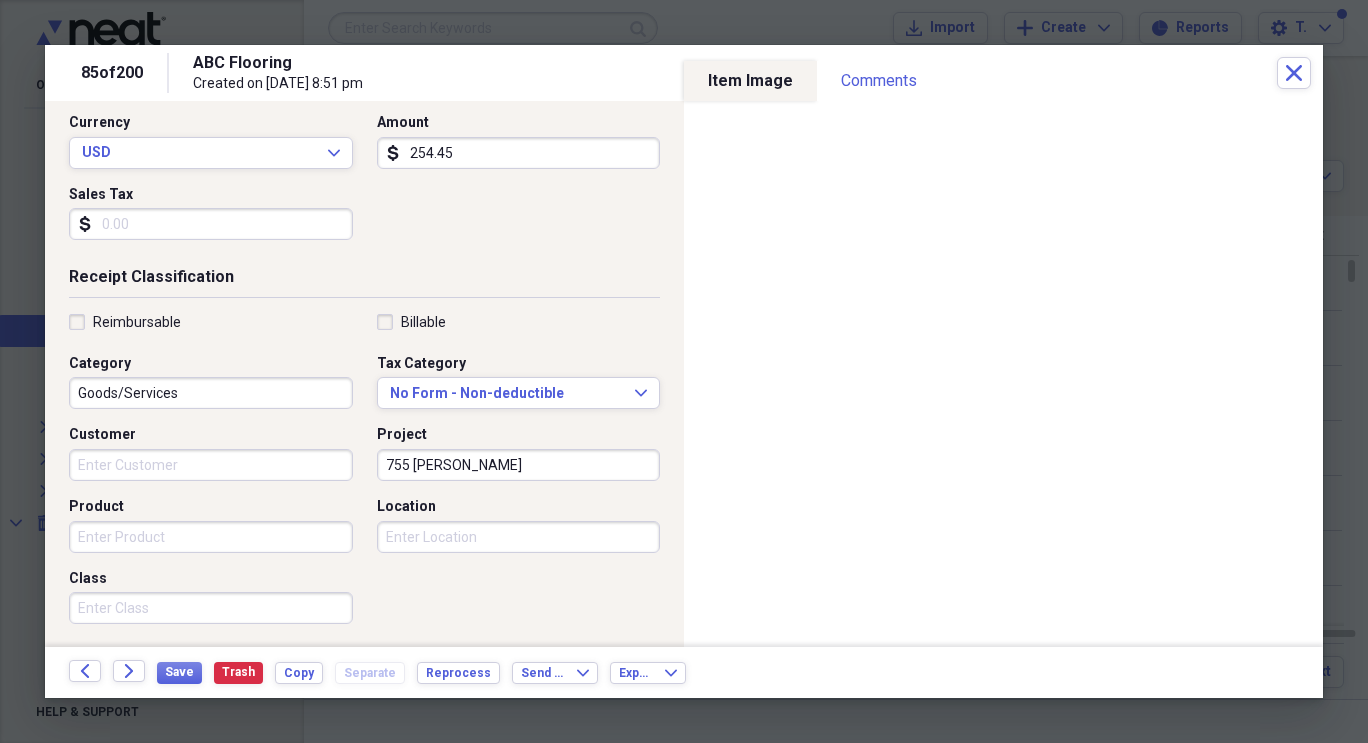 click on "Category Goods/Services" at bounding box center [217, 382] 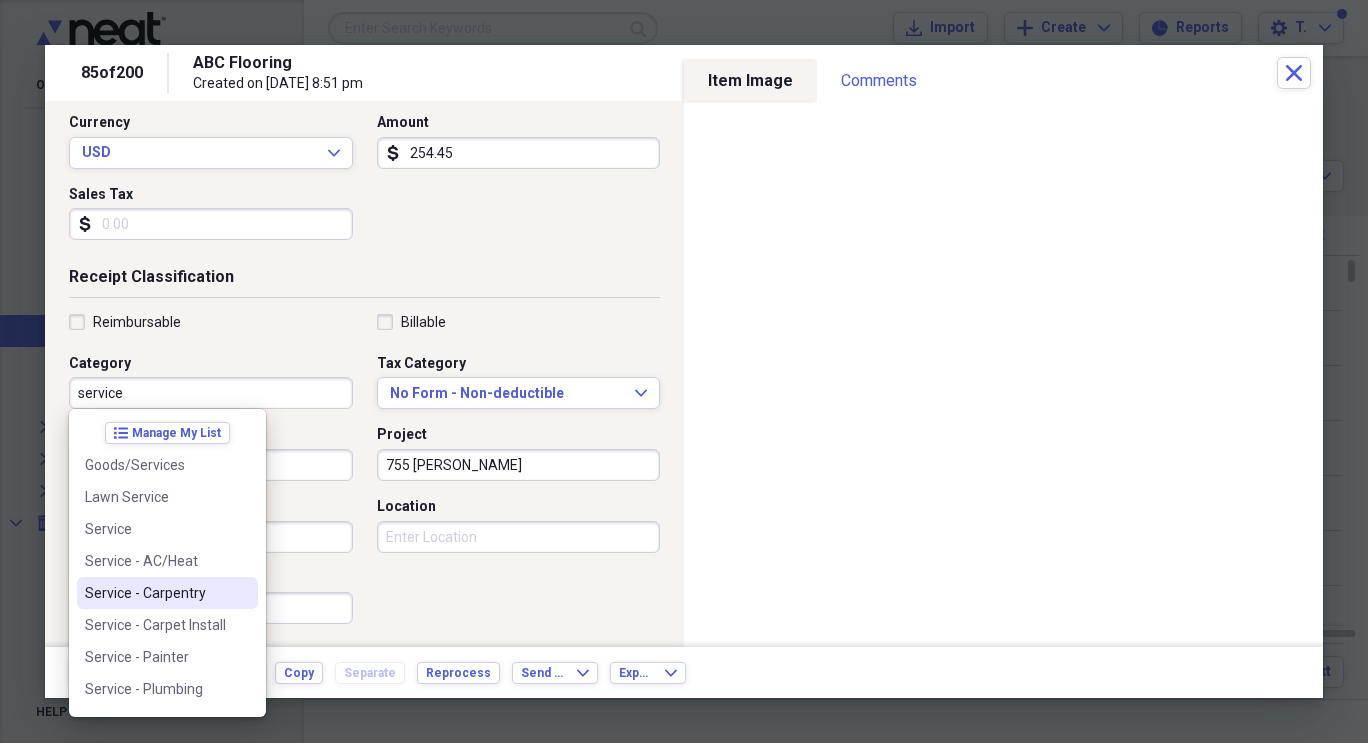 click on "Service - Carpentry" at bounding box center [155, 593] 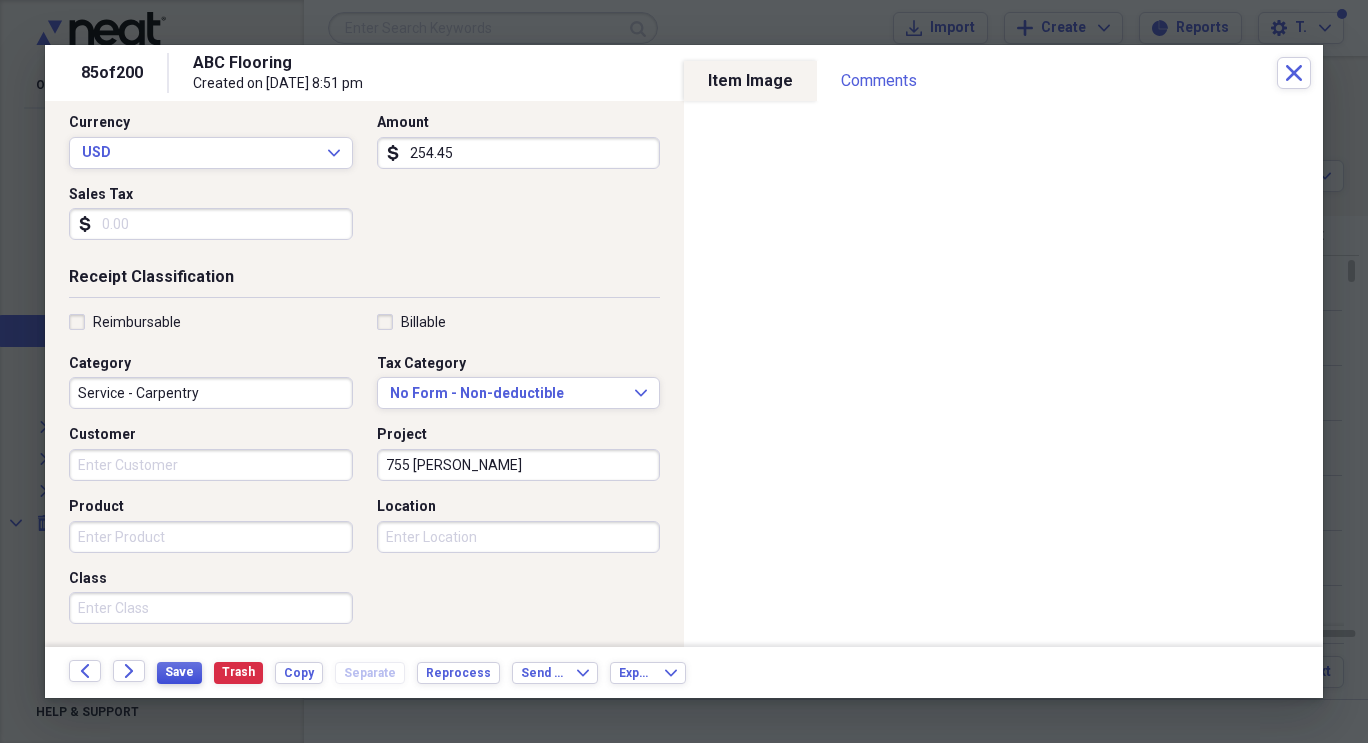 click on "Save" at bounding box center [179, 672] 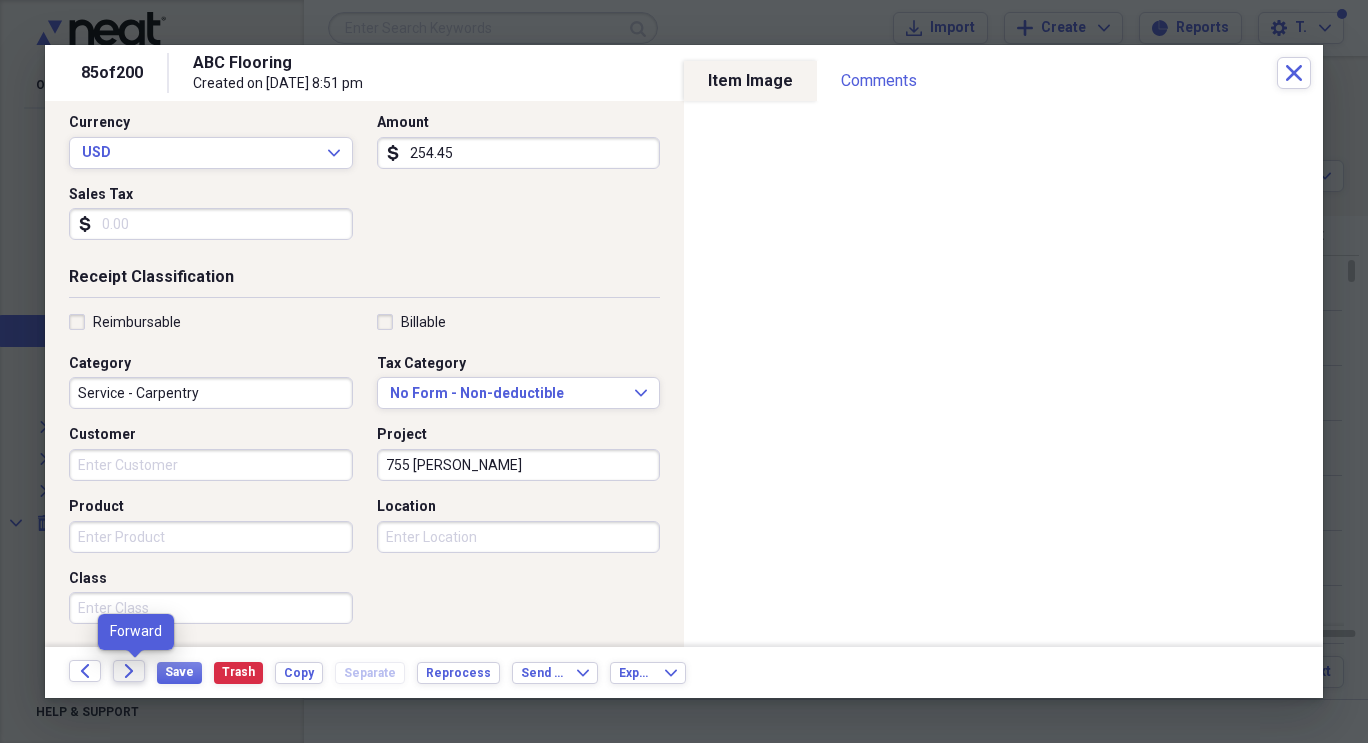 click 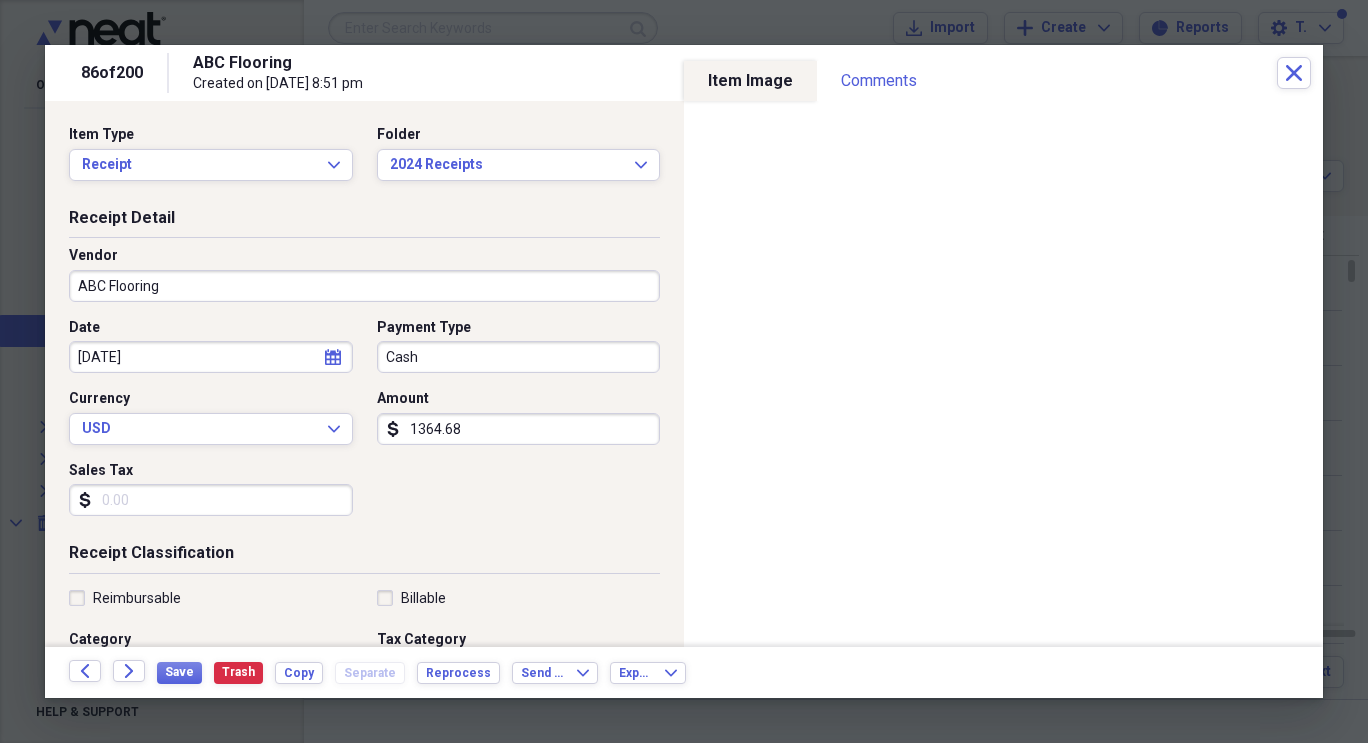 click on "Back Forward Save Trash Copy Separate Reprocess Send To Expand Export Expand" at bounding box center [684, 672] 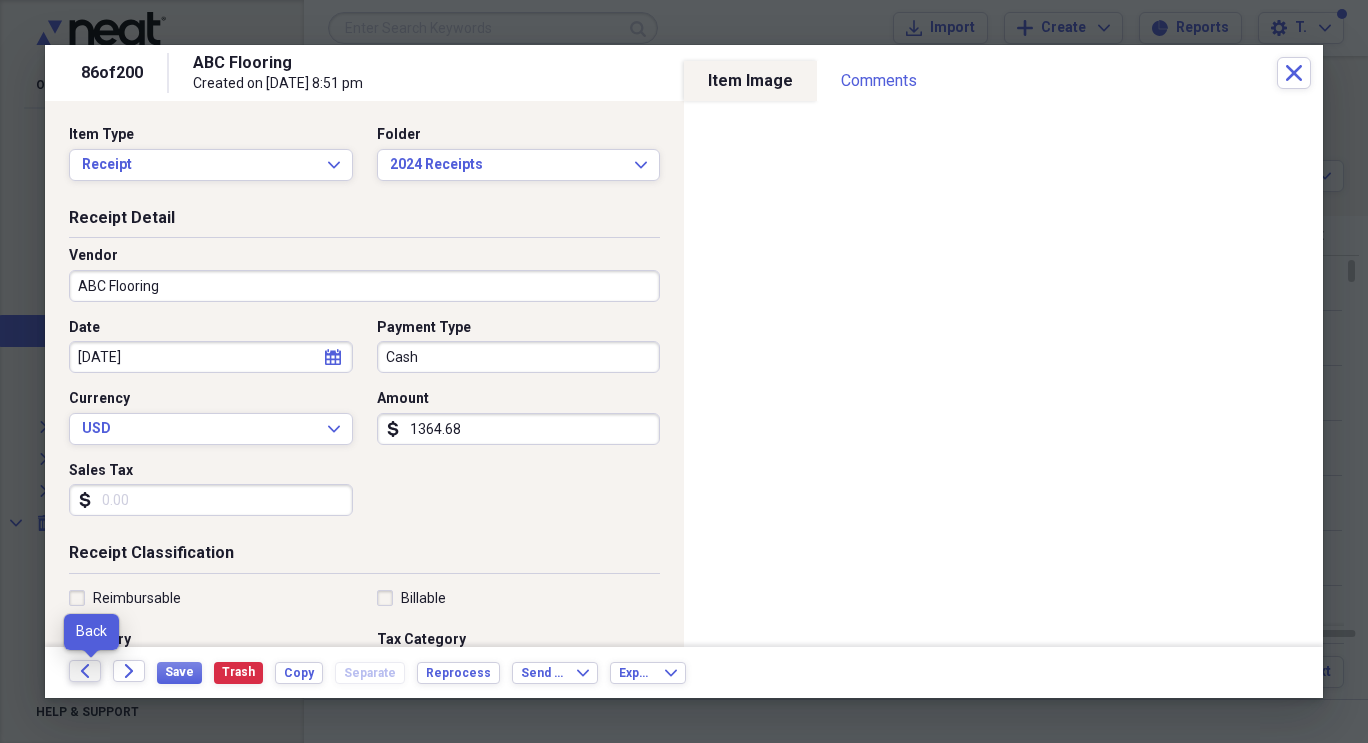 click on "Back" 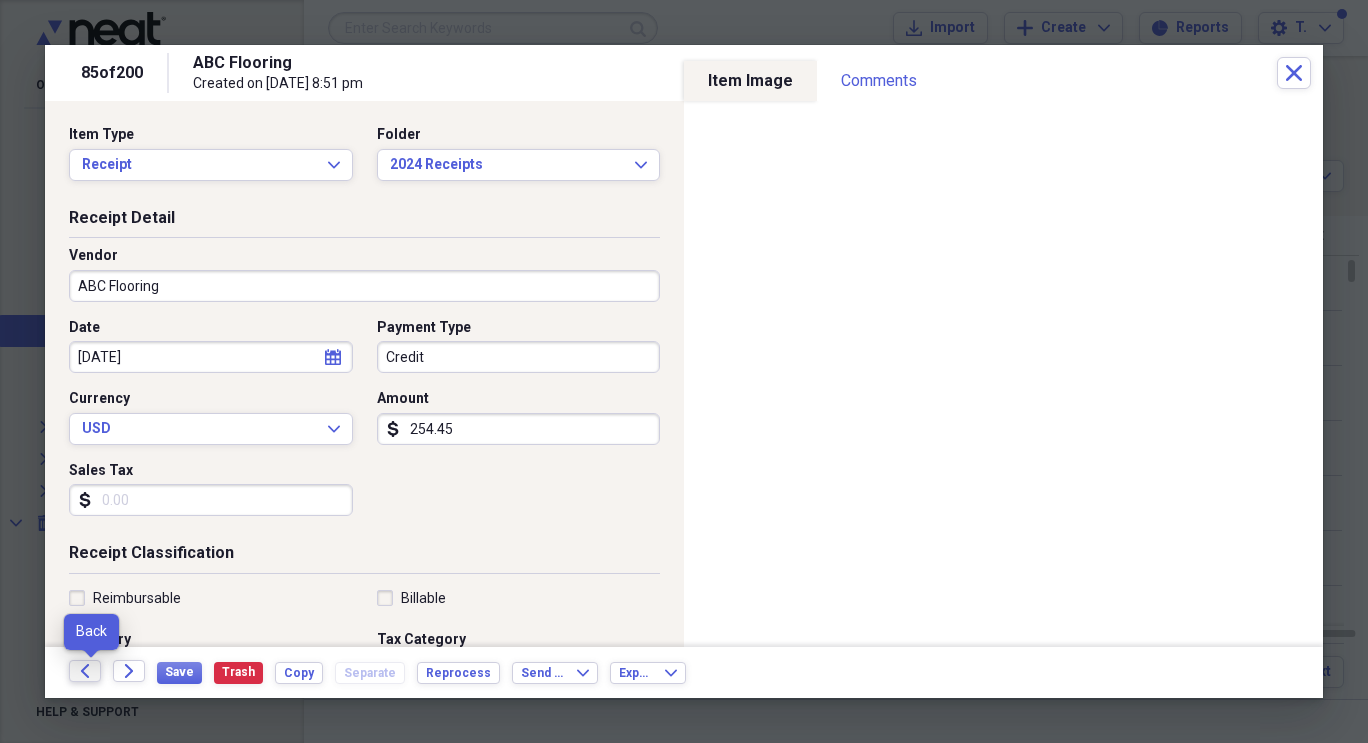 click on "Back" at bounding box center [85, 671] 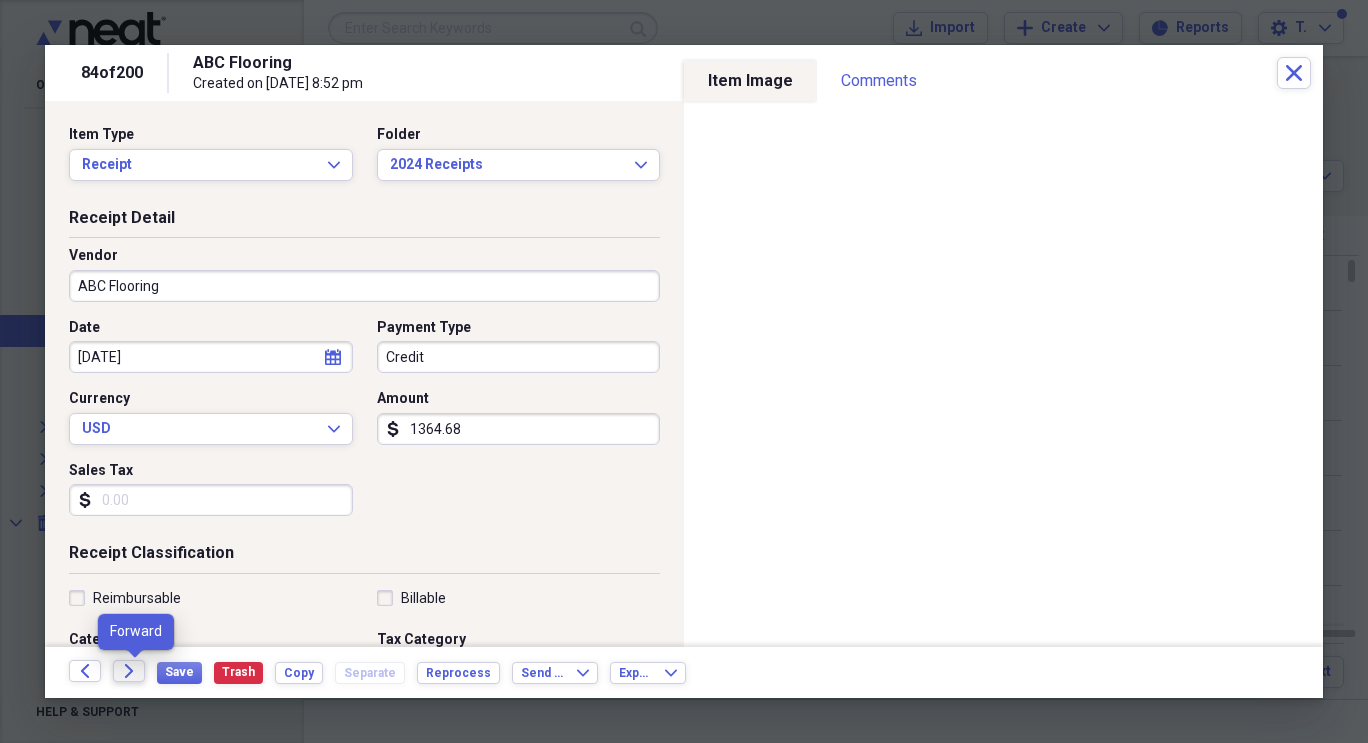 click on "Forward" 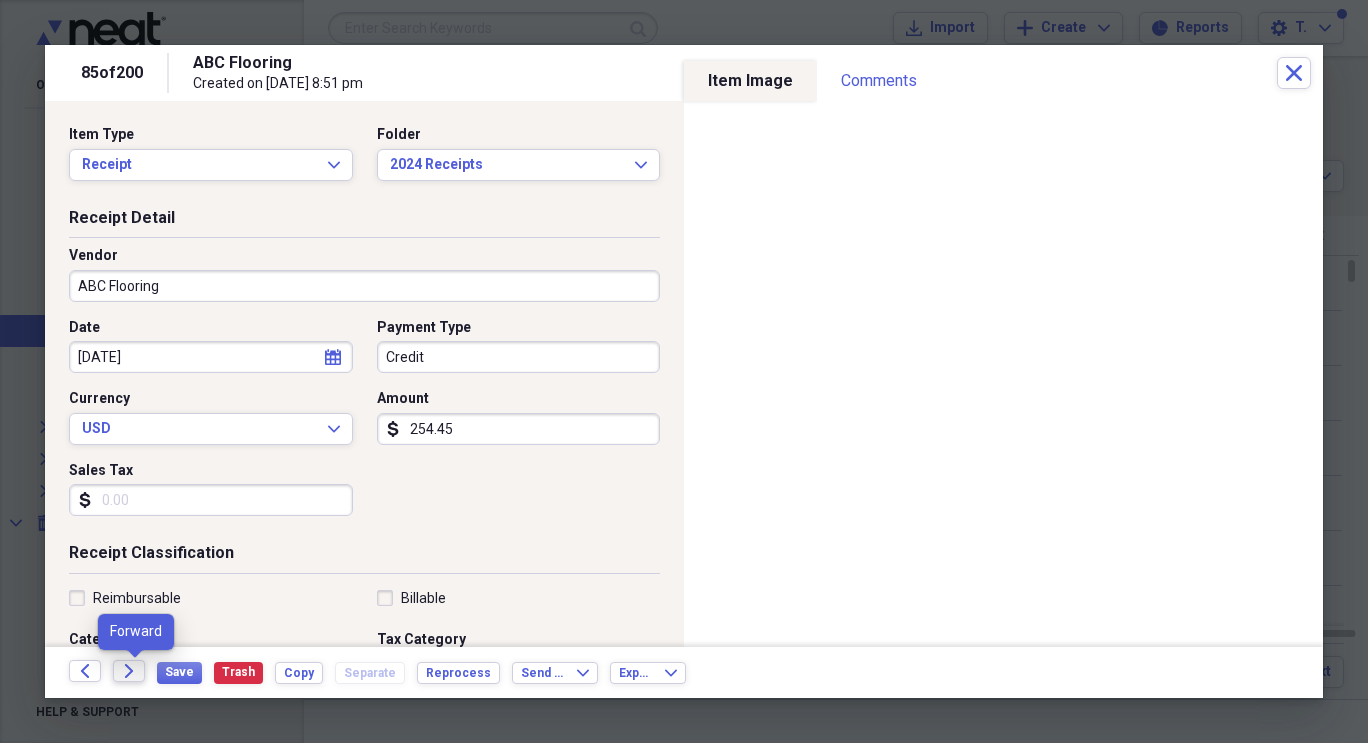 click on "Forward" 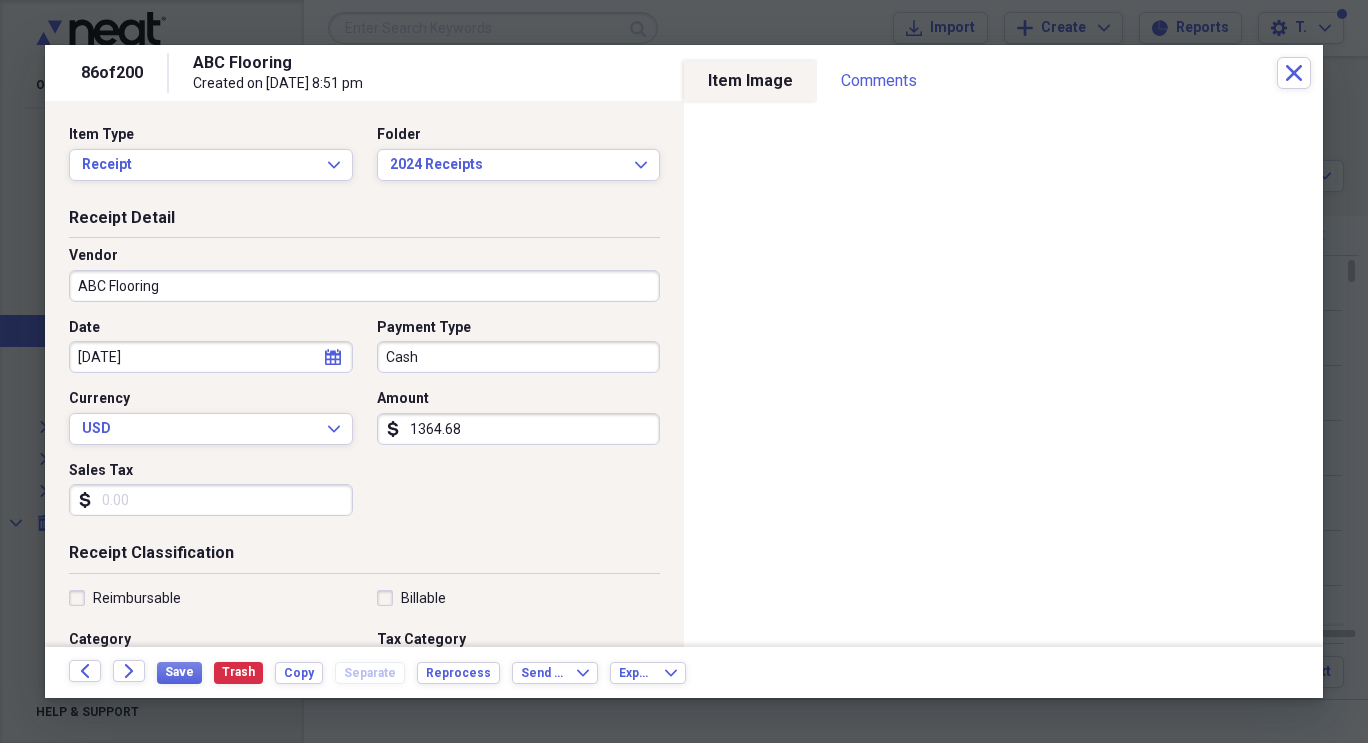 click on "Date [DATE] calendar Calendar Payment Type Cash Currency USD Expand Amount dollar-sign 1364.68 Sales Tax dollar-sign" at bounding box center (364, 425) 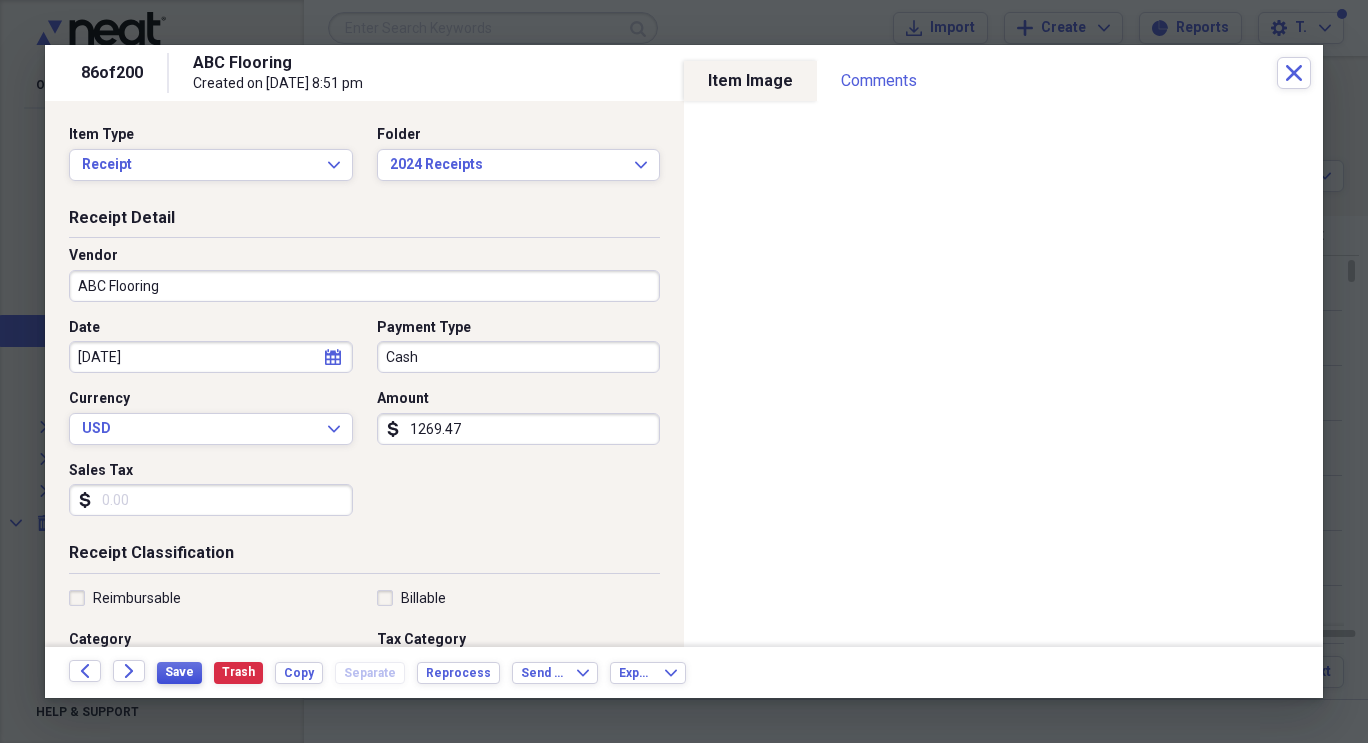 type on "1269.47" 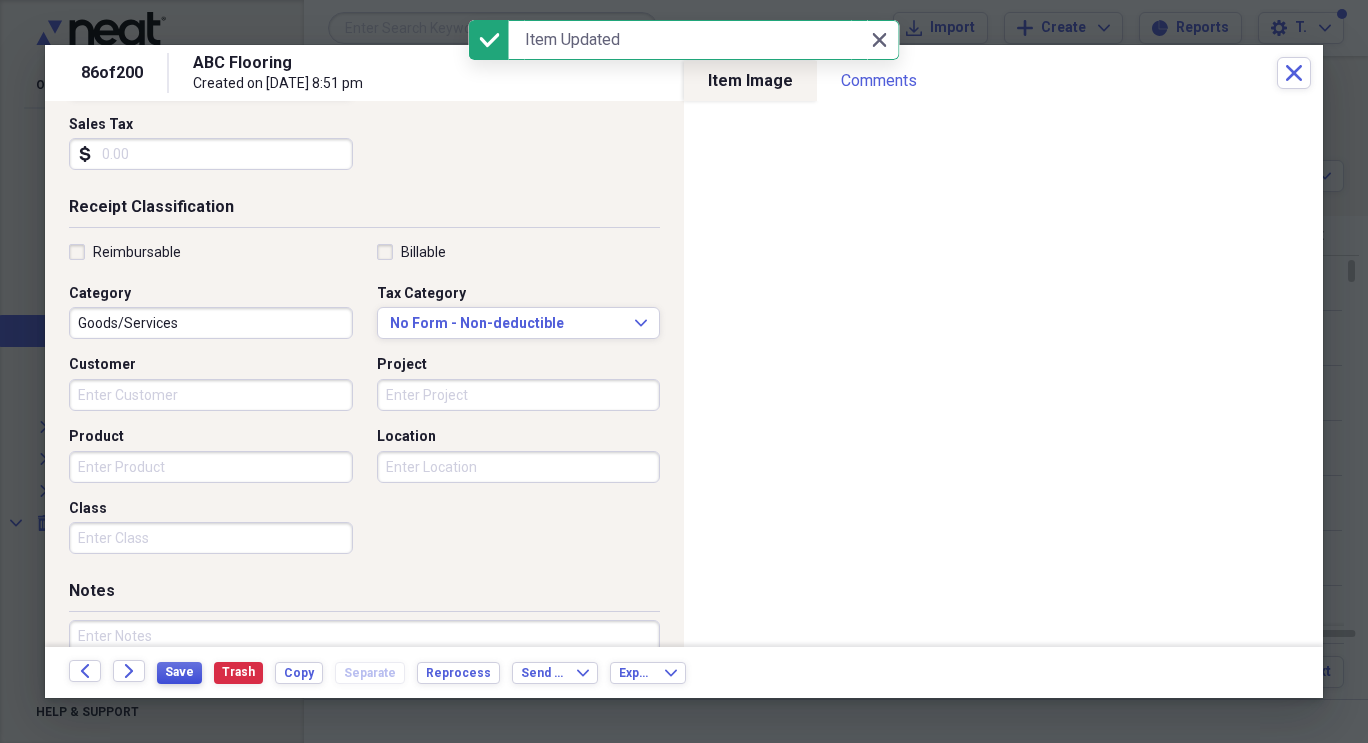 scroll, scrollTop: 383, scrollLeft: 0, axis: vertical 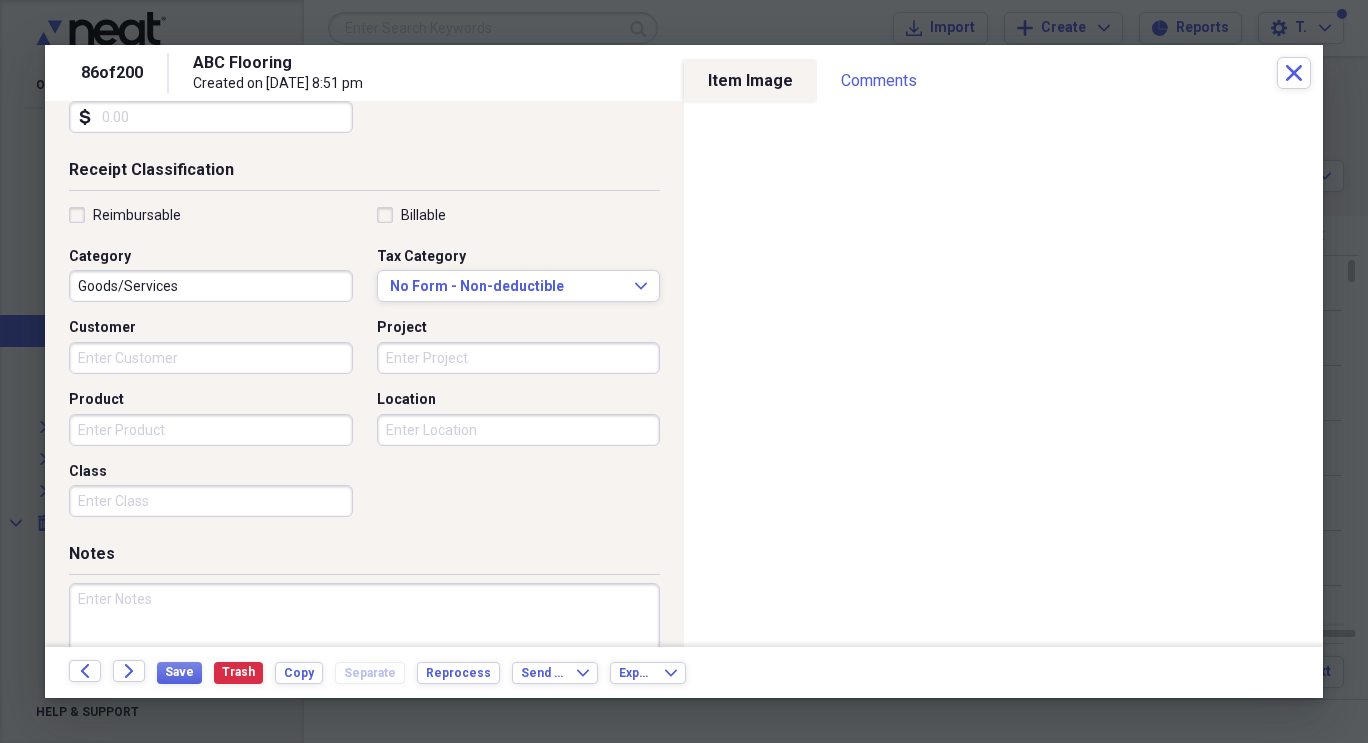 click on "Project" at bounding box center (519, 358) 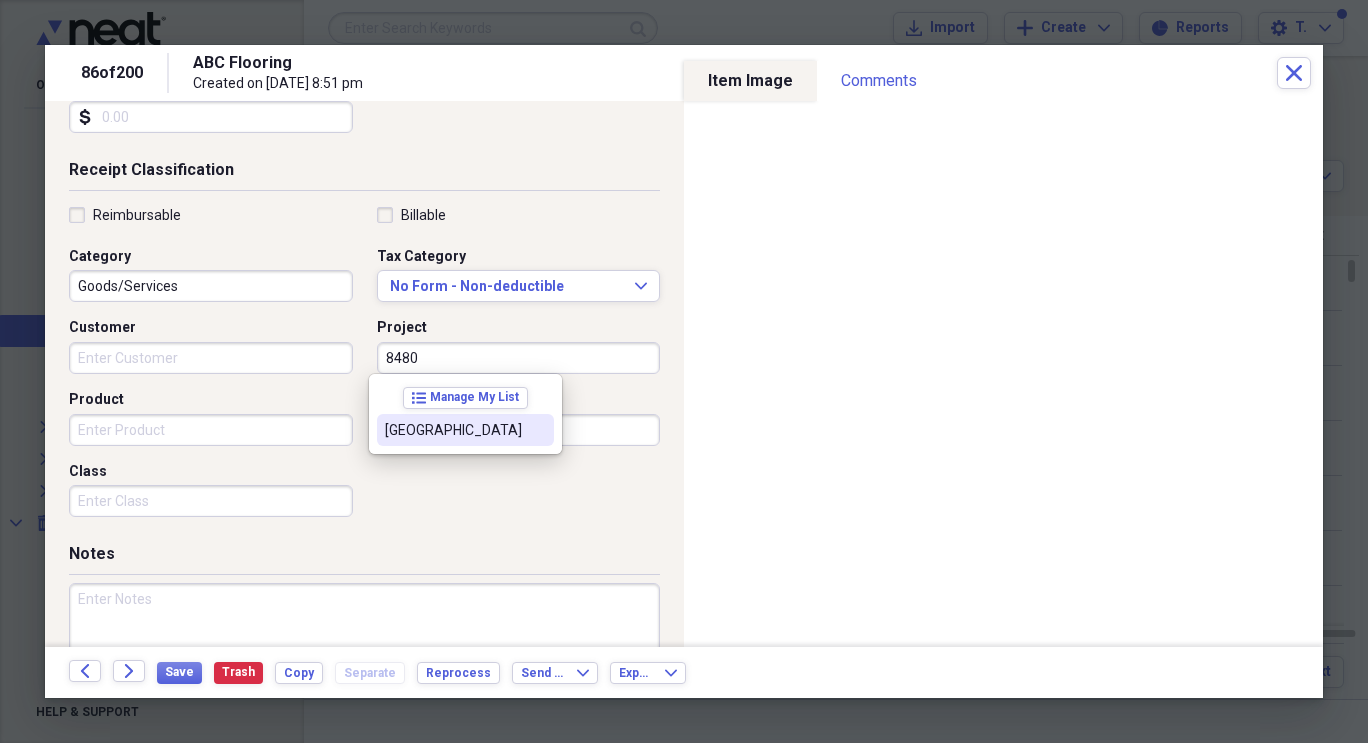 click on "[GEOGRAPHIC_DATA]" at bounding box center [453, 430] 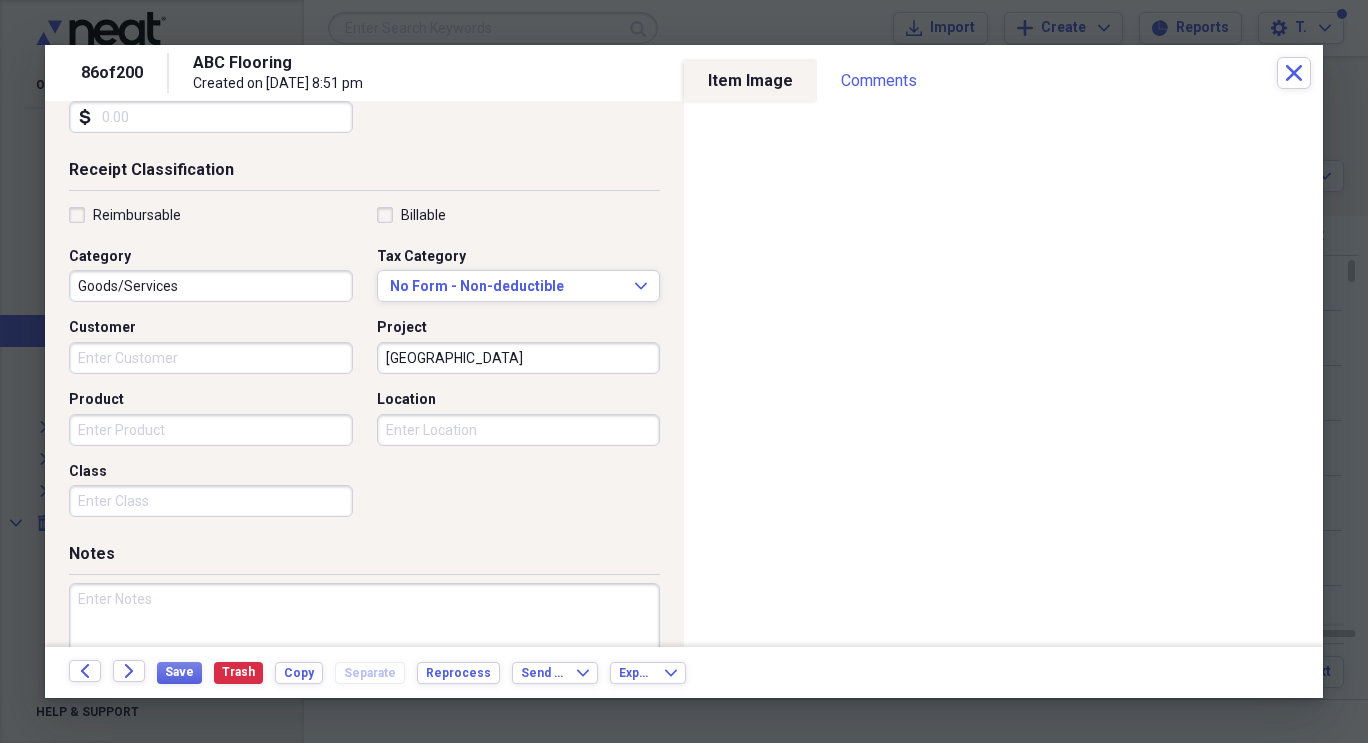 click on "Save Trash Copy Separate Reprocess" at bounding box center [334, 672] 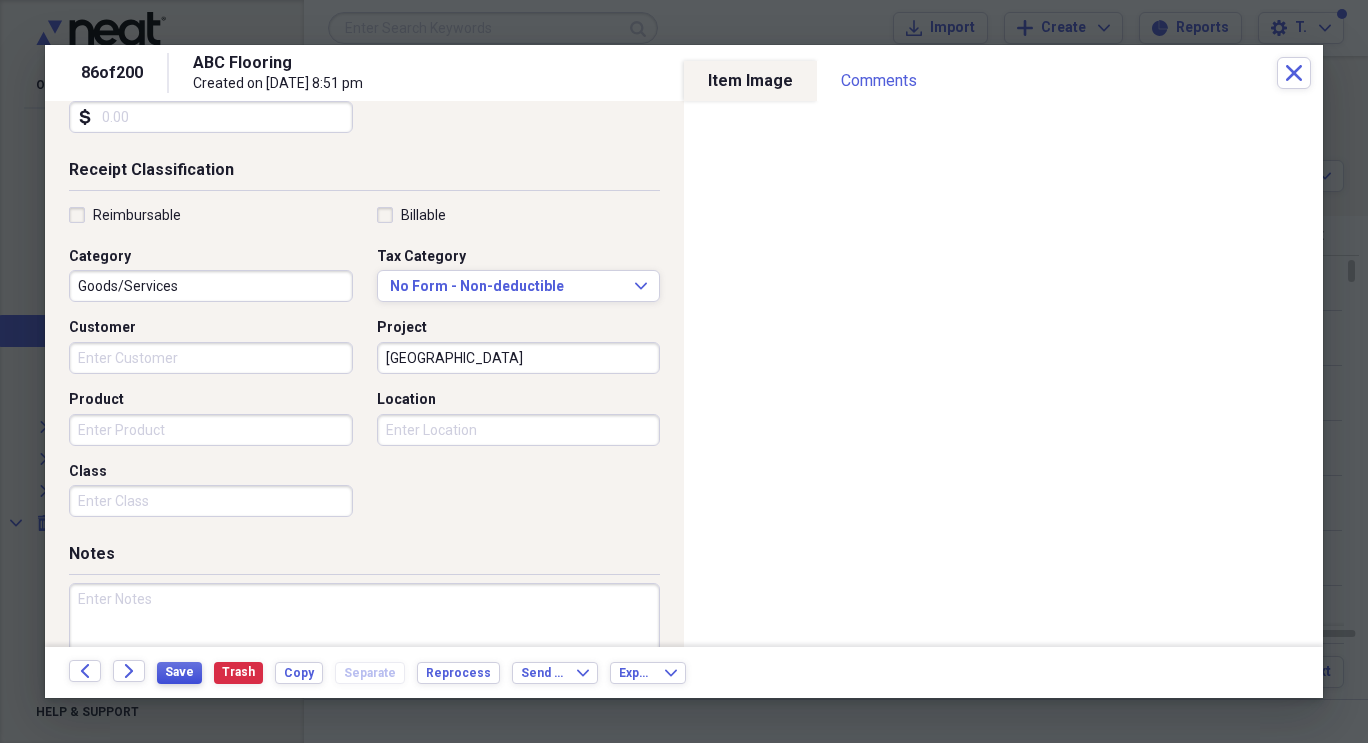 click on "Save" at bounding box center [179, 672] 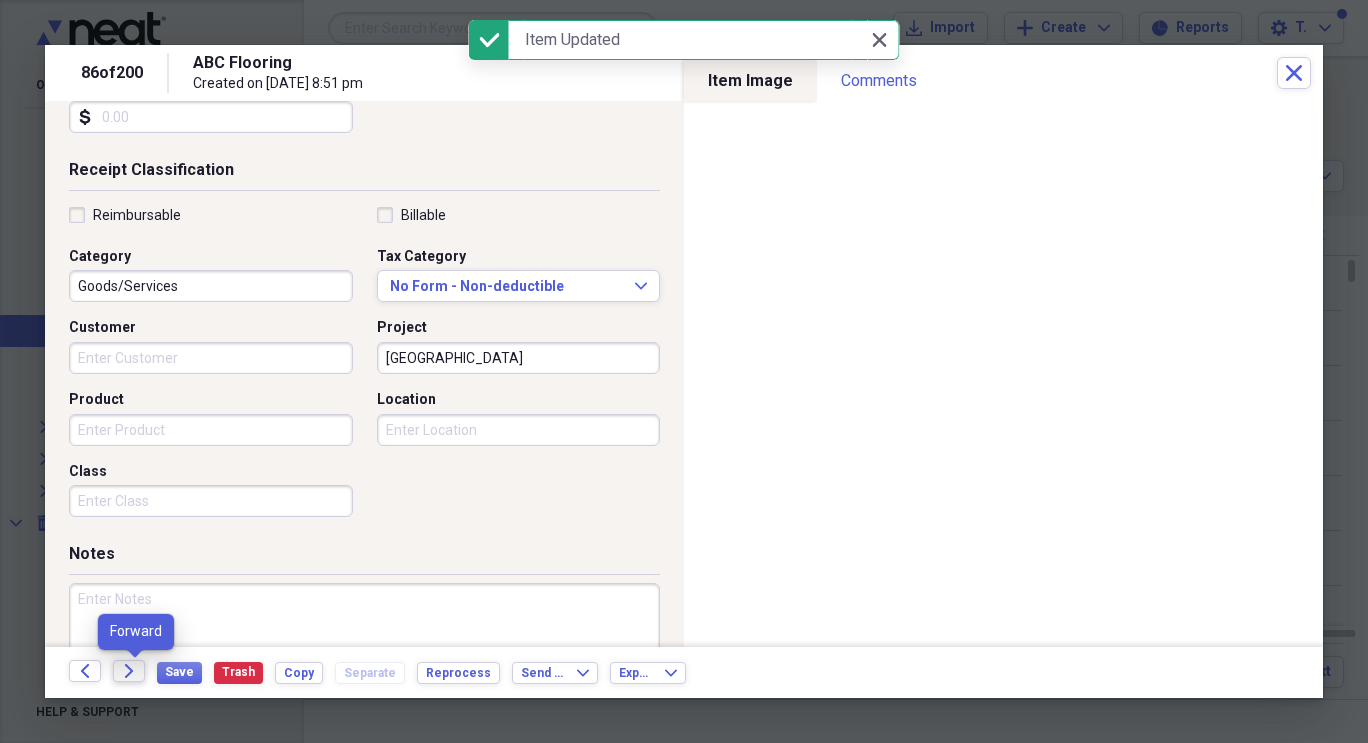 click on "Forward" at bounding box center (129, 671) 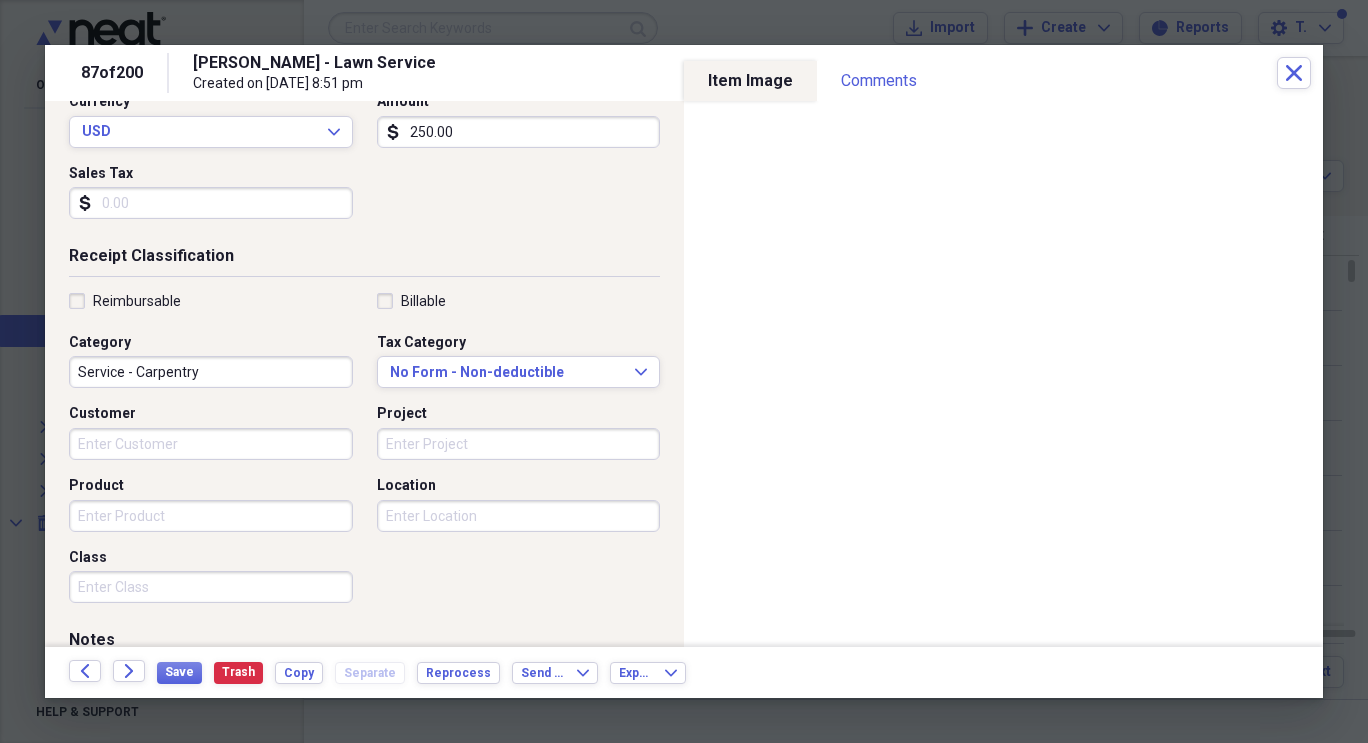 scroll, scrollTop: 302, scrollLeft: 0, axis: vertical 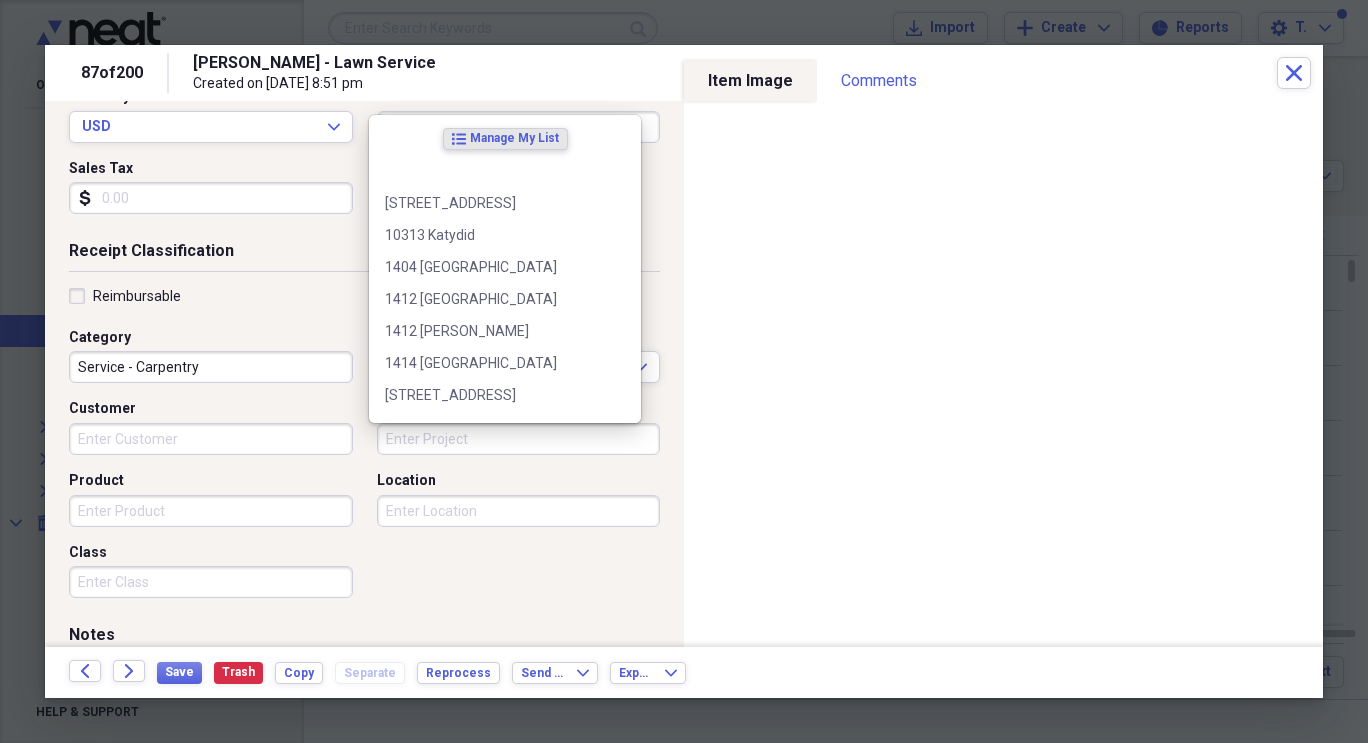 click on "Project" at bounding box center (519, 439) 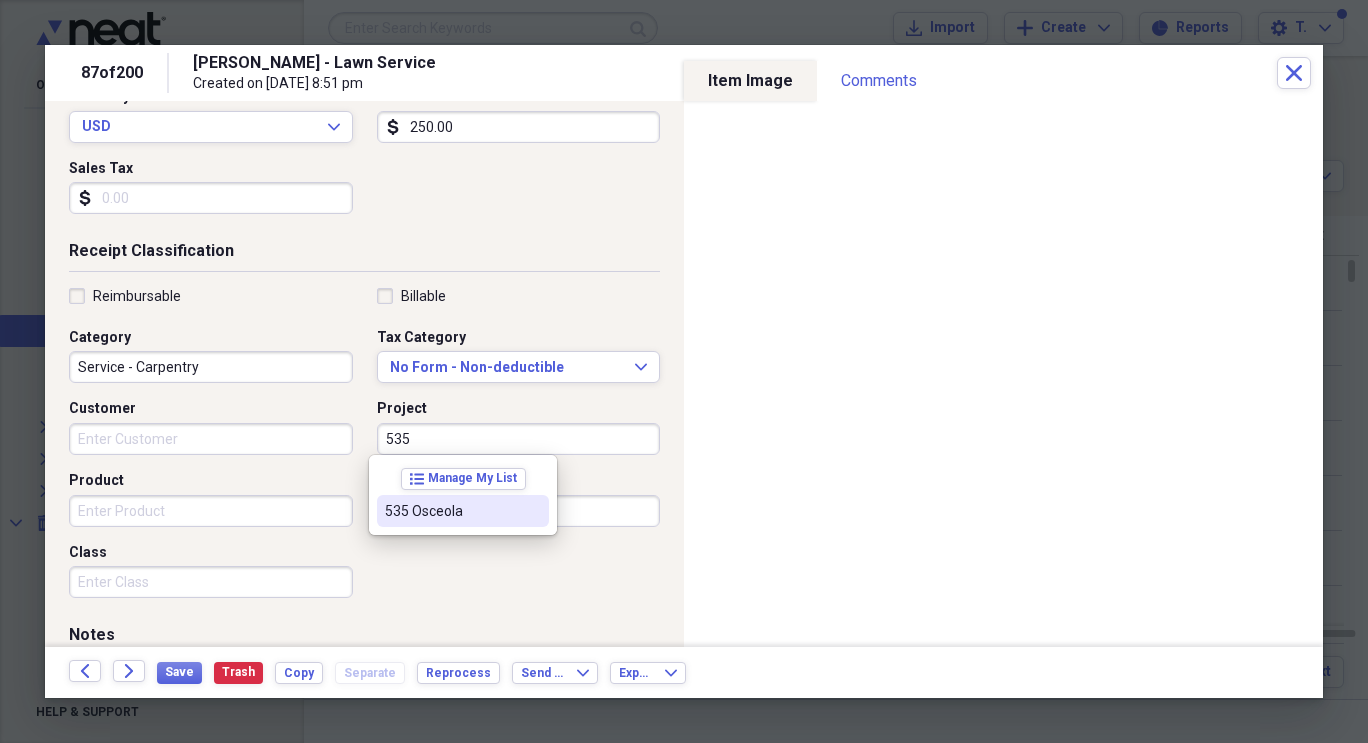 click on "535 Osceola" at bounding box center (463, 511) 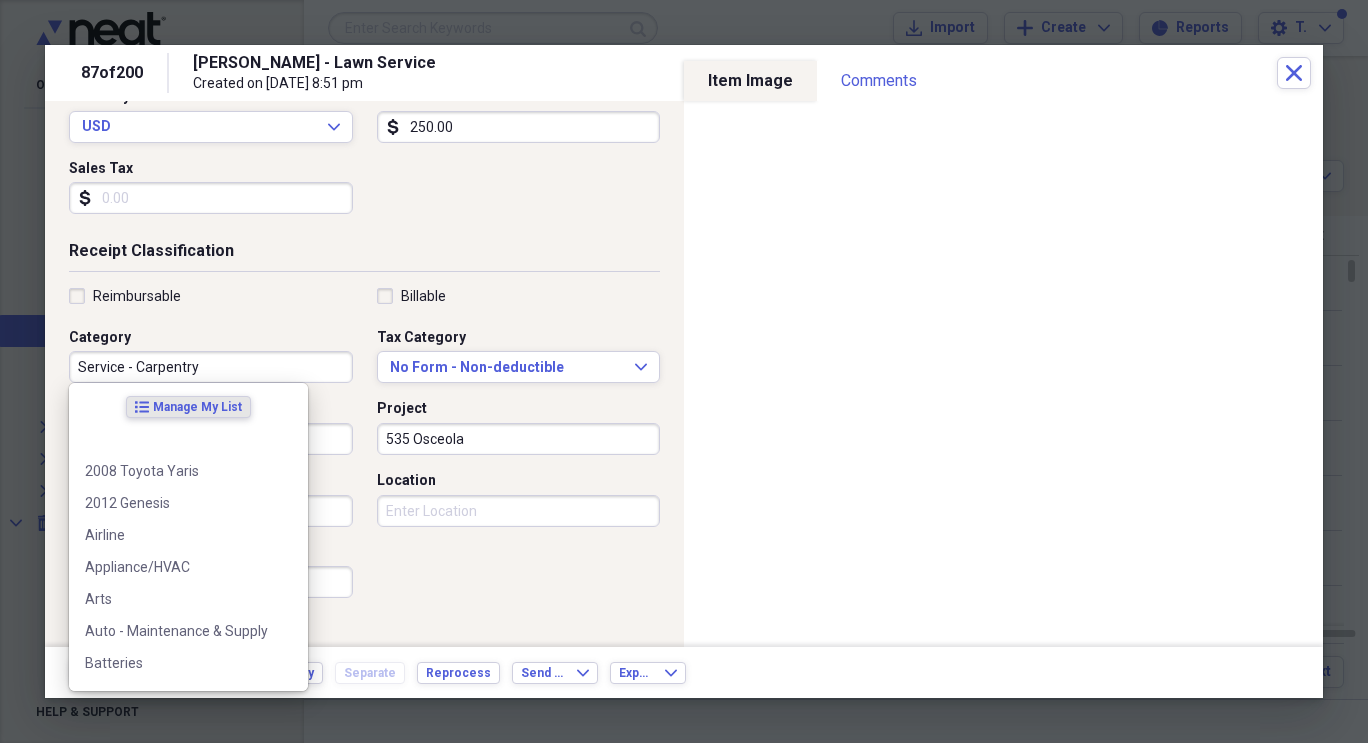 click on "Service - Carpentry" at bounding box center (211, 367) 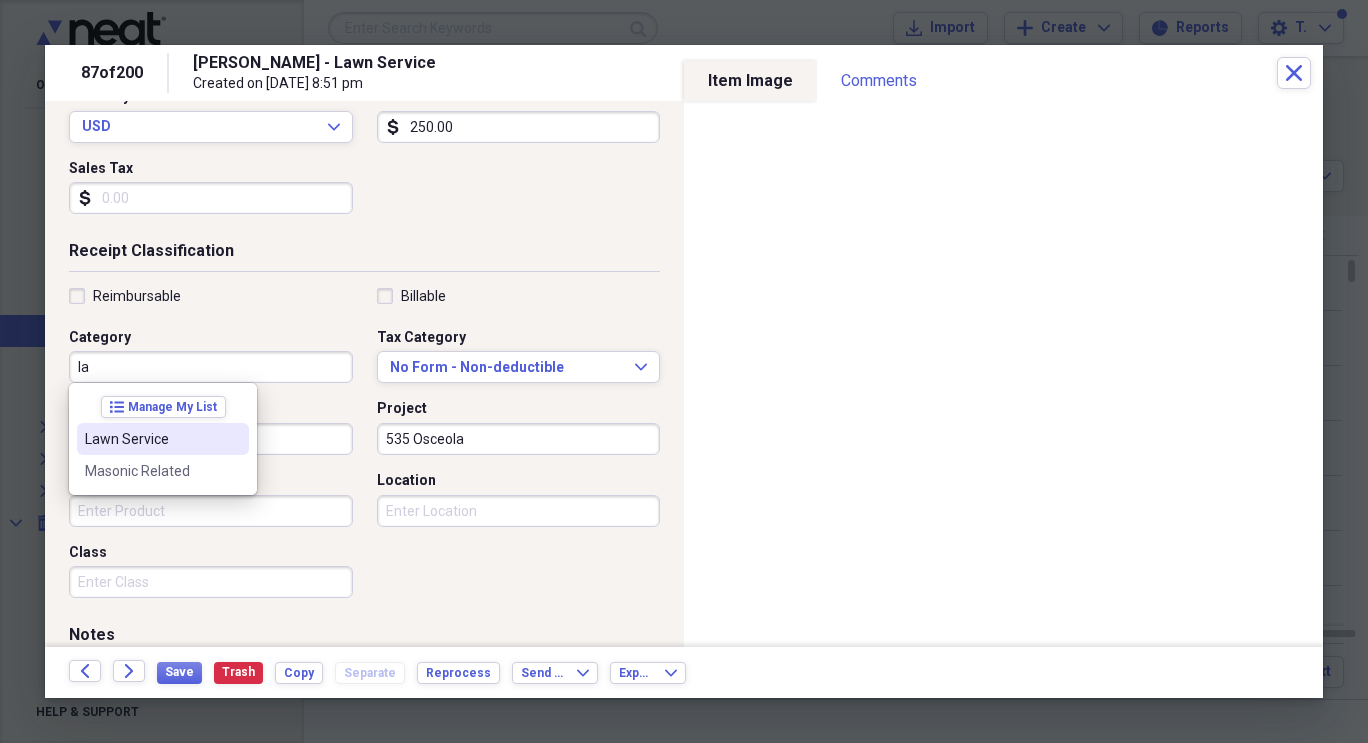 click on "Lawn Service" at bounding box center [151, 439] 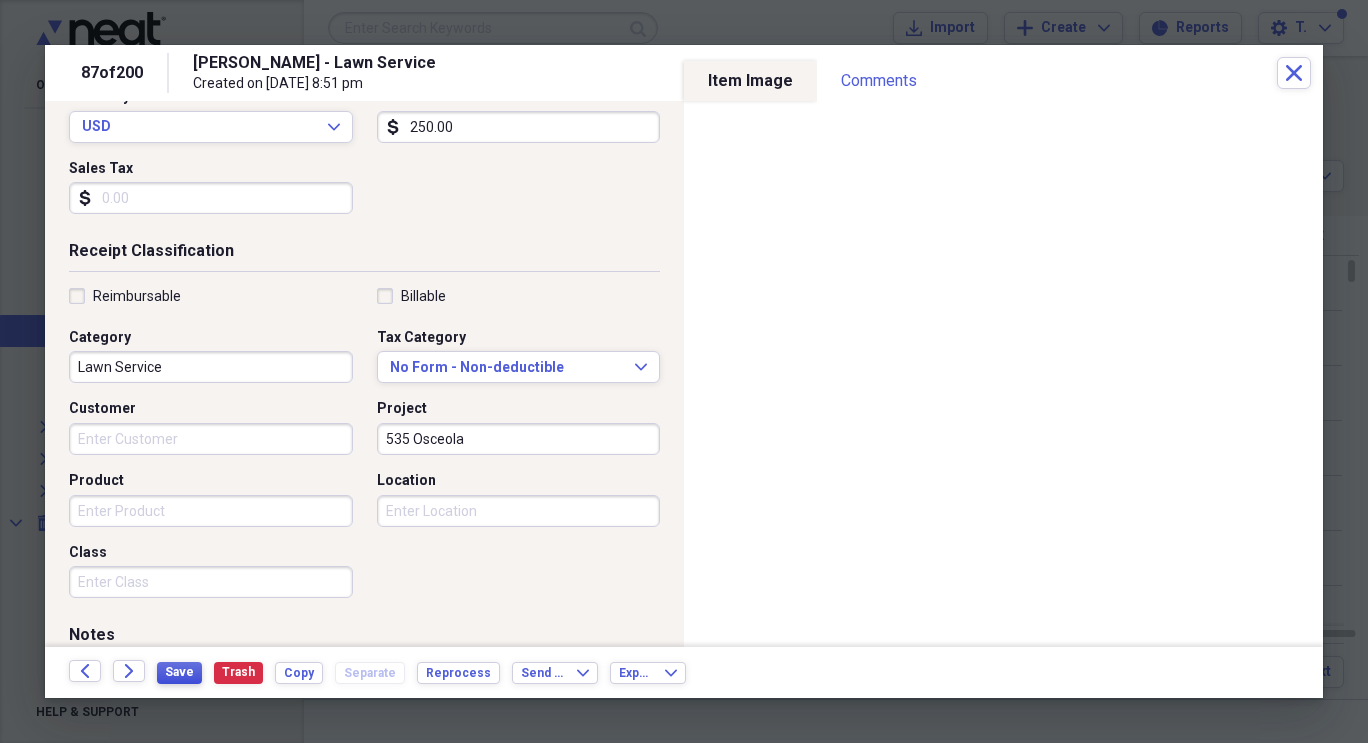 click on "Save" at bounding box center [179, 672] 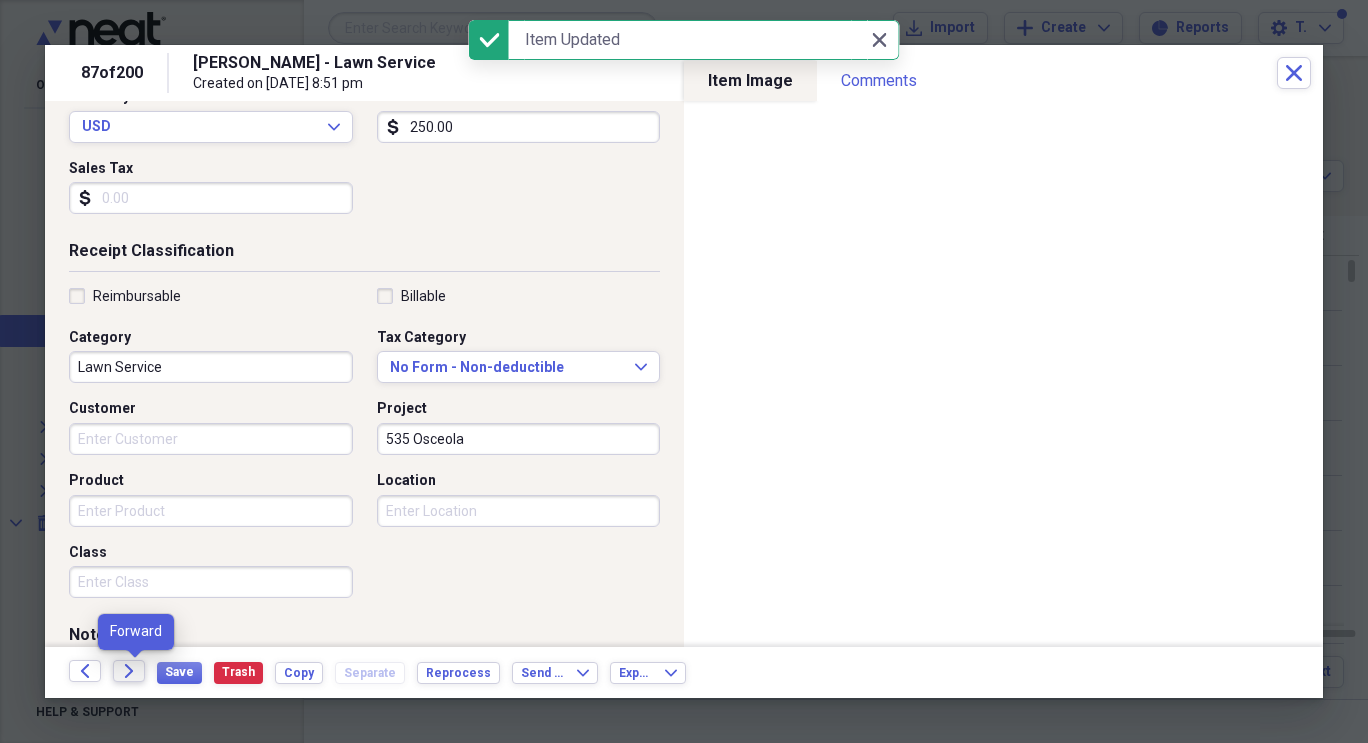 click on "Forward" 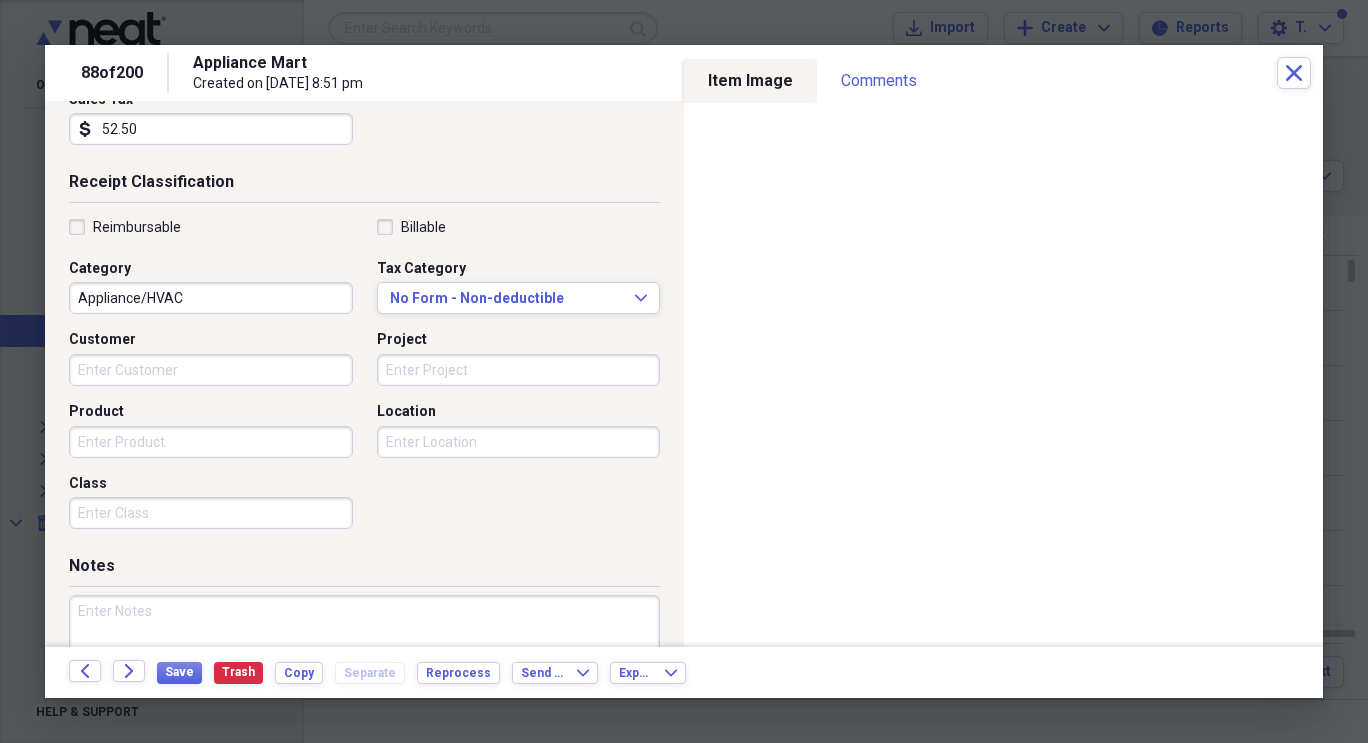 scroll, scrollTop: 384, scrollLeft: 0, axis: vertical 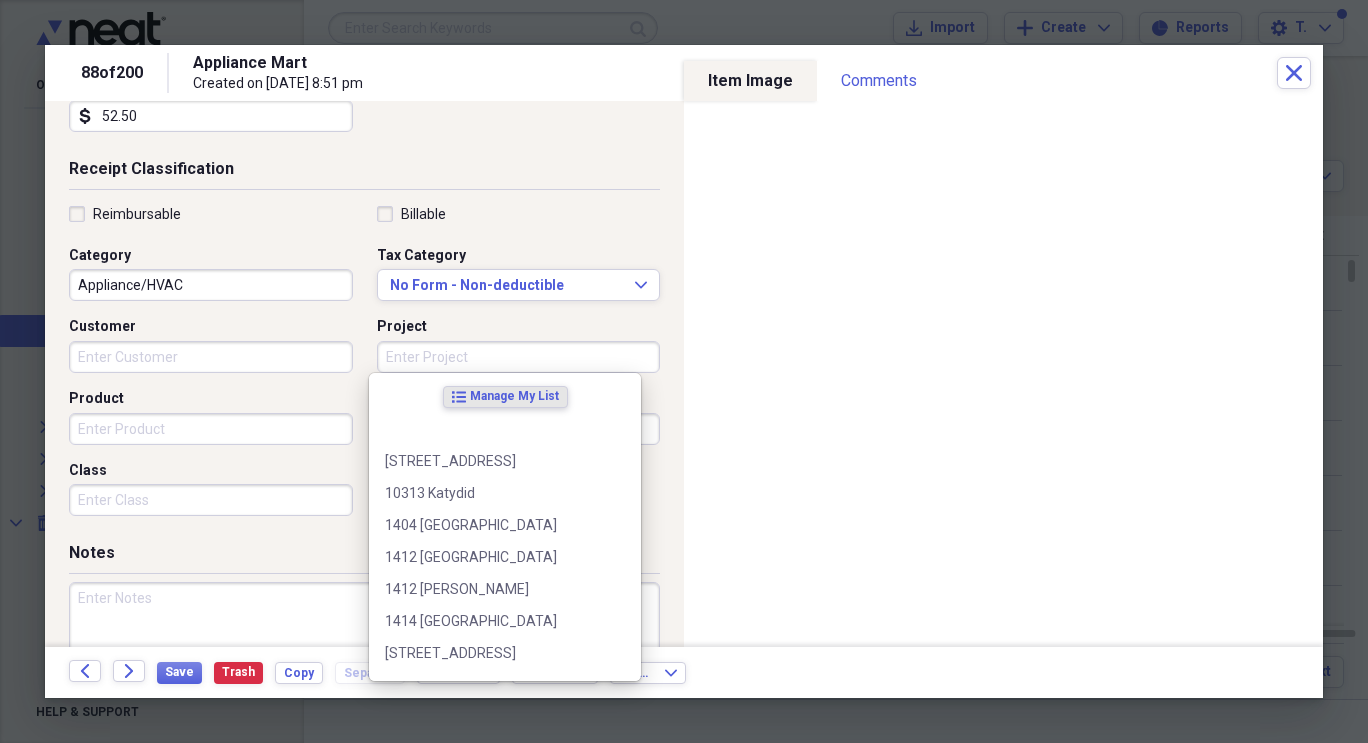 click on "Project" at bounding box center (519, 357) 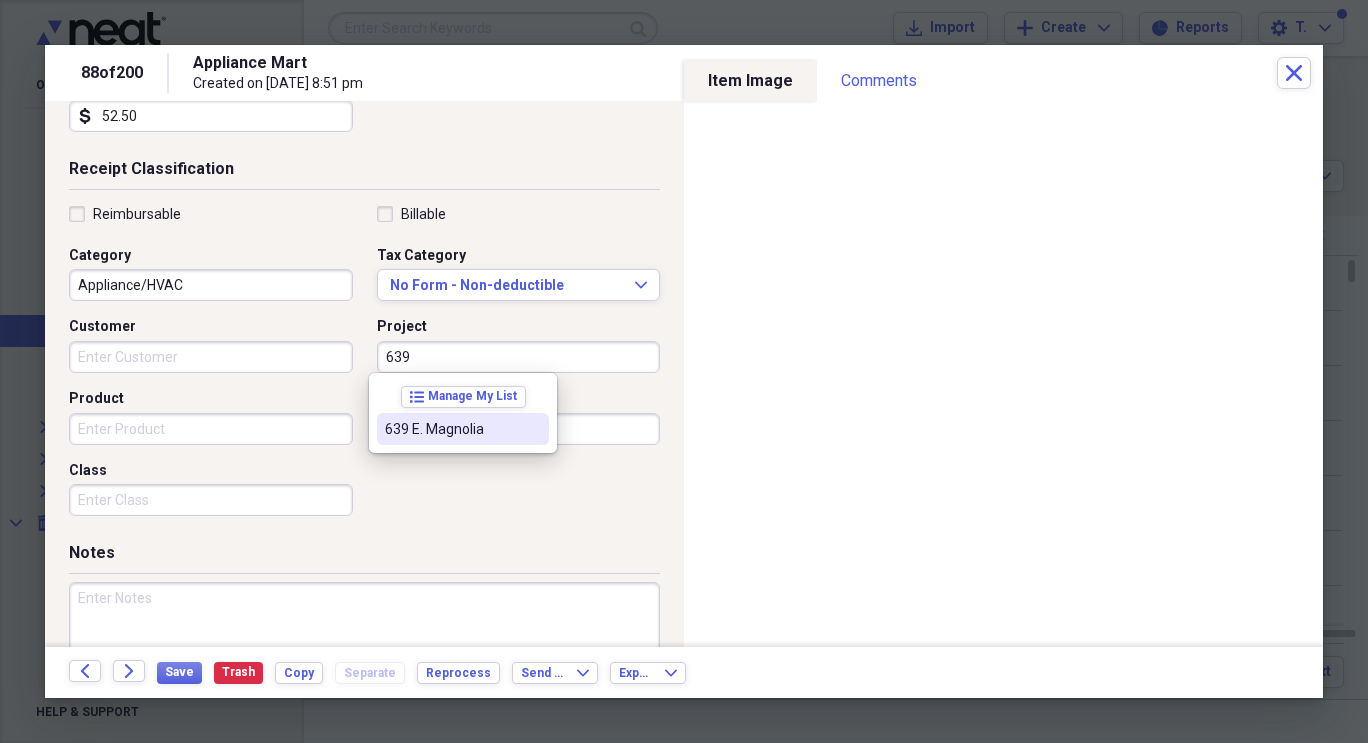 click on "639 E. Magnolia" at bounding box center [451, 429] 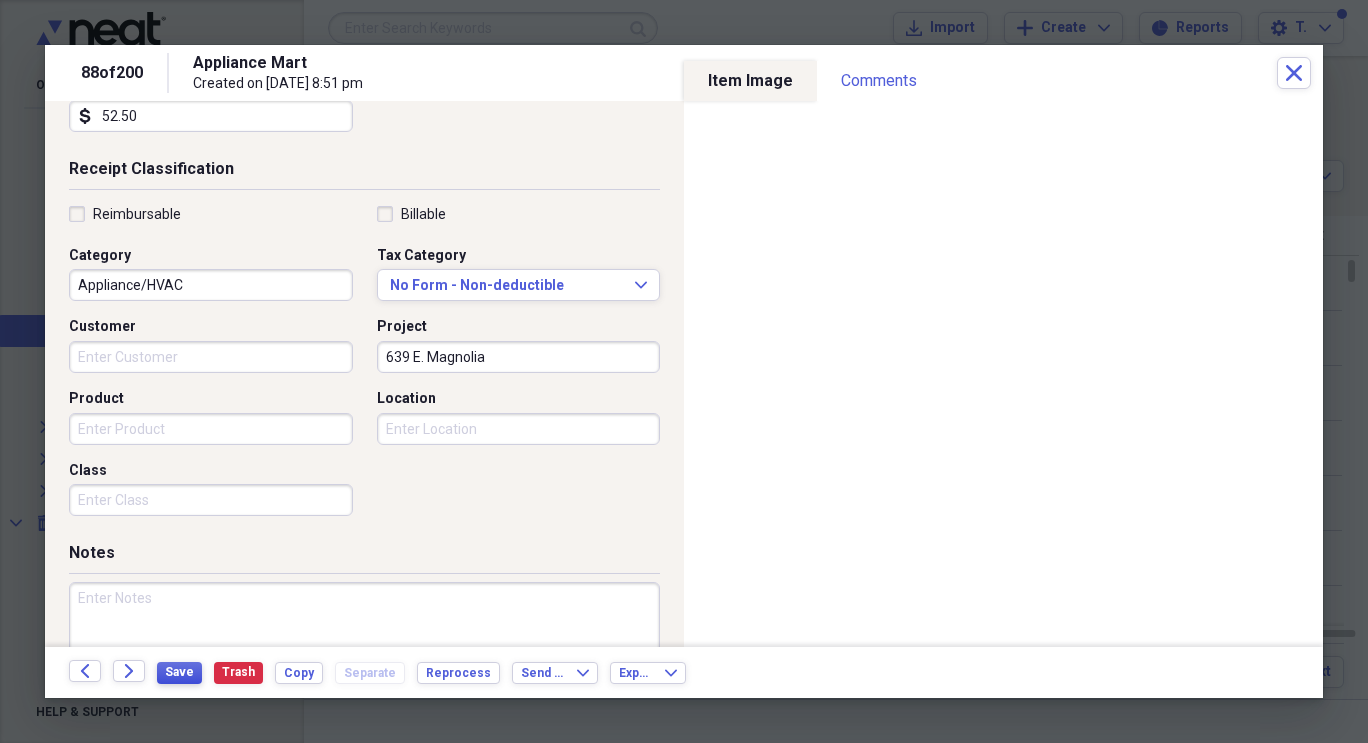click on "Save" at bounding box center (179, 672) 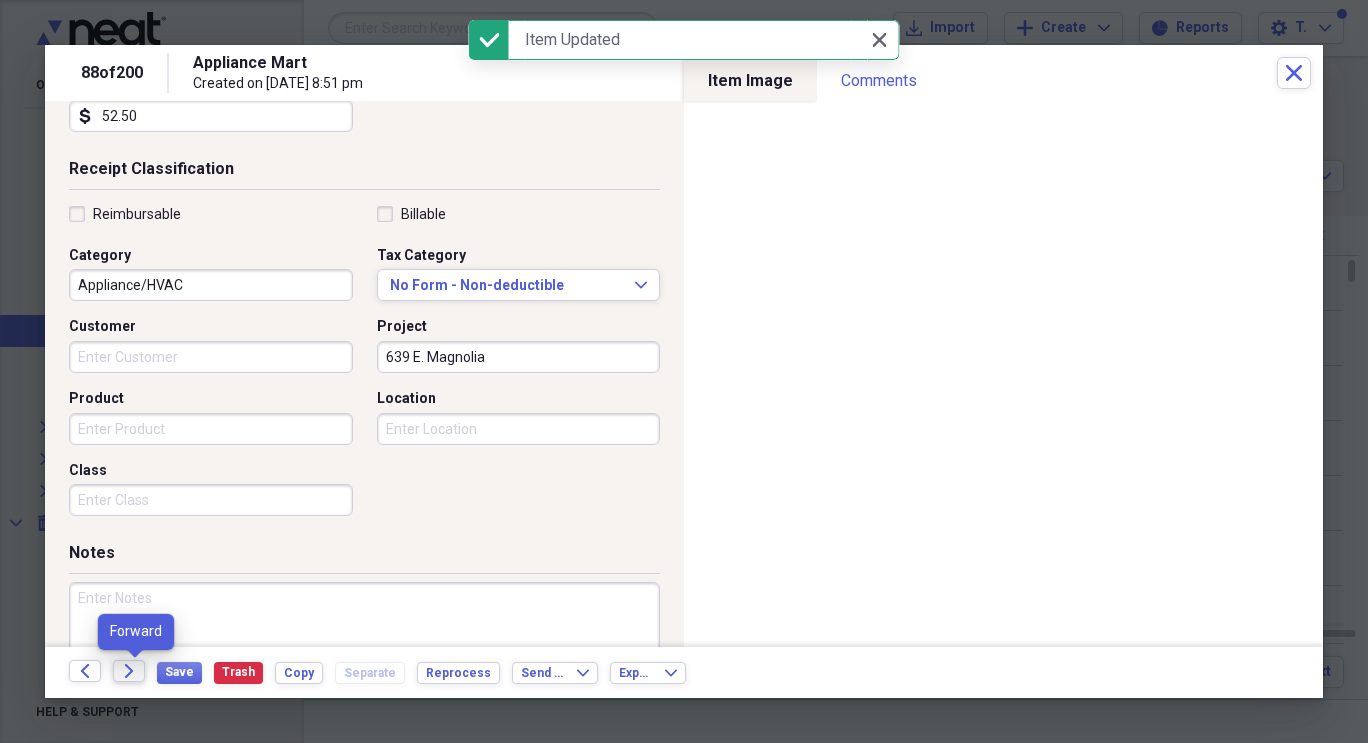 click 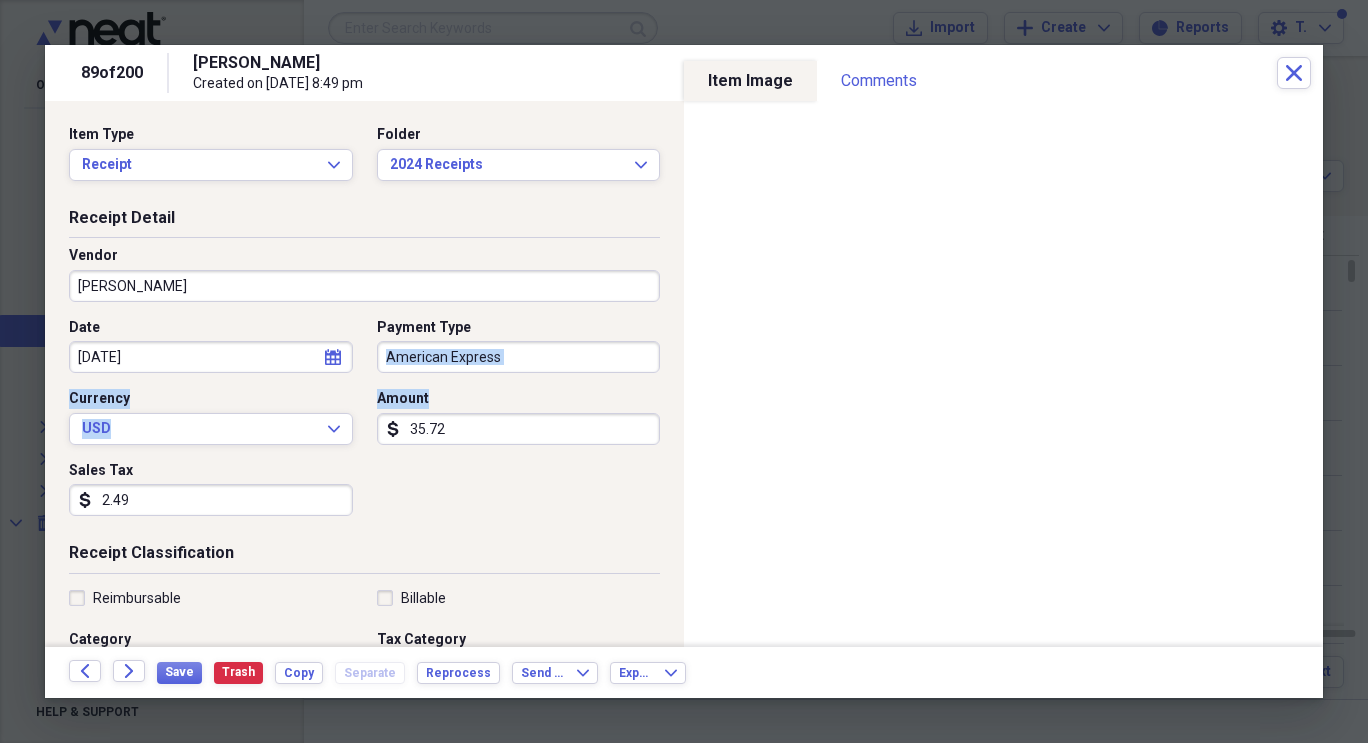 drag, startPoint x: 668, startPoint y: 323, endPoint x: 655, endPoint y: 469, distance: 146.57762 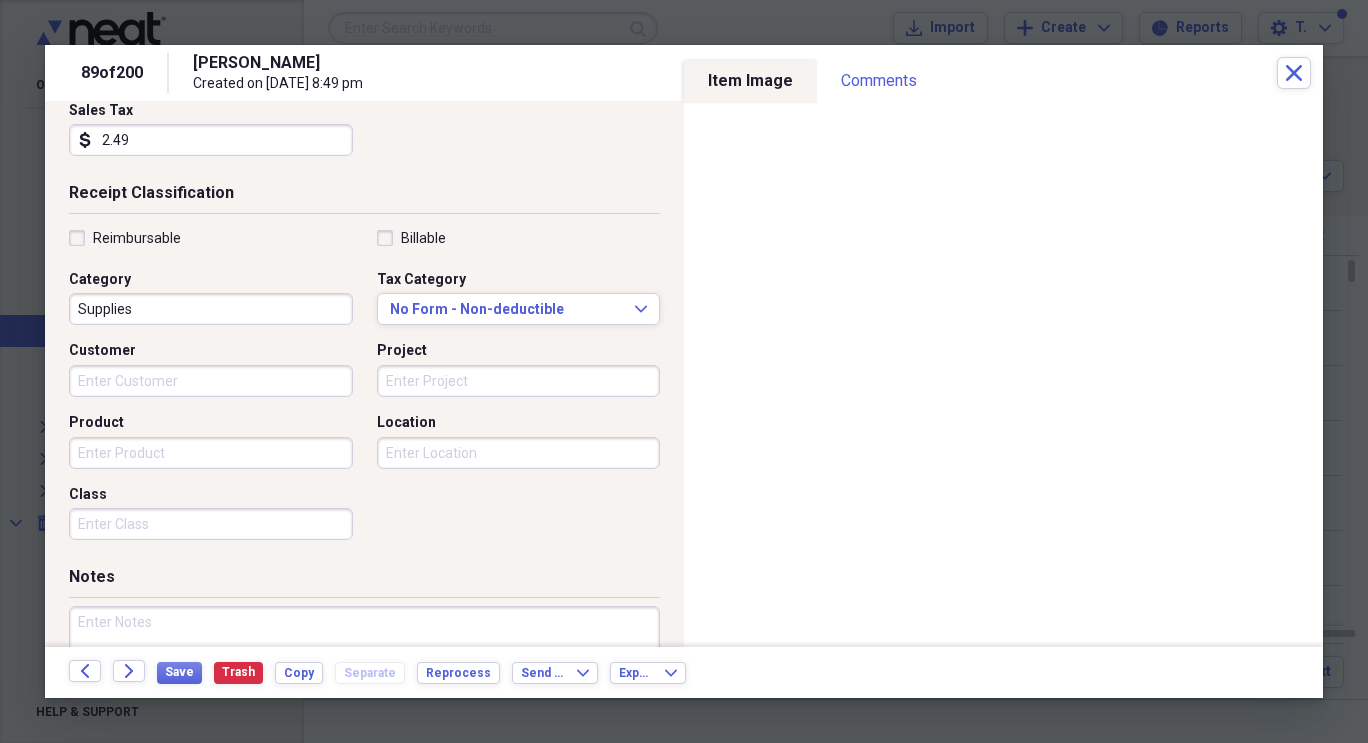scroll, scrollTop: 363, scrollLeft: 0, axis: vertical 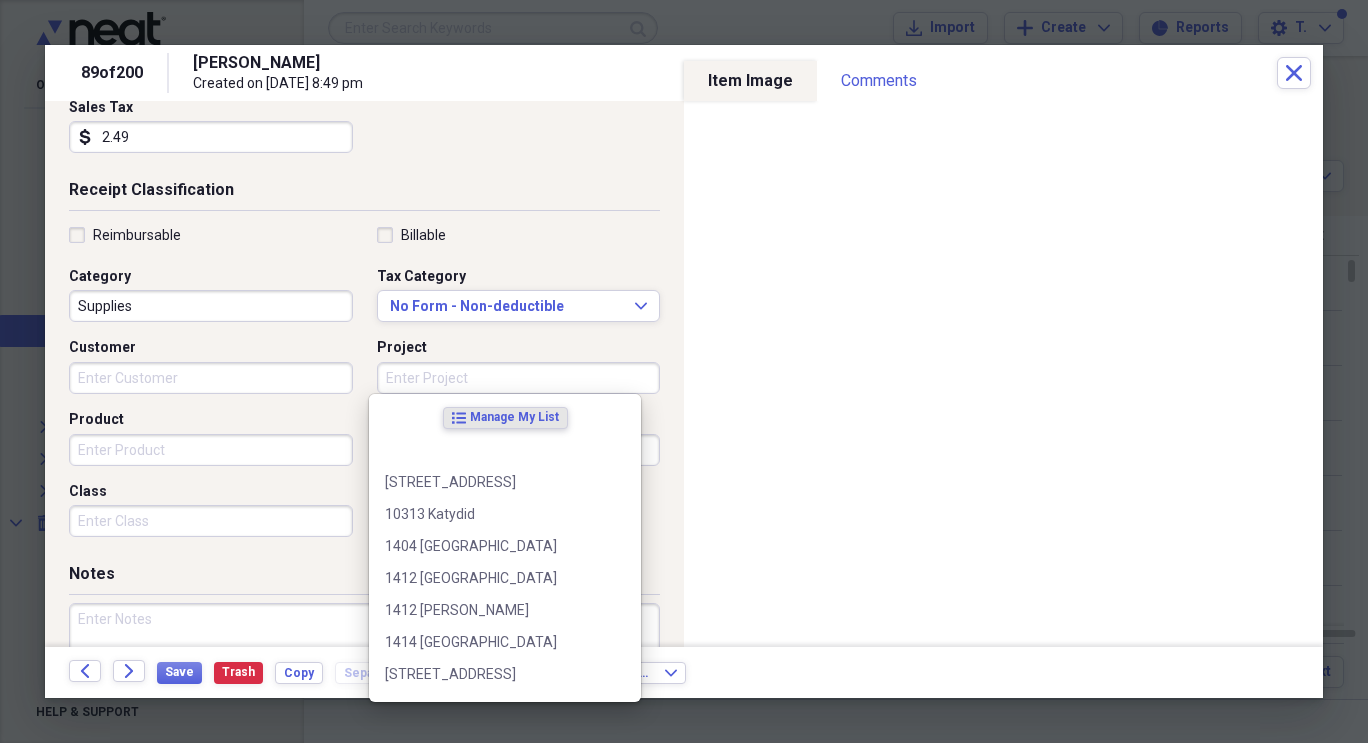 click on "Project" at bounding box center [519, 378] 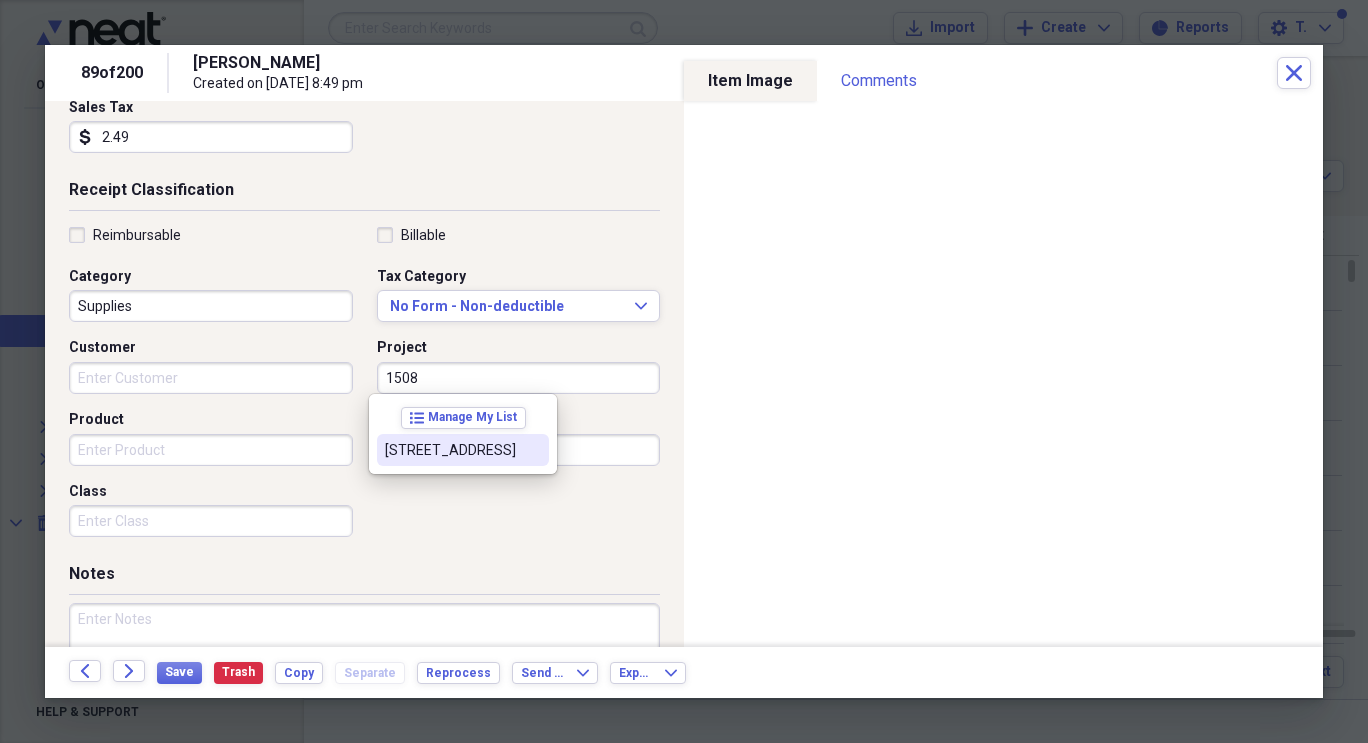 click on "[STREET_ADDRESS]" at bounding box center [451, 450] 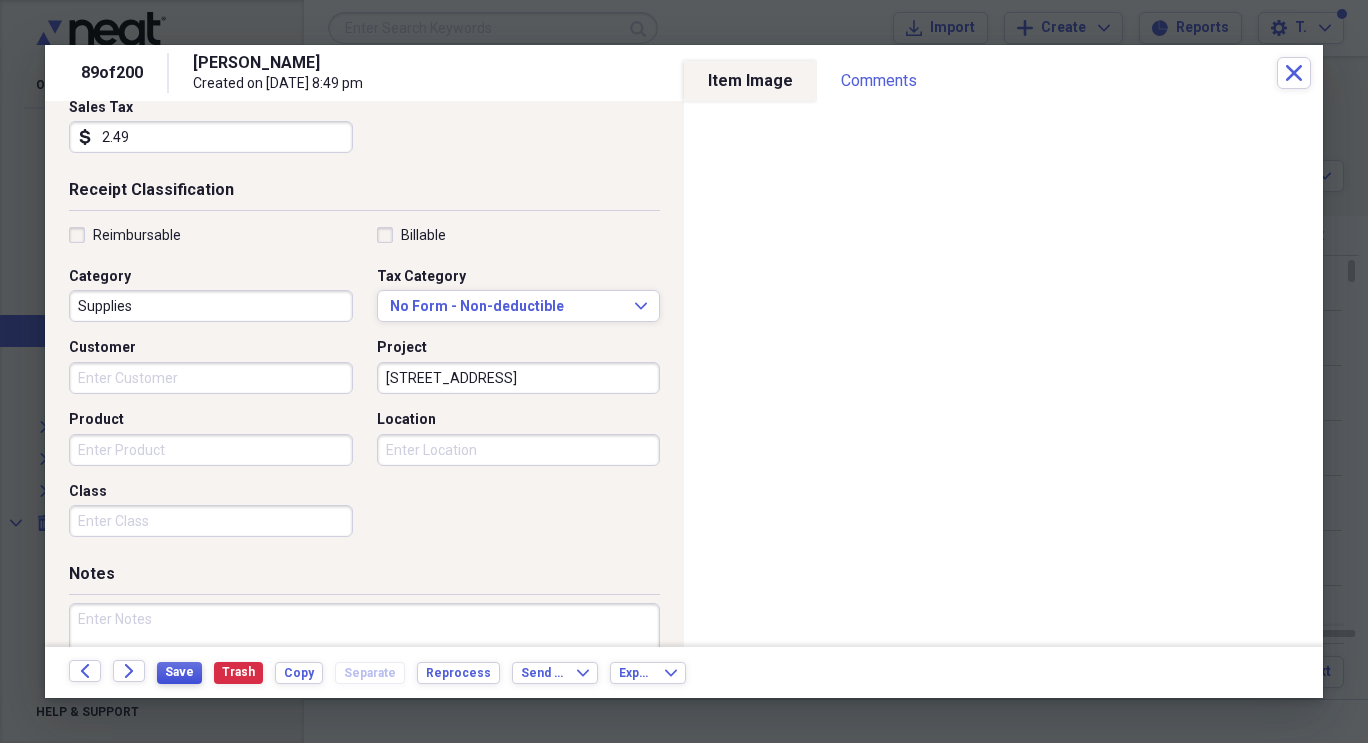 click on "Save" at bounding box center (179, 672) 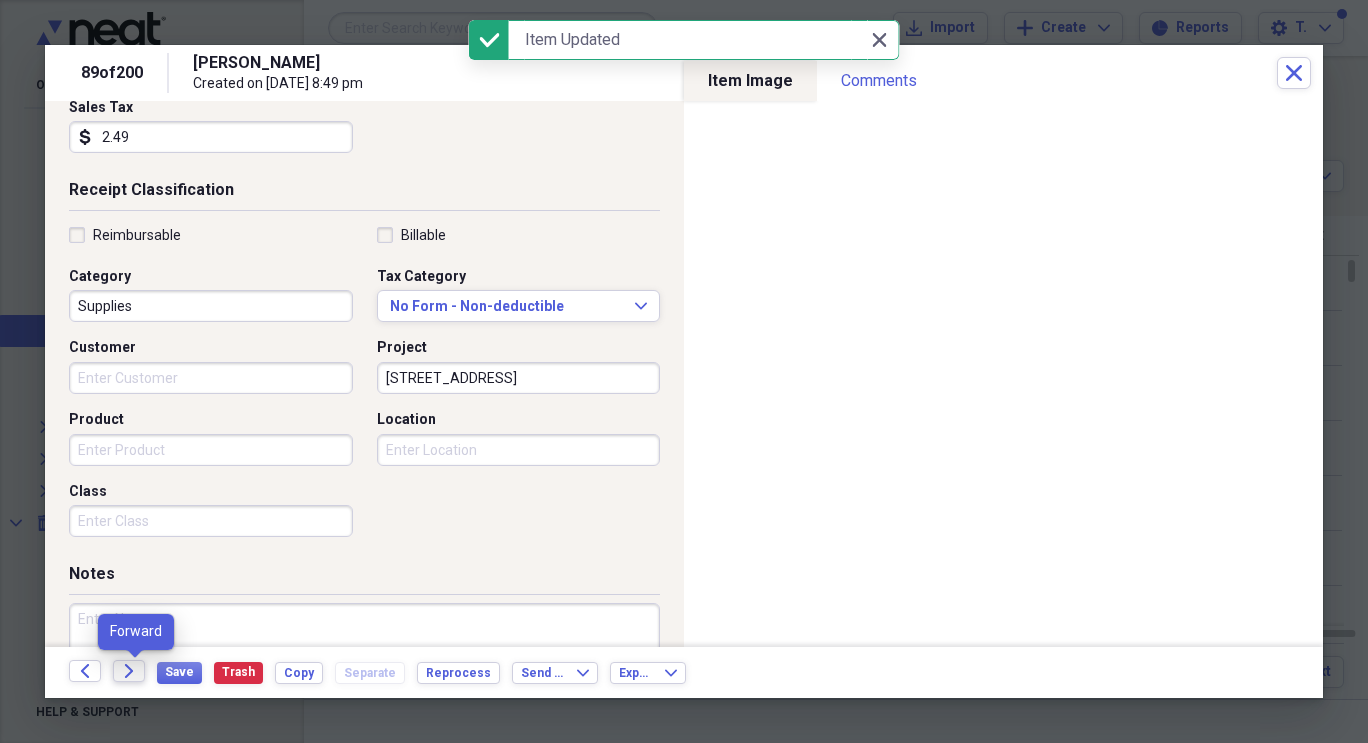 click 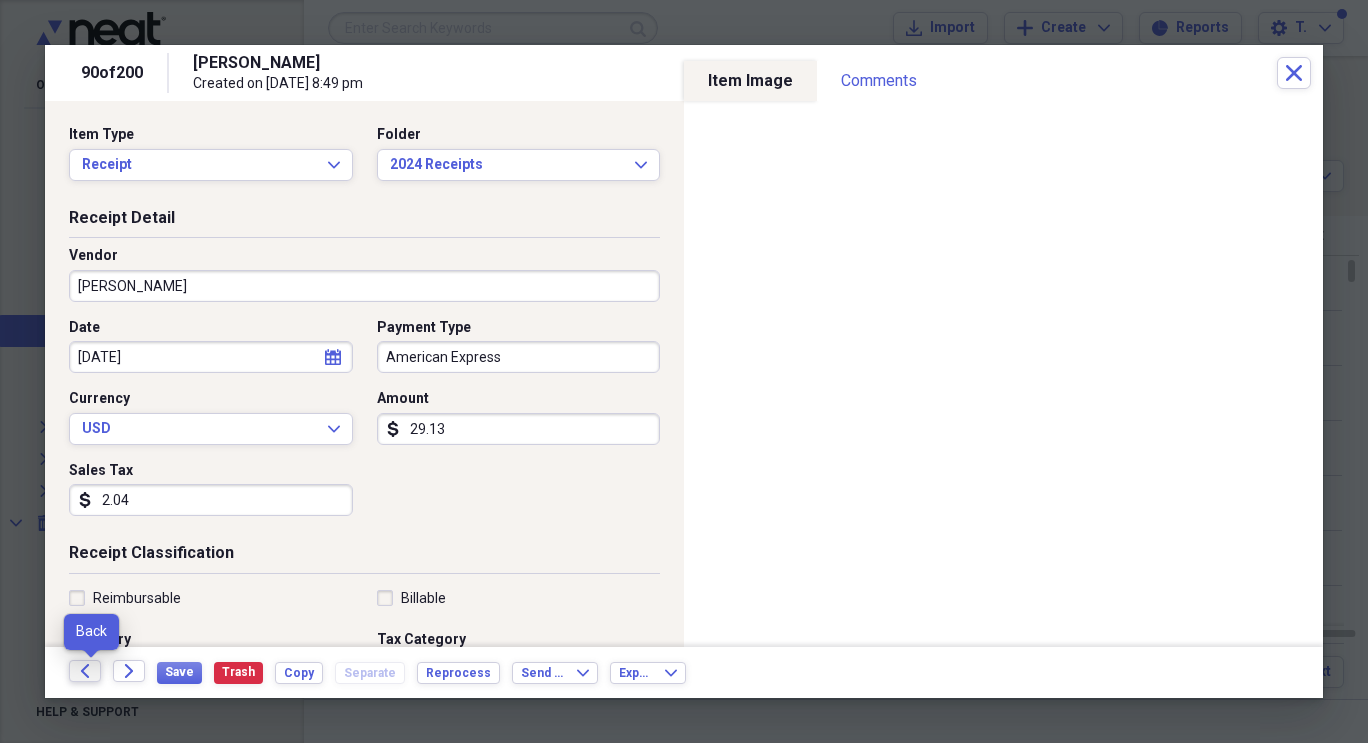 click 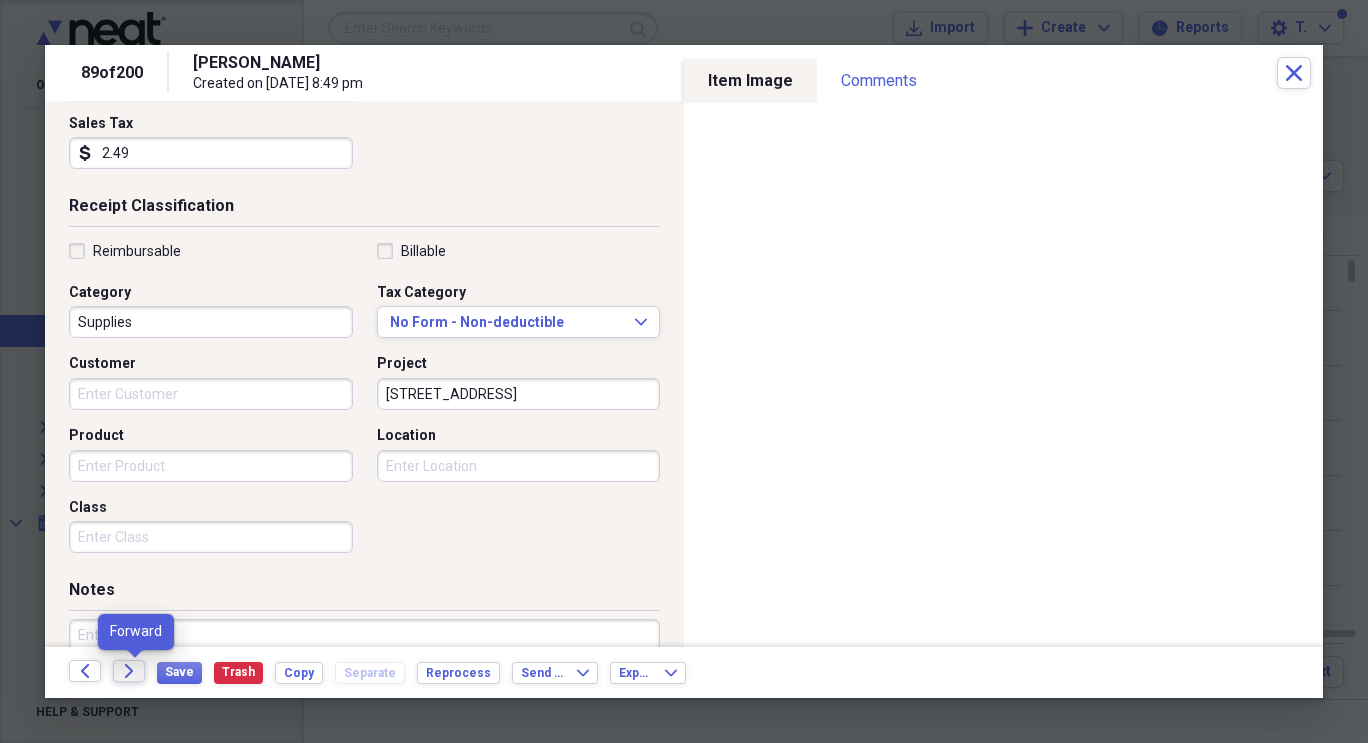 scroll, scrollTop: 348, scrollLeft: 0, axis: vertical 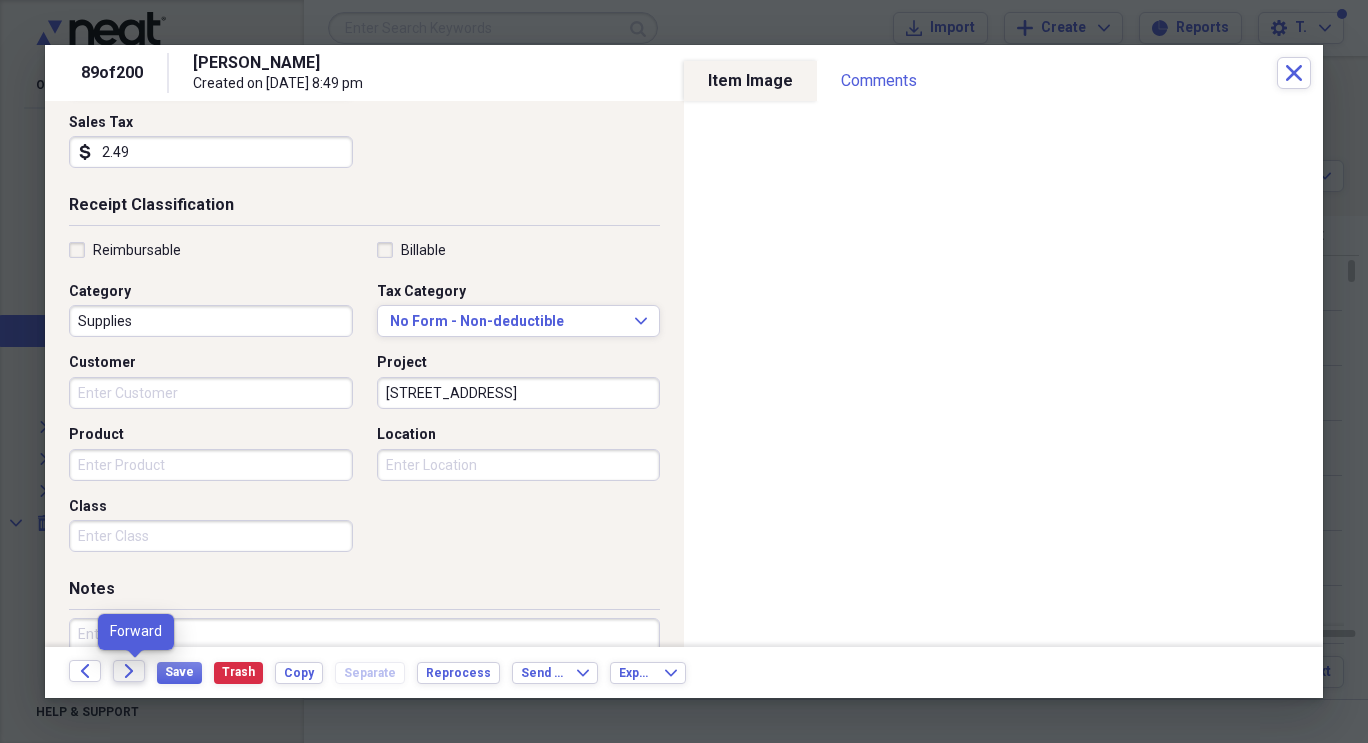 click on "Forward" at bounding box center (129, 671) 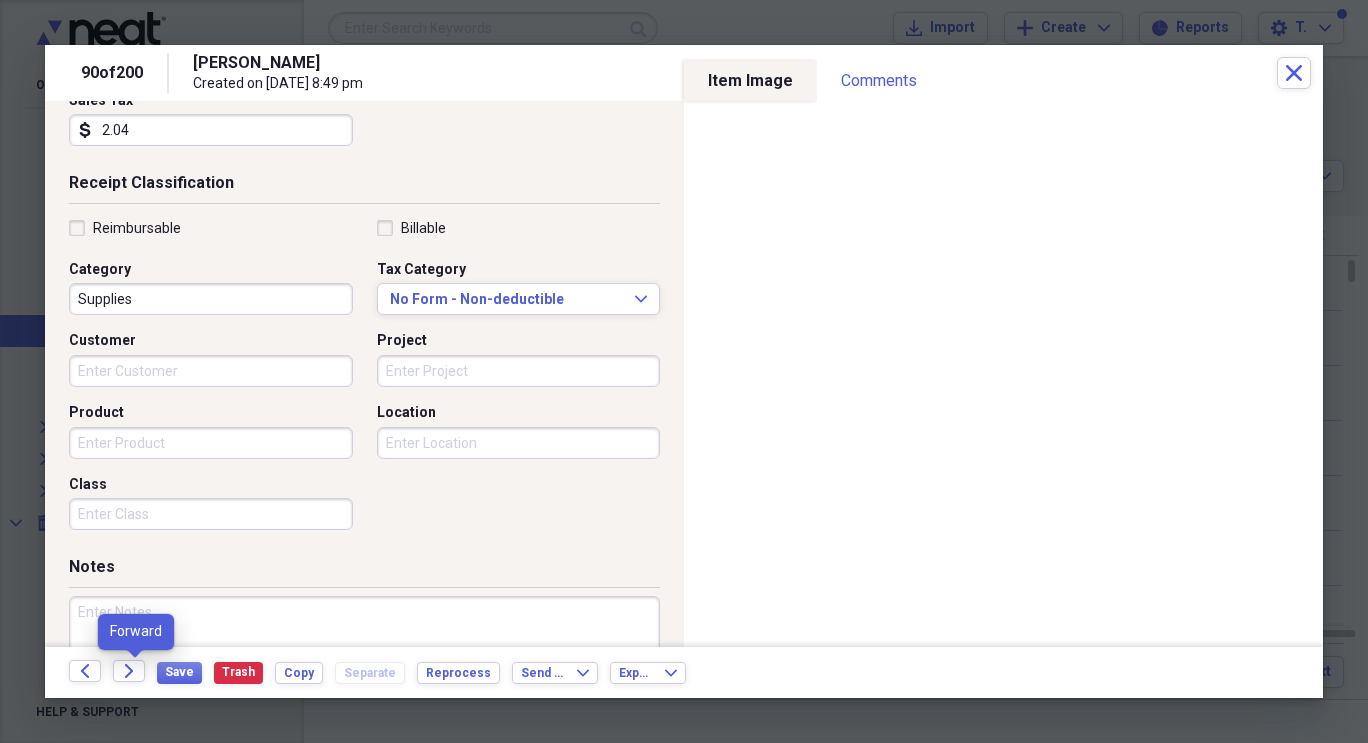 scroll, scrollTop: 389, scrollLeft: 0, axis: vertical 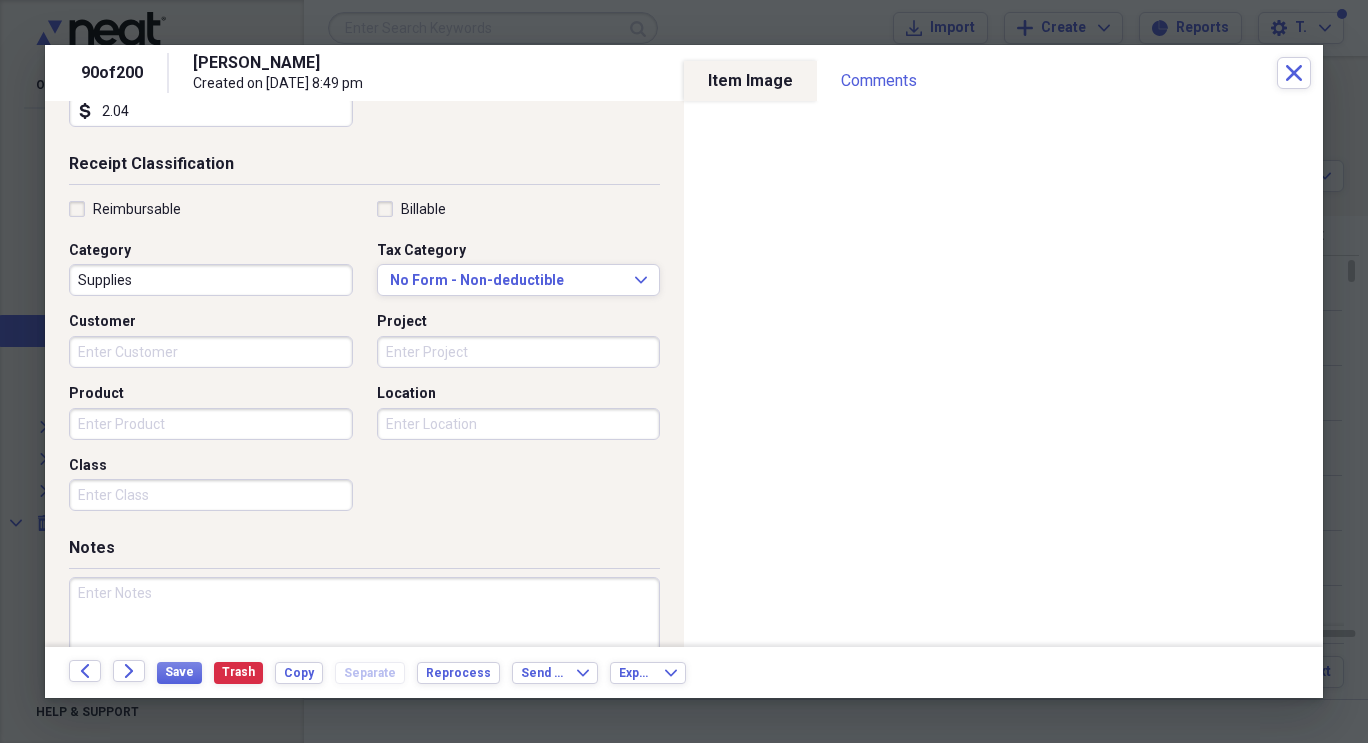 click on "Project" at bounding box center [519, 352] 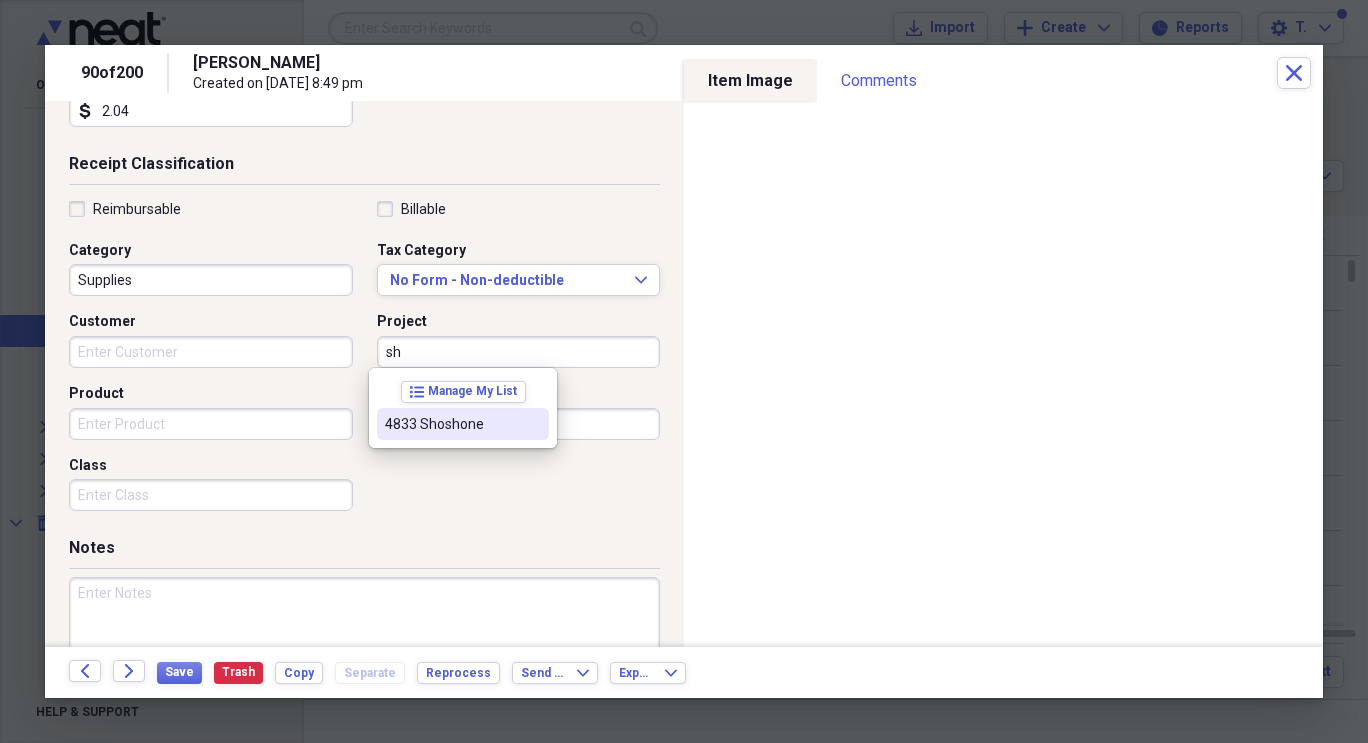 click on "4833 Shoshone" at bounding box center [463, 424] 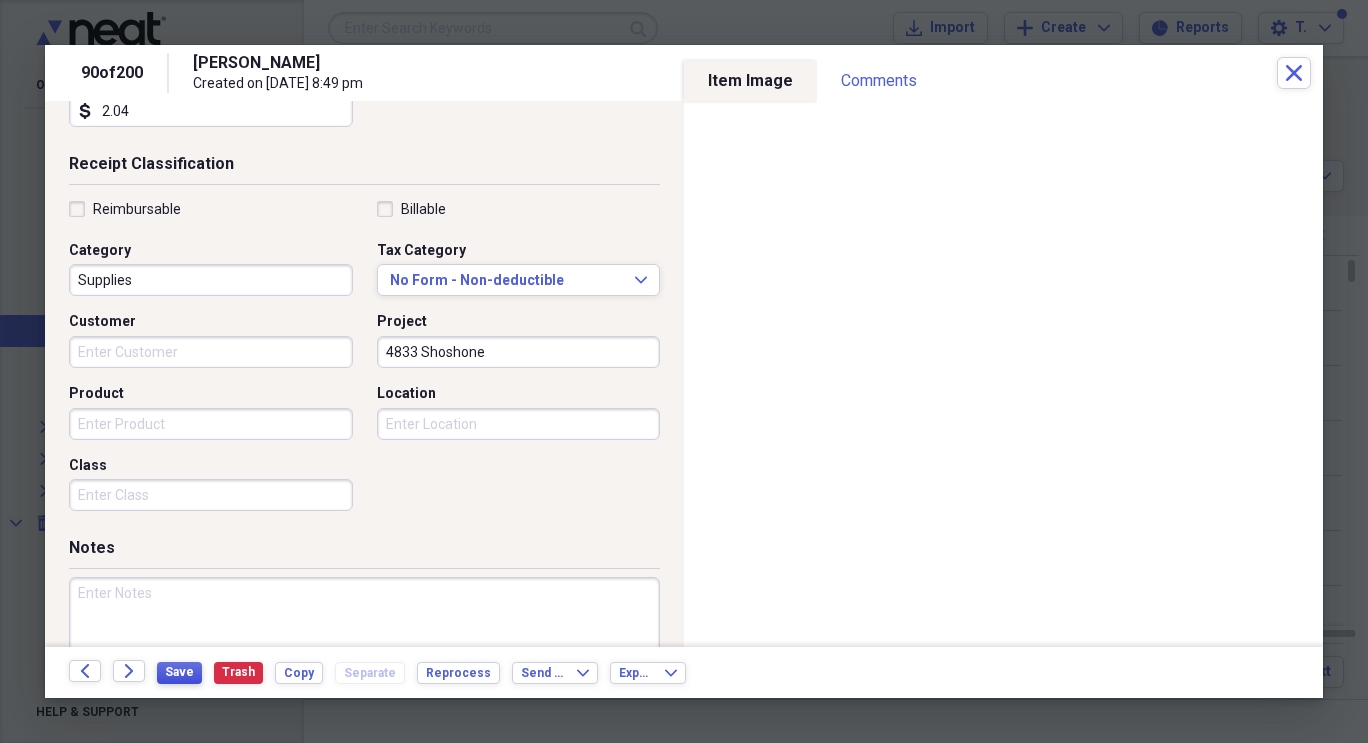 click on "Save" at bounding box center (179, 672) 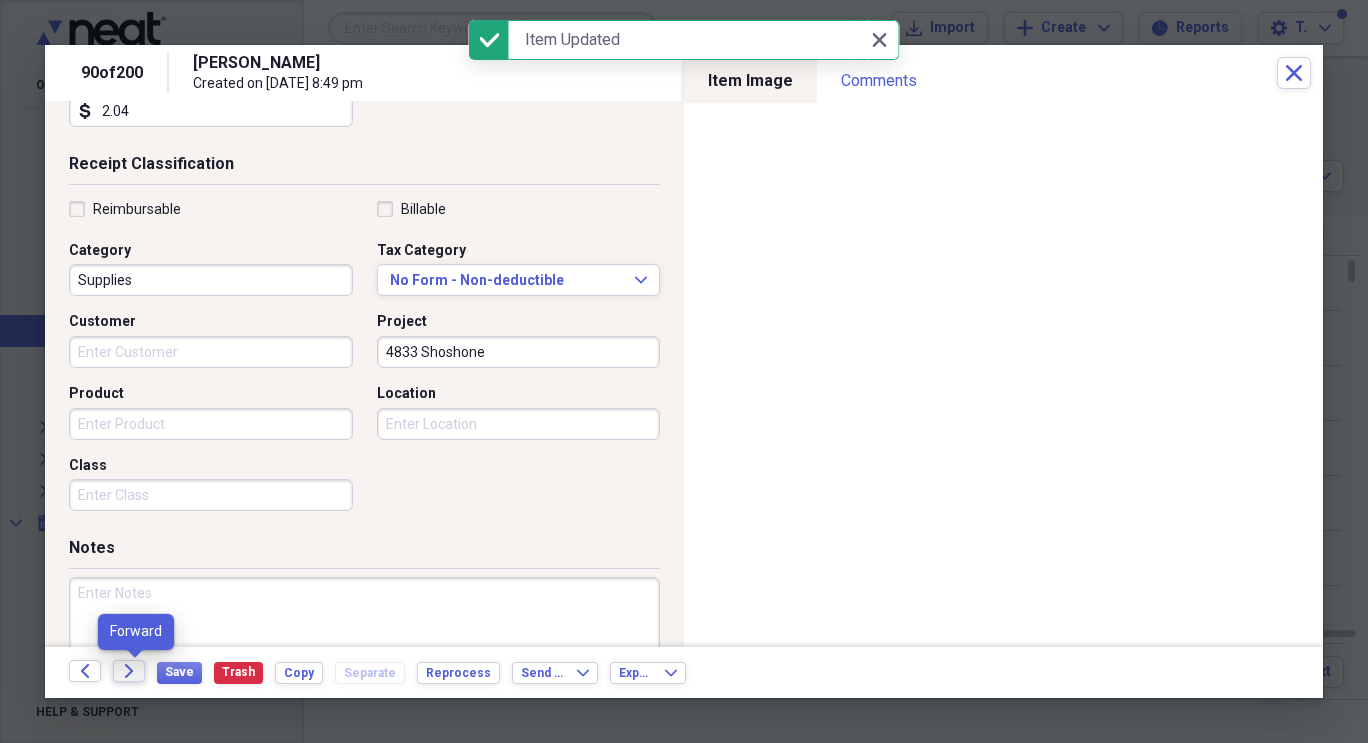 click on "Forward" 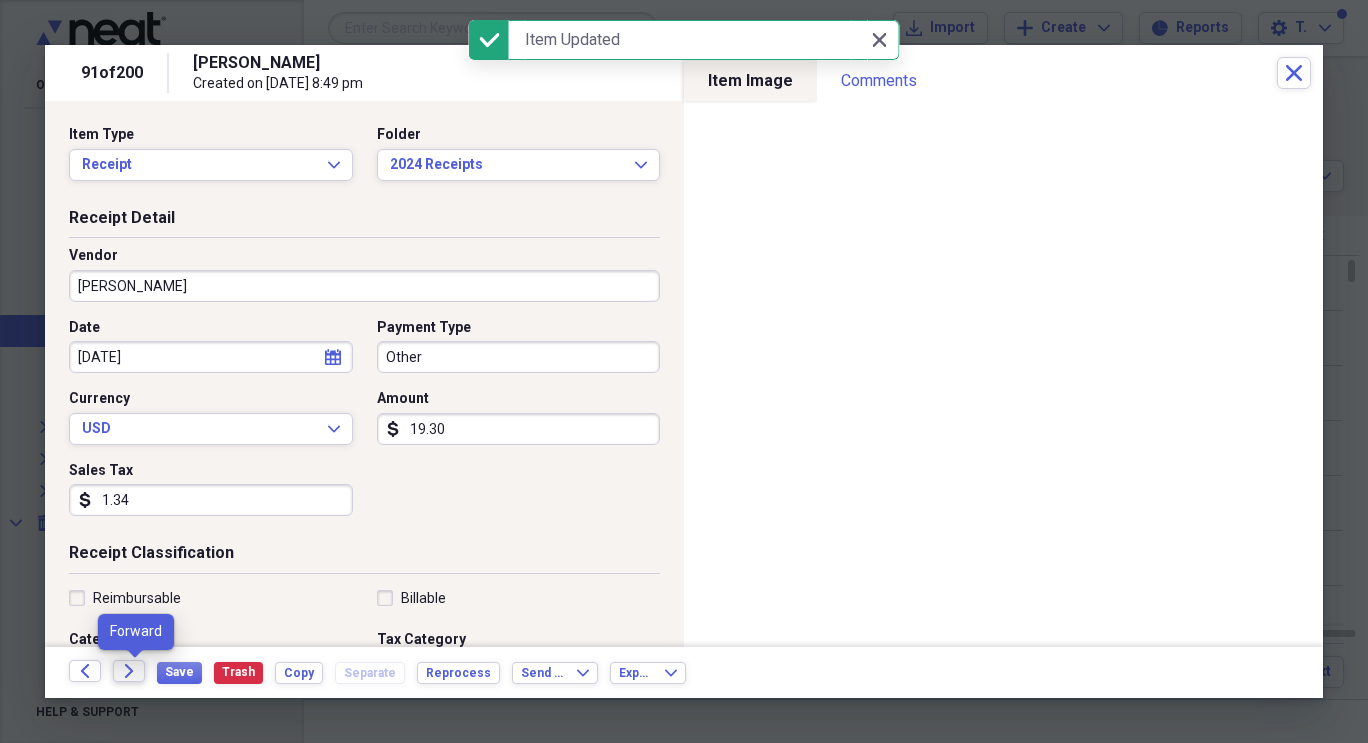 click on "Forward" 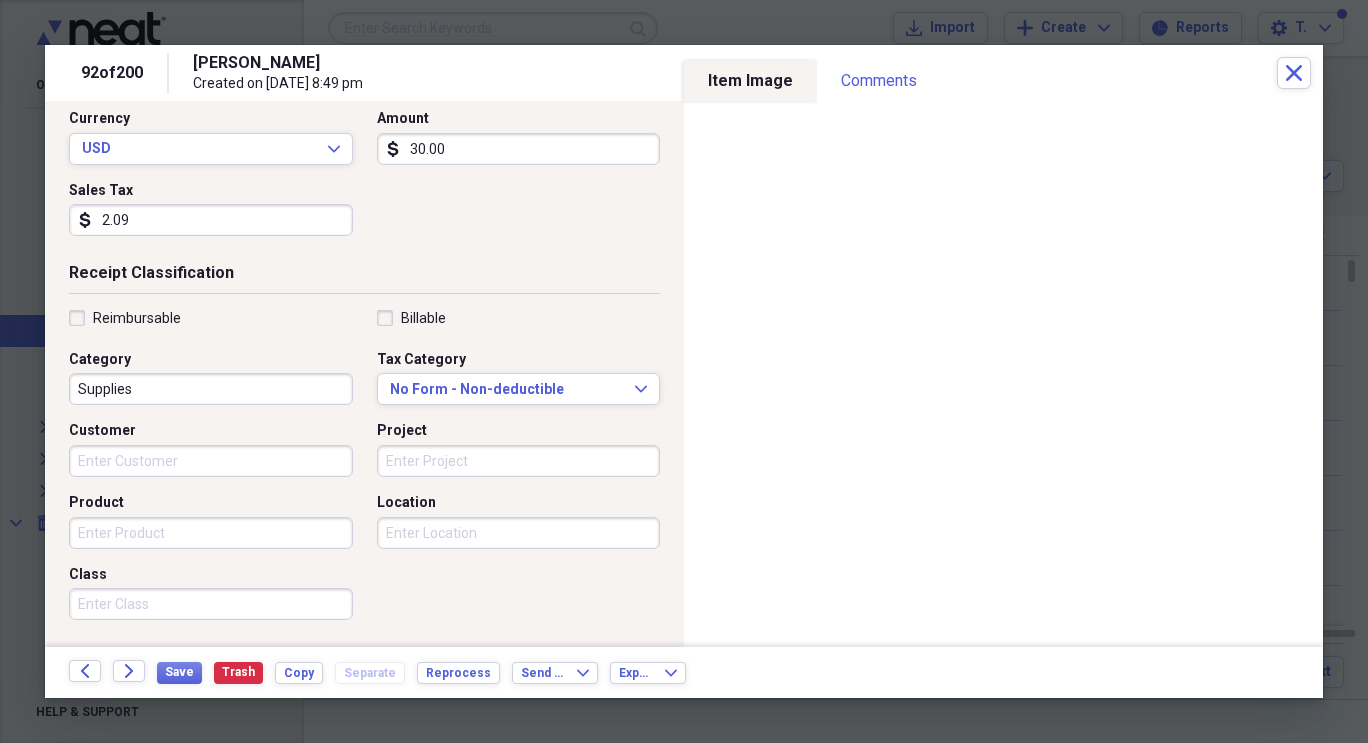 scroll, scrollTop: 318, scrollLeft: 0, axis: vertical 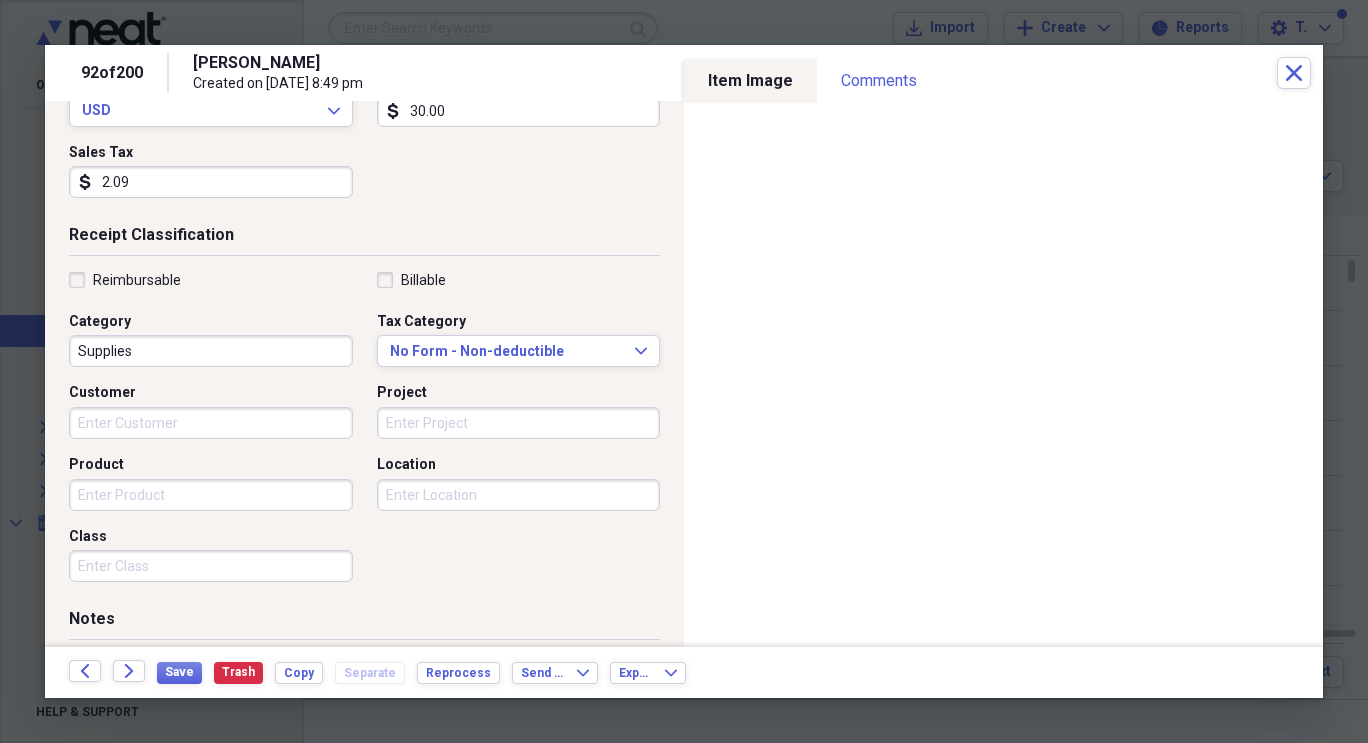 click on "Project" at bounding box center (519, 423) 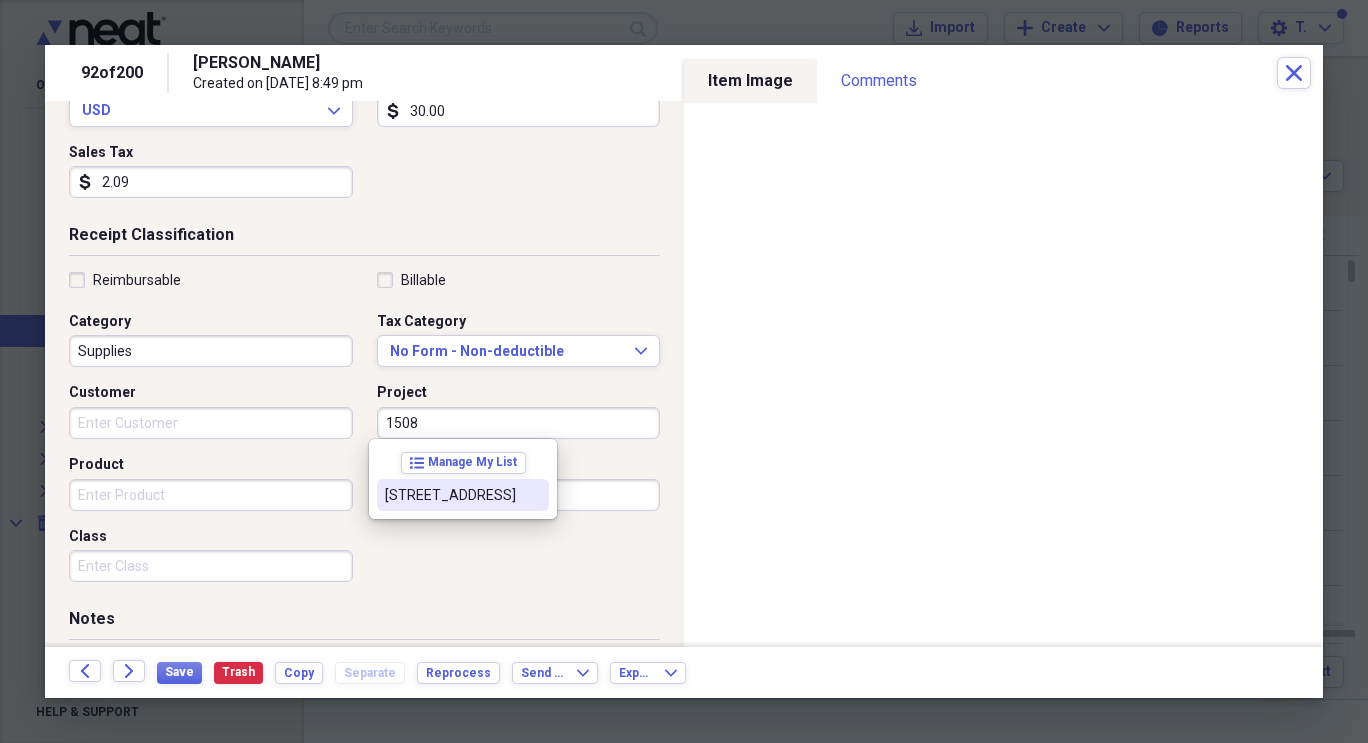 click on "[STREET_ADDRESS]" at bounding box center [451, 495] 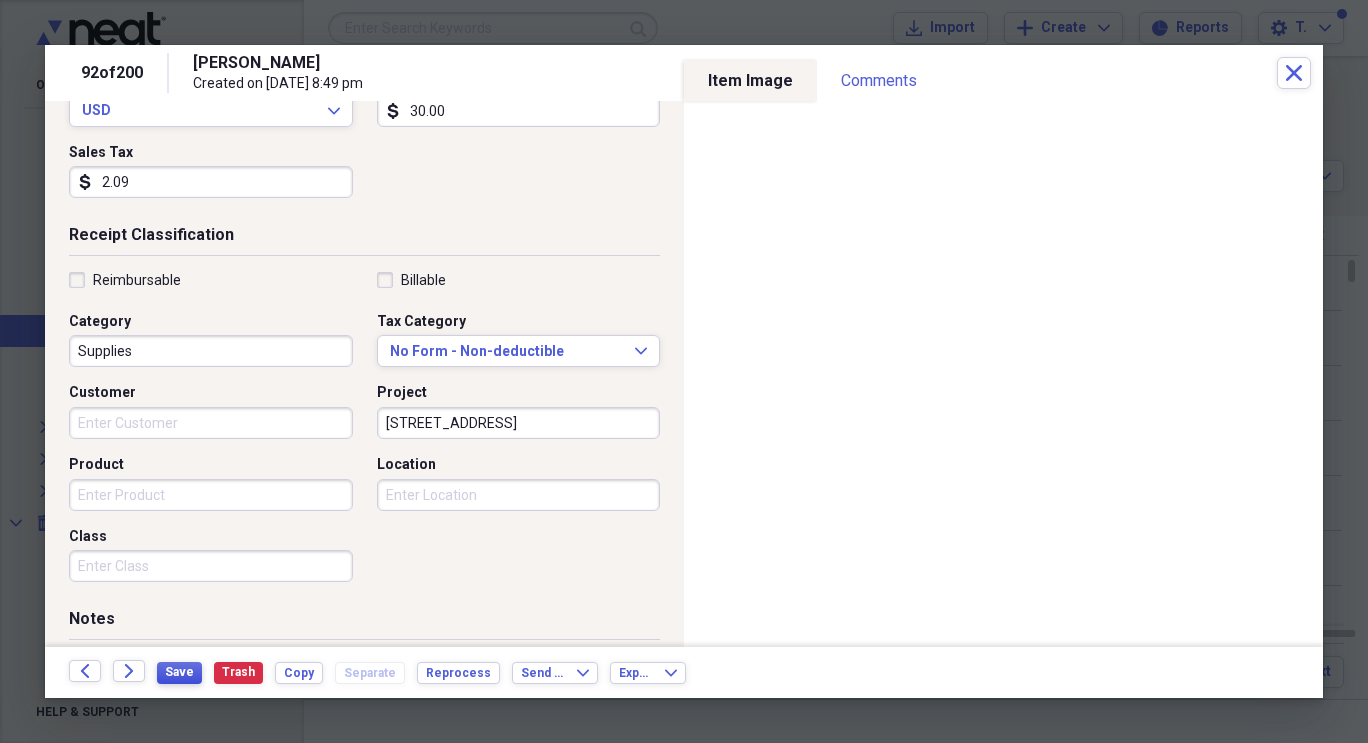 click on "Save" at bounding box center [179, 672] 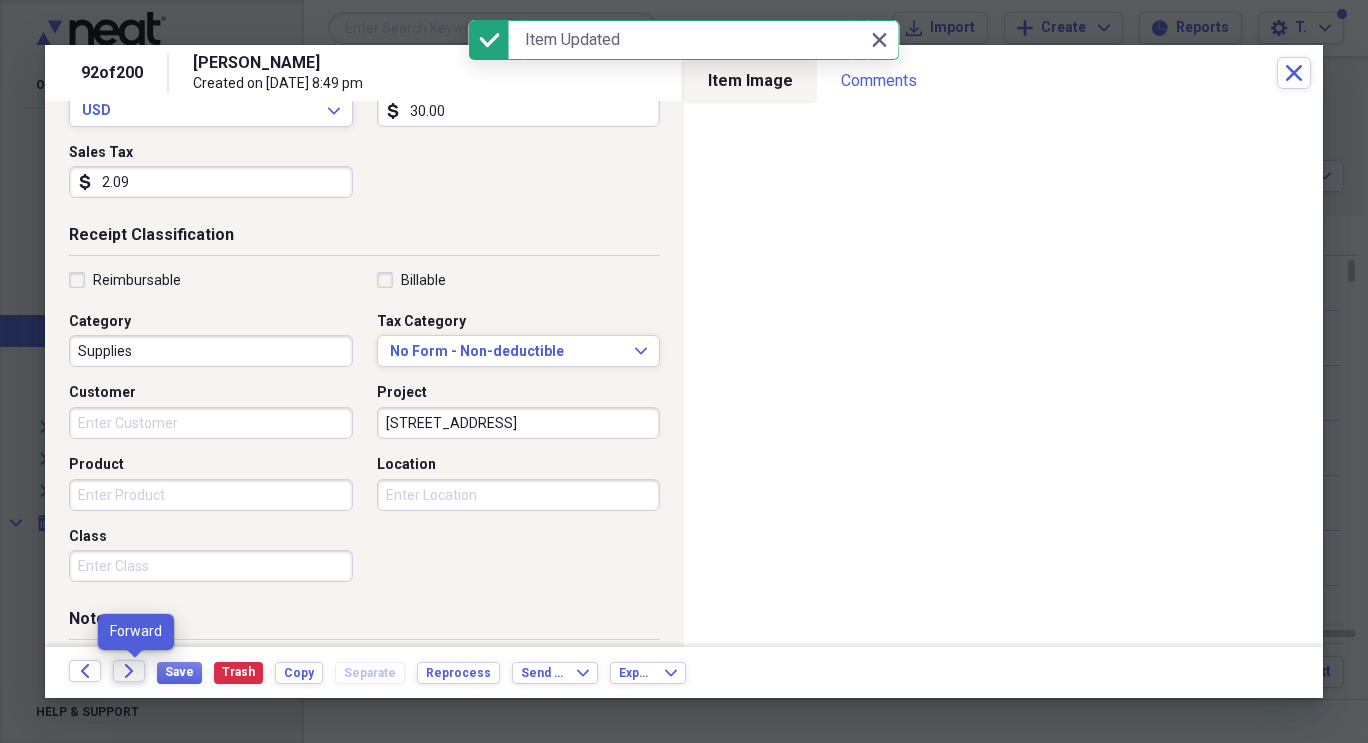 click on "Forward" at bounding box center [129, 671] 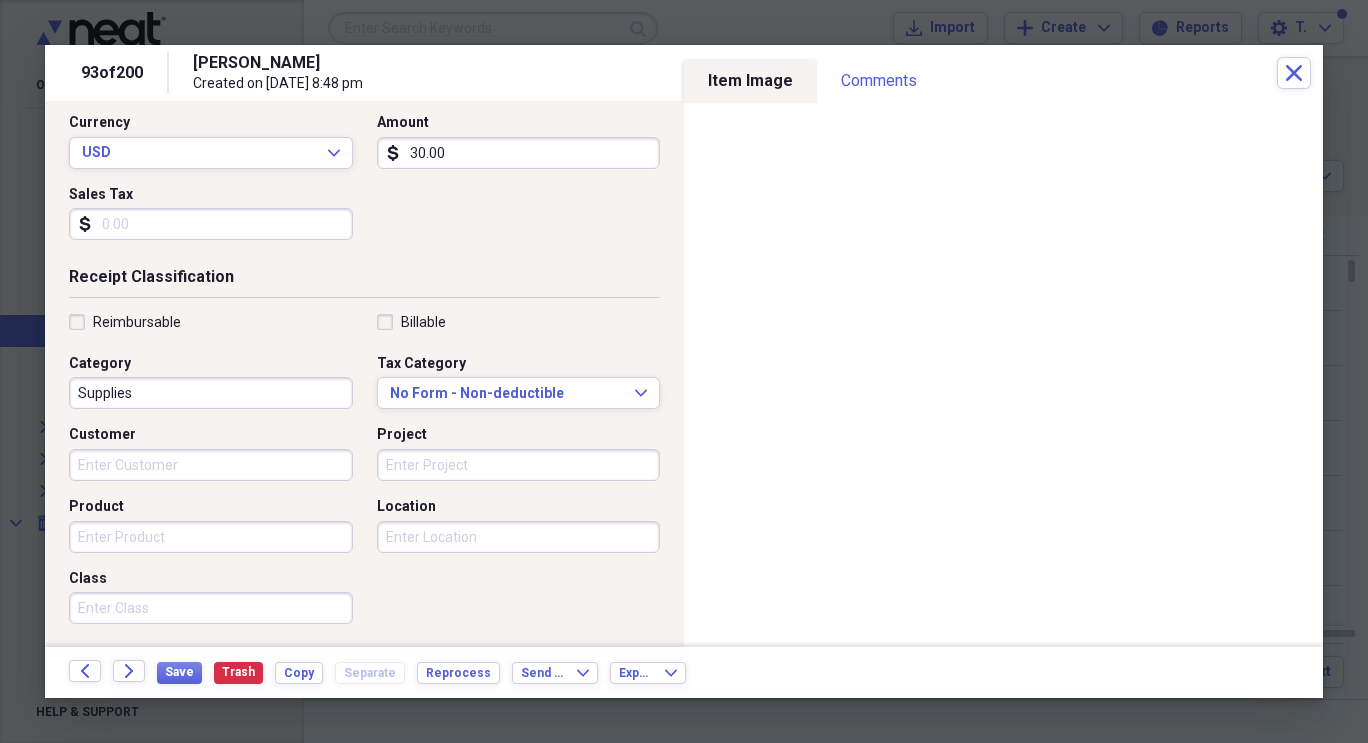 scroll, scrollTop: 282, scrollLeft: 0, axis: vertical 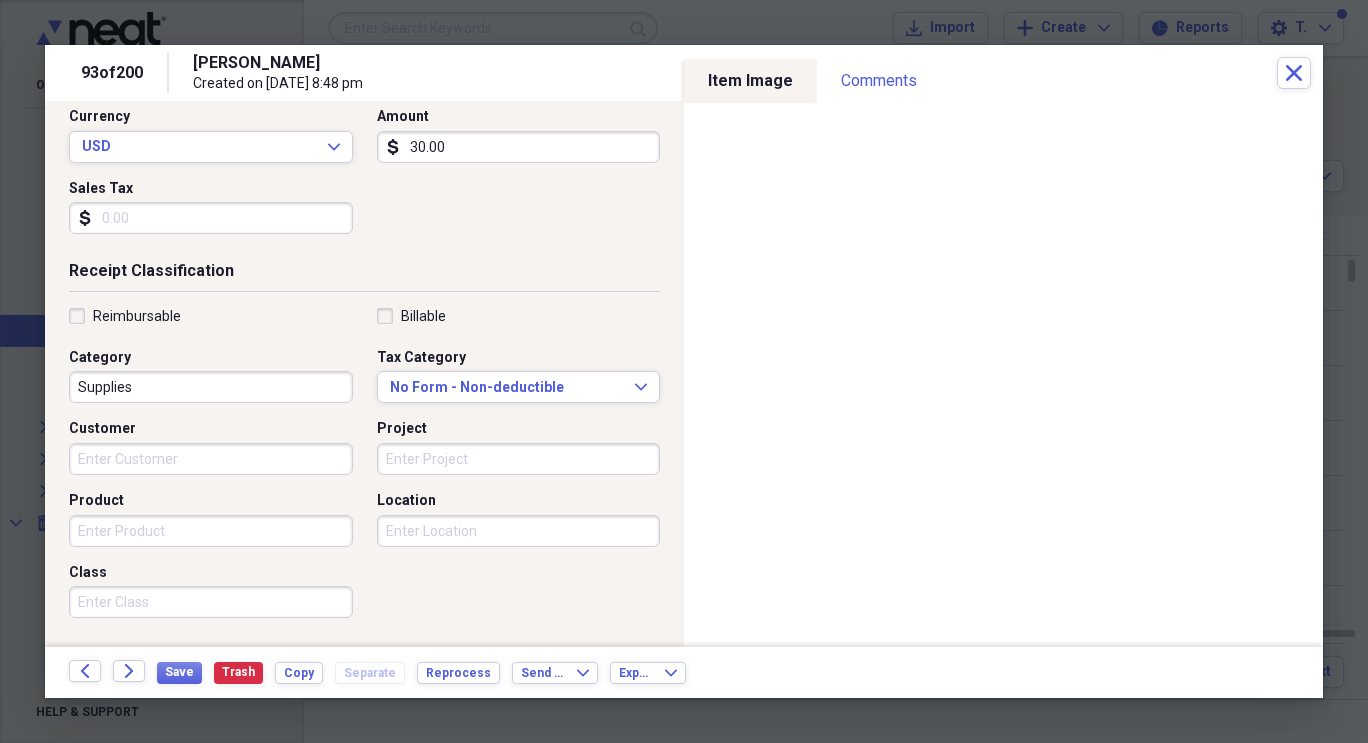 click on "Project" at bounding box center (519, 459) 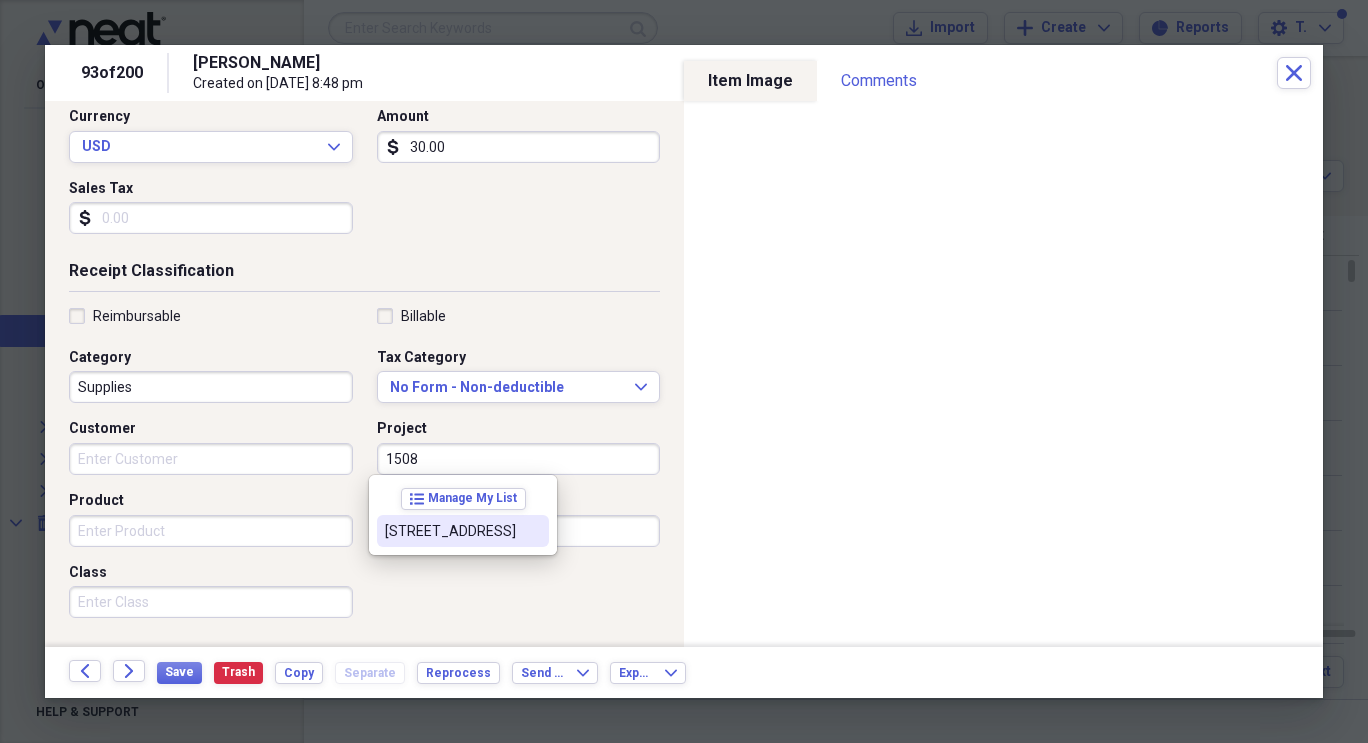 click on "[STREET_ADDRESS]" at bounding box center (463, 531) 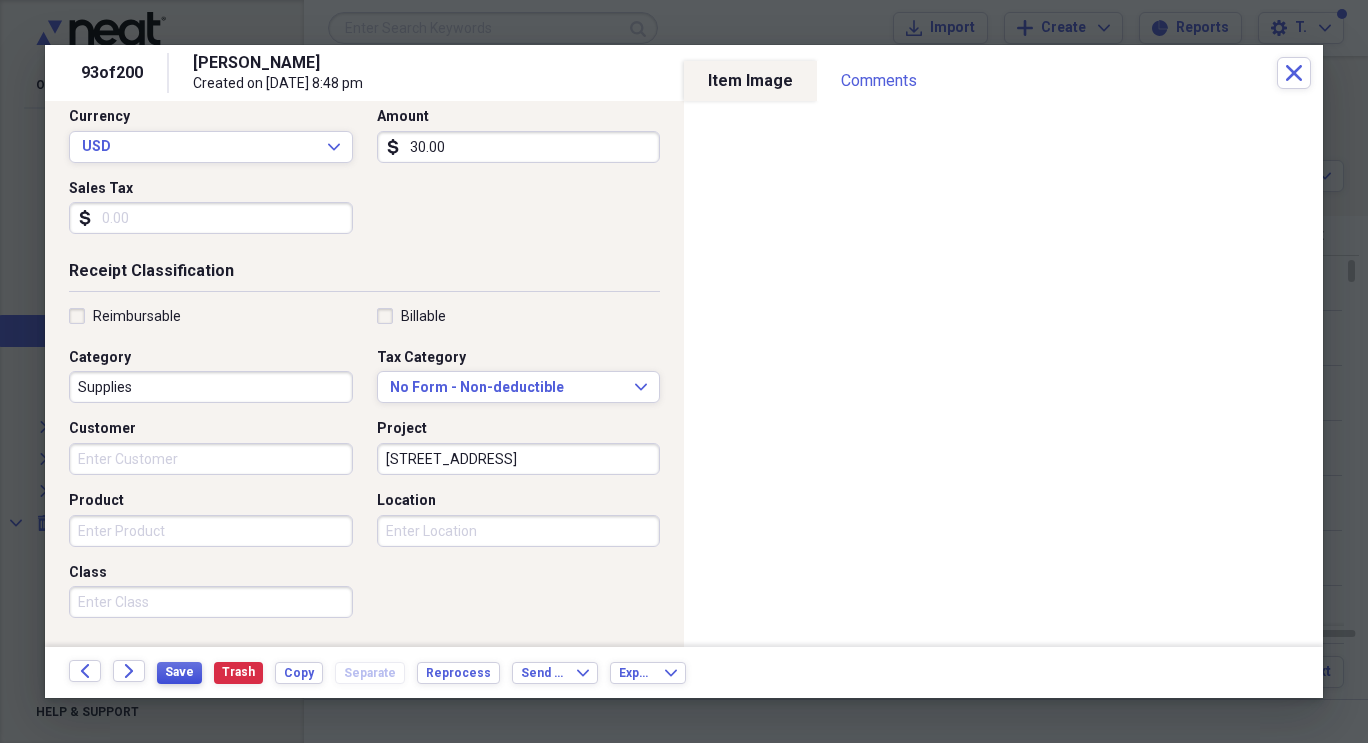 click on "Save" at bounding box center [179, 672] 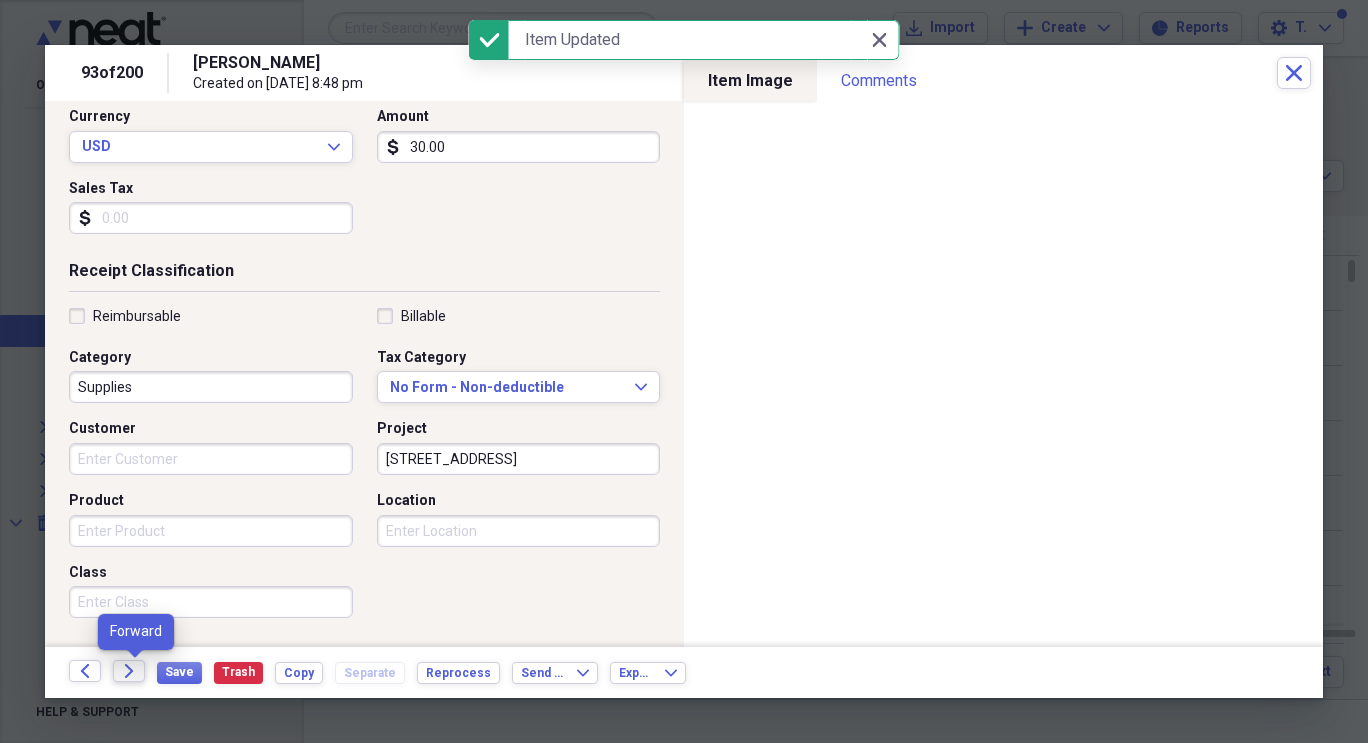 click on "Forward" 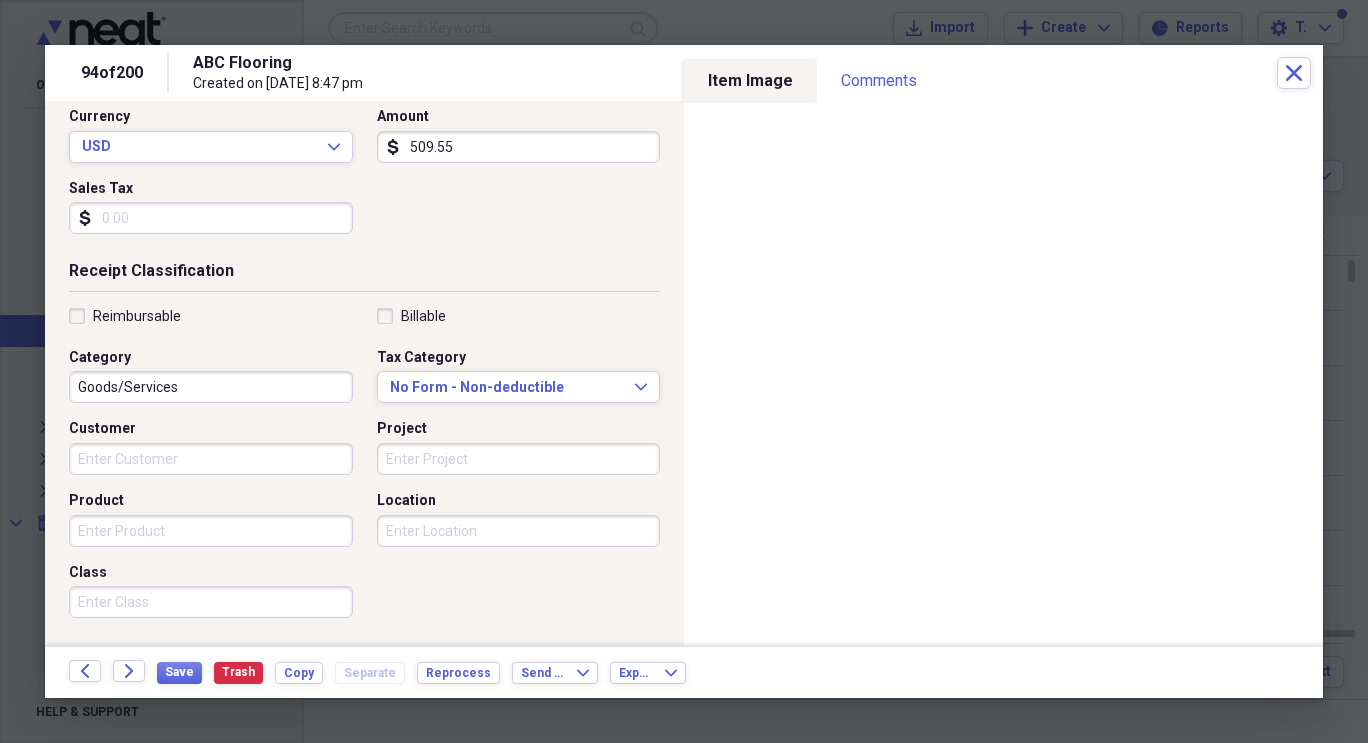 scroll, scrollTop: 302, scrollLeft: 0, axis: vertical 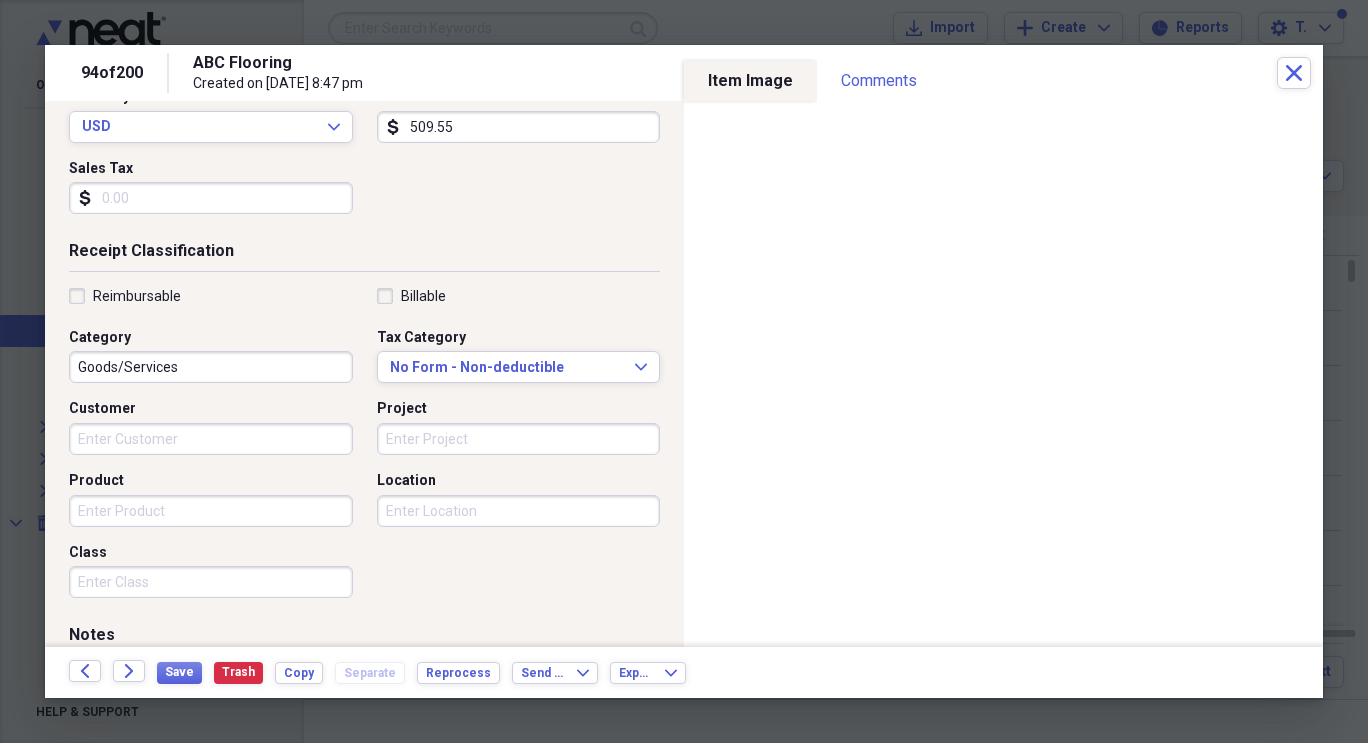 click on "Project" at bounding box center [519, 439] 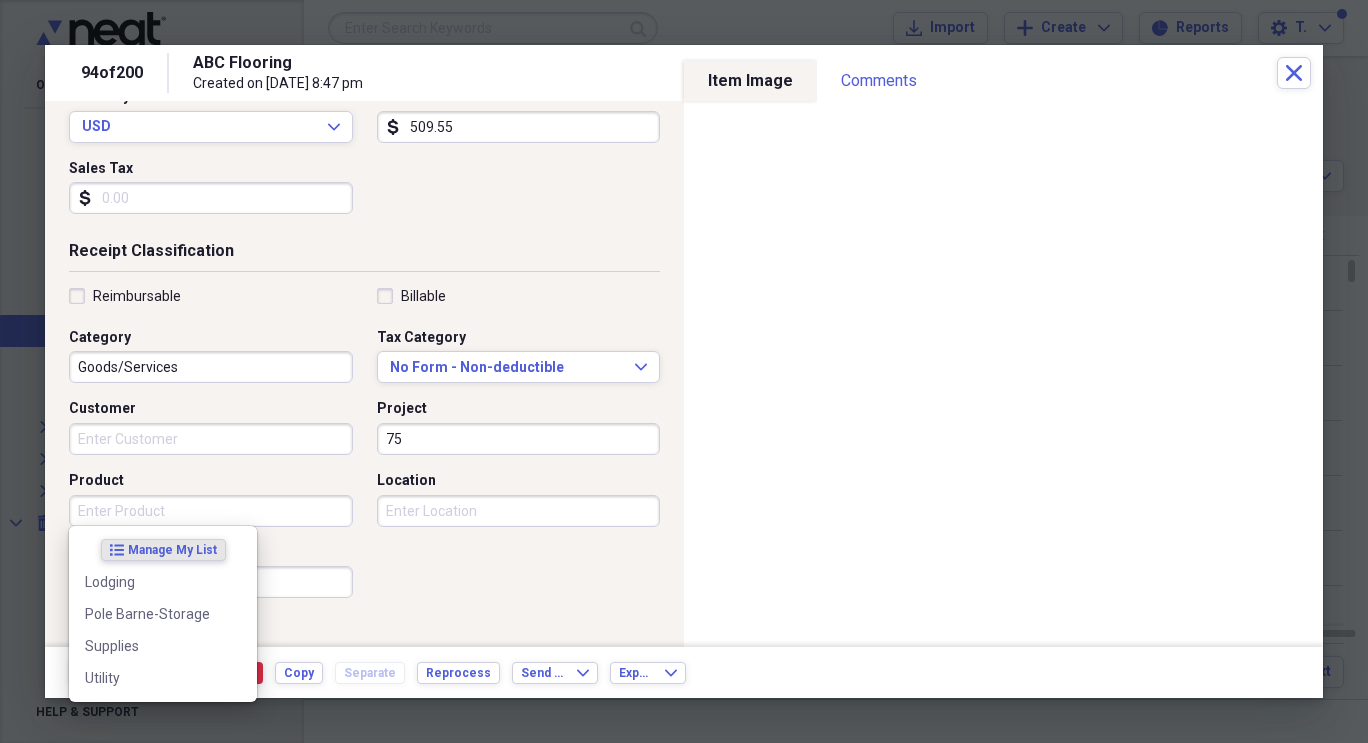 click on "75" at bounding box center [519, 439] 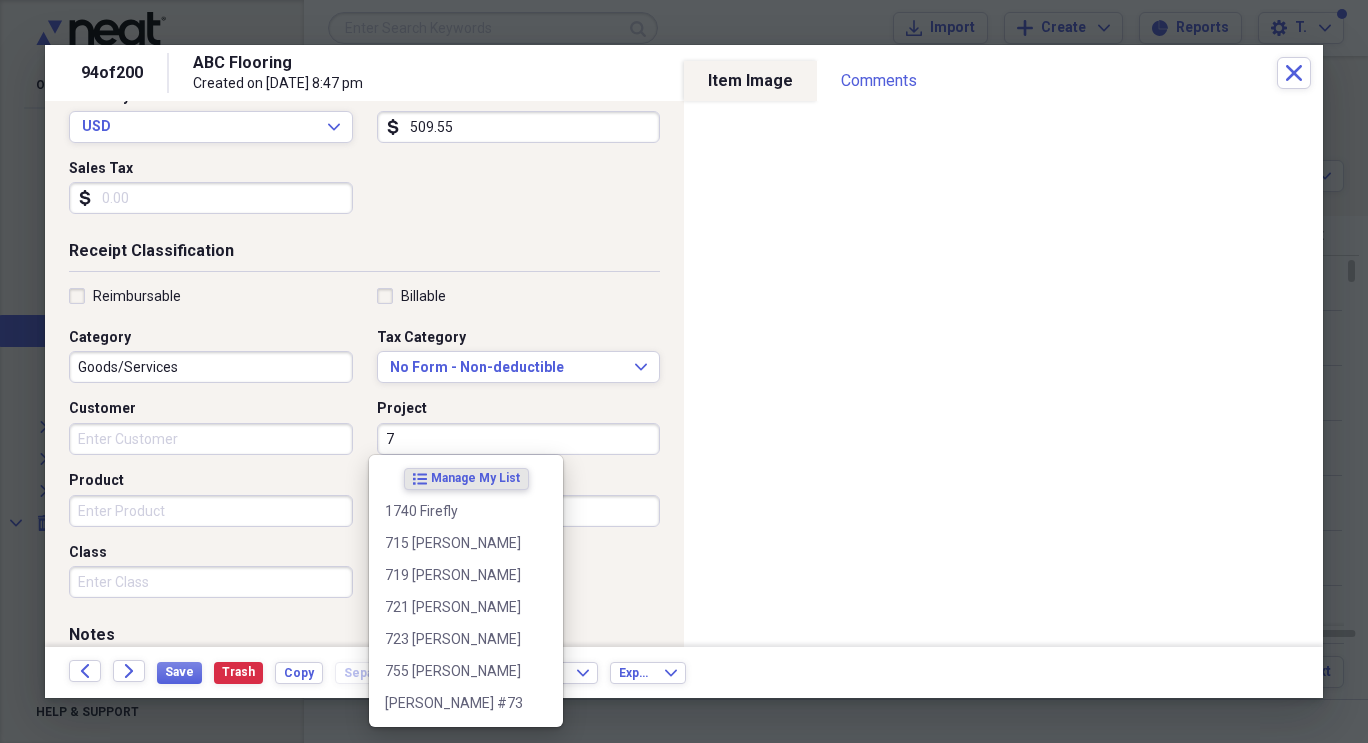 scroll, scrollTop: 0, scrollLeft: 0, axis: both 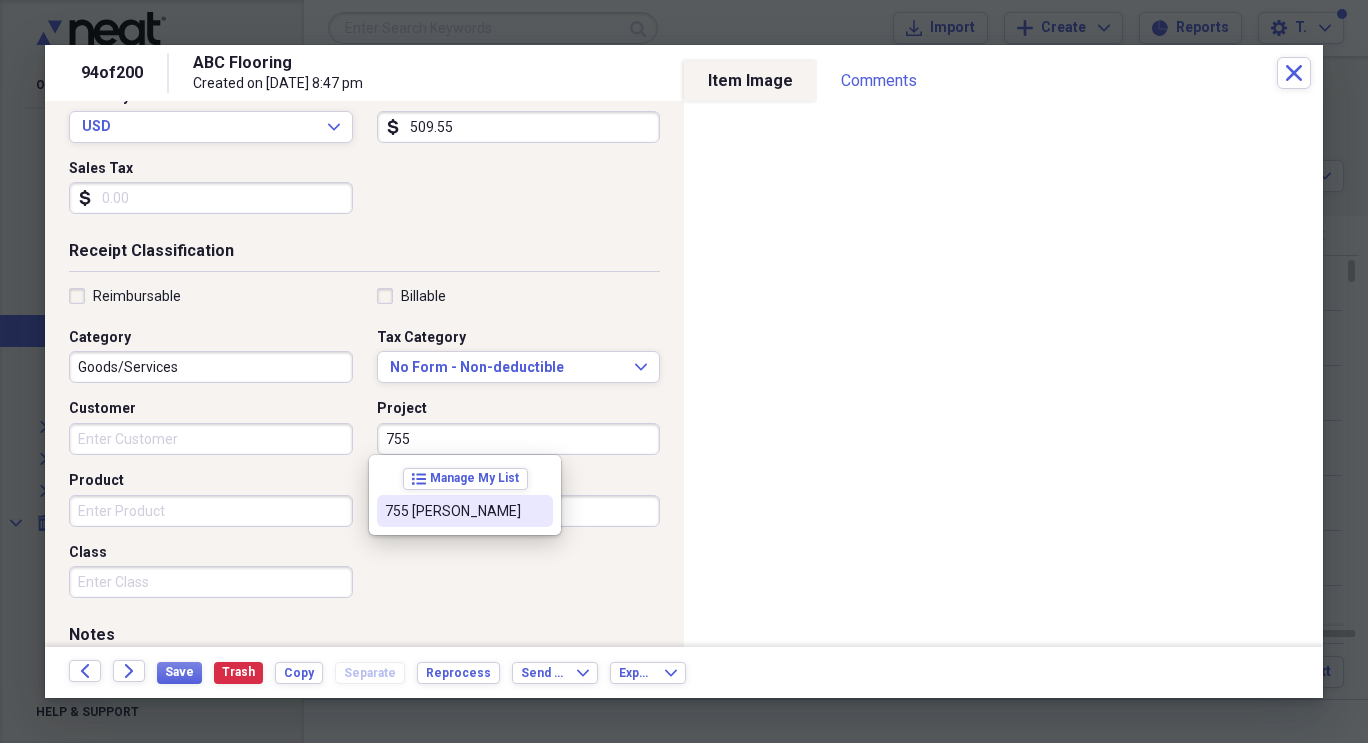 click on "755 [PERSON_NAME]" at bounding box center [453, 511] 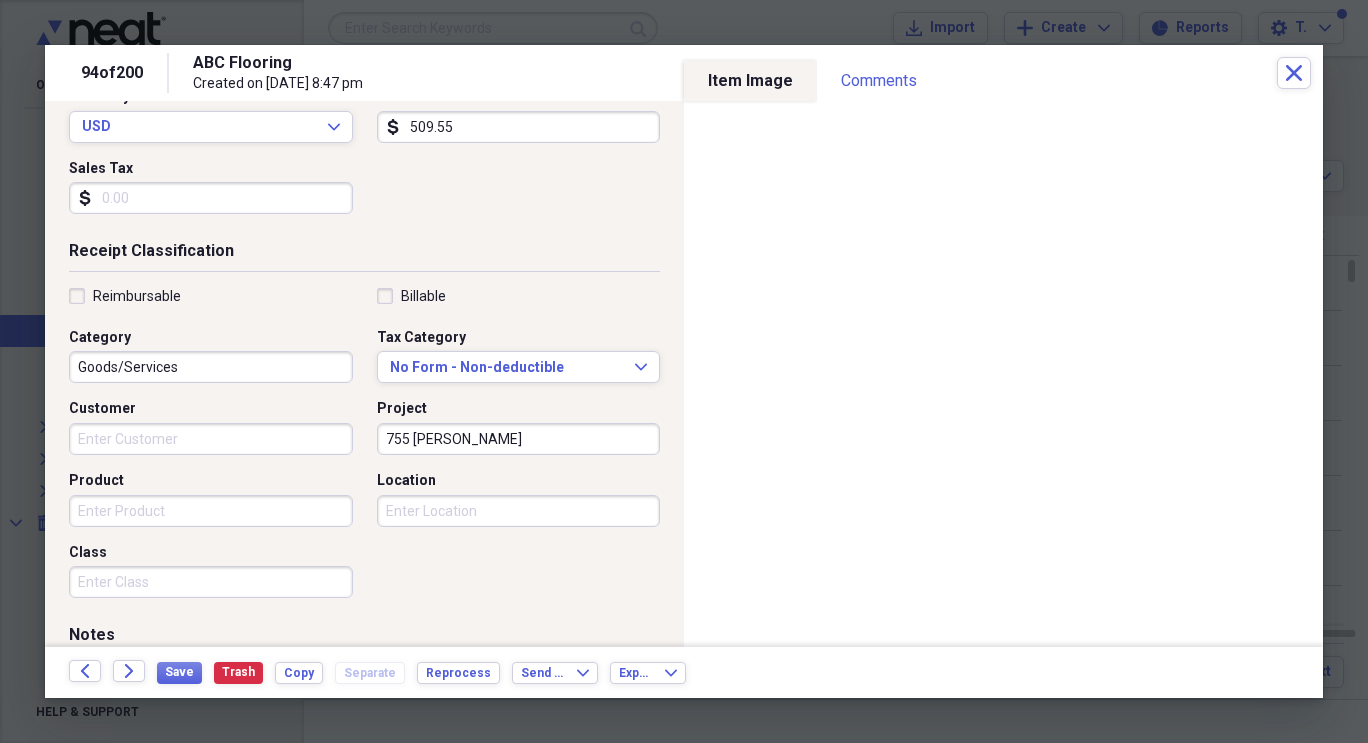 click on "Goods/Services" at bounding box center [211, 367] 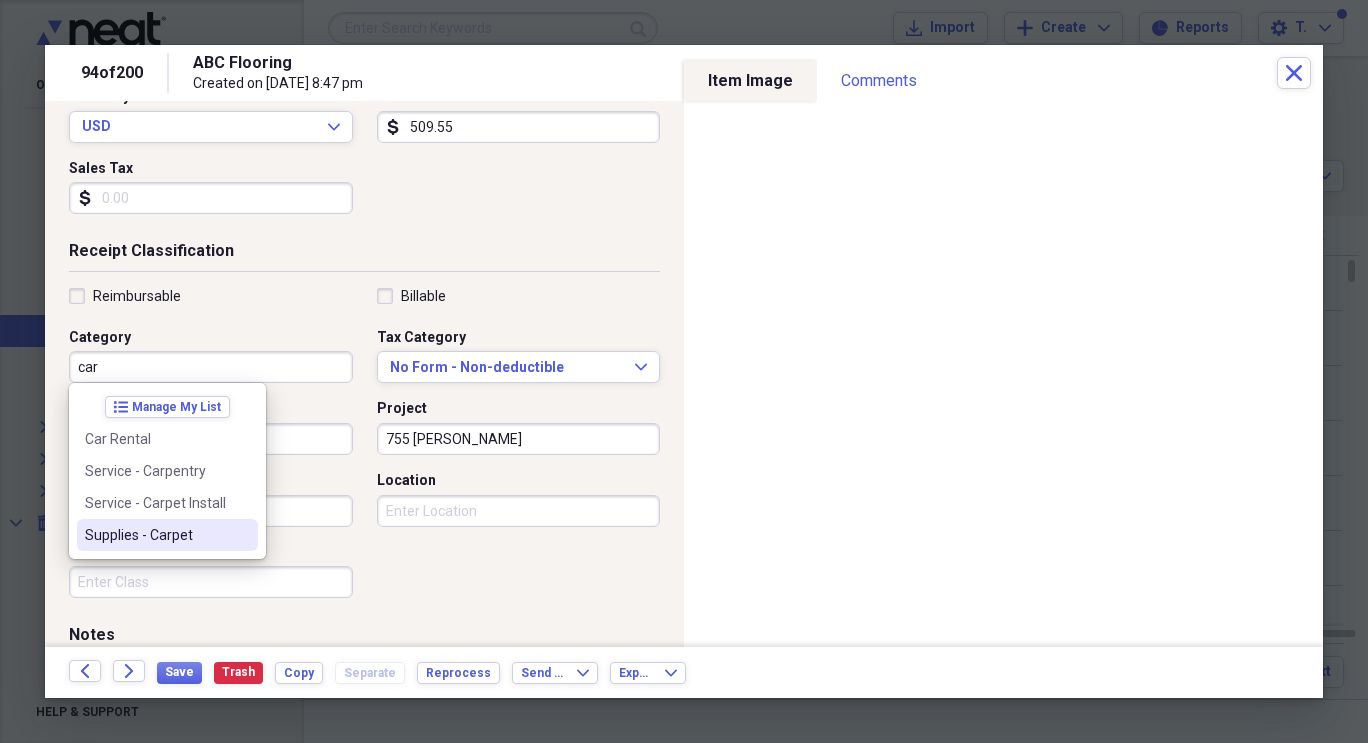 type on "Supplies - Carpet" 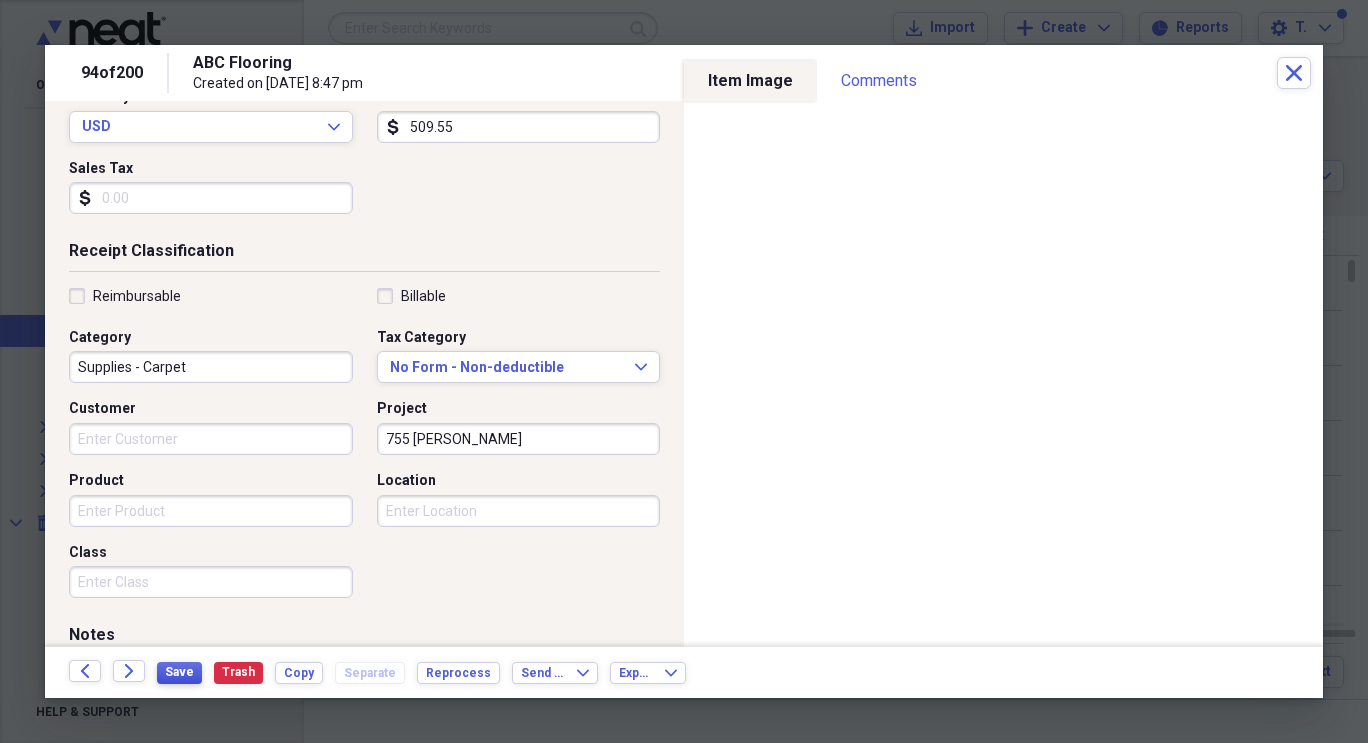 click on "Save" at bounding box center [179, 672] 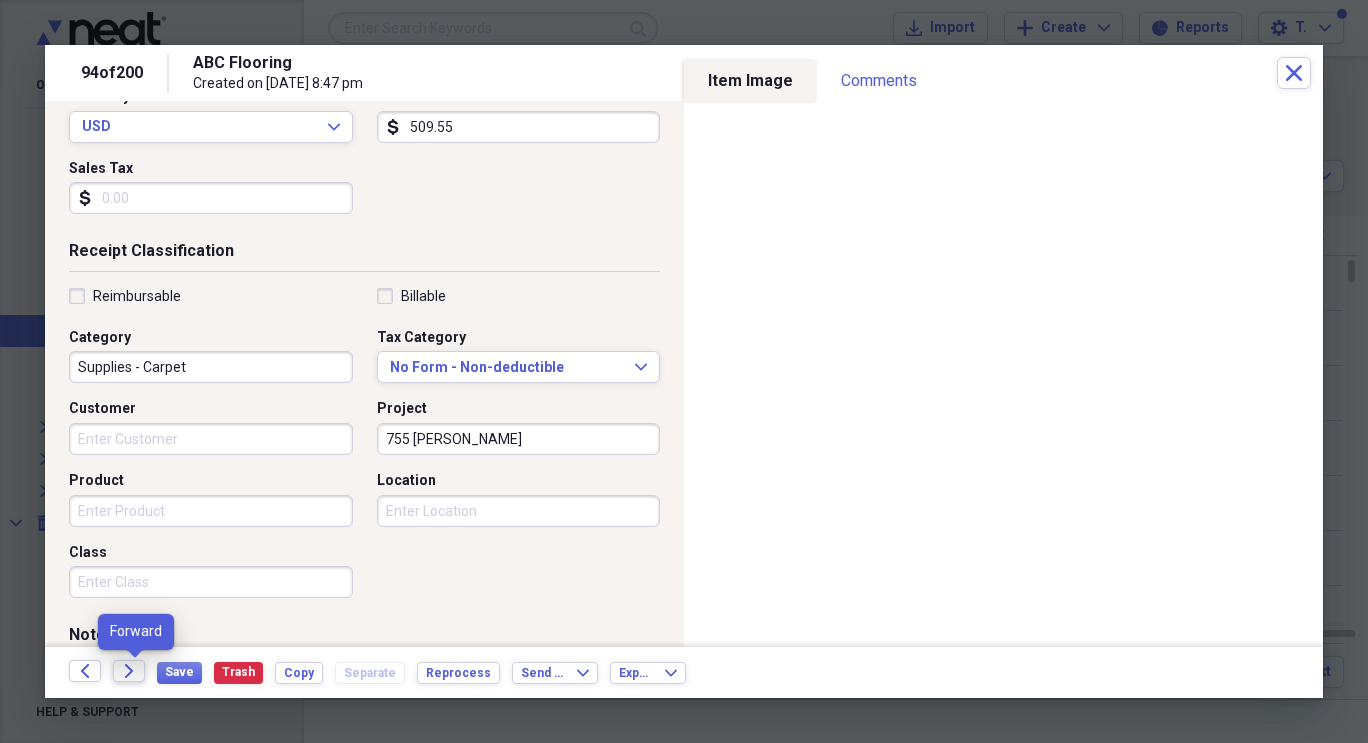 click on "Forward" at bounding box center (129, 671) 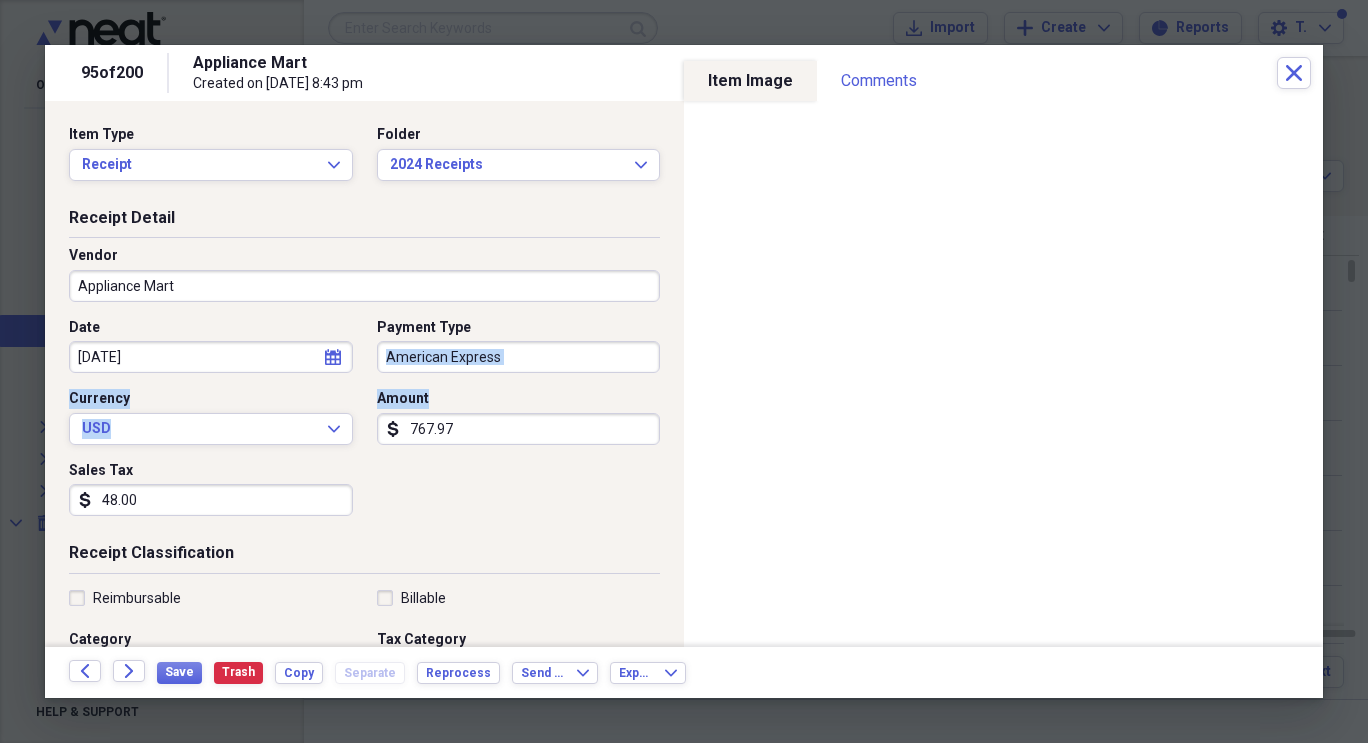 drag, startPoint x: 668, startPoint y: 326, endPoint x: 662, endPoint y: 482, distance: 156.11534 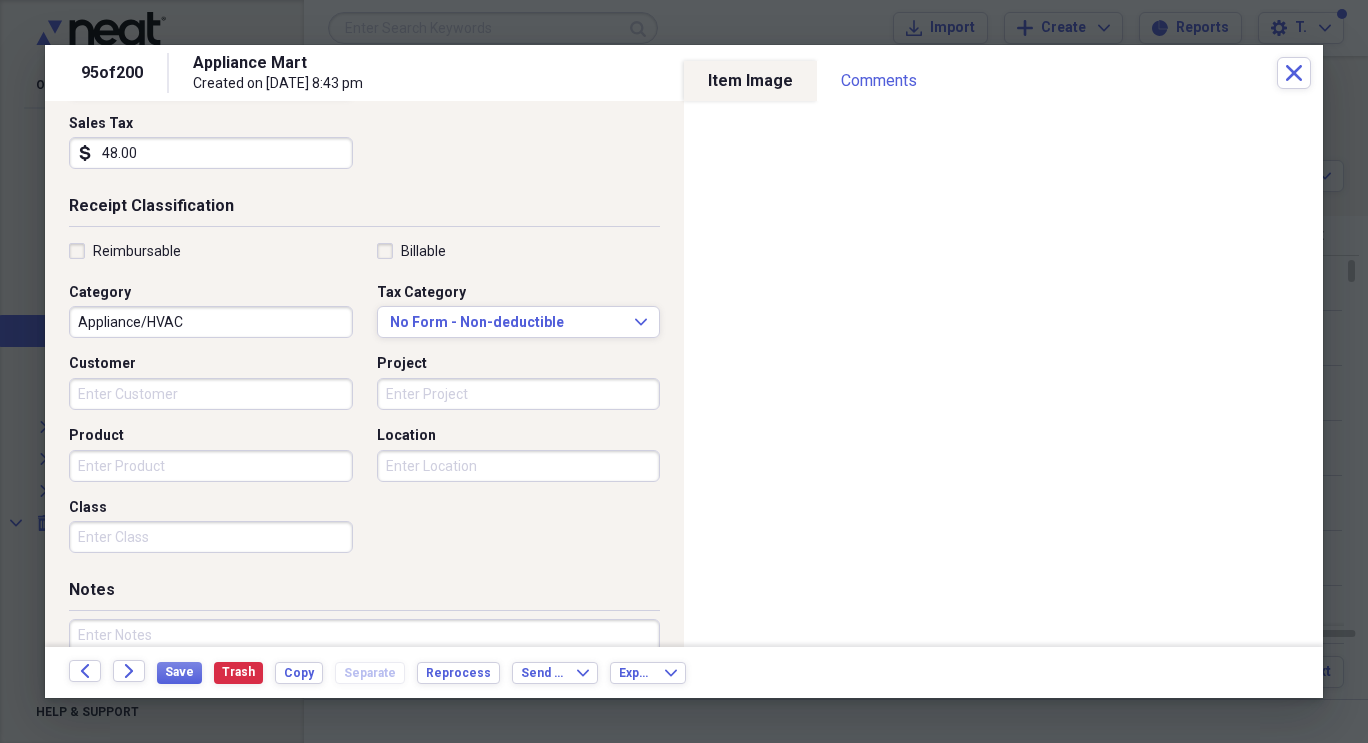 scroll, scrollTop: 374, scrollLeft: 0, axis: vertical 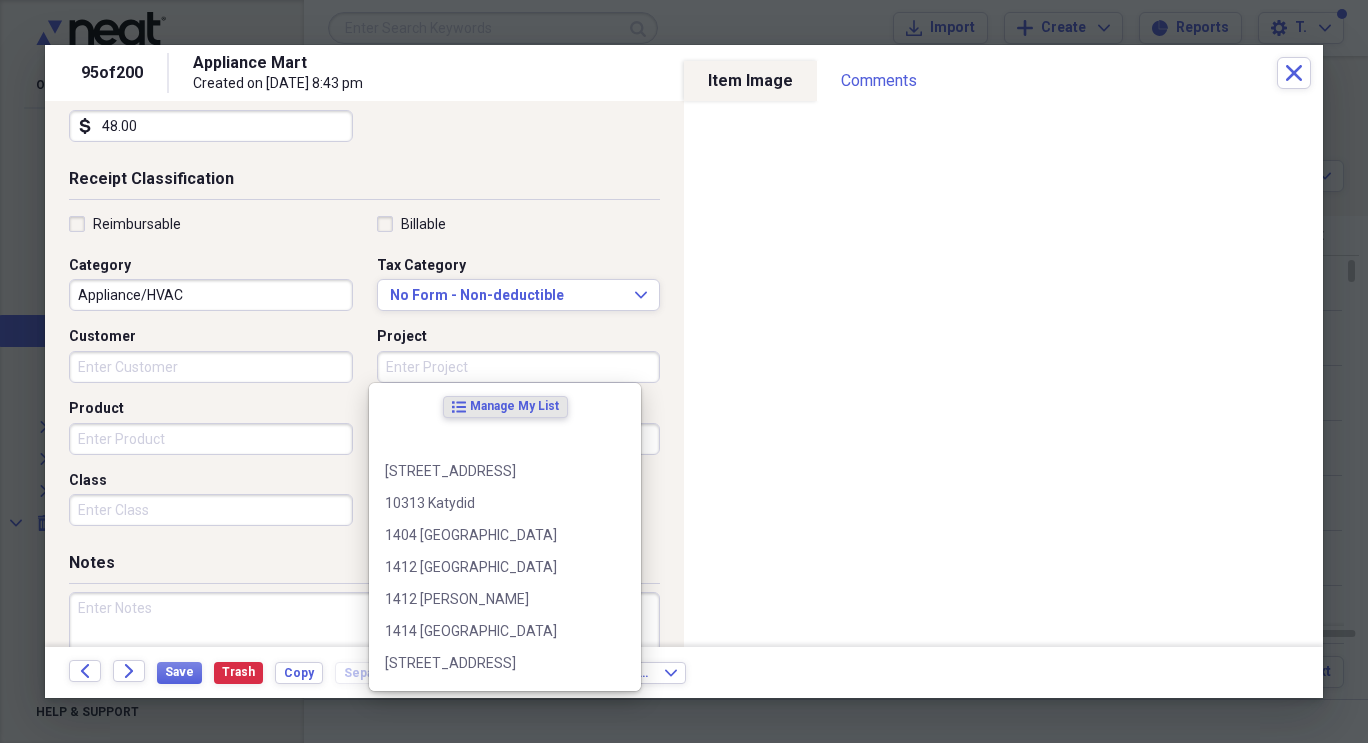 click on "Project" at bounding box center (519, 367) 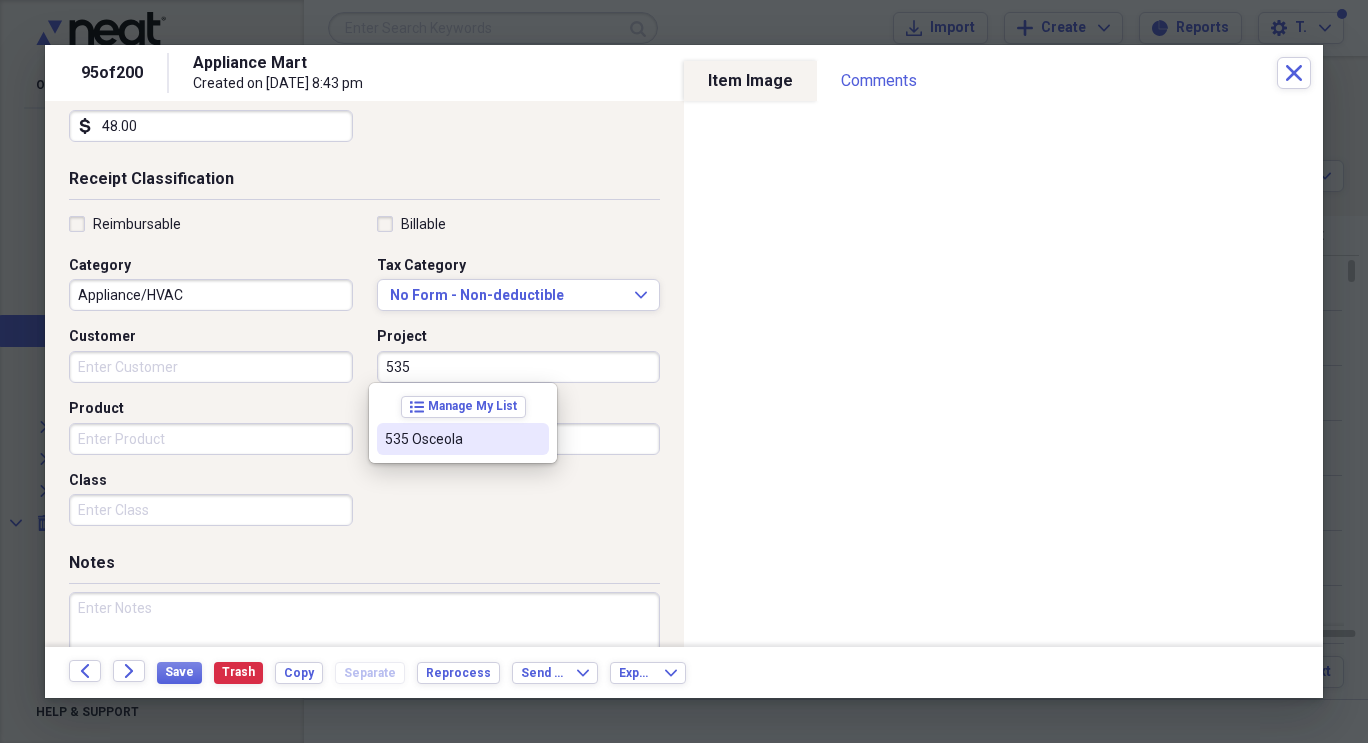 click on "535 Osceola" at bounding box center (451, 439) 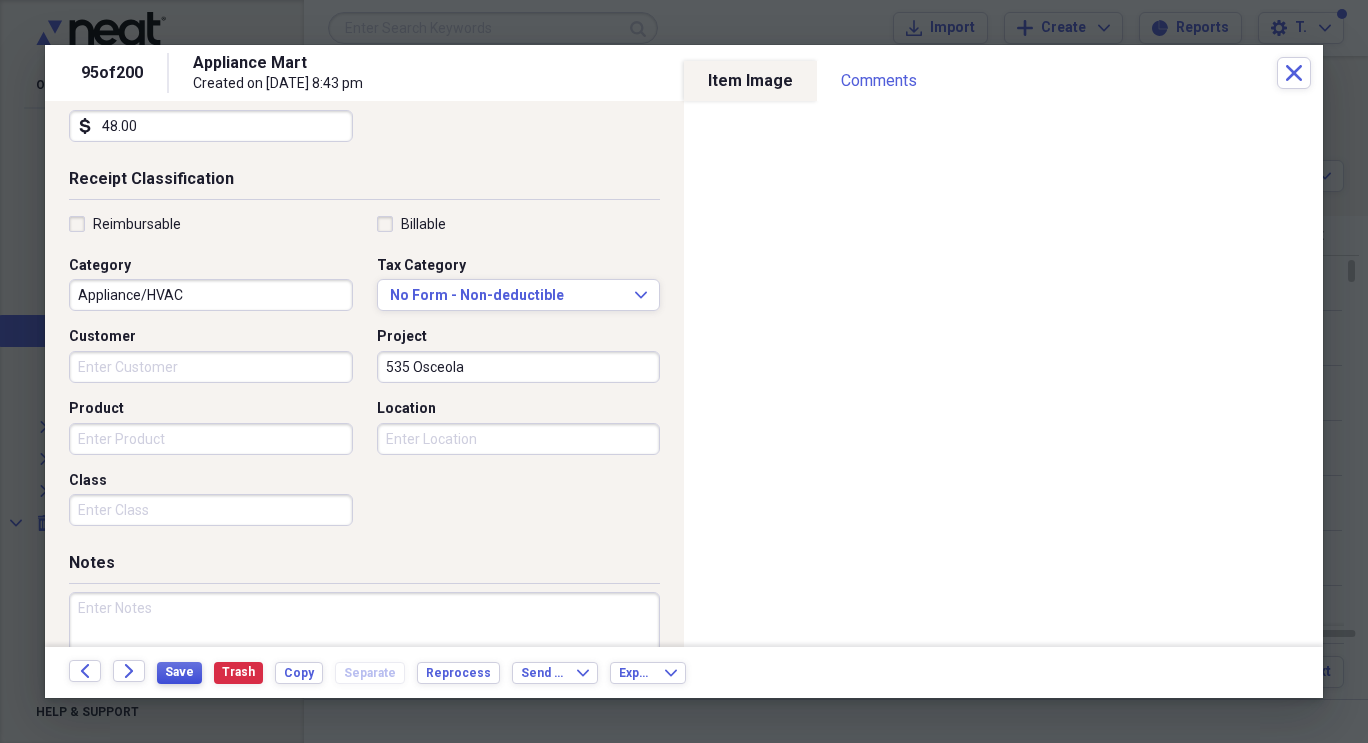 click on "Save" at bounding box center [179, 672] 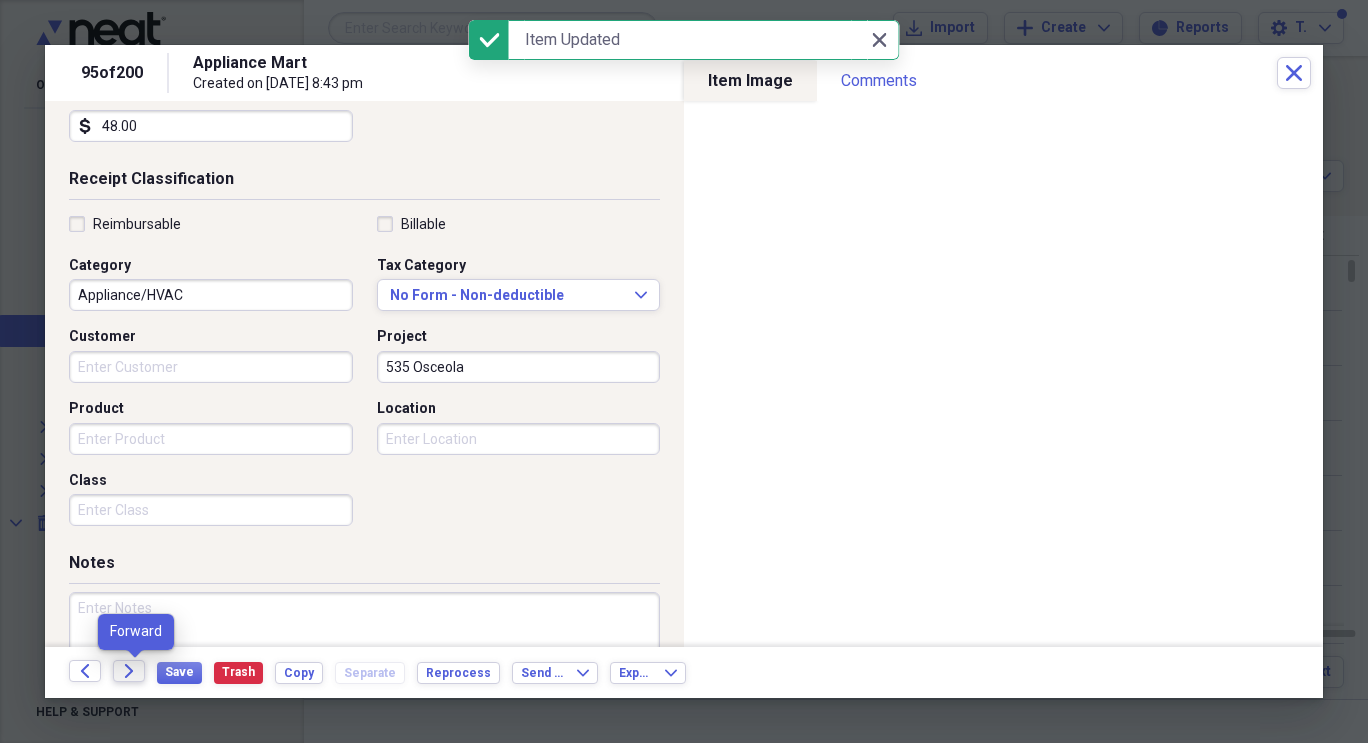 click on "Forward" 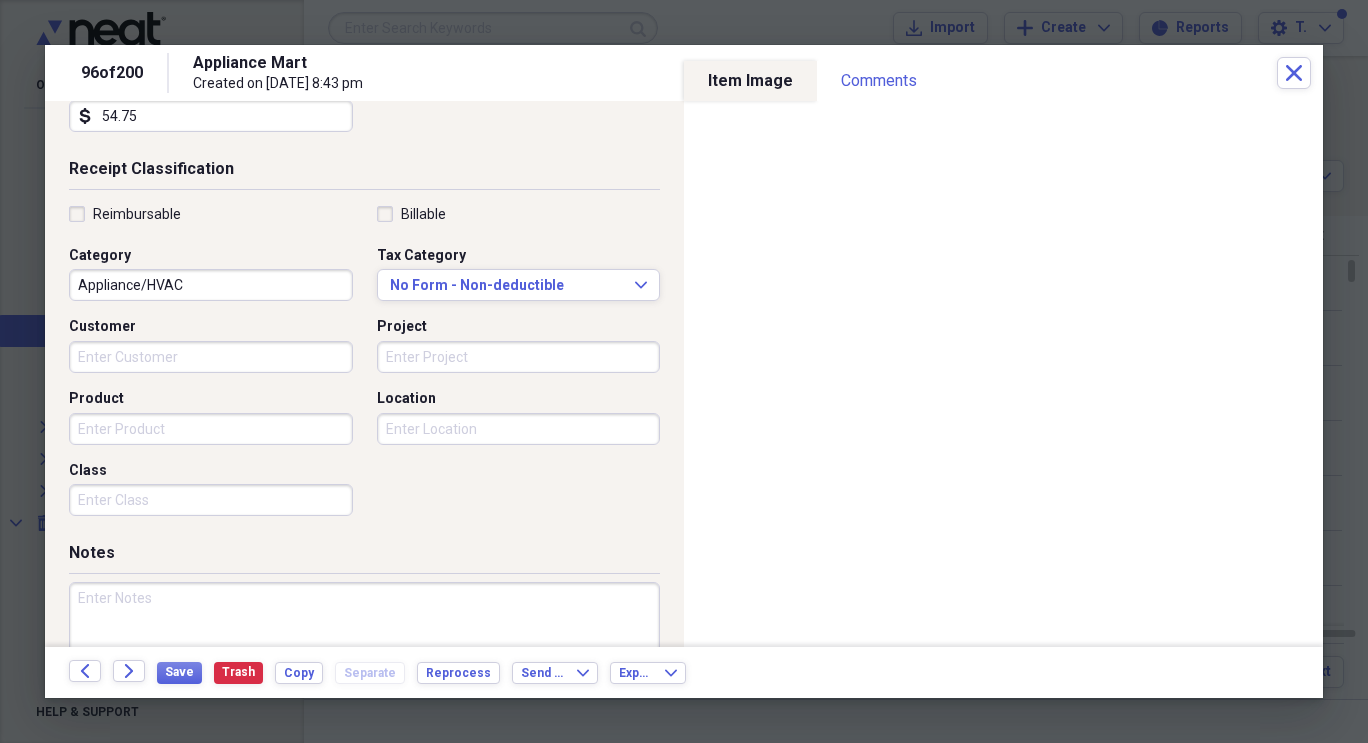scroll, scrollTop: 422, scrollLeft: 0, axis: vertical 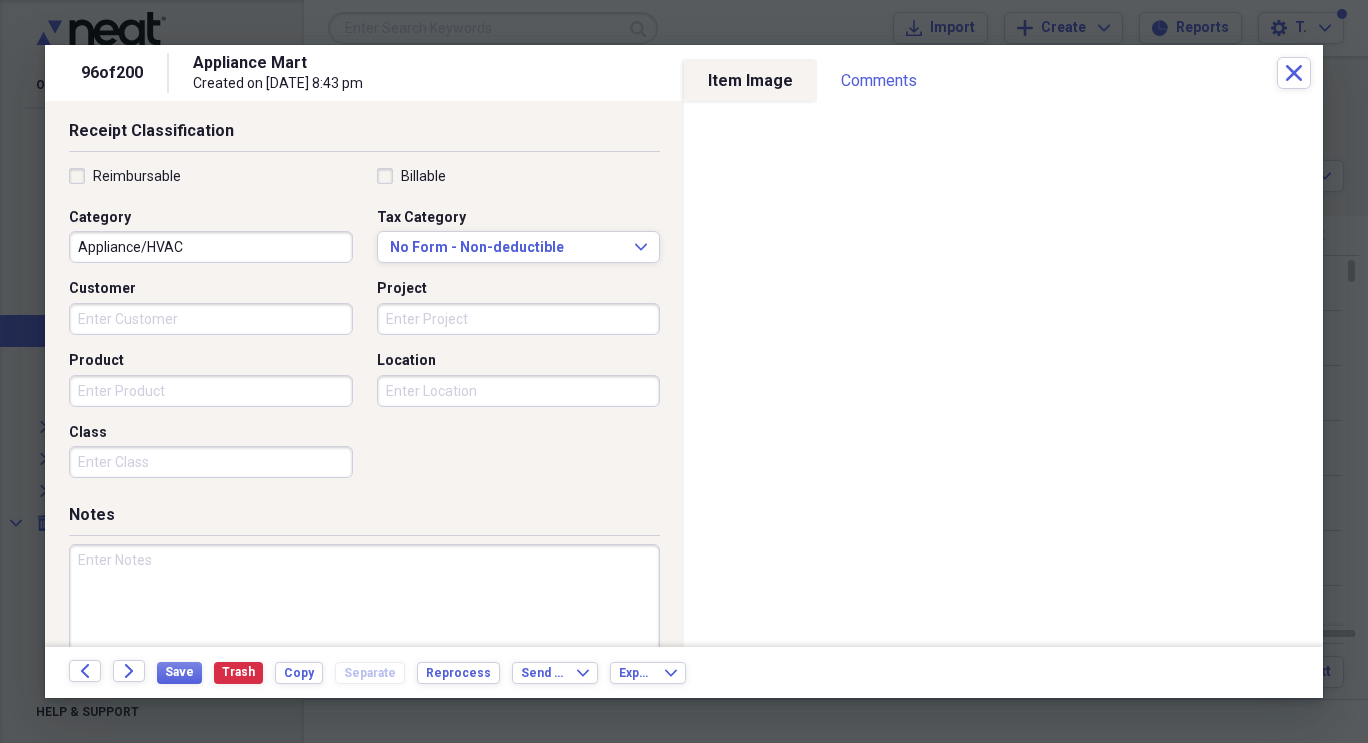 click on "Project" at bounding box center [519, 319] 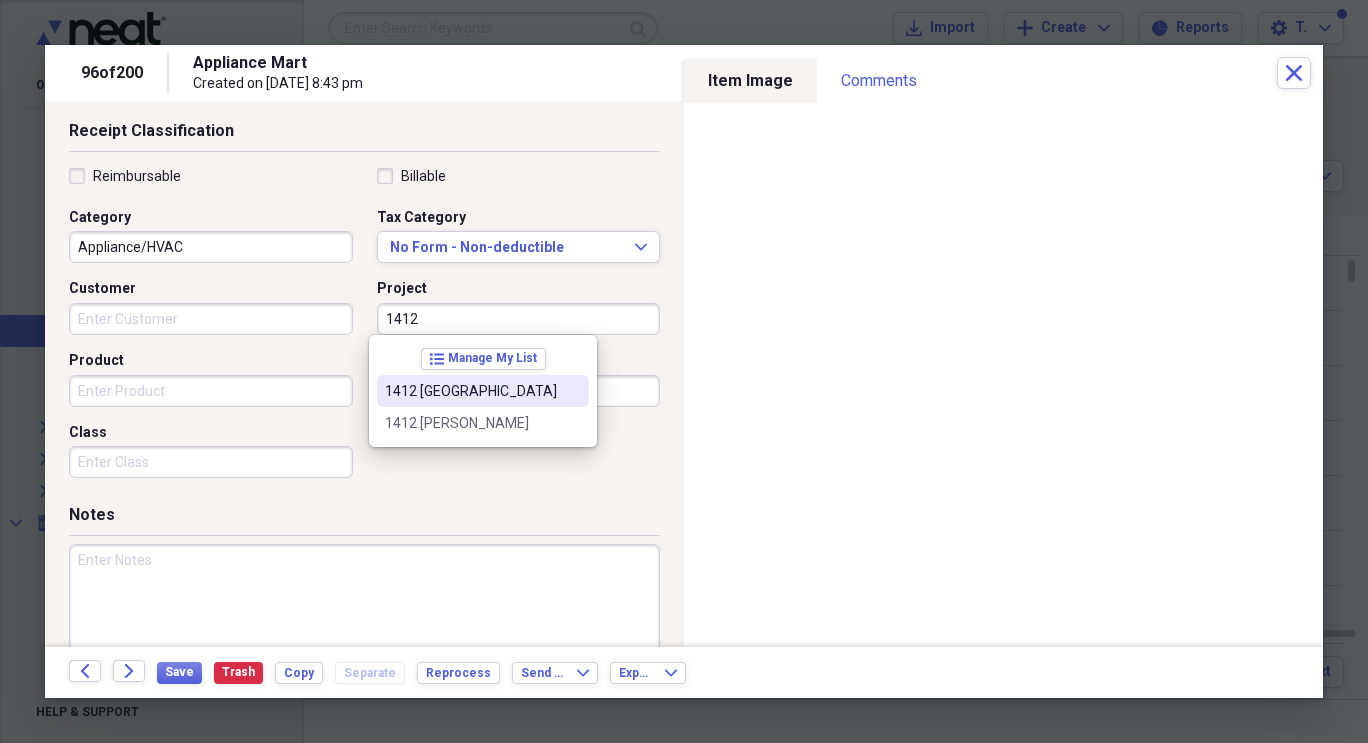 click on "1412 [GEOGRAPHIC_DATA]" at bounding box center (471, 391) 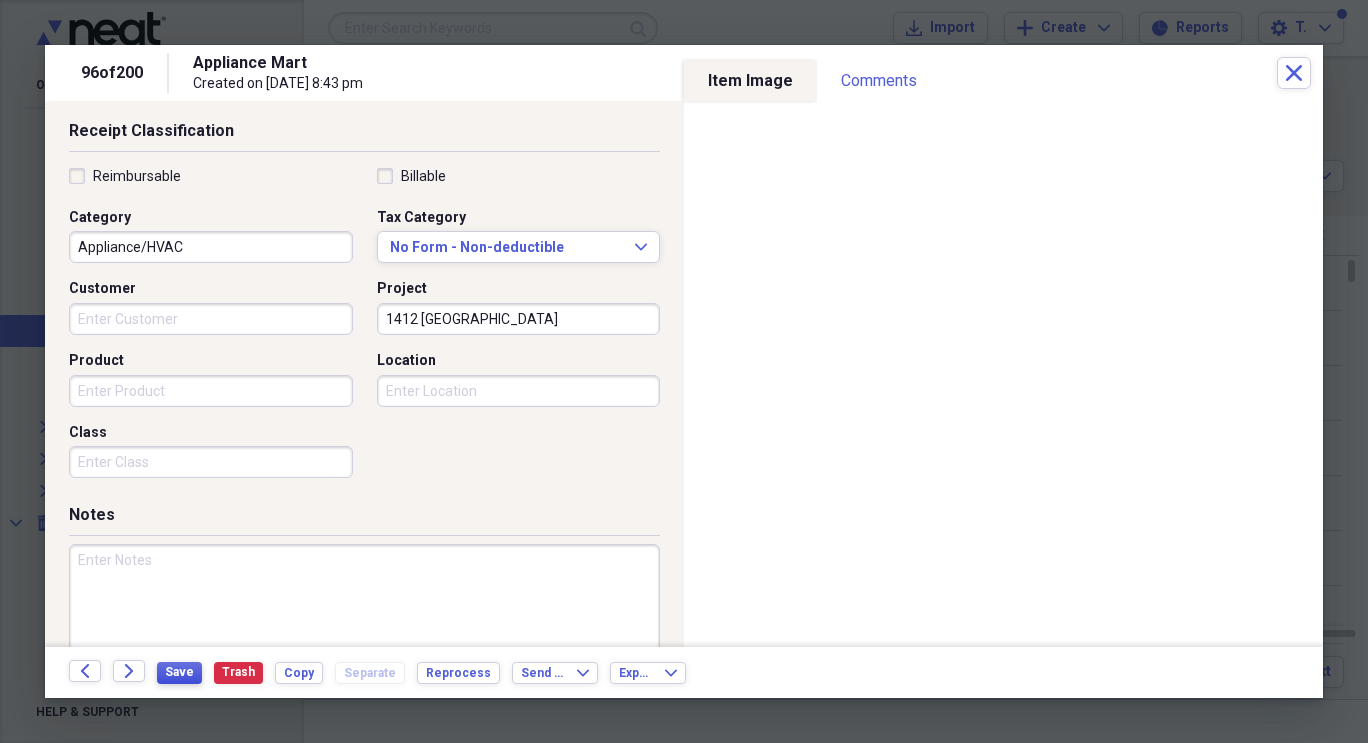 click on "Save" at bounding box center (179, 672) 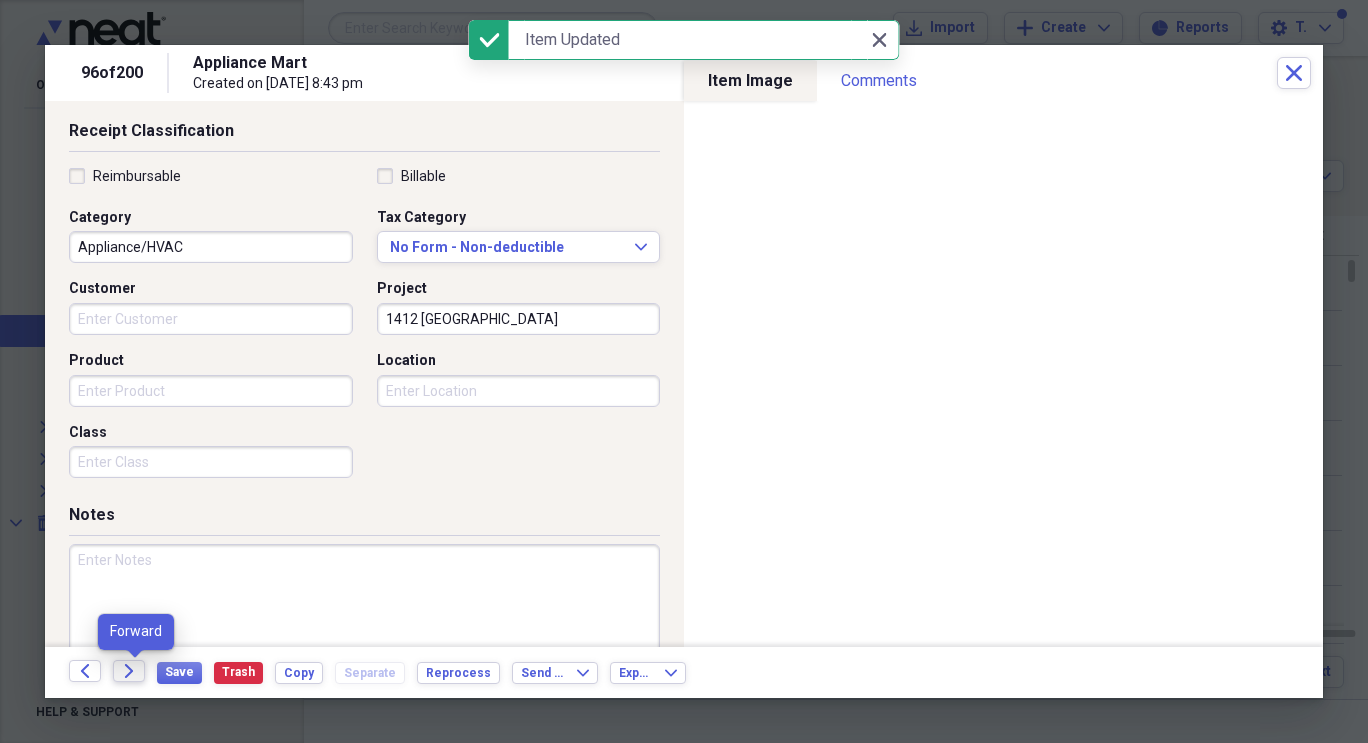 click on "Forward" 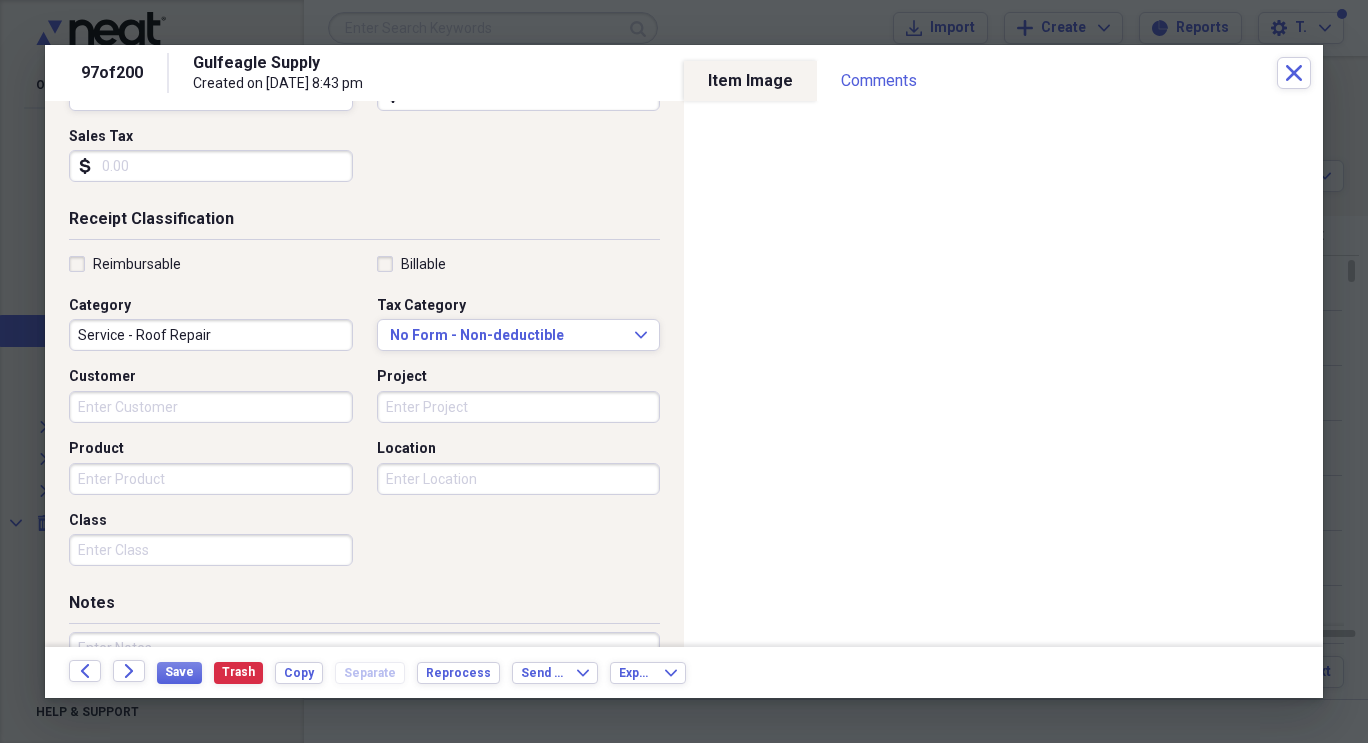scroll, scrollTop: 387, scrollLeft: 0, axis: vertical 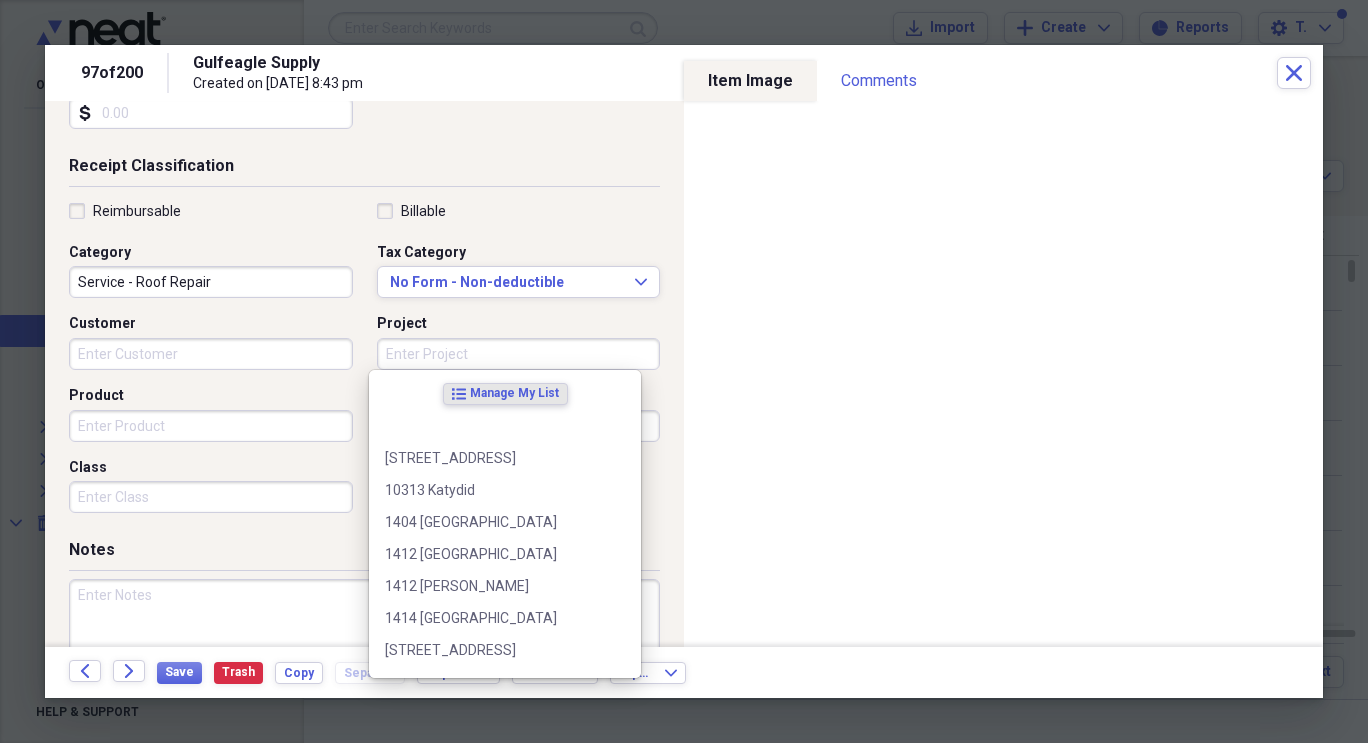 click on "Project" at bounding box center (519, 354) 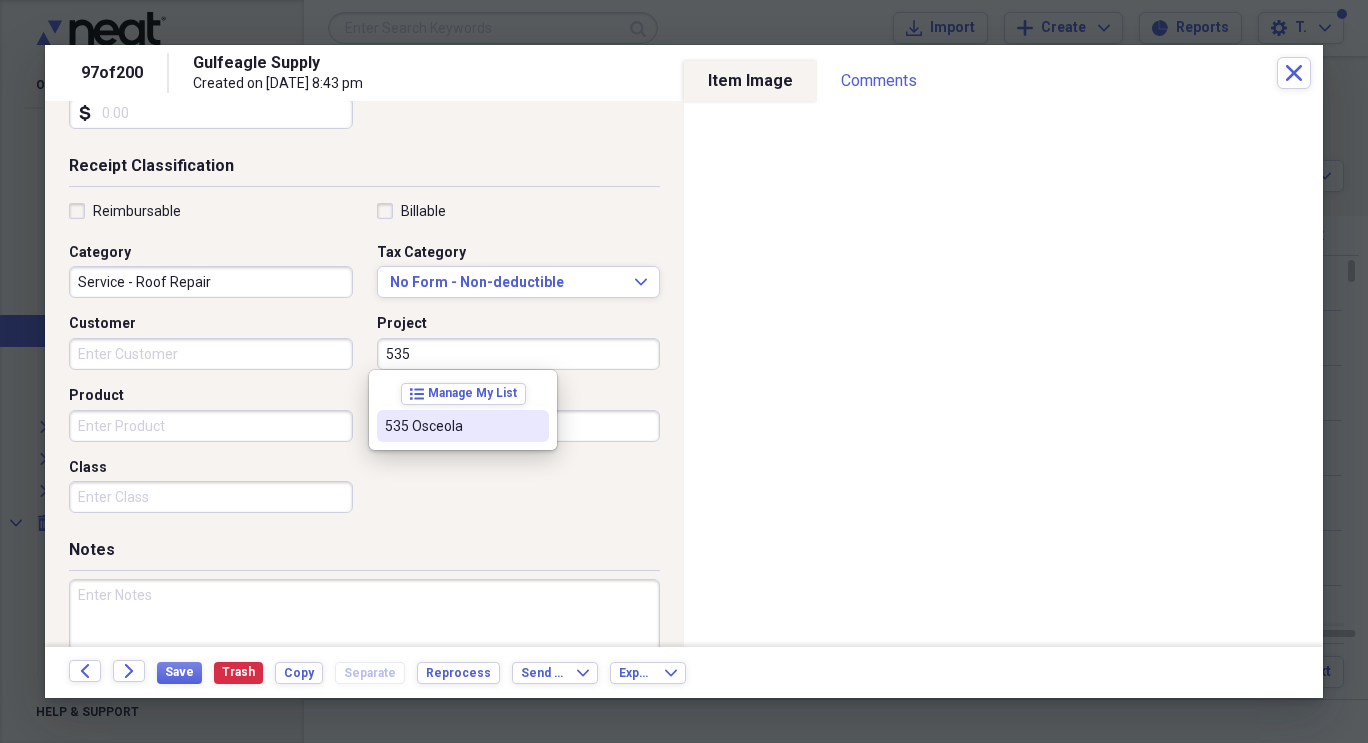 click on "535 Osceola" at bounding box center (463, 426) 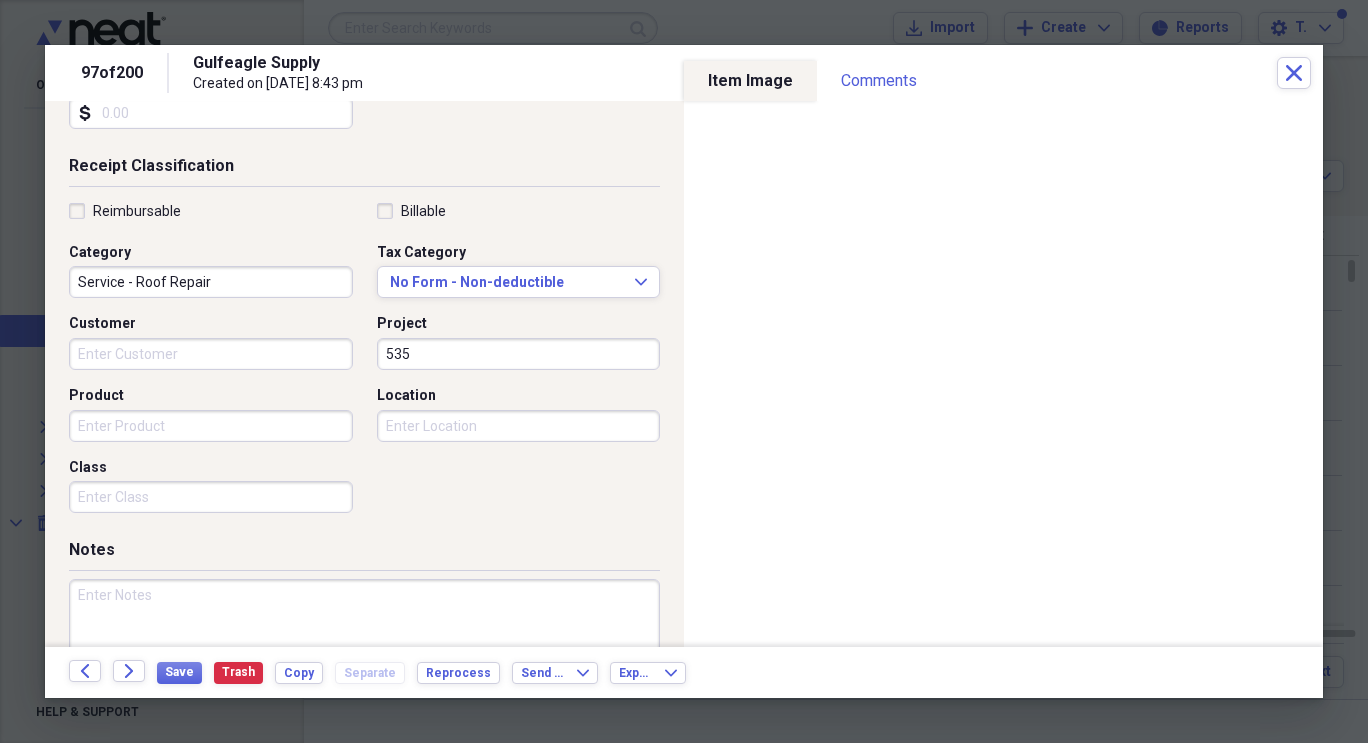 type on "535 Osceola" 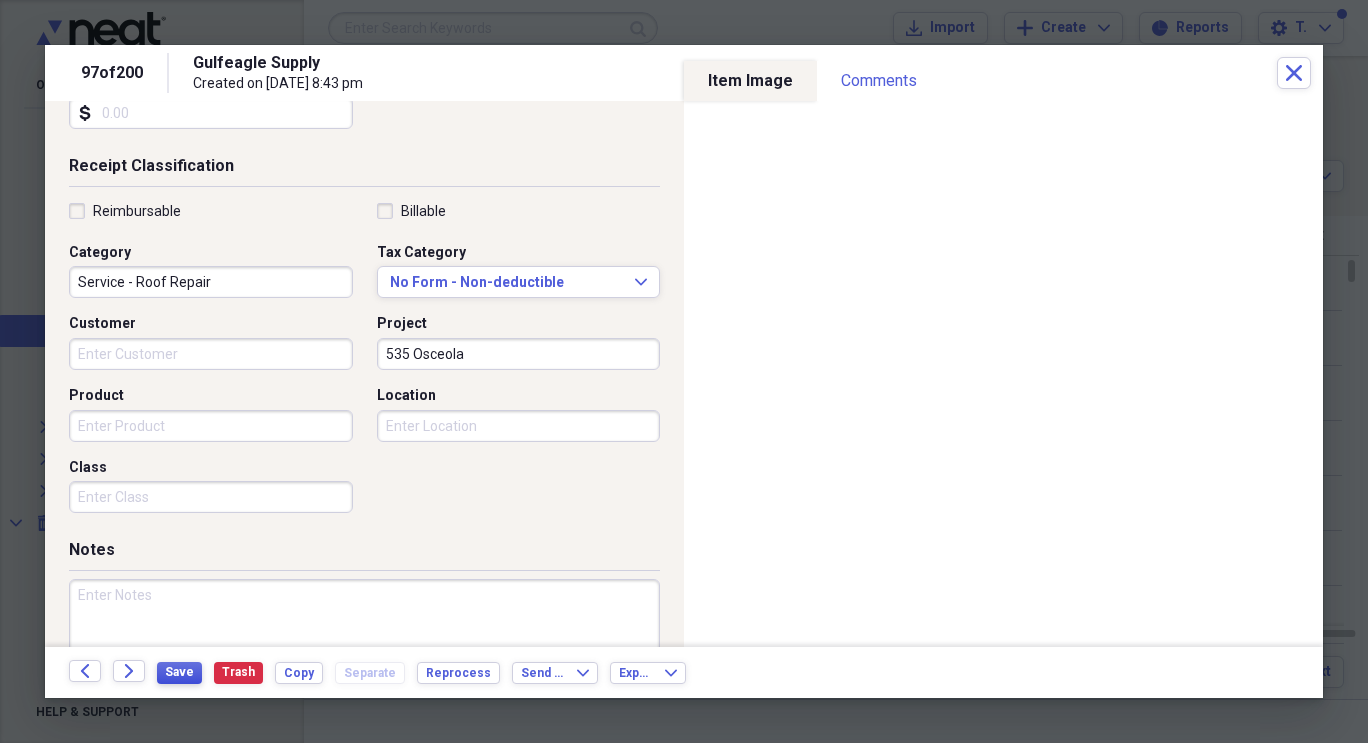 click on "Save" at bounding box center (179, 672) 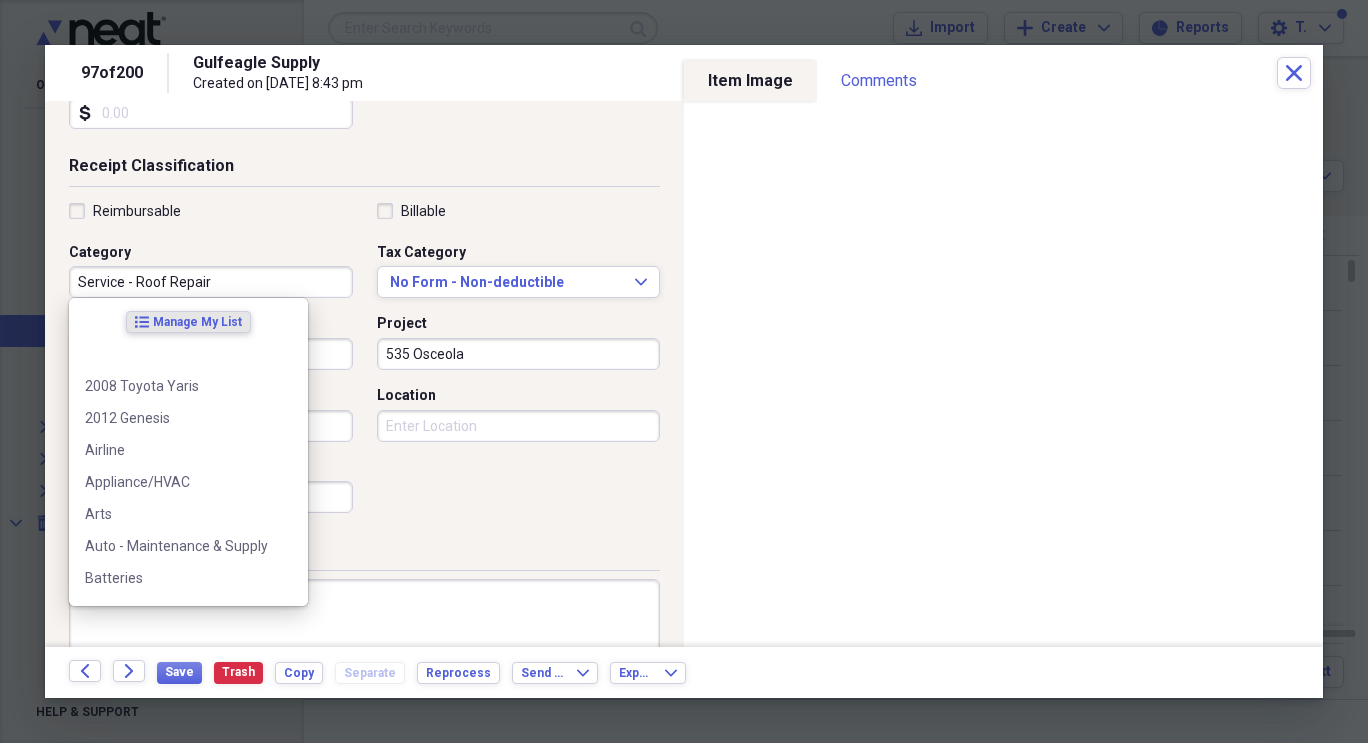 click on "Service - Roof Repair" at bounding box center (211, 282) 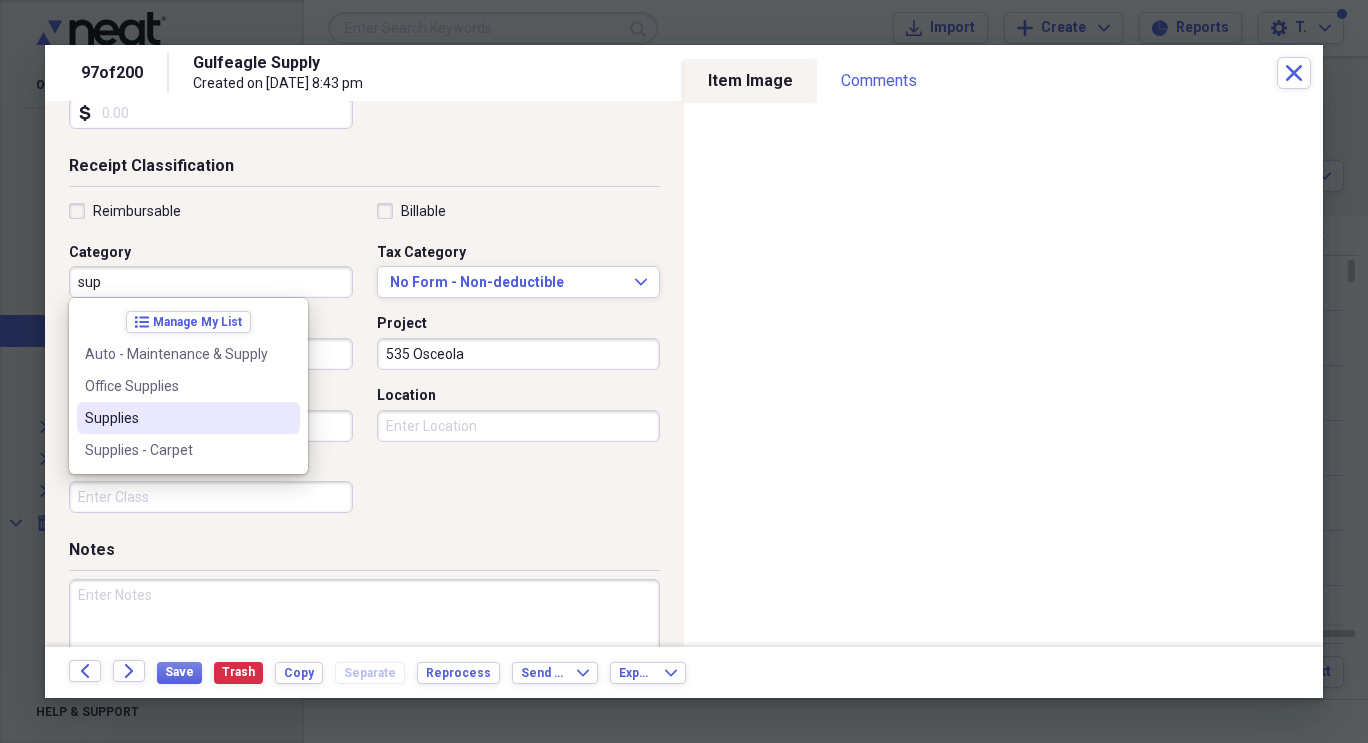 click on "Supplies" at bounding box center [176, 418] 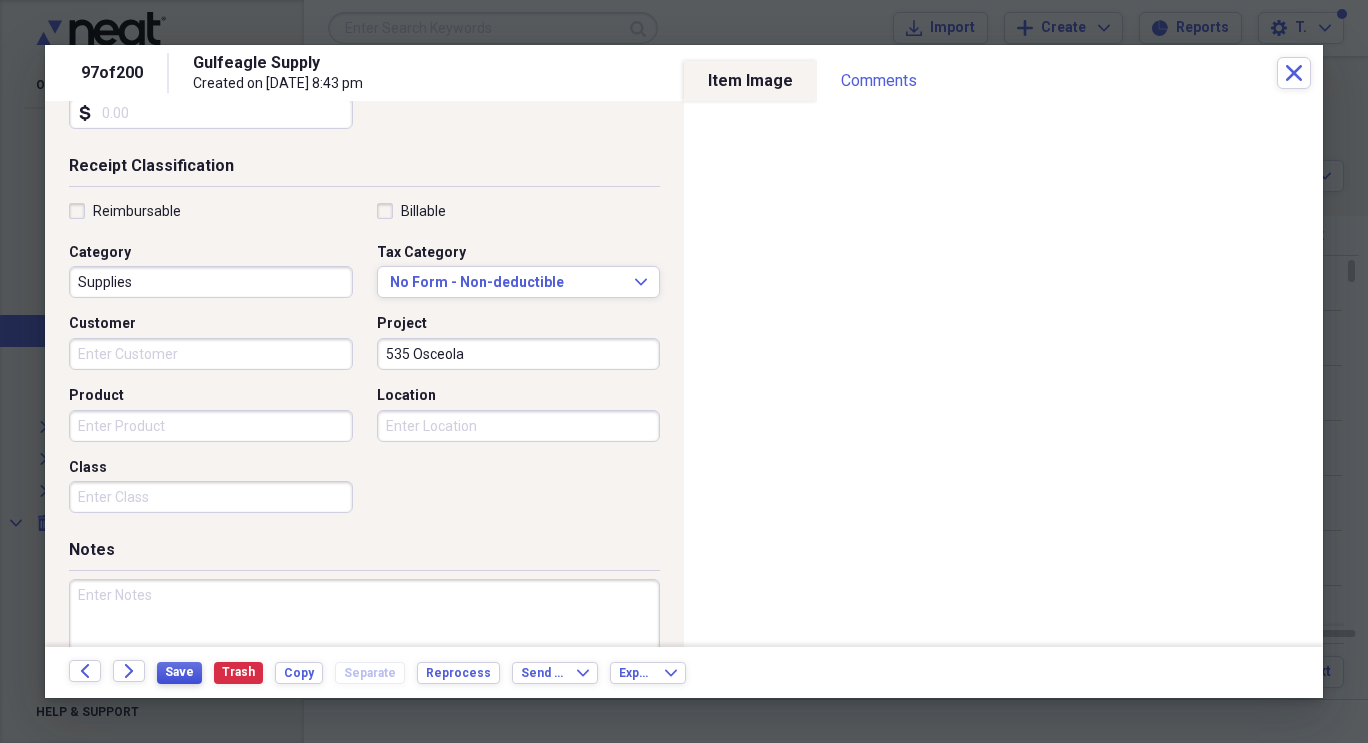 click on "Save" at bounding box center [179, 672] 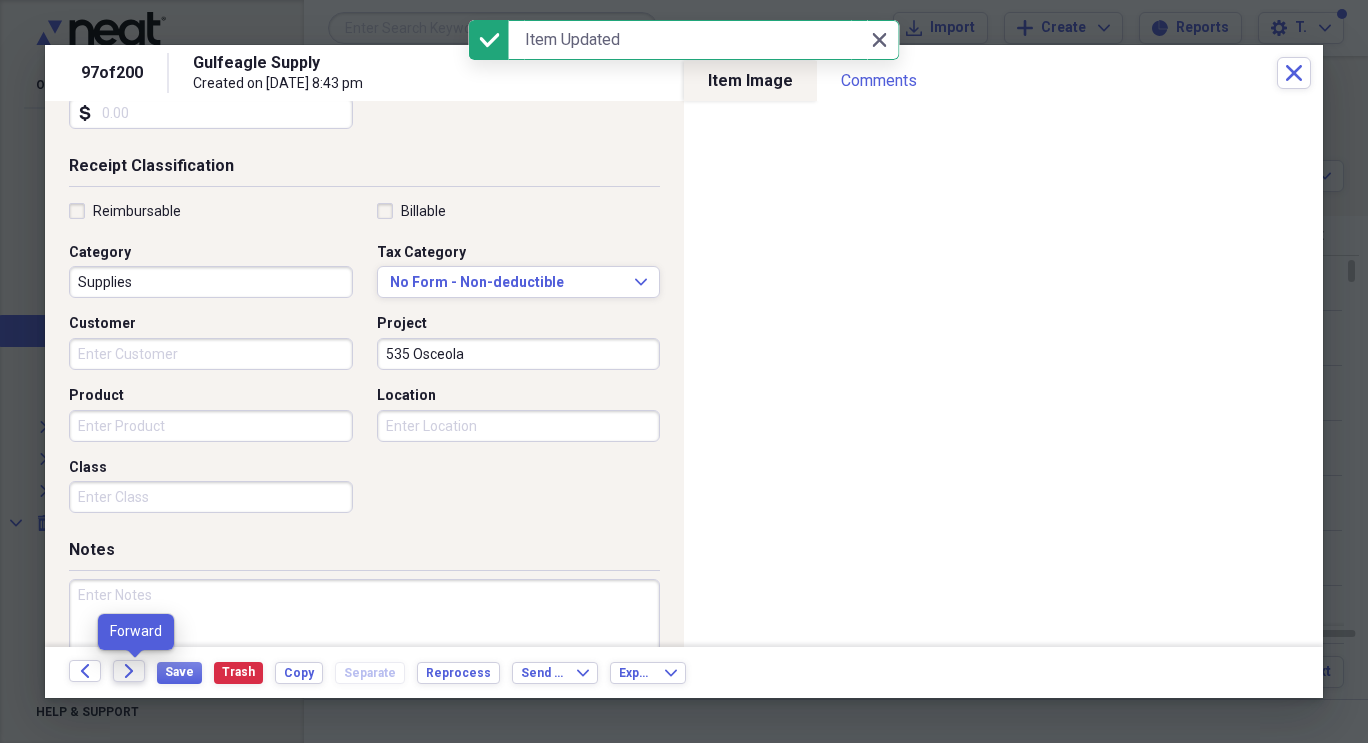 click 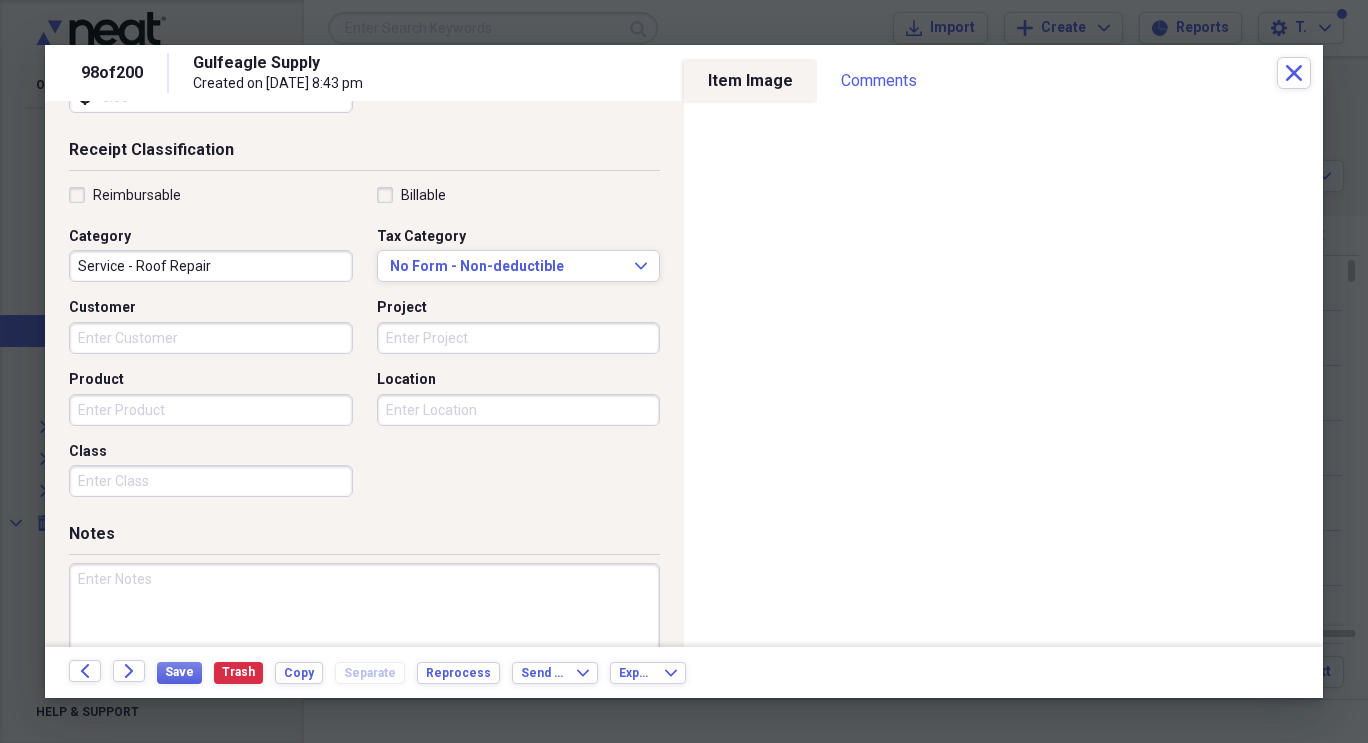 scroll, scrollTop: 362, scrollLeft: 0, axis: vertical 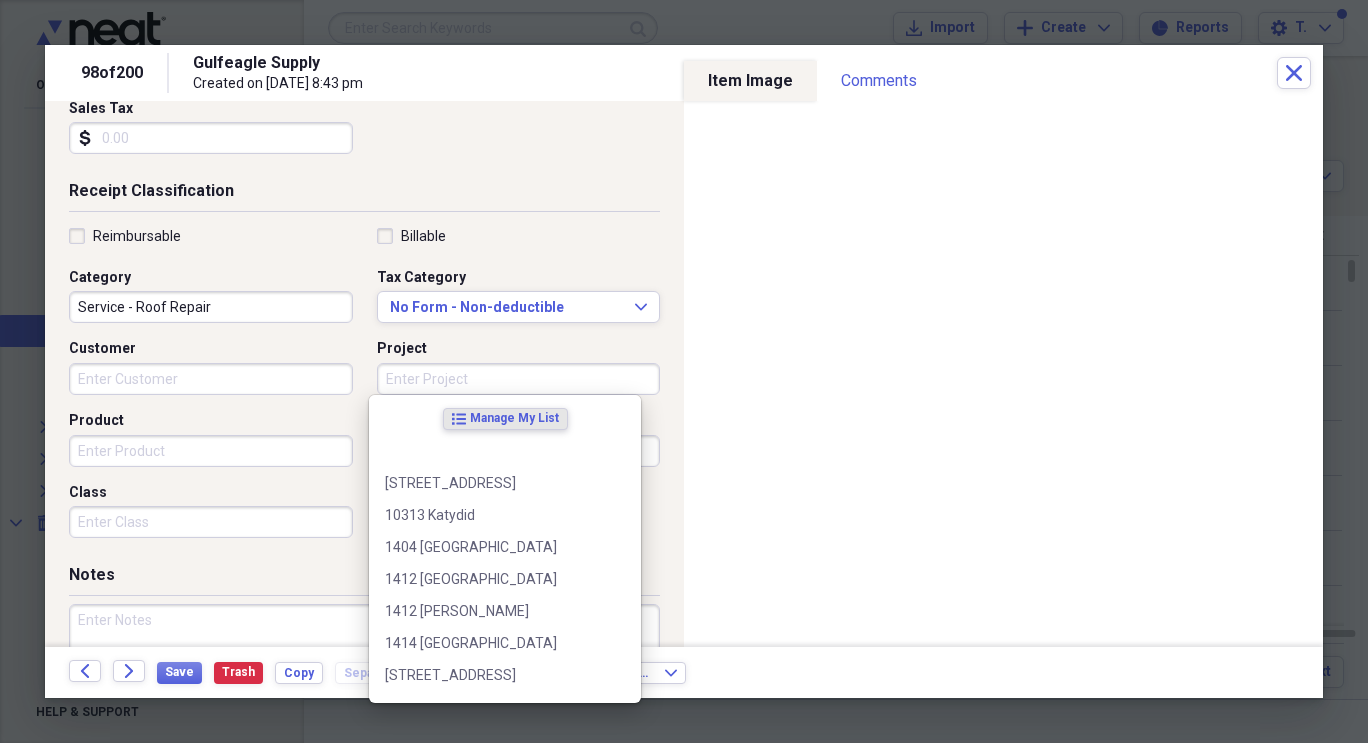 click on "Project" at bounding box center [519, 379] 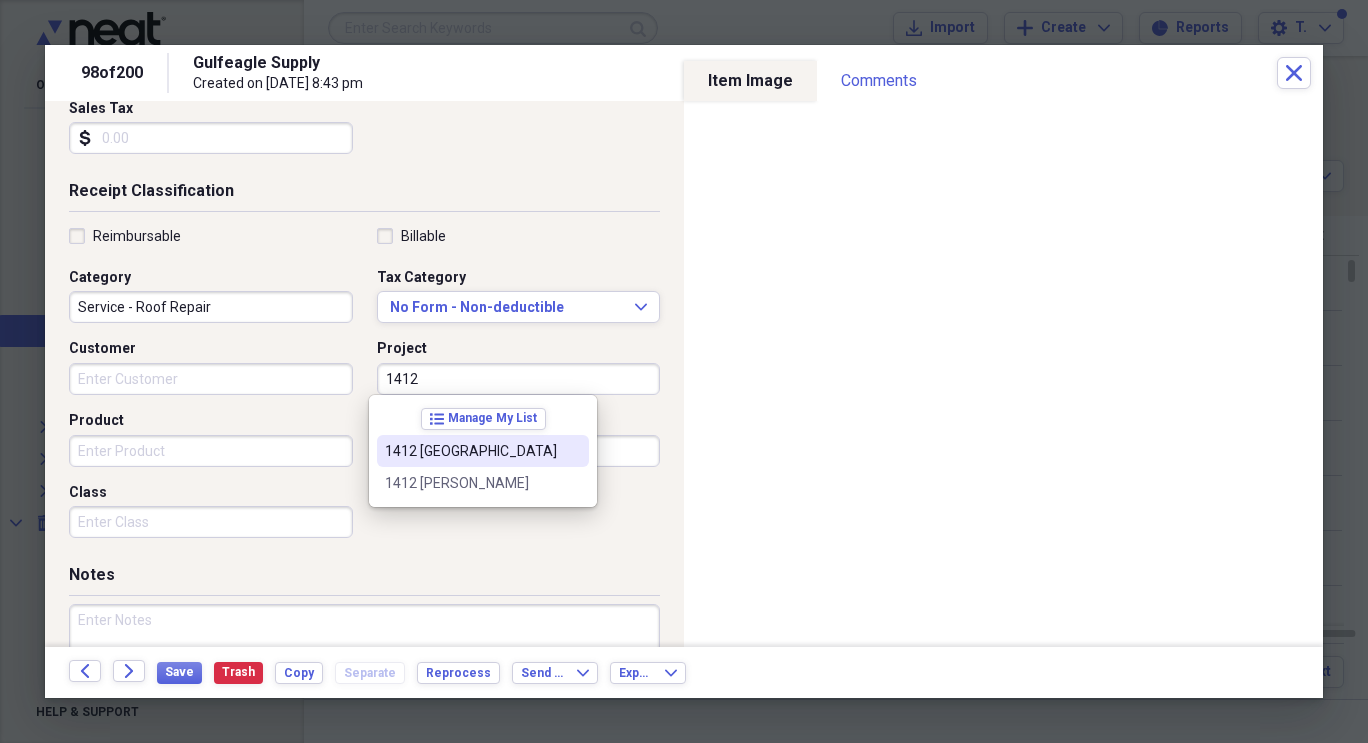 click on "1412 [GEOGRAPHIC_DATA]" at bounding box center [483, 451] 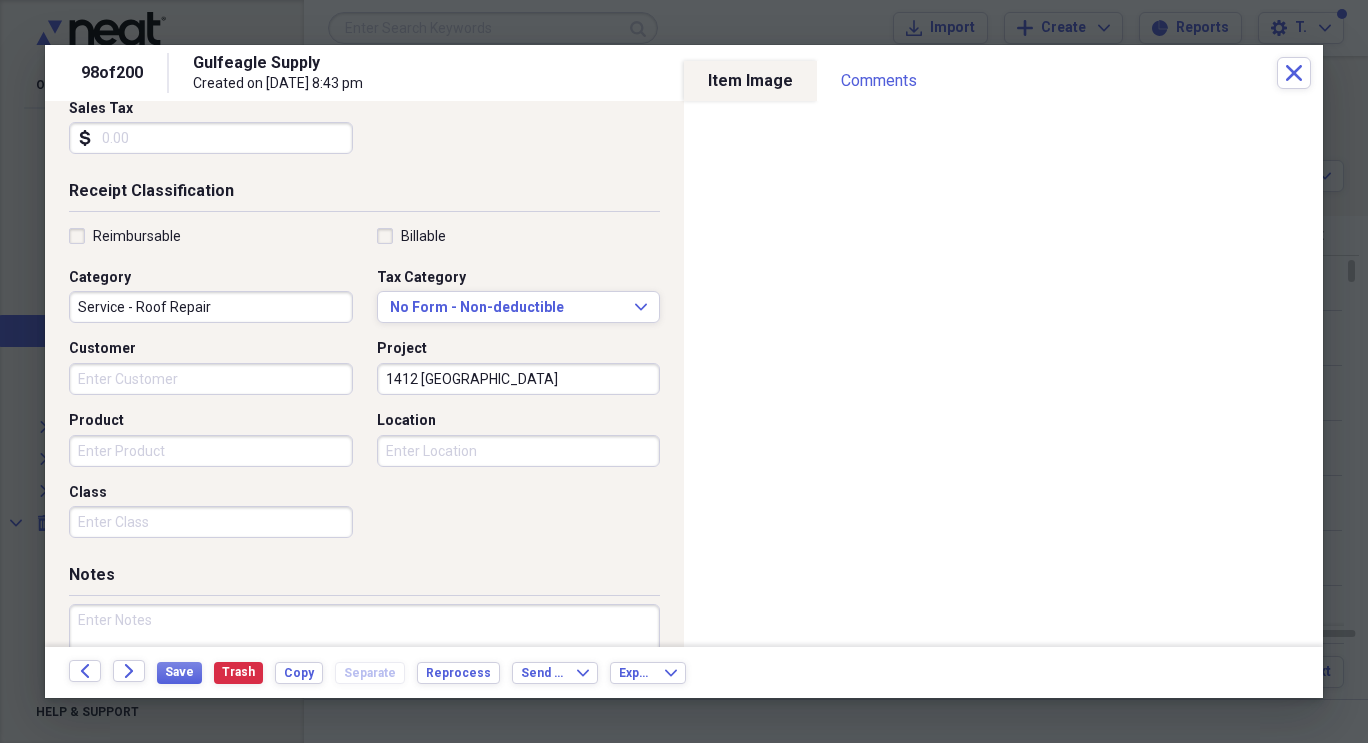 click on "Service - Roof Repair" at bounding box center (211, 307) 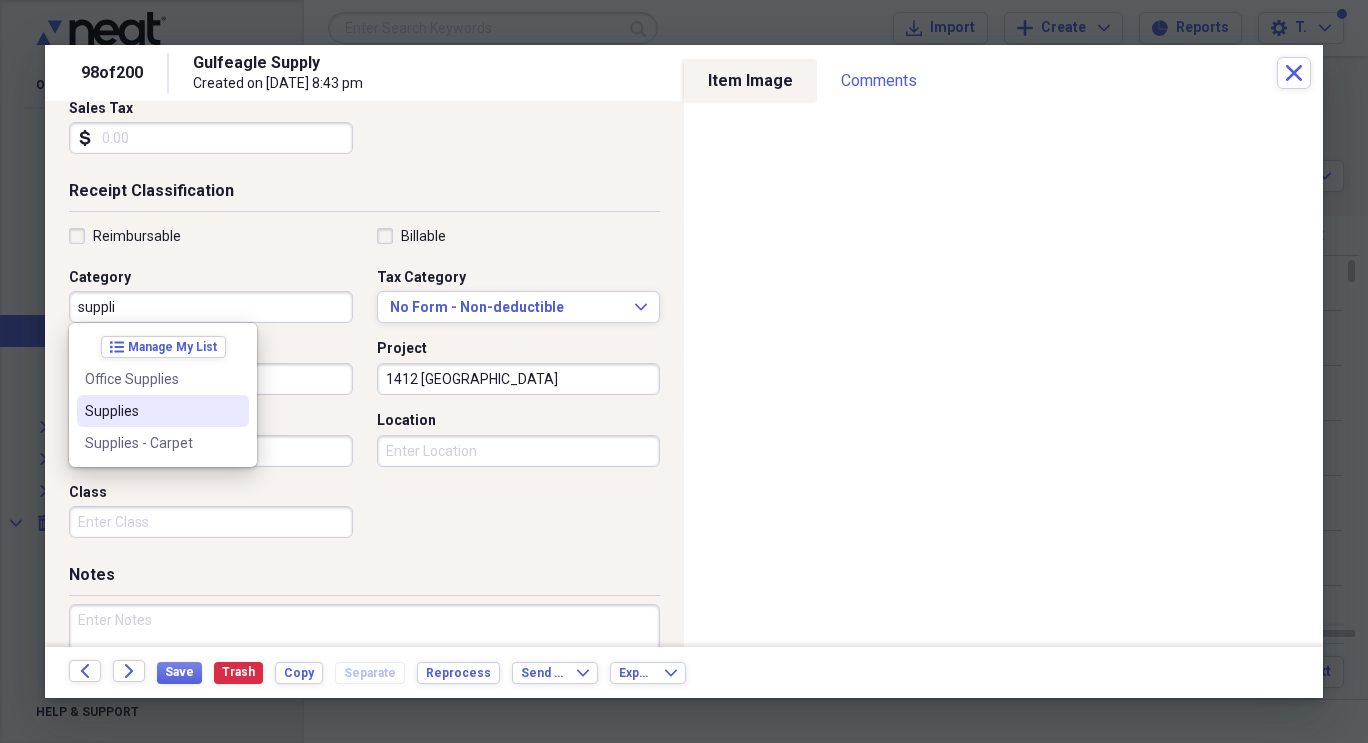 click on "Supplies" at bounding box center (163, 411) 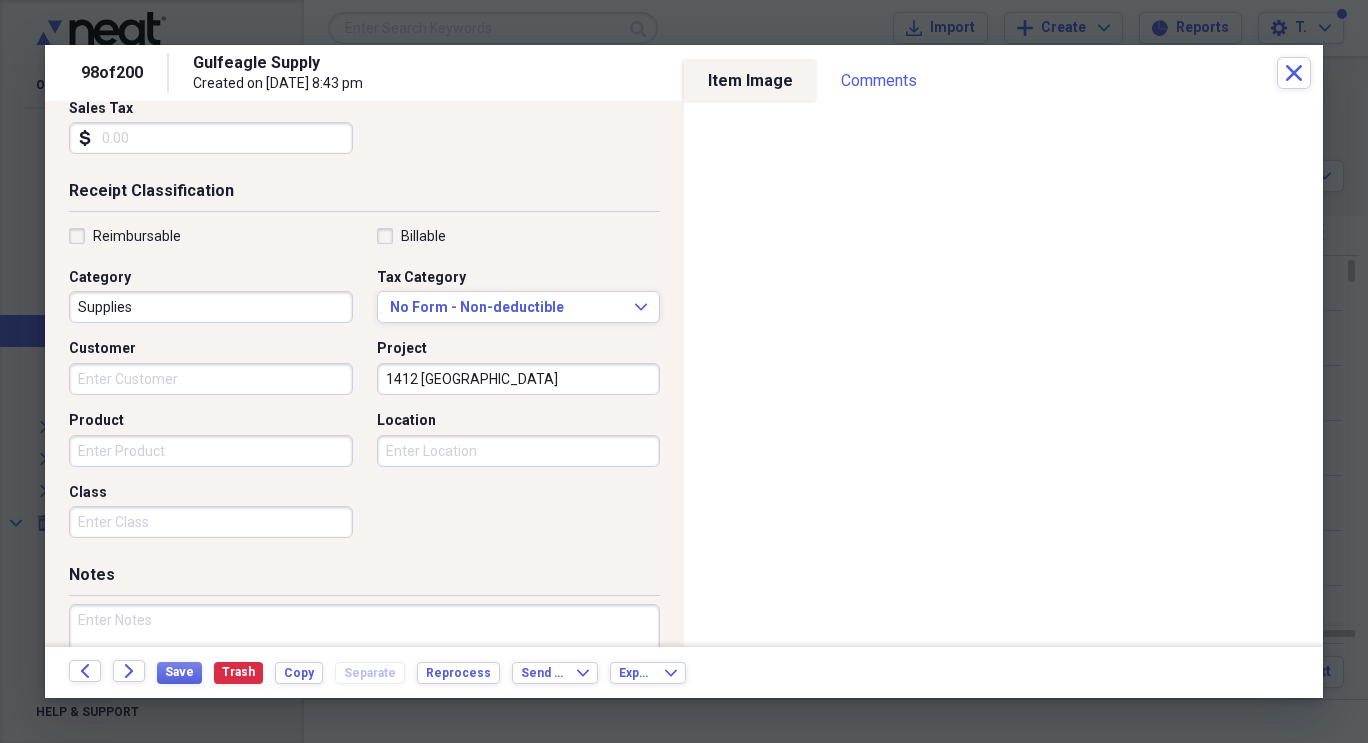 click on "Back Forward Save Trash Copy Separate Reprocess Send To Expand Export Expand" at bounding box center (684, 672) 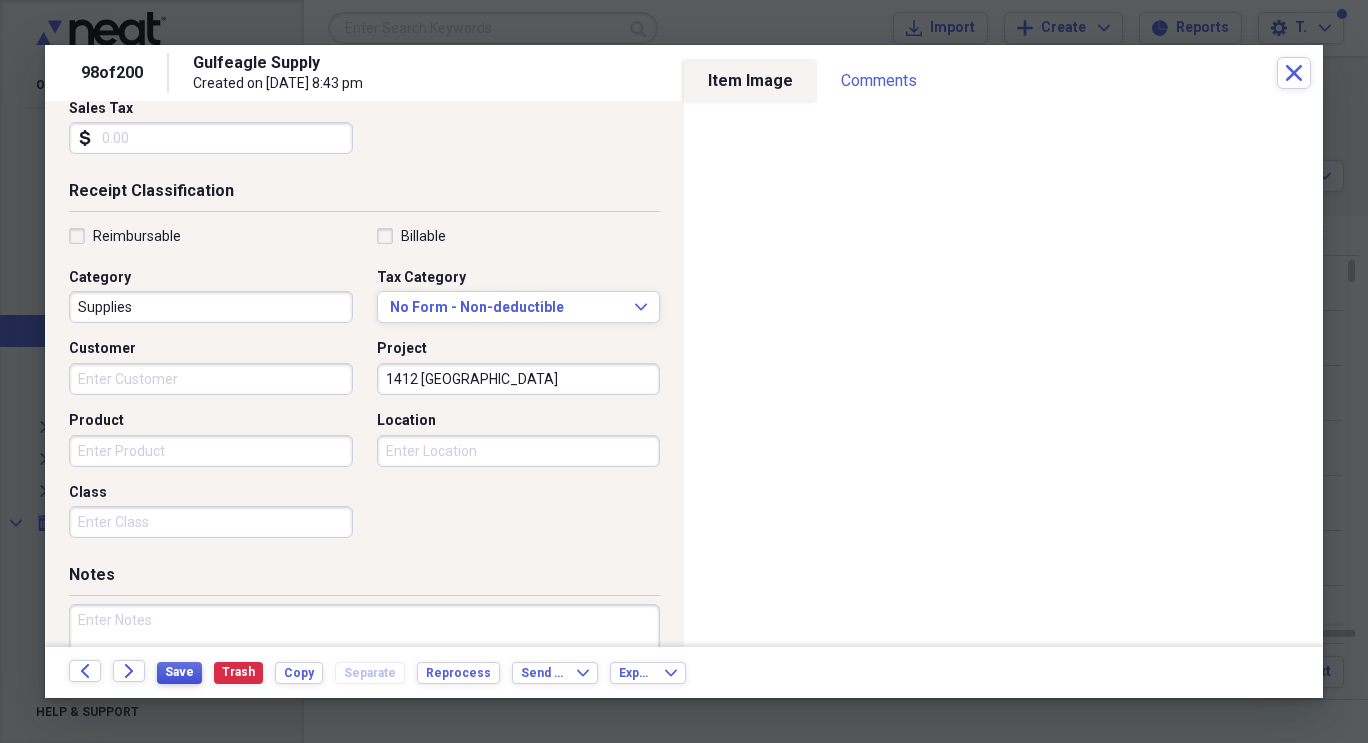 click on "Save" at bounding box center (179, 672) 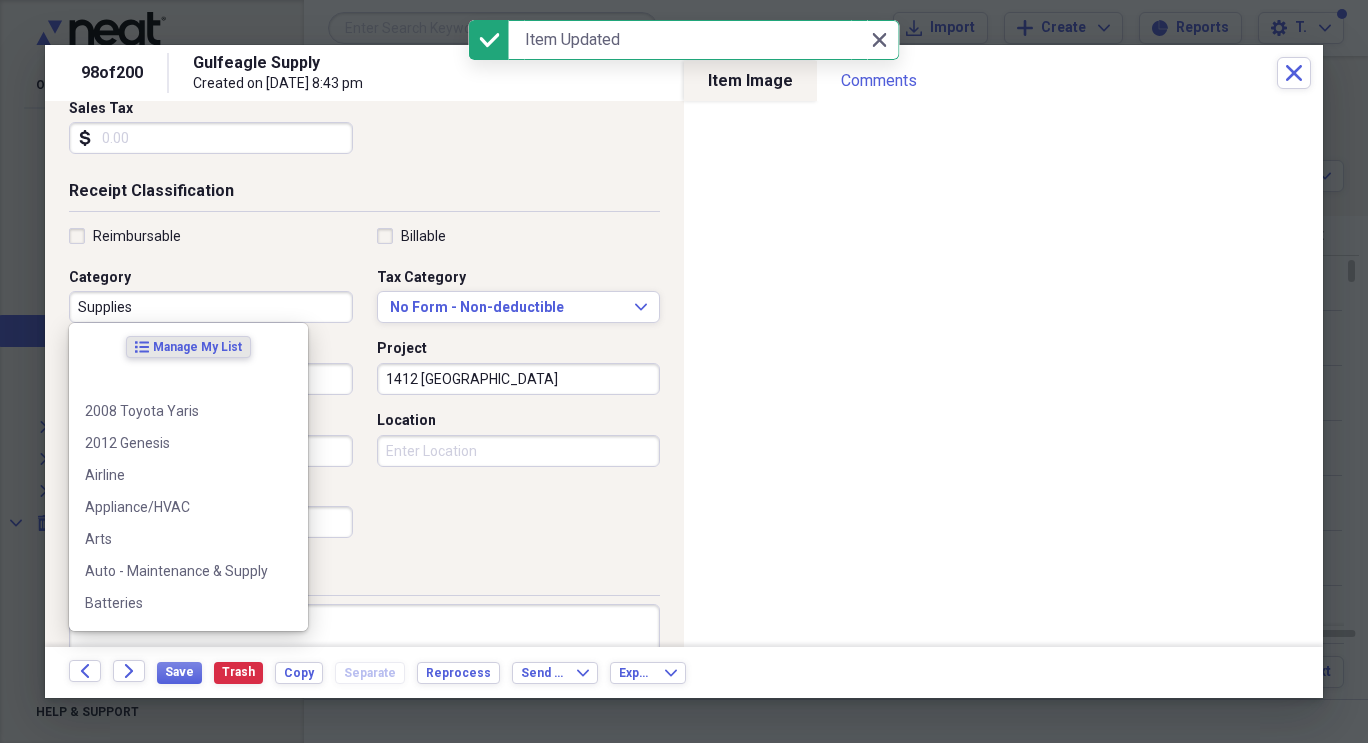 click on "Supplies" at bounding box center (211, 307) 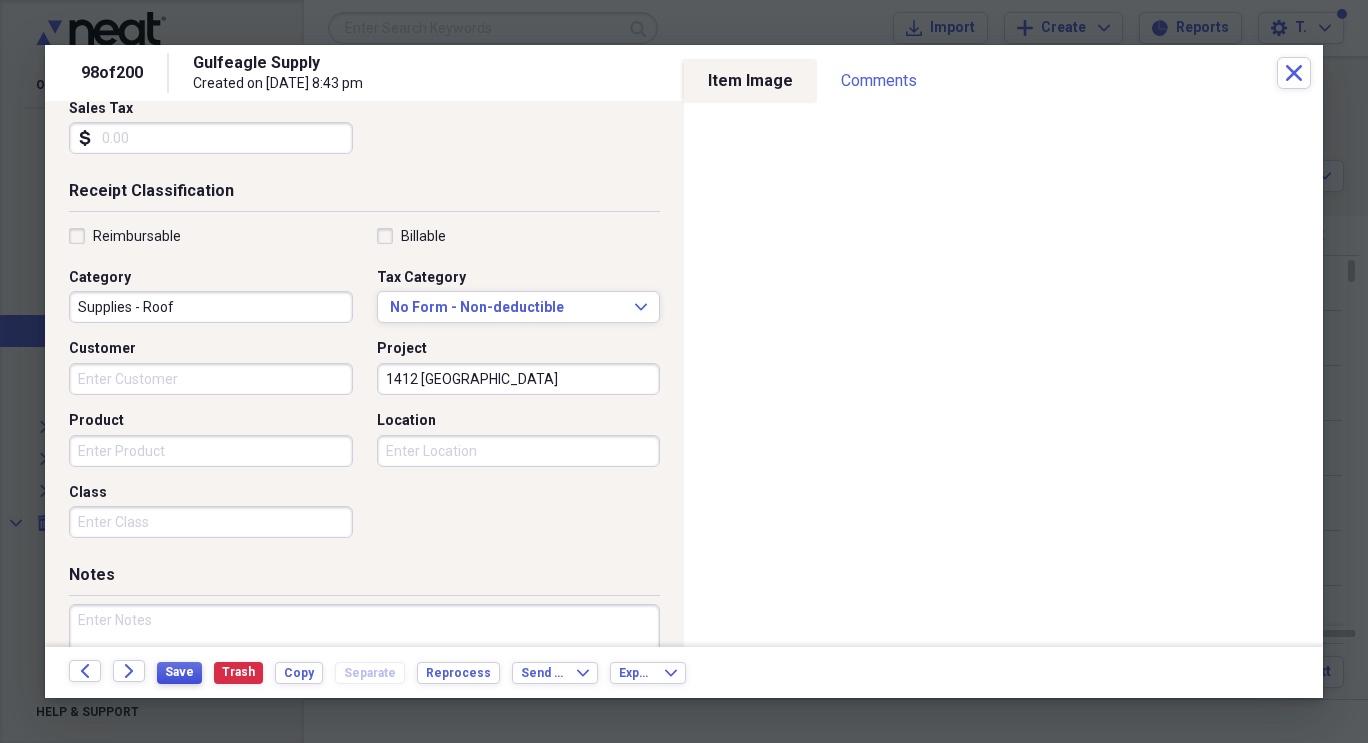 type on "Supplies - Roof" 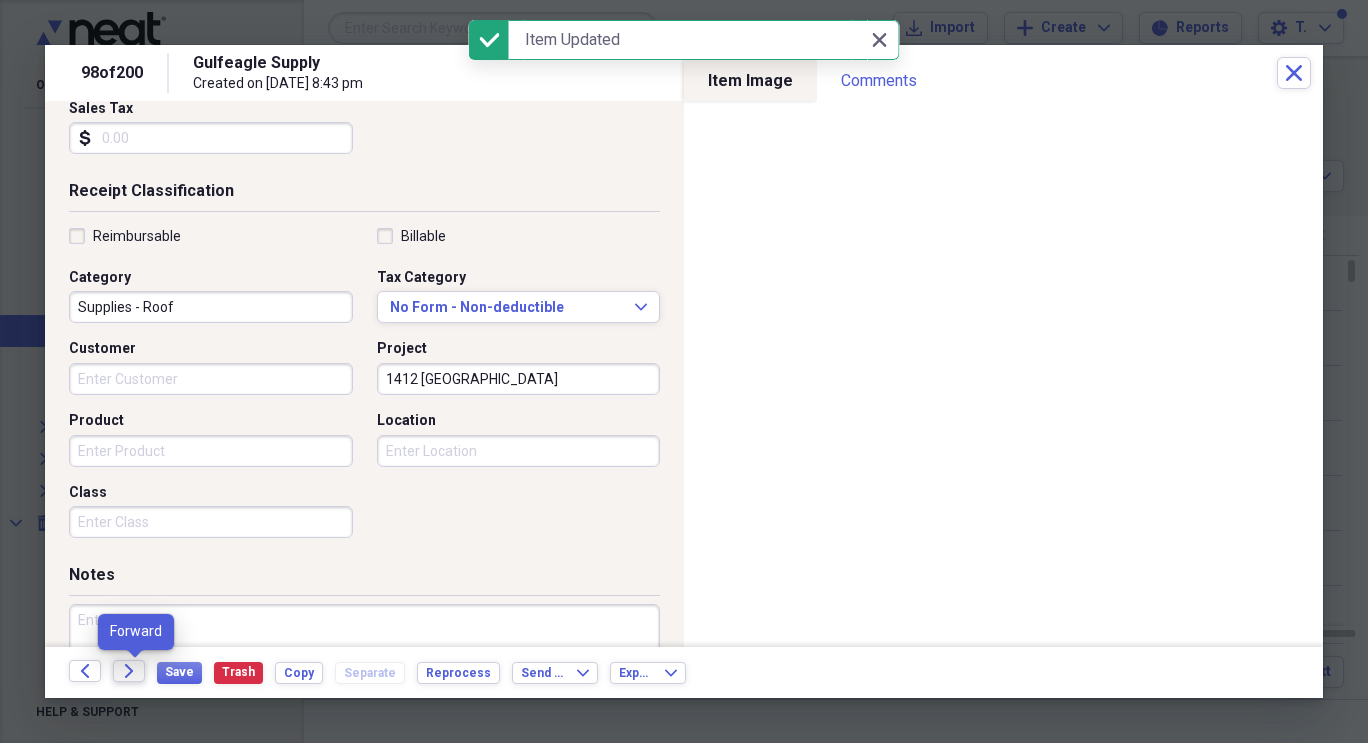 click on "Forward" 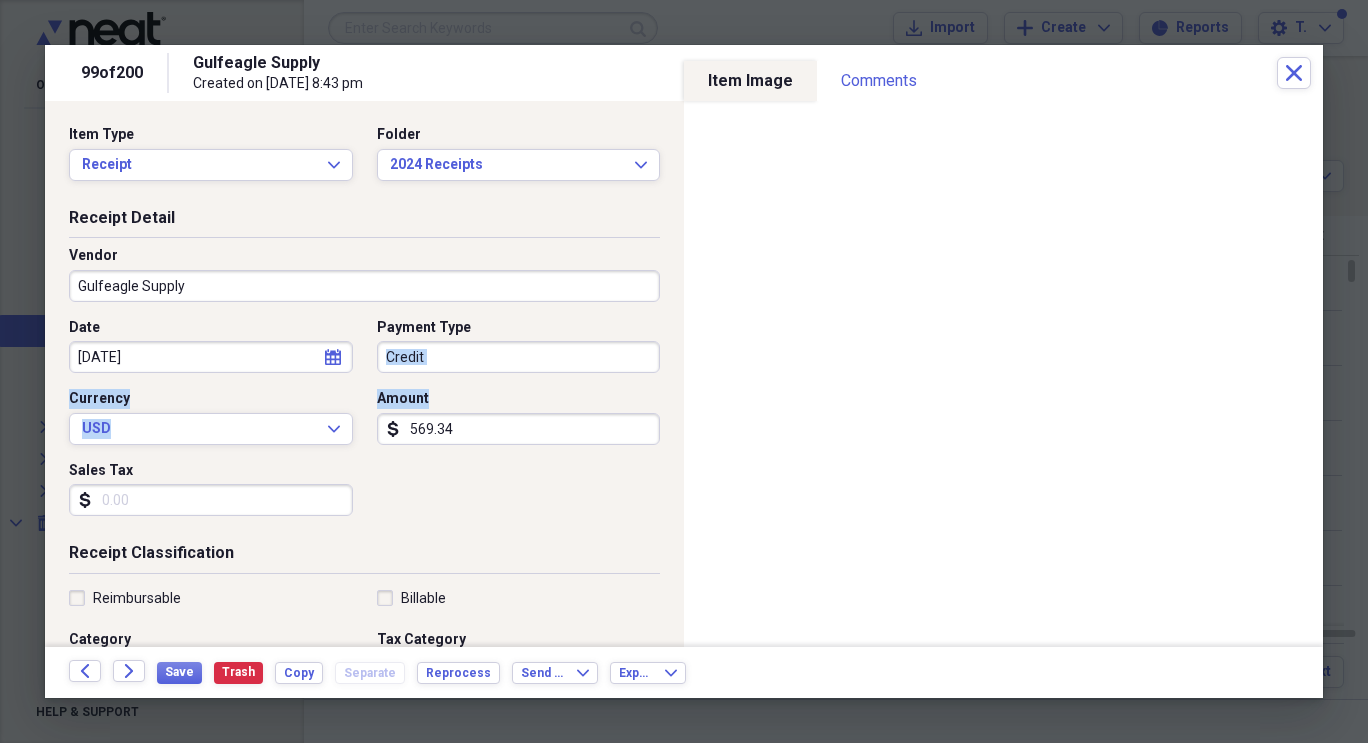 drag, startPoint x: 666, startPoint y: 334, endPoint x: 652, endPoint y: 452, distance: 118.82761 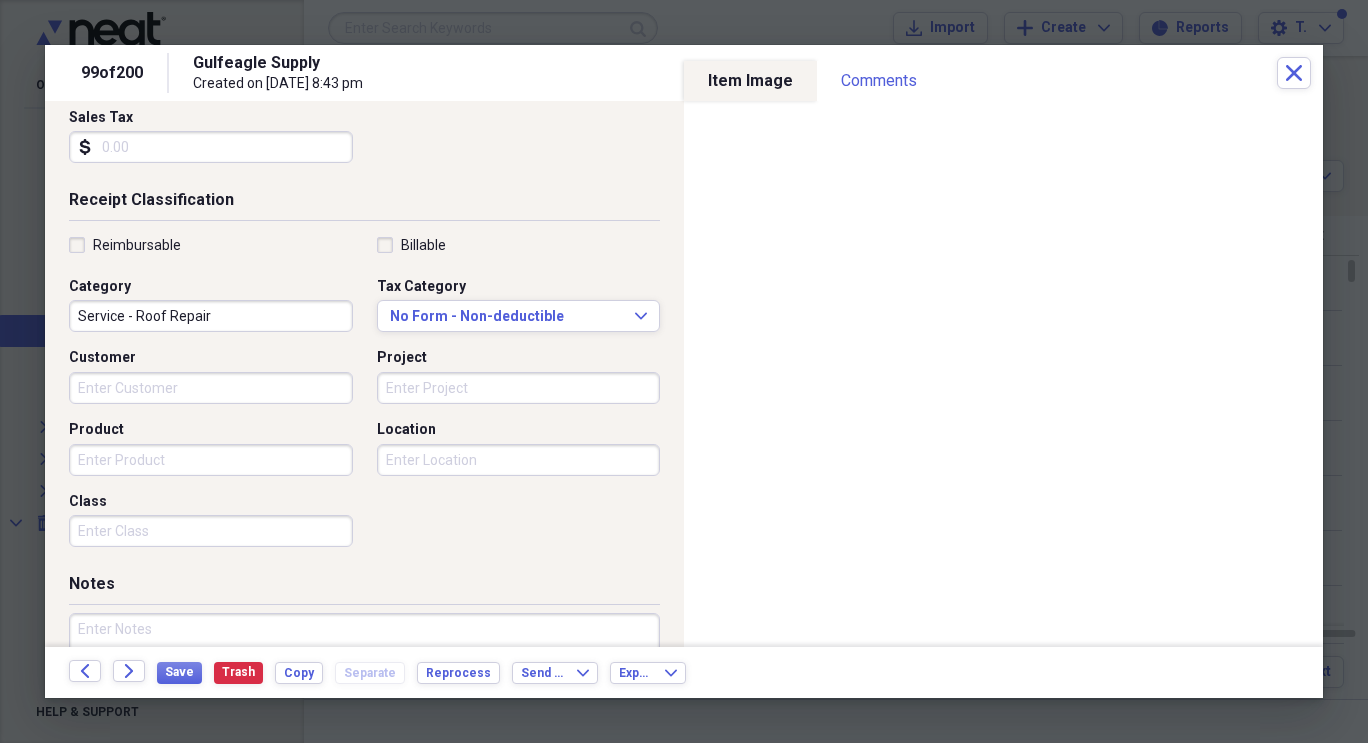 scroll, scrollTop: 410, scrollLeft: 0, axis: vertical 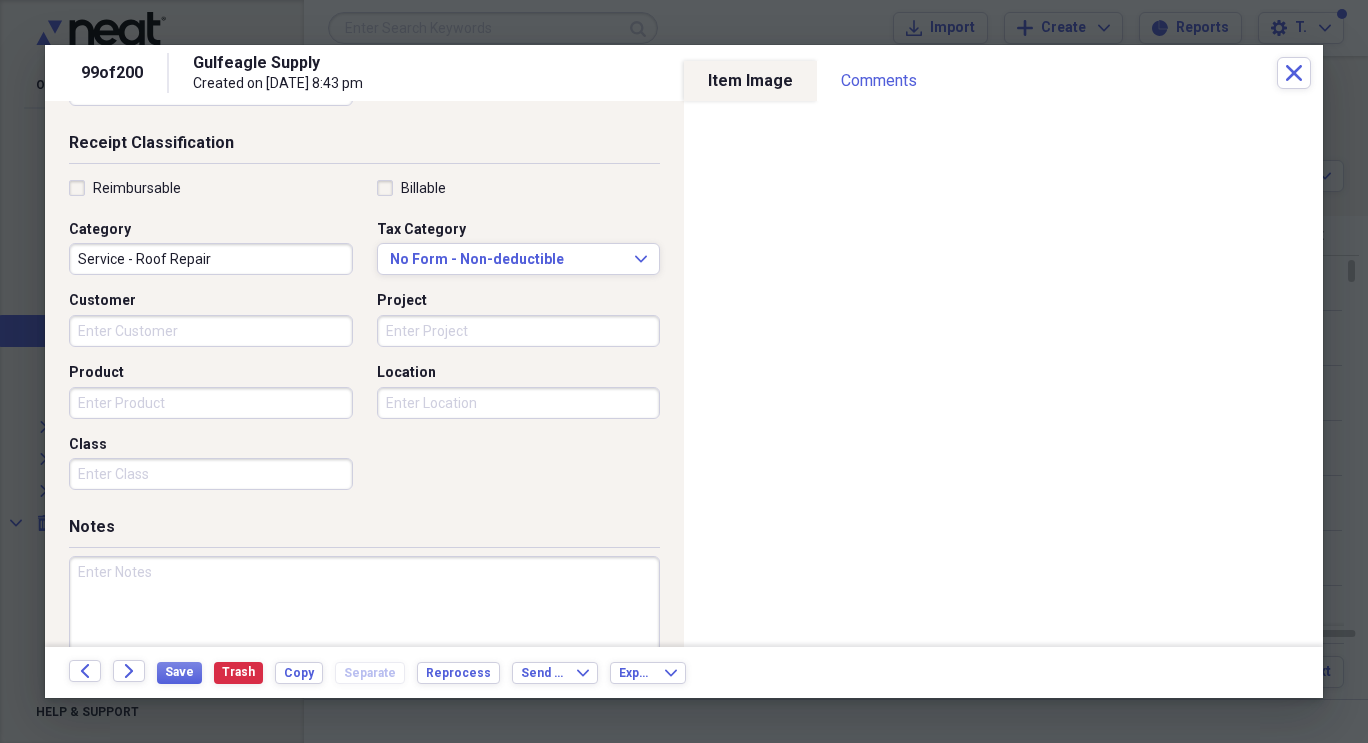 click on "Project" at bounding box center (519, 331) 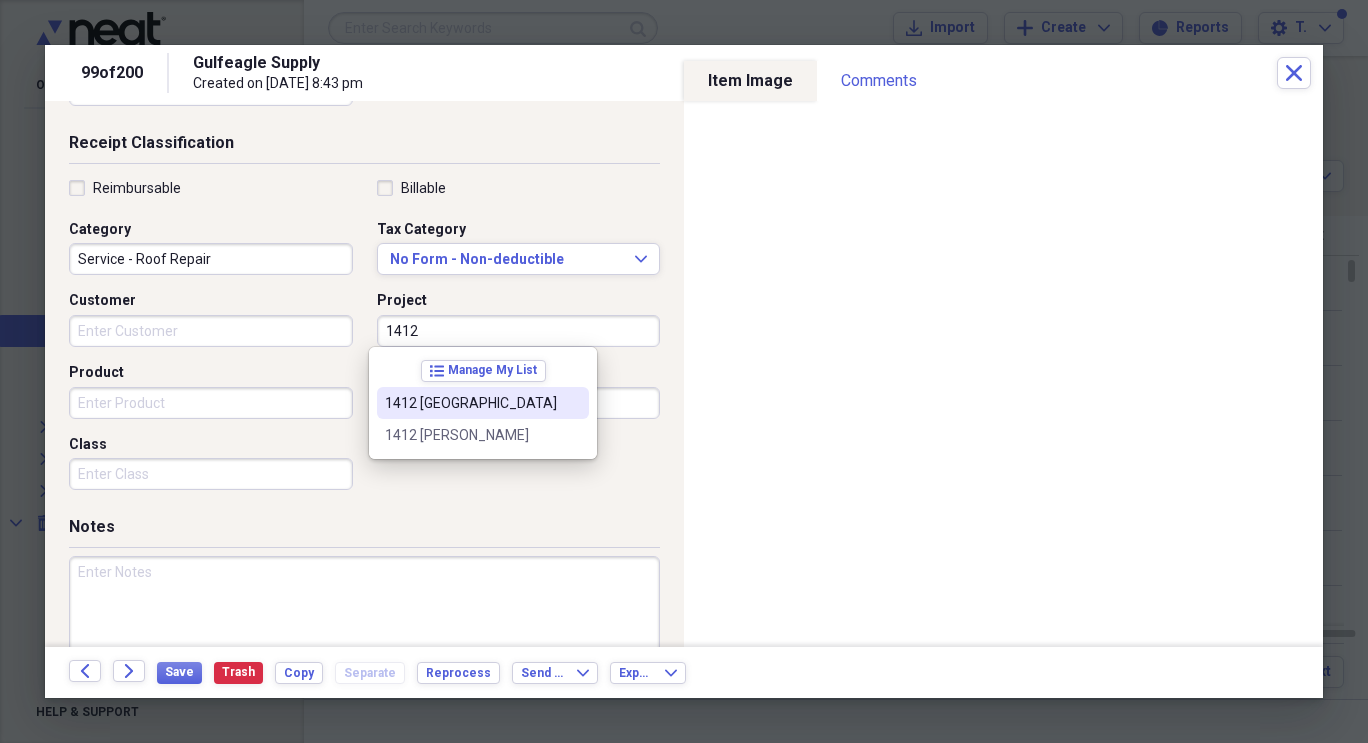 click on "1412 [GEOGRAPHIC_DATA]" at bounding box center [483, 403] 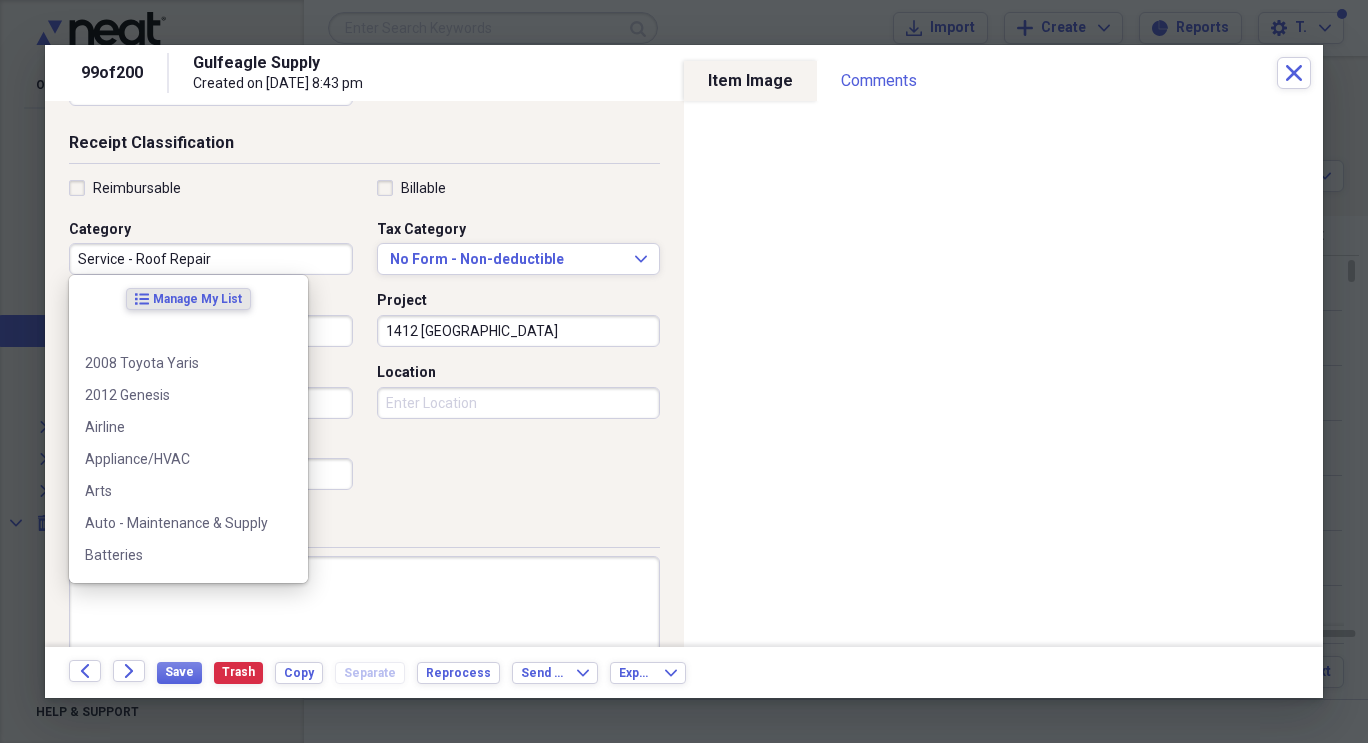 drag, startPoint x: 214, startPoint y: 261, endPoint x: 302, endPoint y: 254, distance: 88.27797 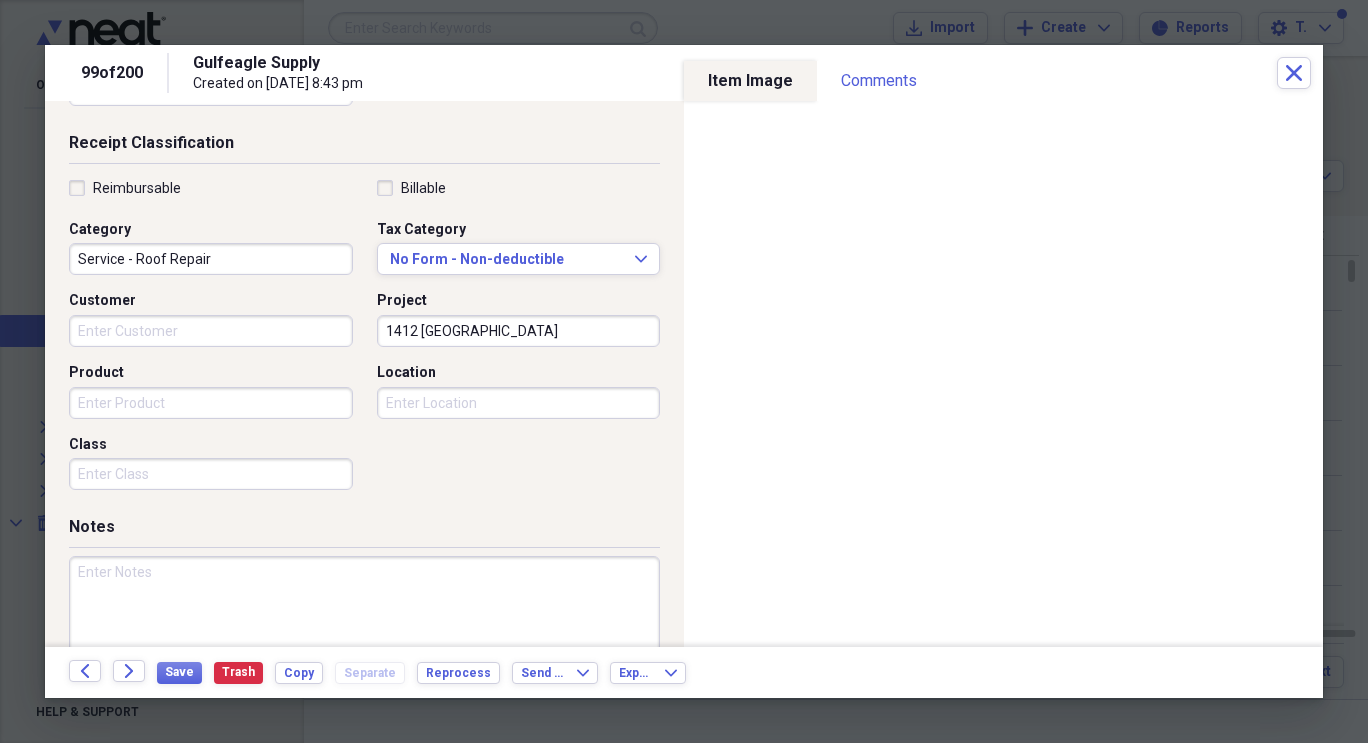 click on "Category" at bounding box center [211, 230] 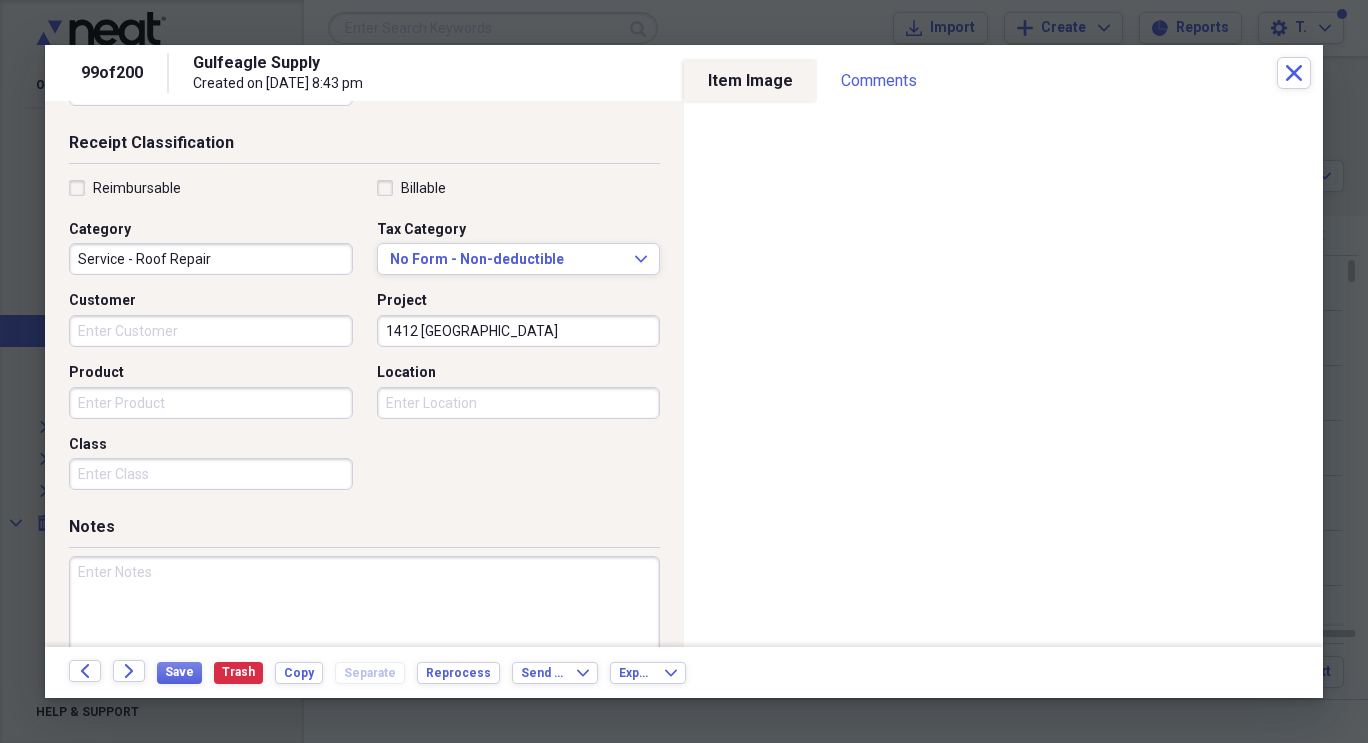 click on "Service - Roof Repair" at bounding box center [211, 259] 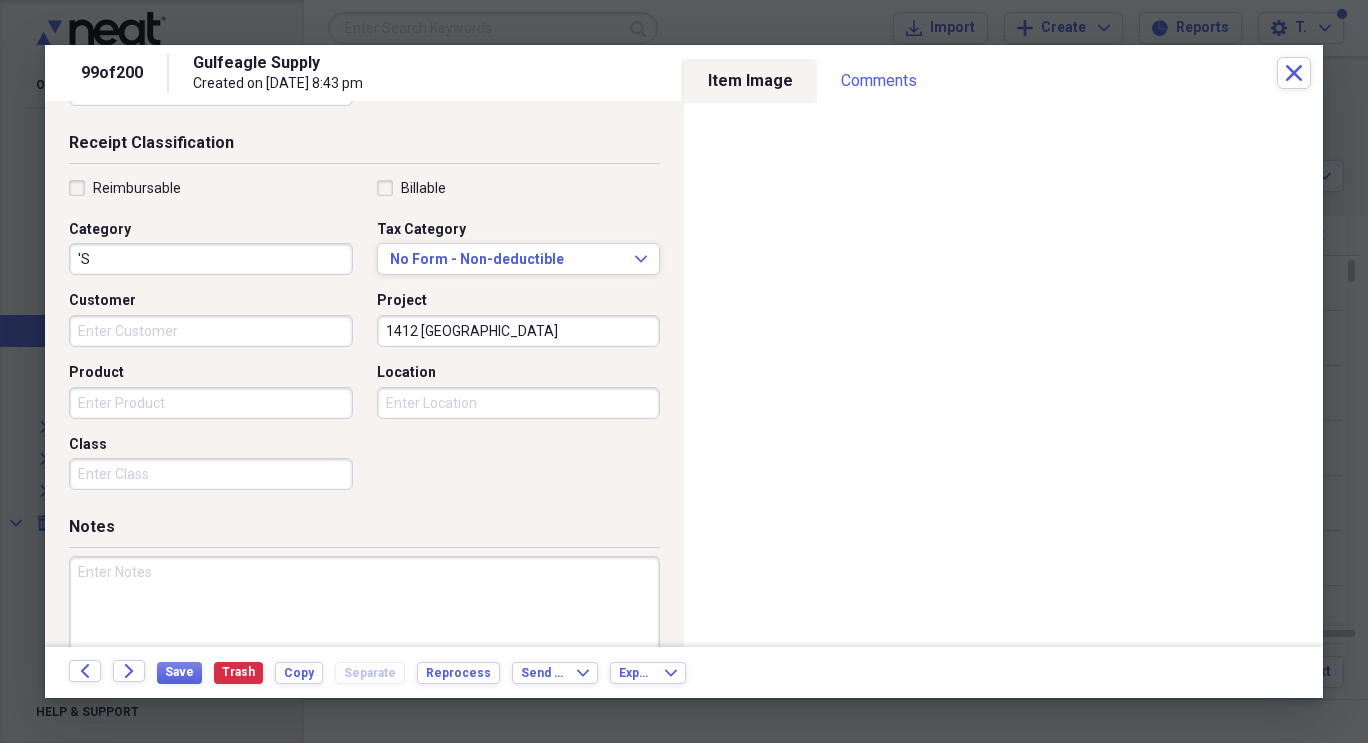 type on "'" 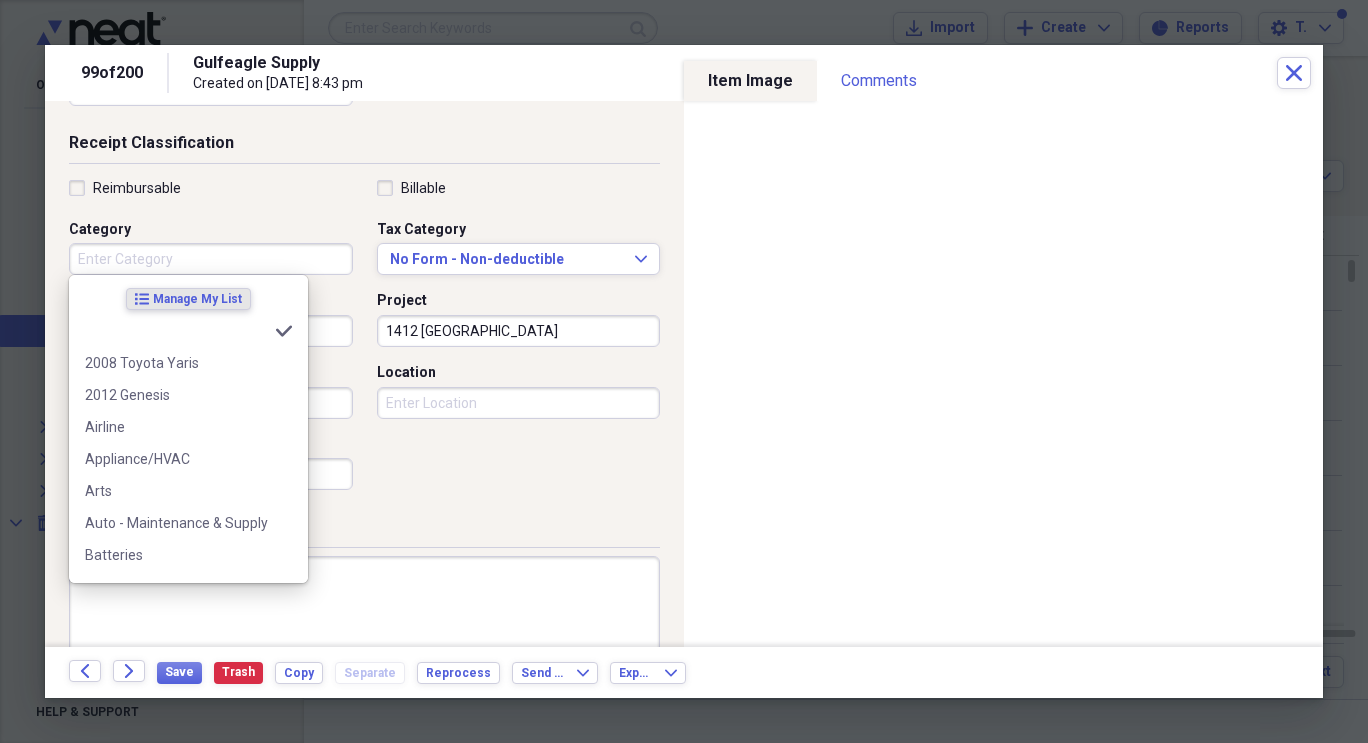 click on "Category" at bounding box center (211, 259) 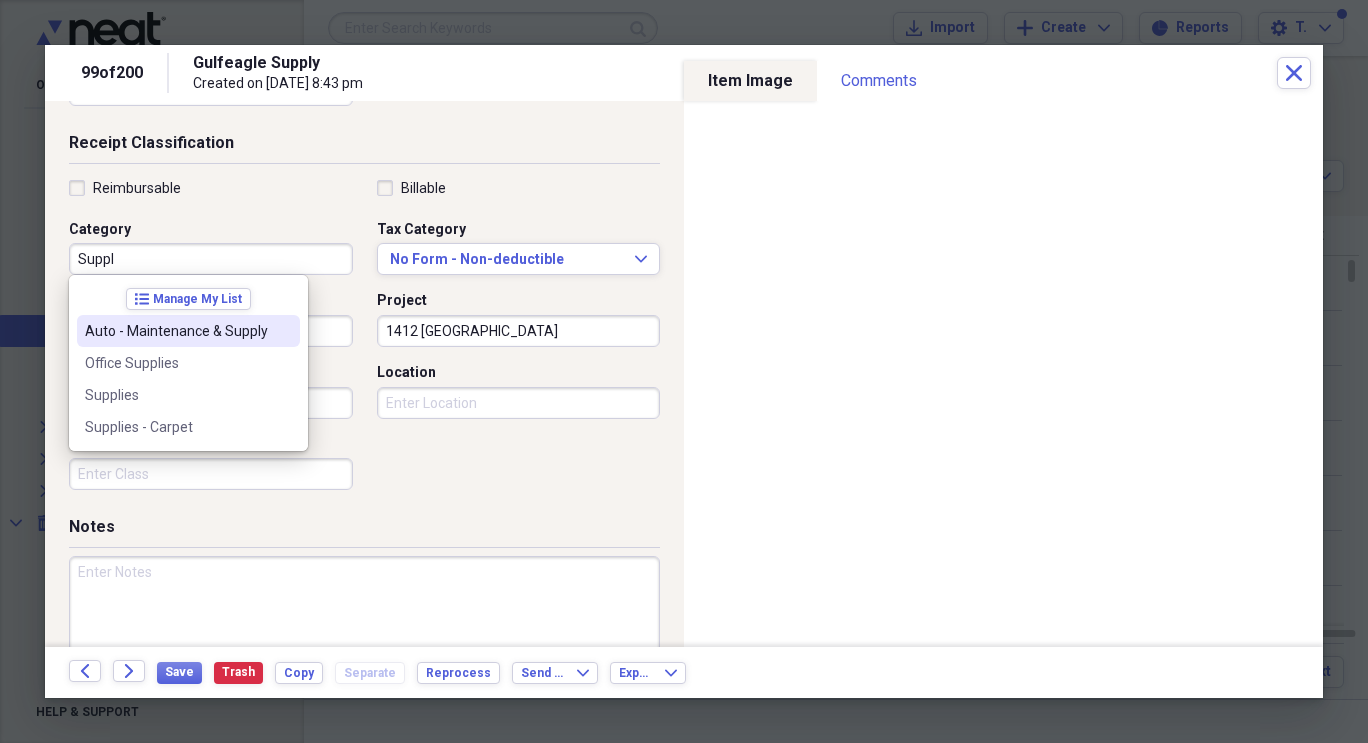 click on "Suppl" at bounding box center [211, 259] 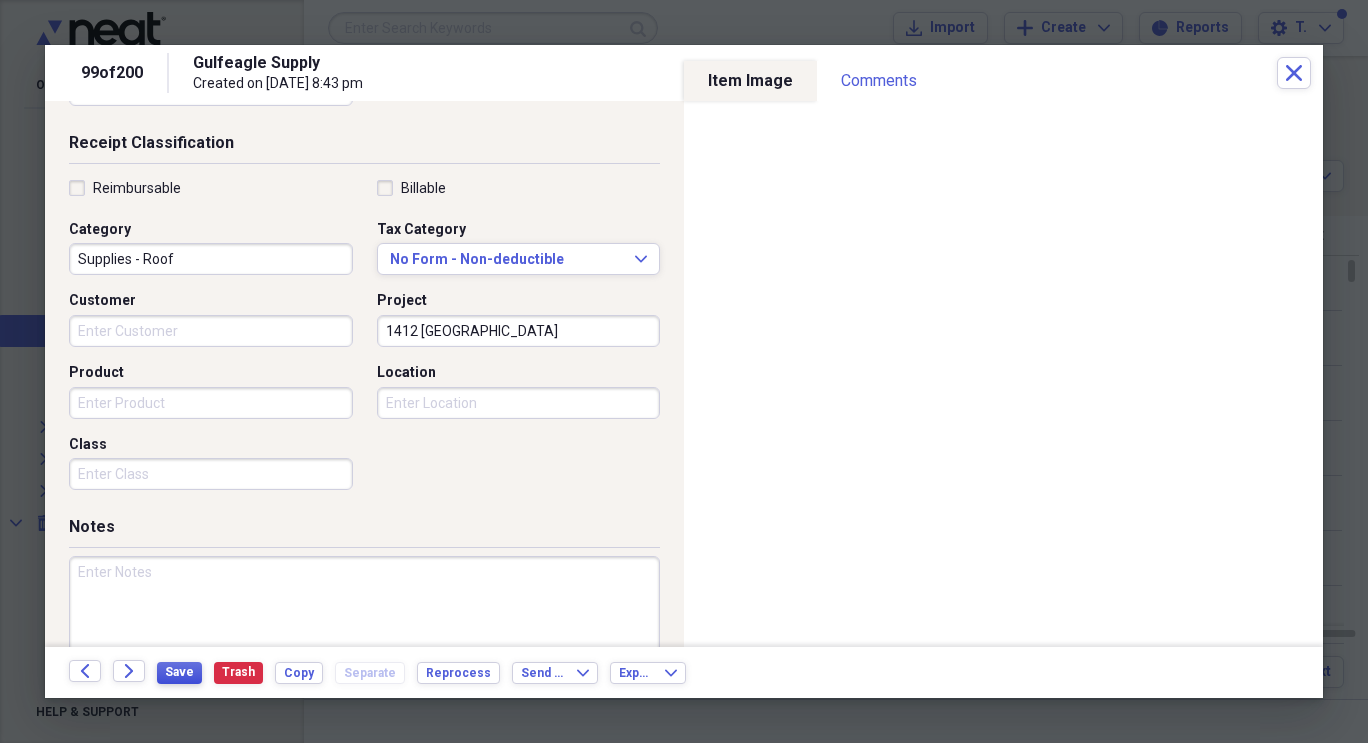 type on "Supplies - Roof" 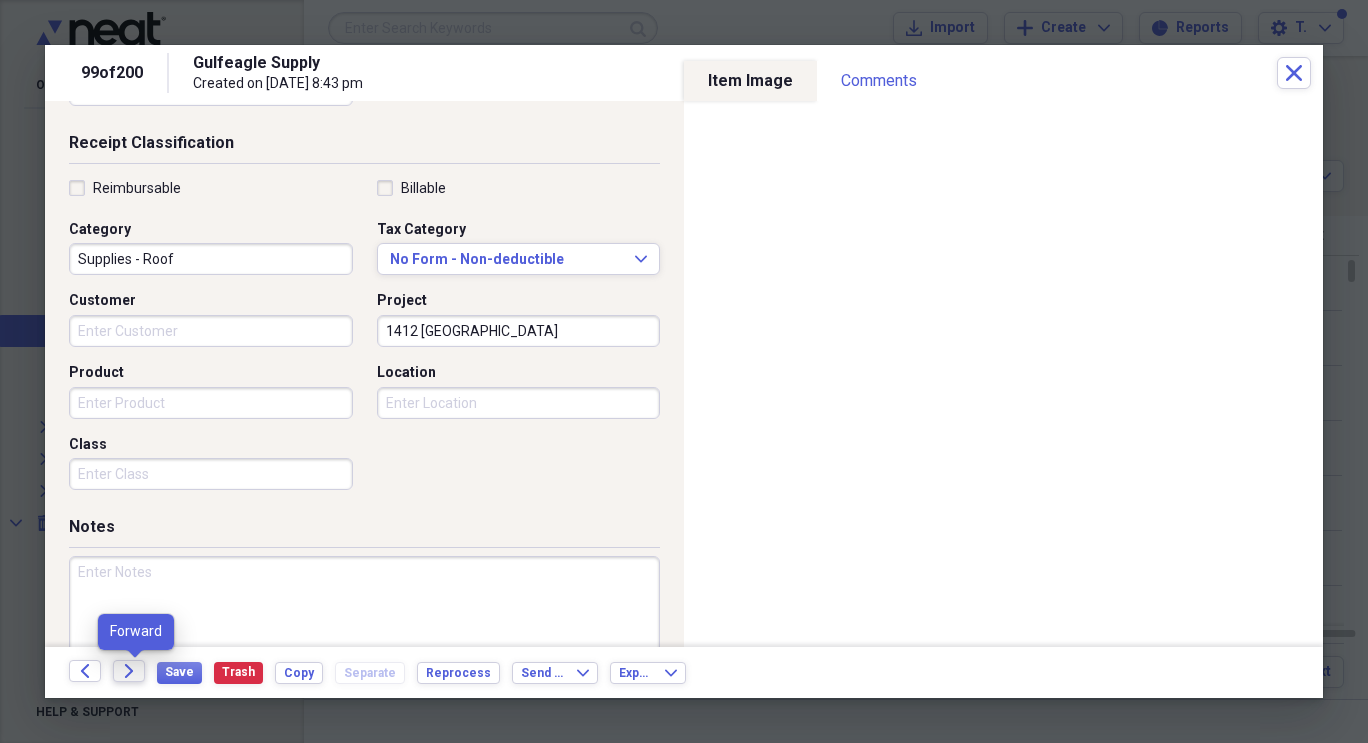 click on "Forward" 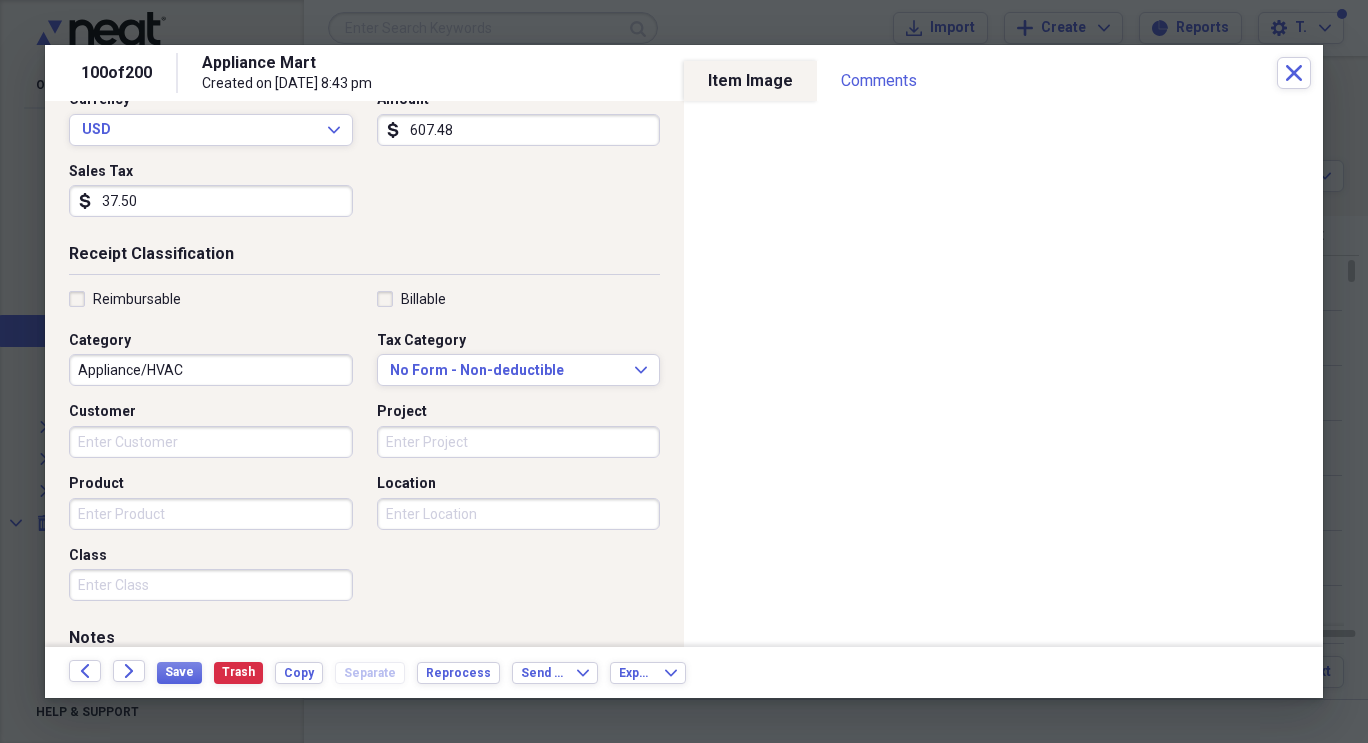 scroll, scrollTop: 383, scrollLeft: 0, axis: vertical 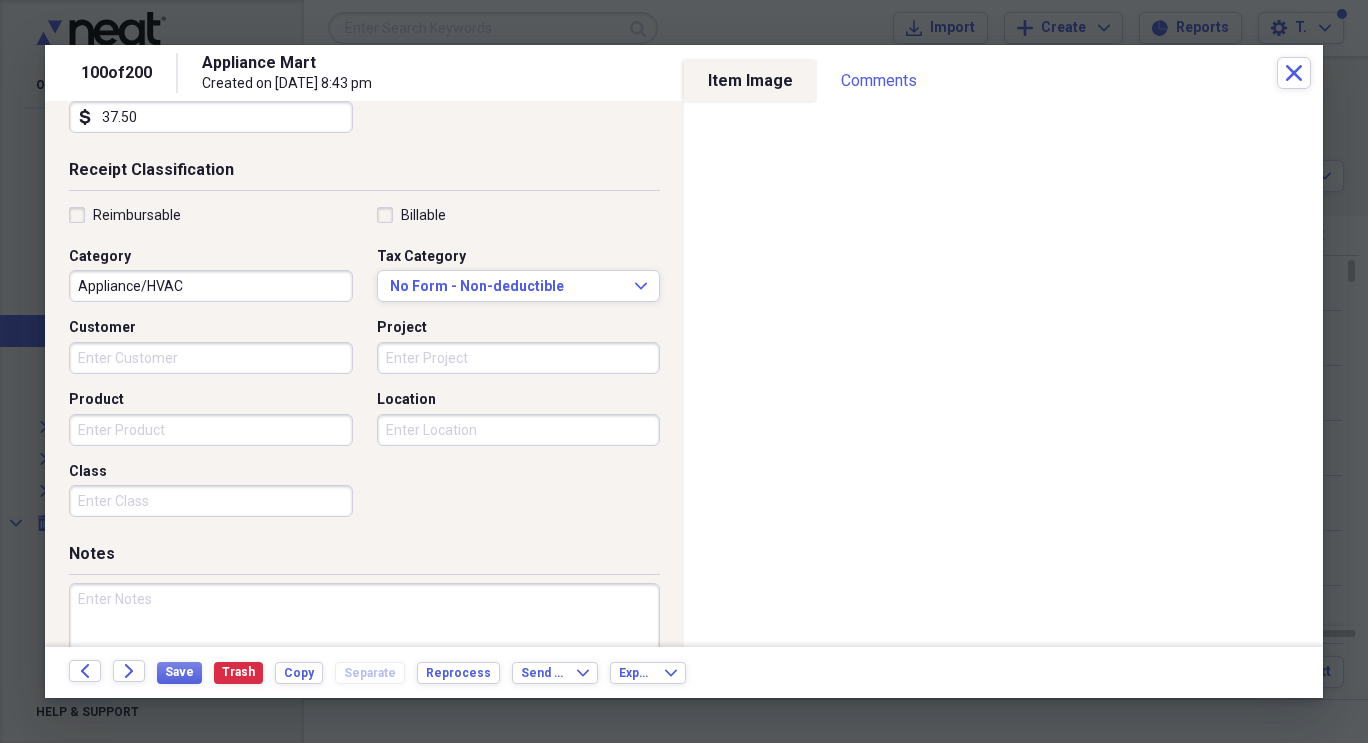 click on "Project" at bounding box center (519, 358) 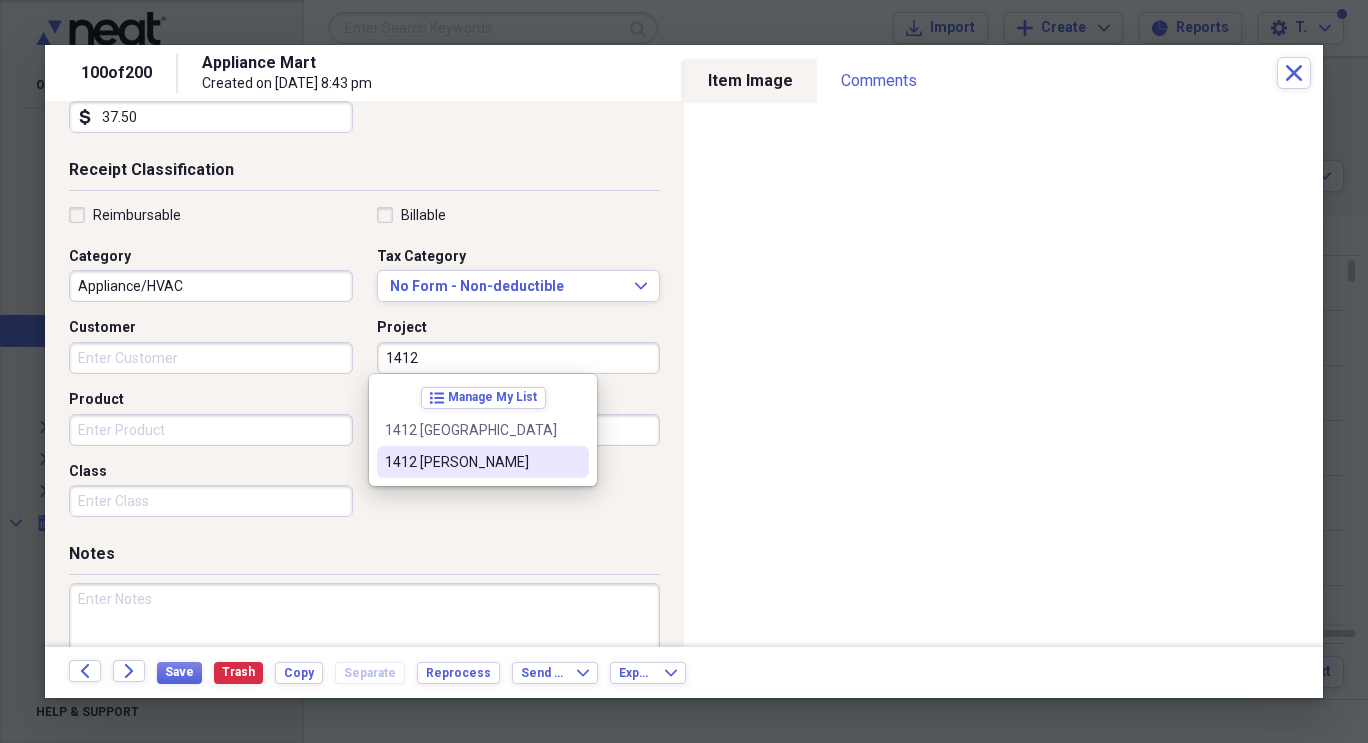 click on "1412 [PERSON_NAME]" at bounding box center (471, 462) 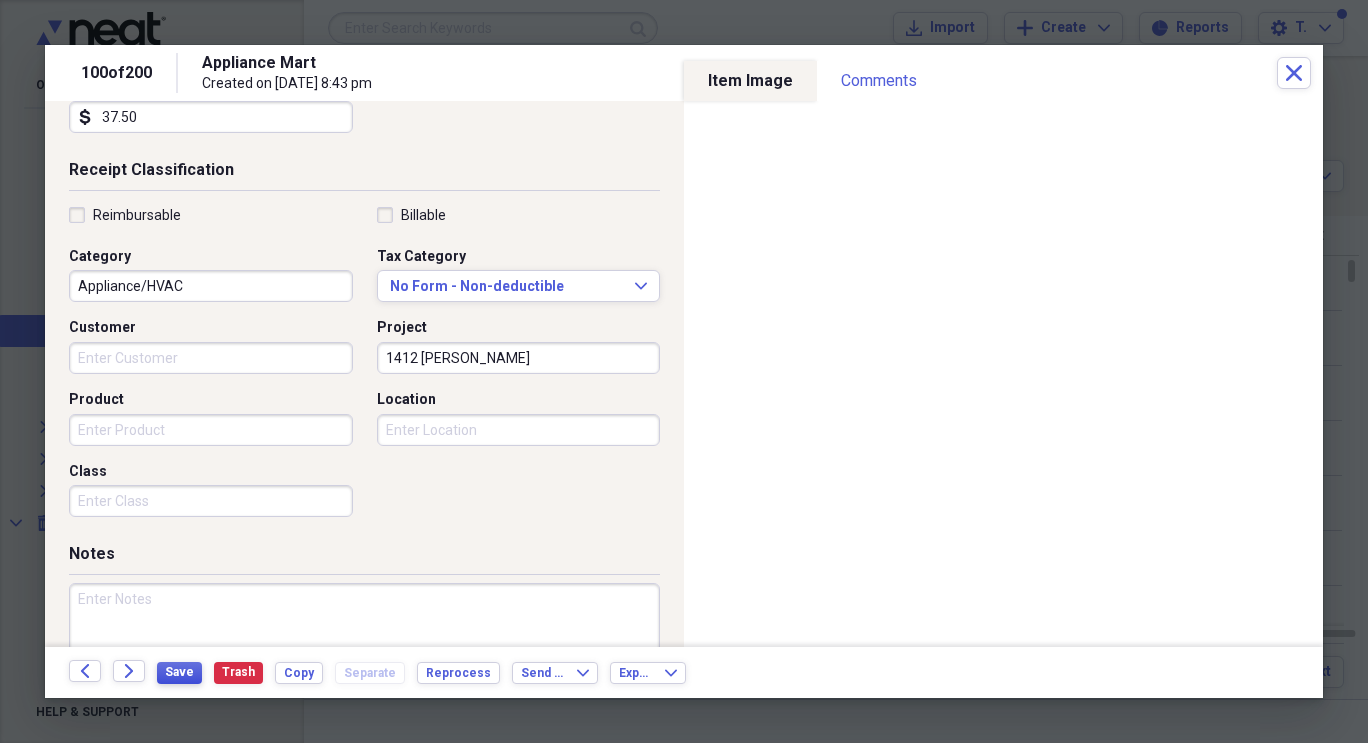 click on "Save" at bounding box center [179, 672] 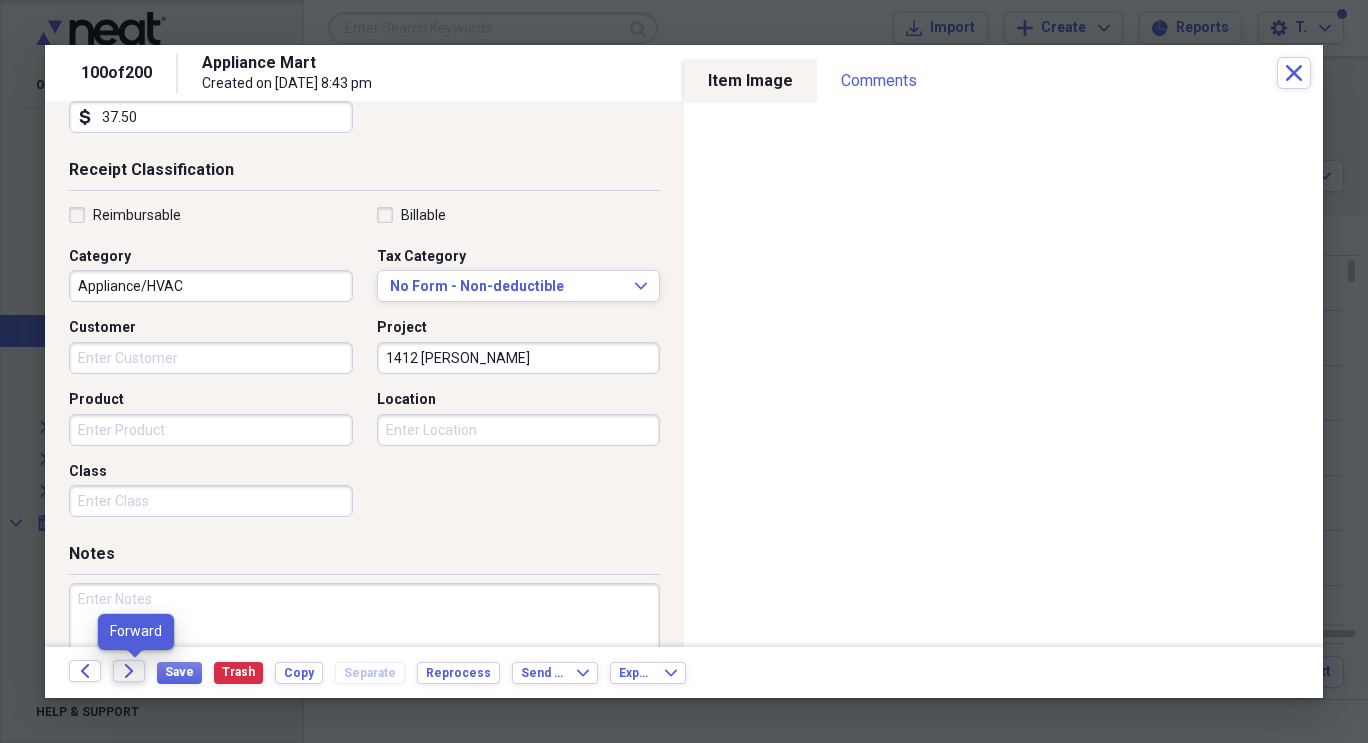 click on "Forward" at bounding box center (129, 671) 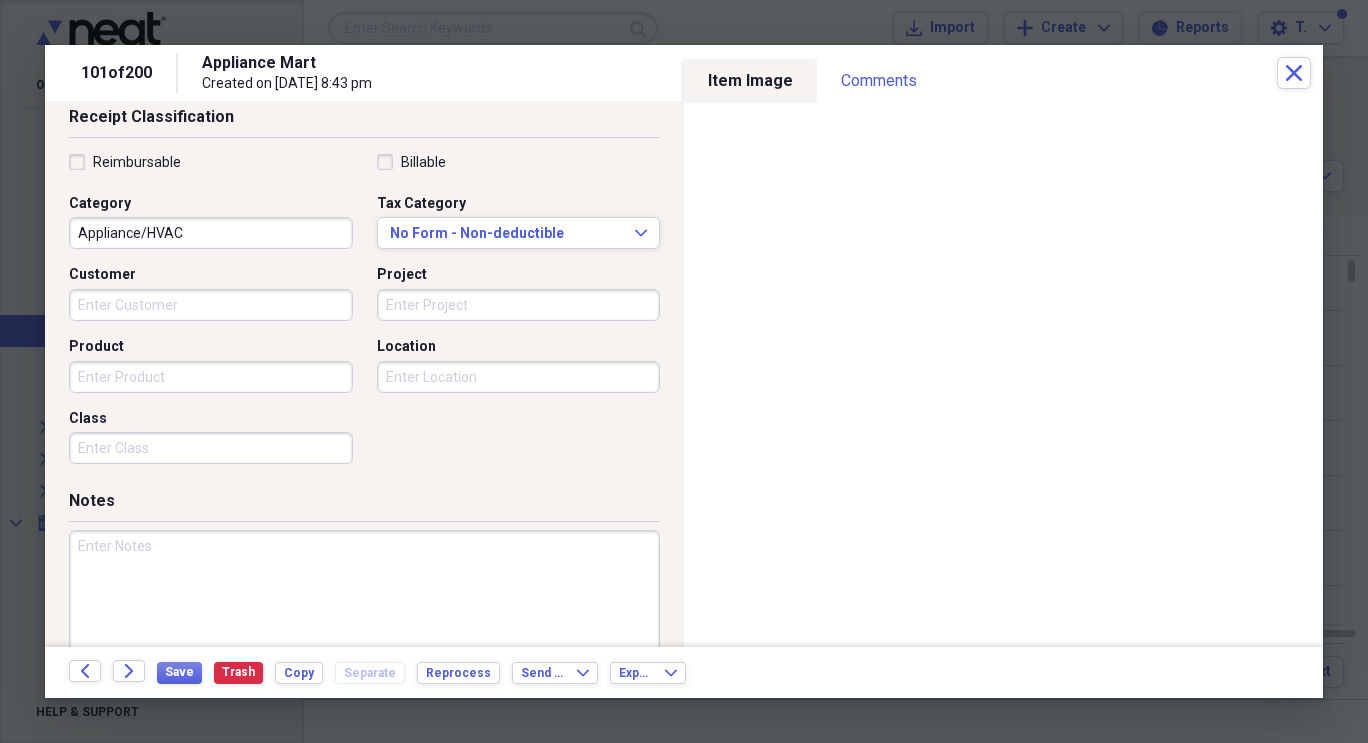 scroll, scrollTop: 474, scrollLeft: 0, axis: vertical 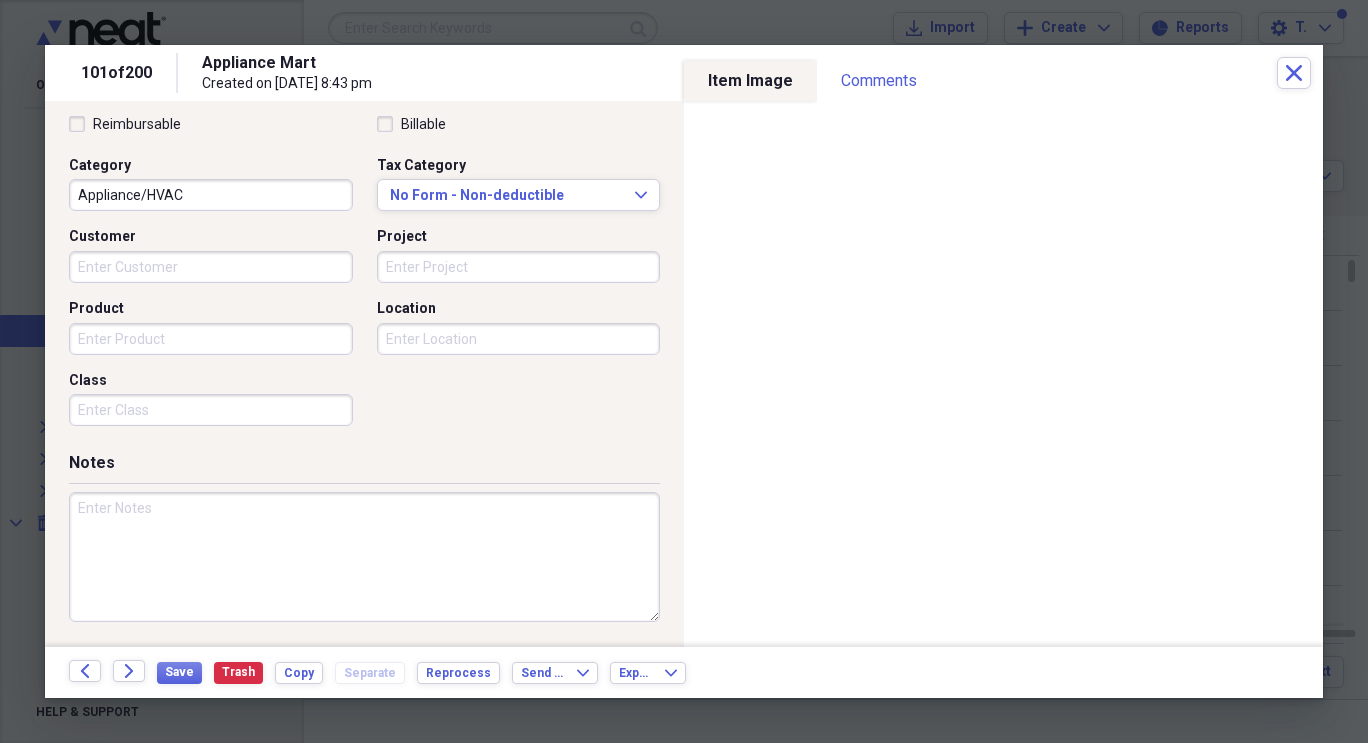 click on "Reimbursable Billable Category Appliance/HVAC Tax Category No Form - Non-deductible Expand Customer Project Product Location Class" at bounding box center [364, 275] 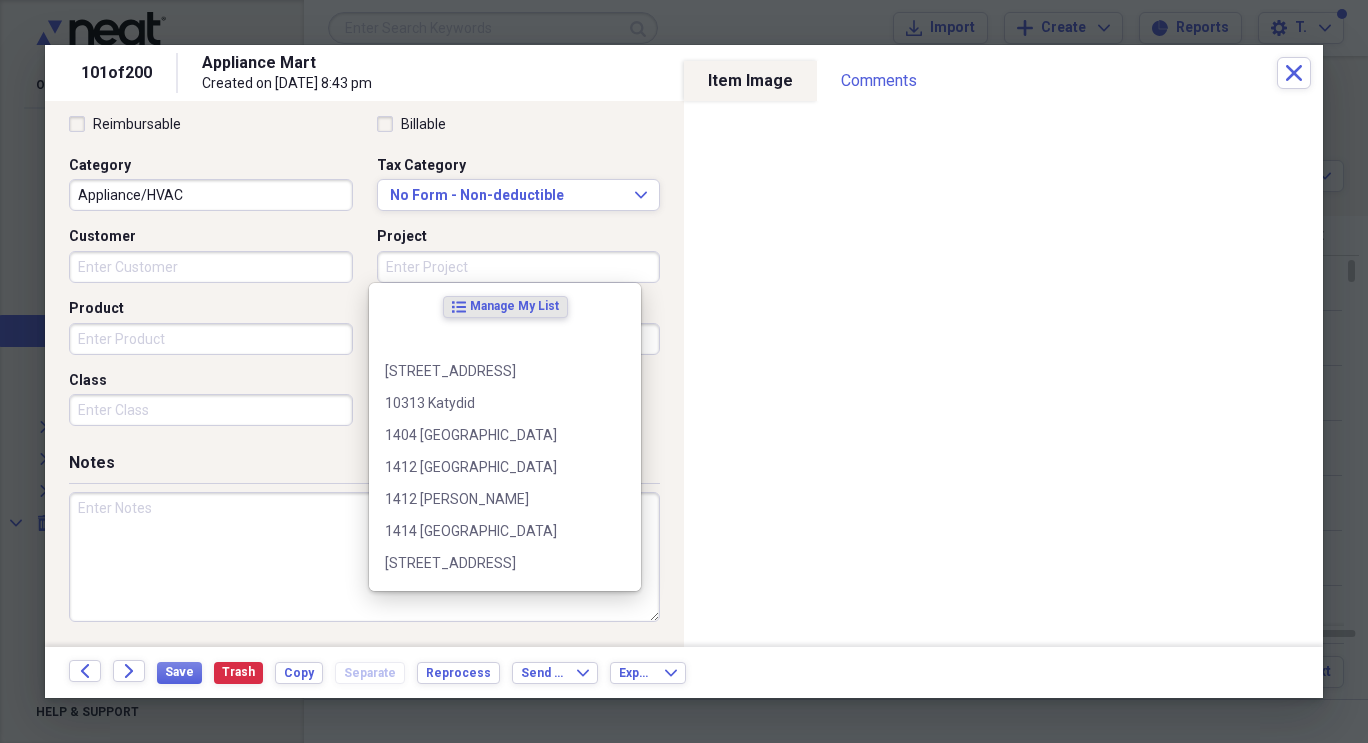 click on "Project" at bounding box center [519, 267] 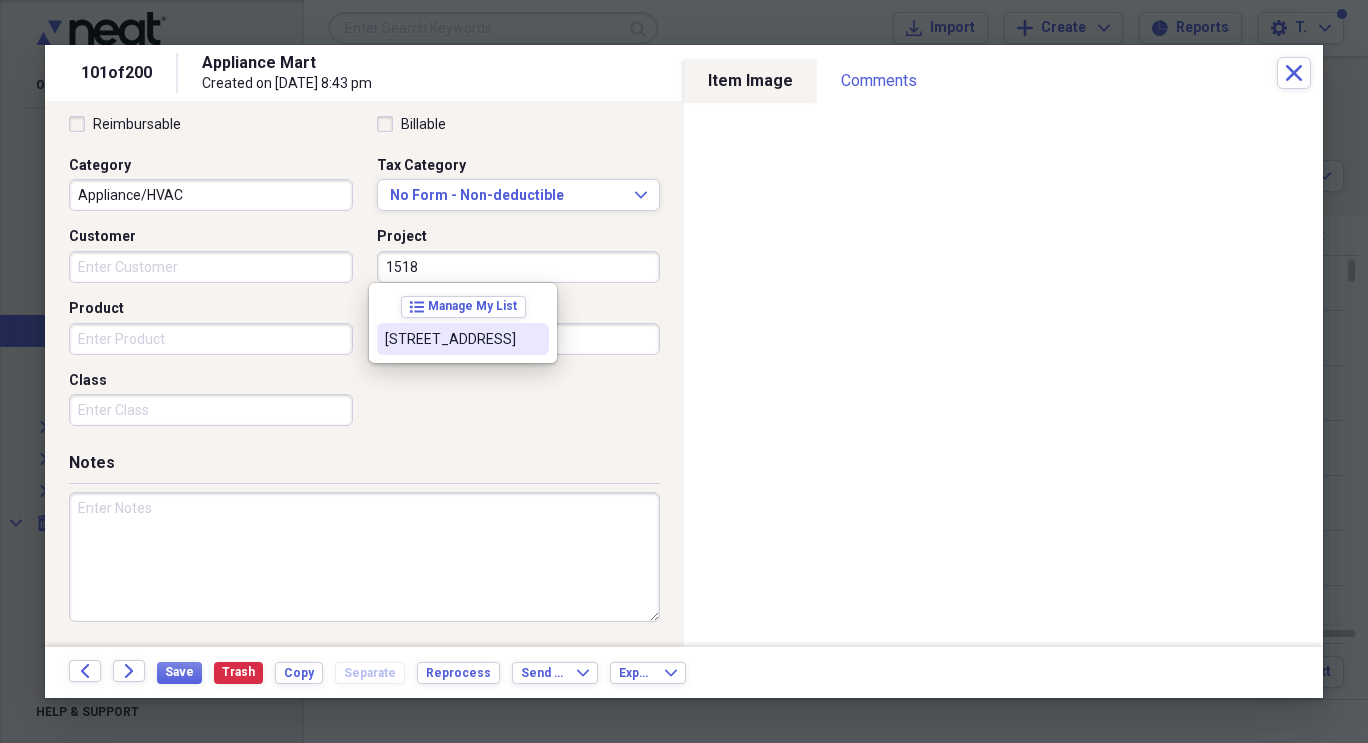 click on "[STREET_ADDRESS]" at bounding box center [451, 339] 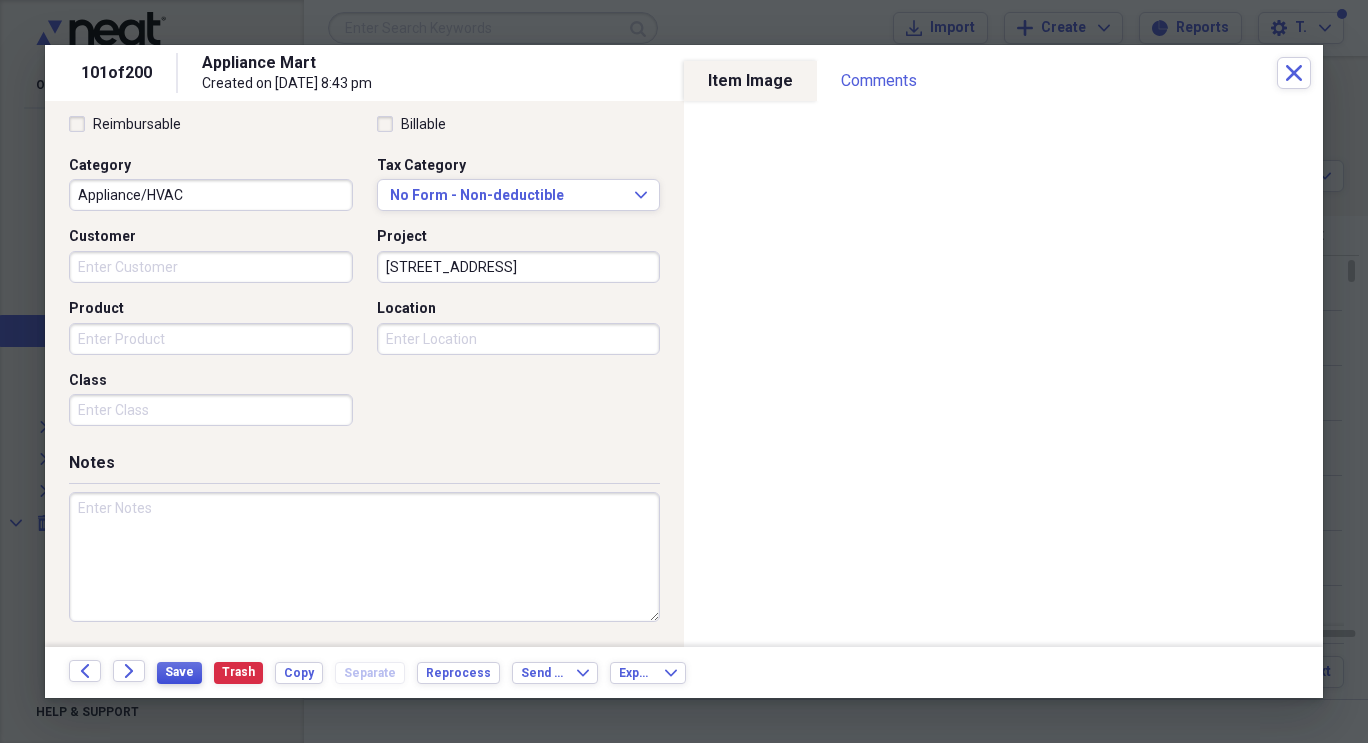 click on "Save" at bounding box center [179, 672] 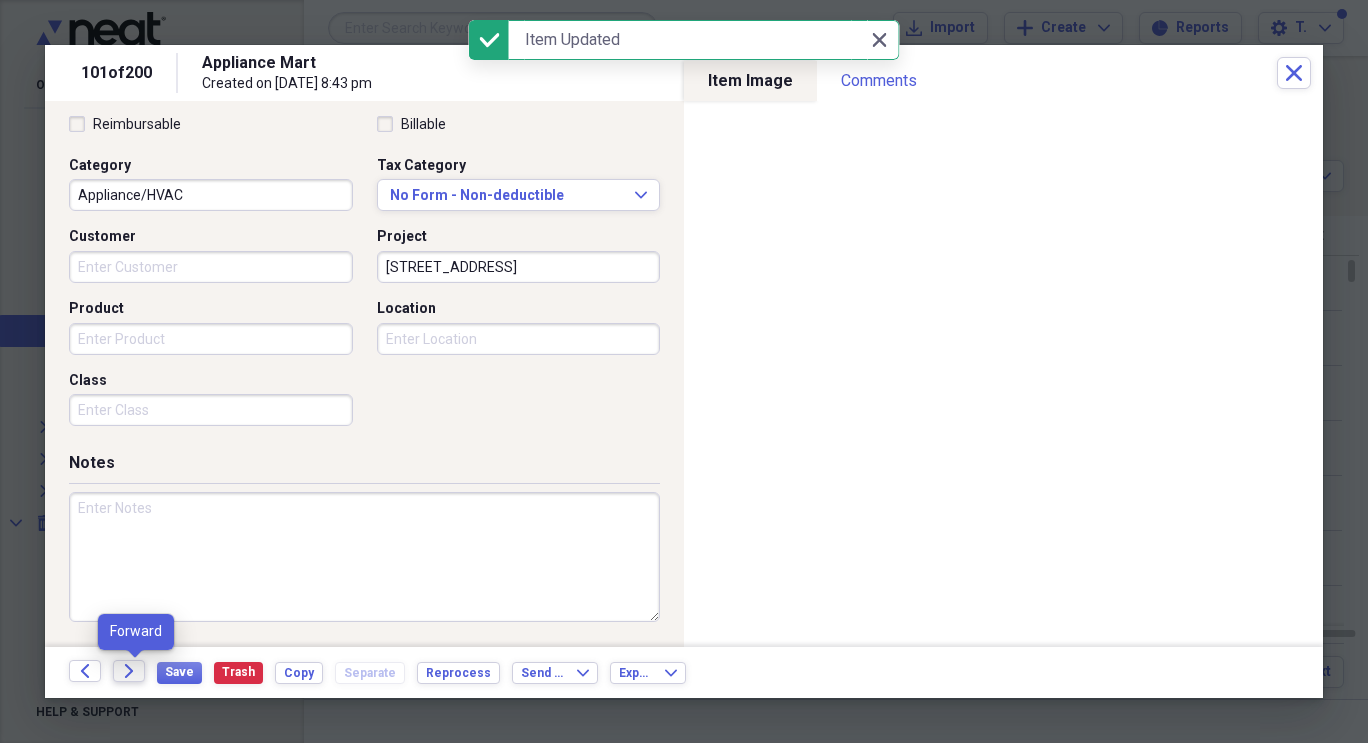 click on "Forward" 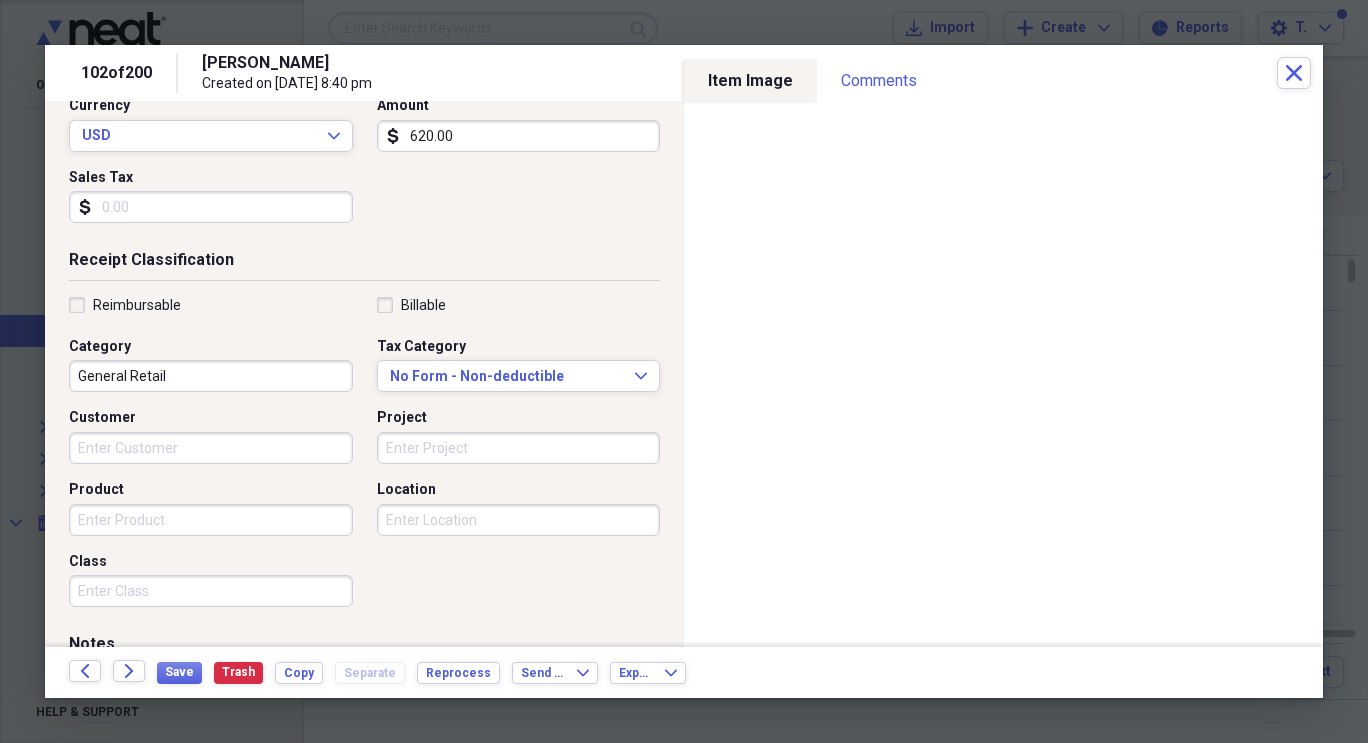 scroll, scrollTop: 305, scrollLeft: 0, axis: vertical 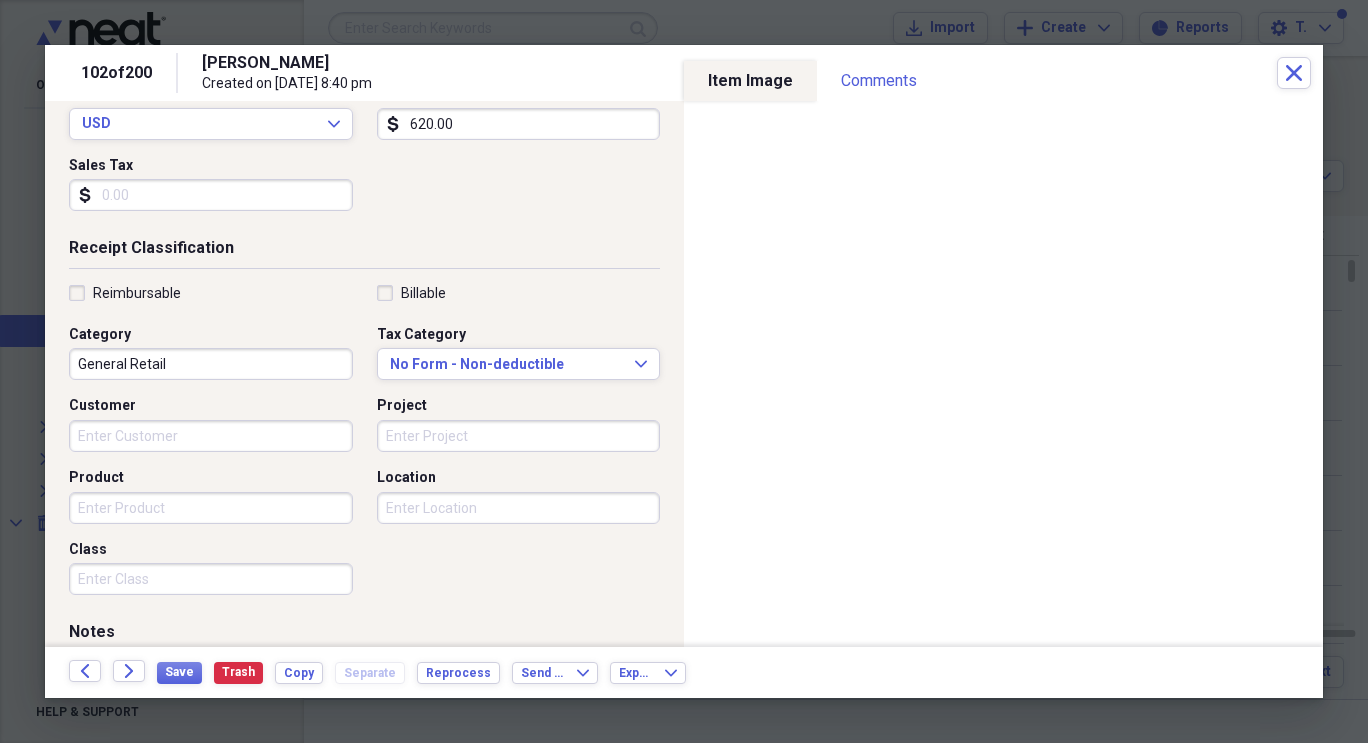 click on "Project" at bounding box center (519, 436) 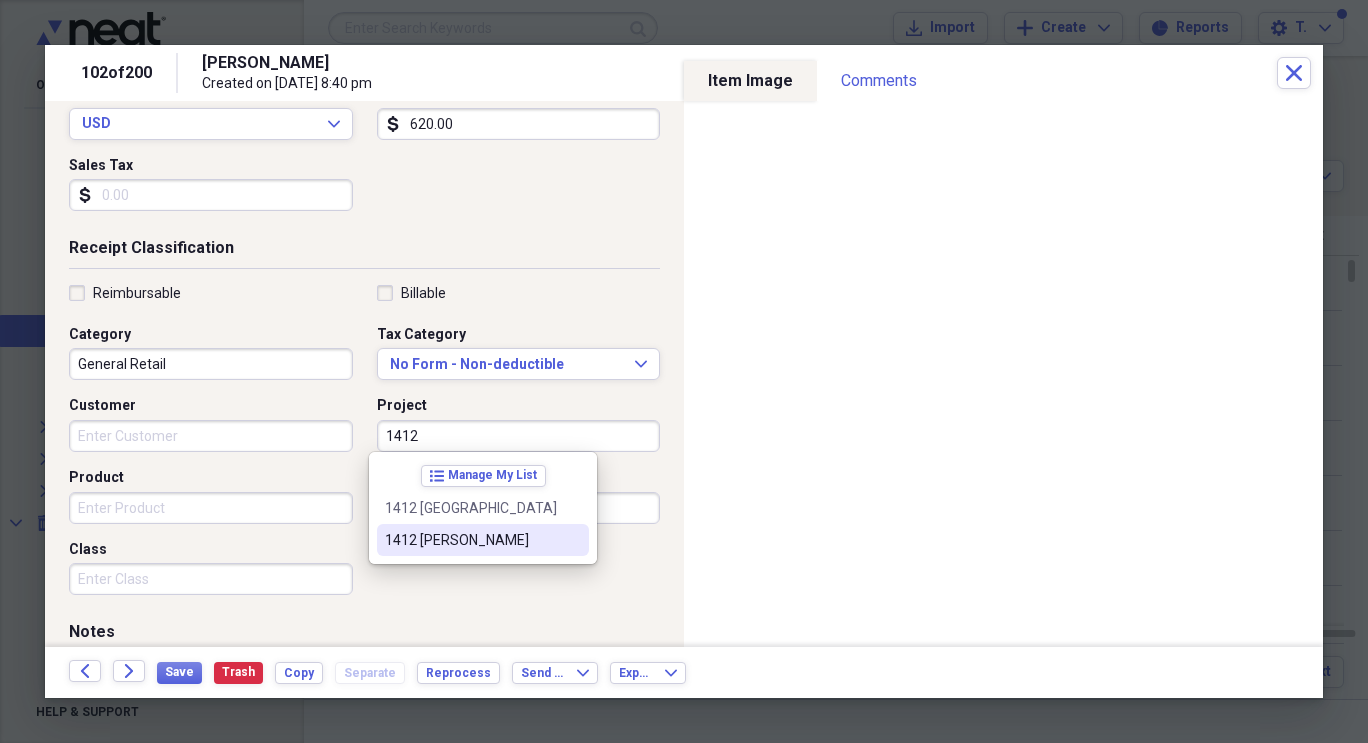 click on "1412 [PERSON_NAME]" at bounding box center [471, 540] 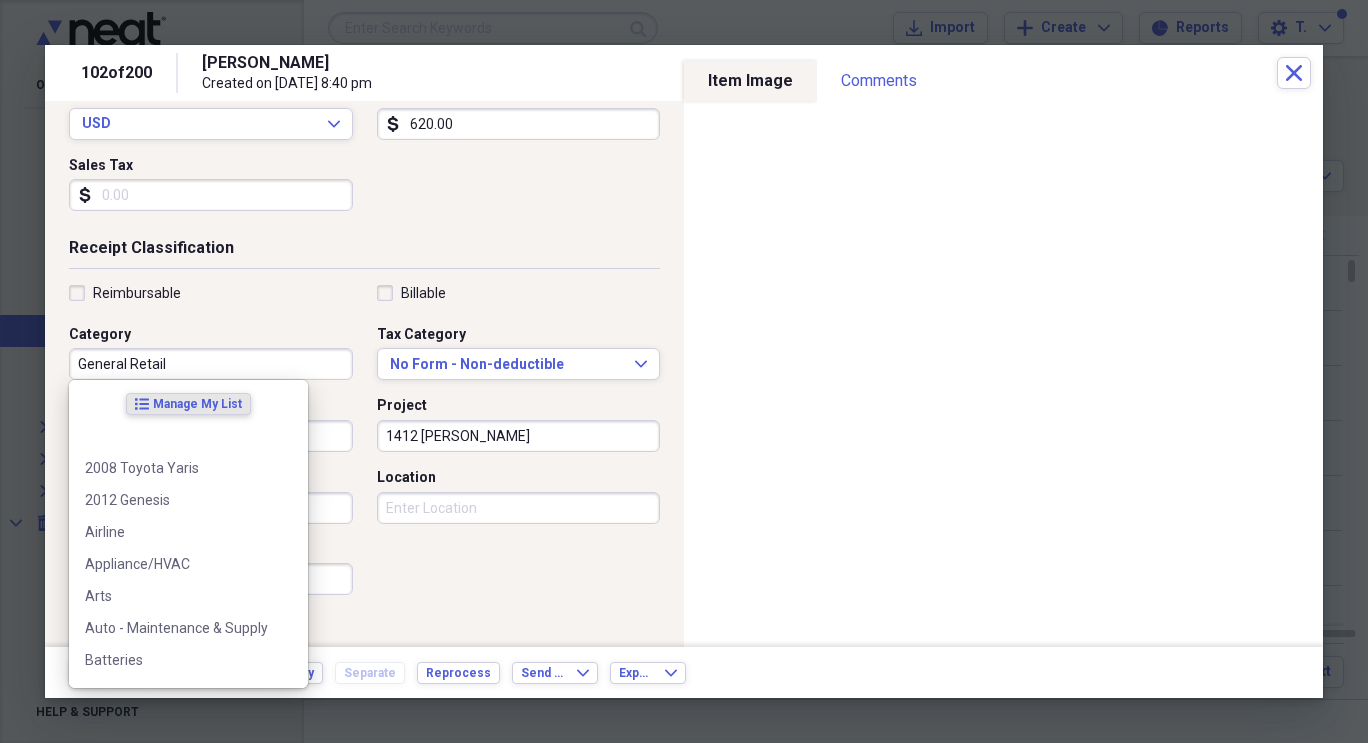 click on "General Retail" at bounding box center (211, 364) 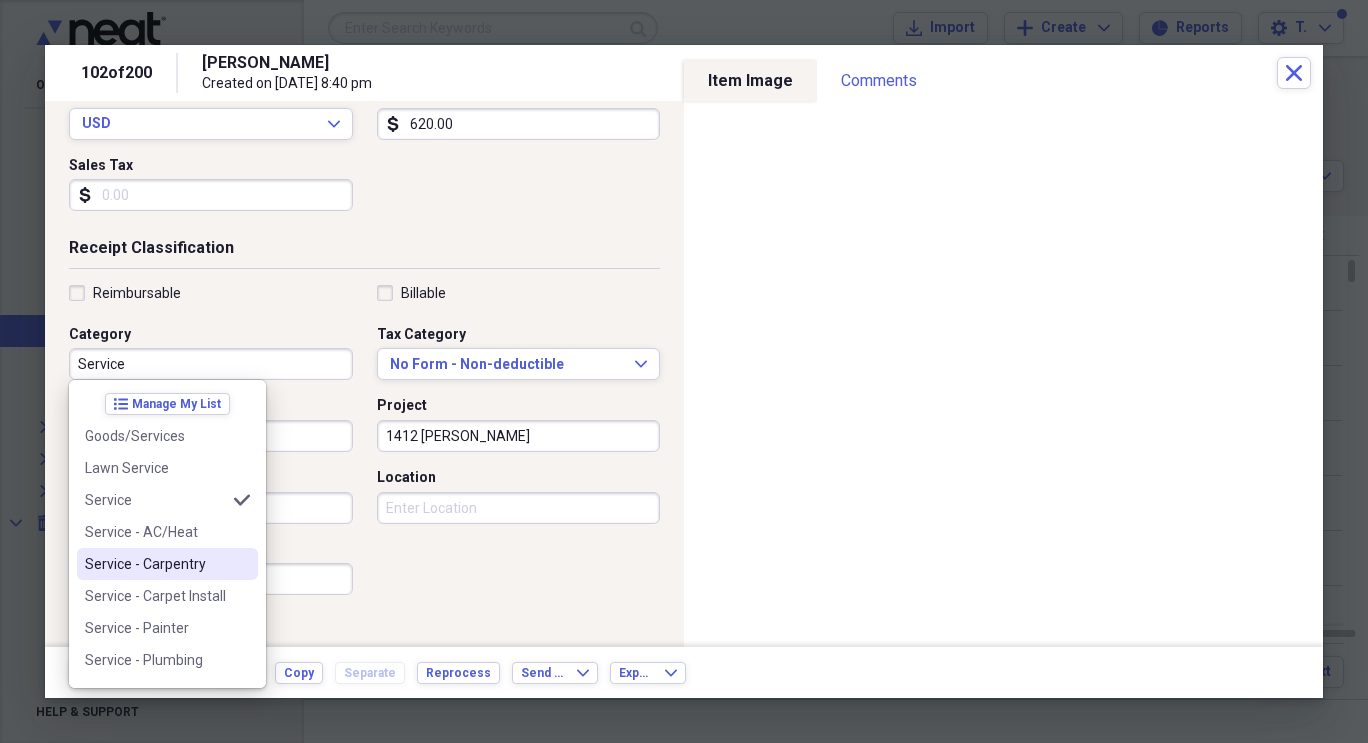 click on "Service - Carpentry" at bounding box center [167, 564] 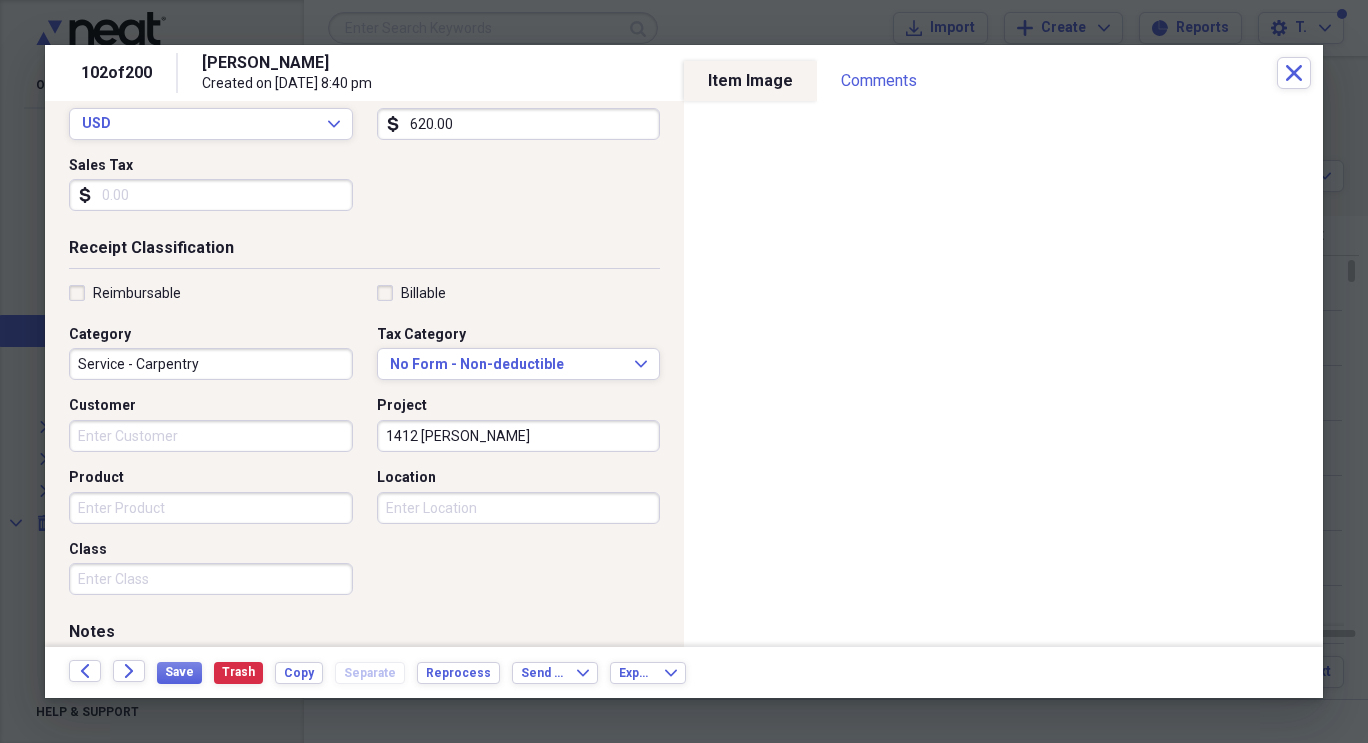 click on "Service - Carpentry" at bounding box center [211, 364] 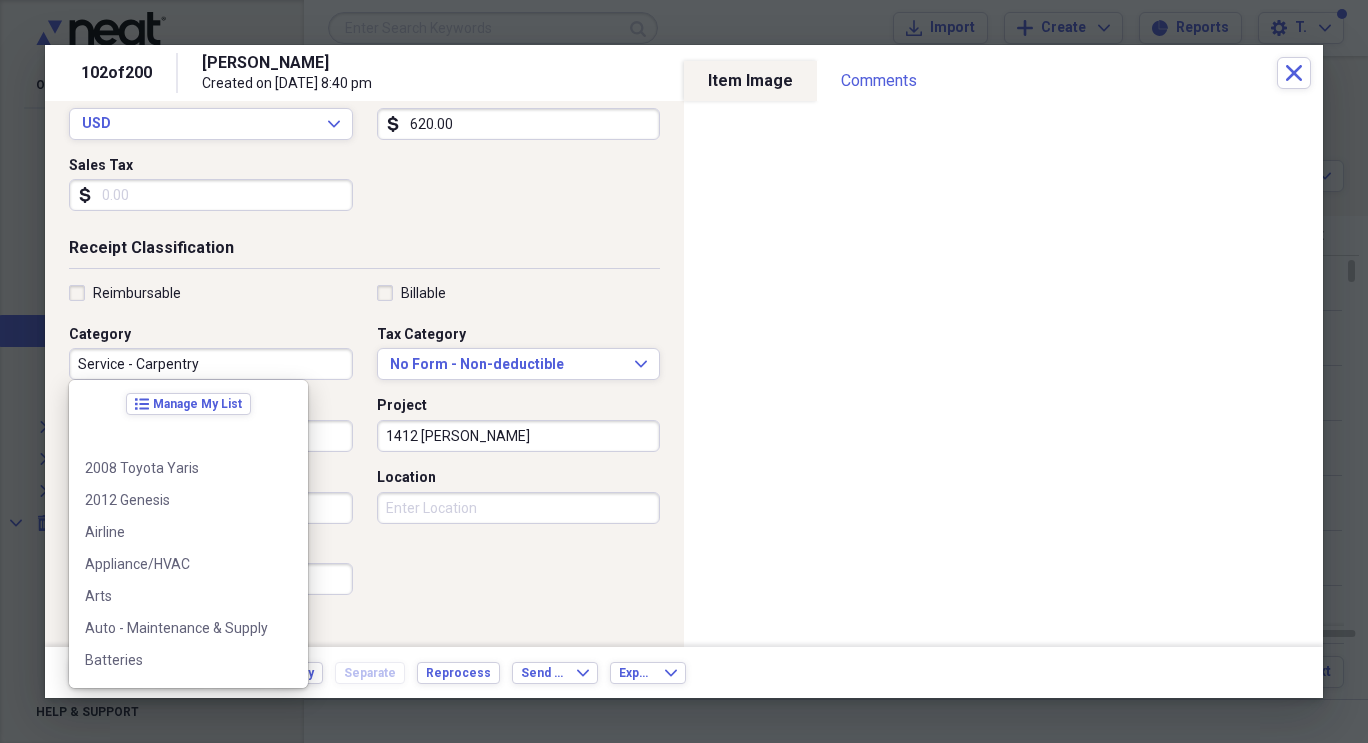 scroll, scrollTop: 1372, scrollLeft: 0, axis: vertical 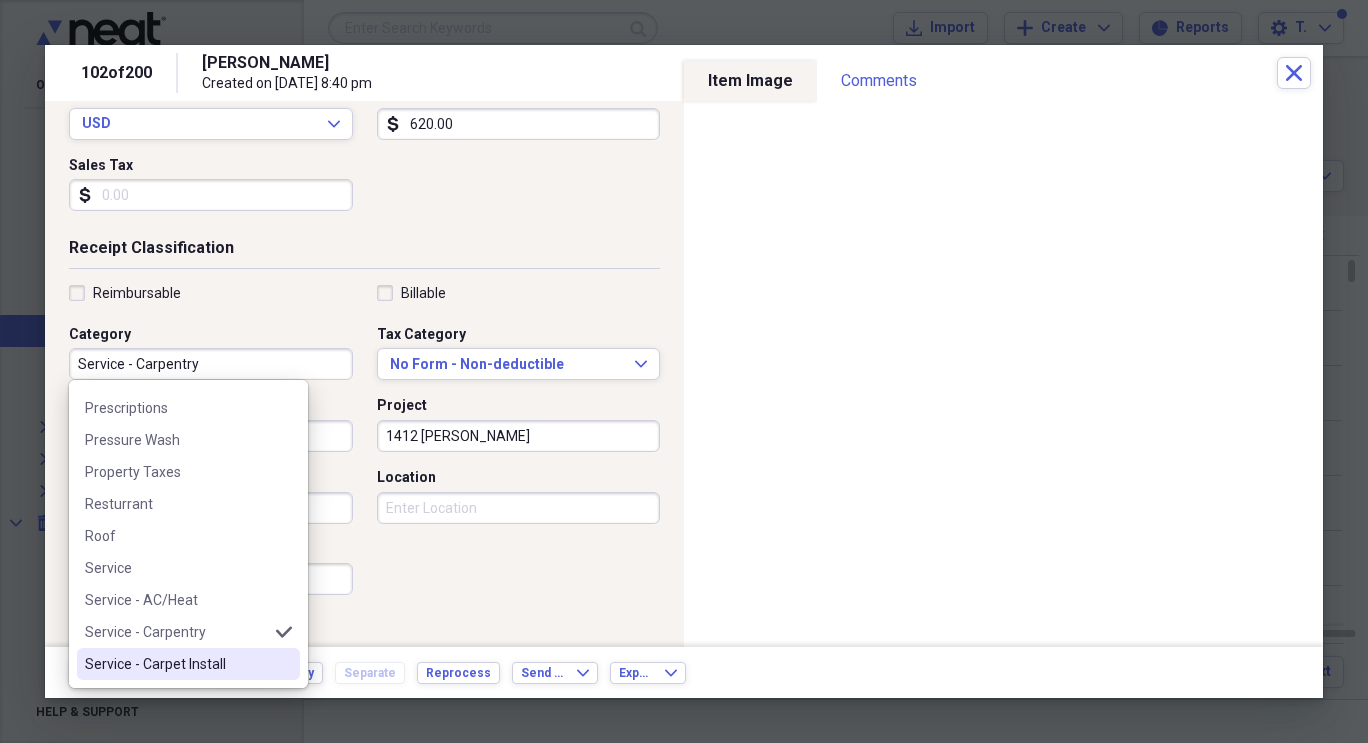 click on "Service - Carpet Install" at bounding box center [176, 664] 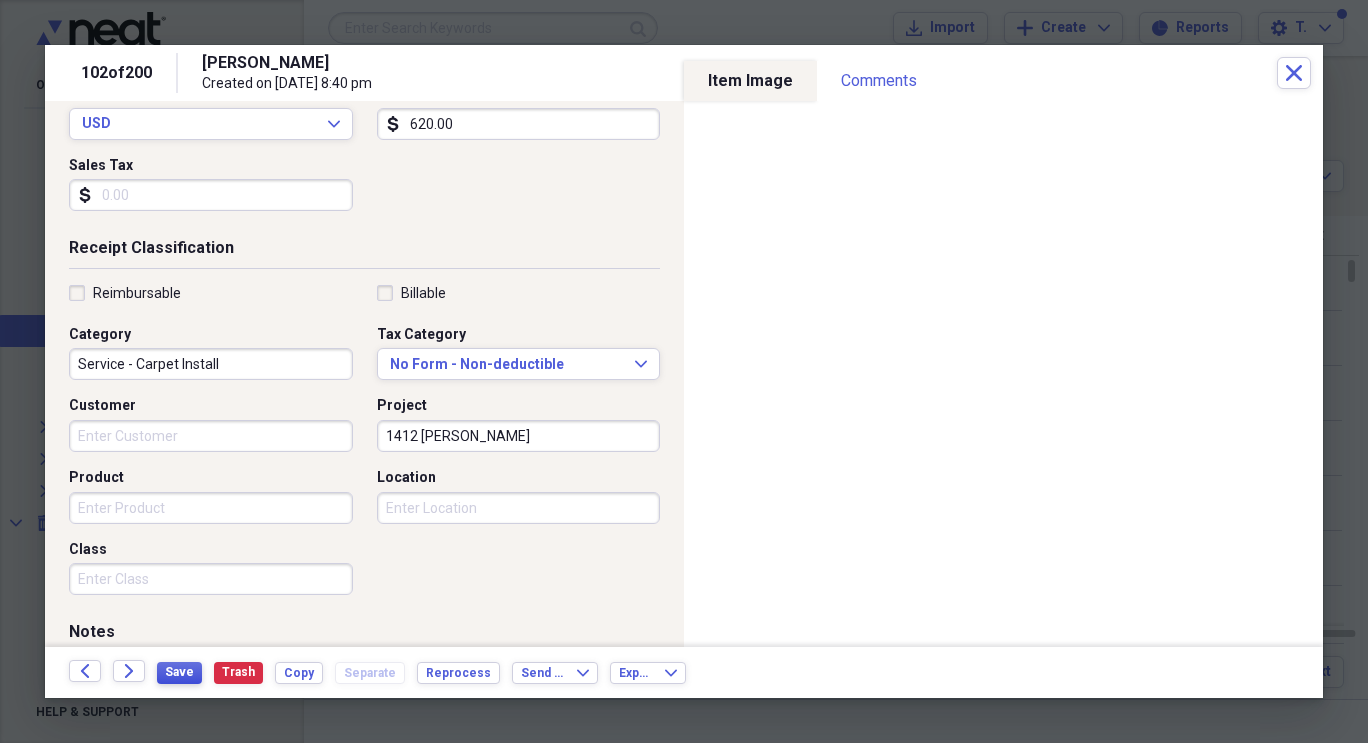 click on "Save" at bounding box center [179, 672] 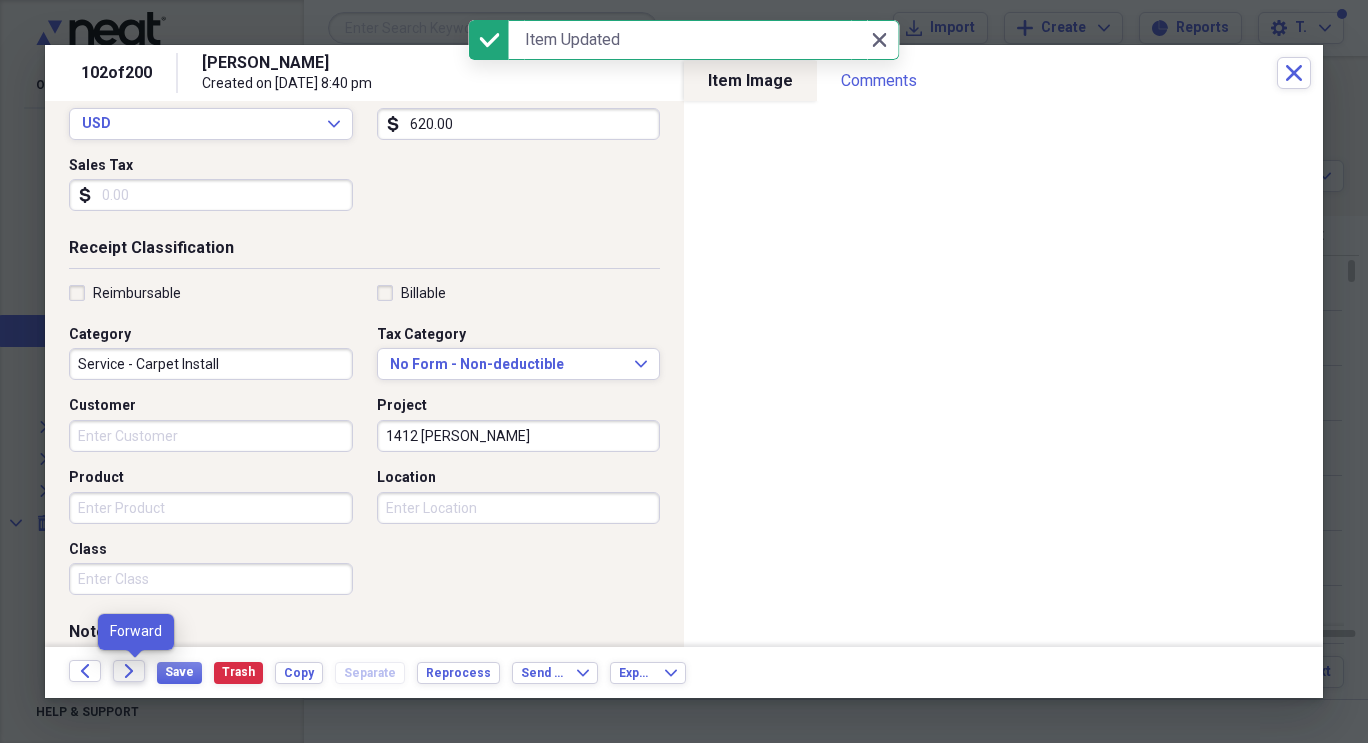 click 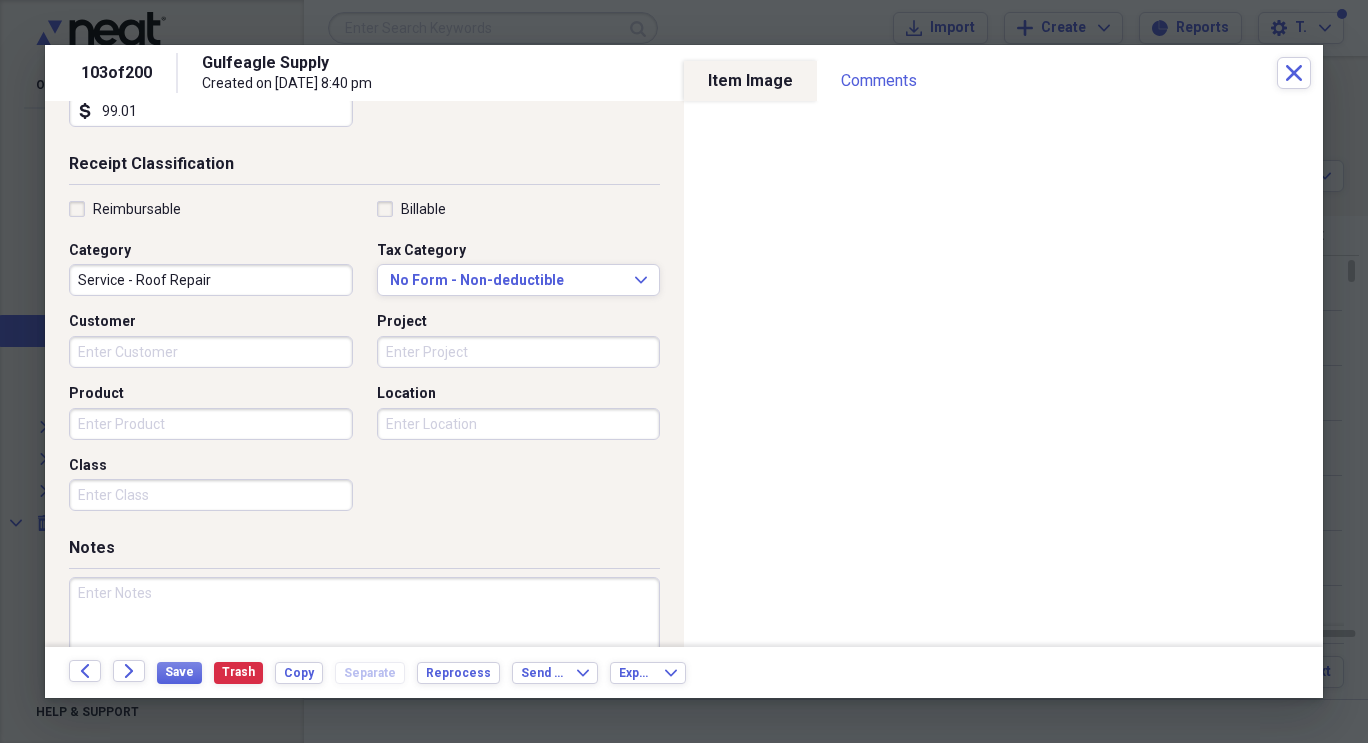 scroll, scrollTop: 447, scrollLeft: 0, axis: vertical 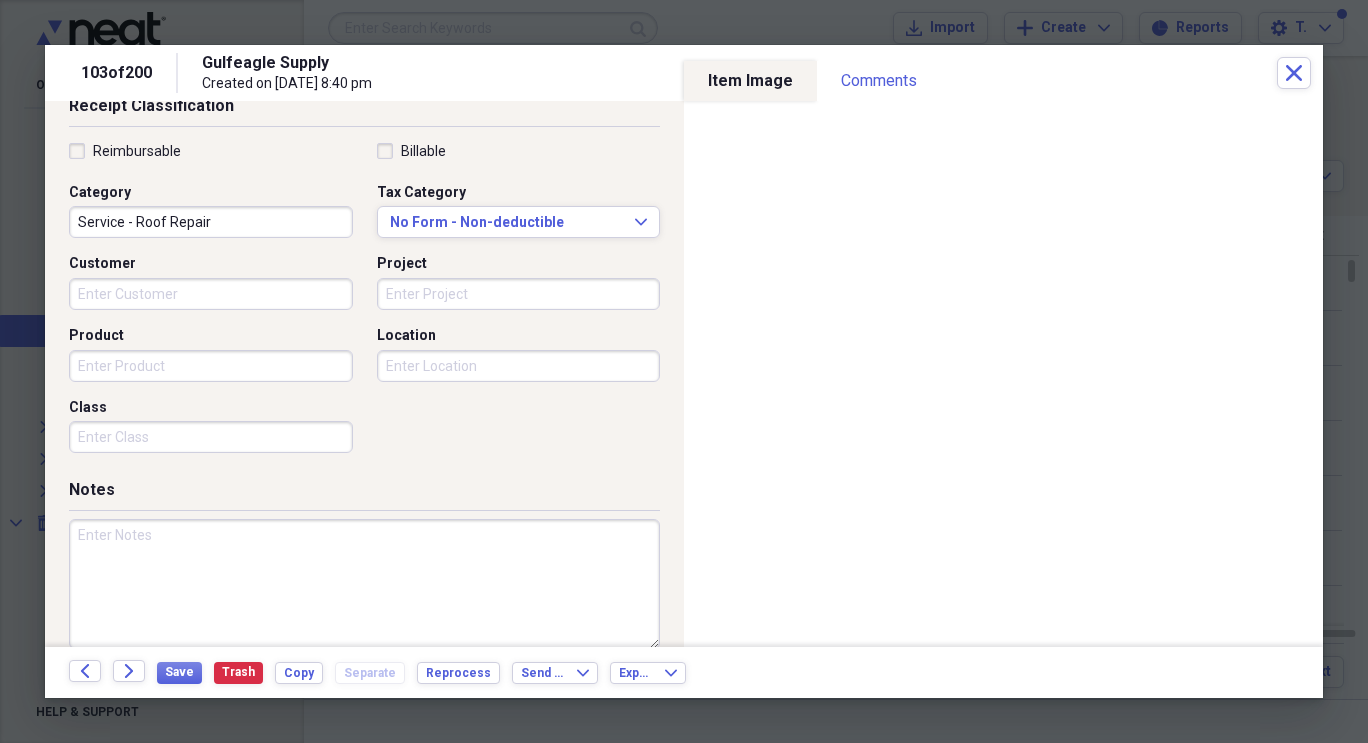 click on "Reimbursable Billable Category Service - Roof Repair Tax Category No Form - Non-deductible Expand Customer Project Product Location Class" at bounding box center [364, 302] 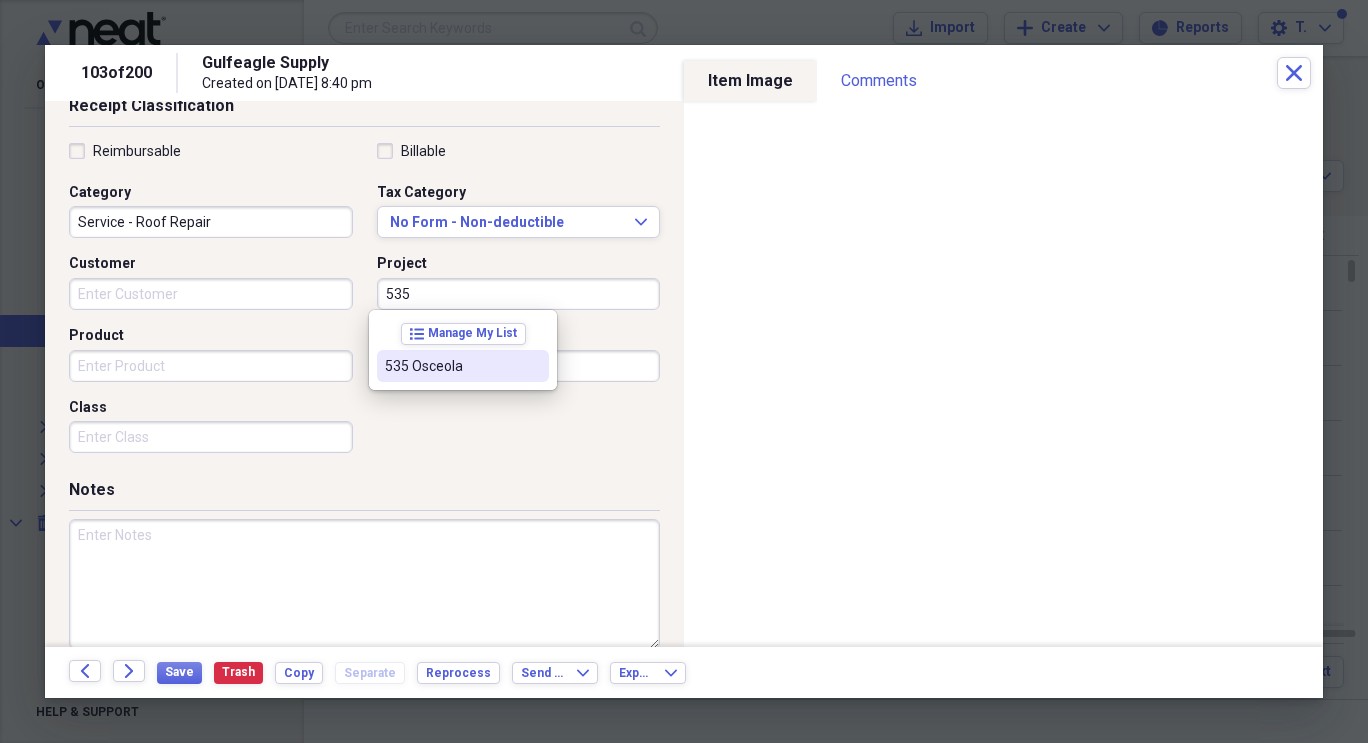 click on "535 Osceola" at bounding box center (451, 366) 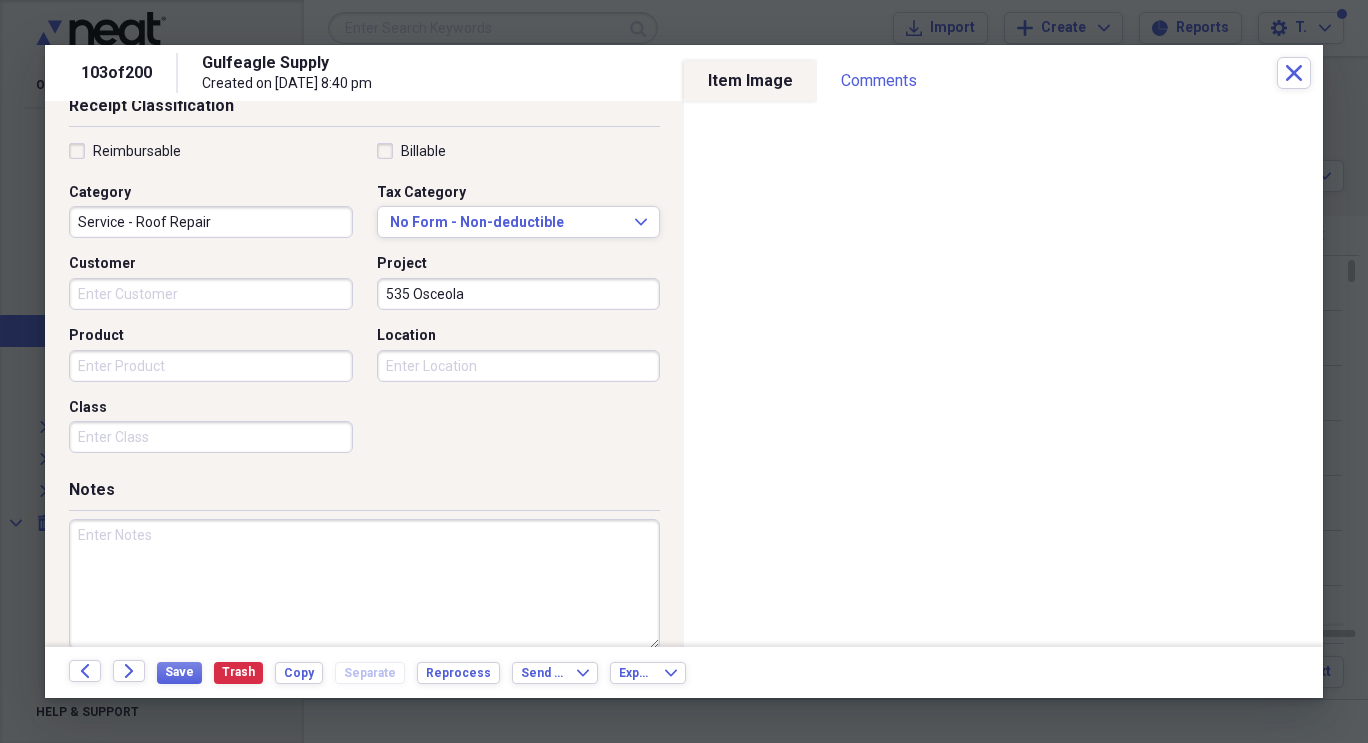 click on "Service - Roof Repair" at bounding box center (211, 222) 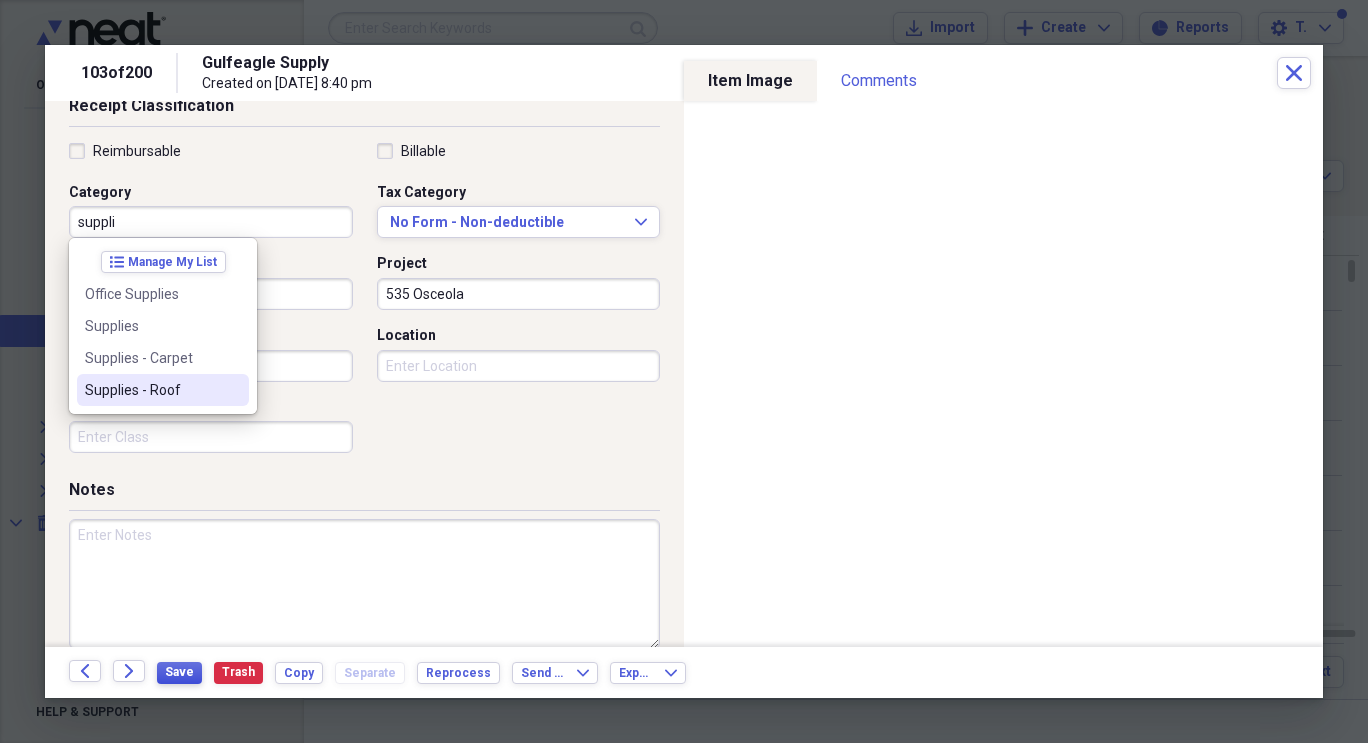 type on "suppli" 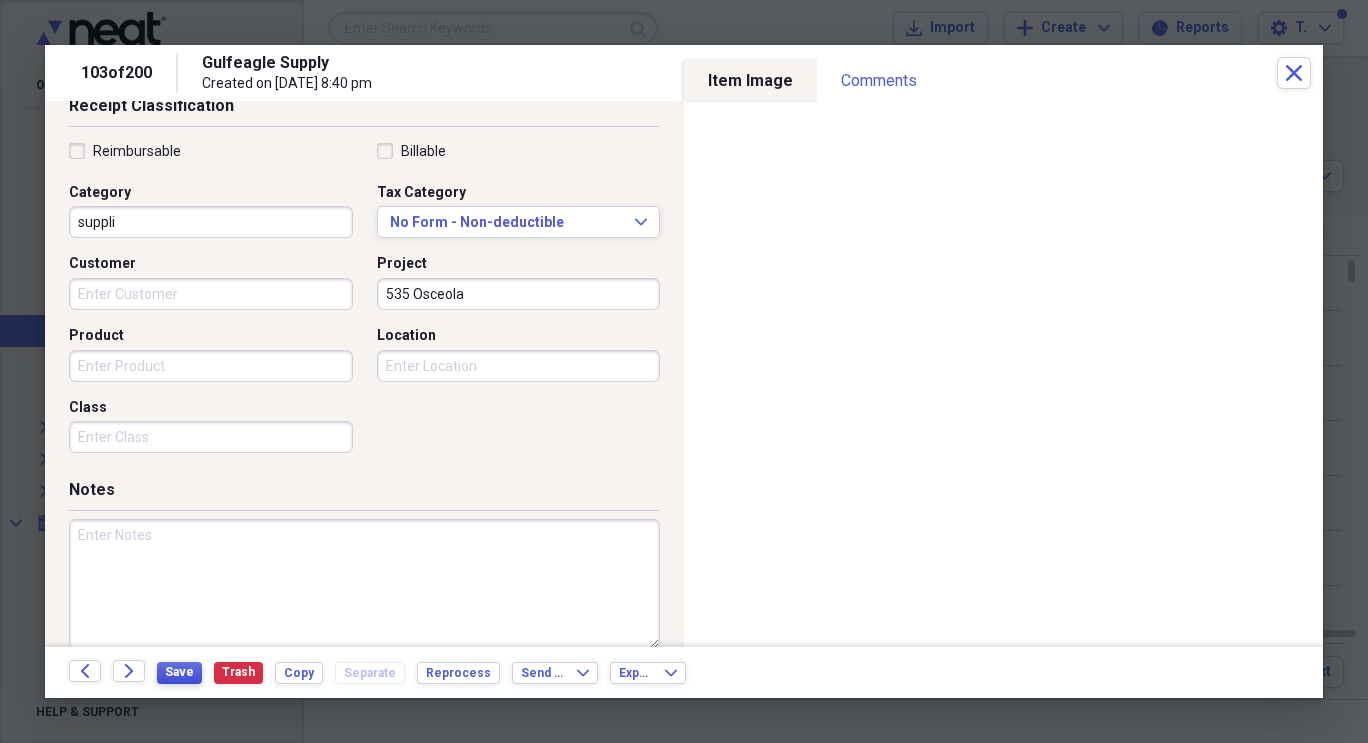 click on "Save" at bounding box center [179, 672] 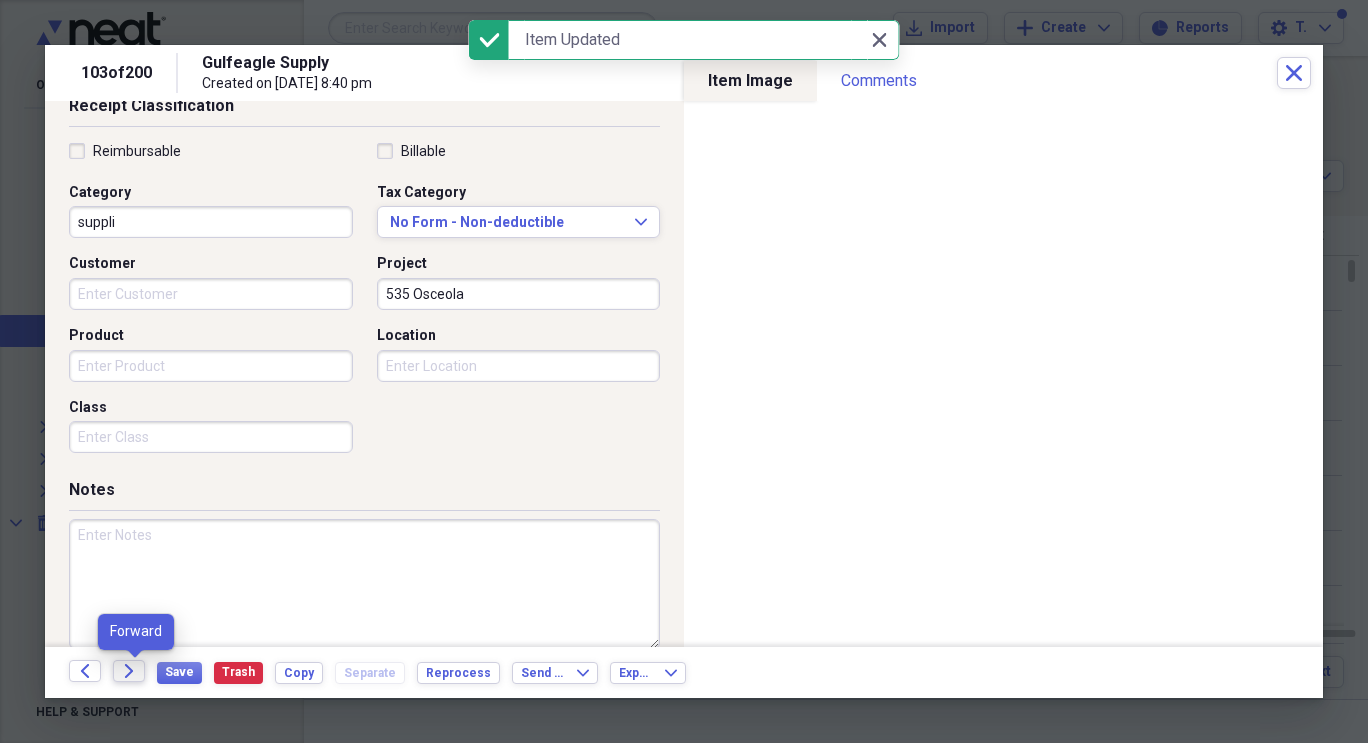 click on "Forward" 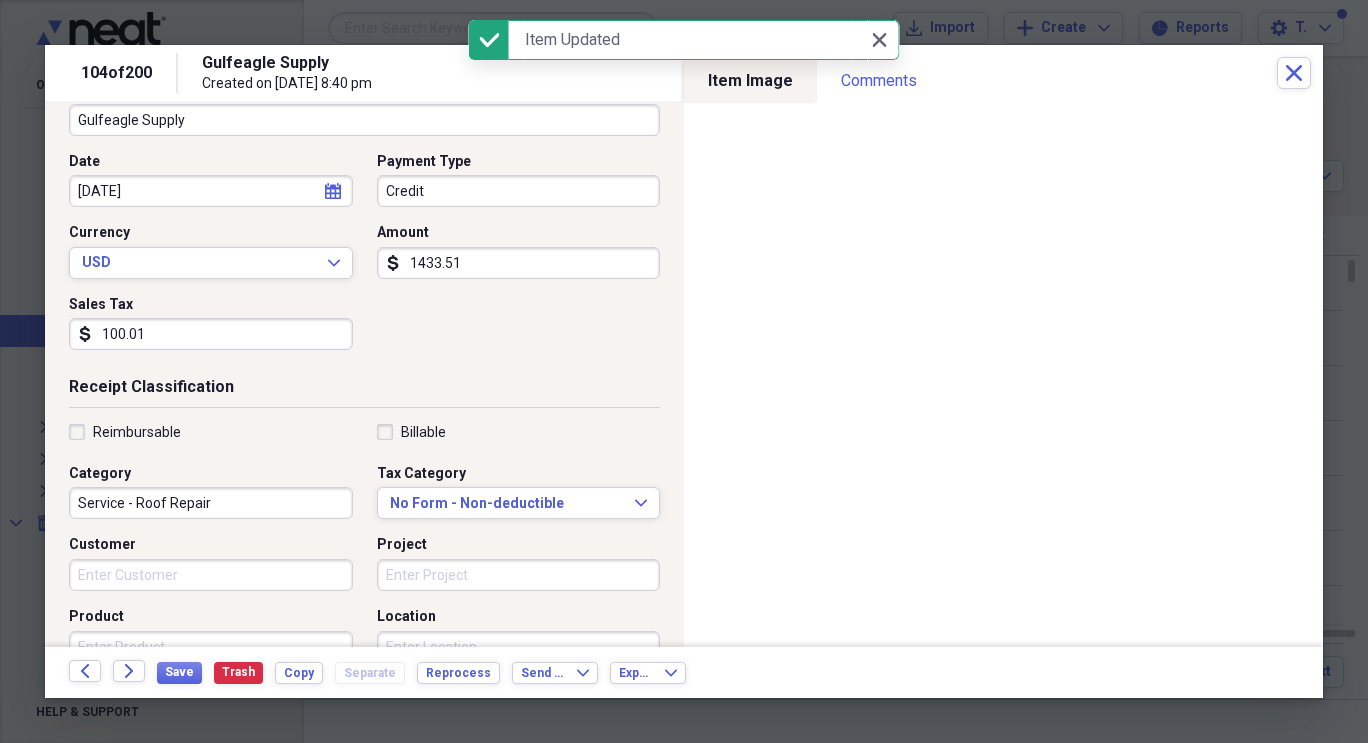 scroll, scrollTop: 303, scrollLeft: 0, axis: vertical 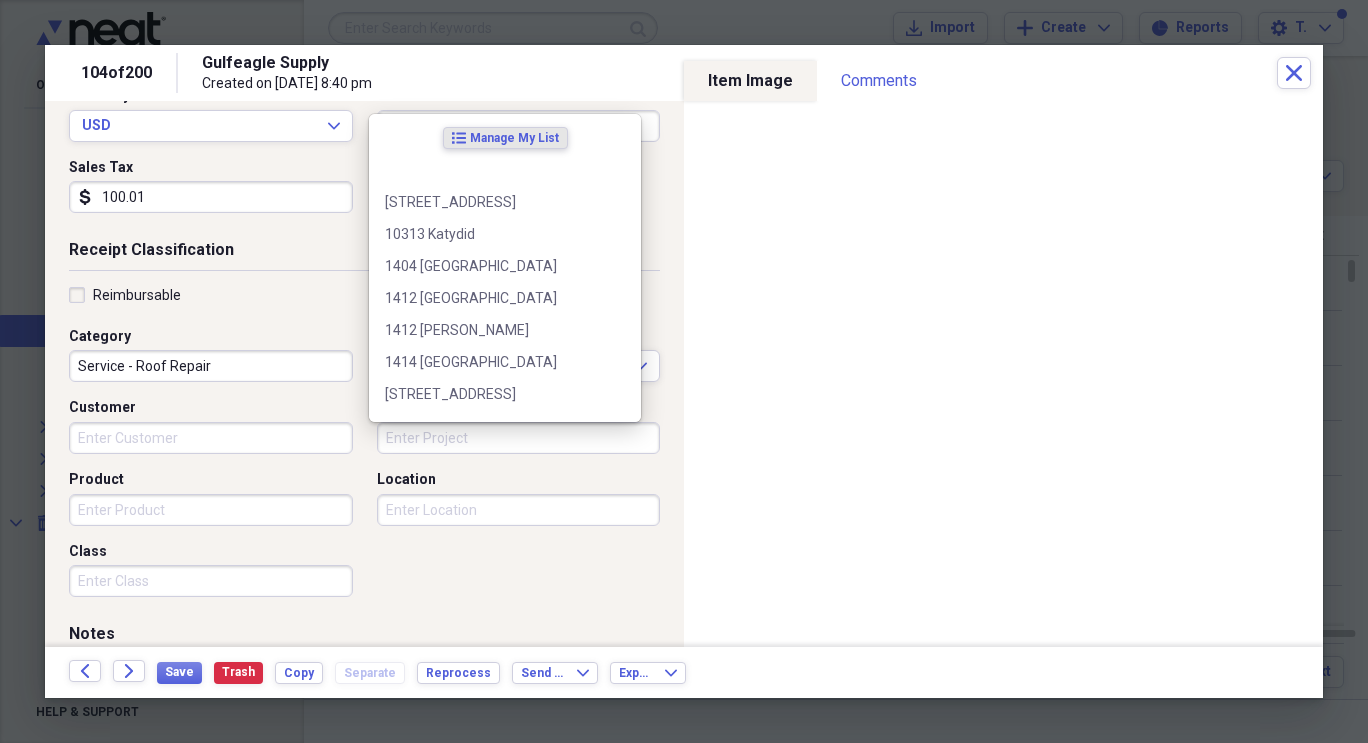 click on "Project" at bounding box center [519, 438] 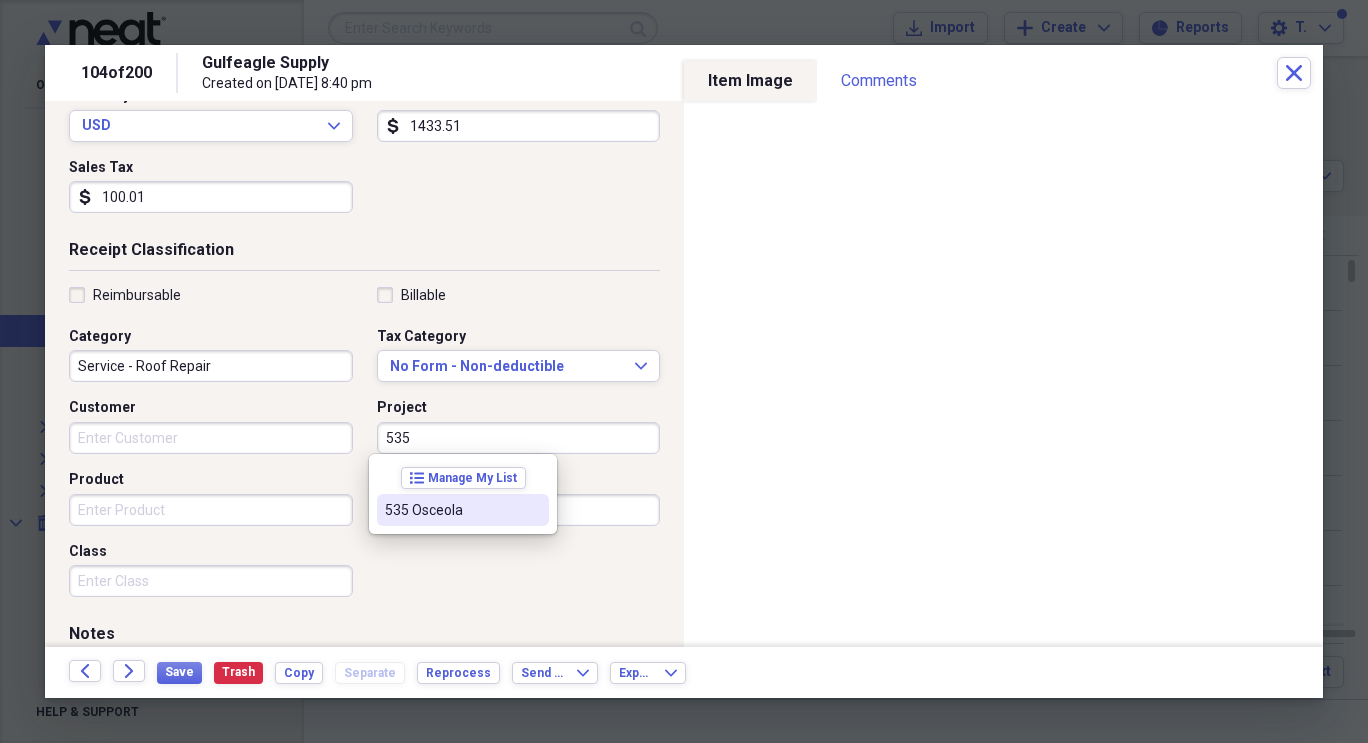 click on "535 Osceola" at bounding box center [451, 510] 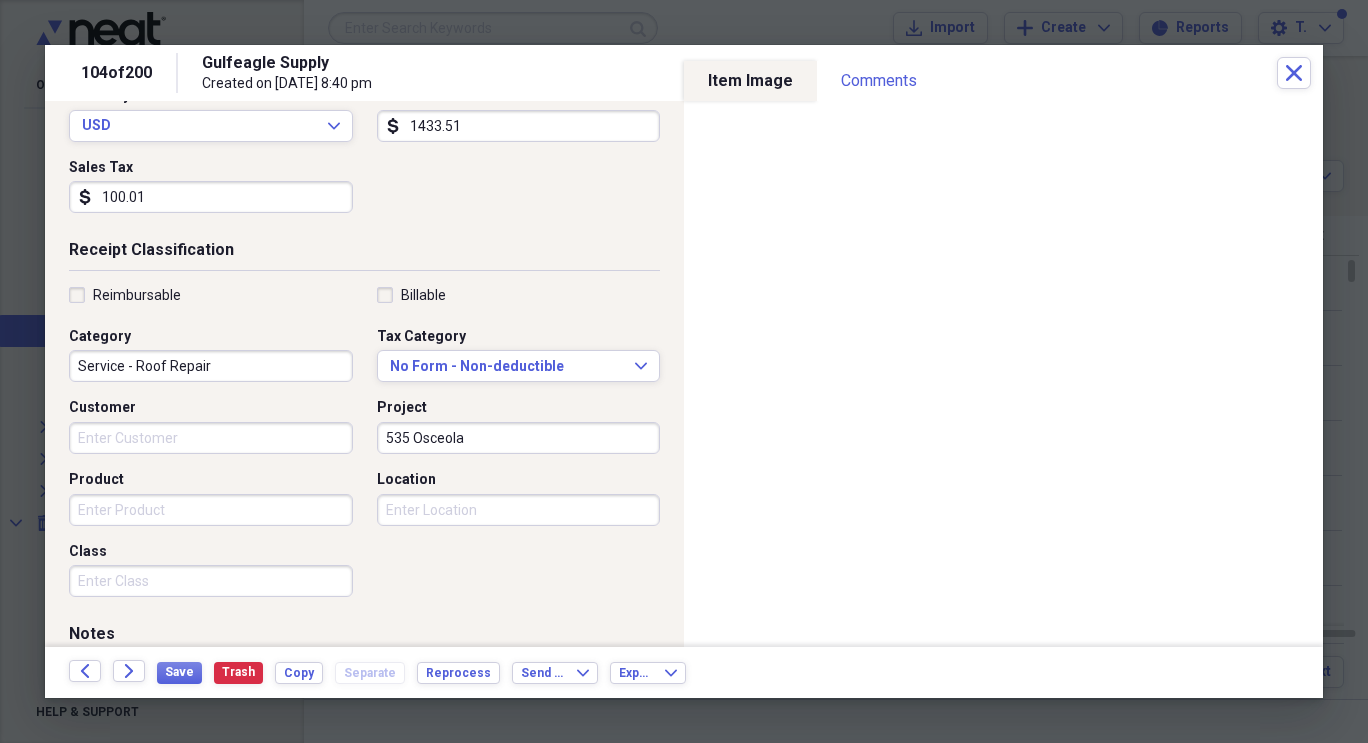 click on "Service - Roof Repair" at bounding box center [211, 366] 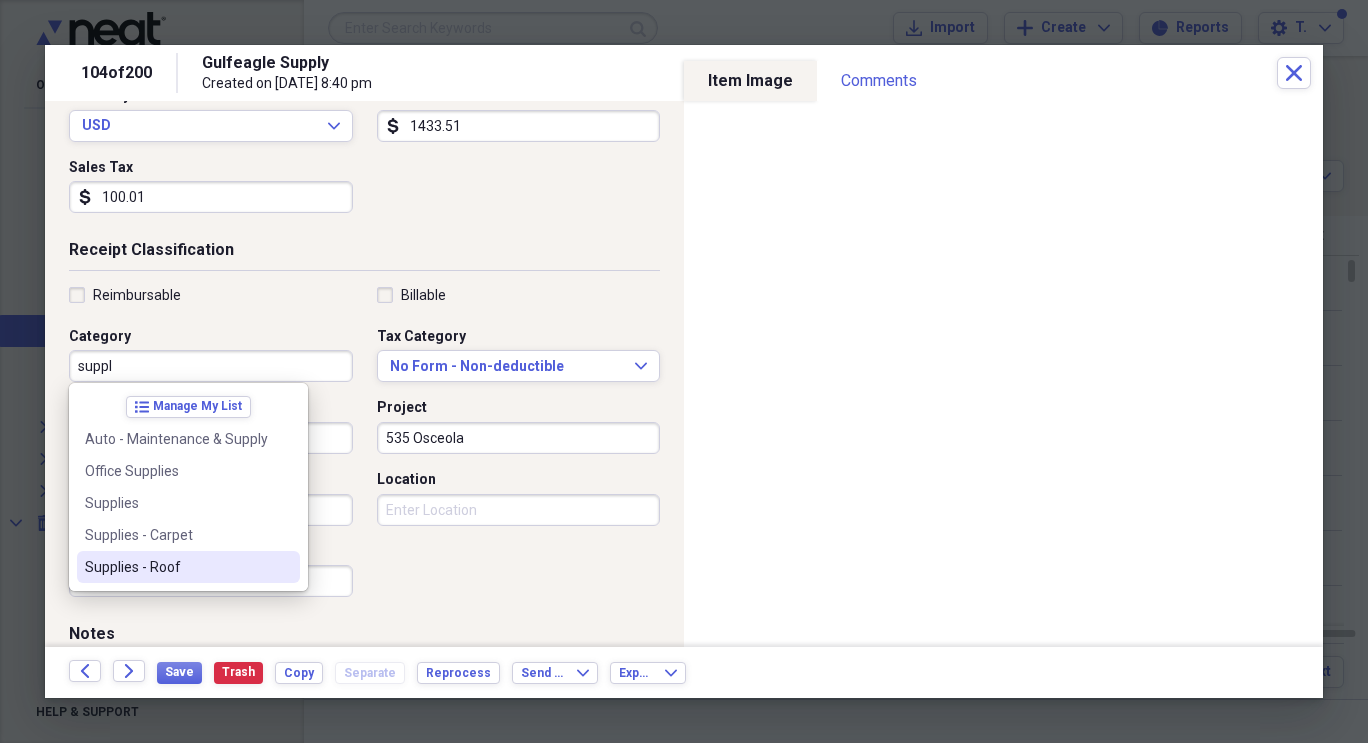 click on "Supplies - Roof" at bounding box center (176, 567) 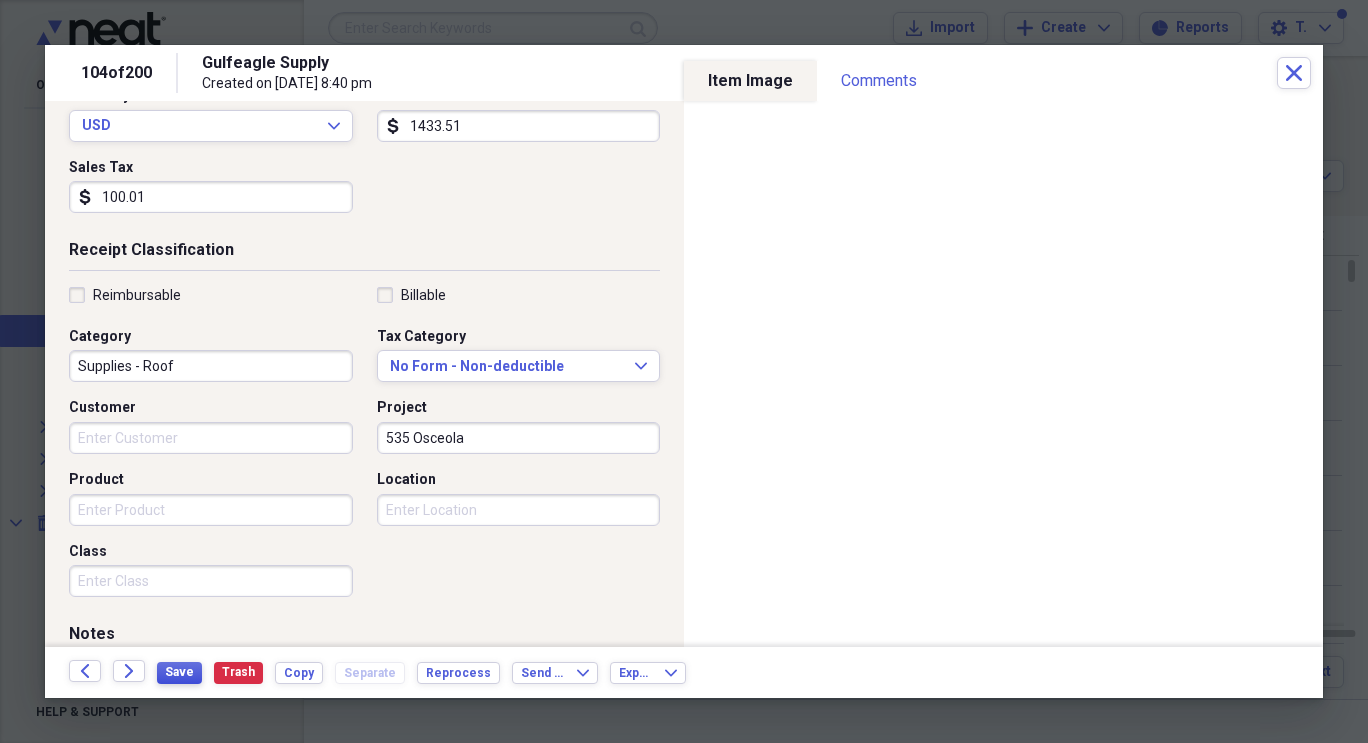 click on "Save" at bounding box center (179, 672) 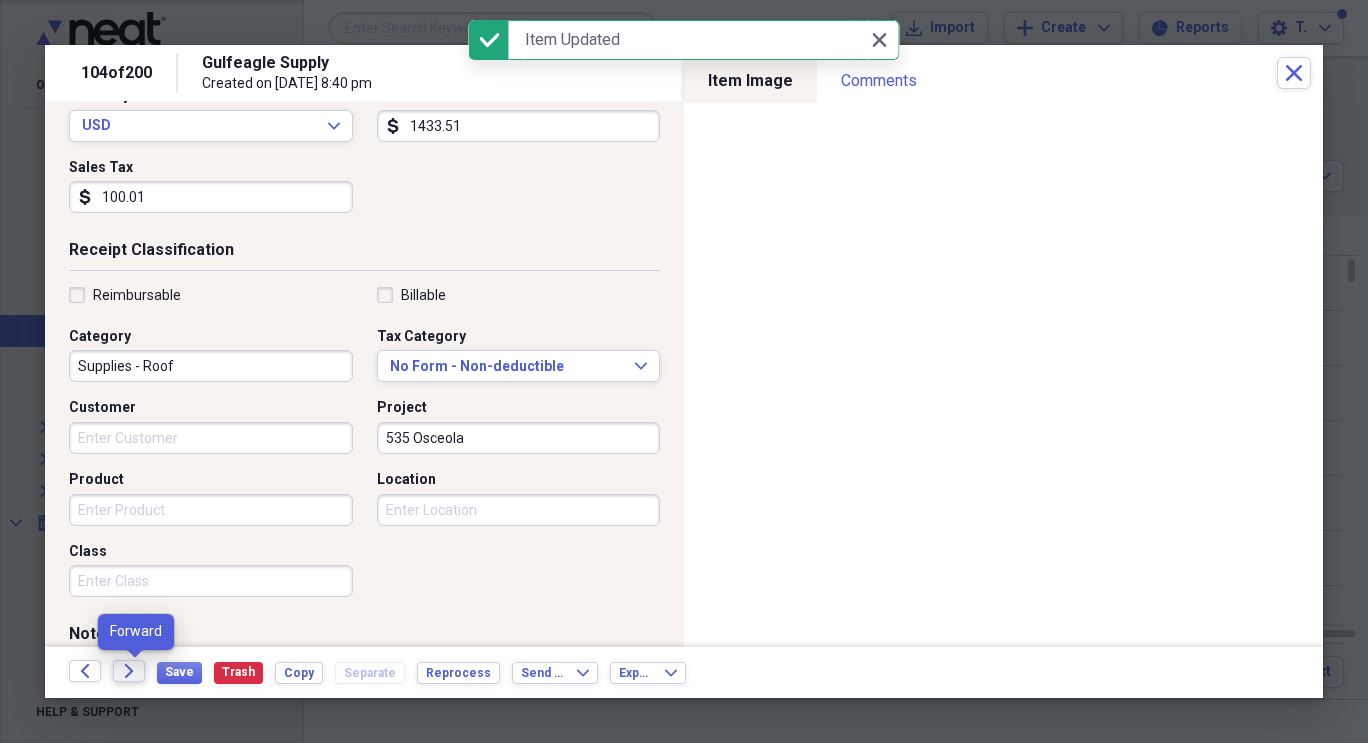 click on "Forward" at bounding box center [129, 671] 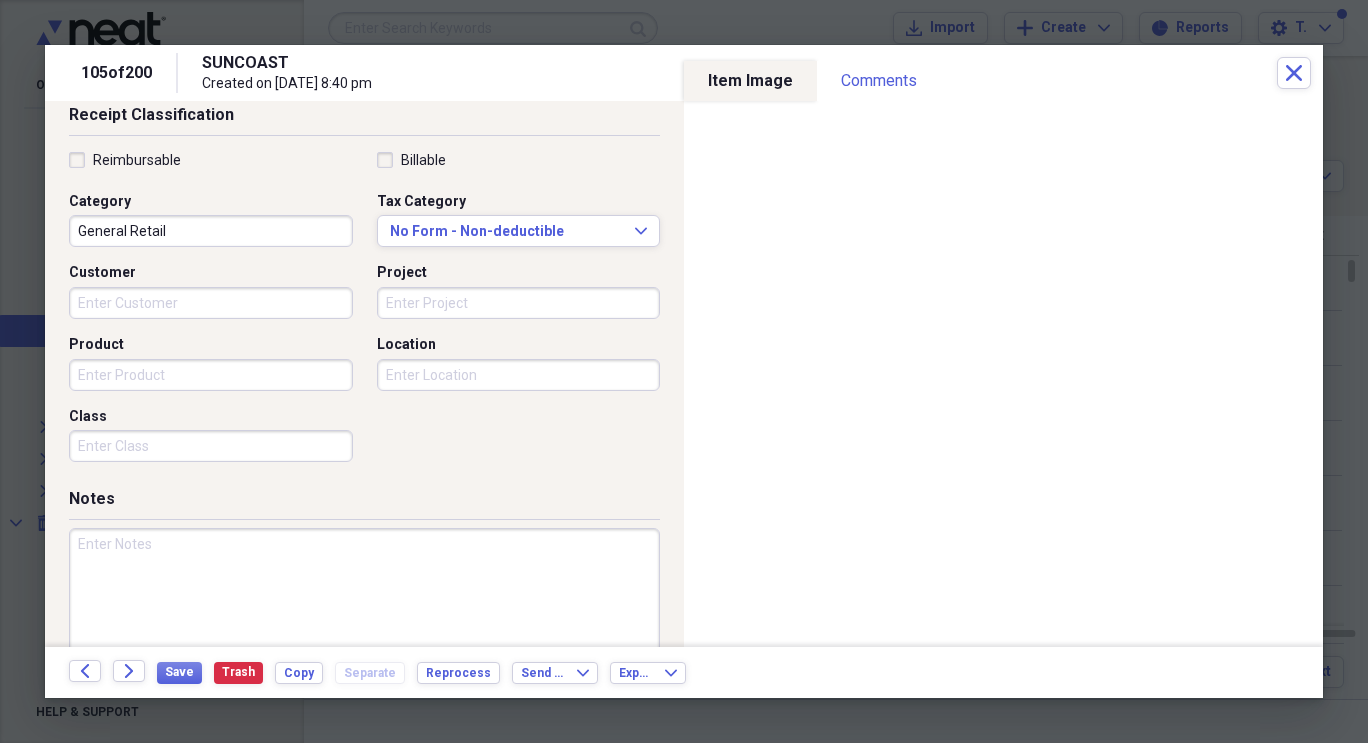 scroll, scrollTop: 474, scrollLeft: 0, axis: vertical 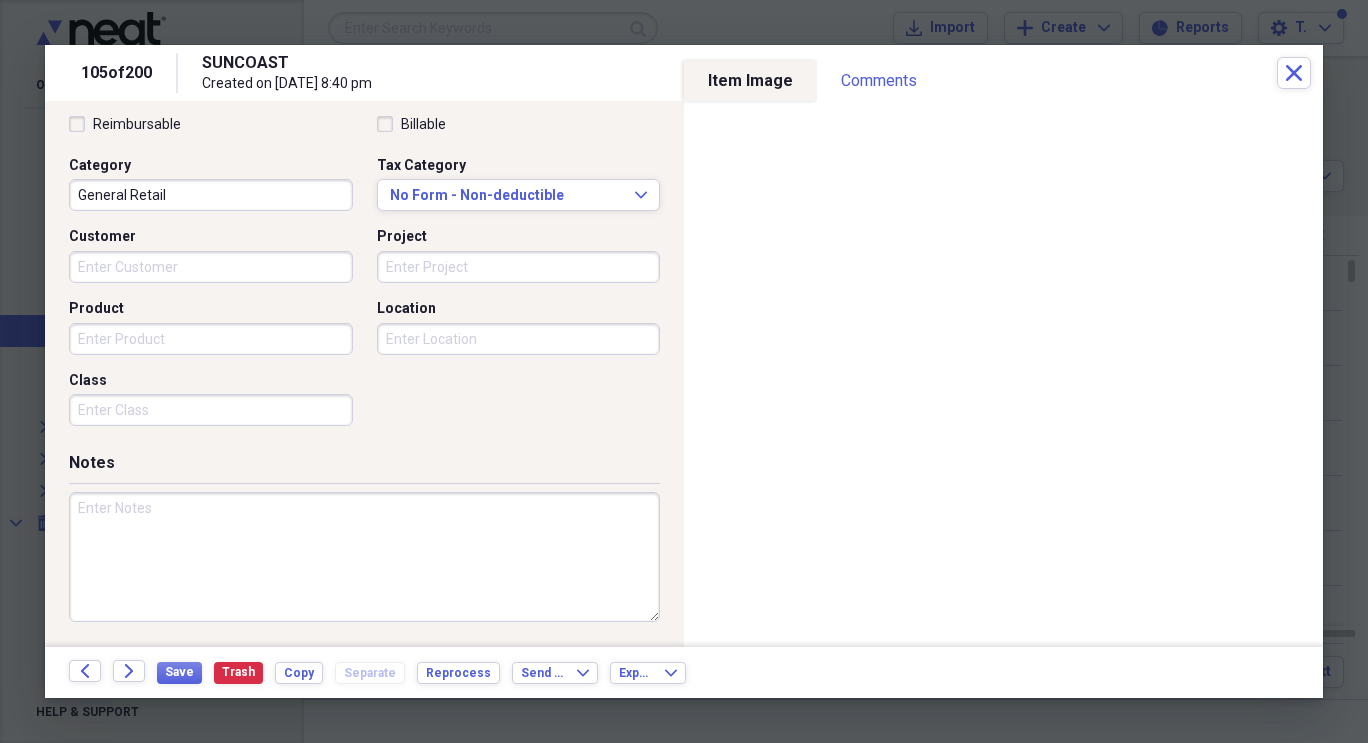 click on "Project" at bounding box center [519, 267] 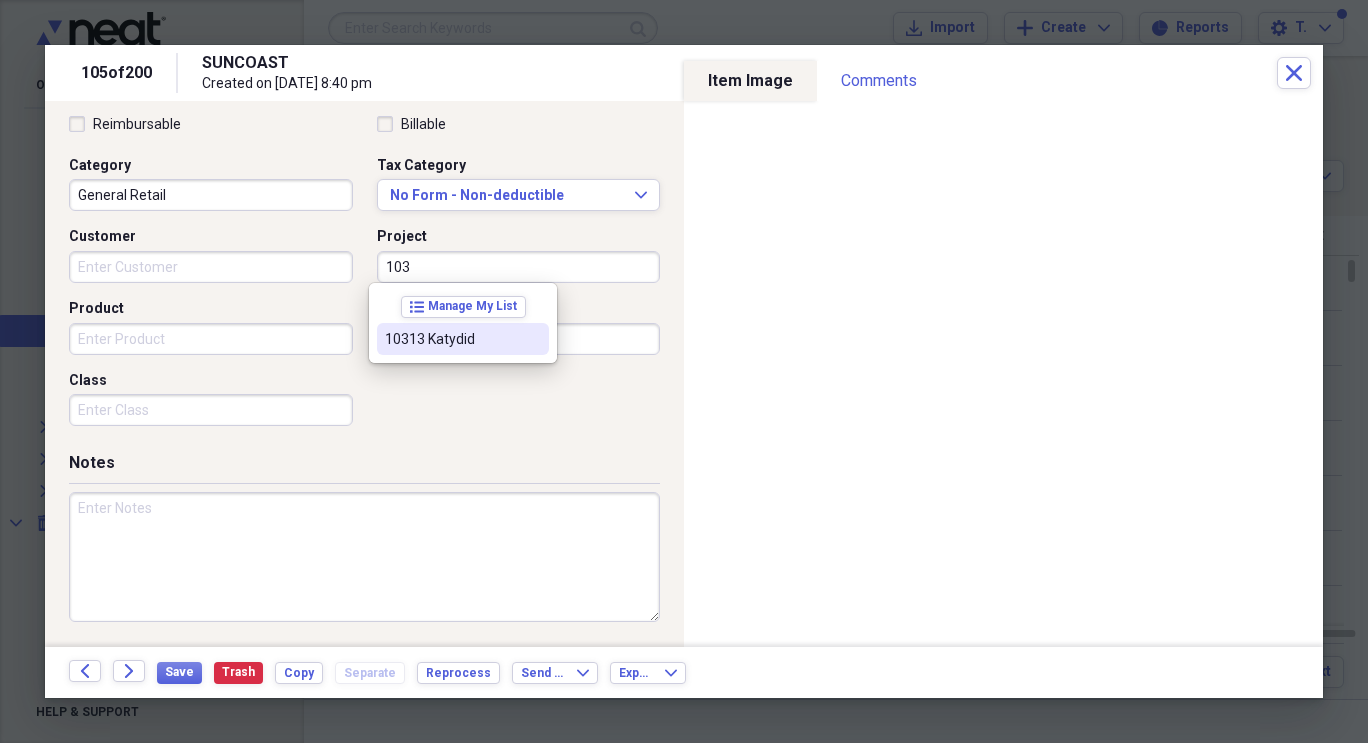click on "10313 Katydid" at bounding box center (451, 339) 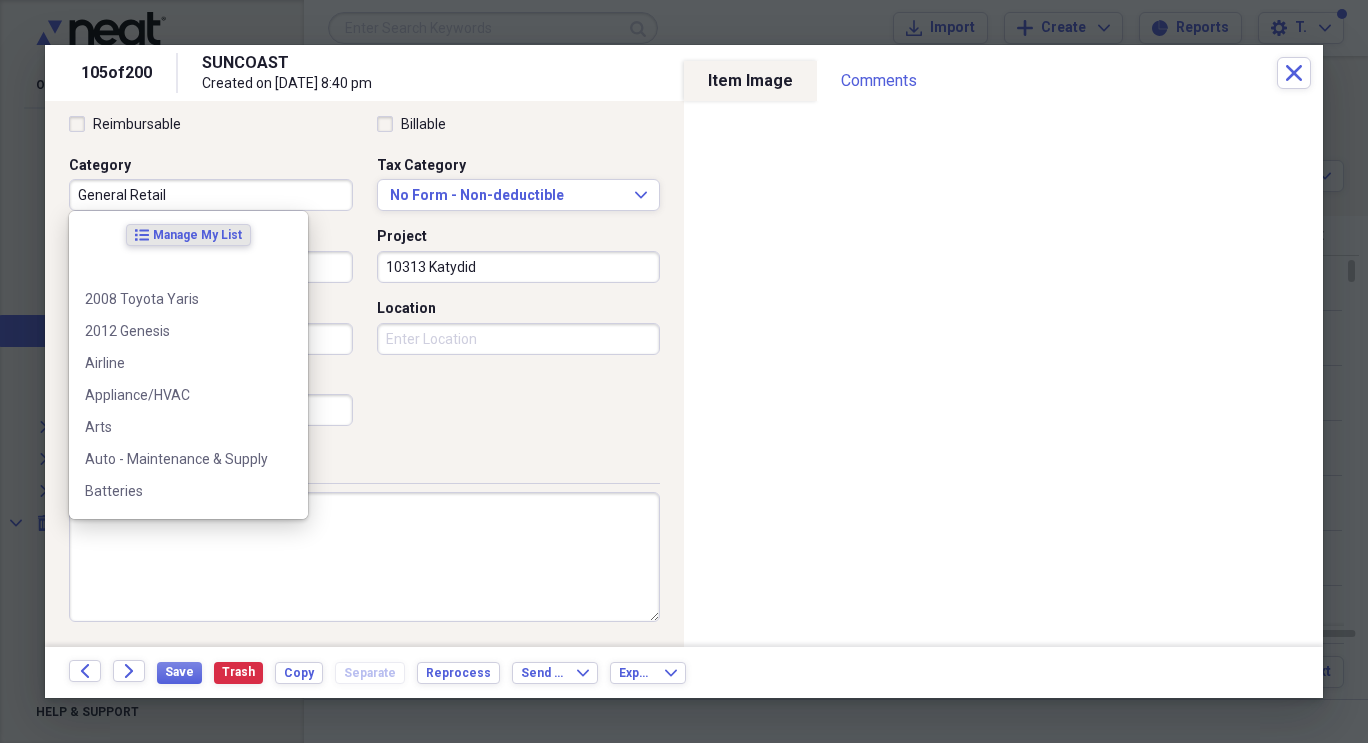 click on "General Retail" at bounding box center (211, 195) 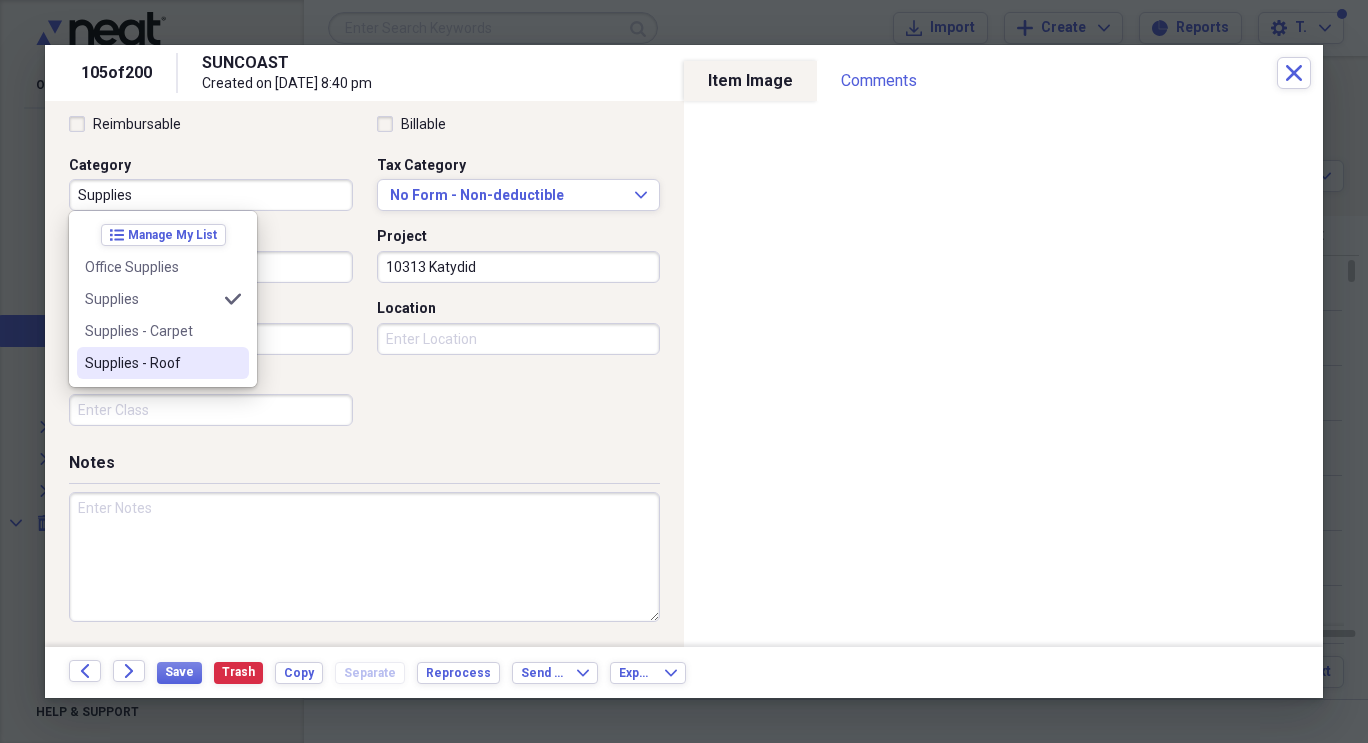 click on "Supplies - Roof" at bounding box center (151, 363) 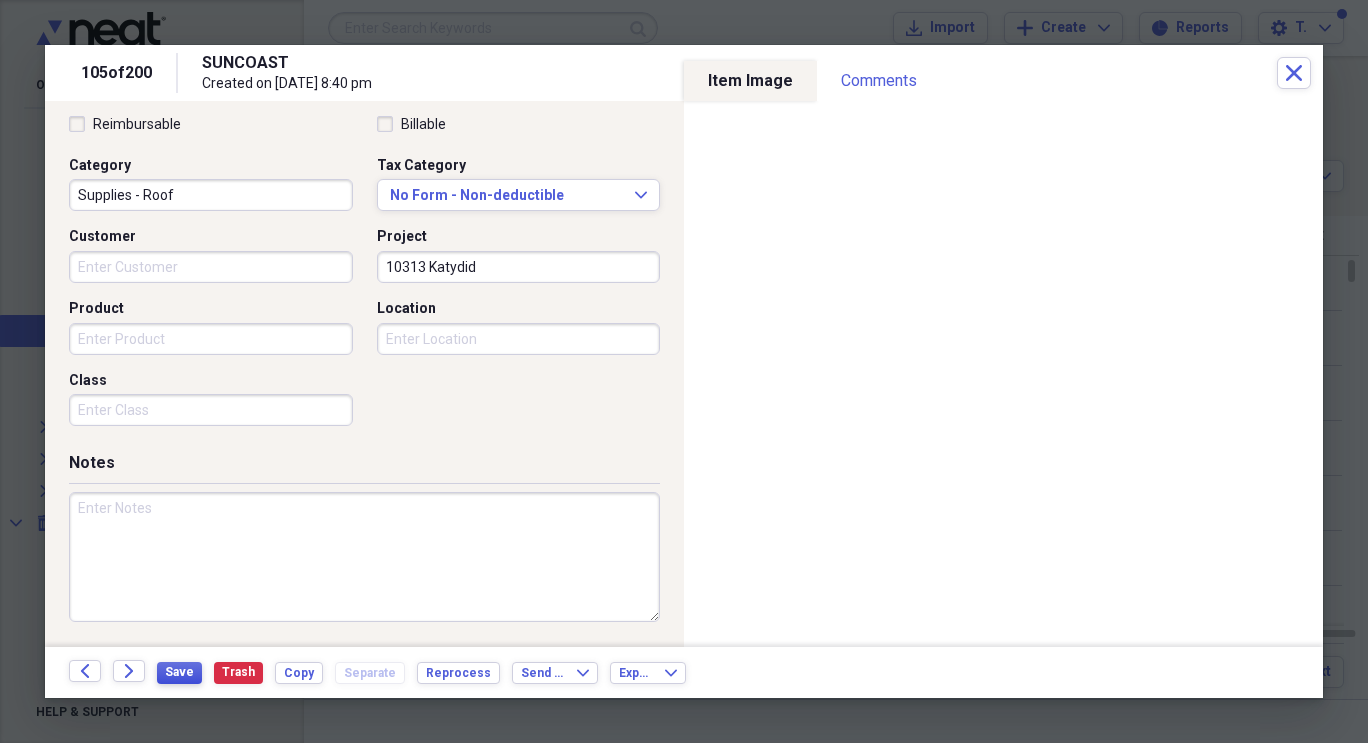 click on "Save" at bounding box center [179, 672] 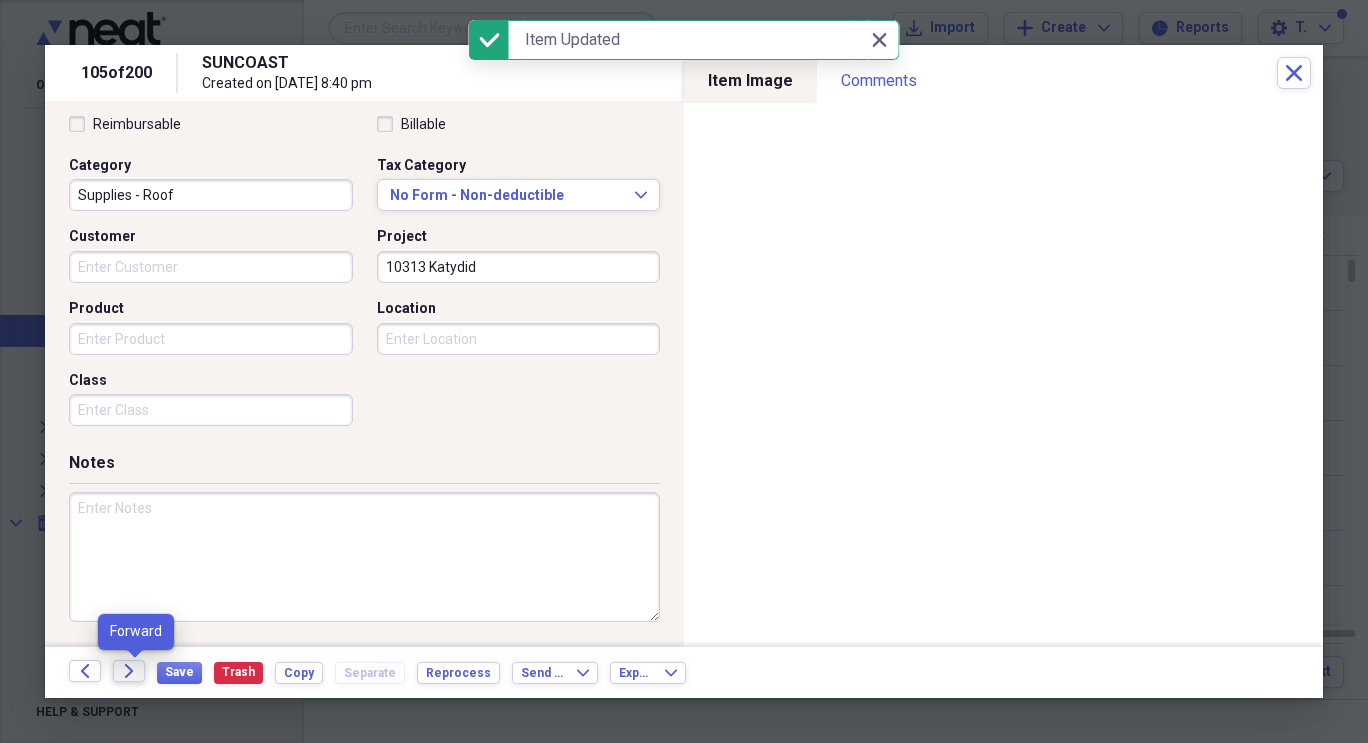 click on "Forward" 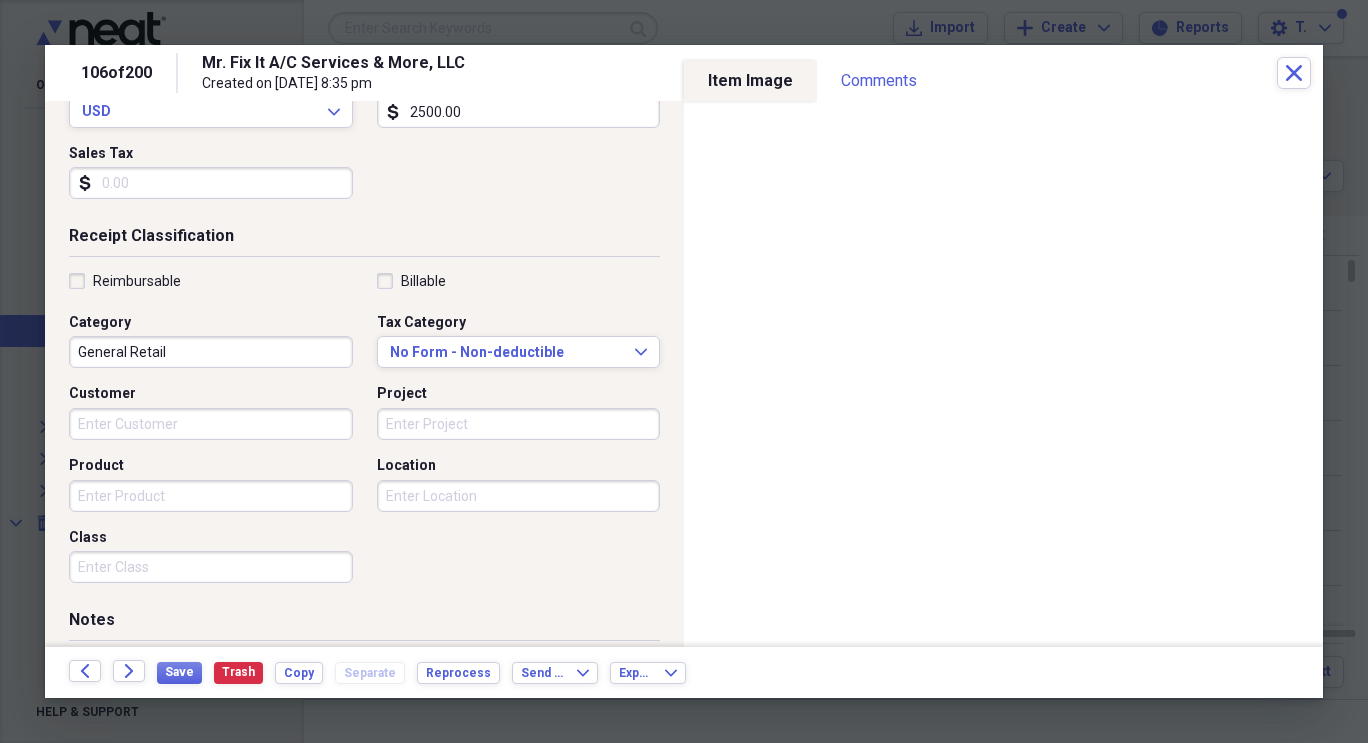 scroll, scrollTop: 326, scrollLeft: 0, axis: vertical 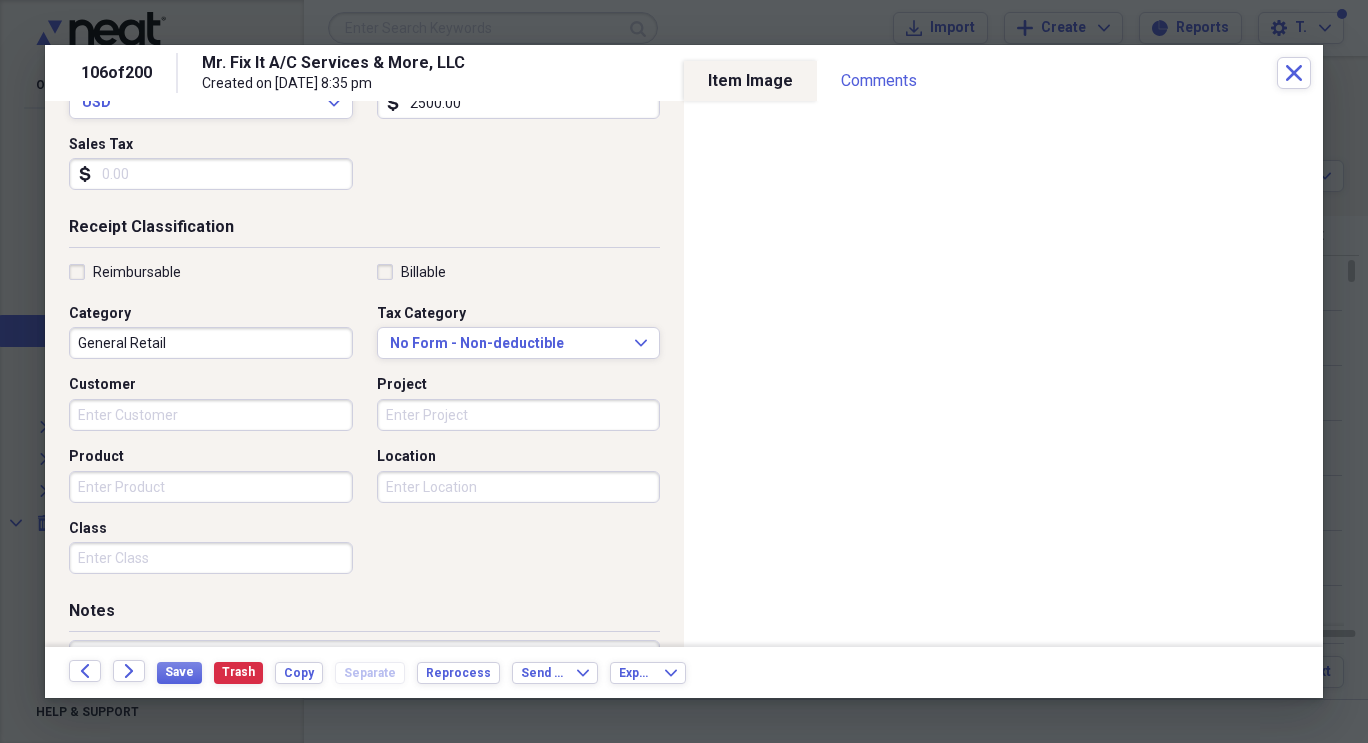 click on "Project" at bounding box center (519, 415) 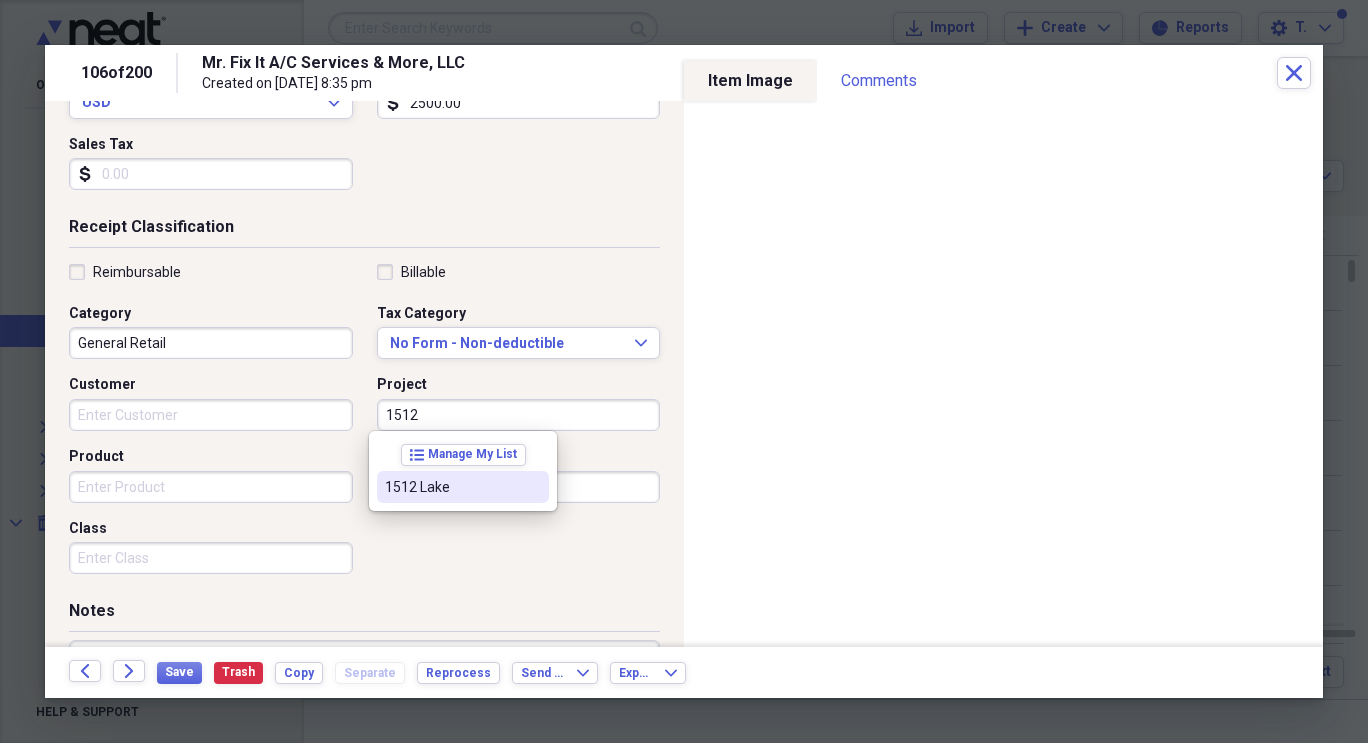 click on "1512 Lake" at bounding box center (451, 487) 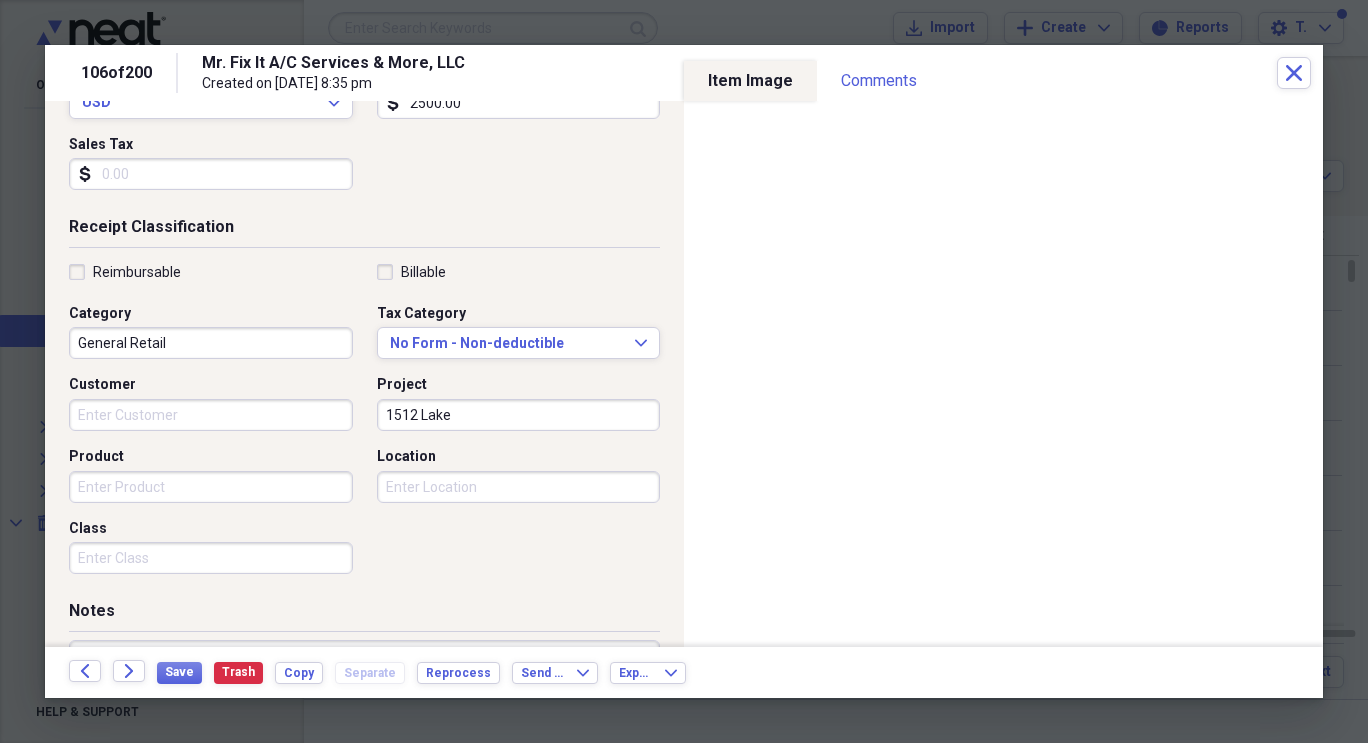 click on "General Retail" at bounding box center (211, 343) 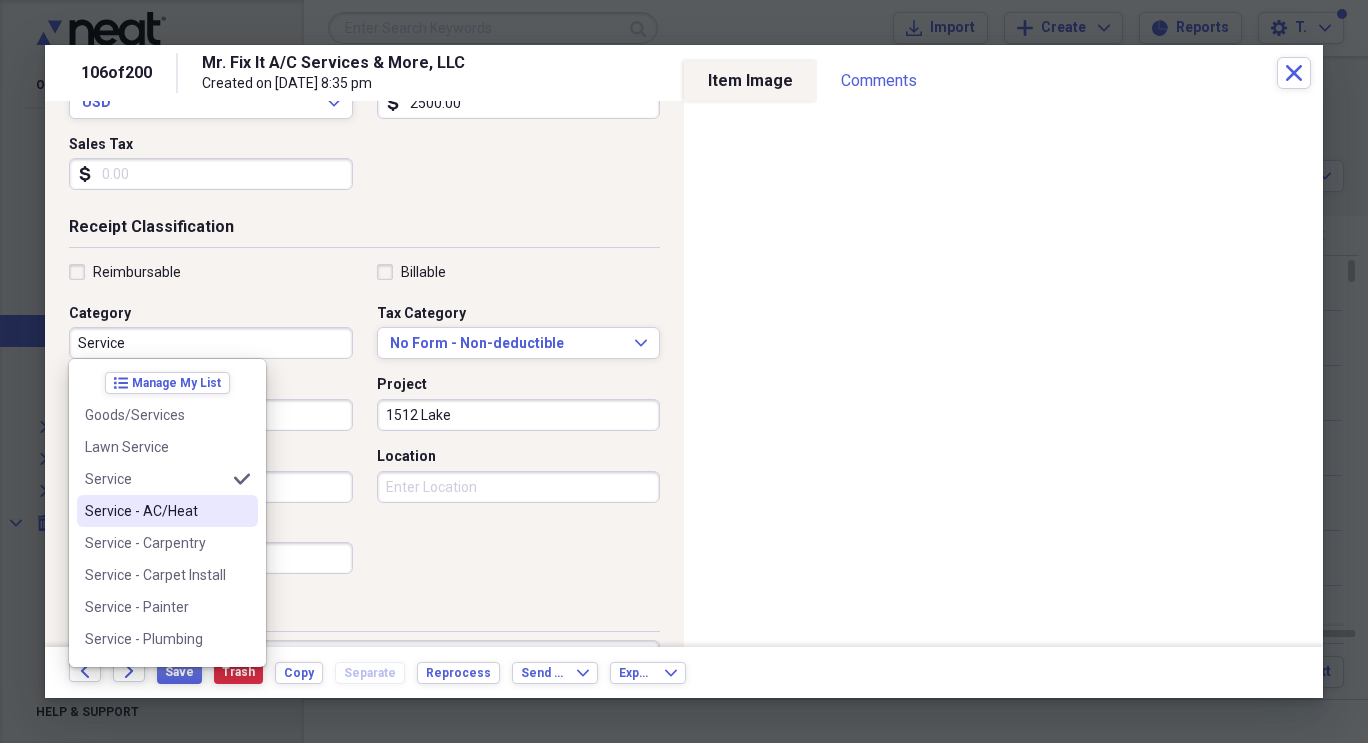 click on "Service - AC/Heat" at bounding box center (155, 511) 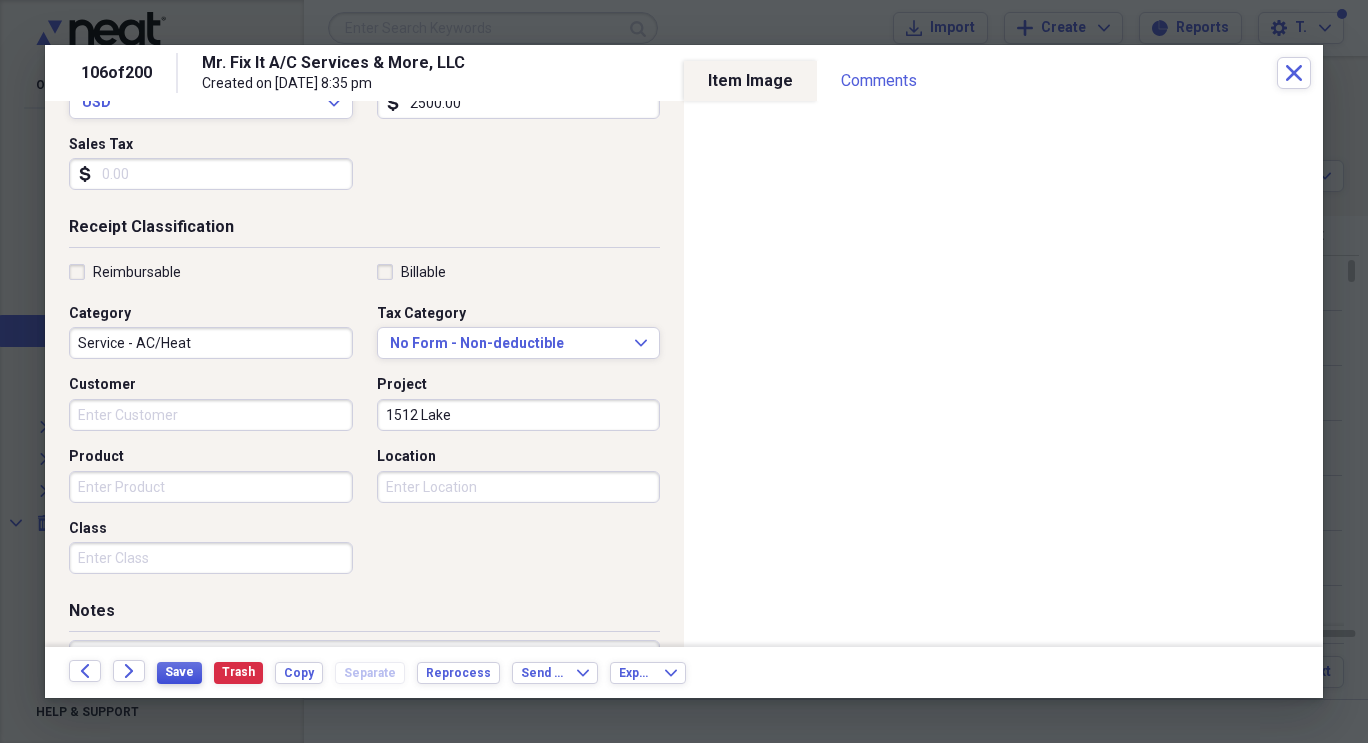 click on "Save" at bounding box center [179, 672] 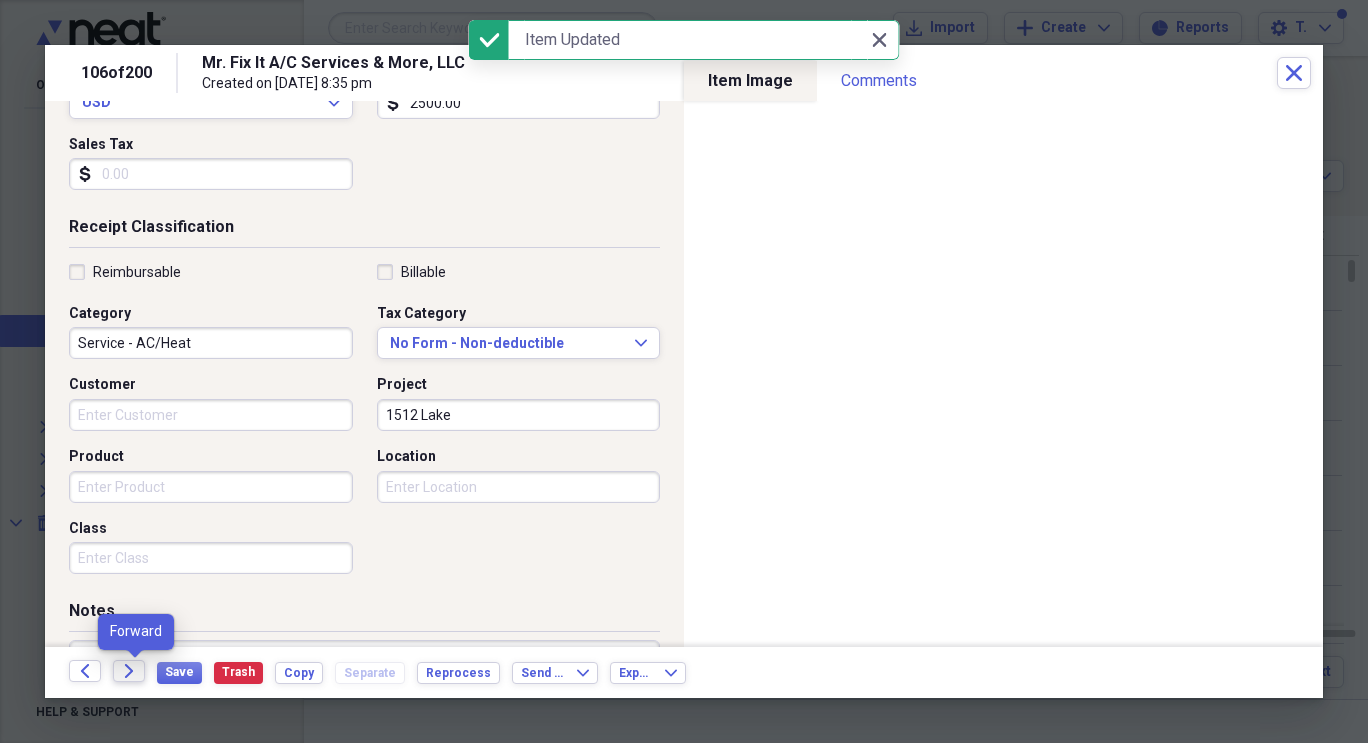 click on "Forward" at bounding box center [129, 671] 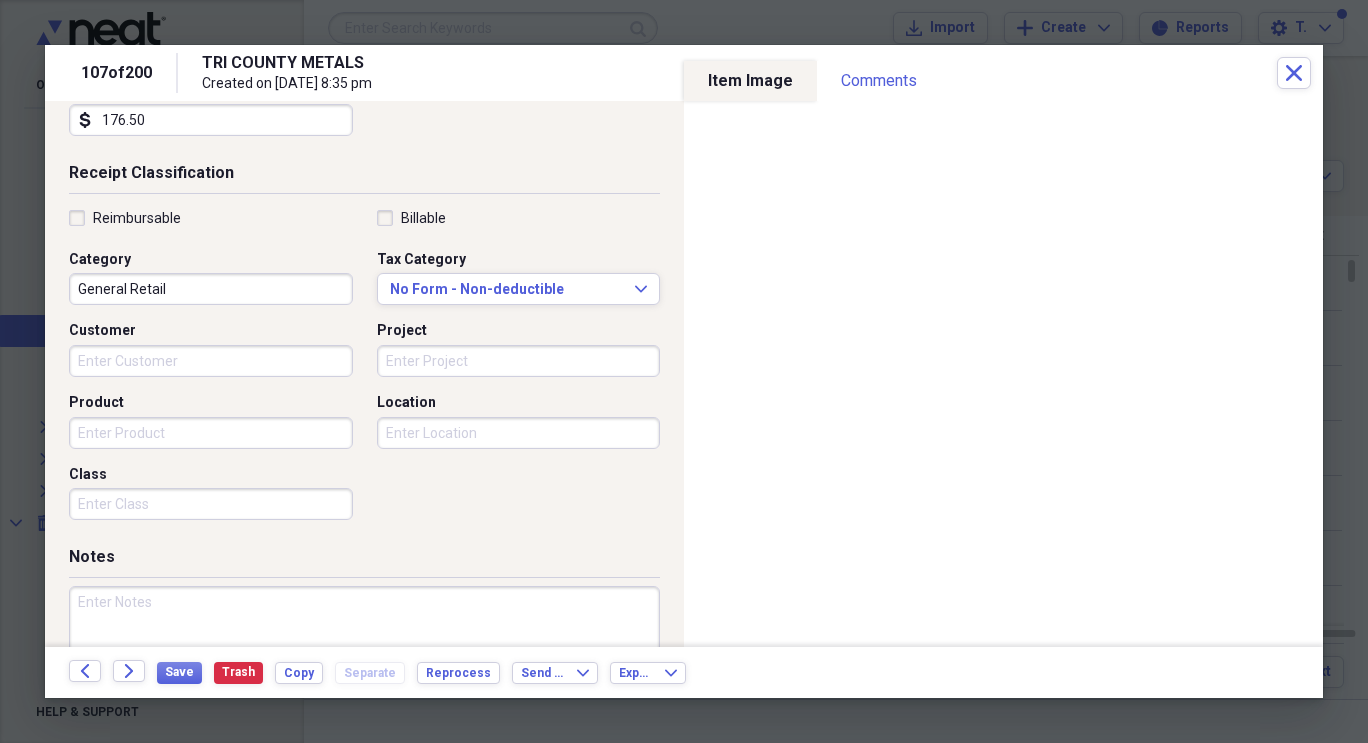 scroll, scrollTop: 404, scrollLeft: 0, axis: vertical 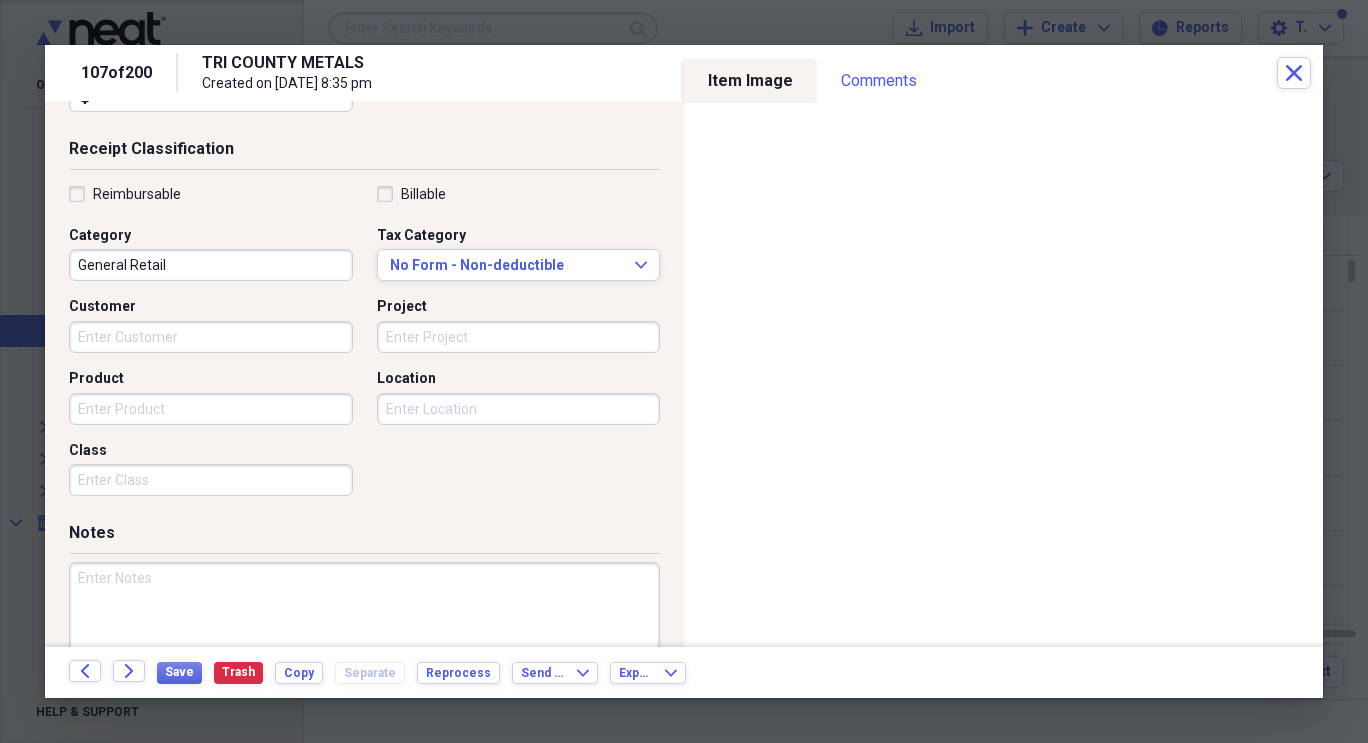 click on "Project" at bounding box center [519, 337] 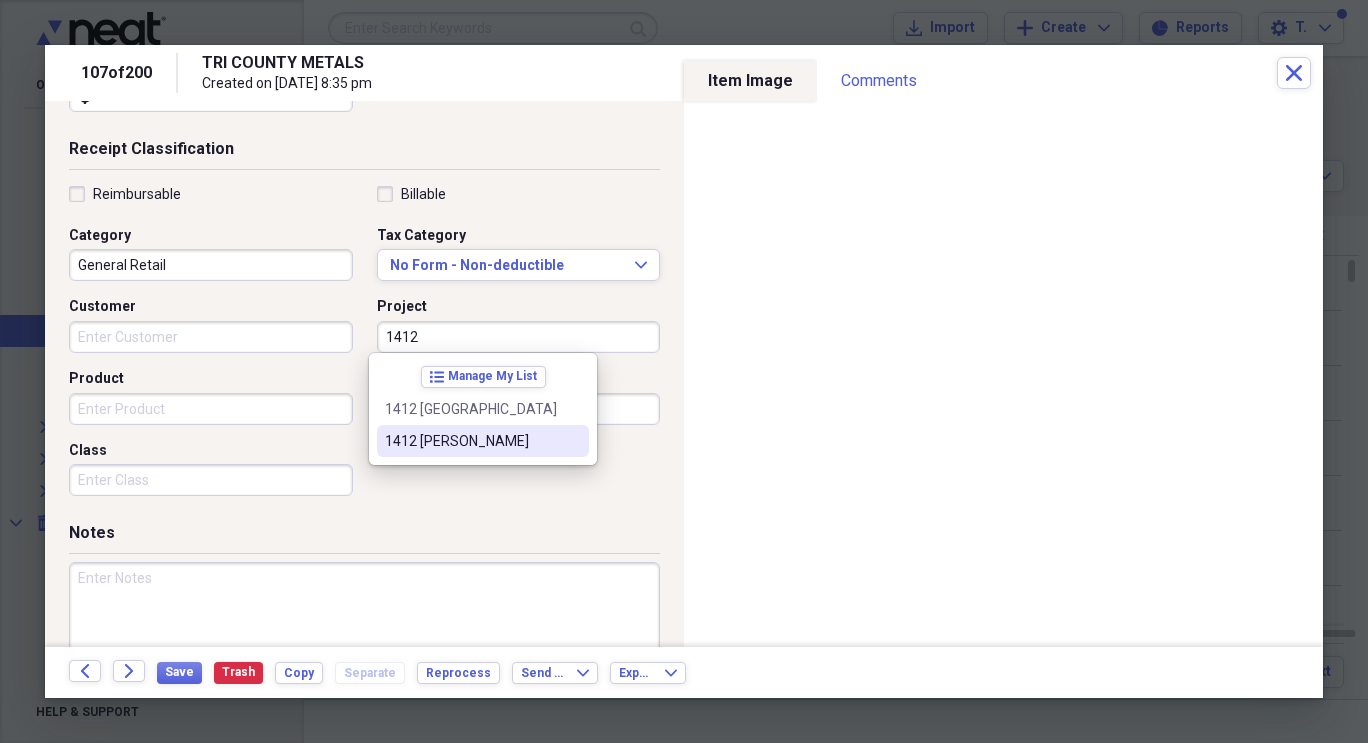 click on "1412 [PERSON_NAME]" at bounding box center (471, 441) 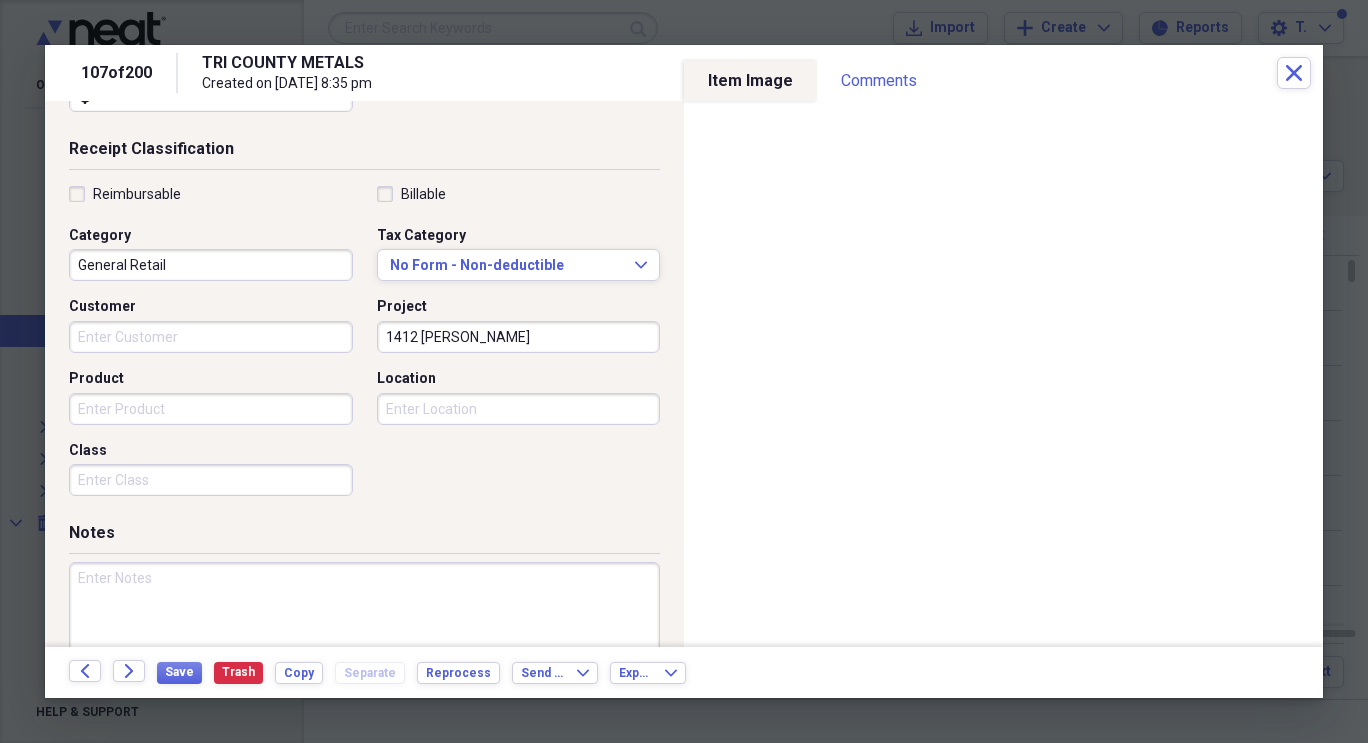 click on "General Retail" at bounding box center (211, 265) 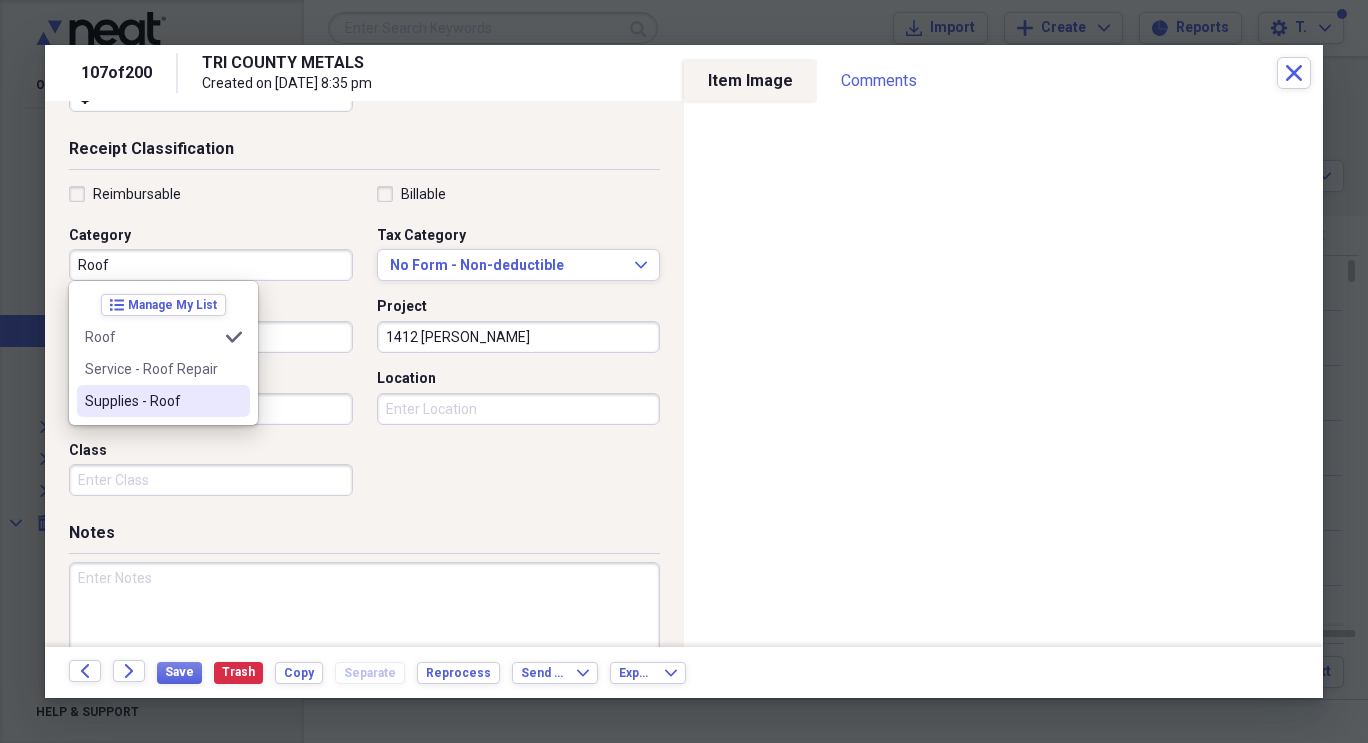 click on "Supplies - Roof" at bounding box center [151, 401] 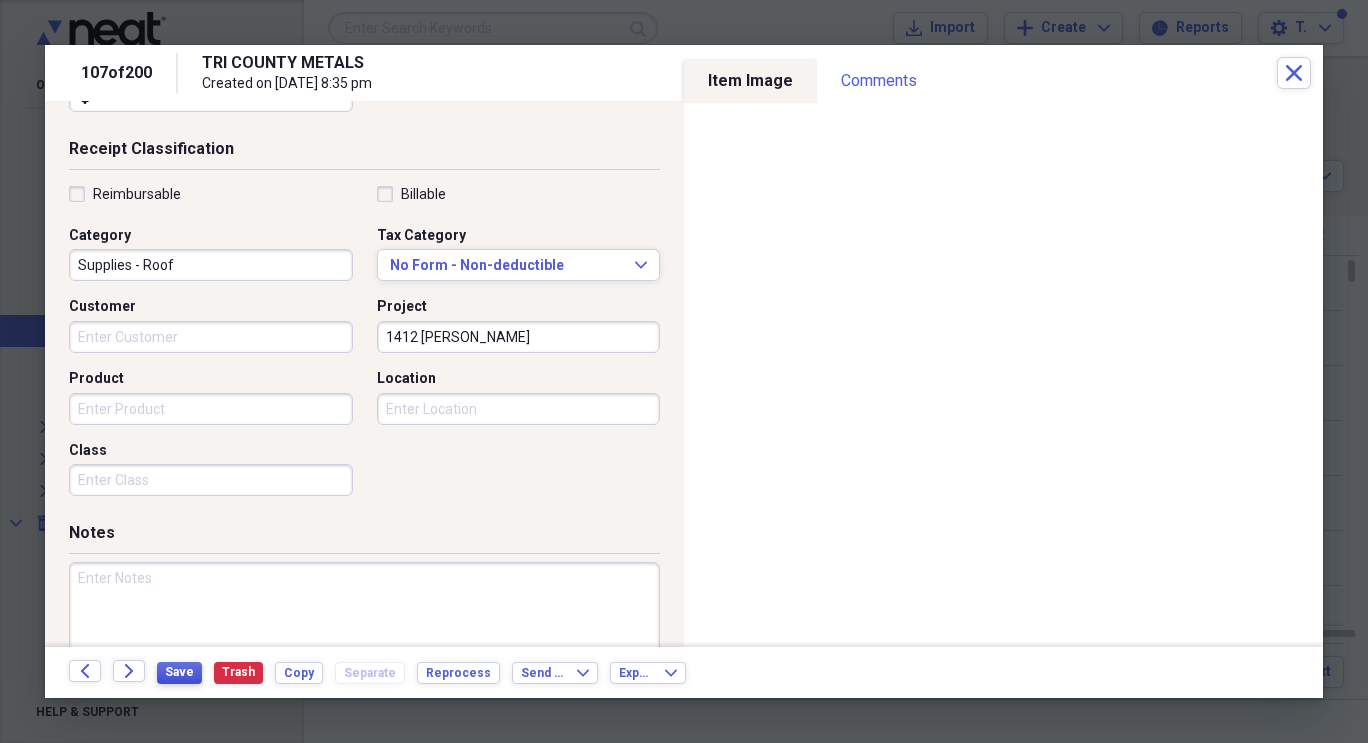 click on "Save" at bounding box center (179, 672) 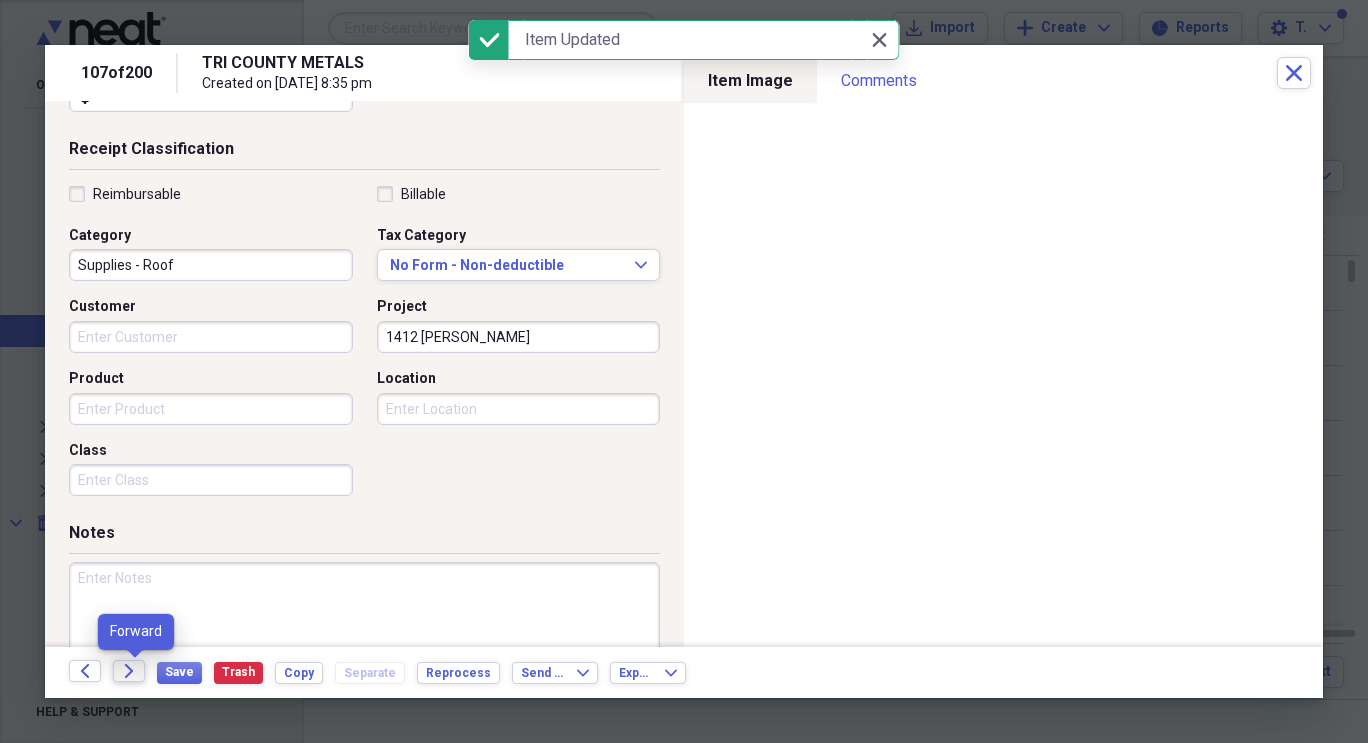 click on "Forward" 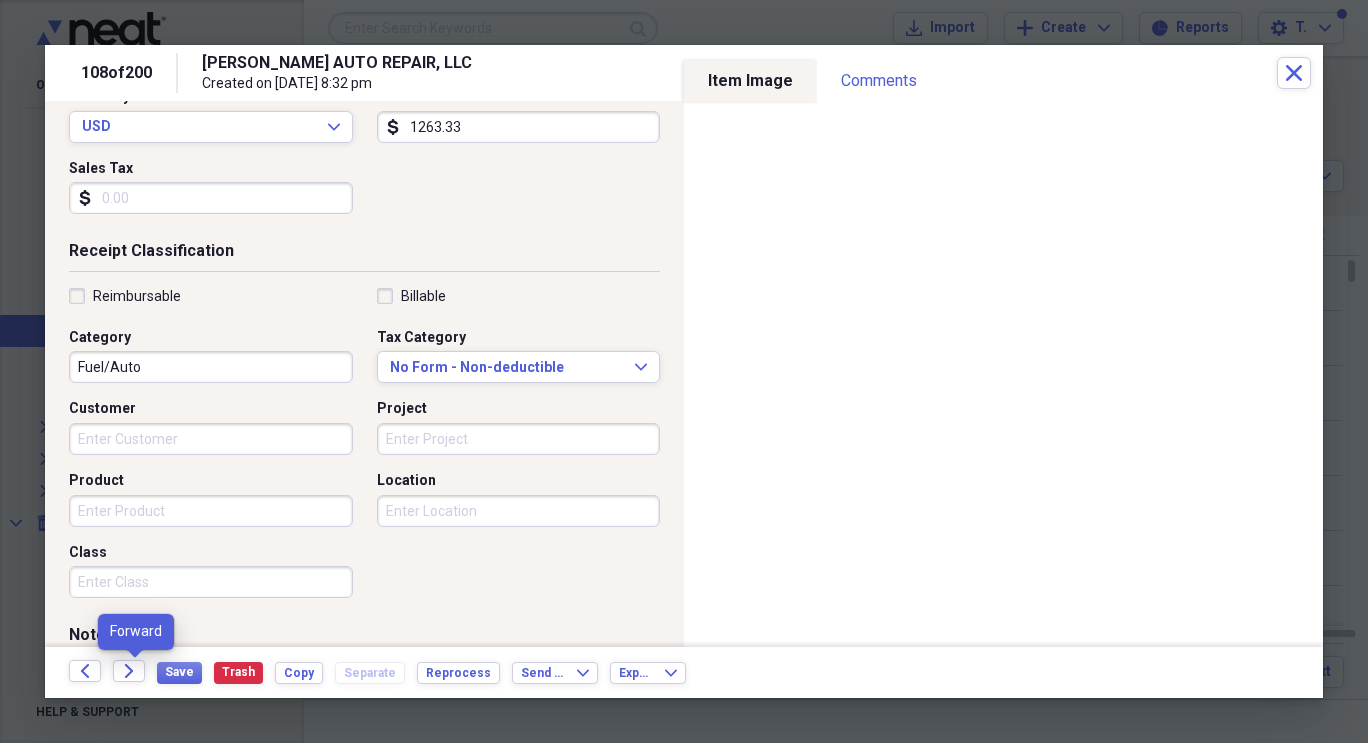 scroll, scrollTop: 312, scrollLeft: 0, axis: vertical 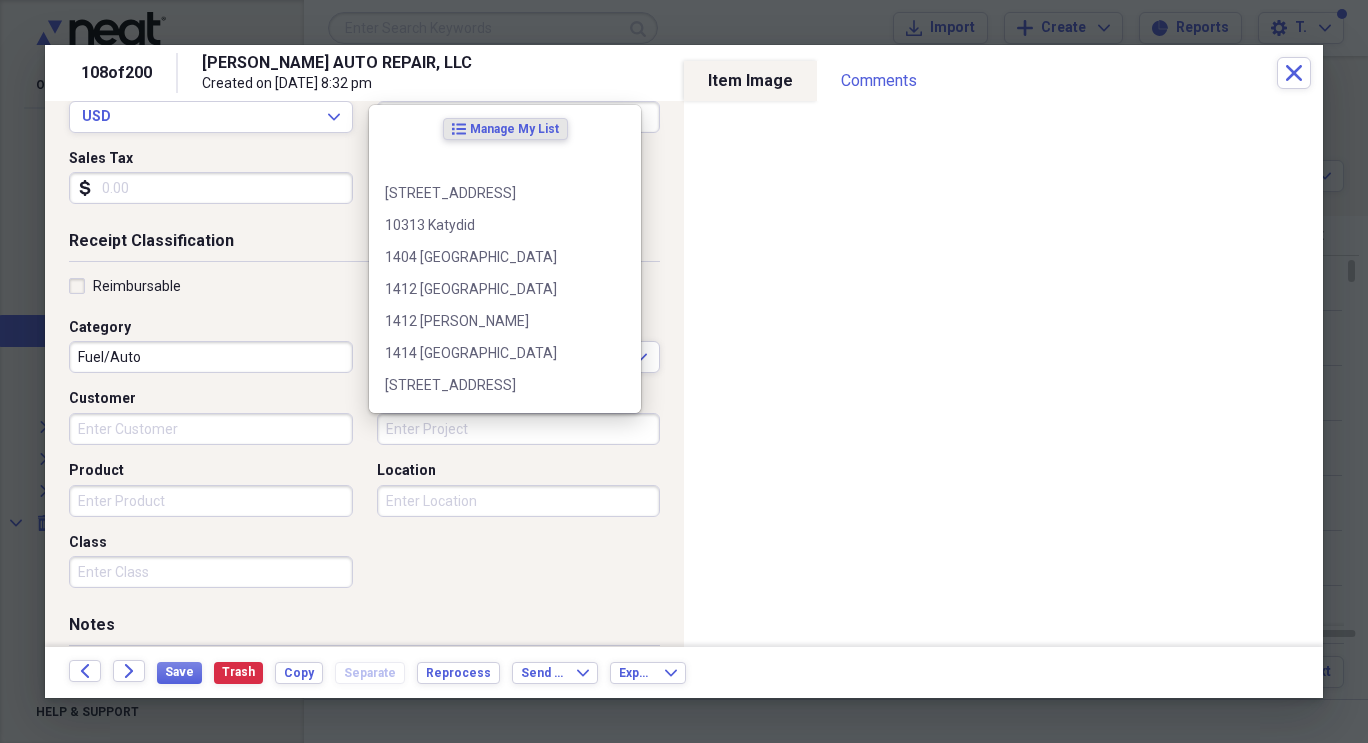 click on "Project" at bounding box center (519, 429) 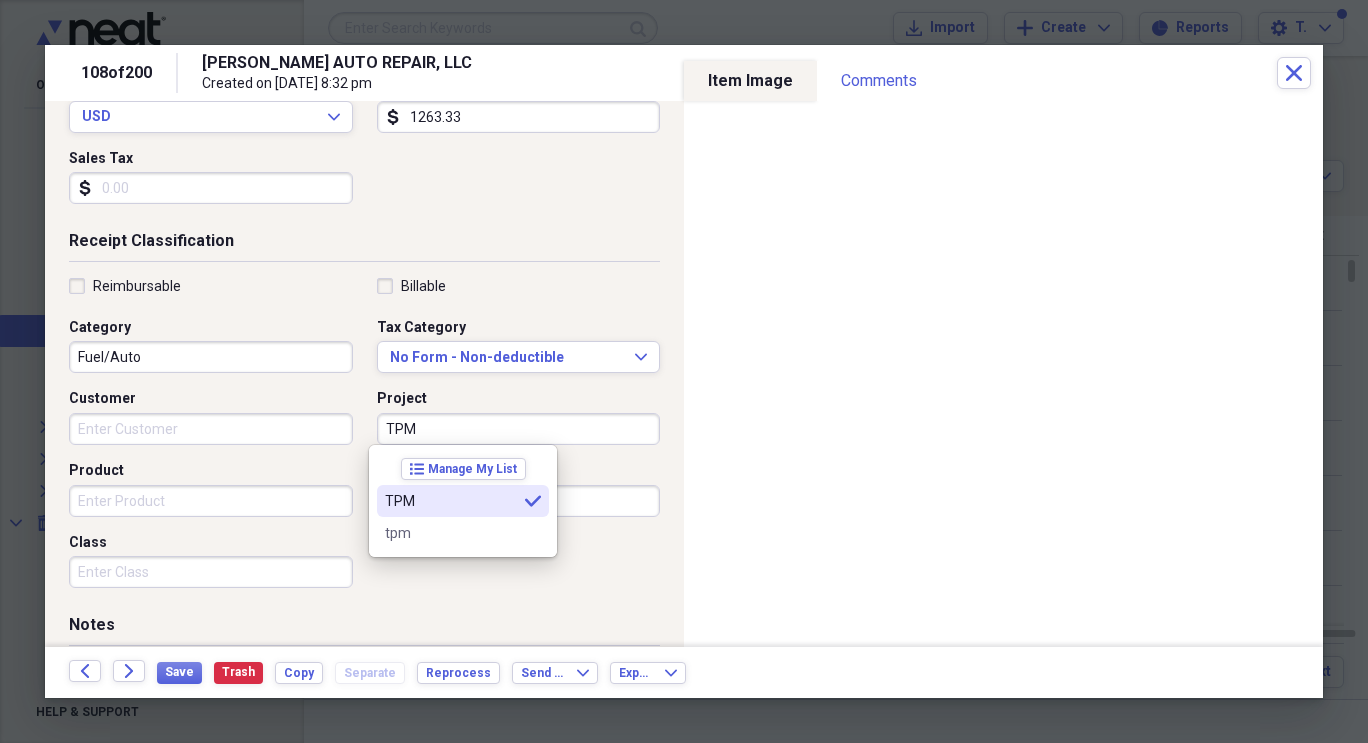 type on "TPM" 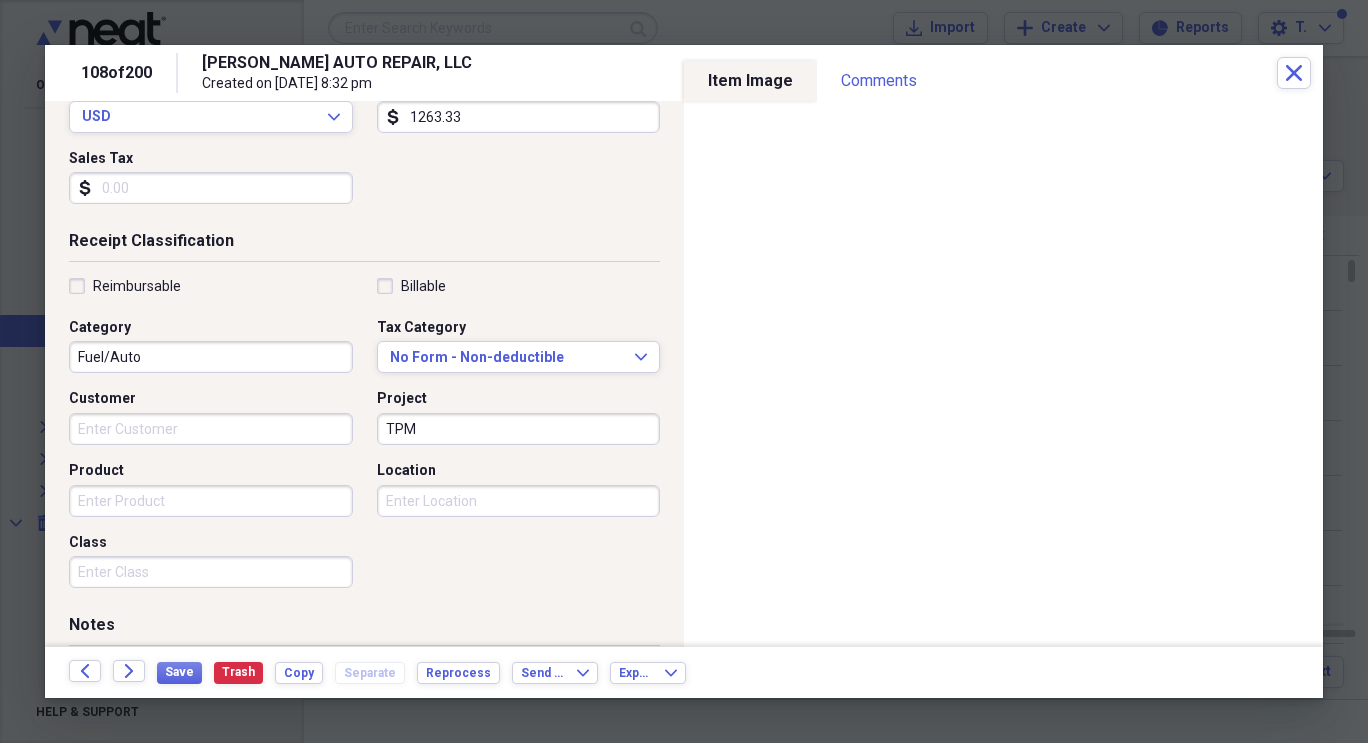 click on "Fuel/Auto" at bounding box center [211, 357] 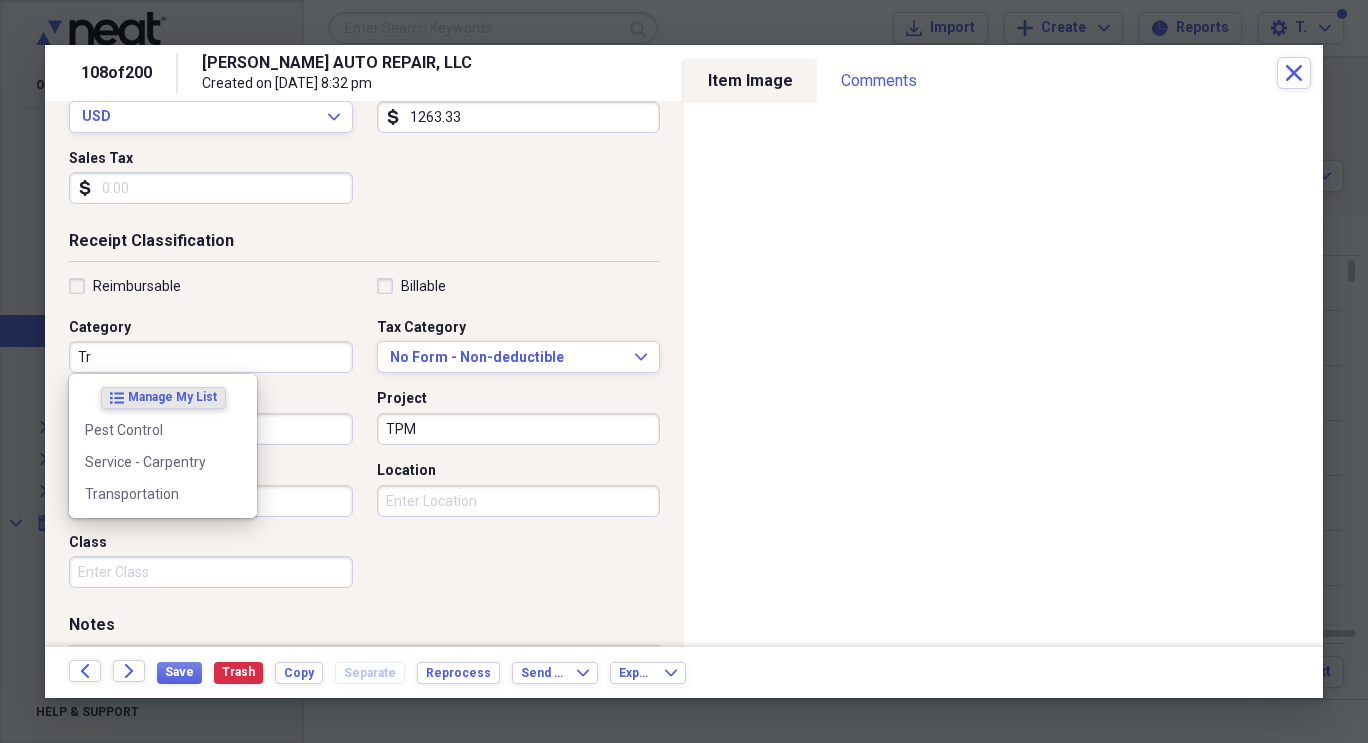 type on "T" 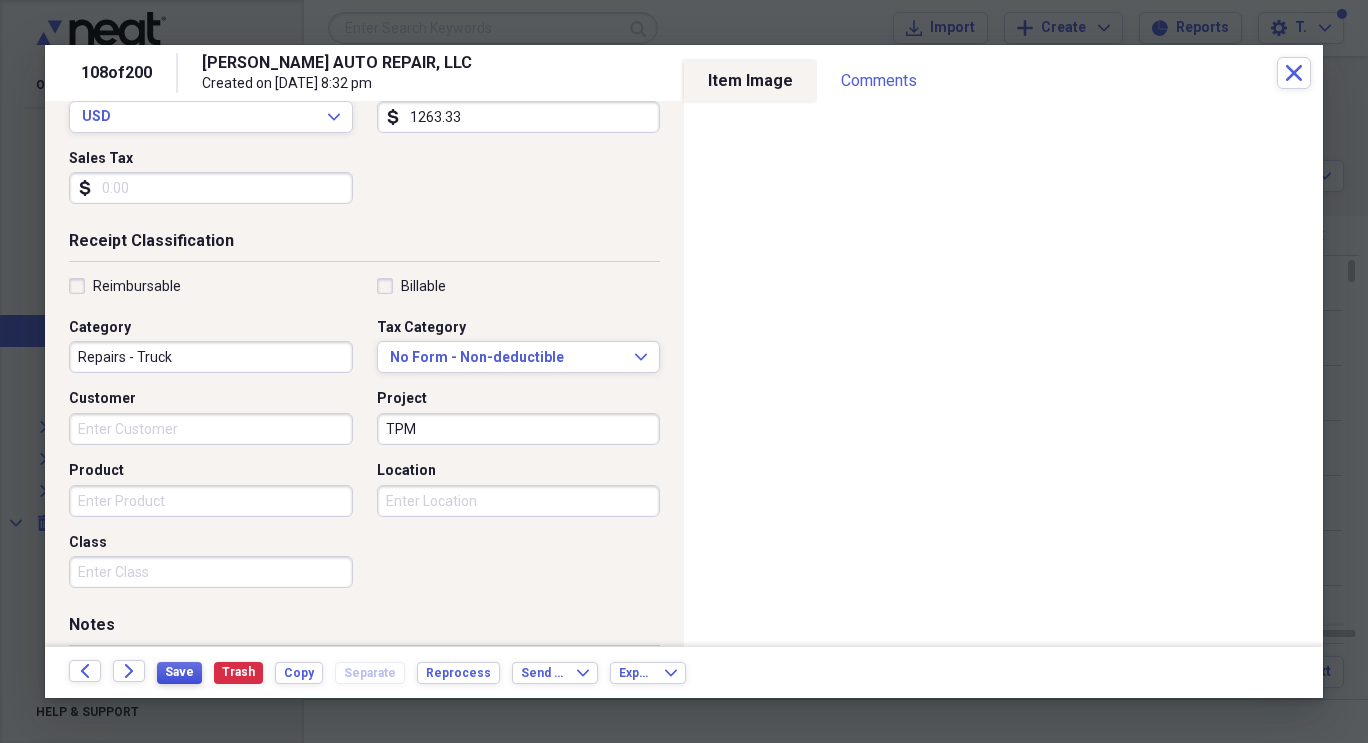 type on "Repairs - Truck" 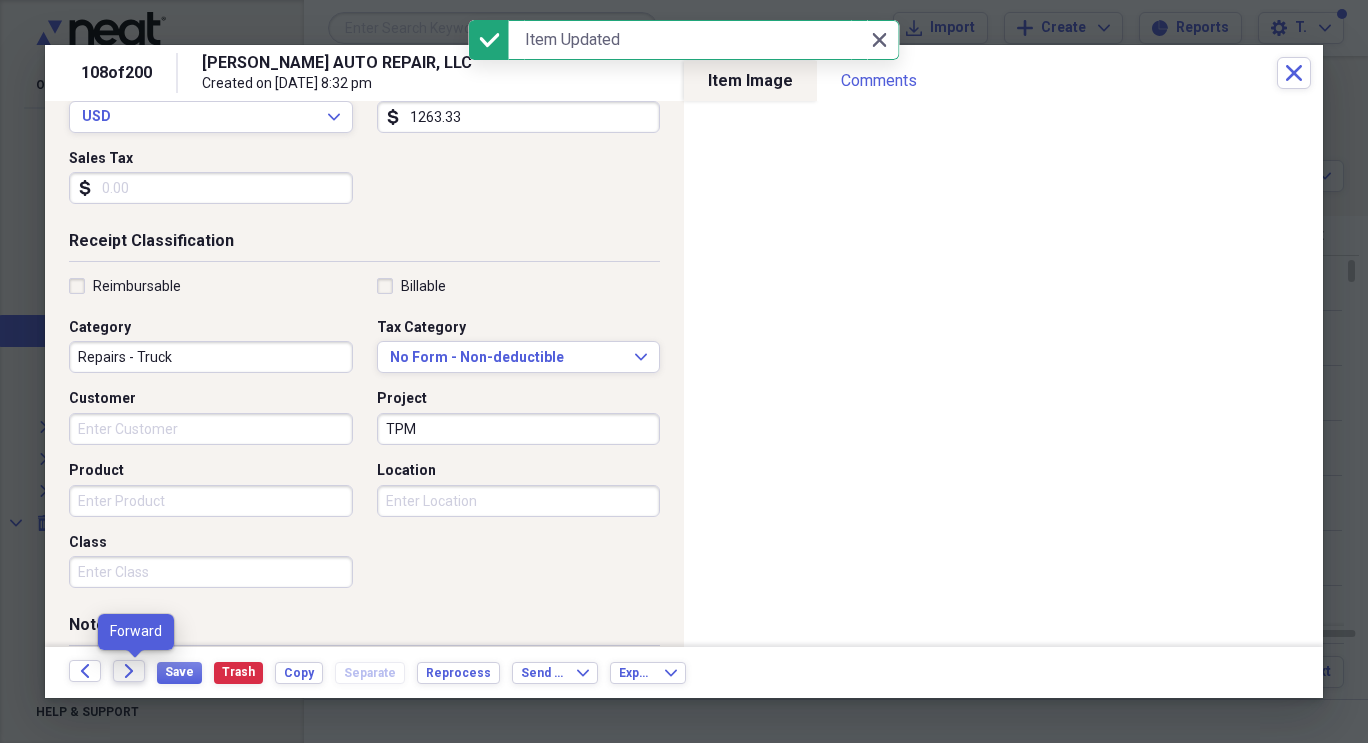 click on "Forward" 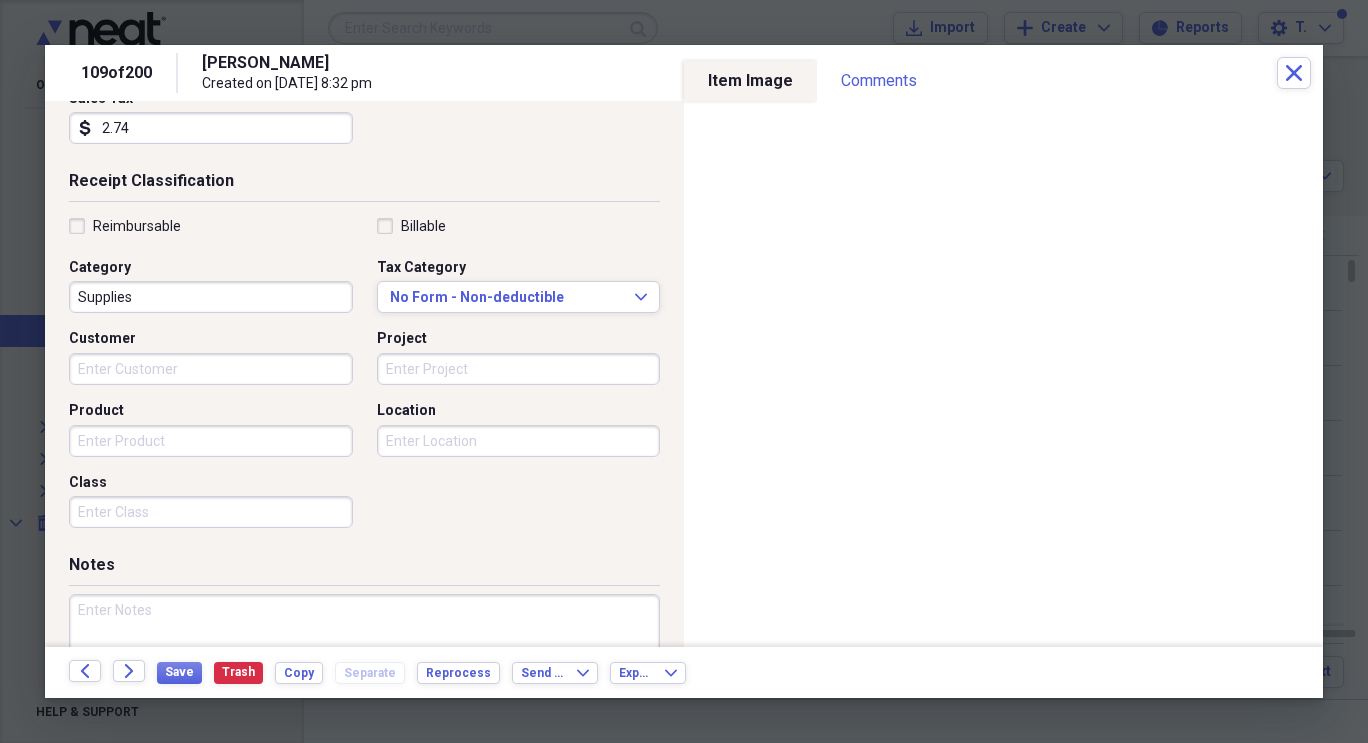 scroll, scrollTop: 369, scrollLeft: 0, axis: vertical 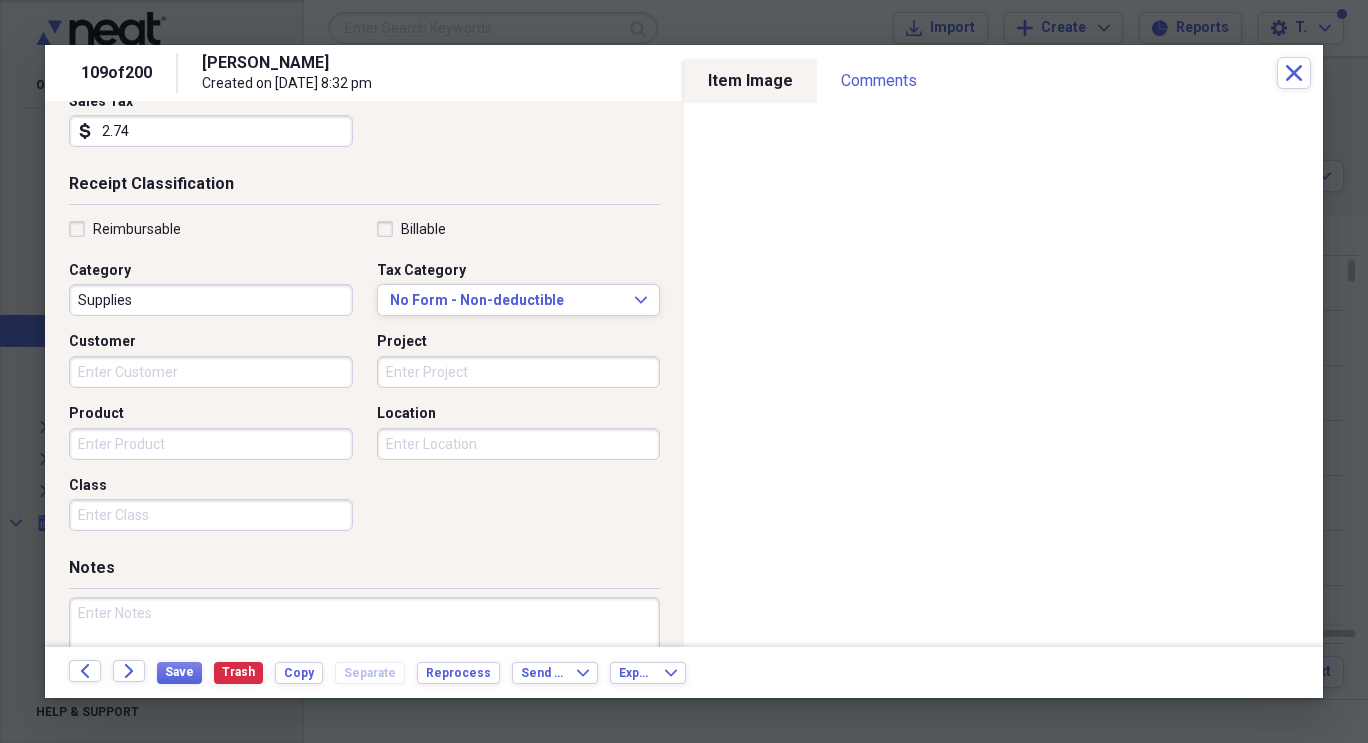 click on "Project" at bounding box center (519, 372) 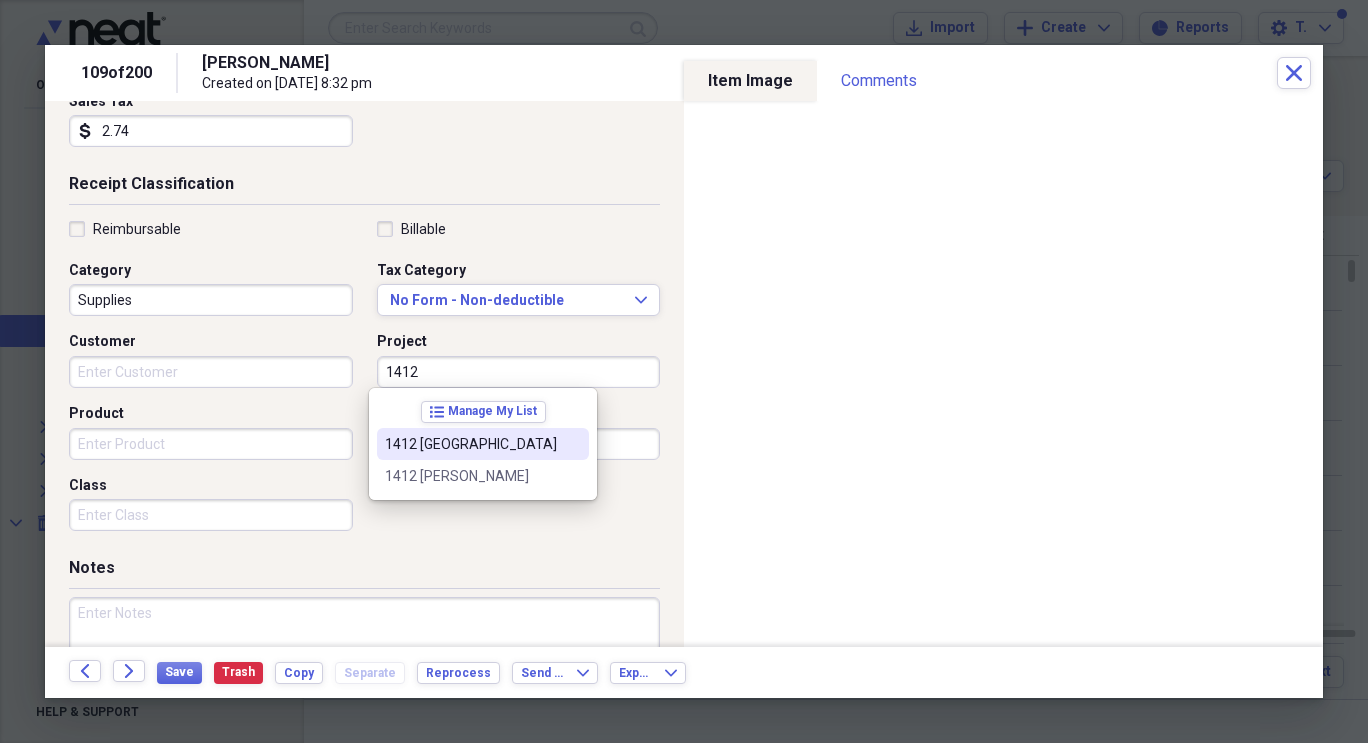 click on "1412 [GEOGRAPHIC_DATA]" at bounding box center [471, 444] 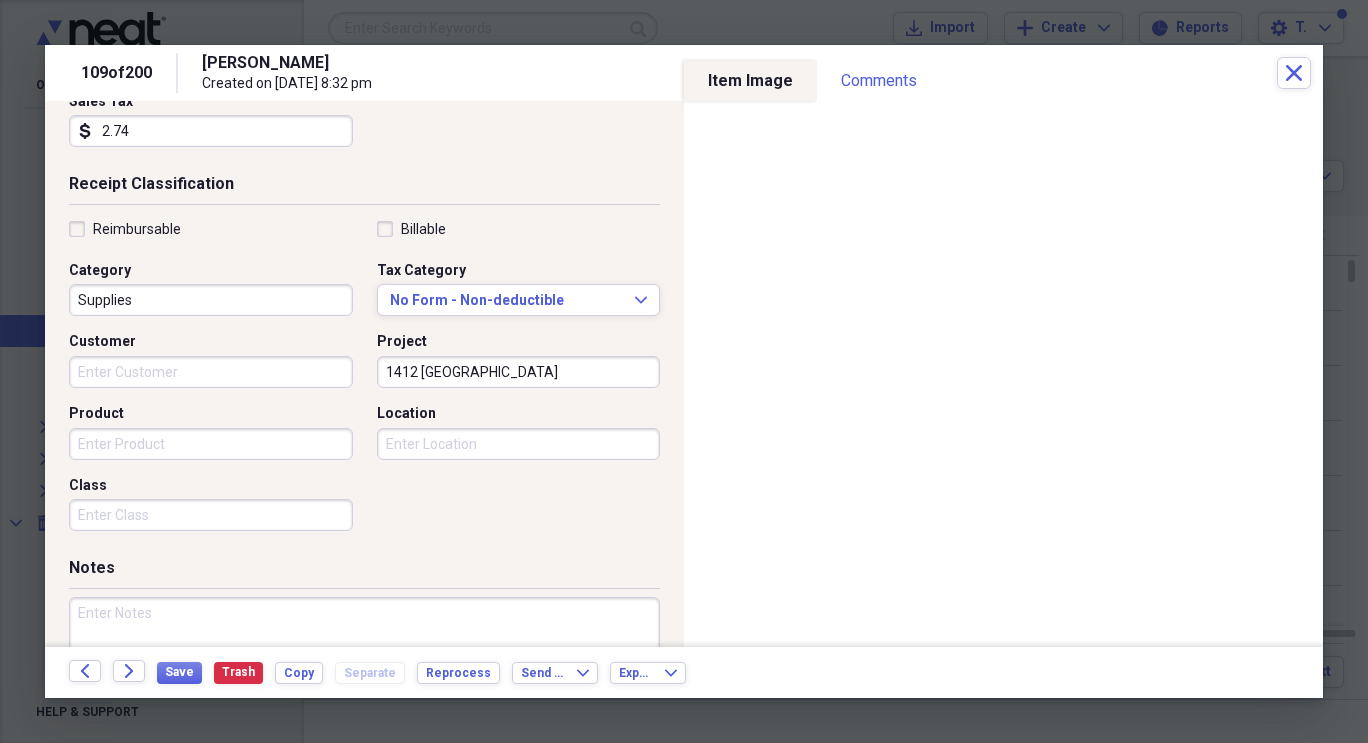 click on "Save Trash Copy Separate Reprocess" at bounding box center [334, 672] 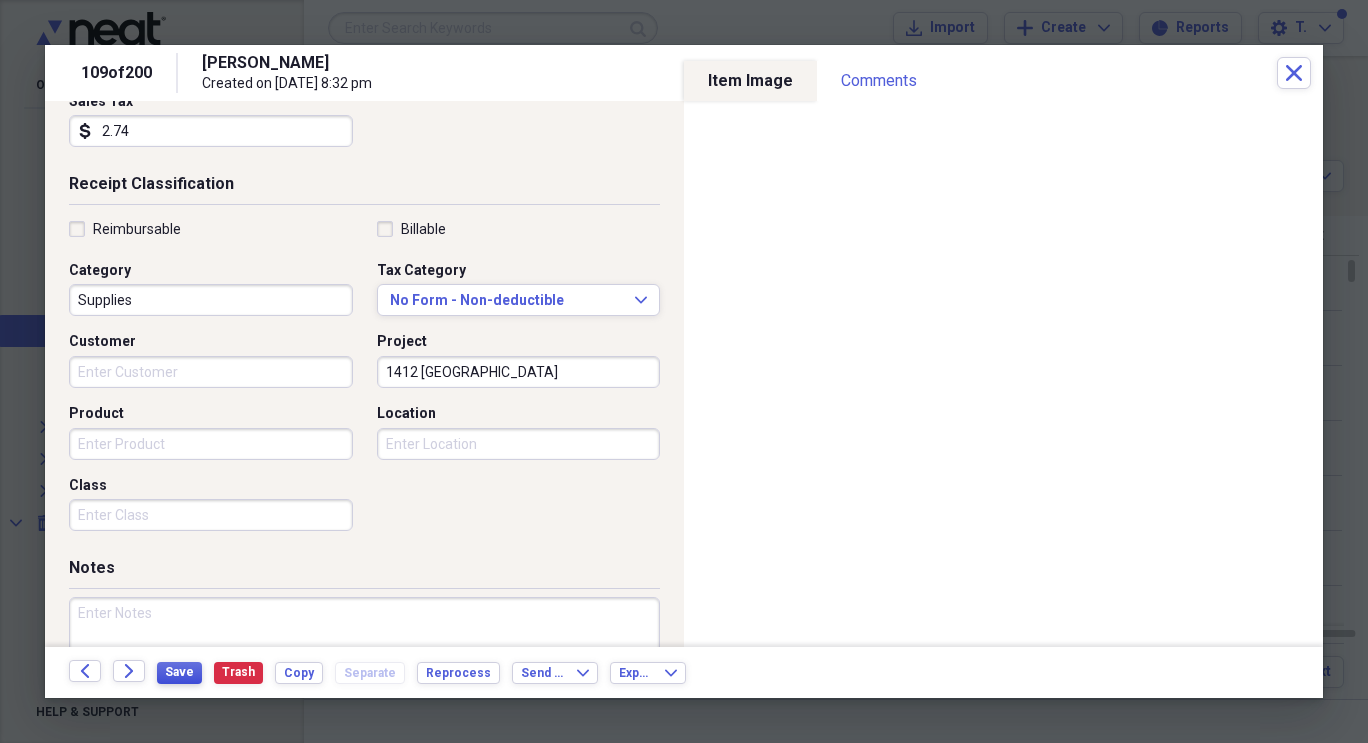 click on "Save" at bounding box center (179, 672) 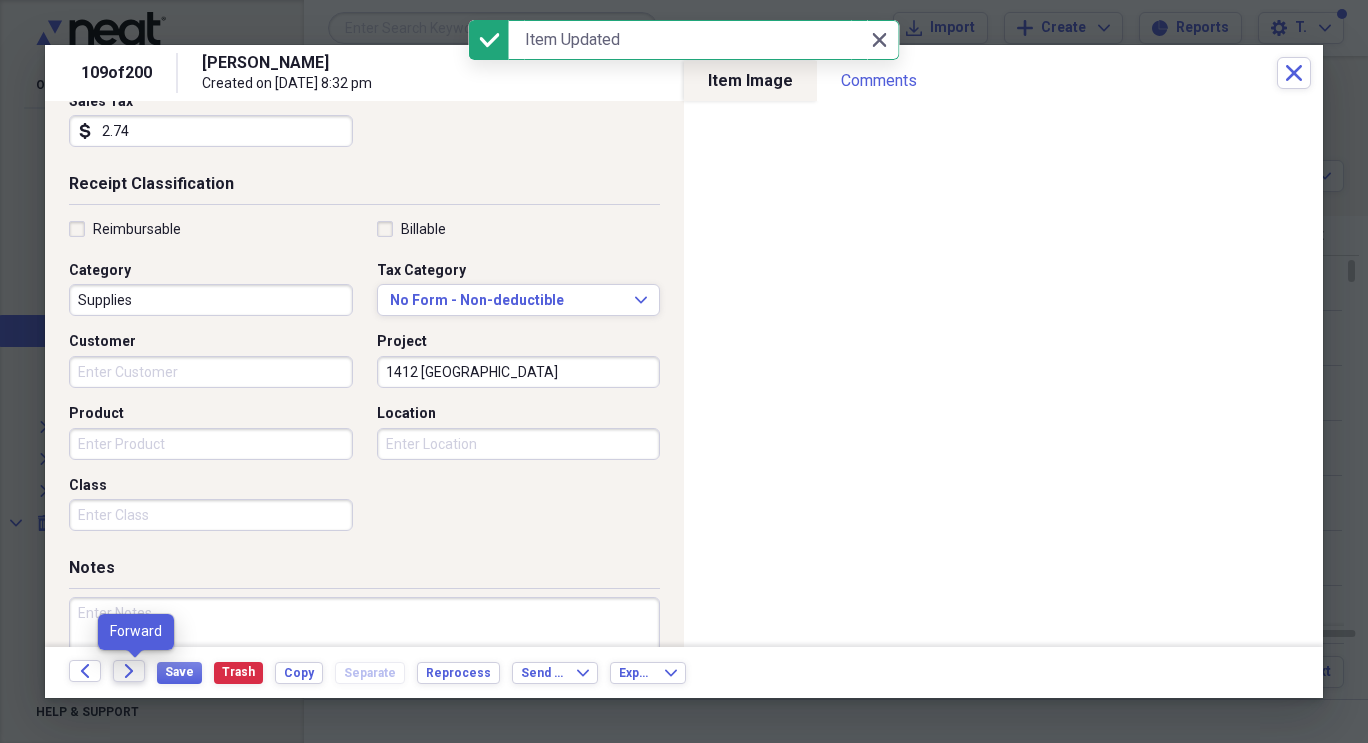 click on "Forward" 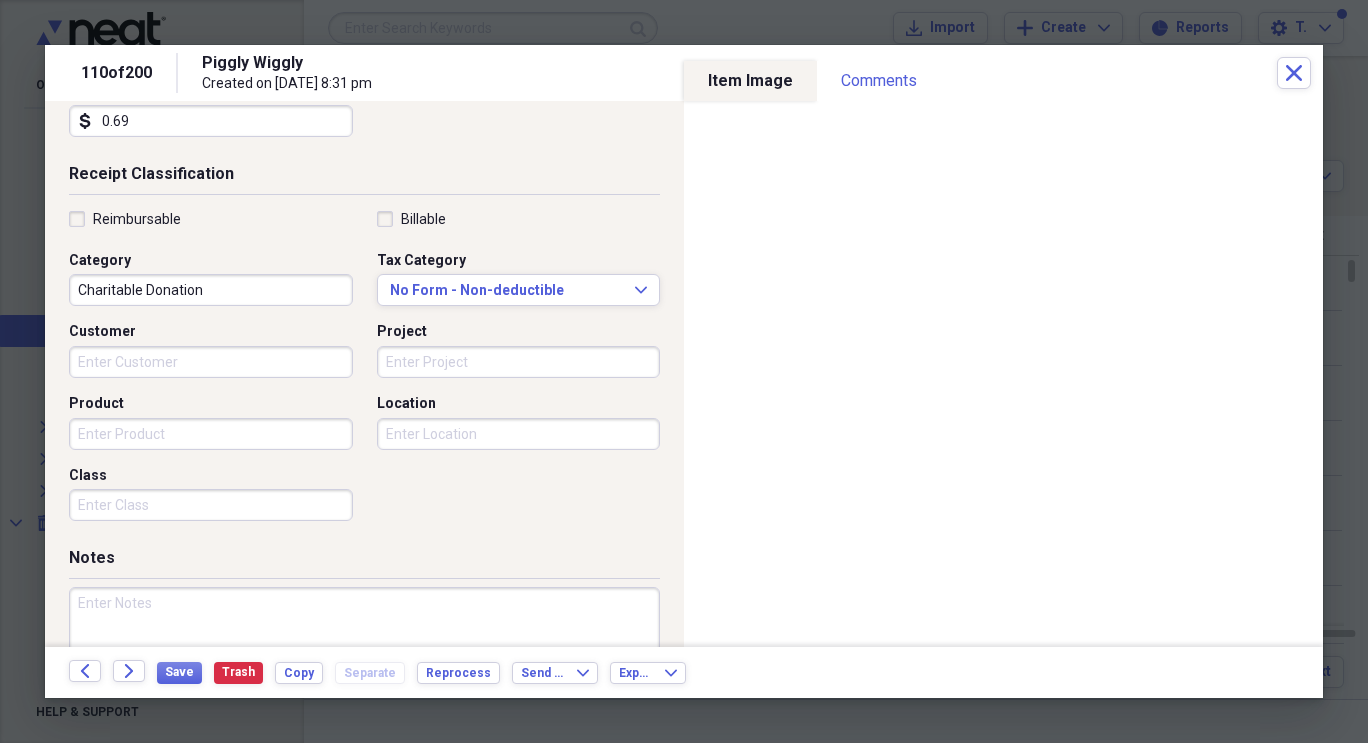 scroll, scrollTop: 402, scrollLeft: 0, axis: vertical 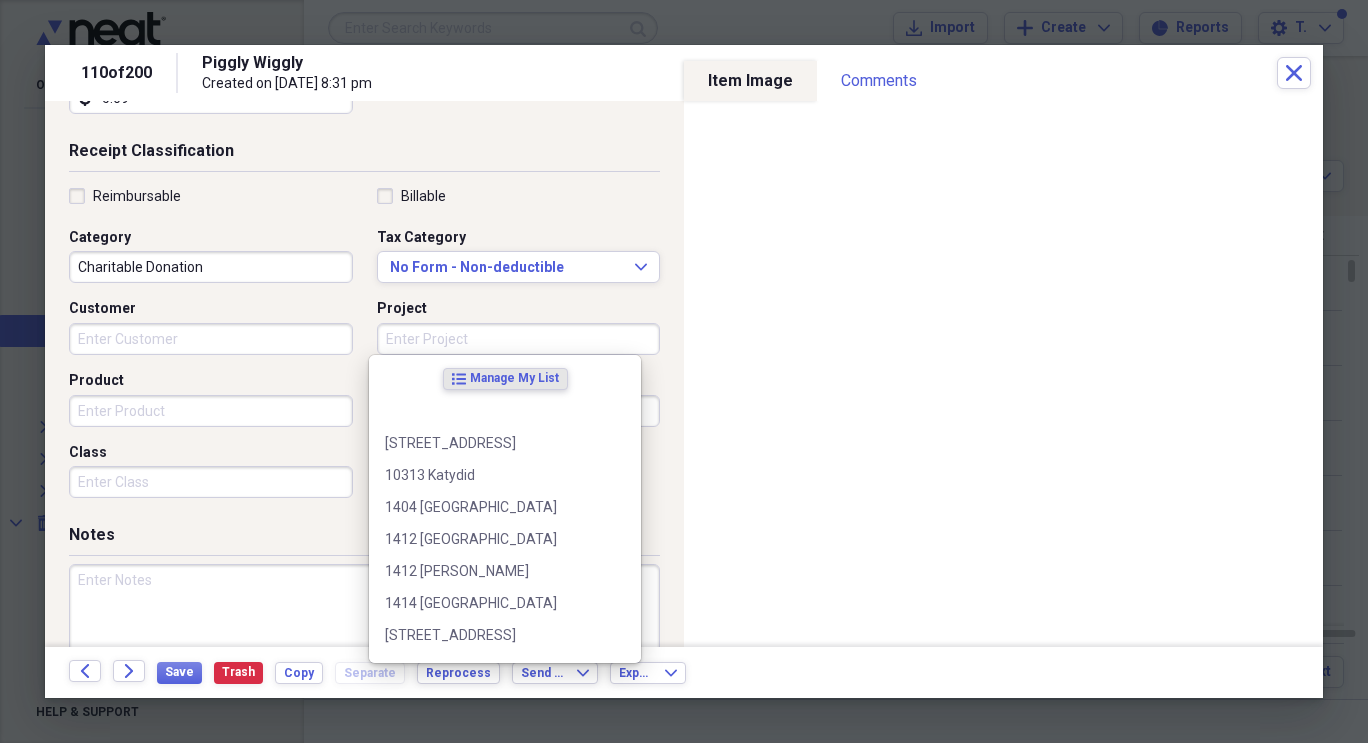 click on "Project" at bounding box center (519, 339) 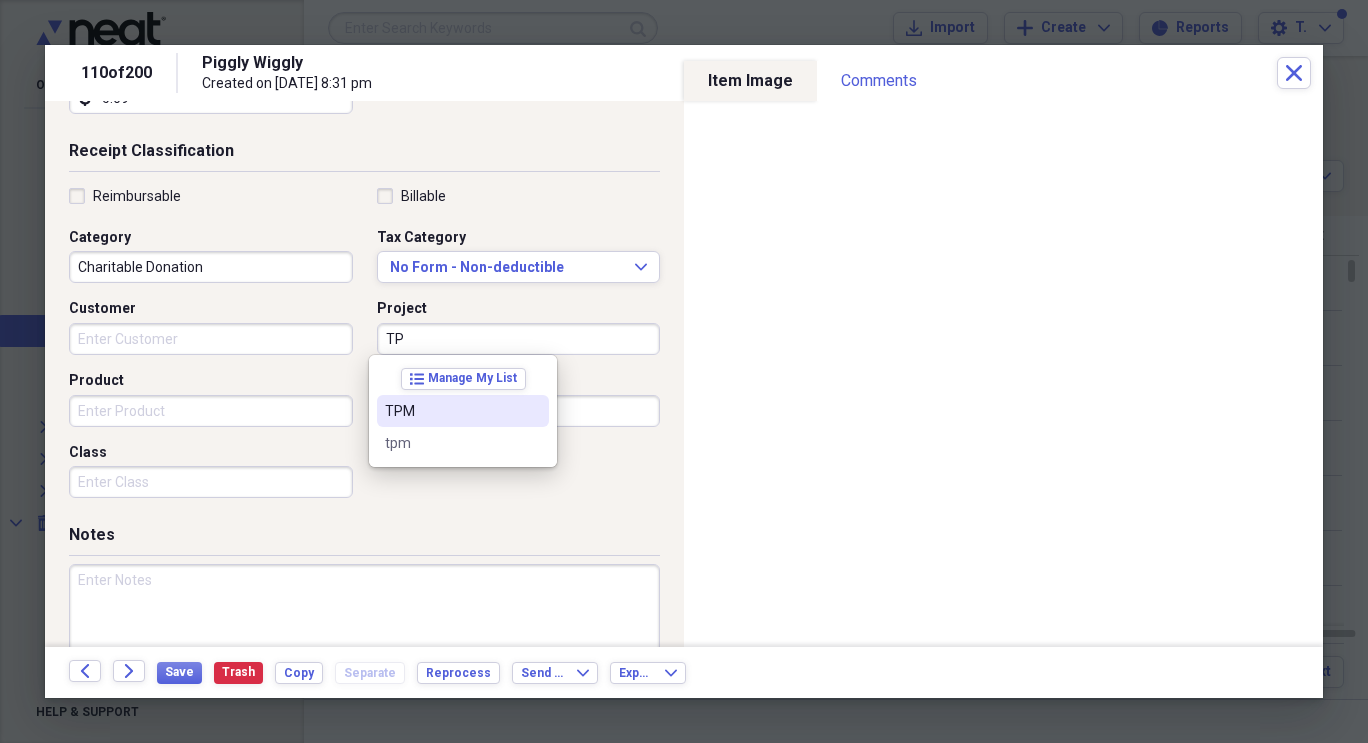 click on "TPM" at bounding box center (451, 411) 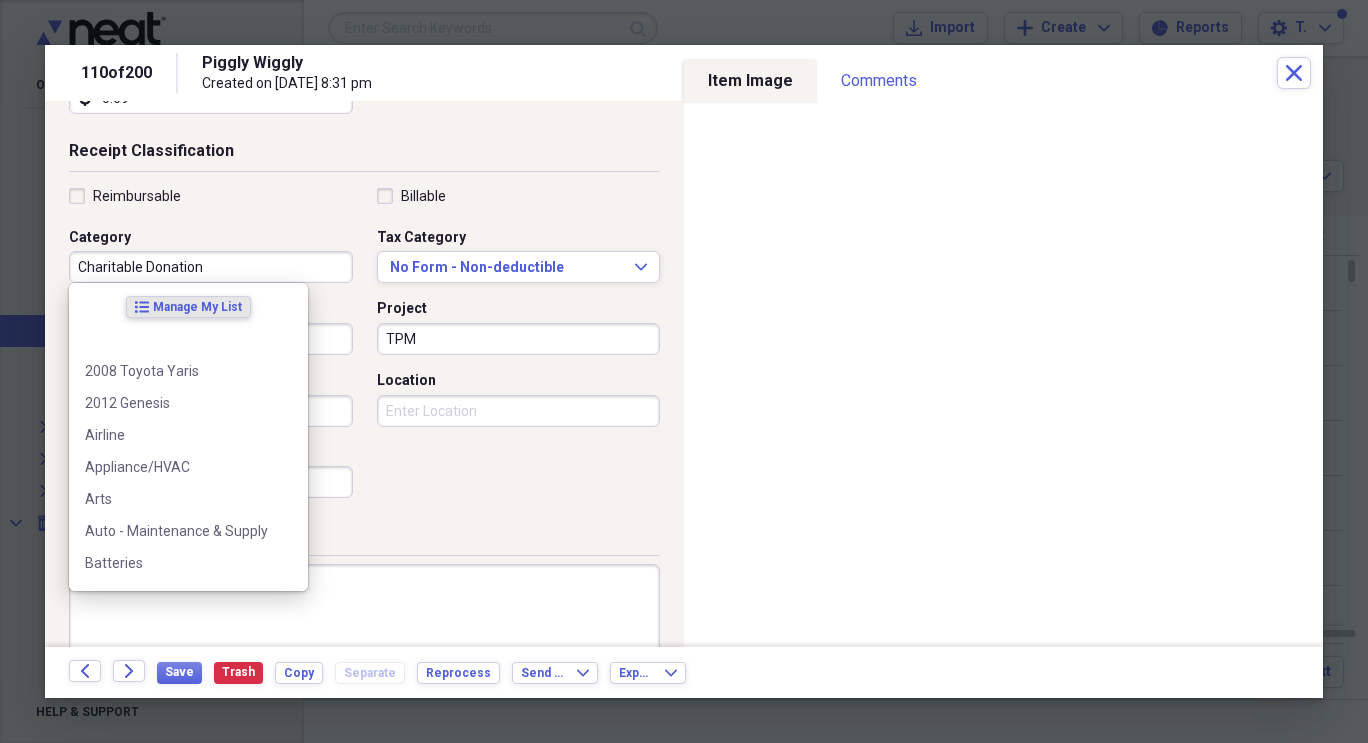 click on "Charitable Donation" at bounding box center [211, 267] 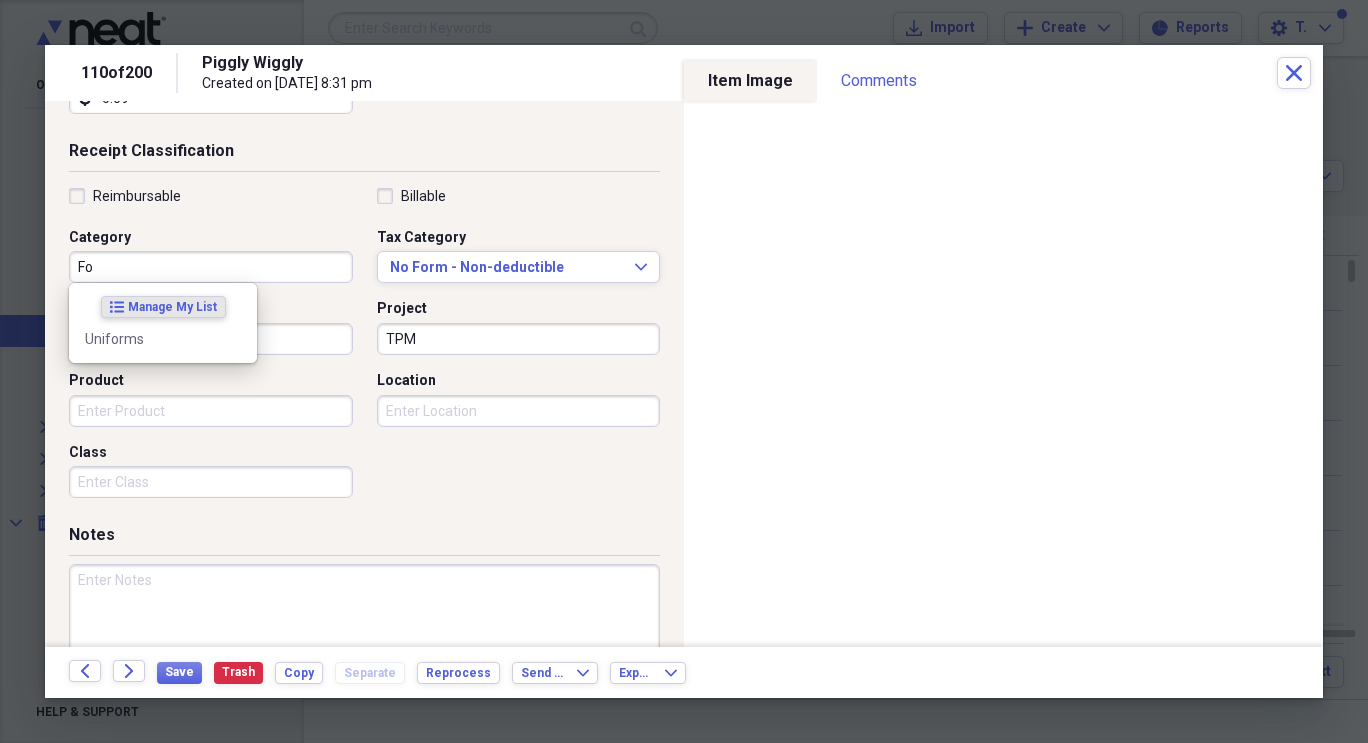 type on "F" 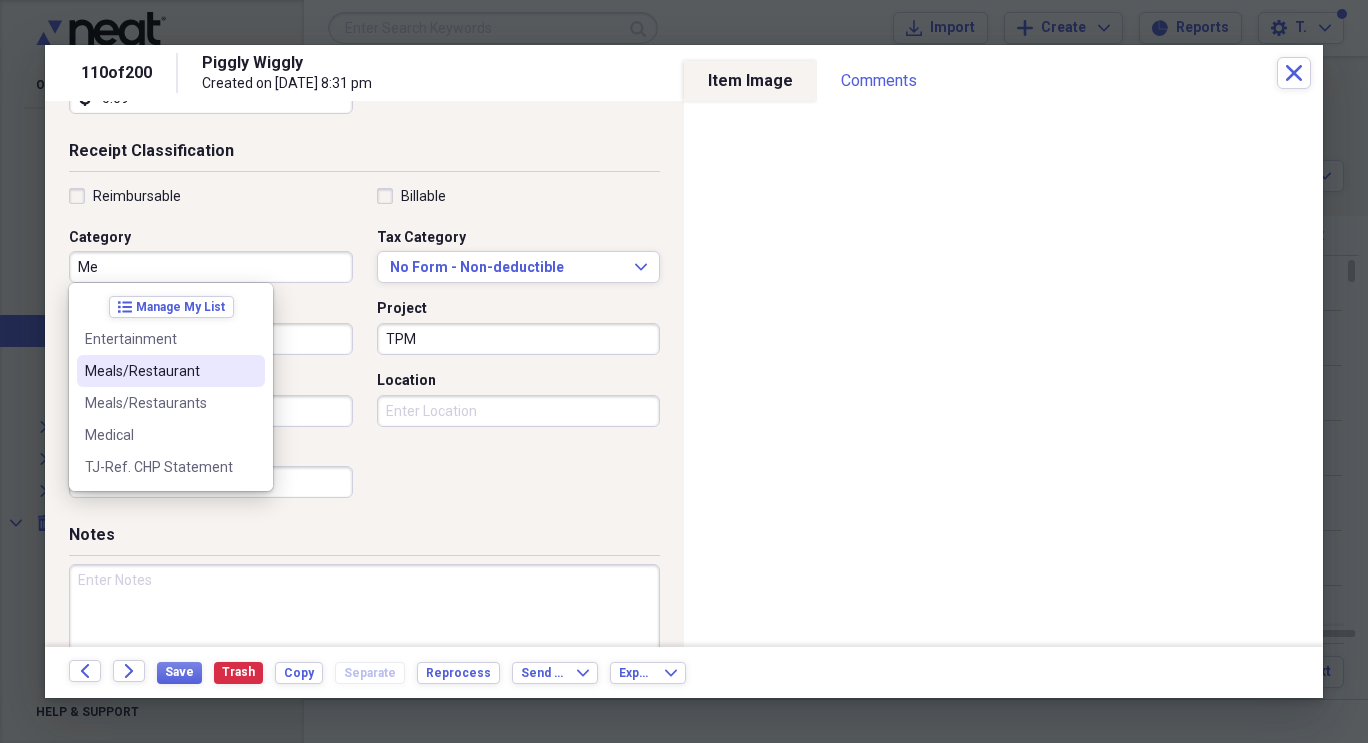 click on "Meals/Restaurant" at bounding box center (171, 371) 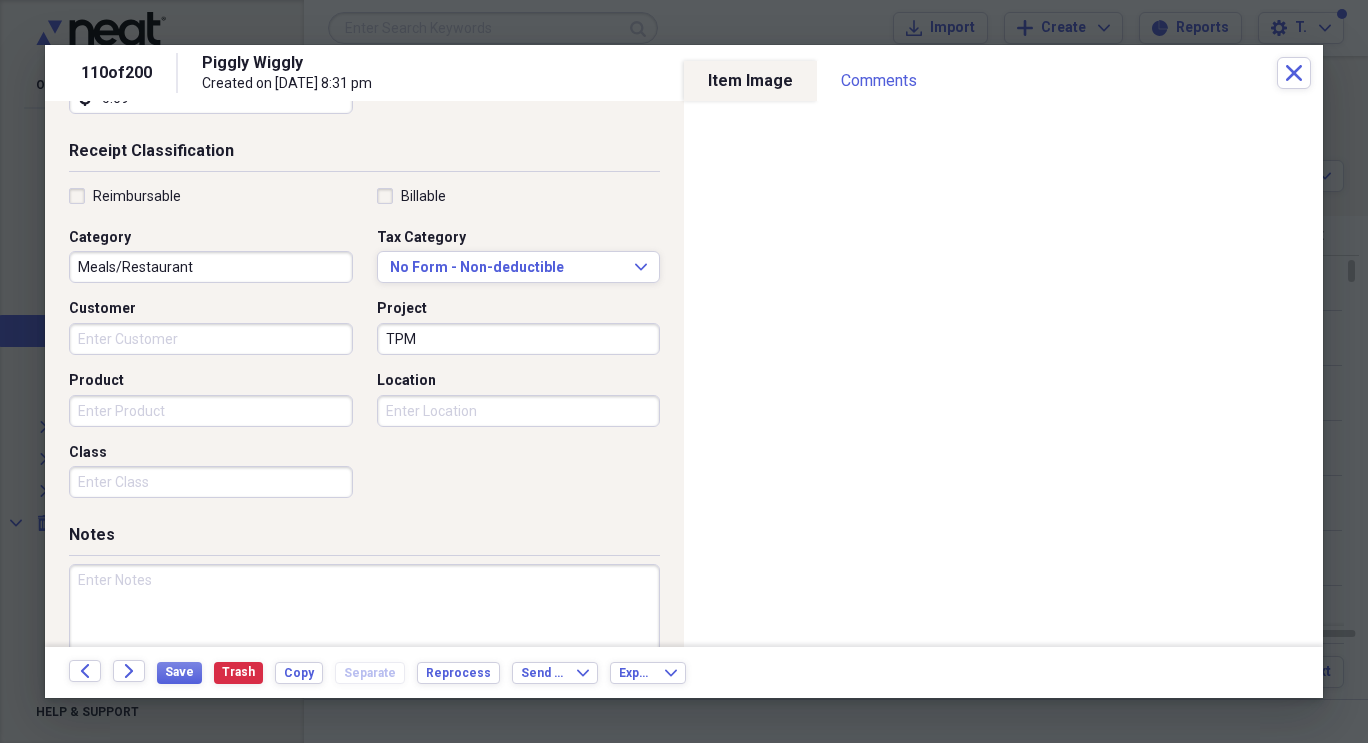 click on "Meals/Restaurant" at bounding box center [211, 267] 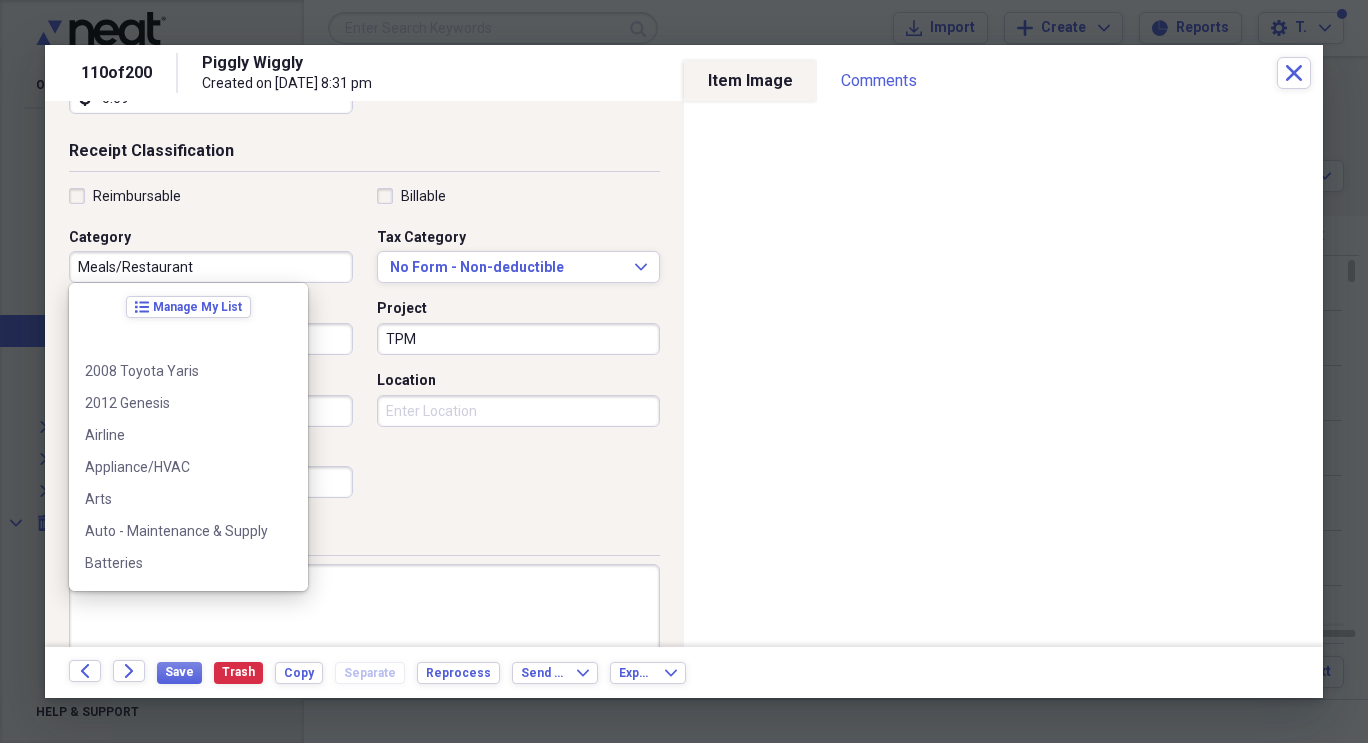 scroll, scrollTop: 732, scrollLeft: 0, axis: vertical 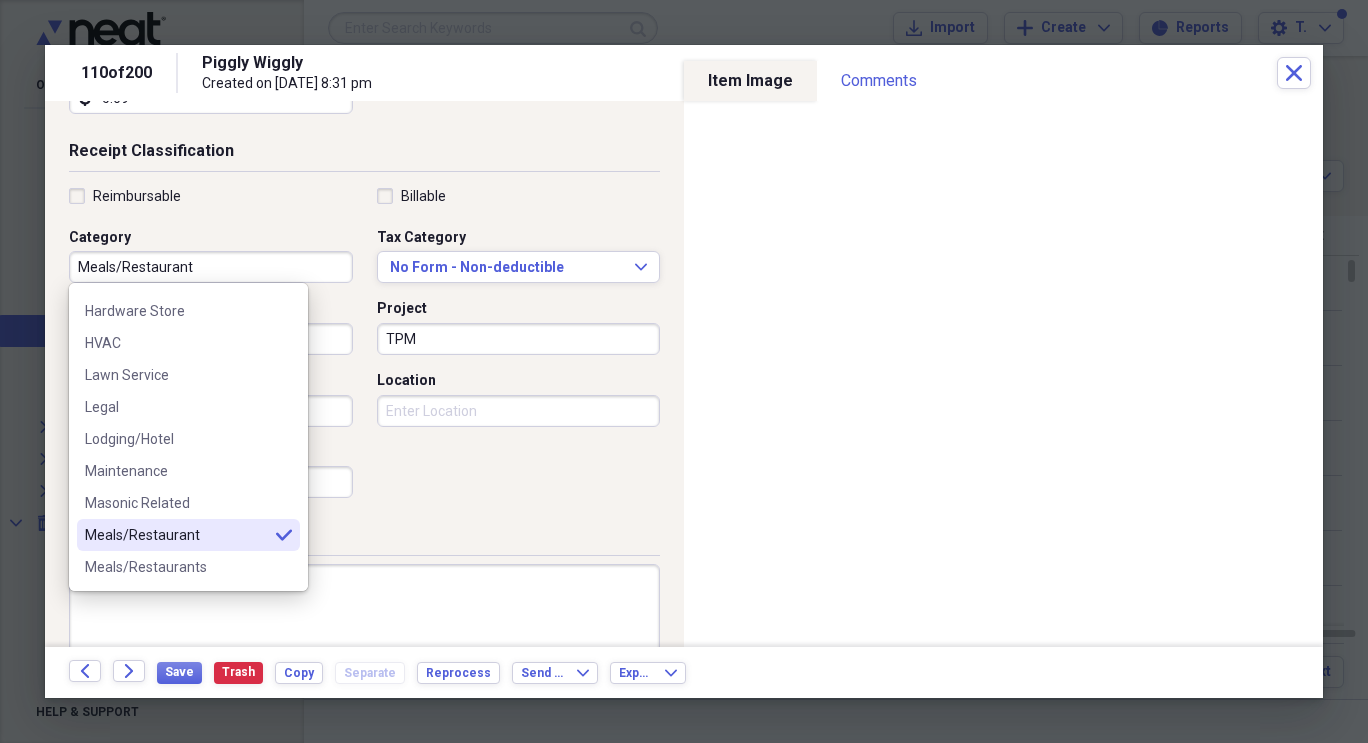 drag, startPoint x: 121, startPoint y: 263, endPoint x: 199, endPoint y: 271, distance: 78.40918 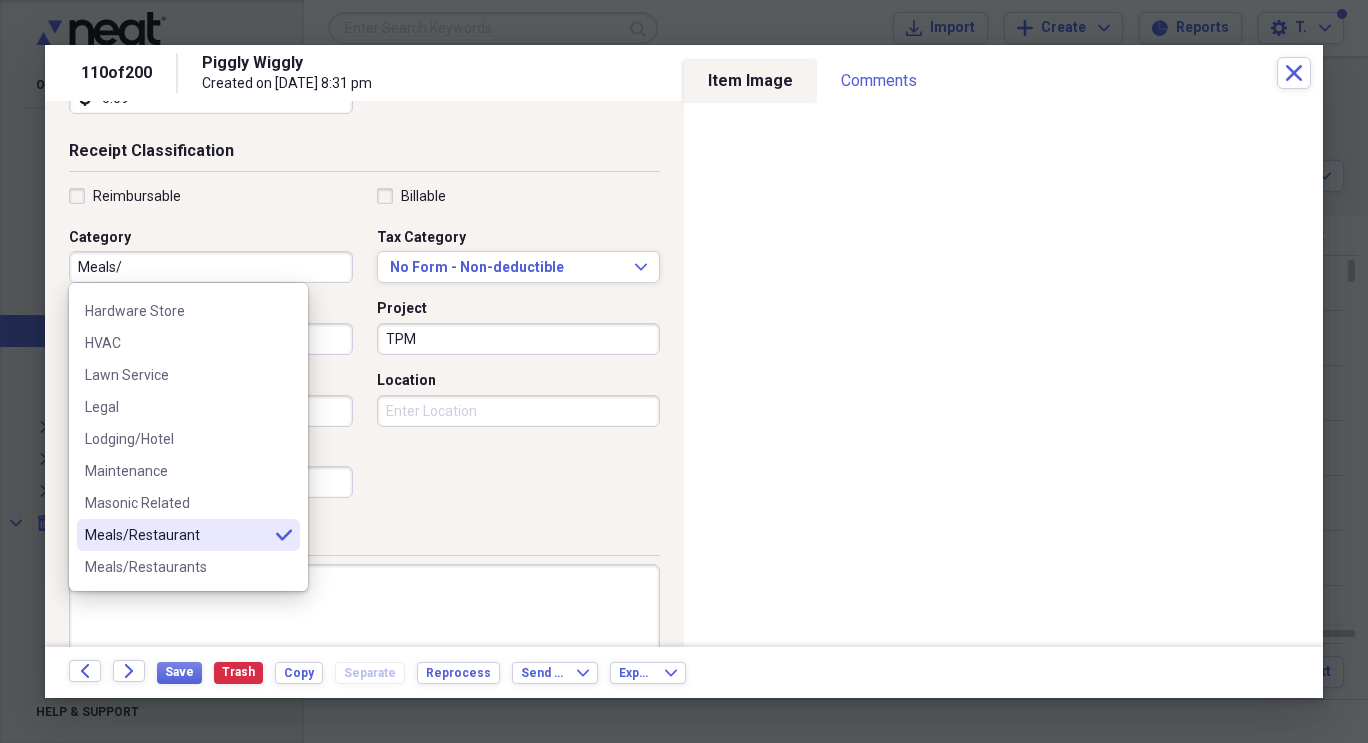 scroll, scrollTop: 0, scrollLeft: 0, axis: both 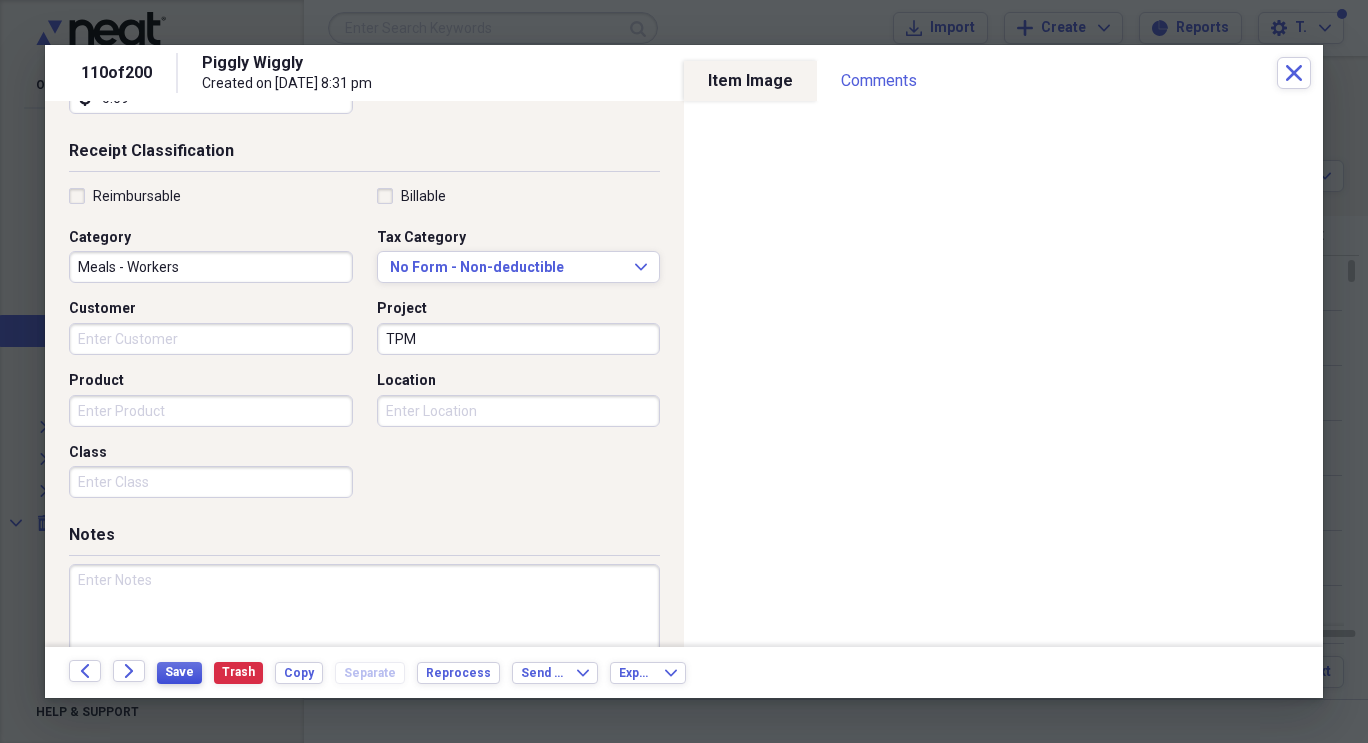 type on "Meals - Workers" 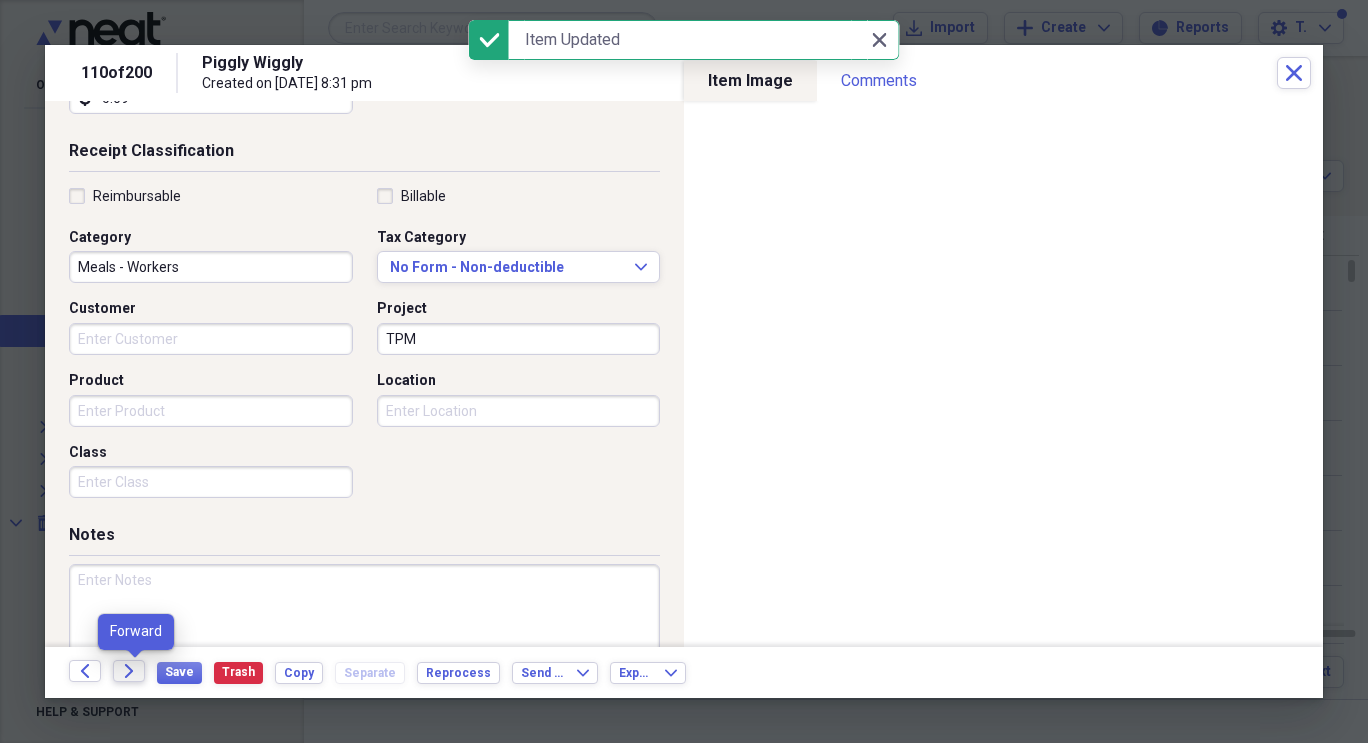 click 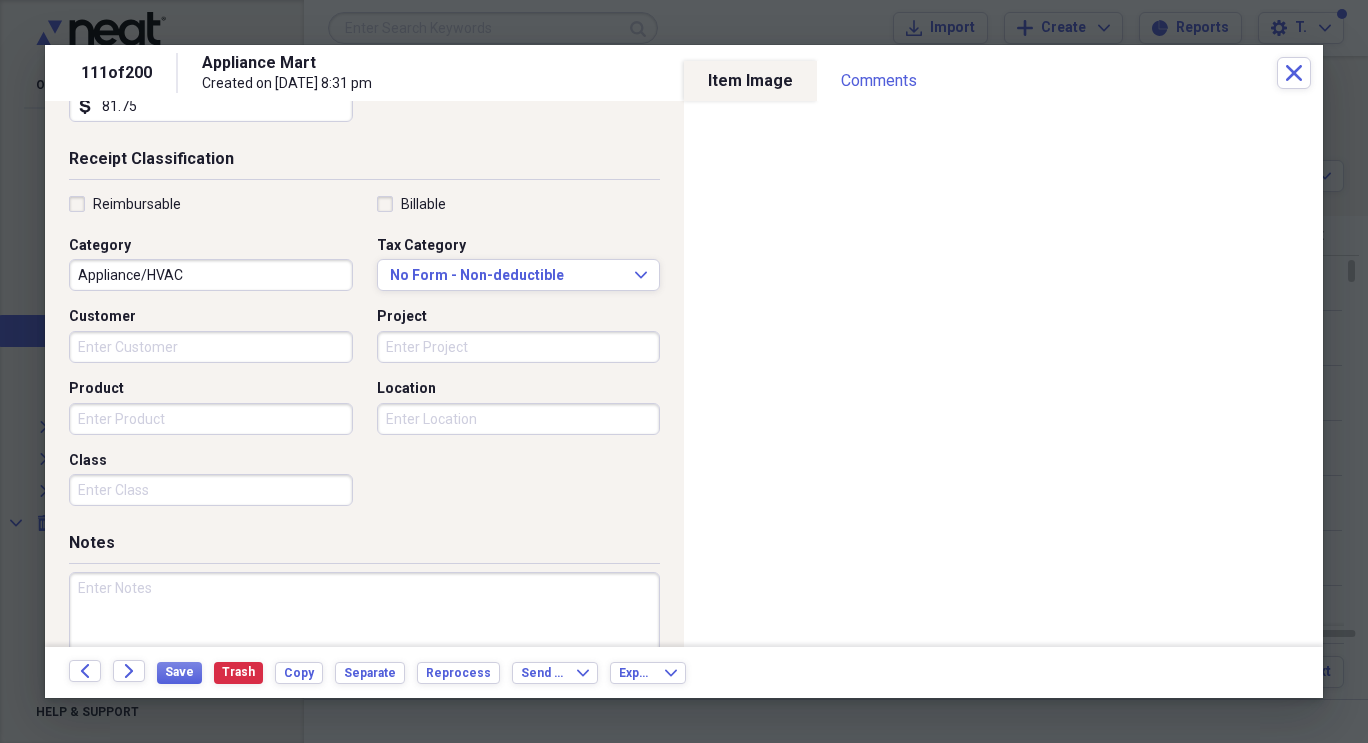 scroll, scrollTop: 402, scrollLeft: 0, axis: vertical 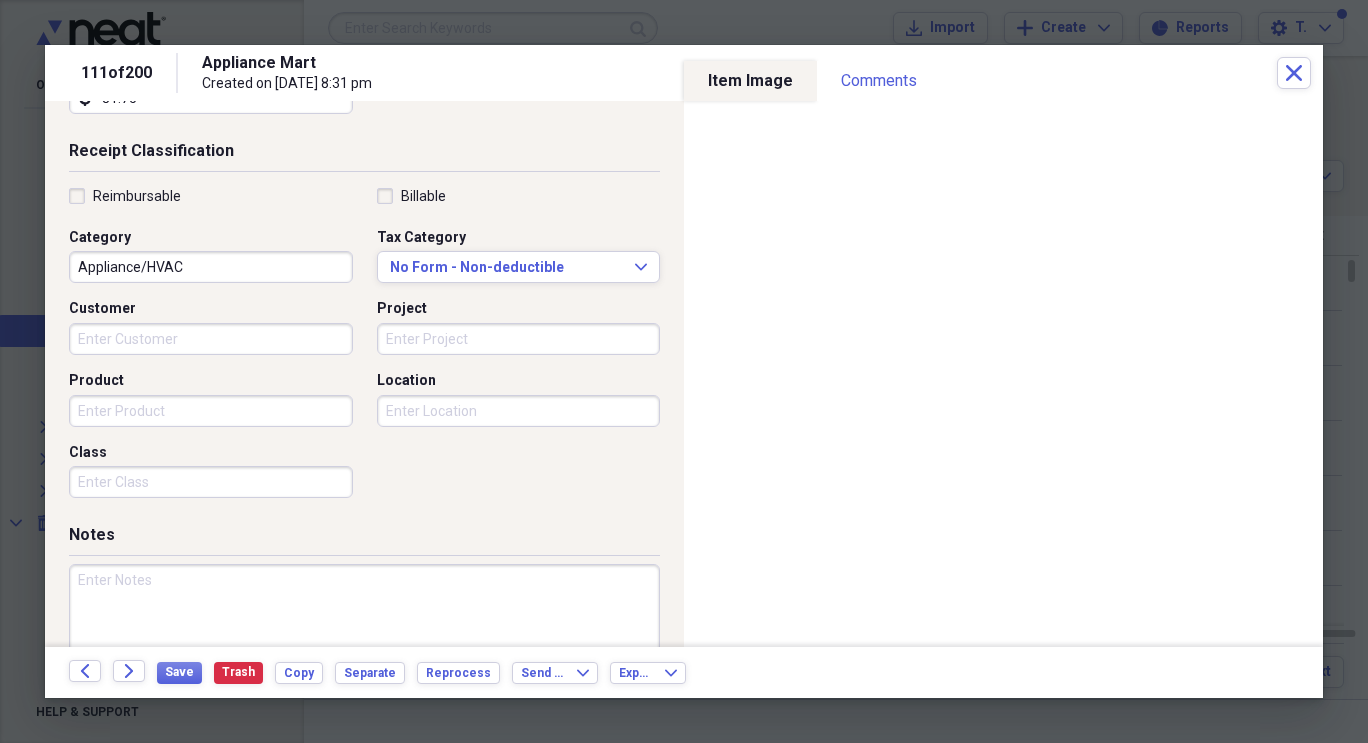 click on "Project" at bounding box center [519, 339] 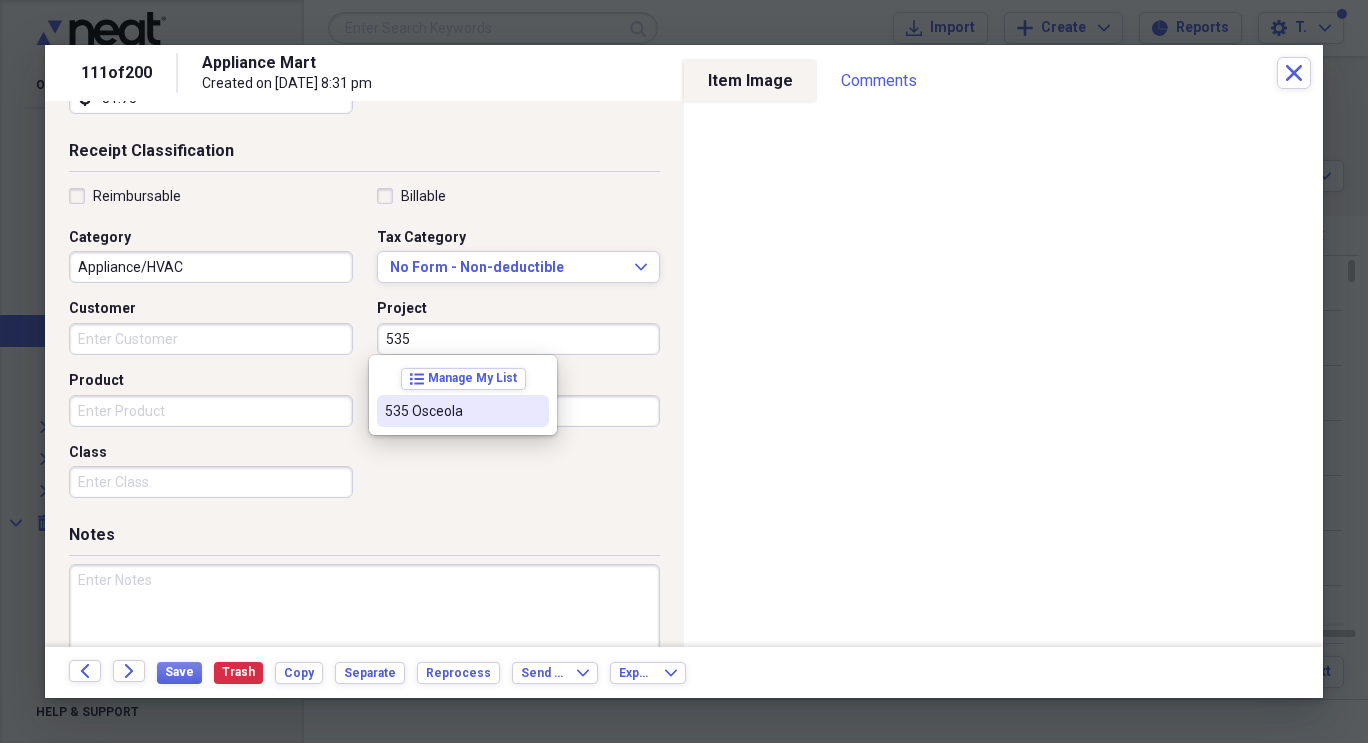 click on "535 Osceola" at bounding box center [451, 411] 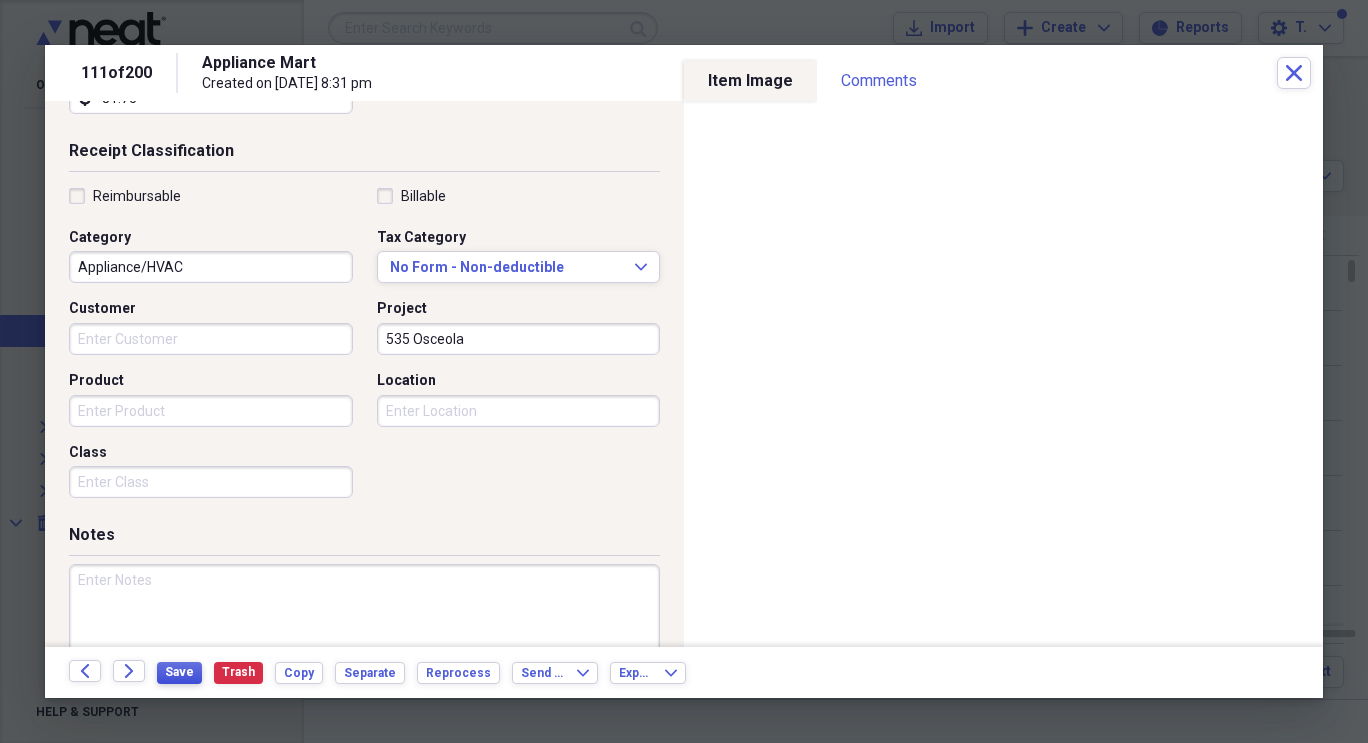 click on "Save" at bounding box center (179, 672) 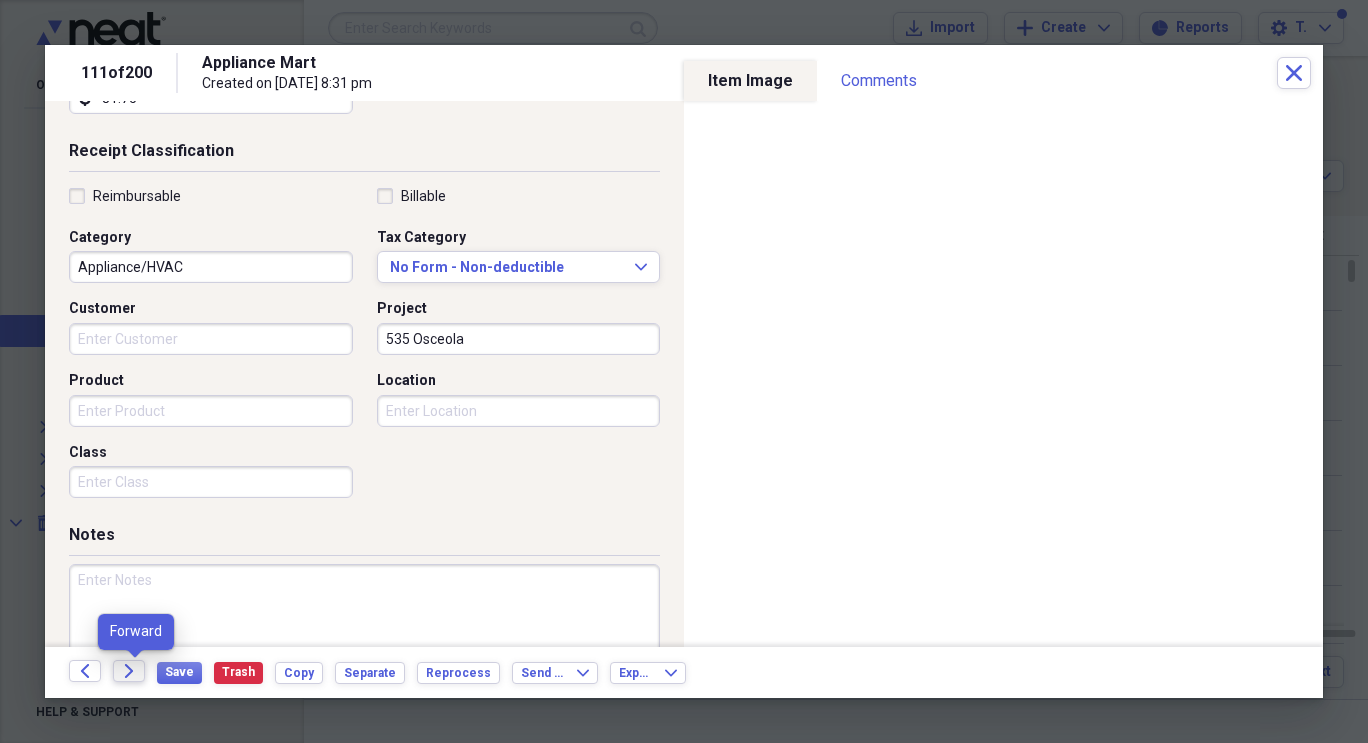 click on "Forward" 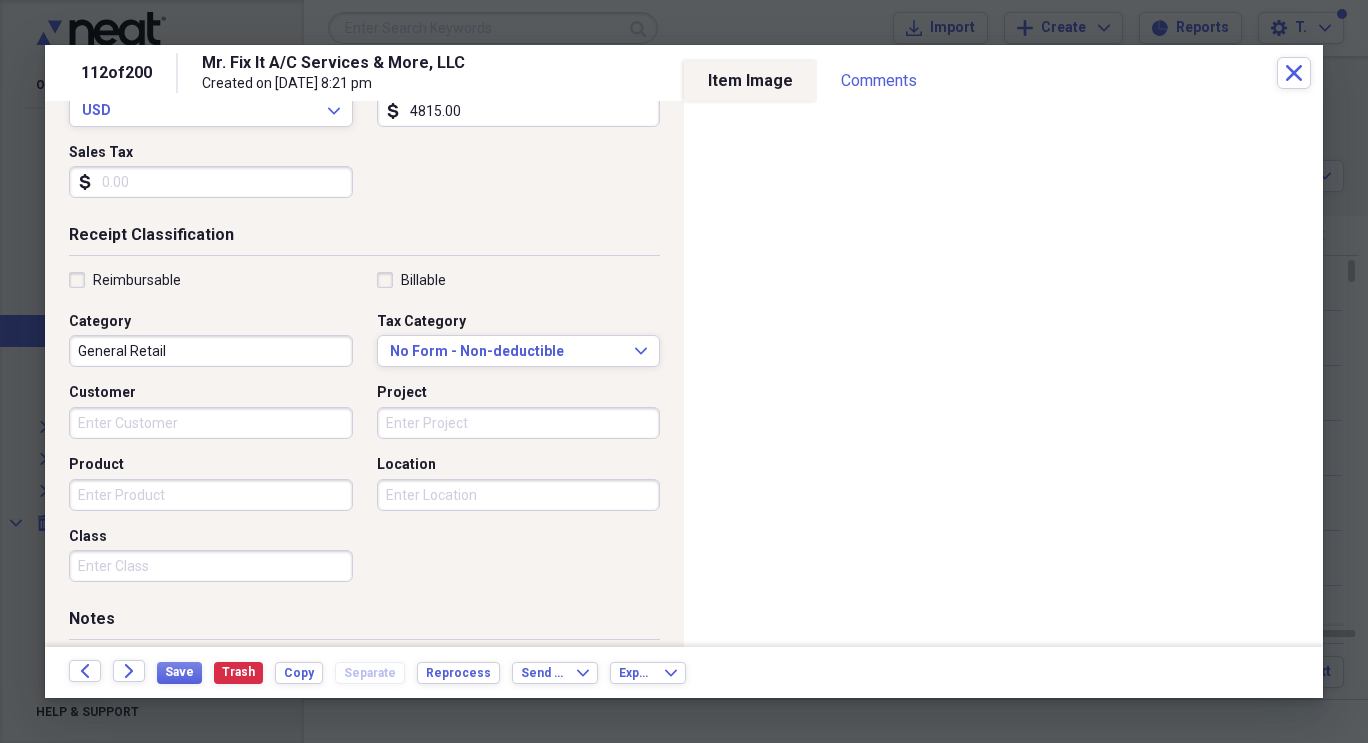 scroll, scrollTop: 323, scrollLeft: 0, axis: vertical 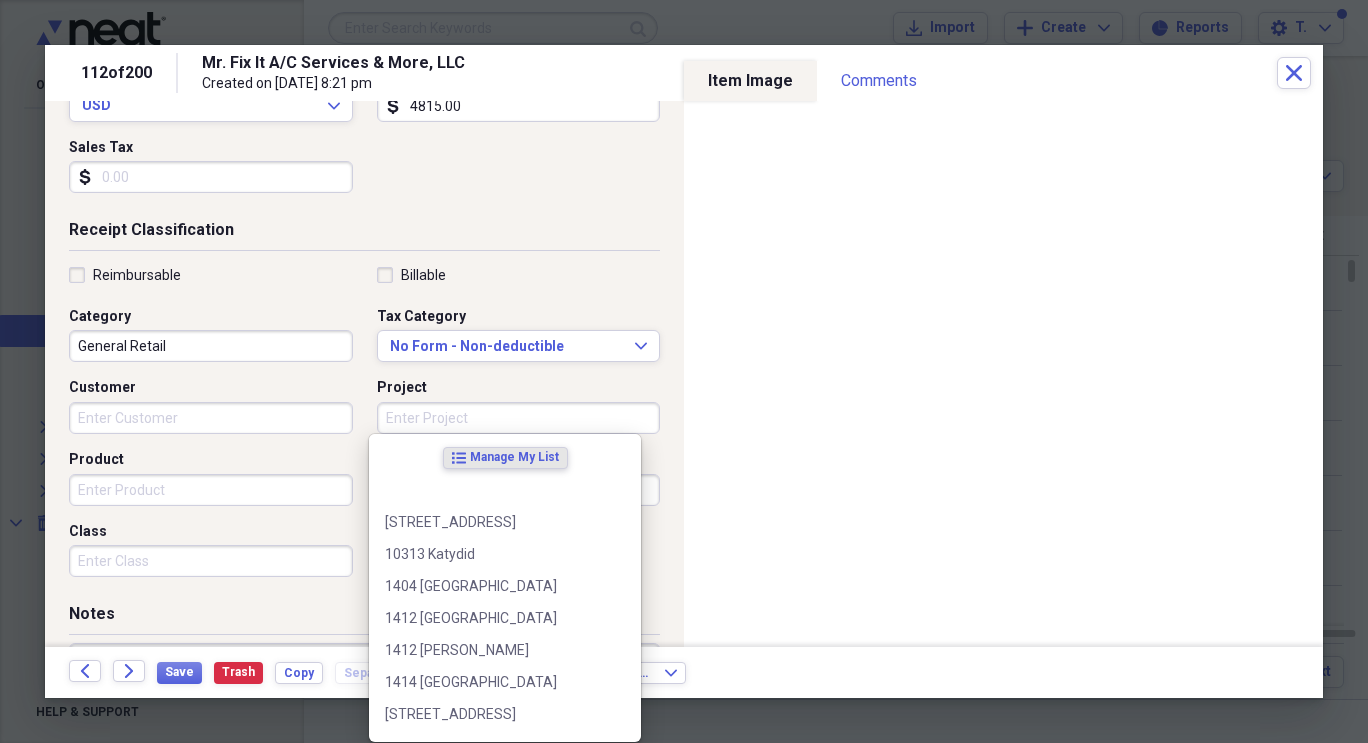 click on "Project" at bounding box center (519, 418) 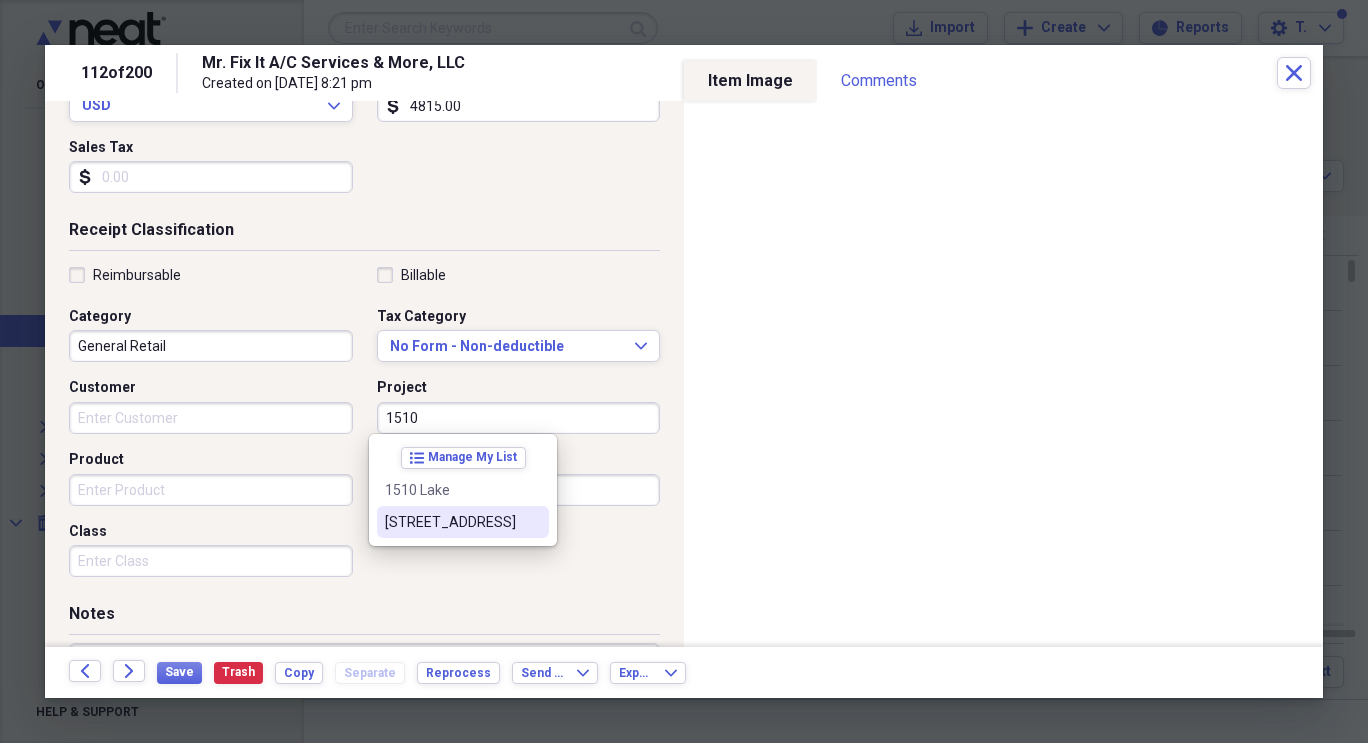 click on "[STREET_ADDRESS]" at bounding box center [451, 522] 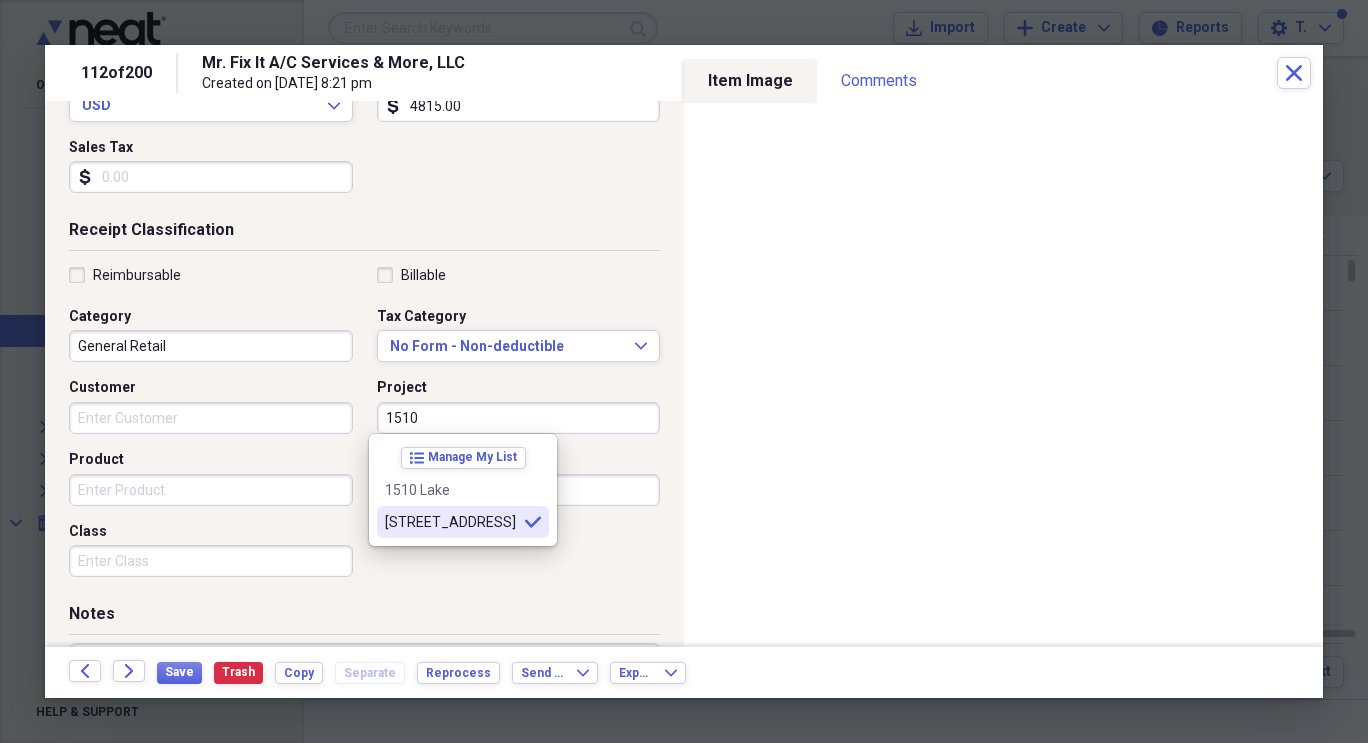 type on "[STREET_ADDRESS]" 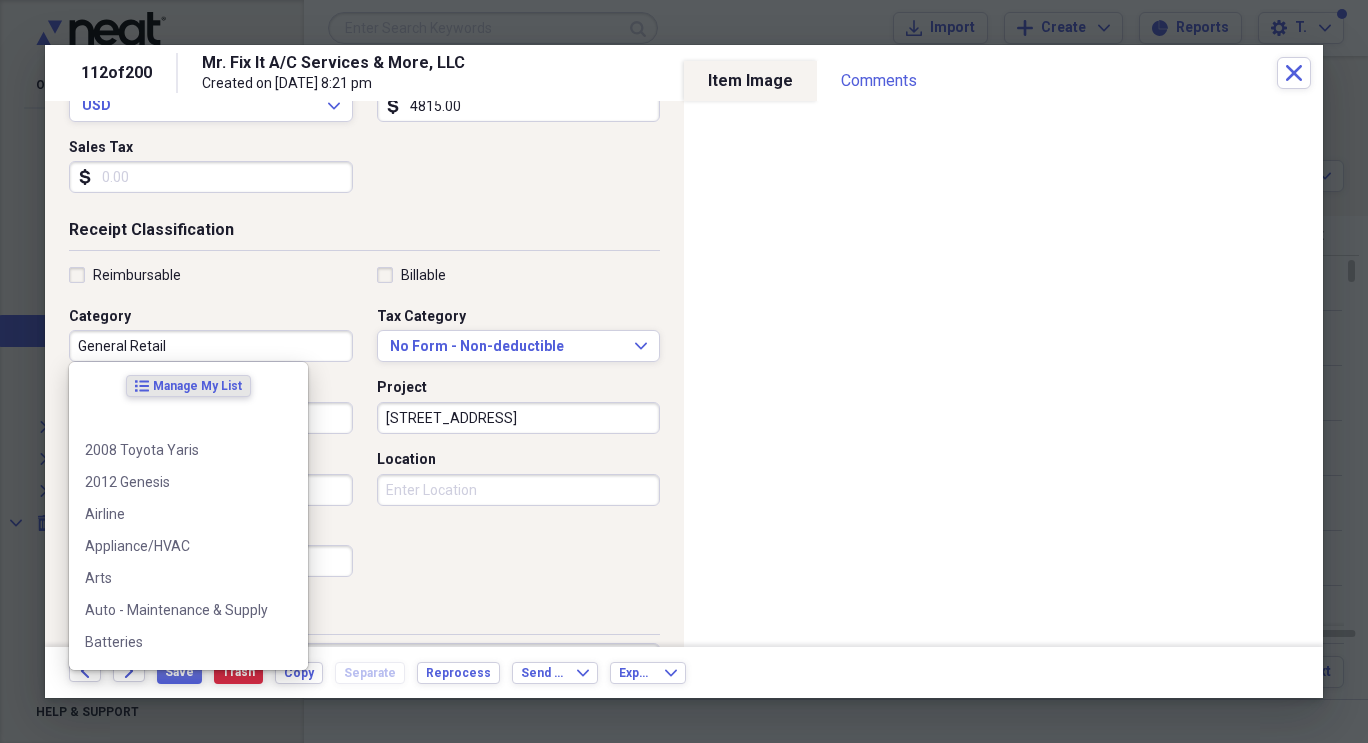 click on "General Retail" at bounding box center [211, 346] 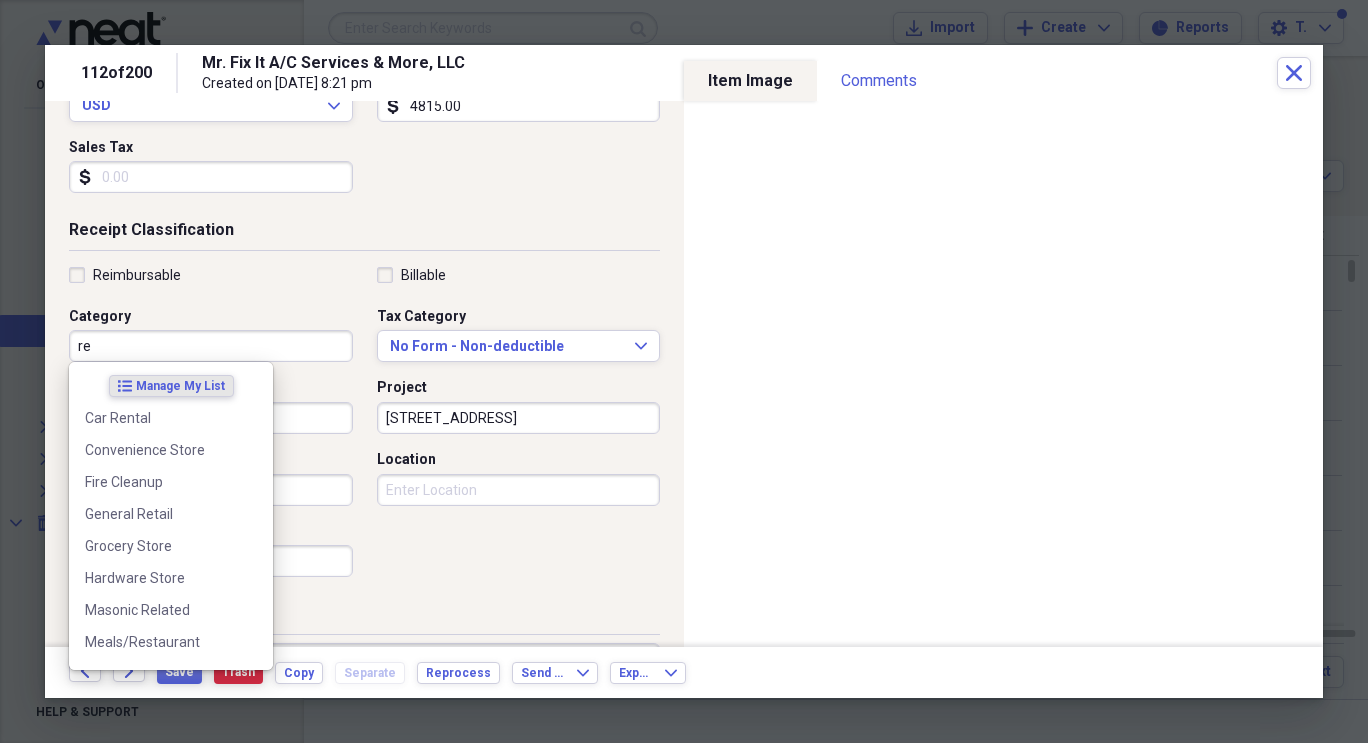 type on "r" 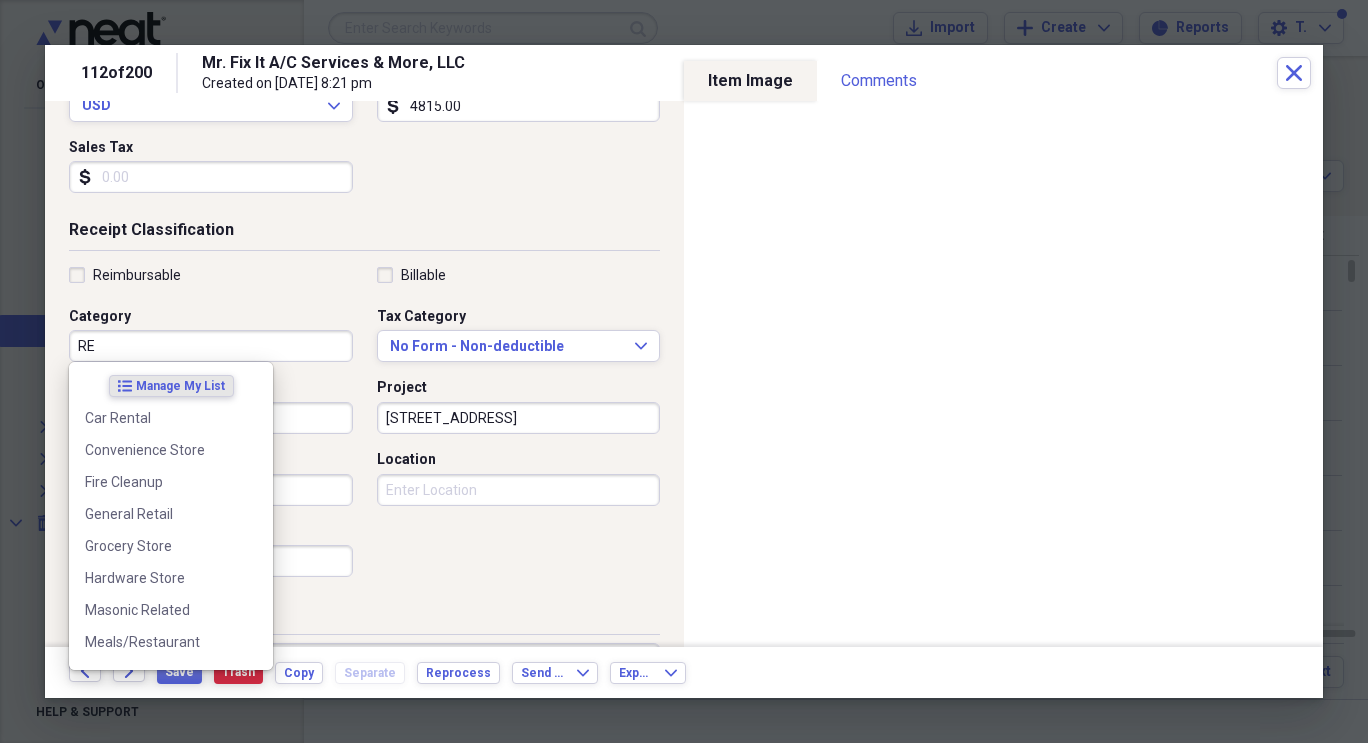 type on "R" 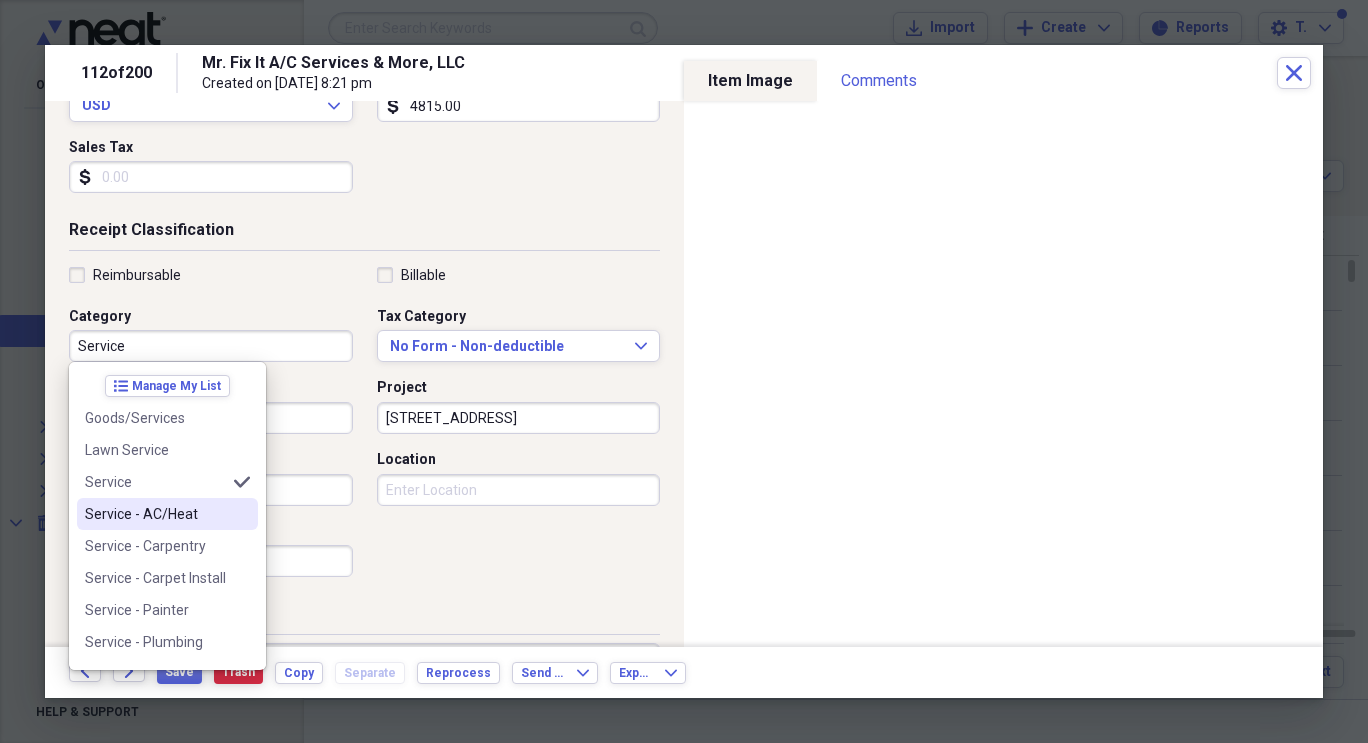 click on "Service - AC/Heat" at bounding box center [167, 514] 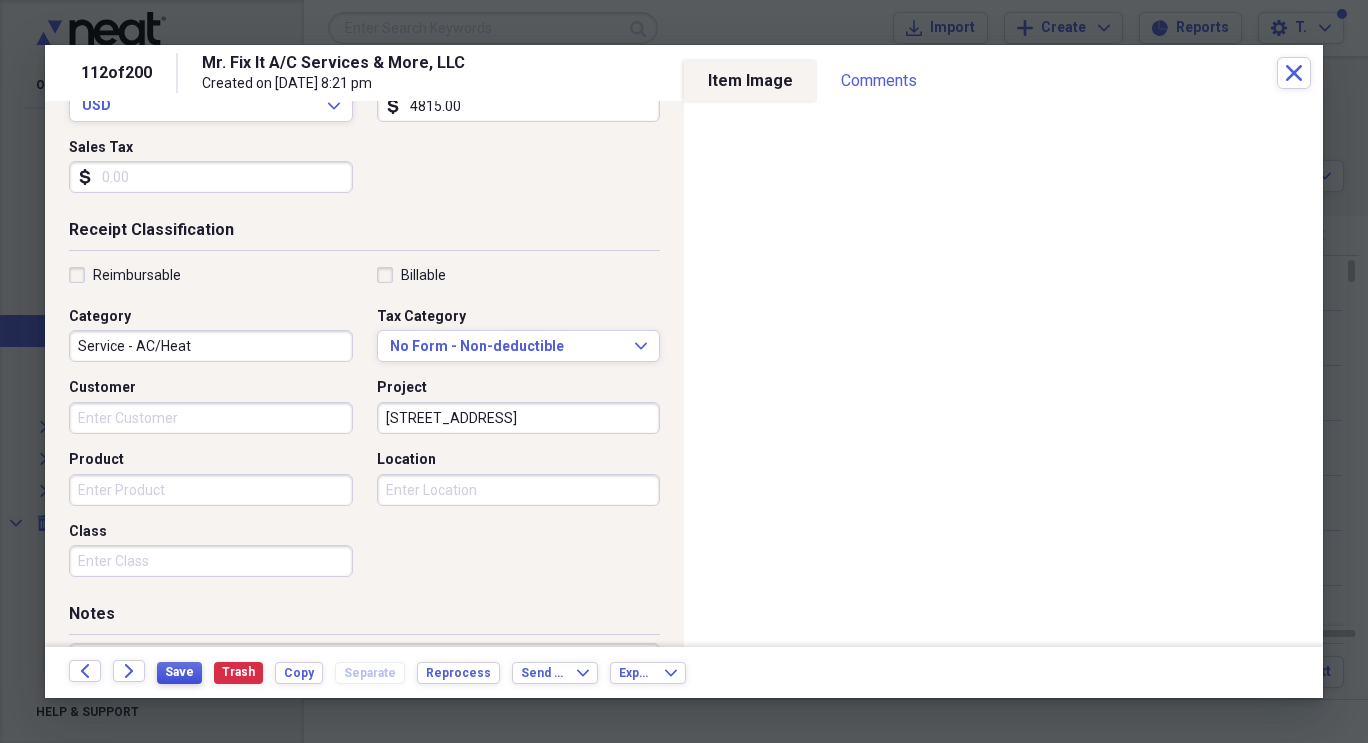 click on "Save" at bounding box center (179, 673) 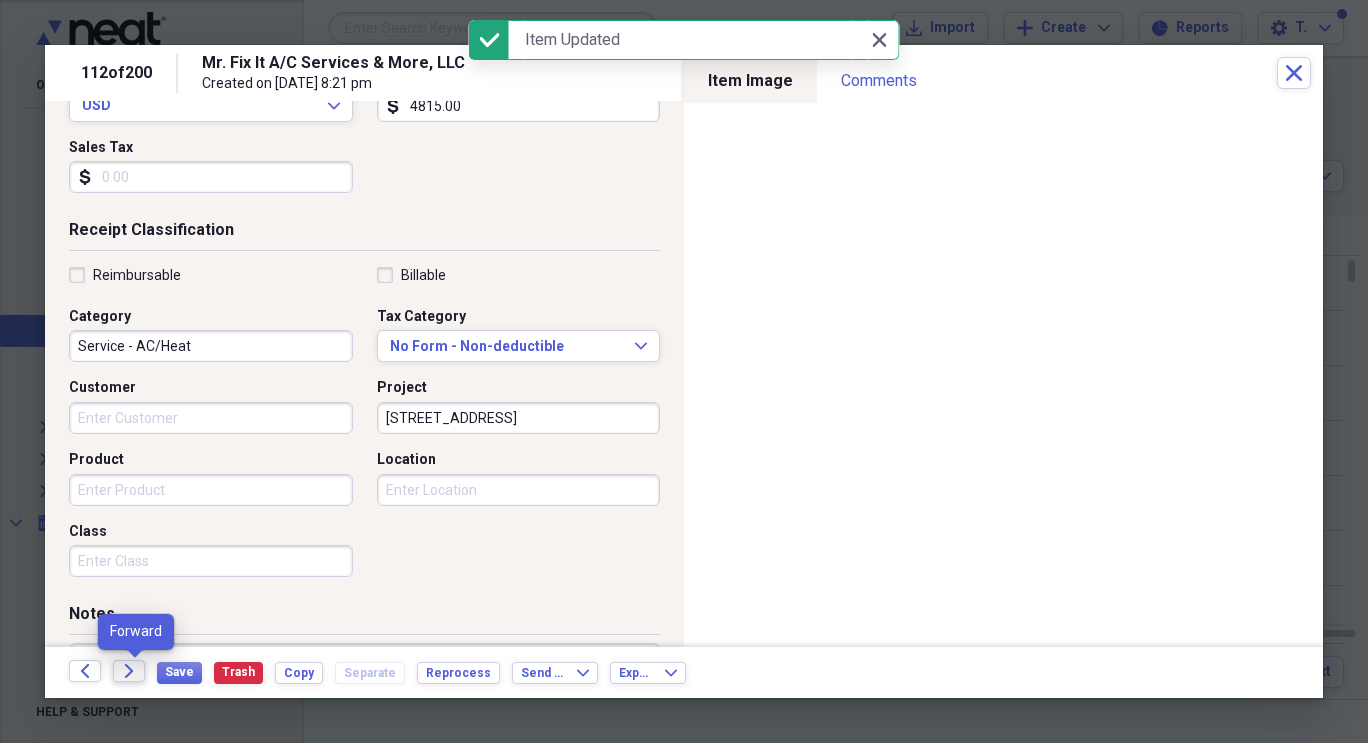 click on "Forward" at bounding box center [129, 671] 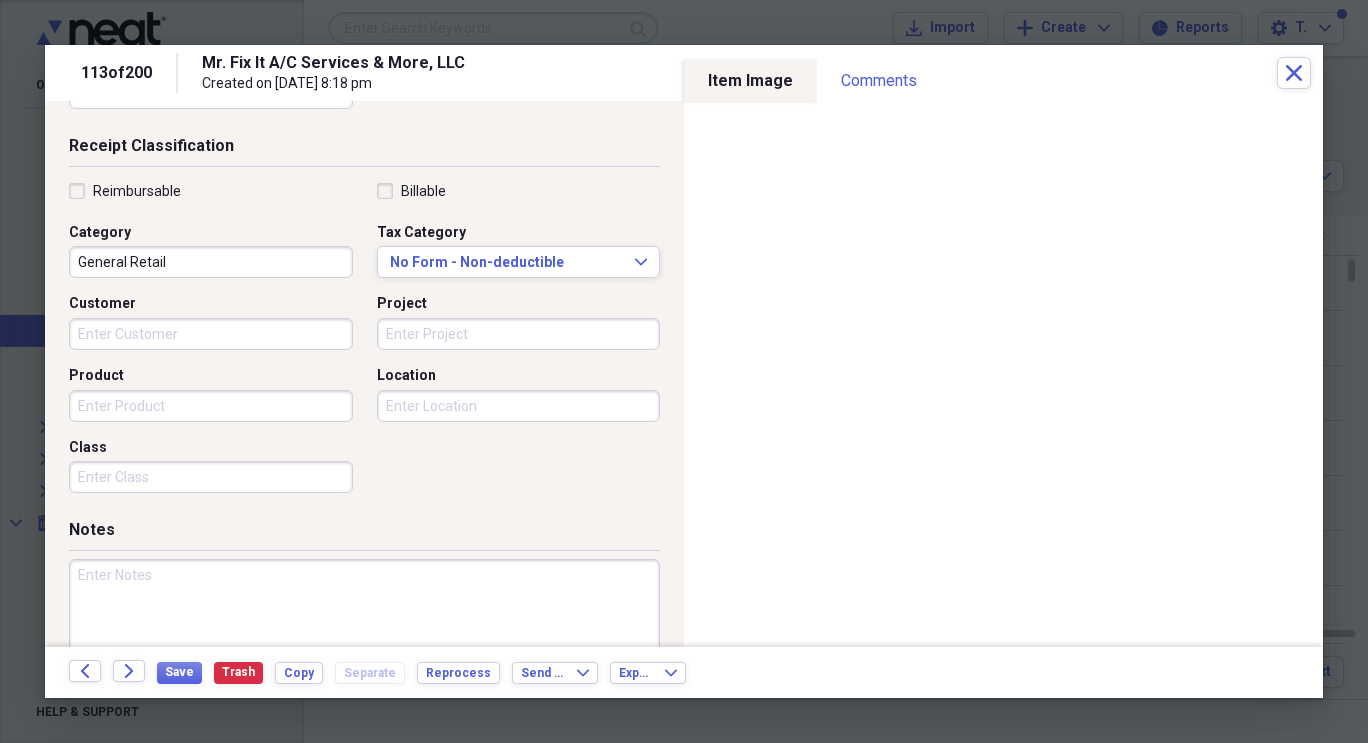 scroll, scrollTop: 421, scrollLeft: 0, axis: vertical 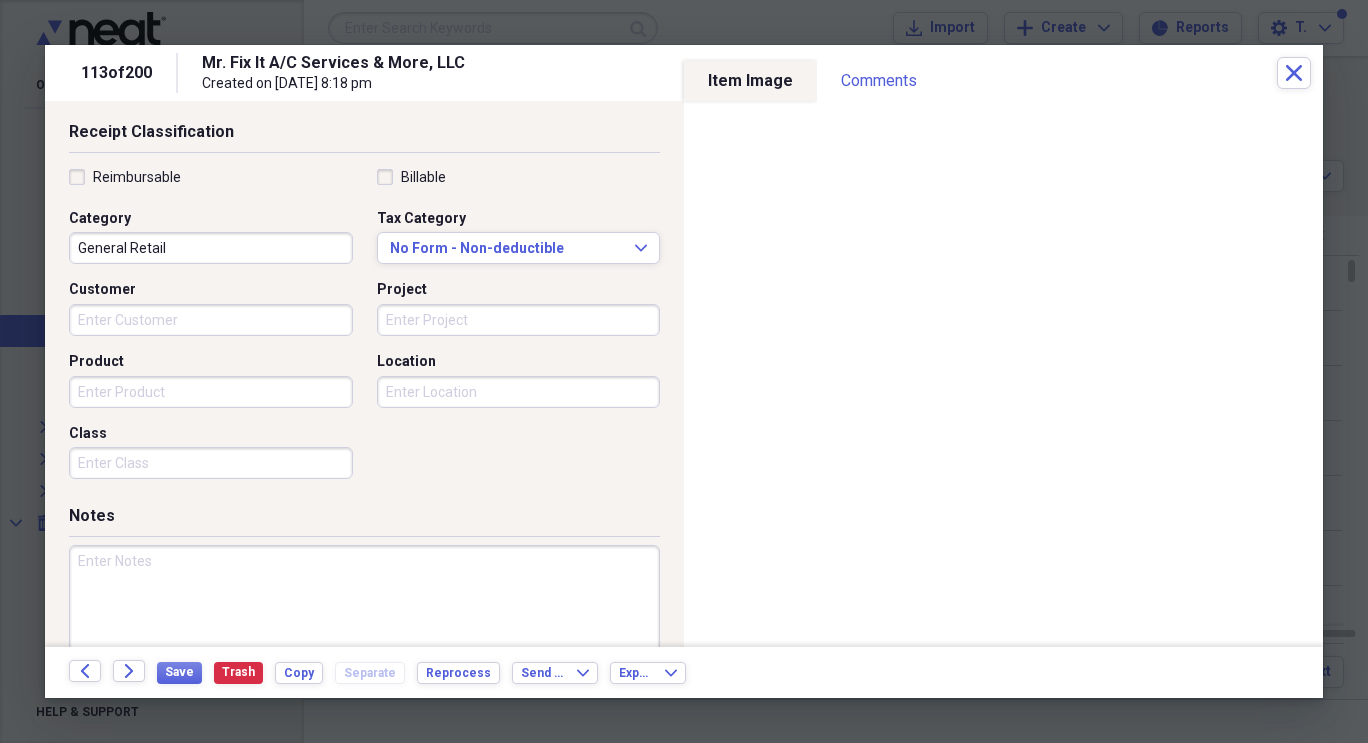 click on "Project" at bounding box center [519, 320] 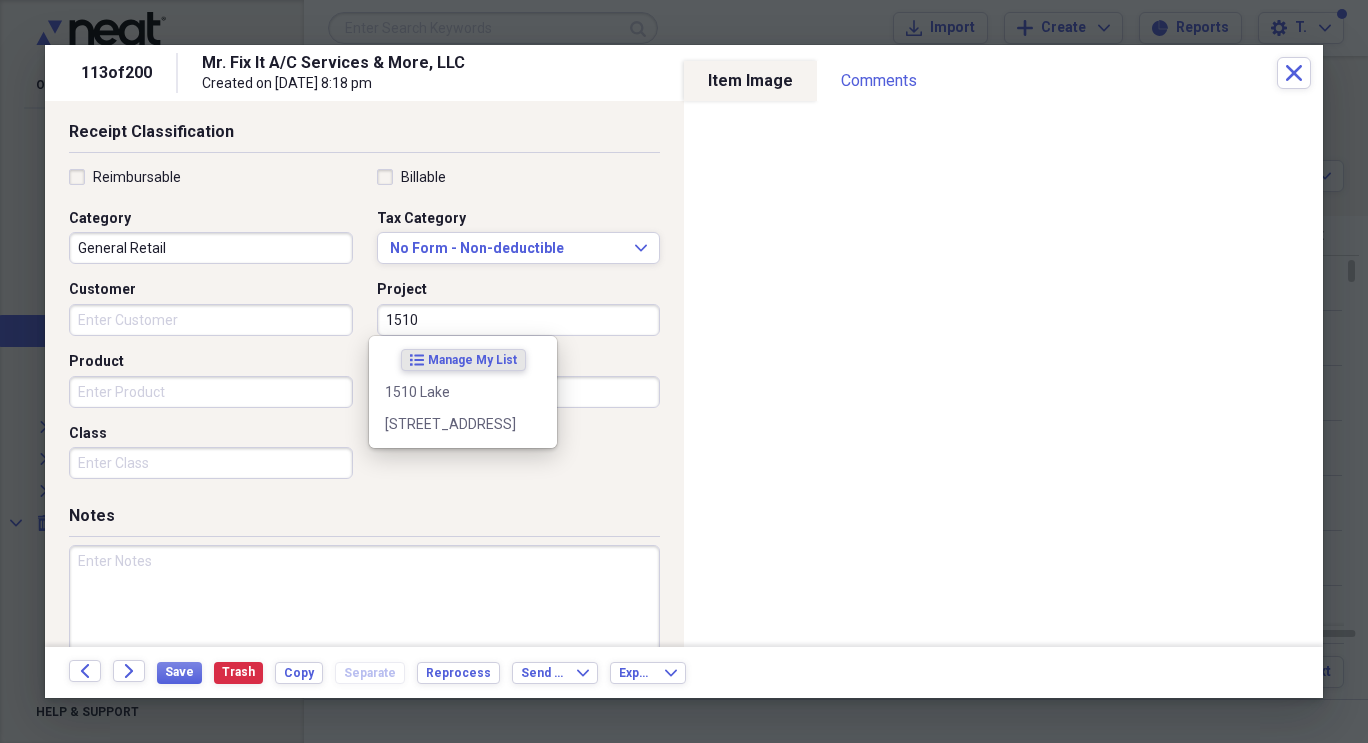 click on "[STREET_ADDRESS]" at bounding box center (451, 424) 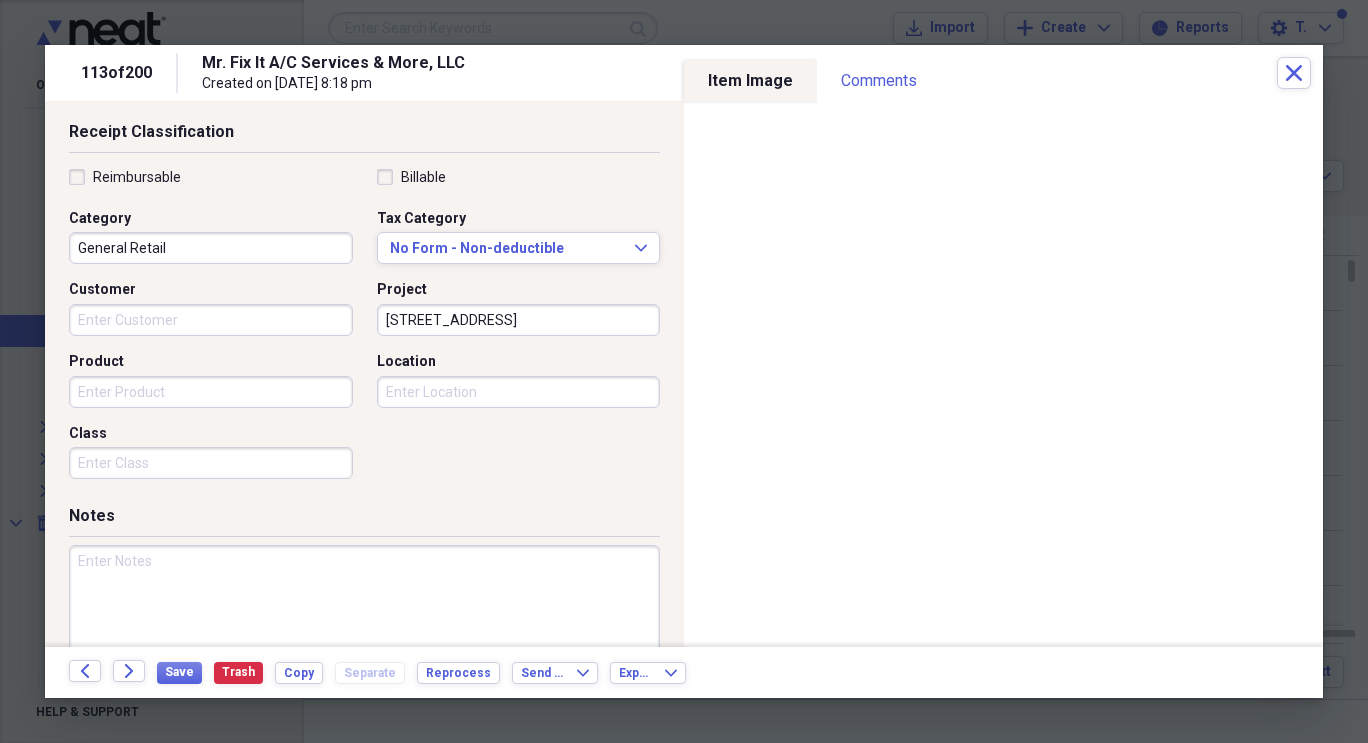 click on "General Retail" at bounding box center [211, 248] 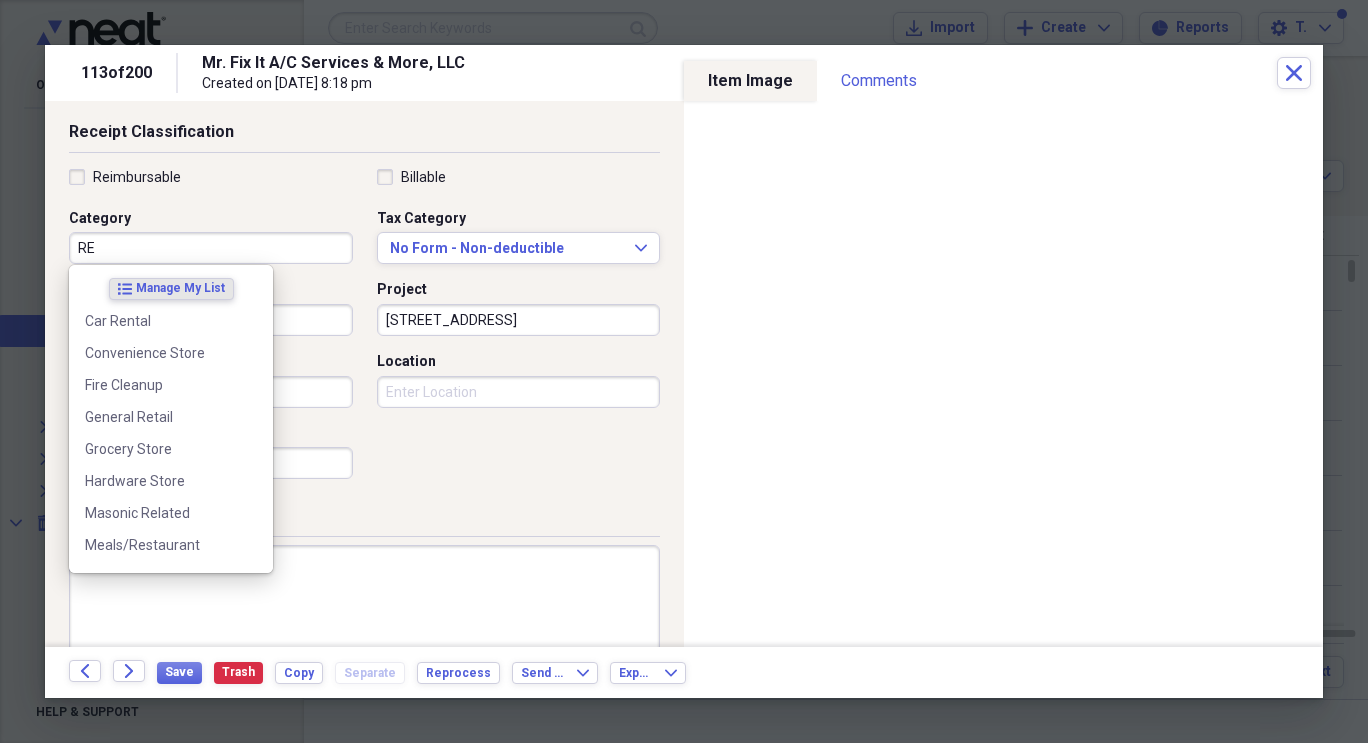 type on "R" 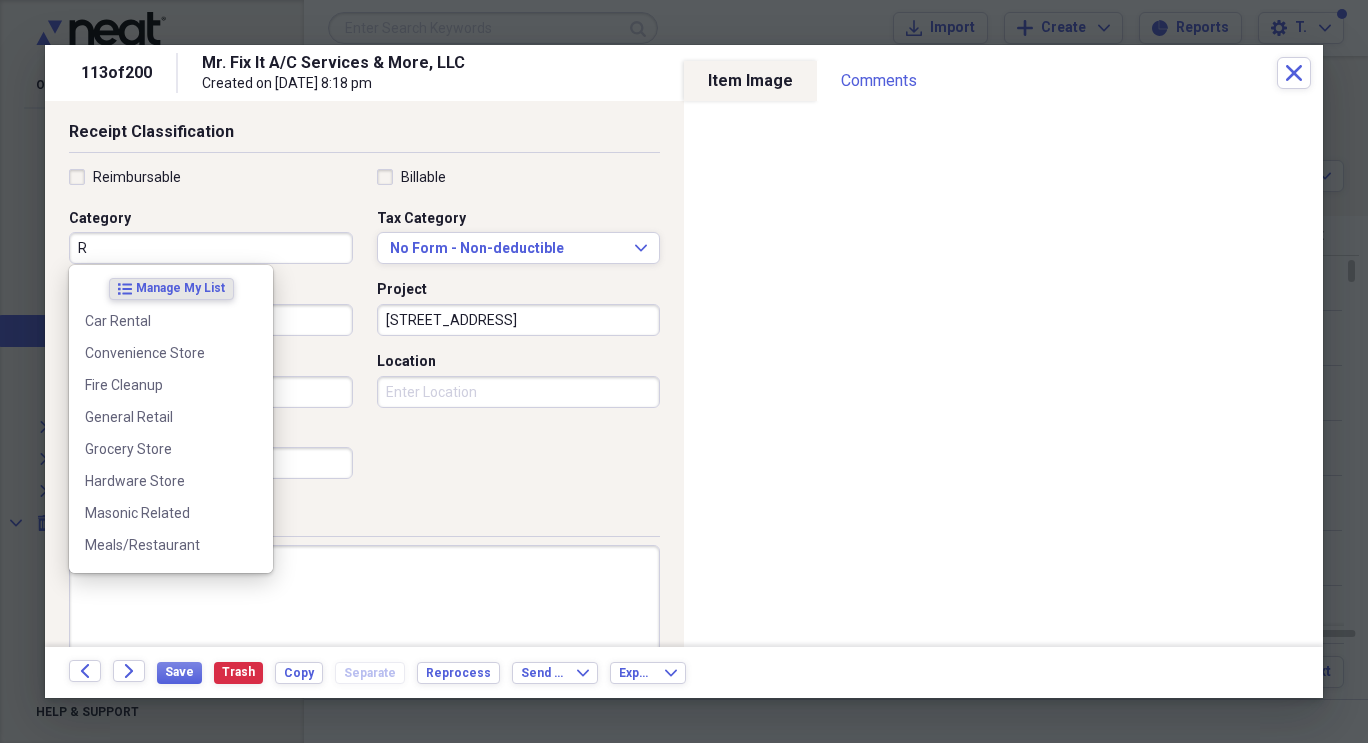 type 